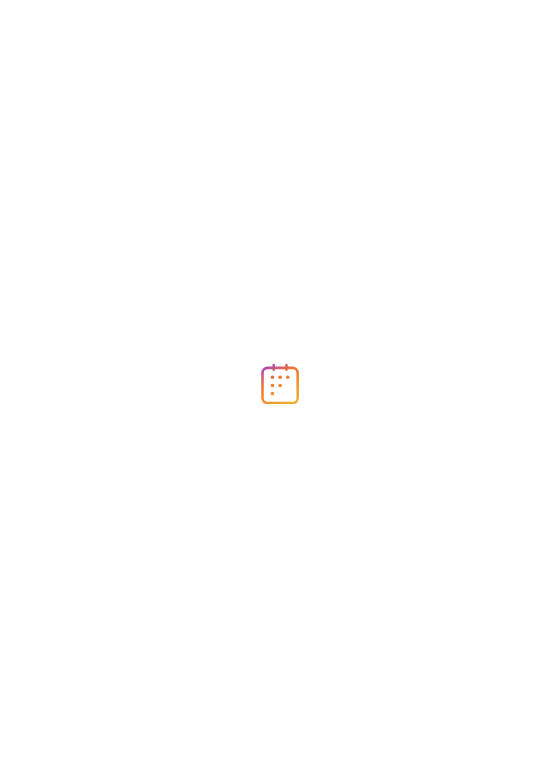 scroll, scrollTop: 0, scrollLeft: 0, axis: both 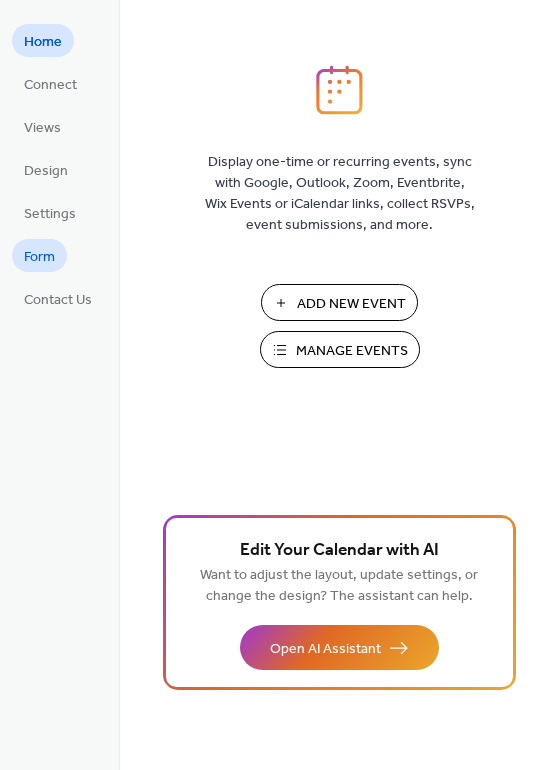 click on "Form" at bounding box center (39, 257) 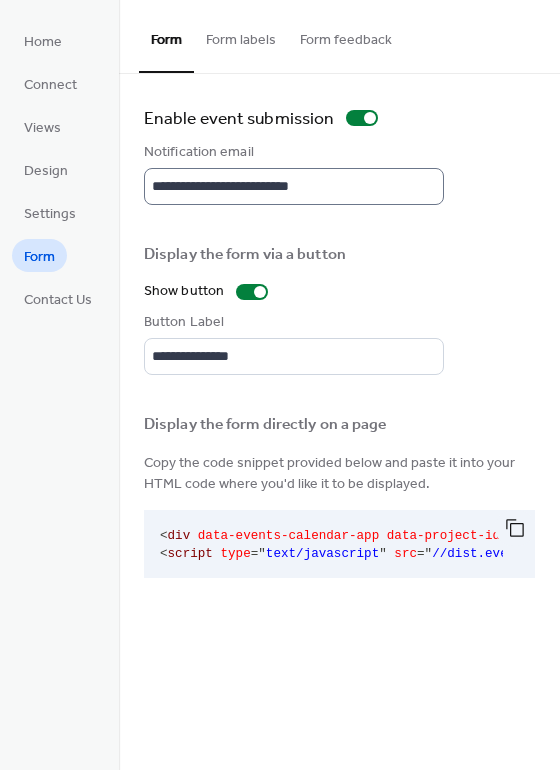 scroll, scrollTop: 2, scrollLeft: 0, axis: vertical 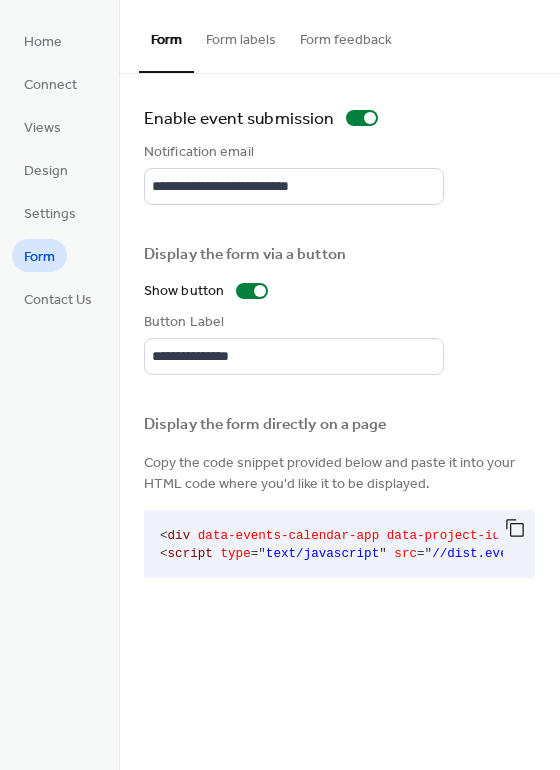 click on "Form labels" at bounding box center [241, 35] 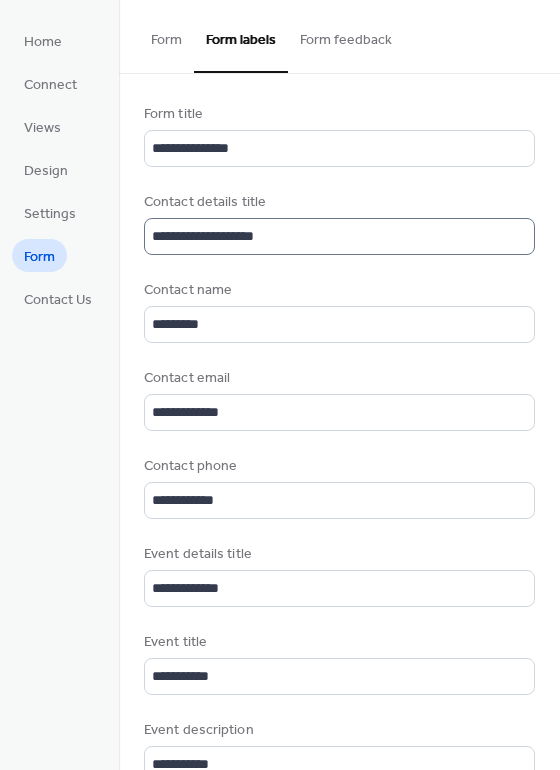 scroll, scrollTop: 2, scrollLeft: 0, axis: vertical 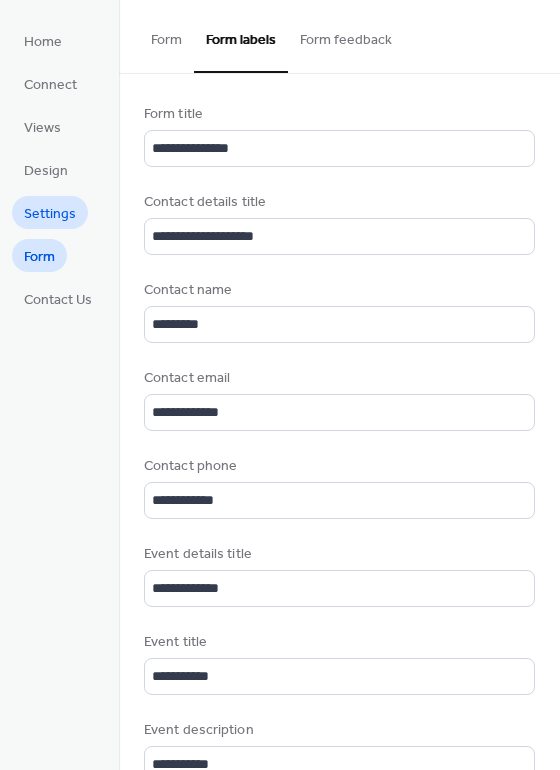 click on "Settings" at bounding box center (50, 214) 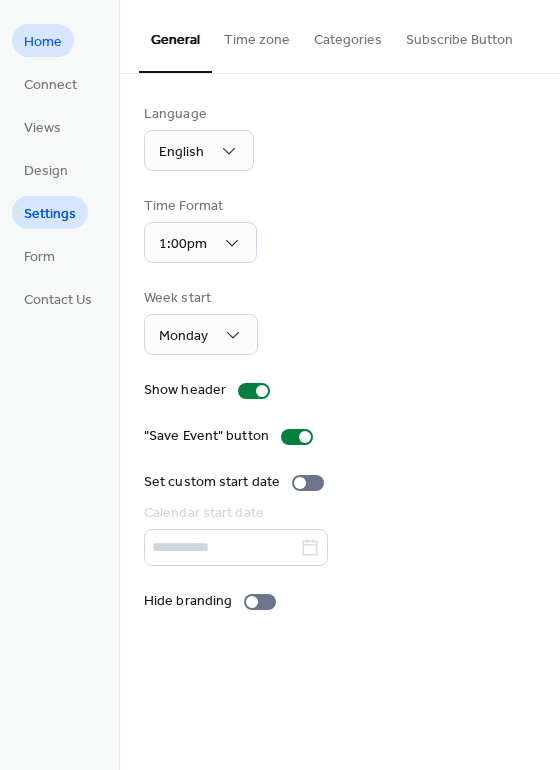click on "Home" at bounding box center [43, 42] 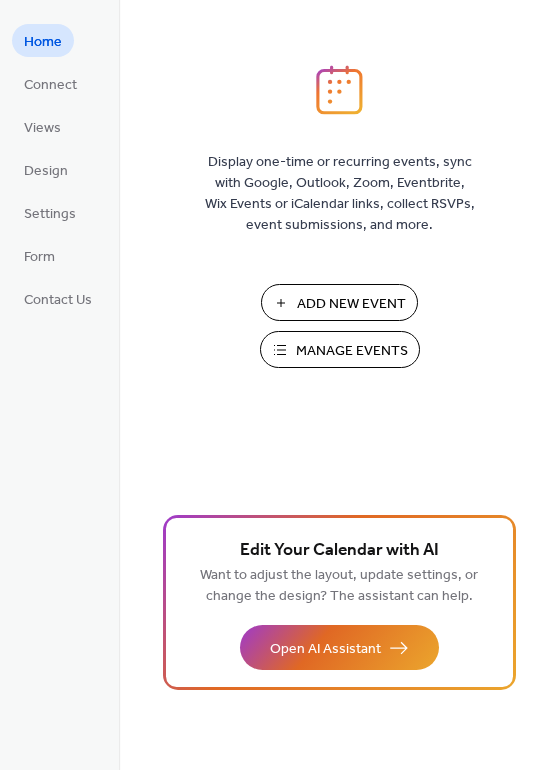 click on "Manage Events" at bounding box center [352, 351] 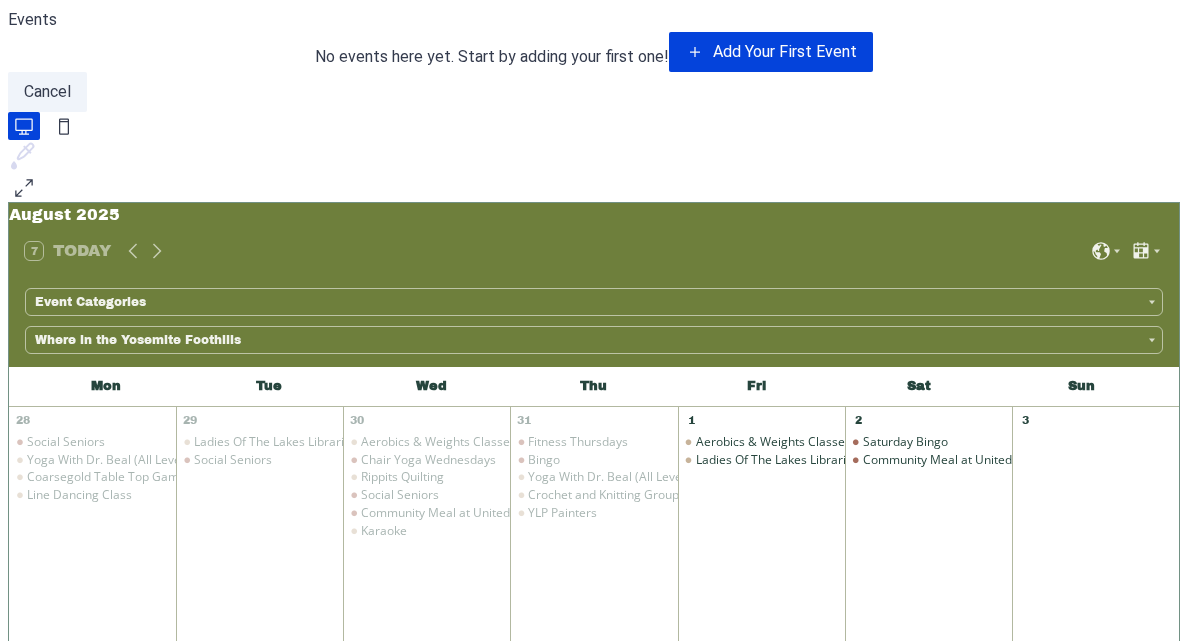 scroll, scrollTop: 0, scrollLeft: 0, axis: both 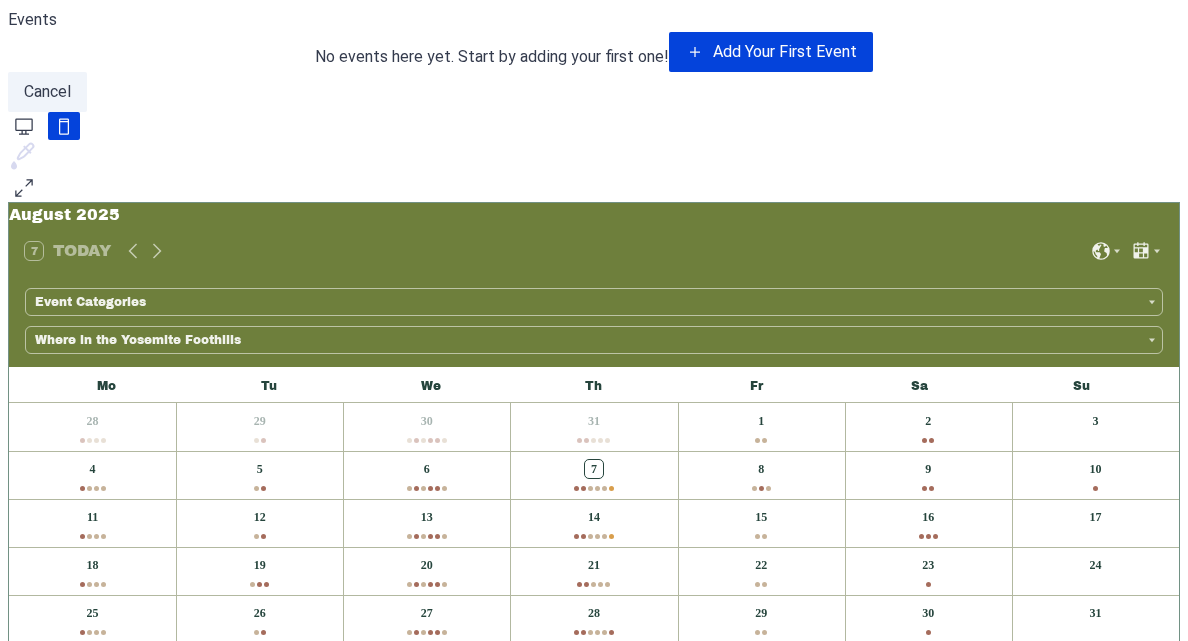 click at bounding box center (24, 126) 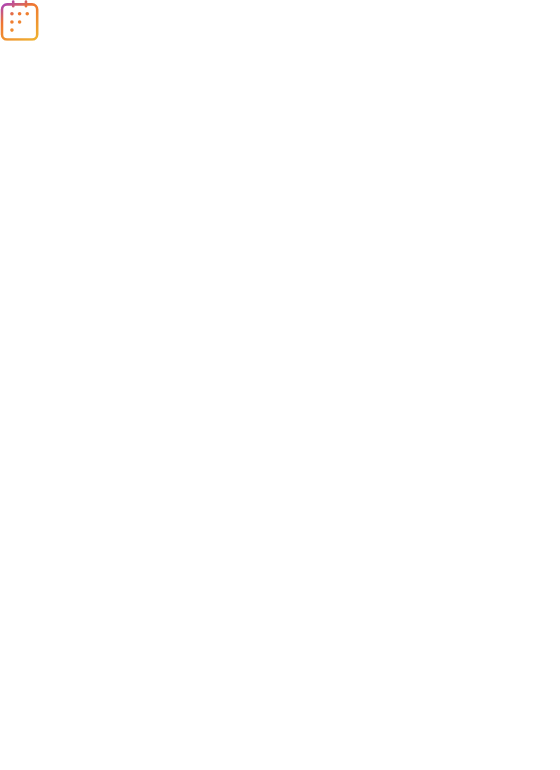 scroll, scrollTop: 0, scrollLeft: 0, axis: both 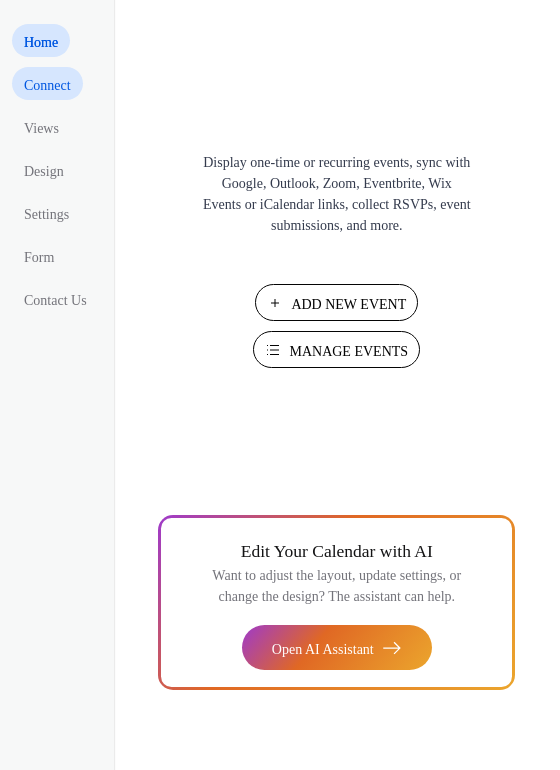 click on "Connect" at bounding box center [50, 83] 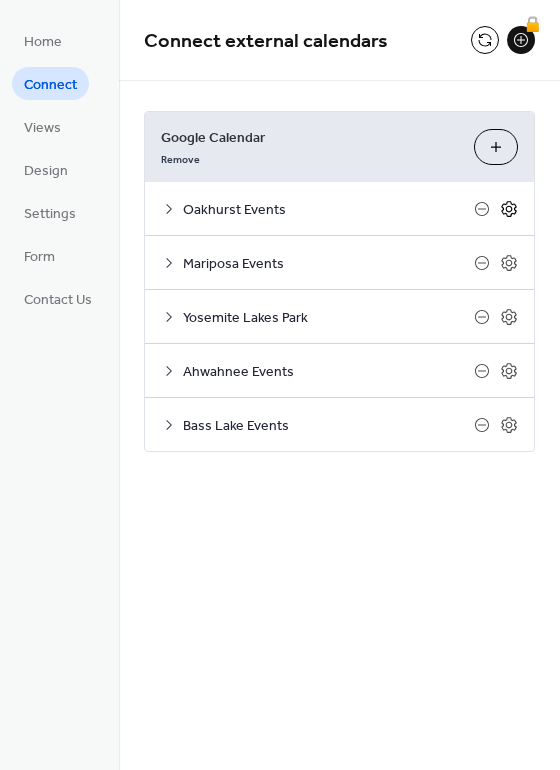 click 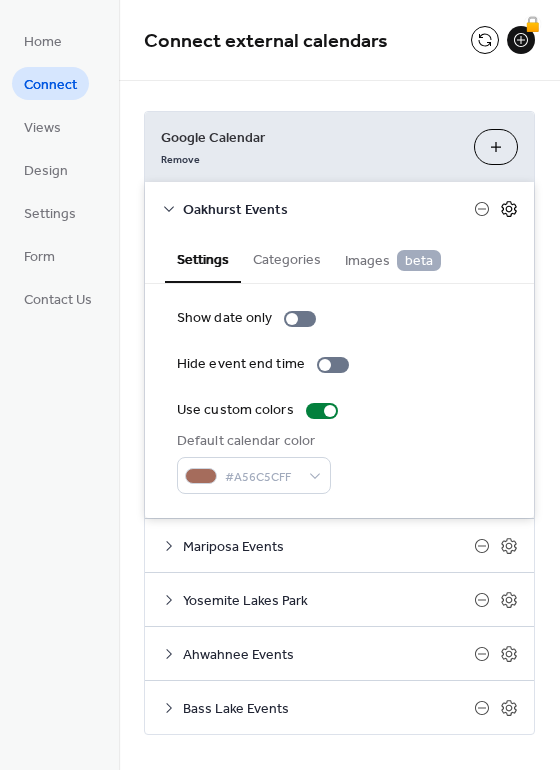click 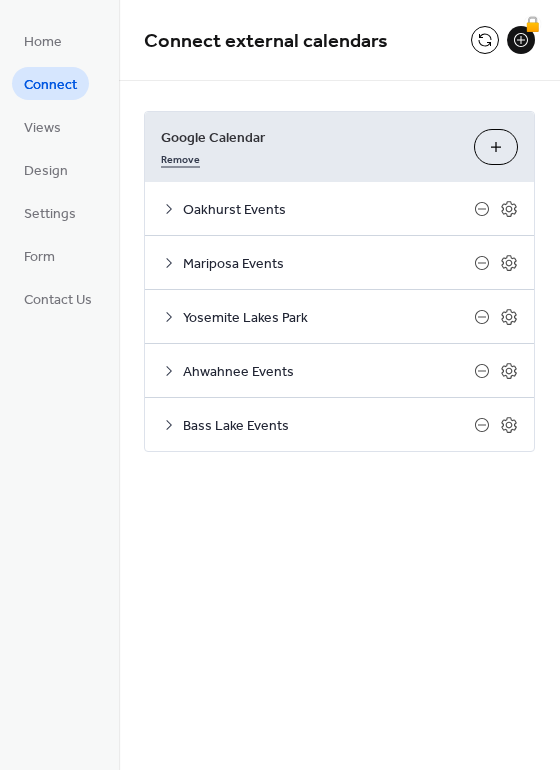 click on "Remove" at bounding box center (180, 157) 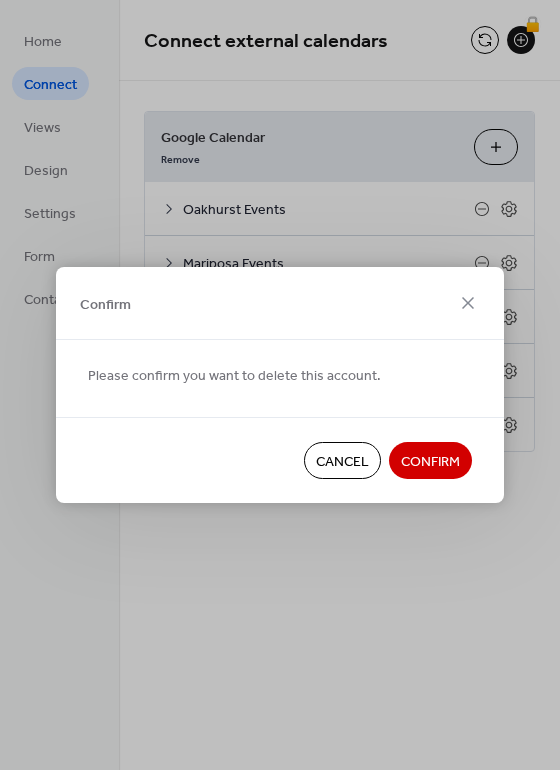 click on "Confirm" at bounding box center [430, 462] 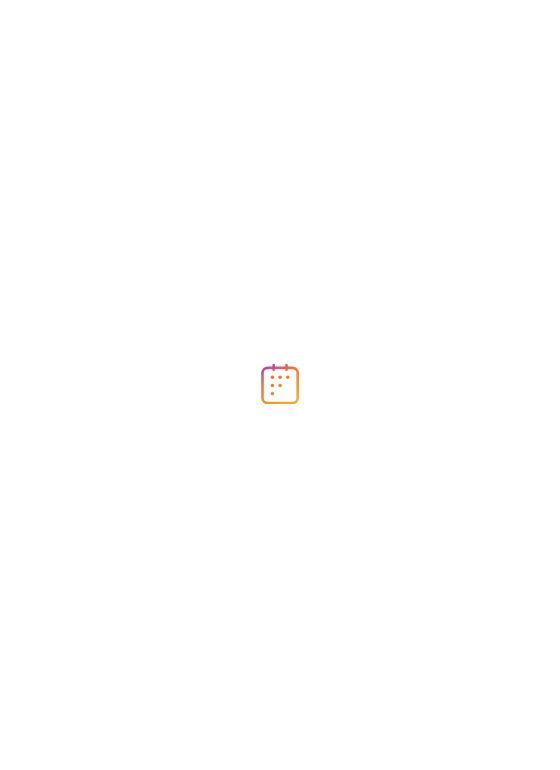 scroll, scrollTop: 0, scrollLeft: 0, axis: both 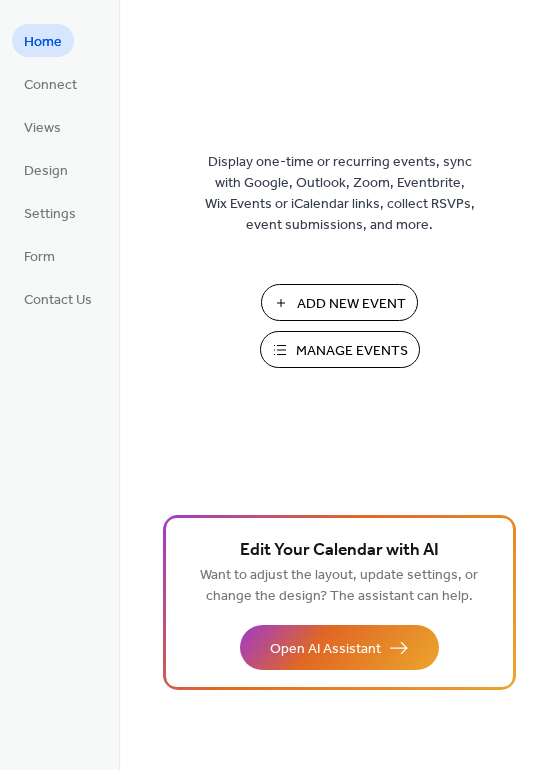 click on "Add New Event" at bounding box center [351, 304] 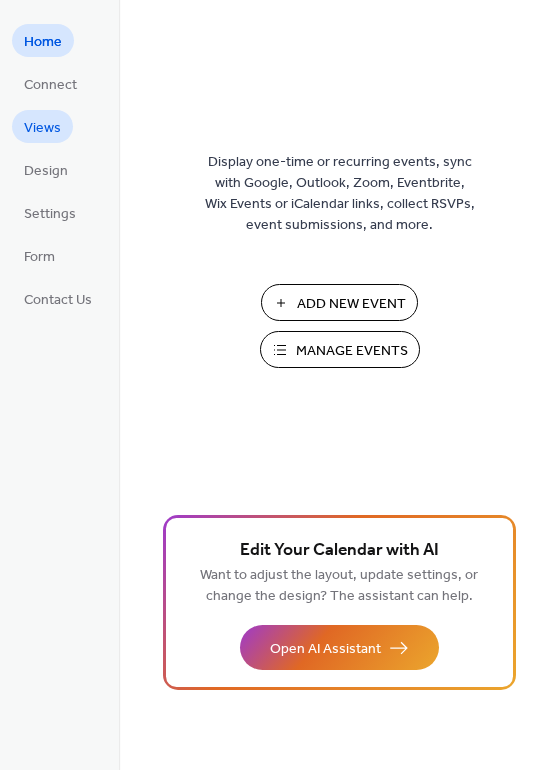 click on "Views" at bounding box center (42, 126) 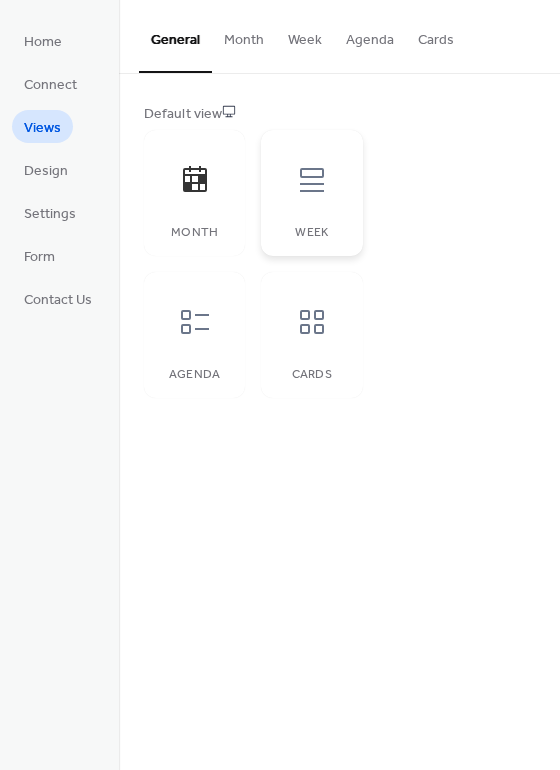 click 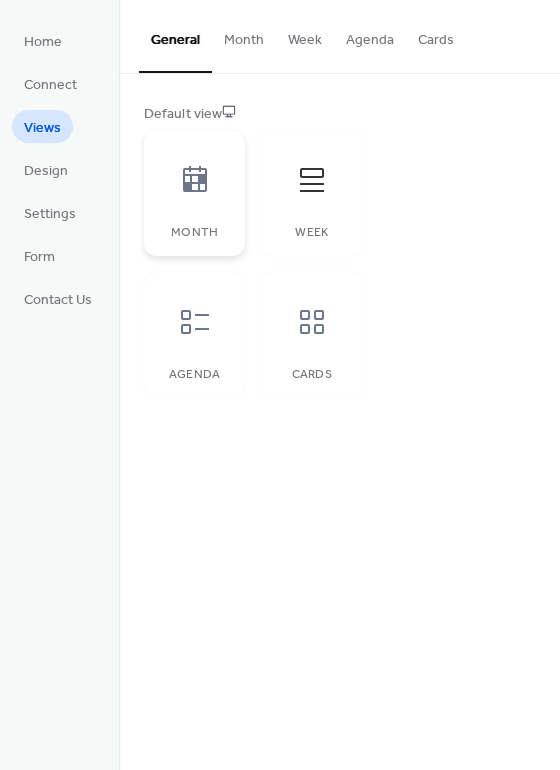 click on "Month" at bounding box center [194, 193] 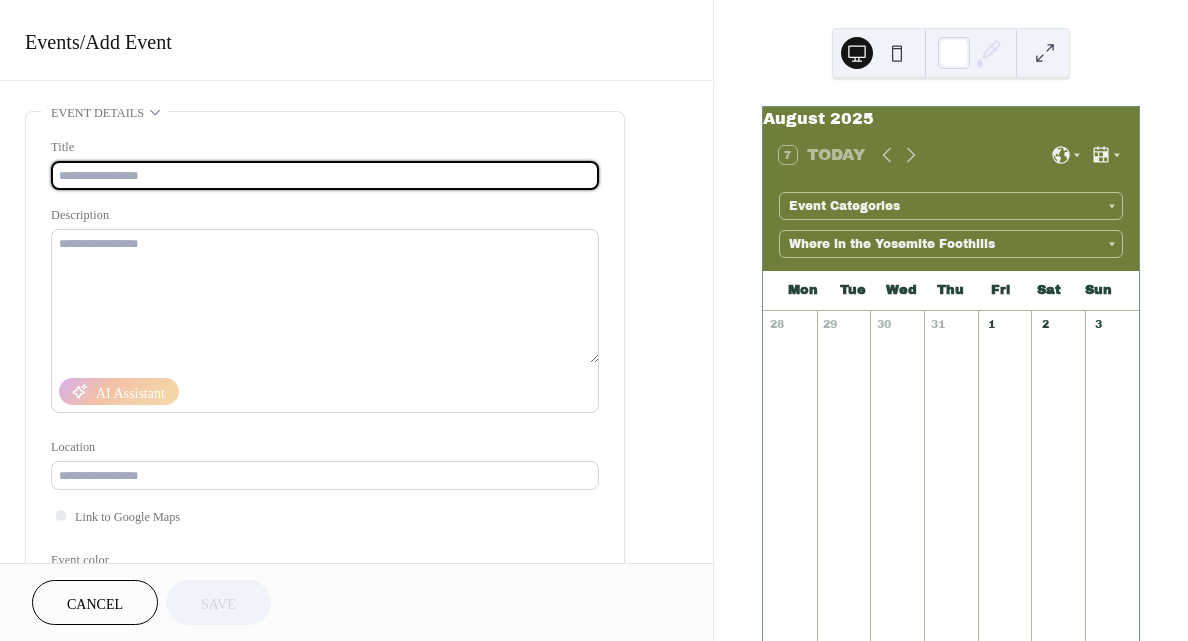 scroll, scrollTop: 0, scrollLeft: 0, axis: both 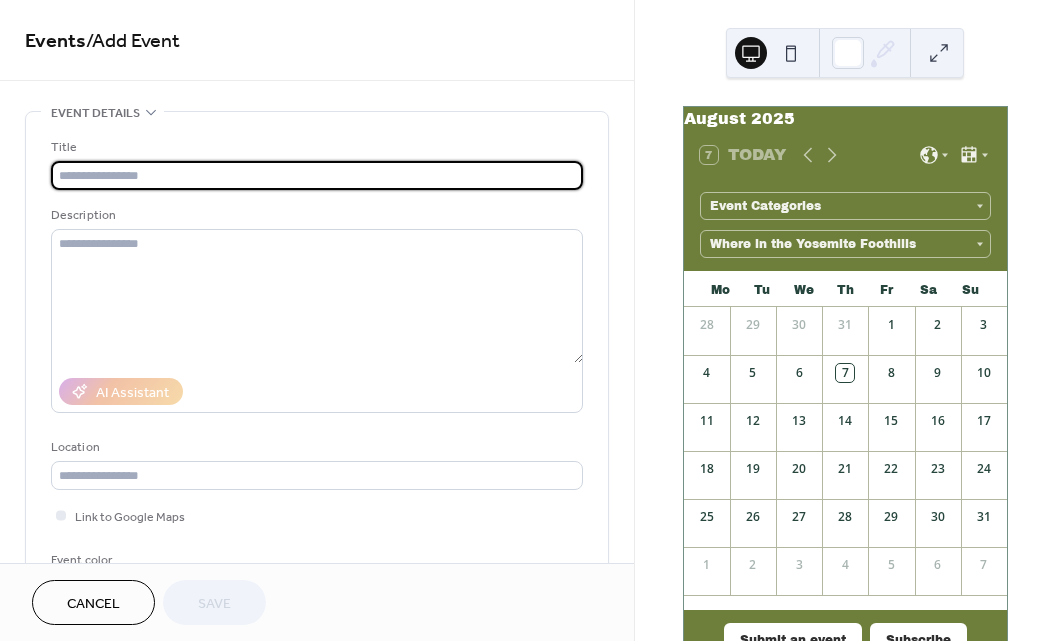 click at bounding box center [317, 175] 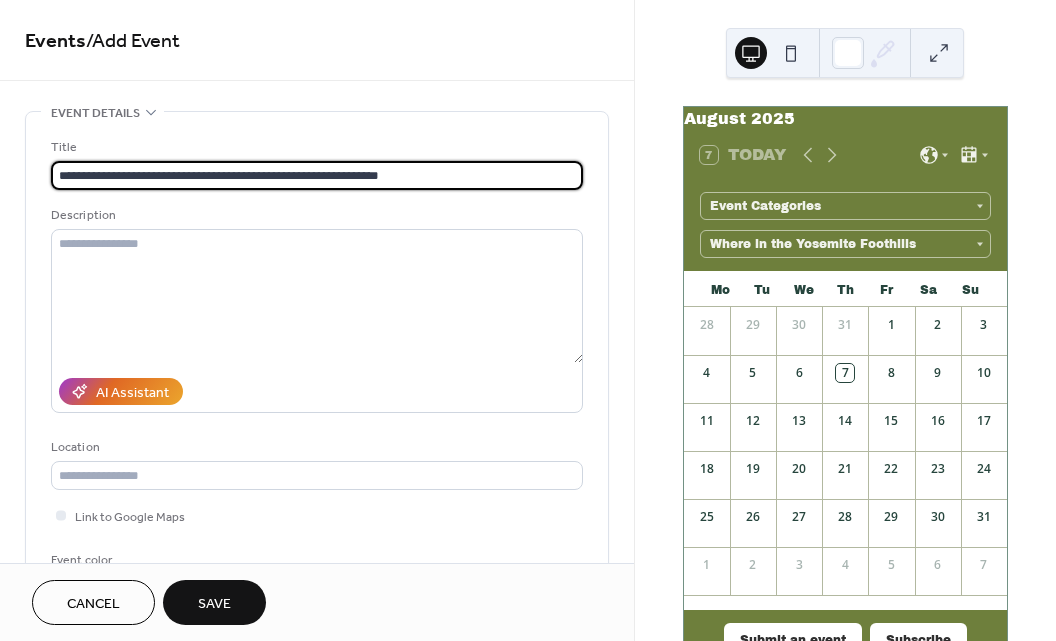 type on "**********" 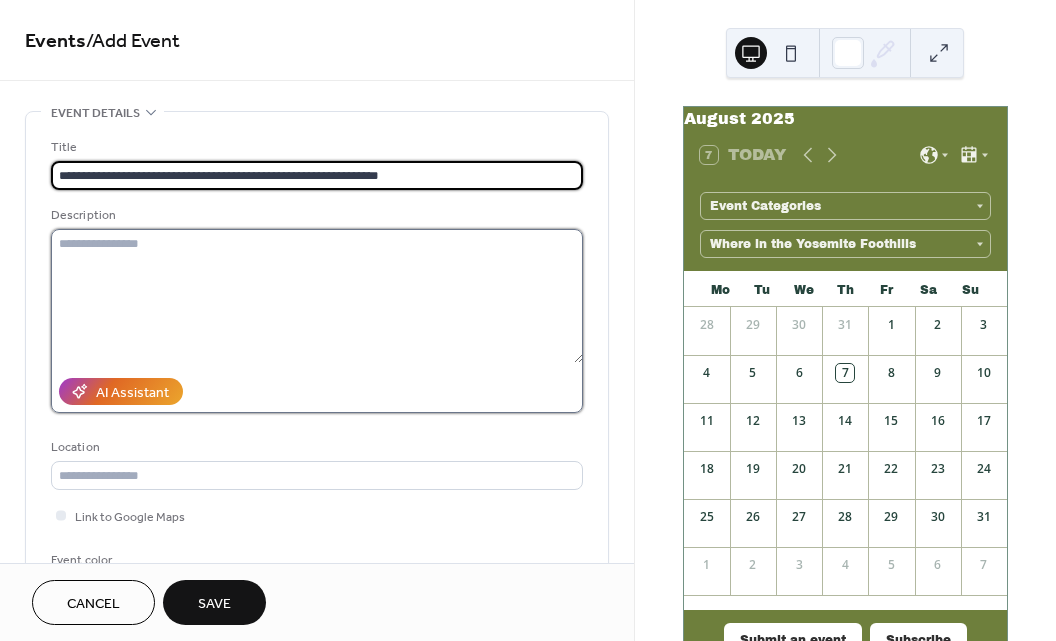click at bounding box center (317, 296) 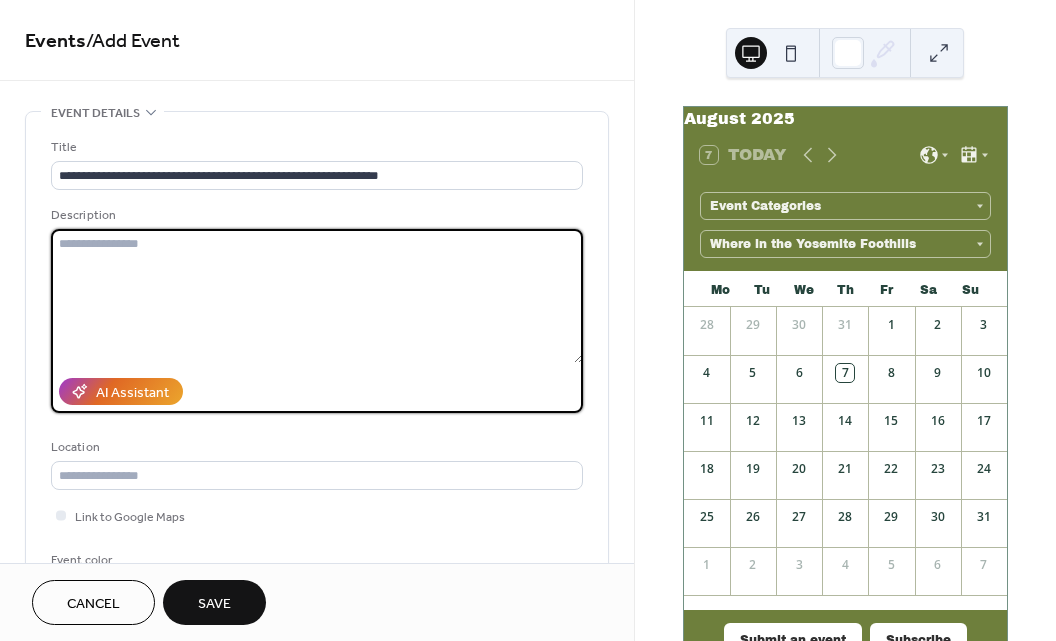 paste on "**********" 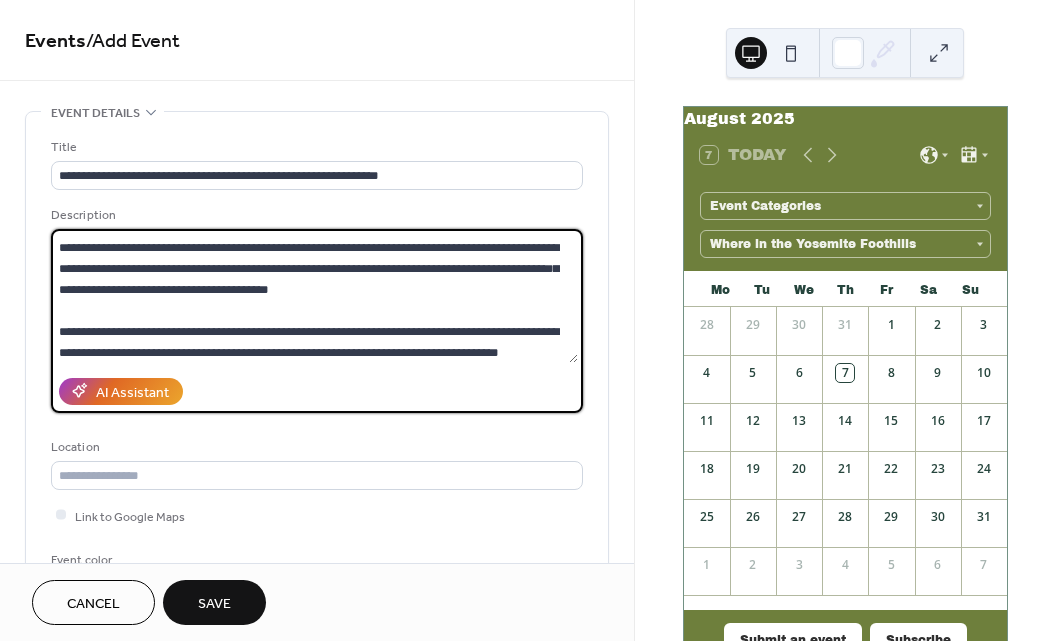 scroll, scrollTop: 146, scrollLeft: 0, axis: vertical 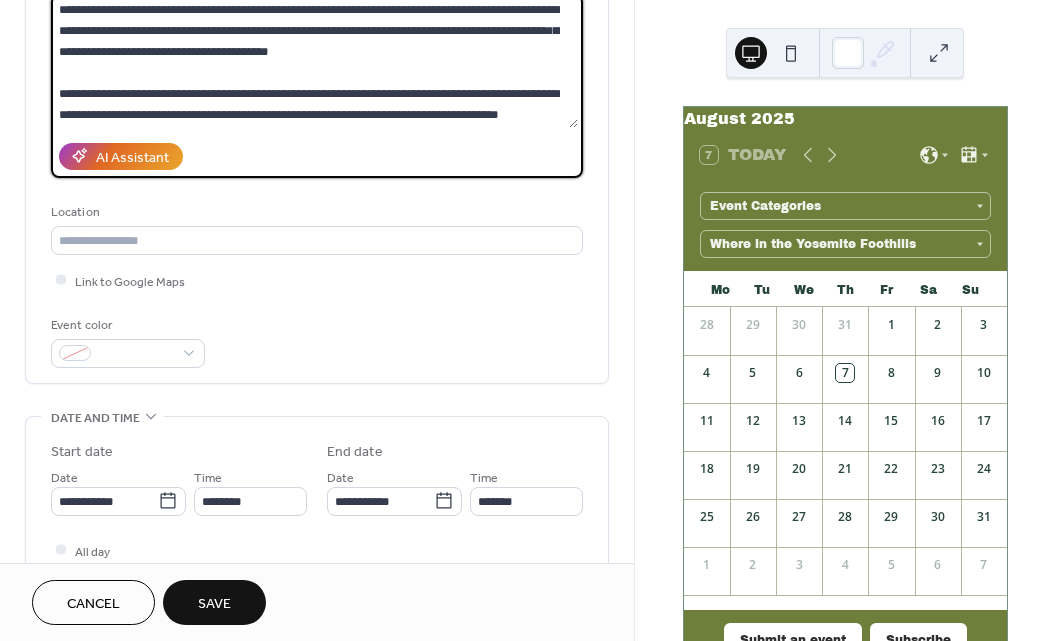 type on "**********" 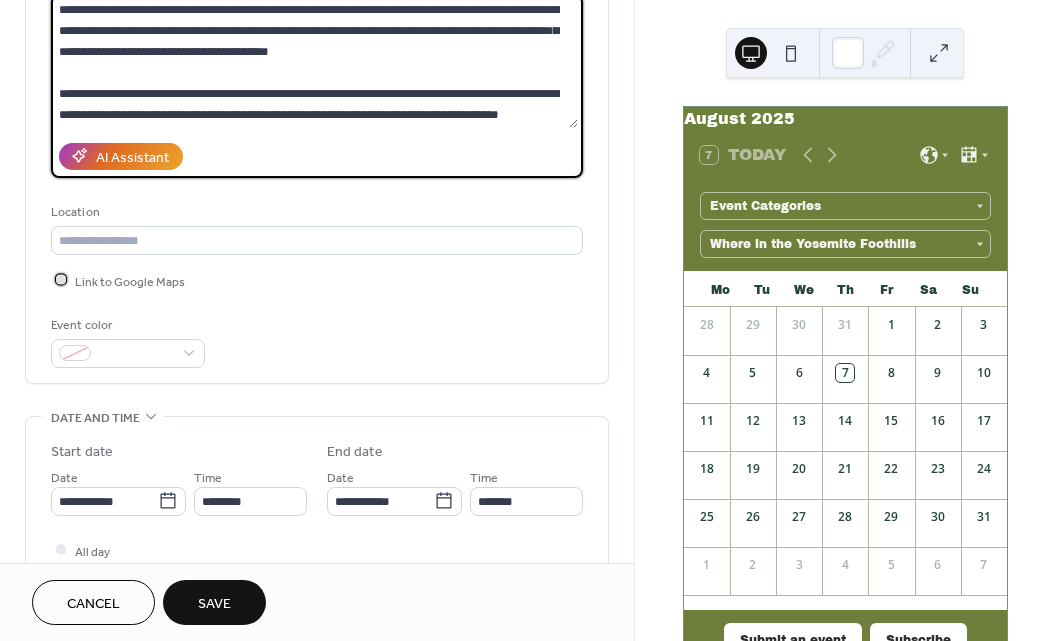 click at bounding box center [61, 280] 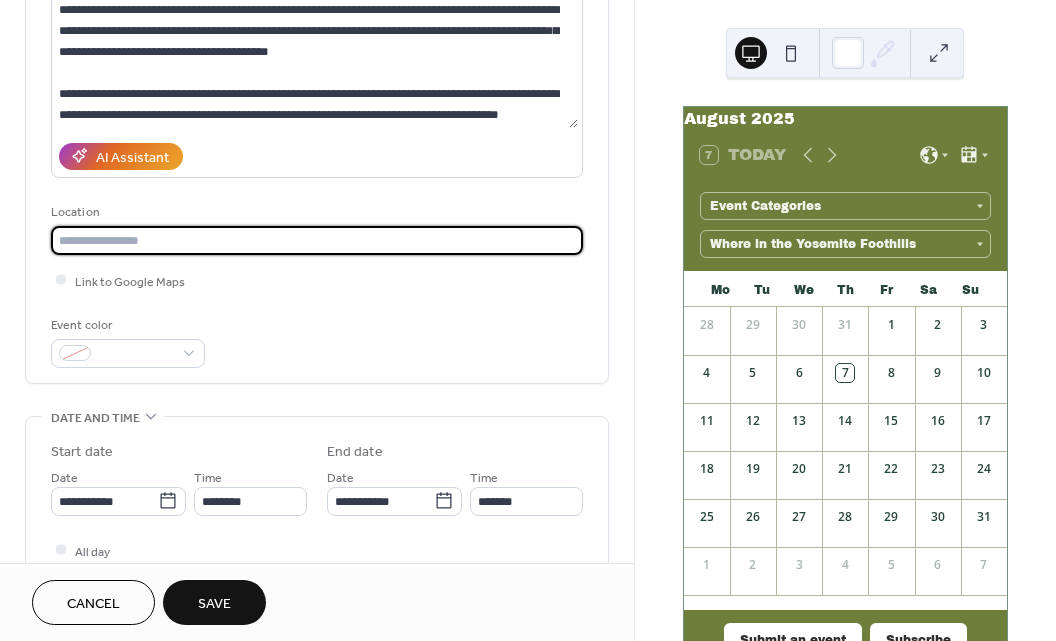 click at bounding box center (317, 240) 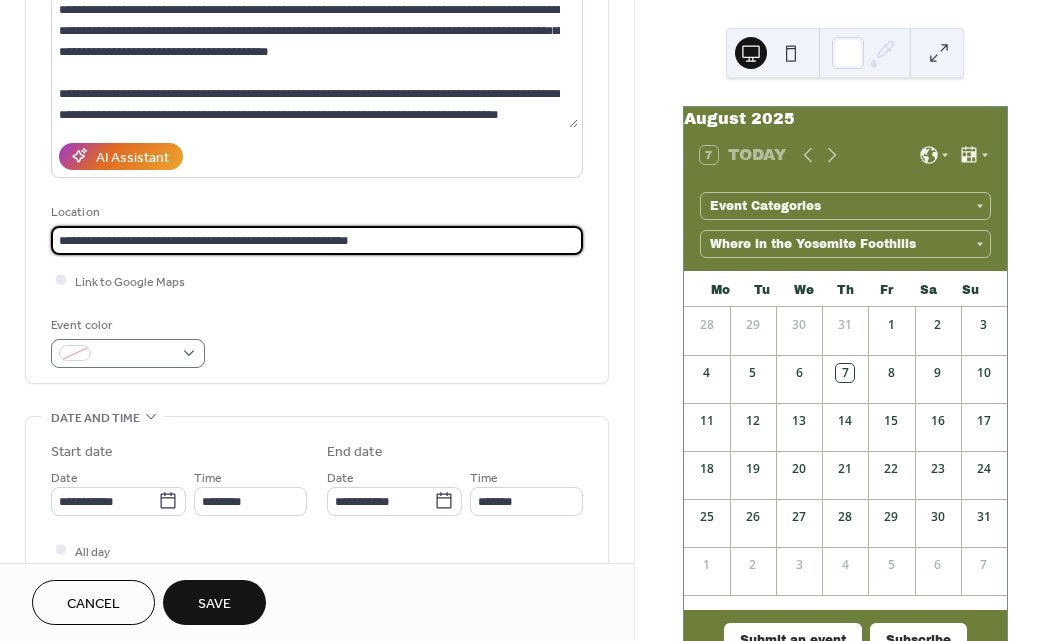 type on "**********" 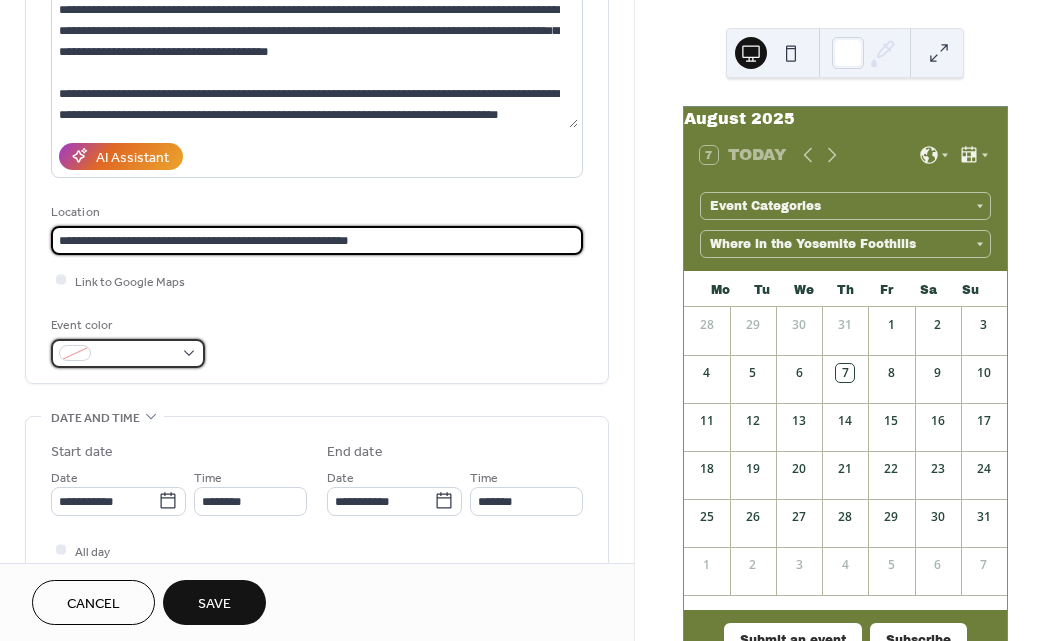 click at bounding box center (136, 354) 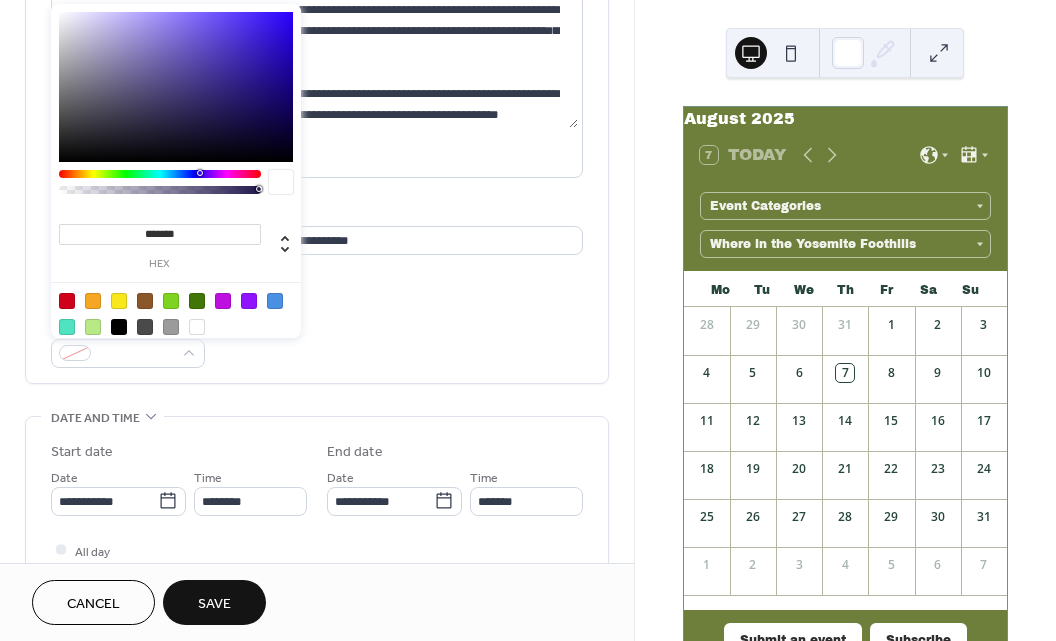 click at bounding box center (93, 327) 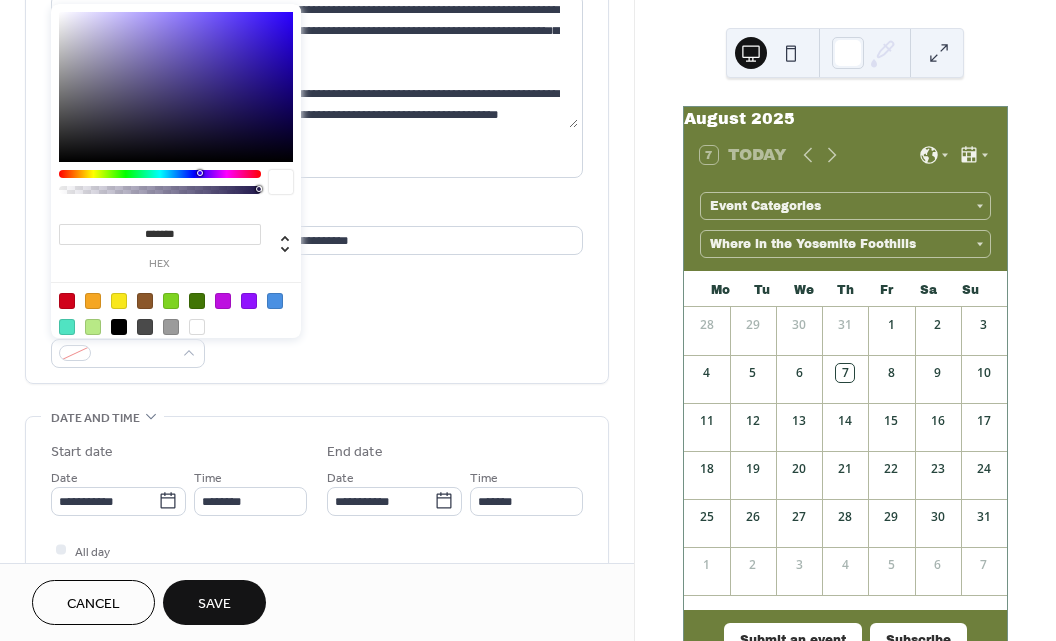 type on "*******" 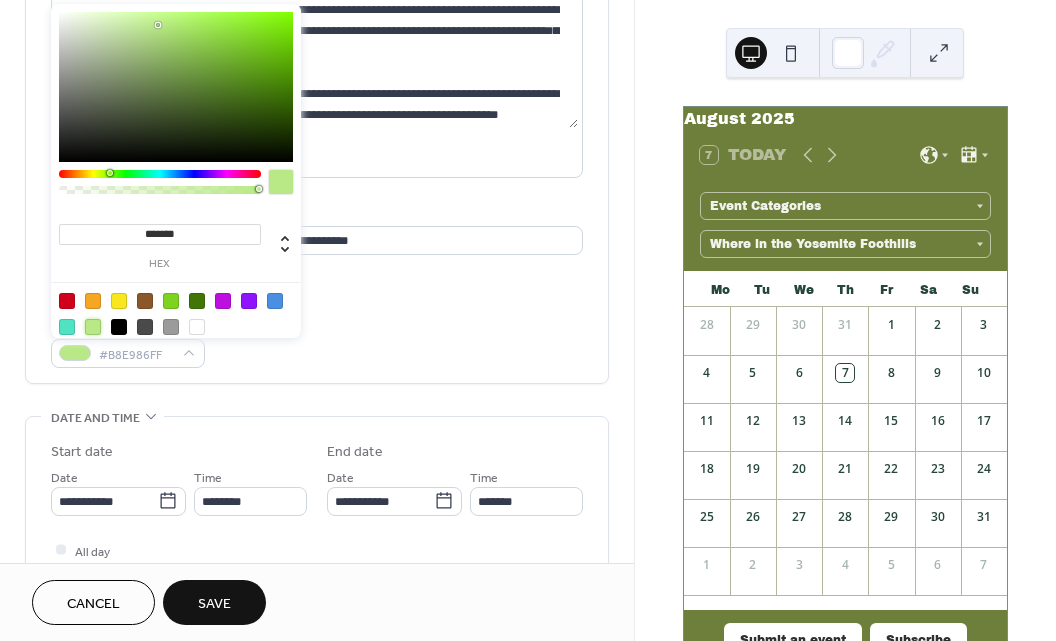click on "Event color #B8E986FF" at bounding box center (317, 341) 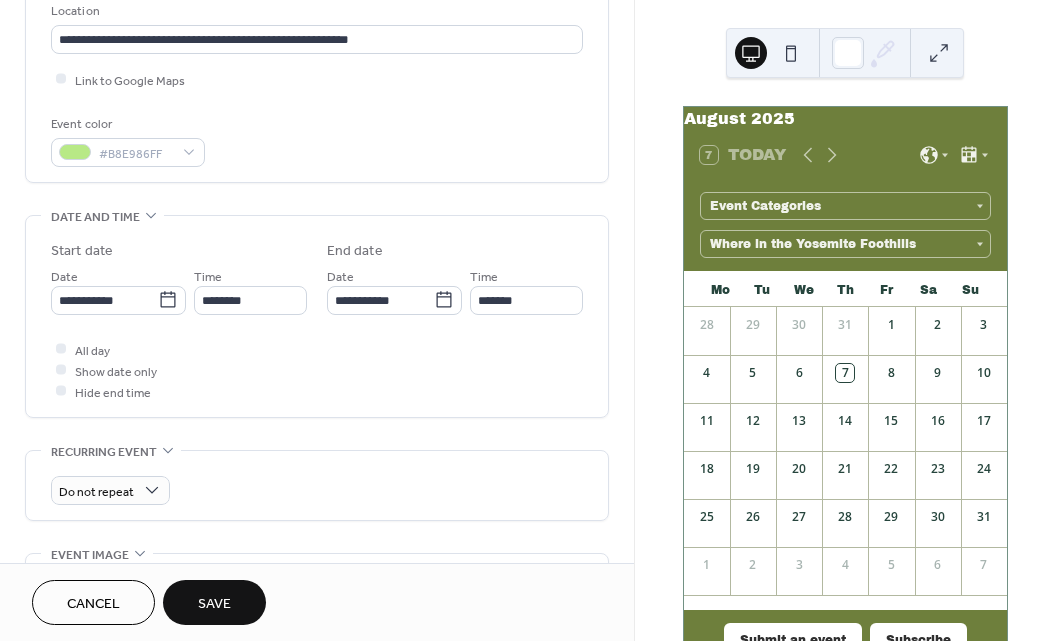 scroll, scrollTop: 442, scrollLeft: 0, axis: vertical 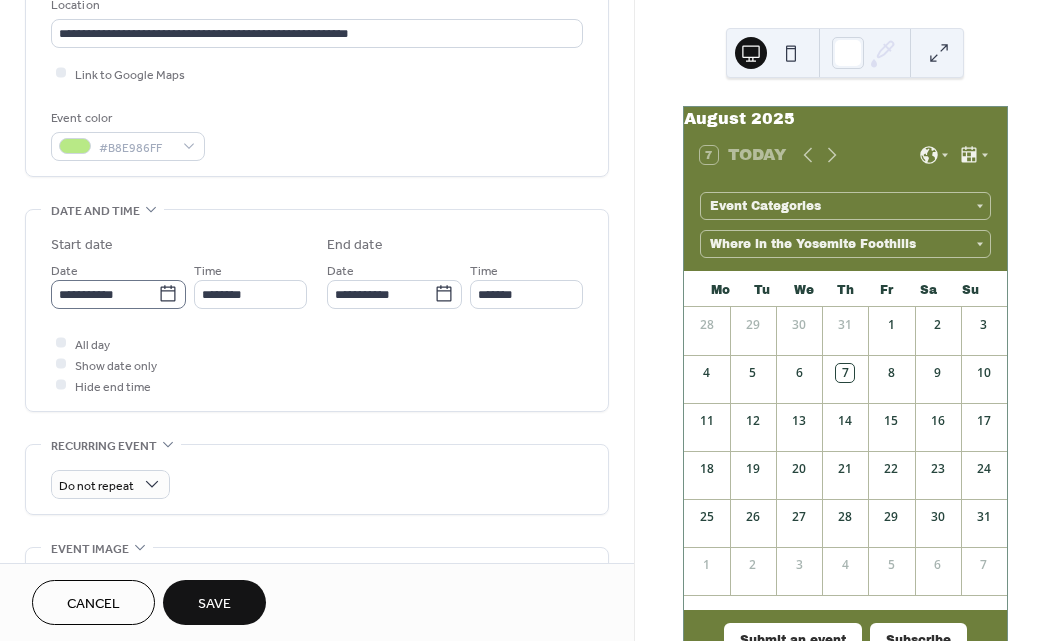 click 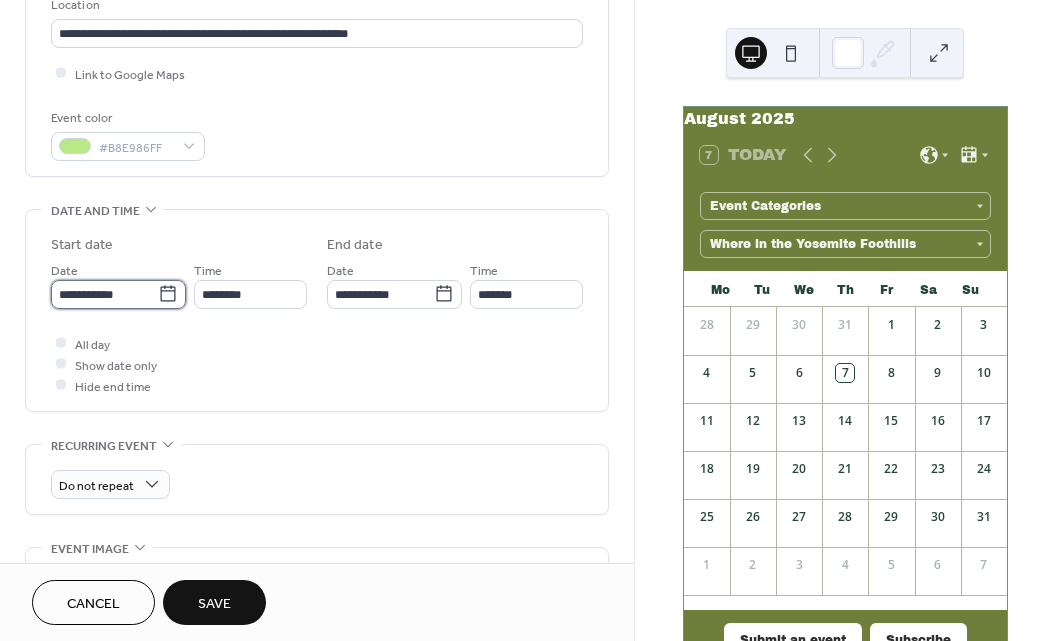 click on "**********" at bounding box center (104, 294) 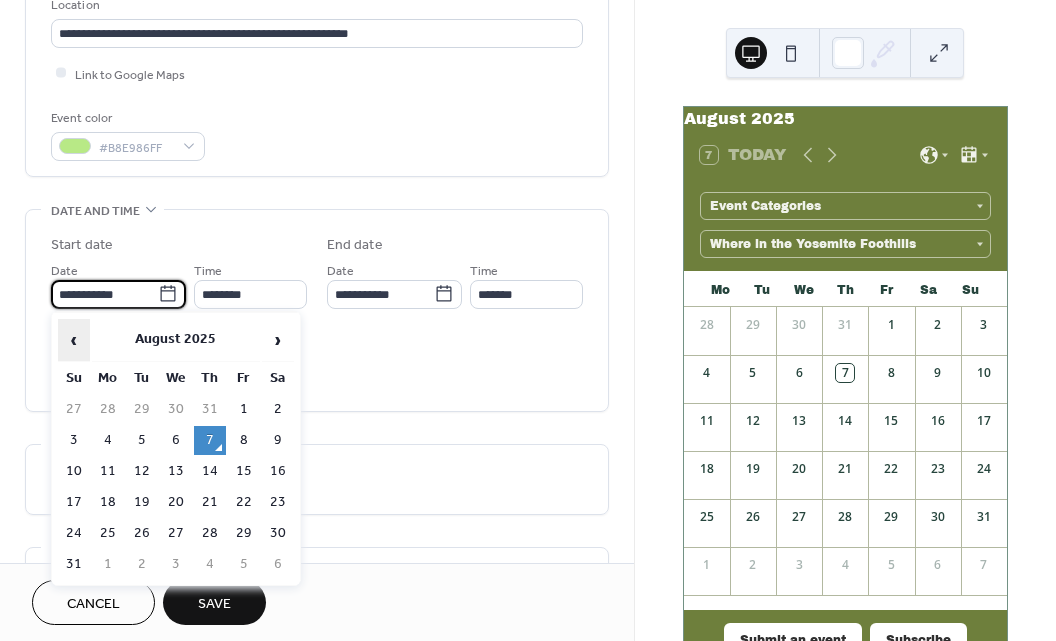 click on "‹" at bounding box center [74, 340] 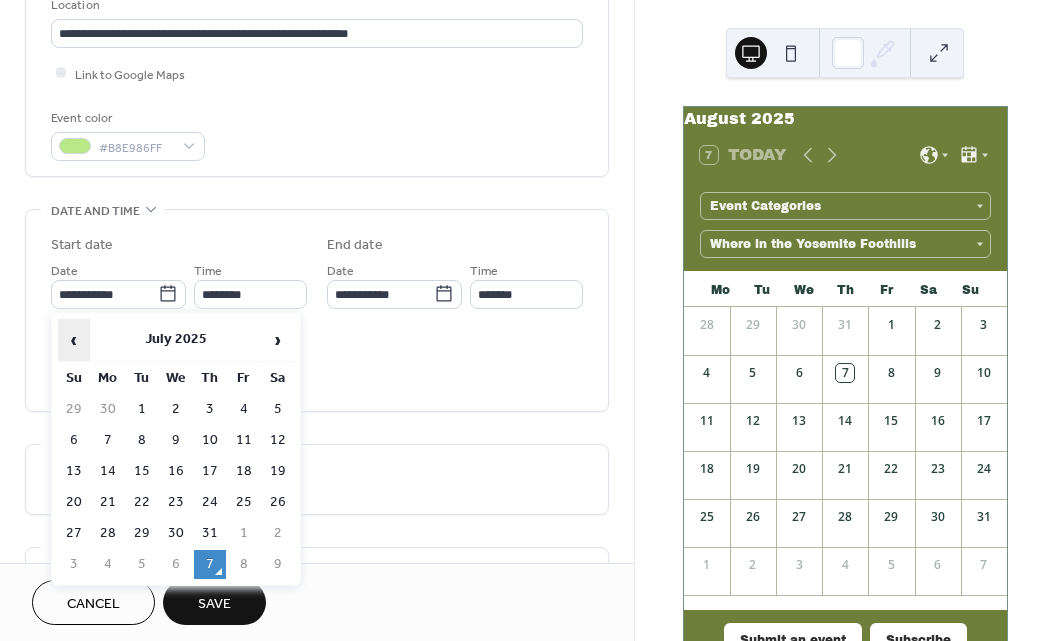 click on "‹" at bounding box center [74, 340] 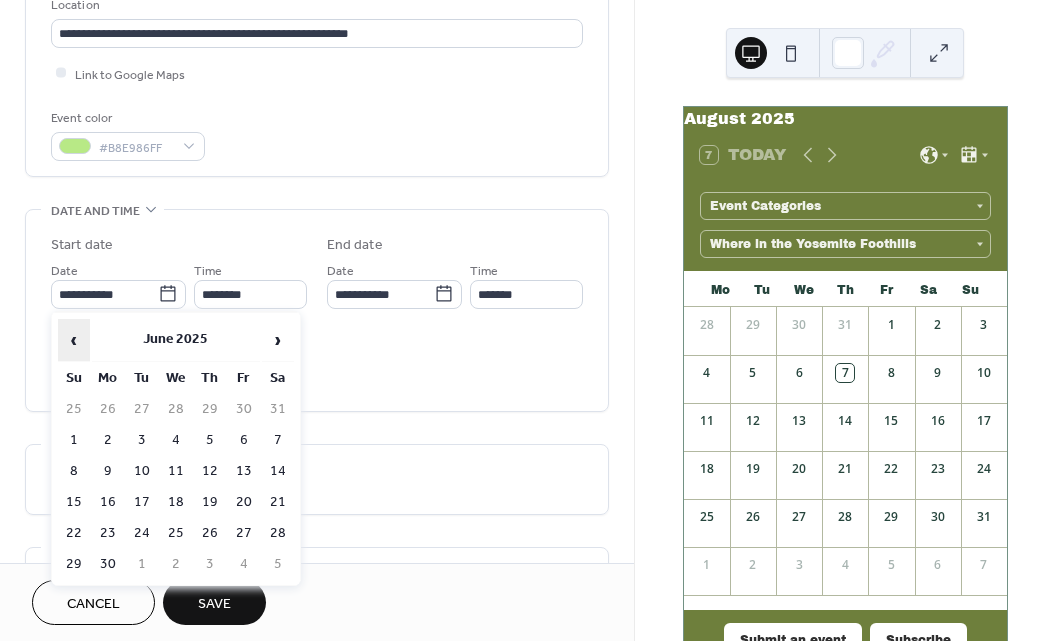 click on "‹" at bounding box center [74, 340] 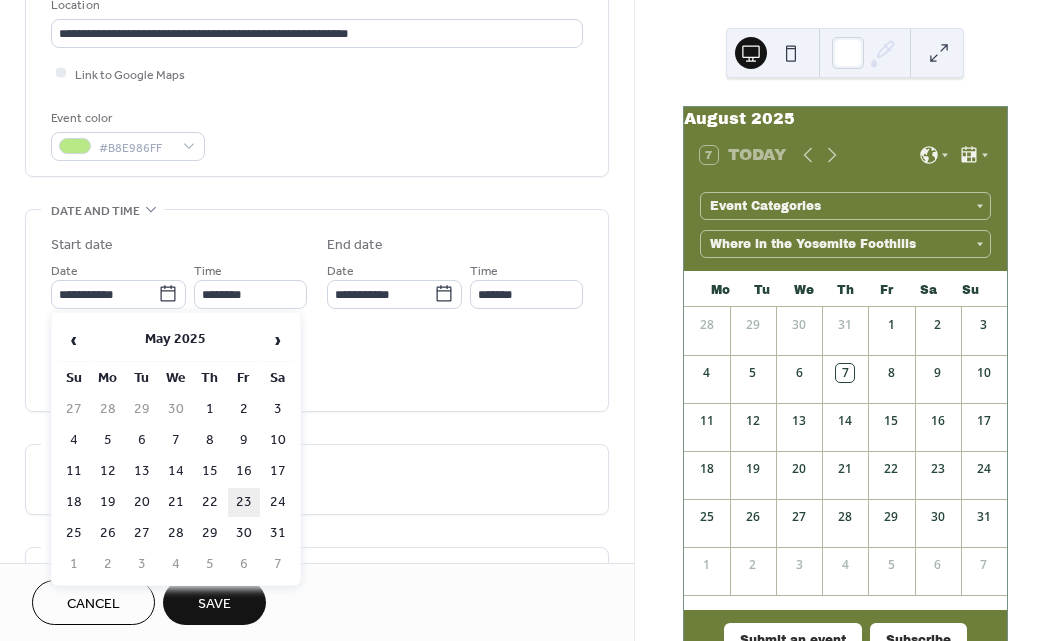 click on "23" at bounding box center [244, 502] 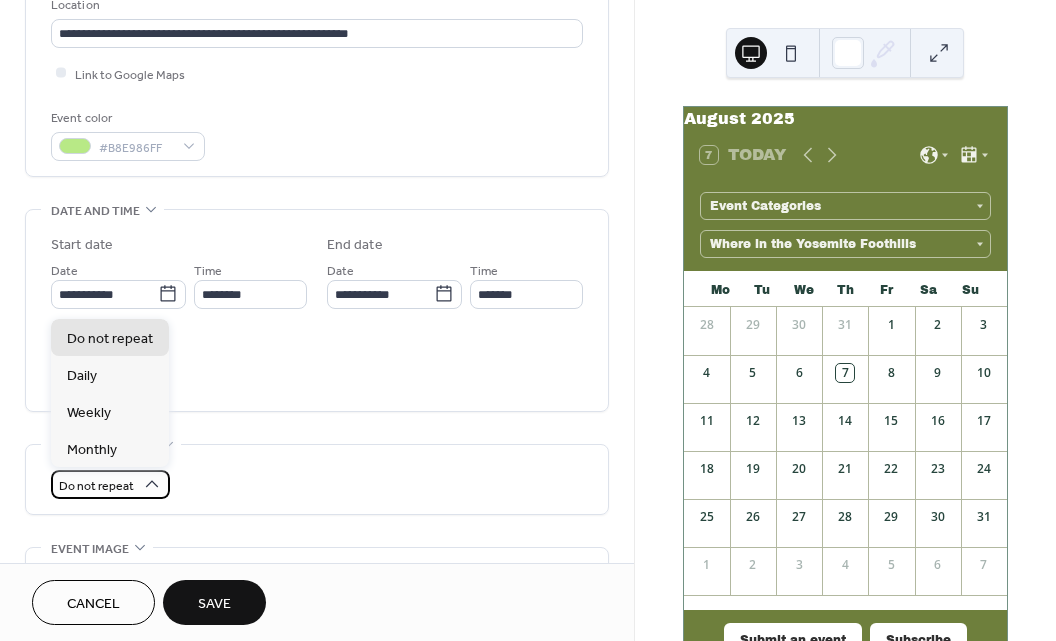 click on "Do not repeat" at bounding box center (96, 485) 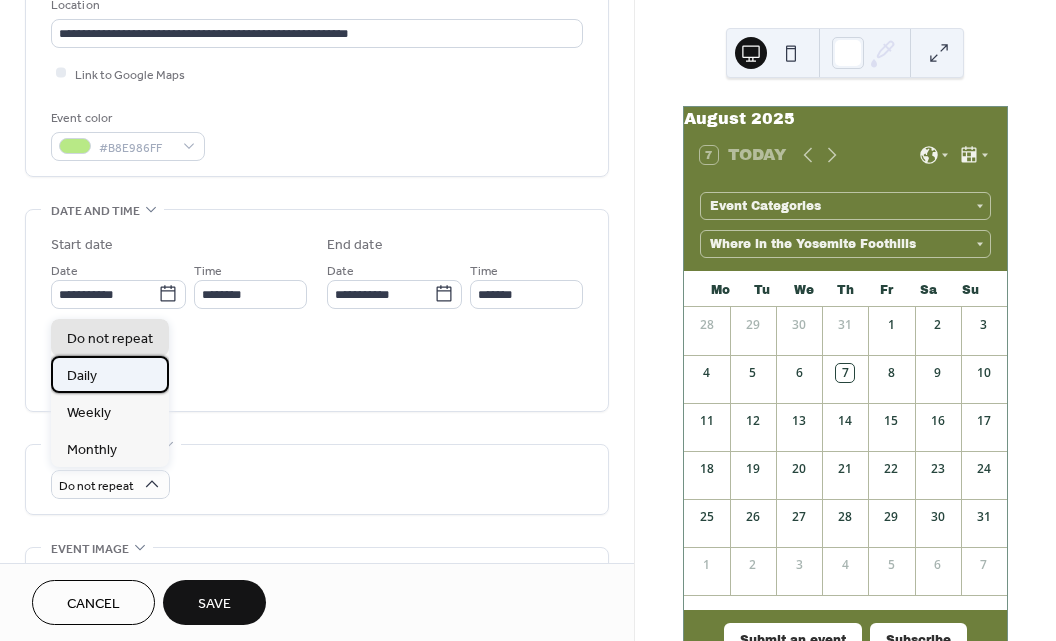 click on "Daily" at bounding box center (110, 374) 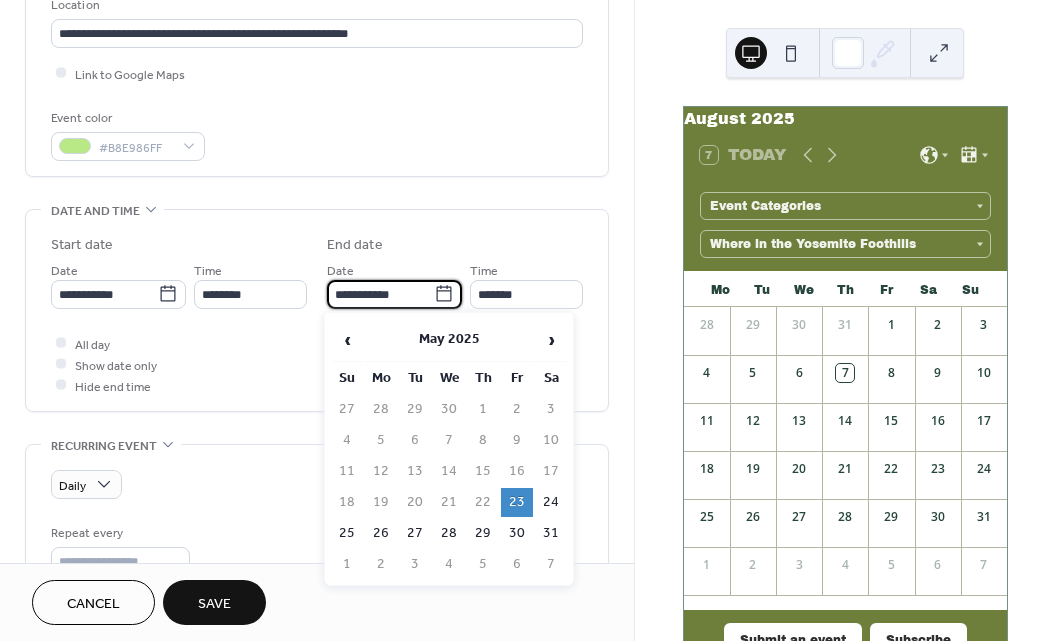 click on "**********" at bounding box center (380, 294) 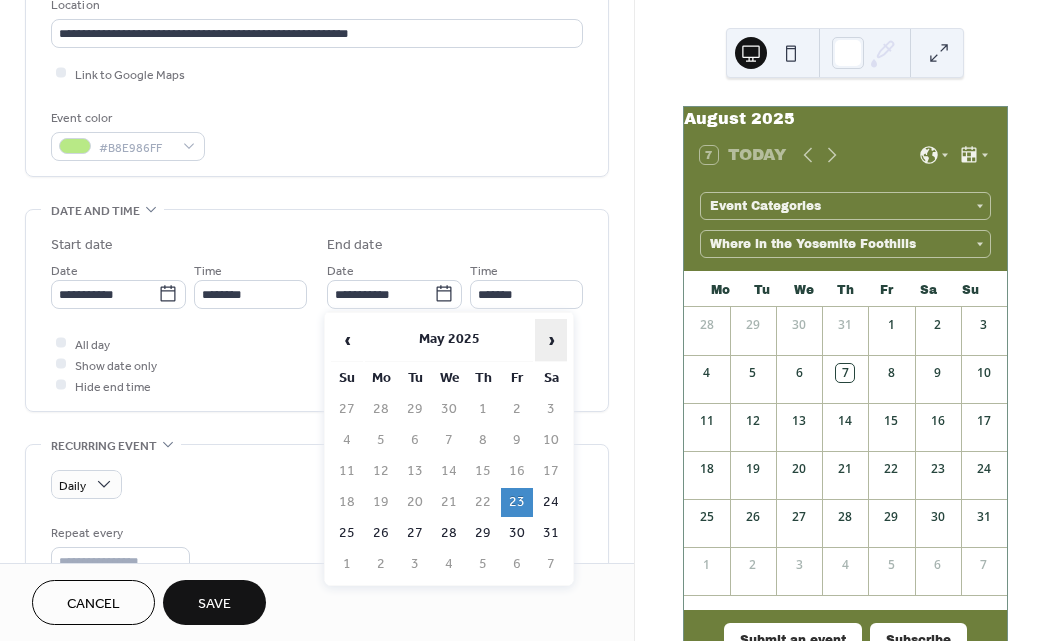 click on "›" at bounding box center (551, 340) 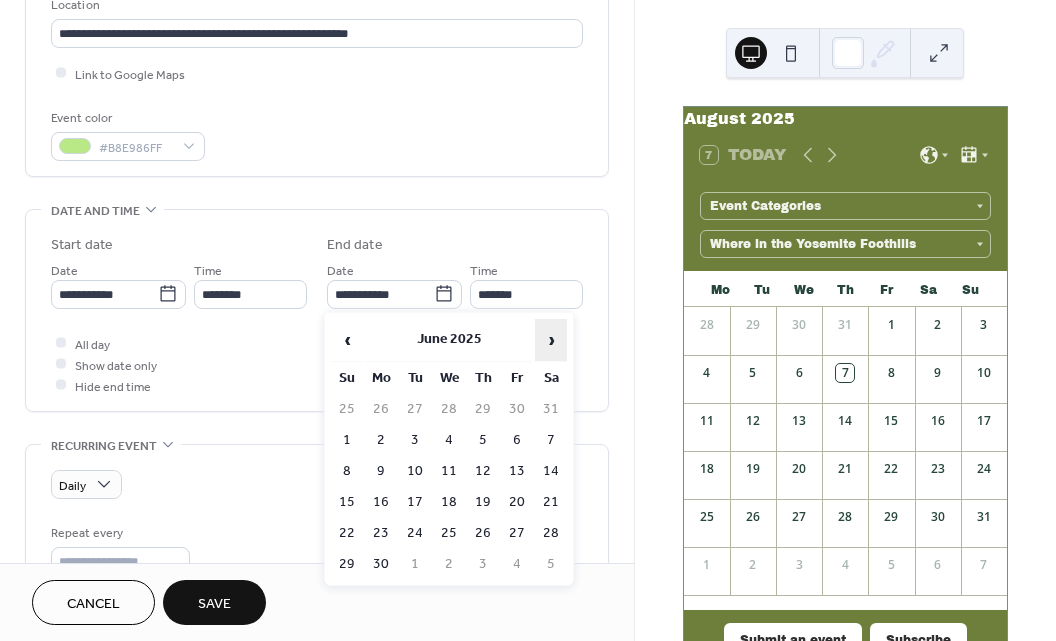 click on "›" at bounding box center [551, 340] 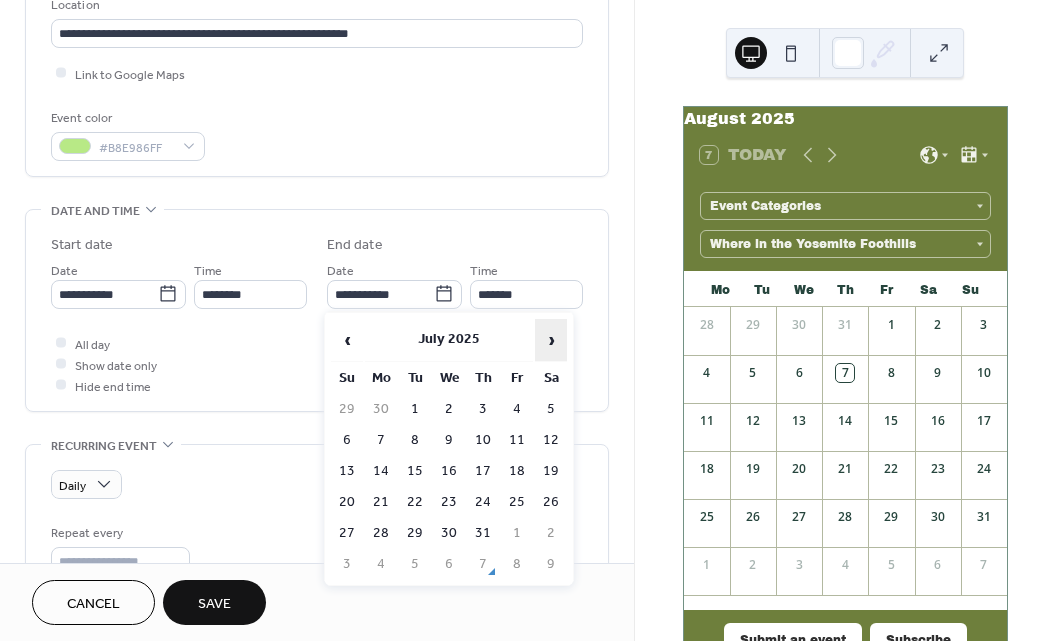 click on "›" at bounding box center (551, 340) 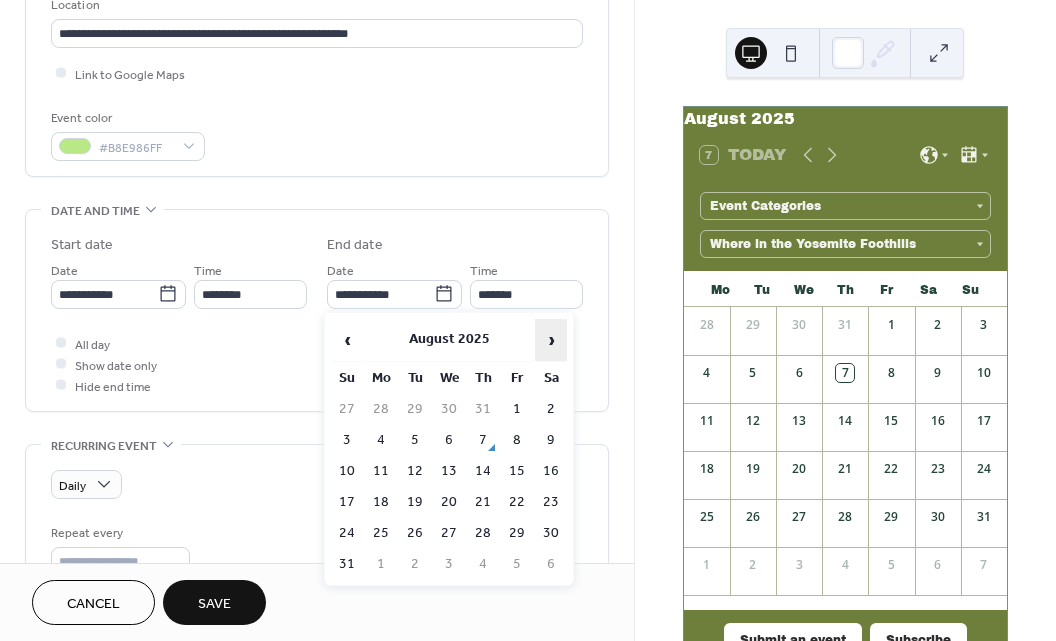 click on "›" at bounding box center (551, 340) 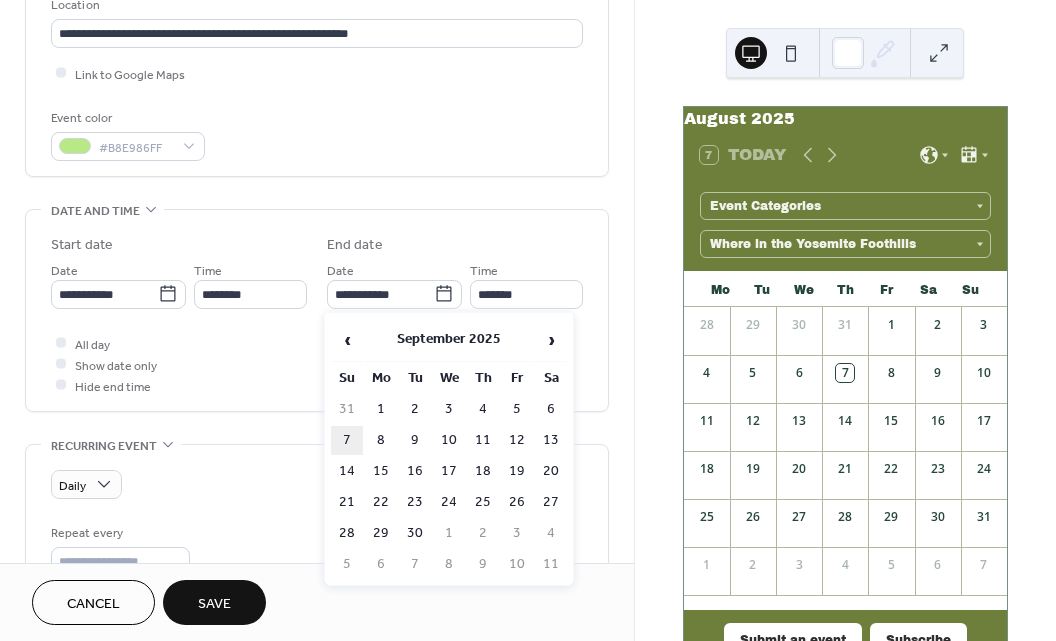 click on "7" at bounding box center [347, 440] 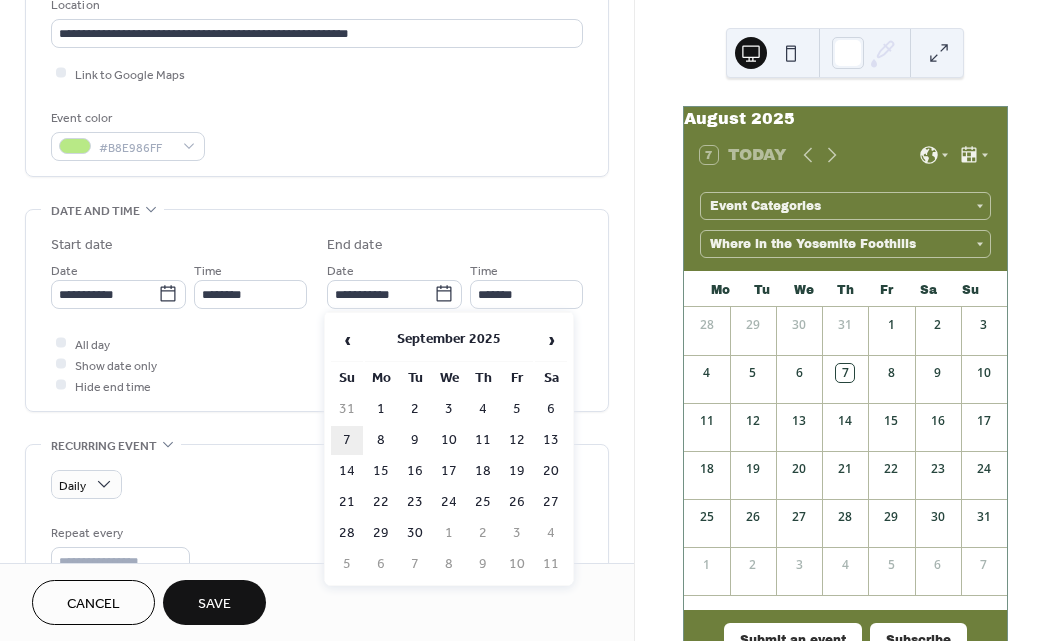 type on "**********" 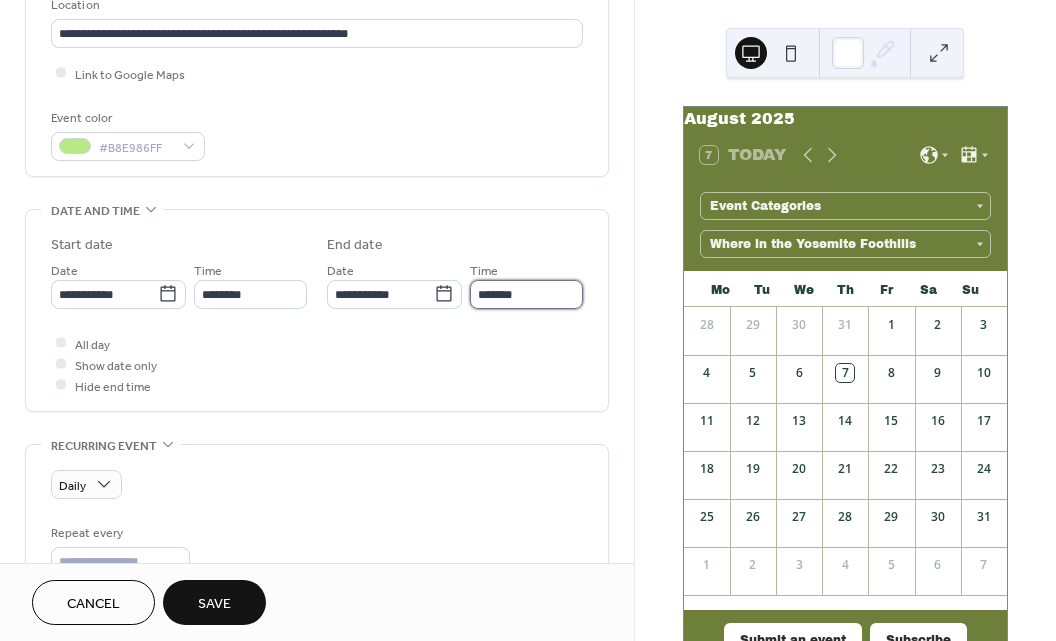 click on "*******" at bounding box center (526, 294) 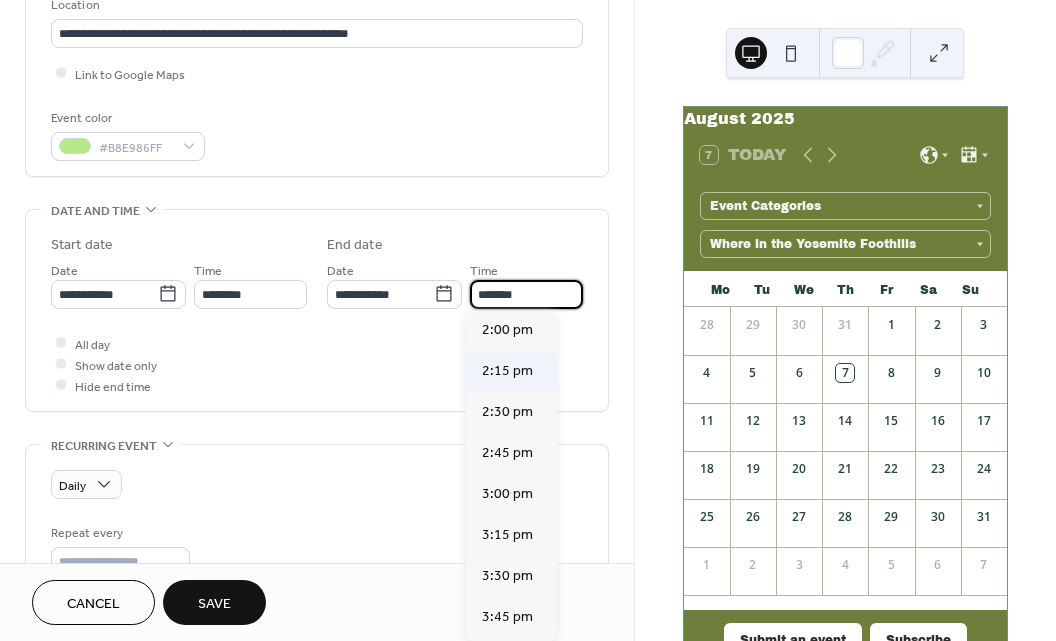 scroll, scrollTop: 2303, scrollLeft: 0, axis: vertical 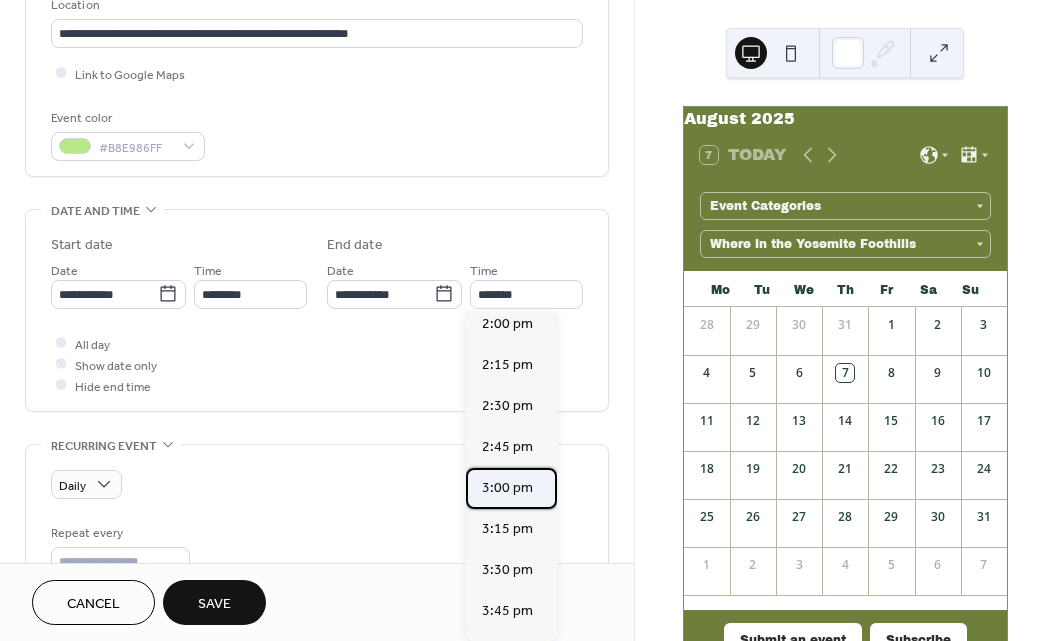 click on "3:00 pm" at bounding box center [507, 487] 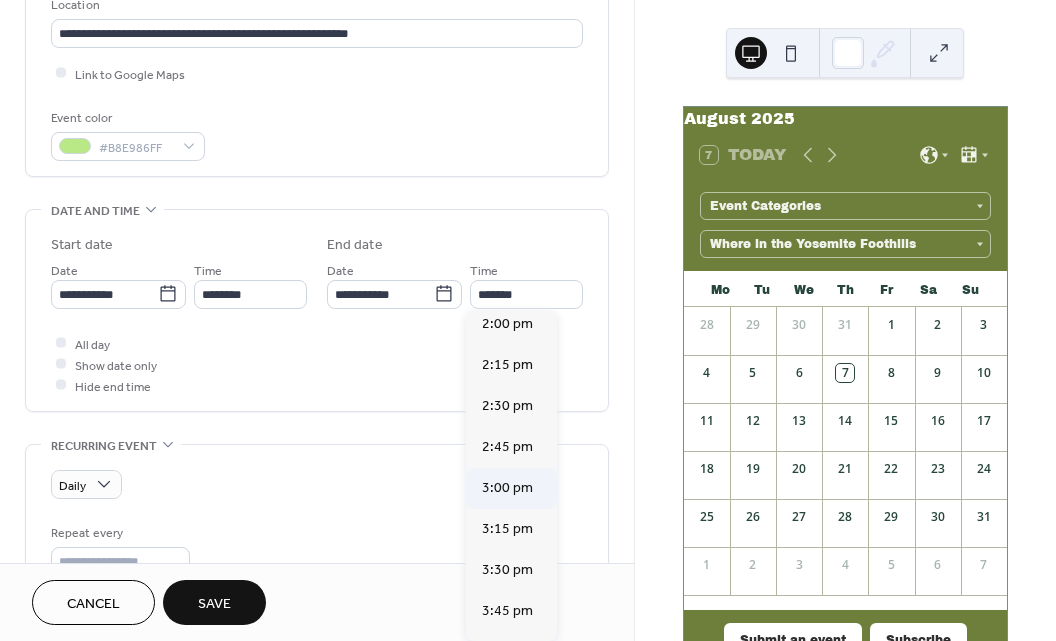 type on "*******" 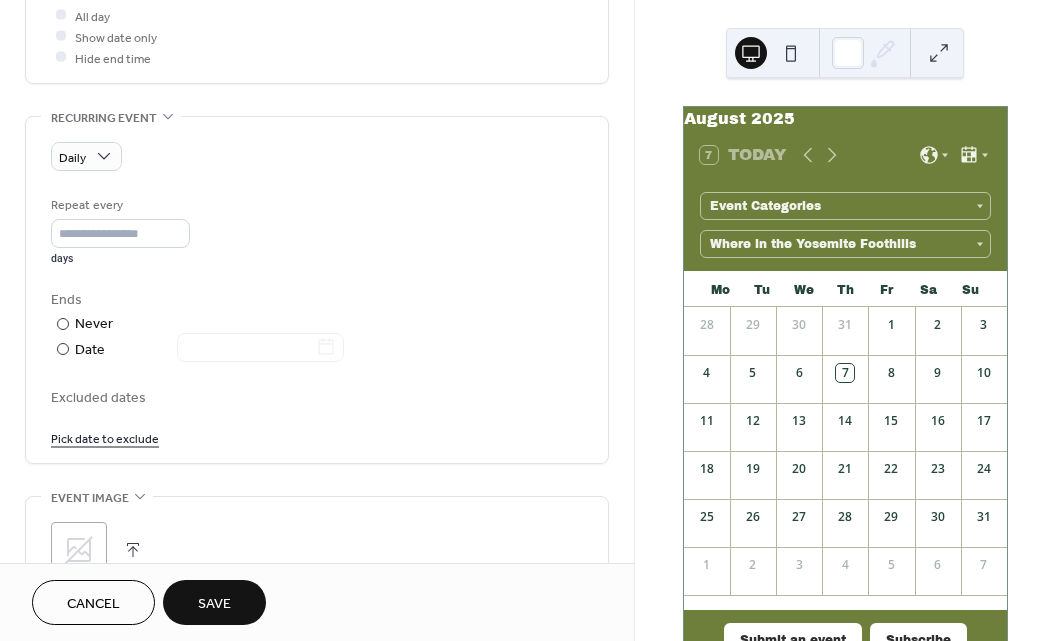 scroll, scrollTop: 771, scrollLeft: 0, axis: vertical 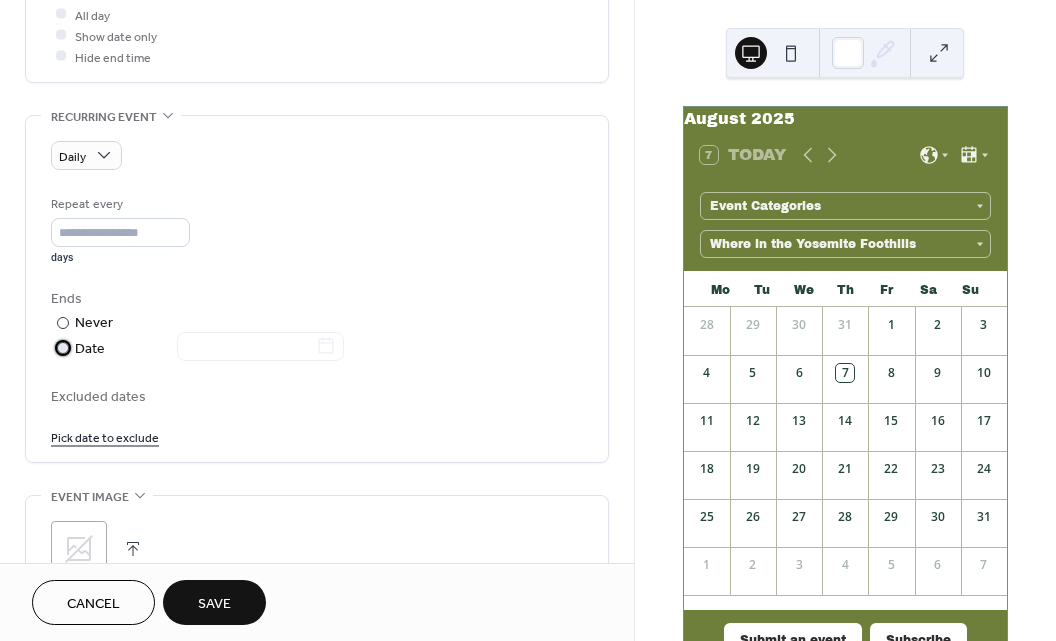 click at bounding box center [63, 348] 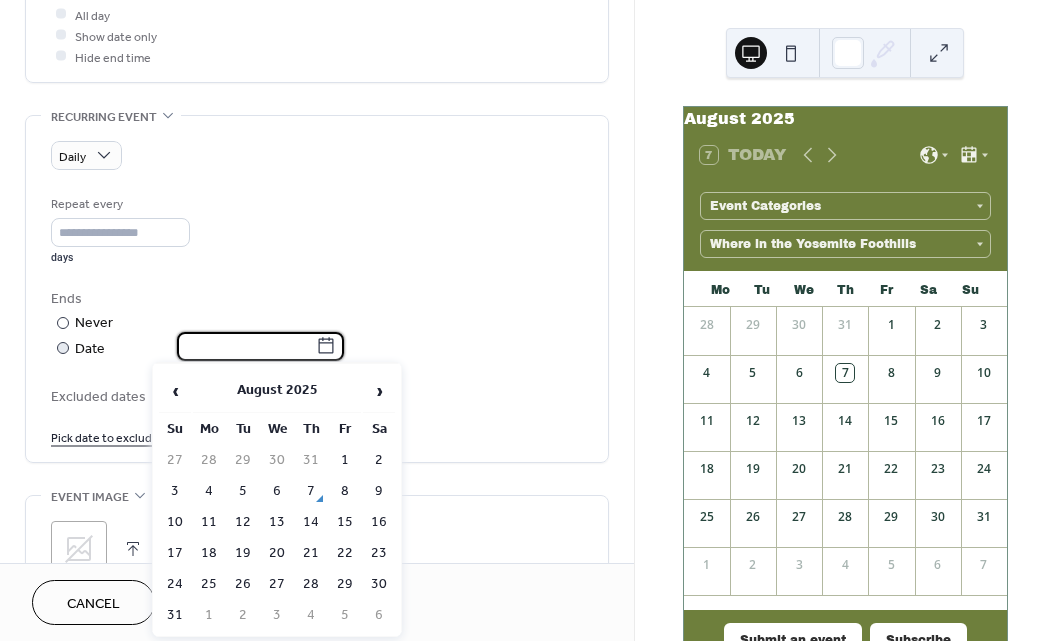 click at bounding box center (246, 346) 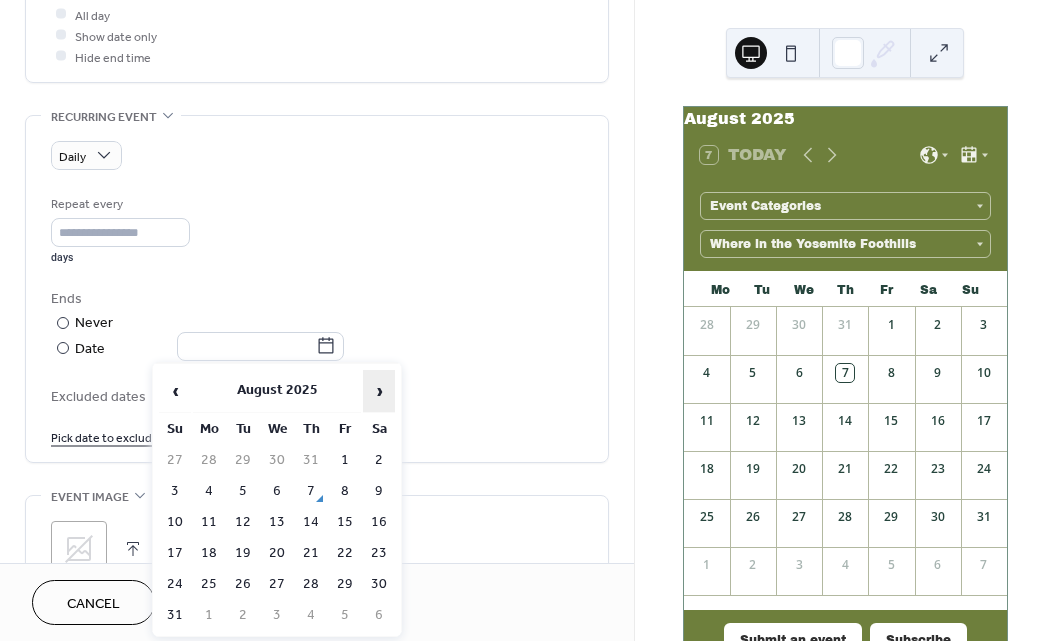 click on "›" at bounding box center [379, 391] 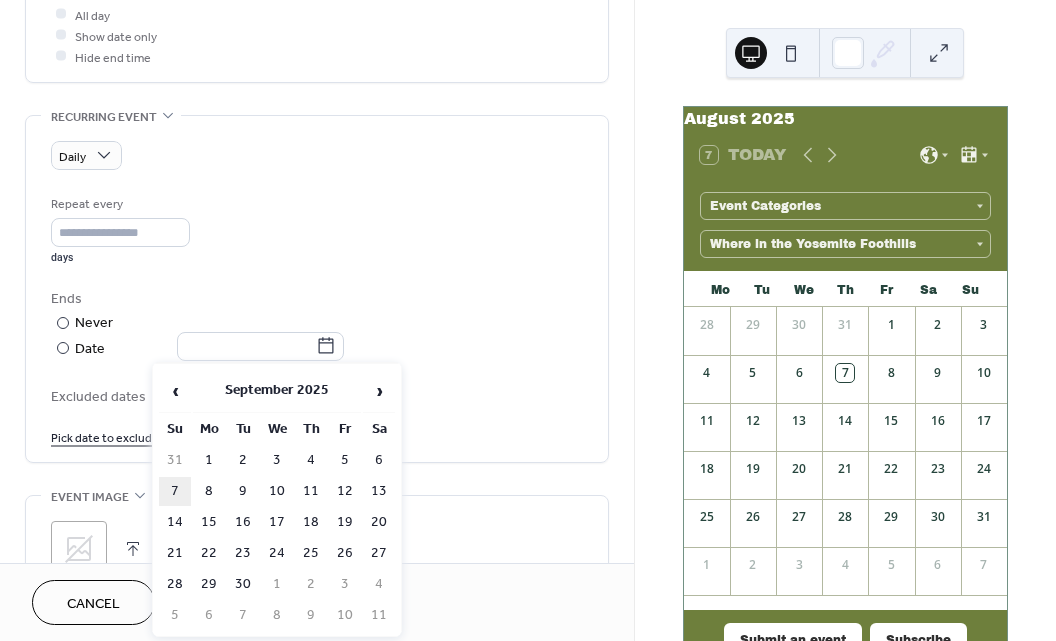 click on "7" at bounding box center [175, 491] 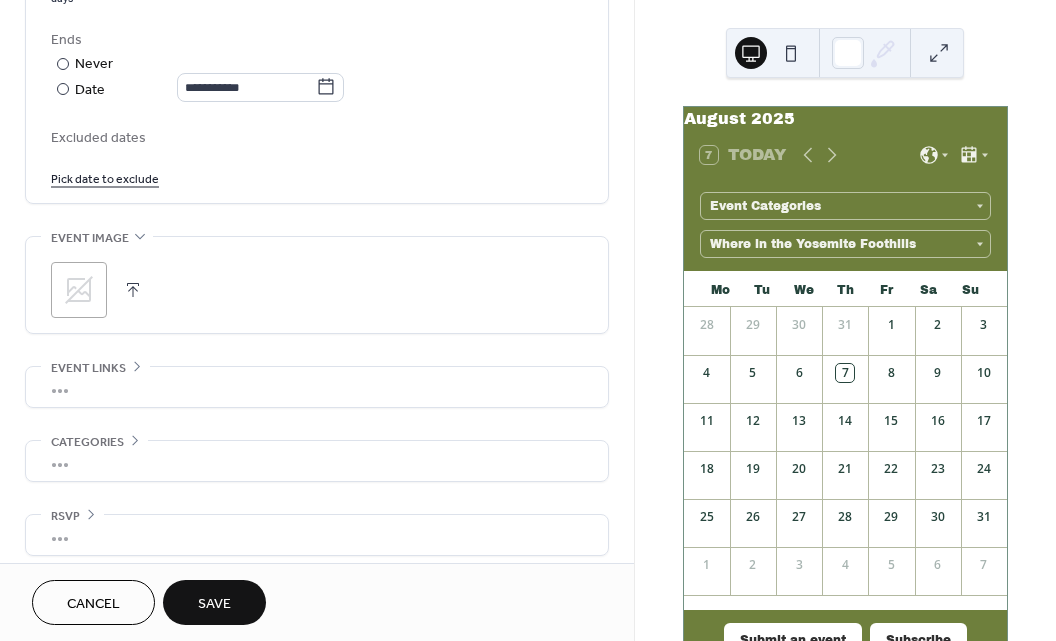 scroll, scrollTop: 1037, scrollLeft: 0, axis: vertical 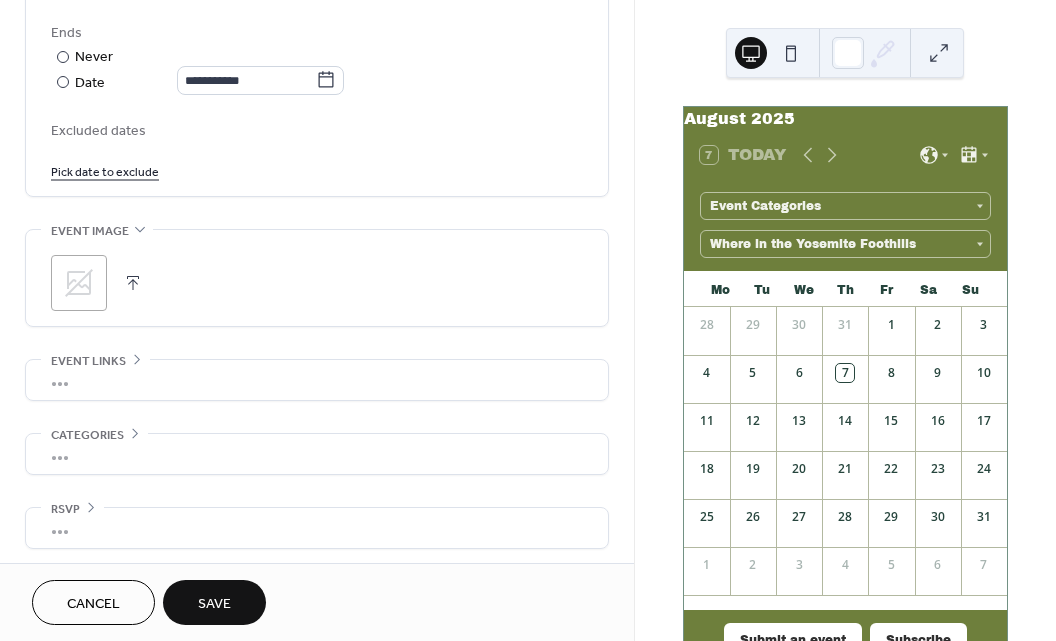 click 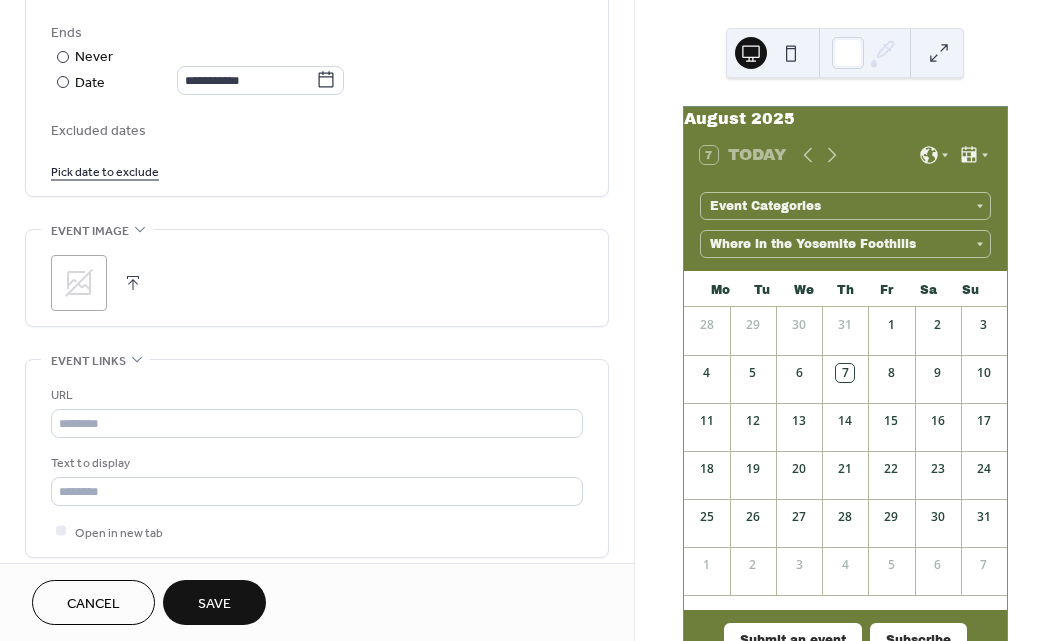 scroll, scrollTop: 1037, scrollLeft: 0, axis: vertical 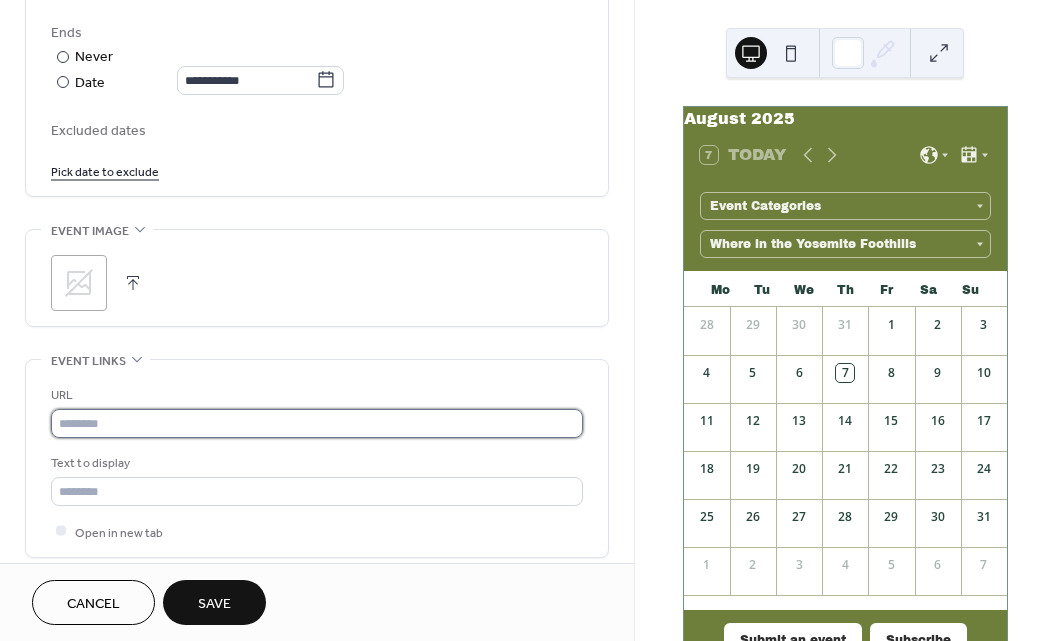 click at bounding box center (317, 423) 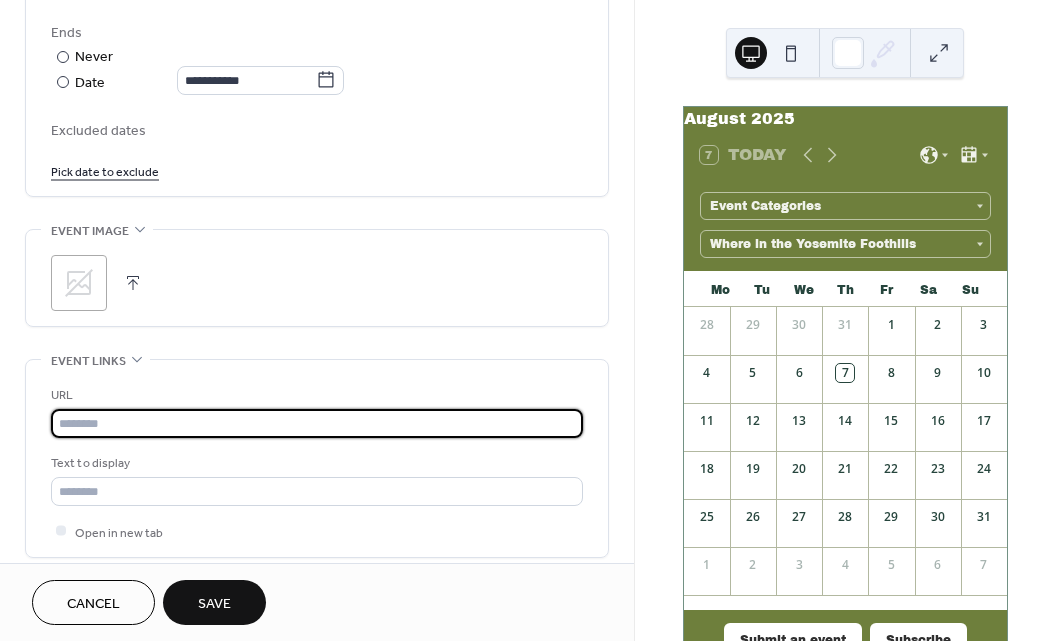 paste on "**********" 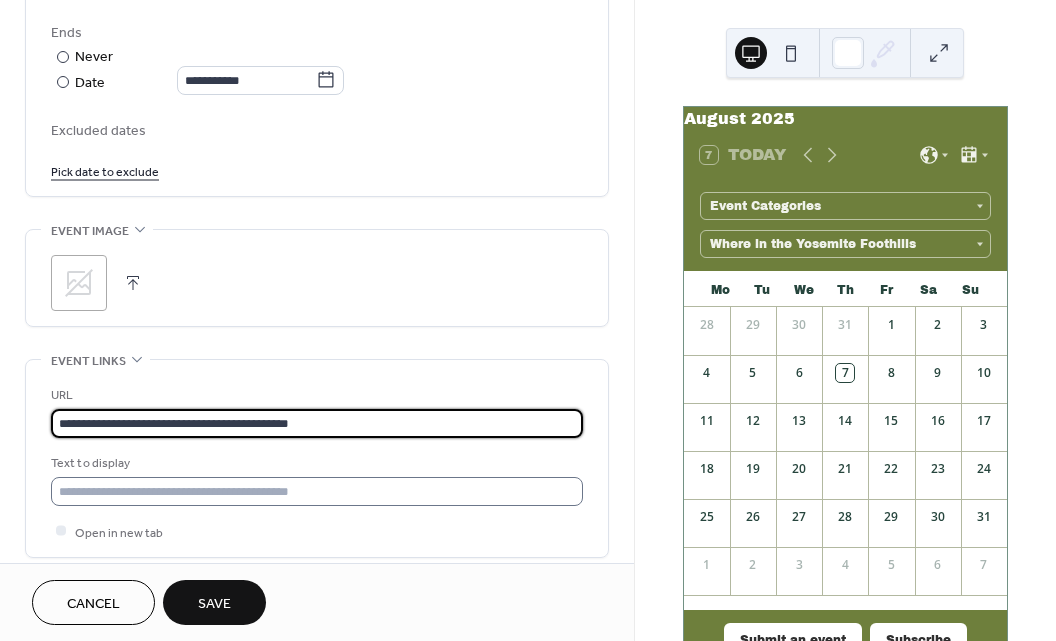 type on "**********" 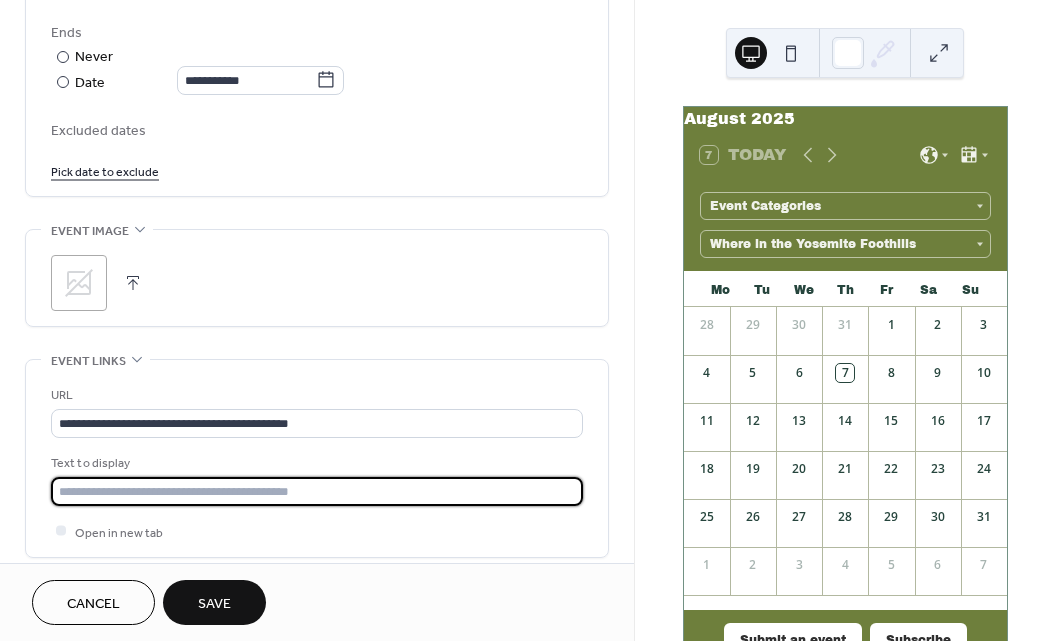 click at bounding box center (317, 491) 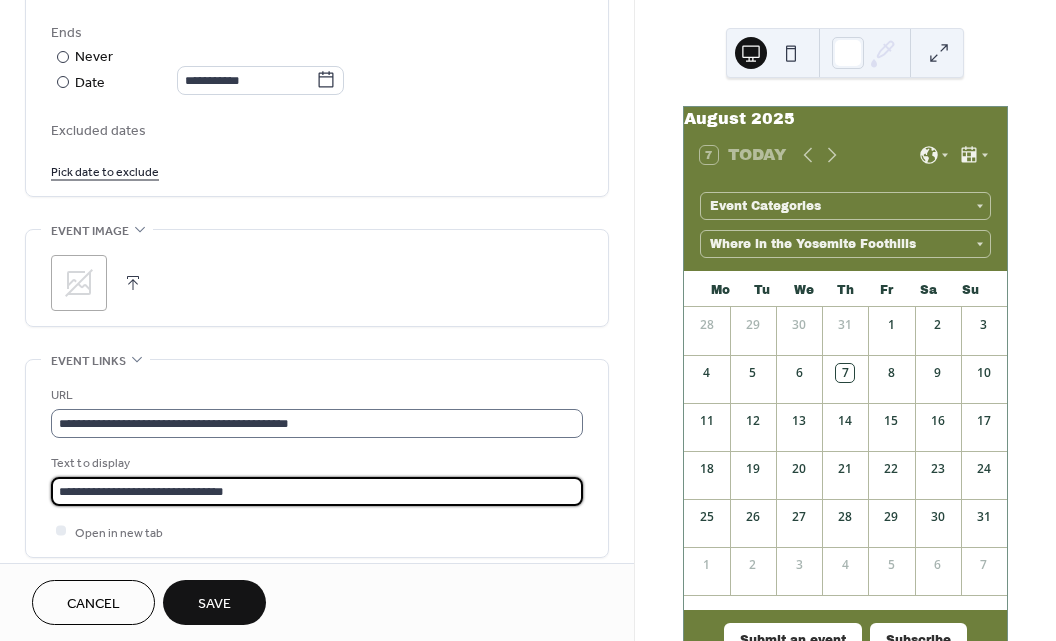 scroll, scrollTop: 0, scrollLeft: 0, axis: both 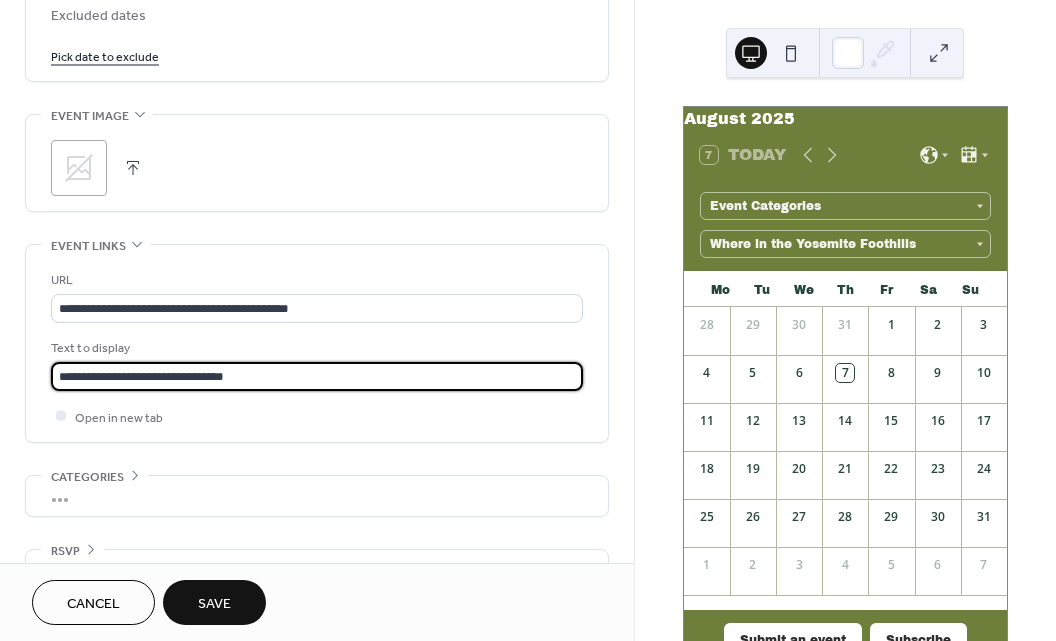 type on "**********" 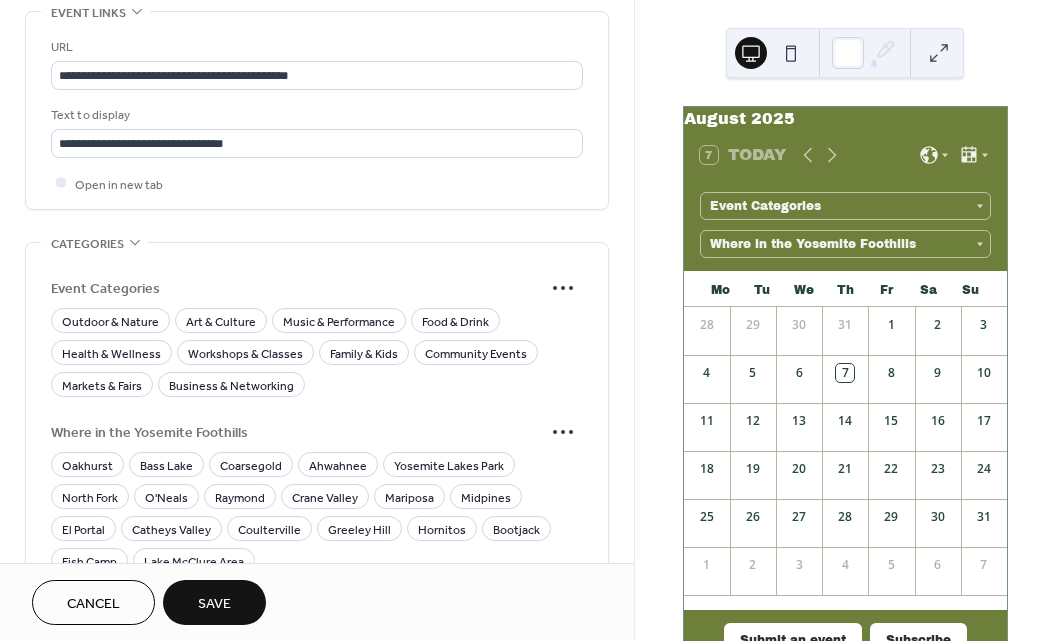 scroll, scrollTop: 1389, scrollLeft: 0, axis: vertical 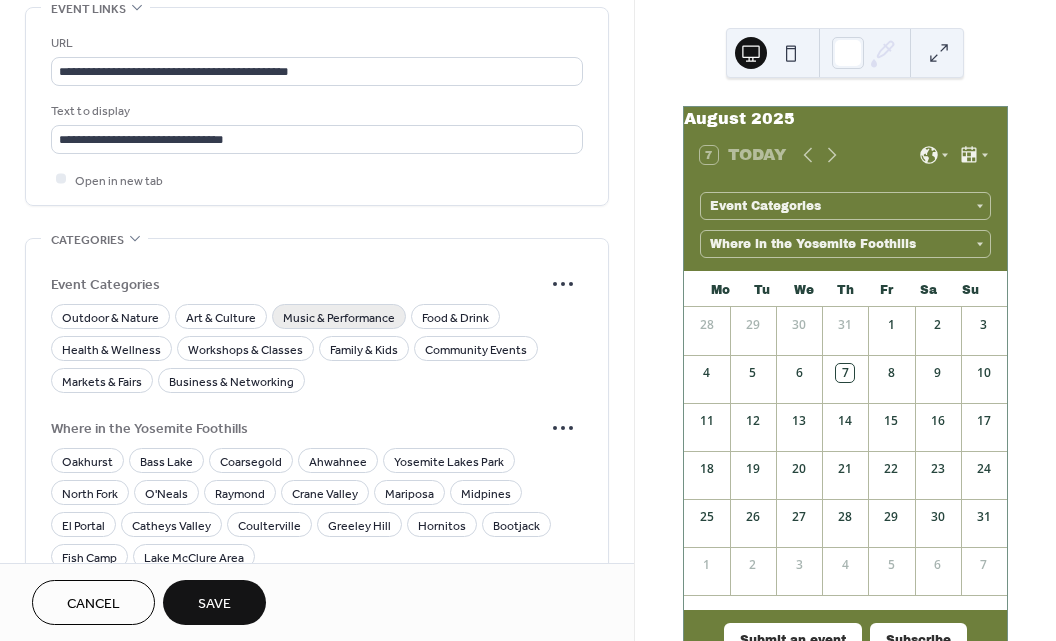 click on "Music & Performance" at bounding box center [339, 317] 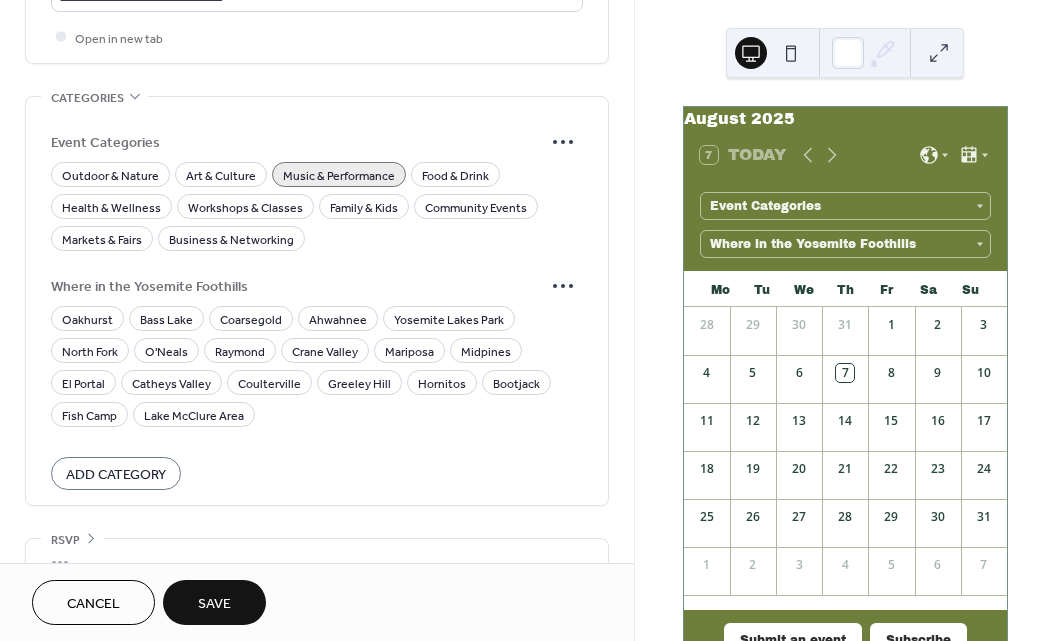 scroll, scrollTop: 1535, scrollLeft: 0, axis: vertical 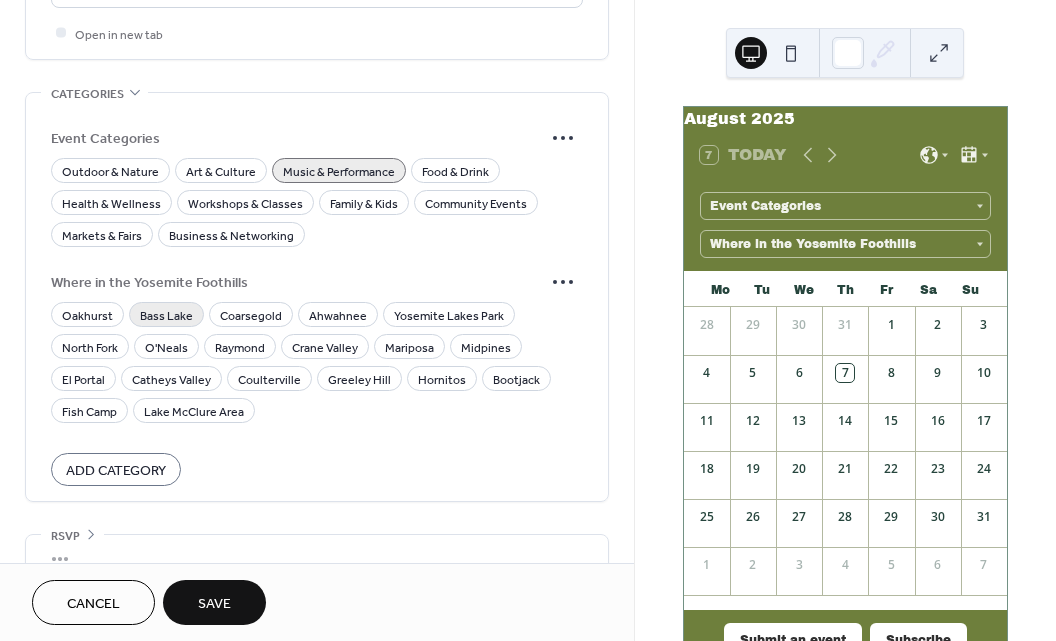 click on "Bass Lake" at bounding box center (166, 315) 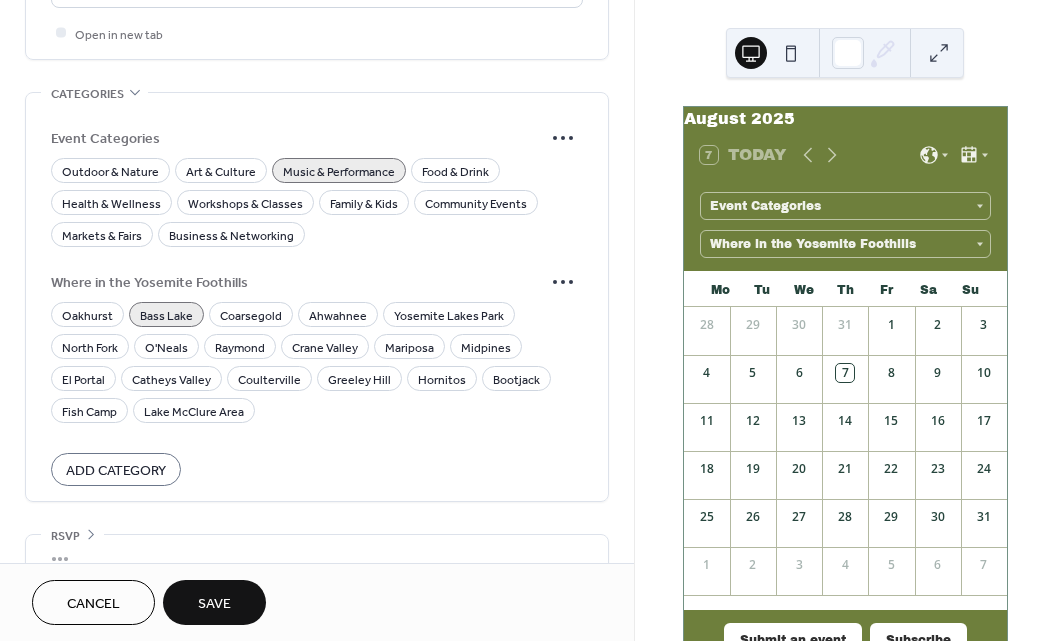 scroll, scrollTop: 1556, scrollLeft: 0, axis: vertical 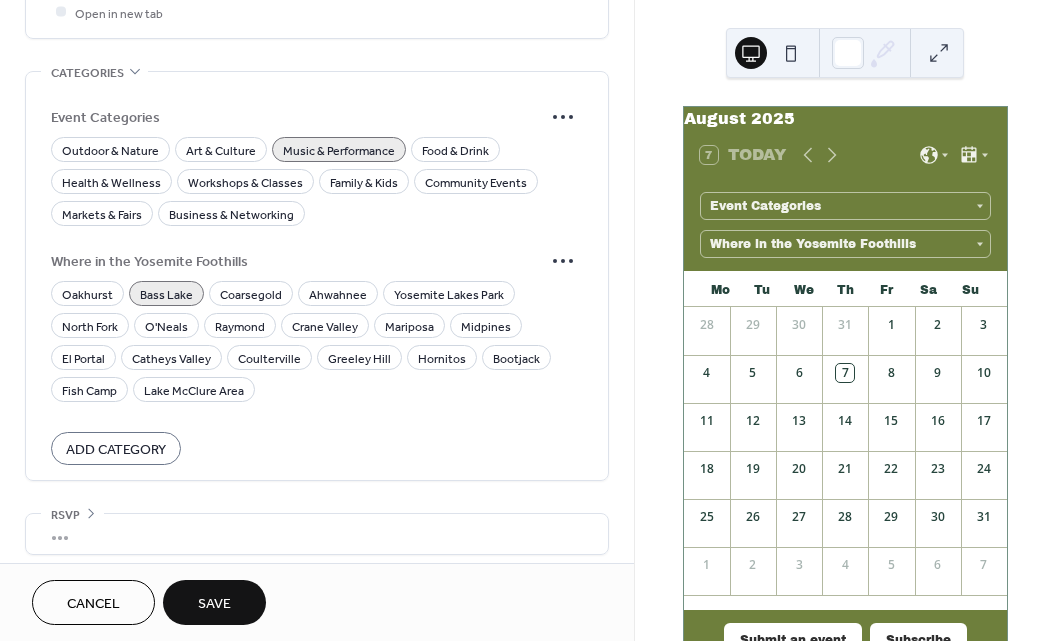 click on "•••" at bounding box center (317, 534) 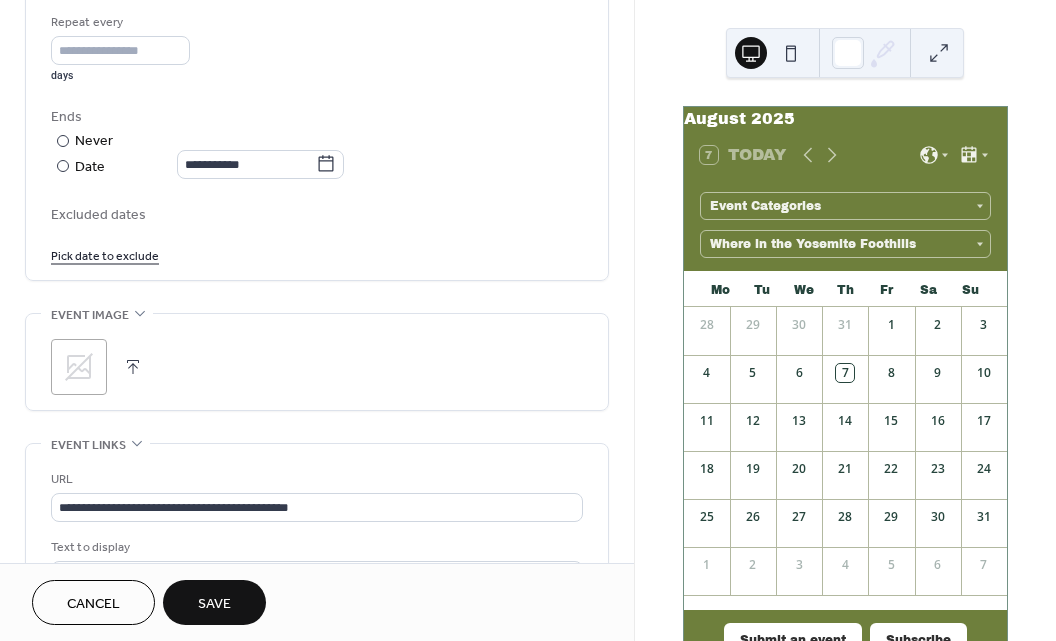 scroll, scrollTop: 923, scrollLeft: 0, axis: vertical 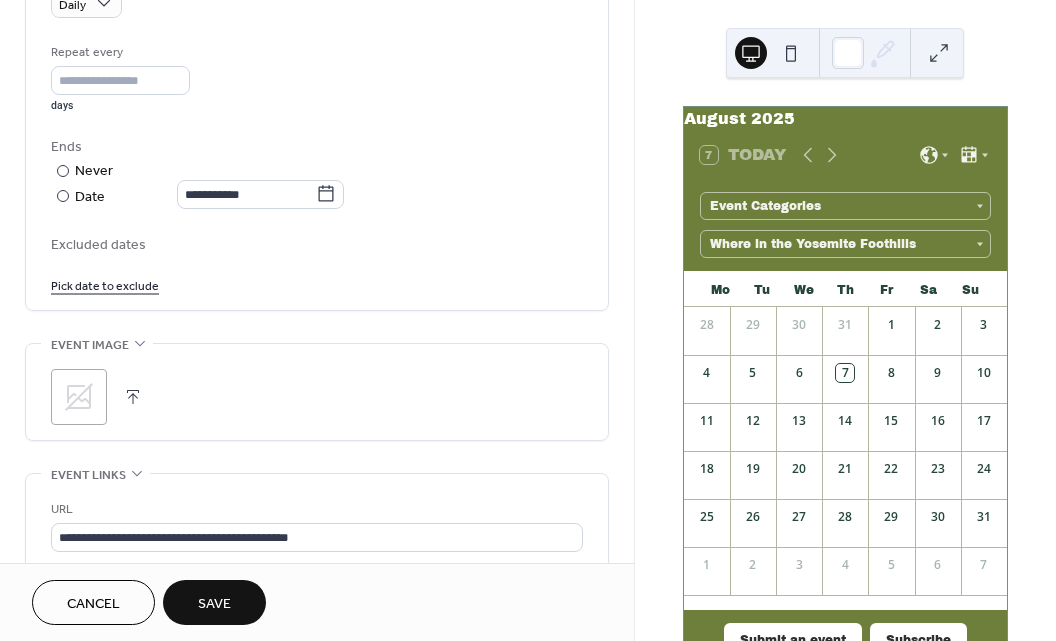 click 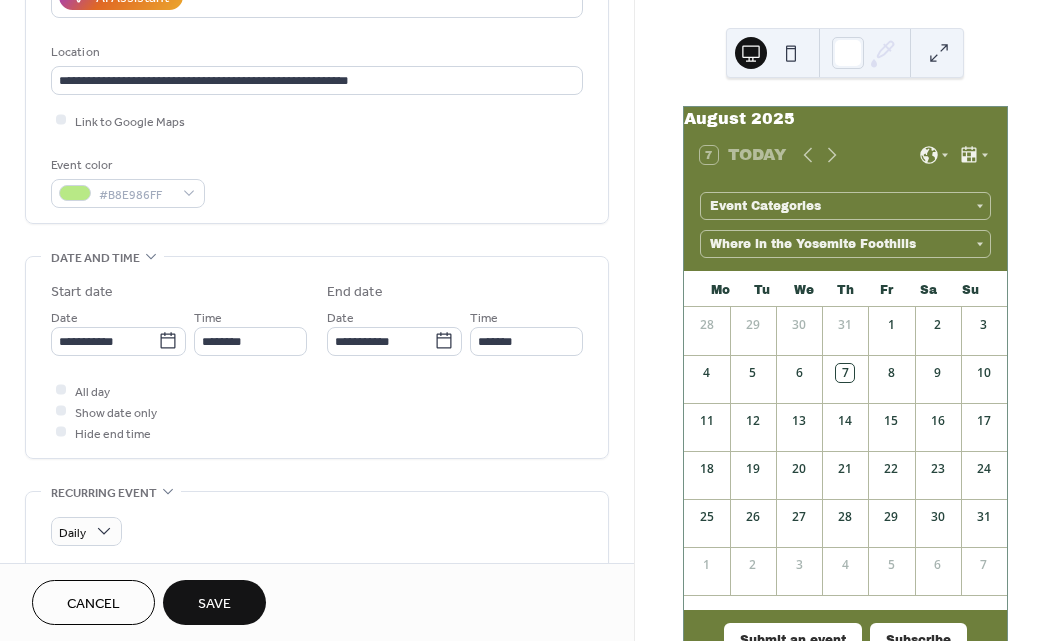 scroll, scrollTop: 402, scrollLeft: 0, axis: vertical 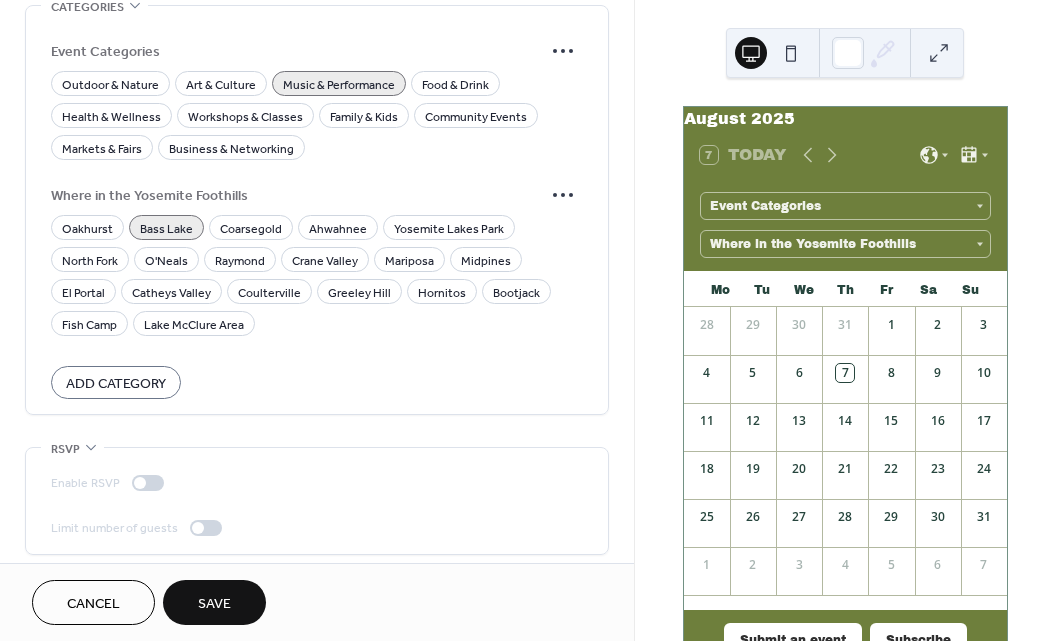 click on "Save" at bounding box center [214, 602] 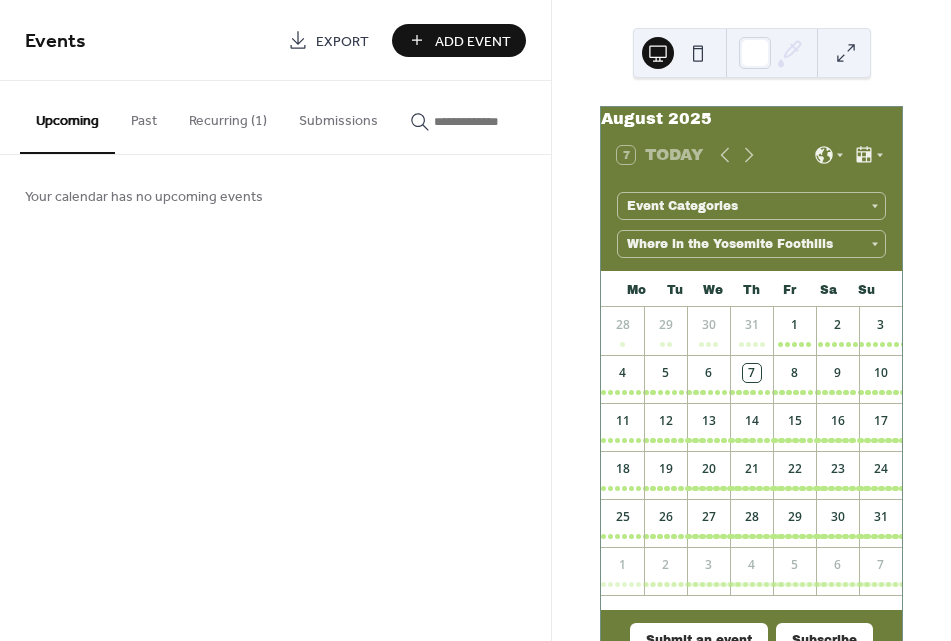 scroll, scrollTop: 0, scrollLeft: 0, axis: both 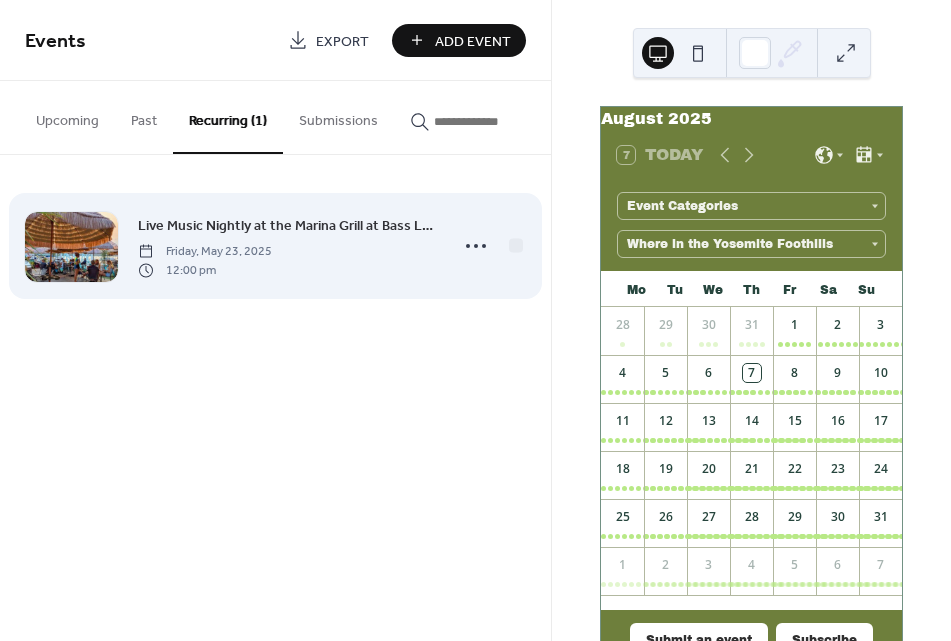 click on "Live Music Nightly at the Marina Grill at Bass Lake Boat Rentals" at bounding box center [287, 226] 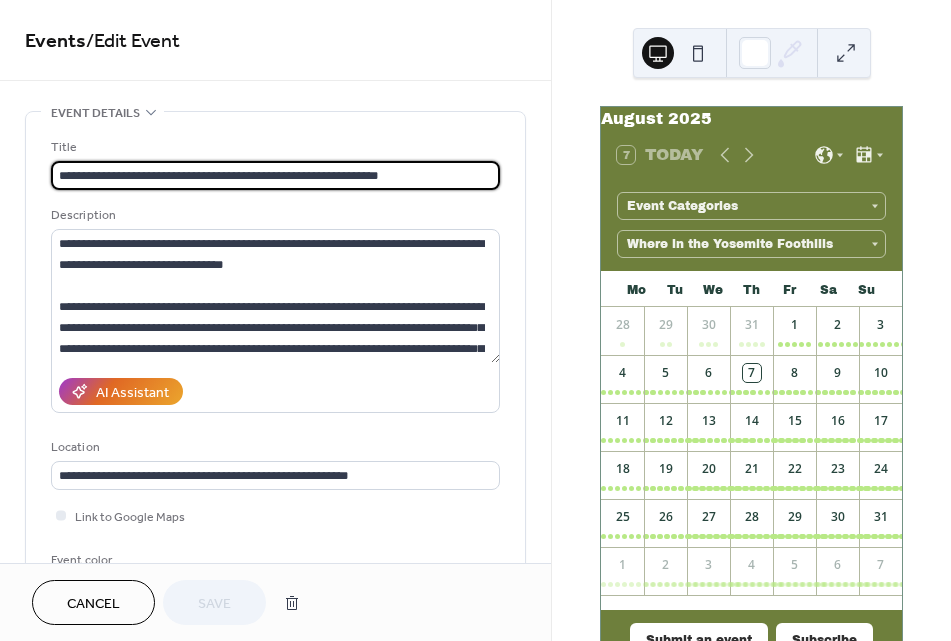 type on "**********" 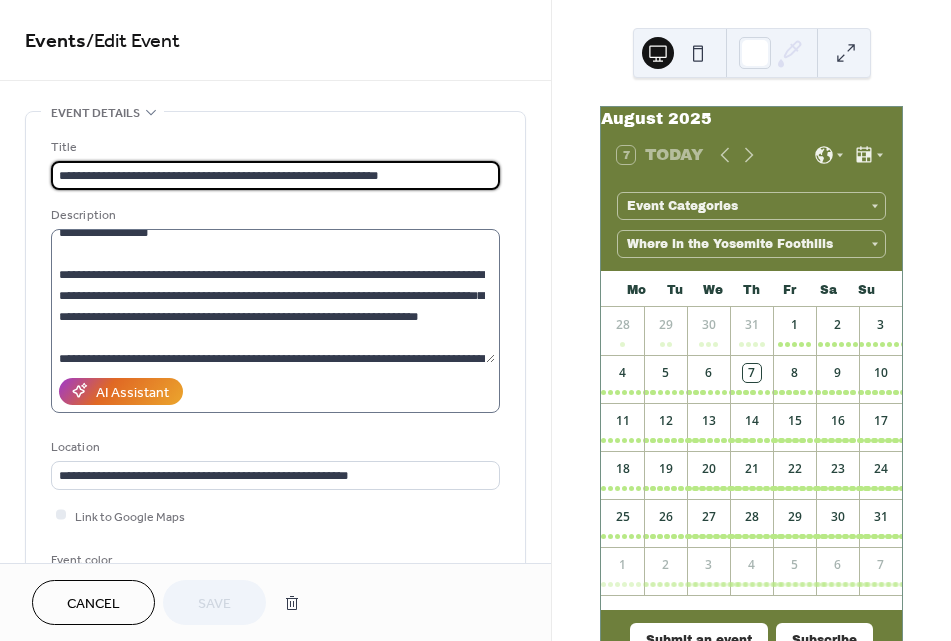 scroll, scrollTop: 210, scrollLeft: 0, axis: vertical 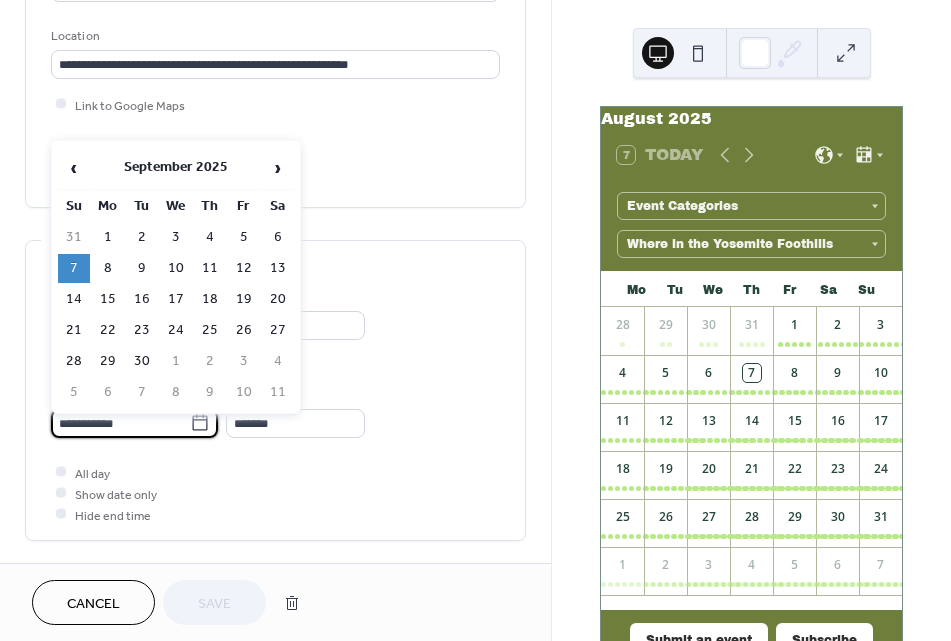 click on "**********" at bounding box center (120, 423) 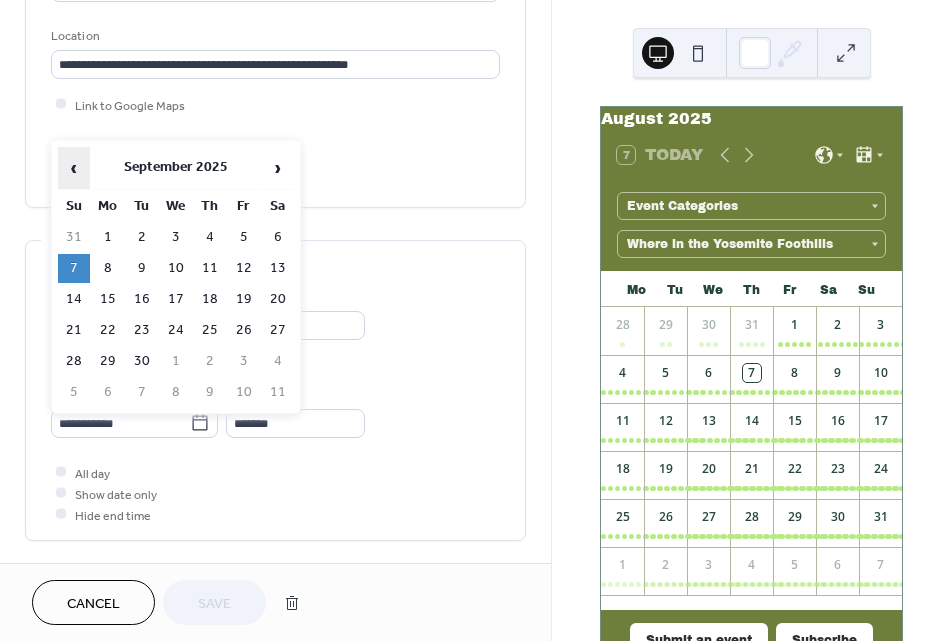 click on "‹" at bounding box center [74, 168] 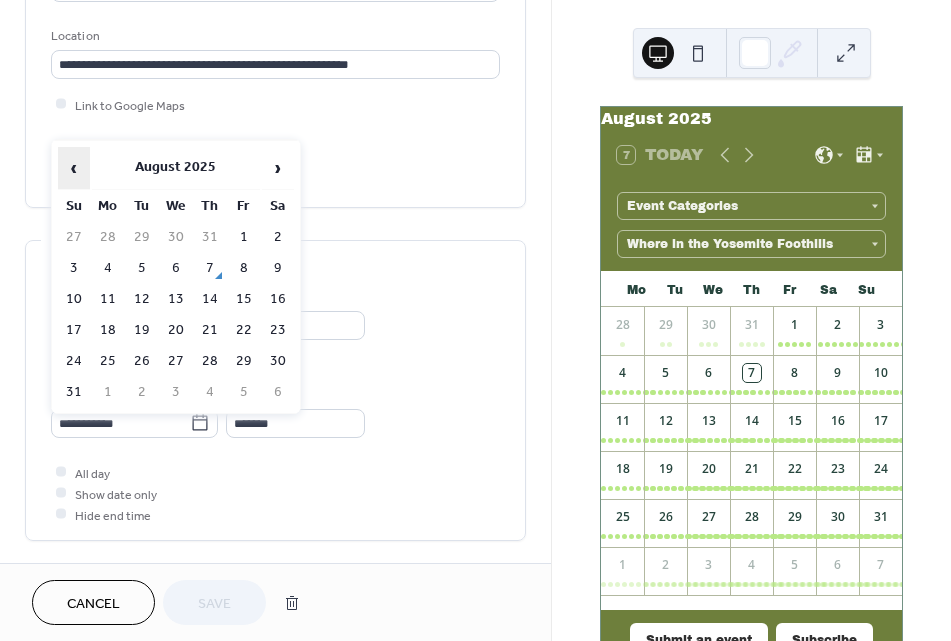 click on "‹" at bounding box center [74, 168] 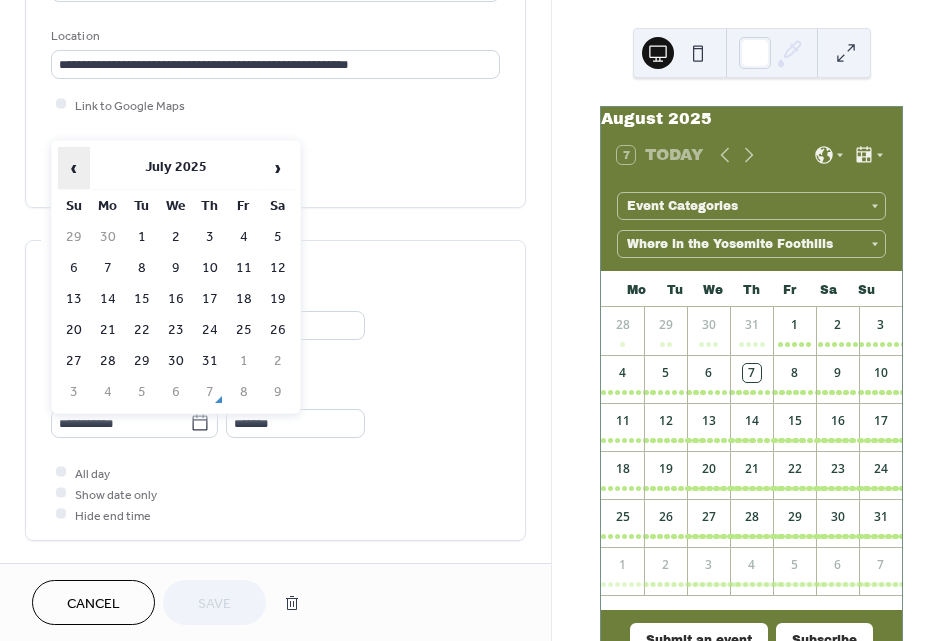 click on "‹" at bounding box center [74, 168] 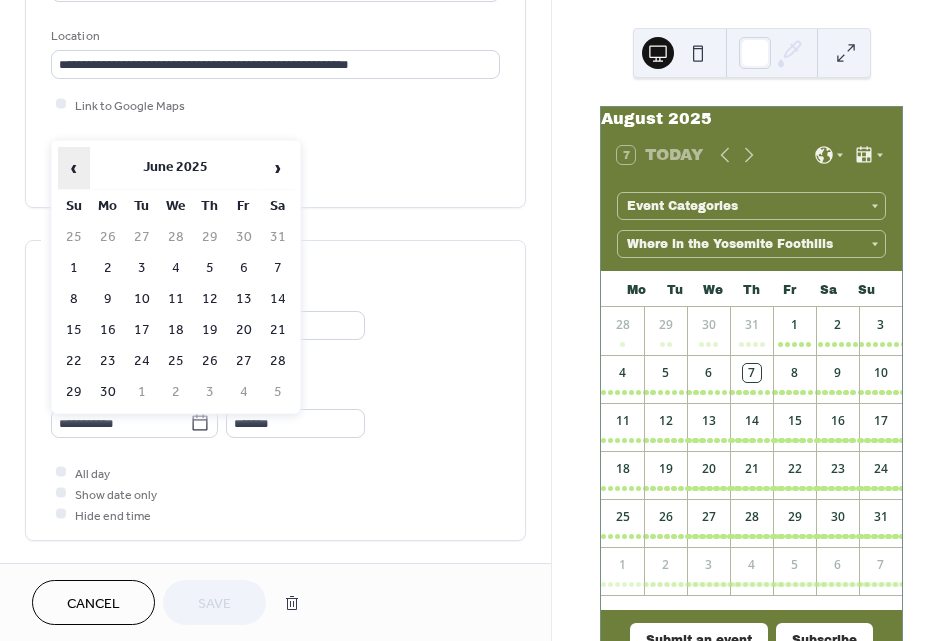 click on "‹" at bounding box center (74, 168) 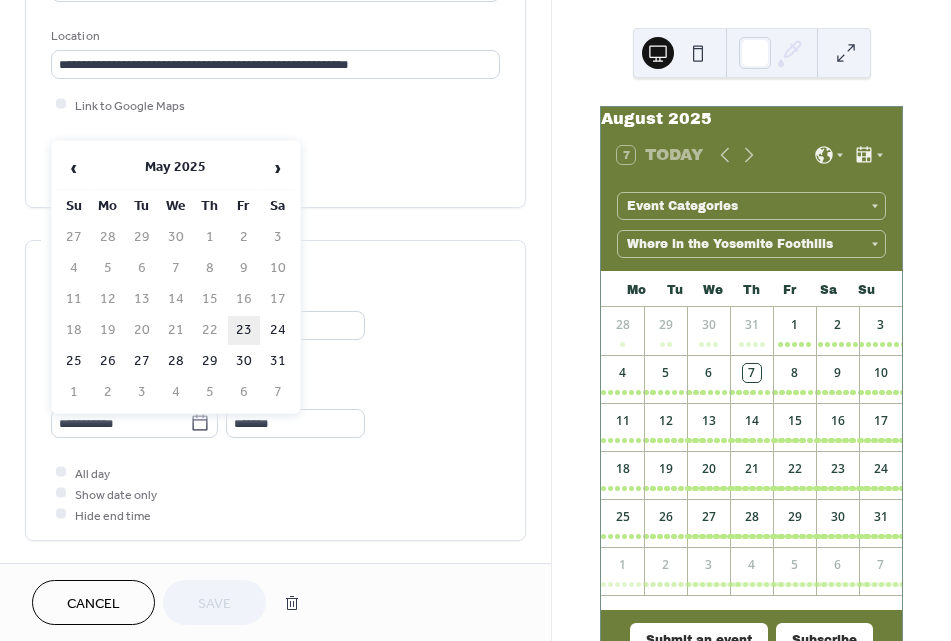 click on "23" at bounding box center (244, 330) 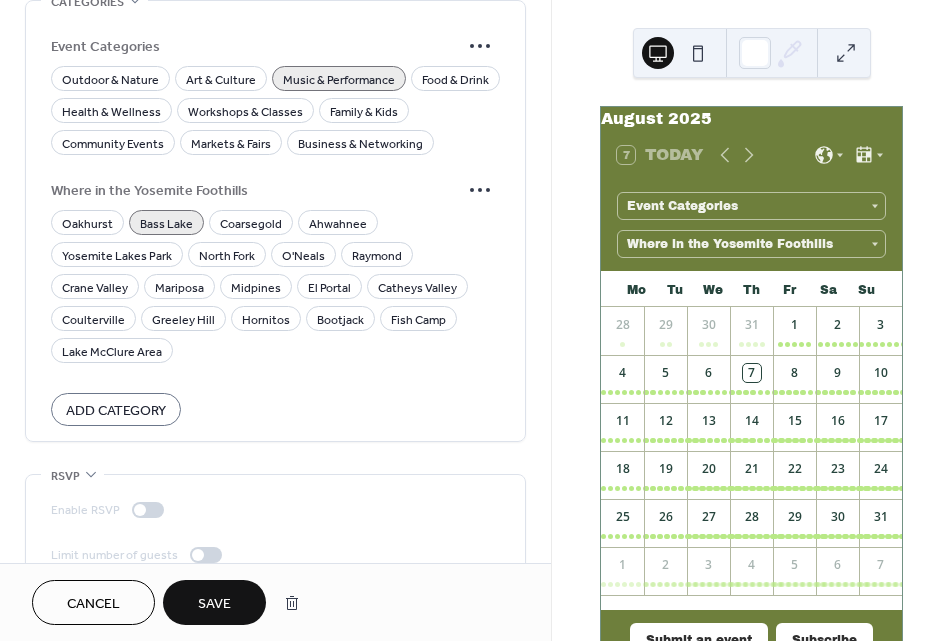 scroll, scrollTop: 1751, scrollLeft: 0, axis: vertical 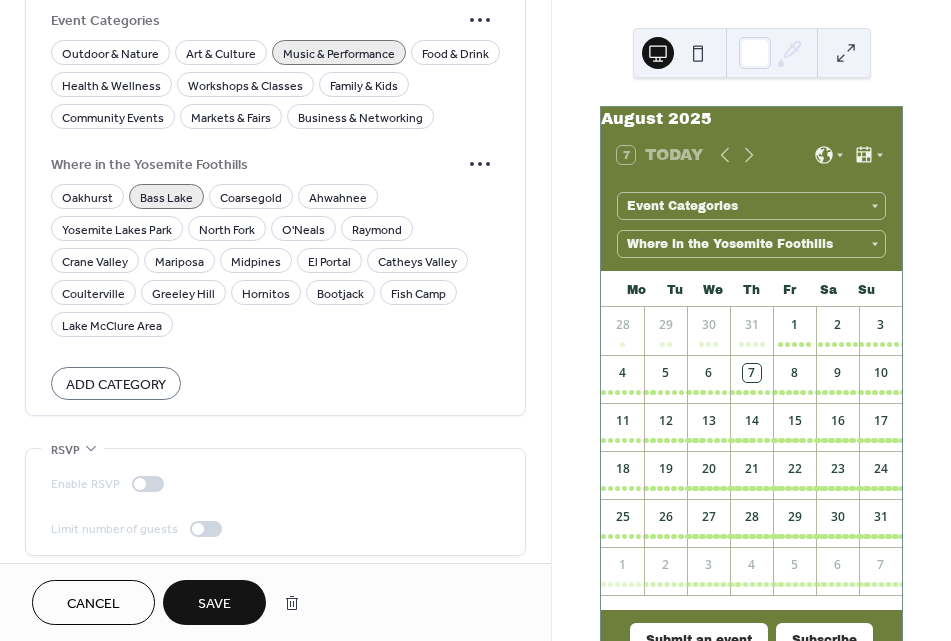 click on "Save" at bounding box center (214, 604) 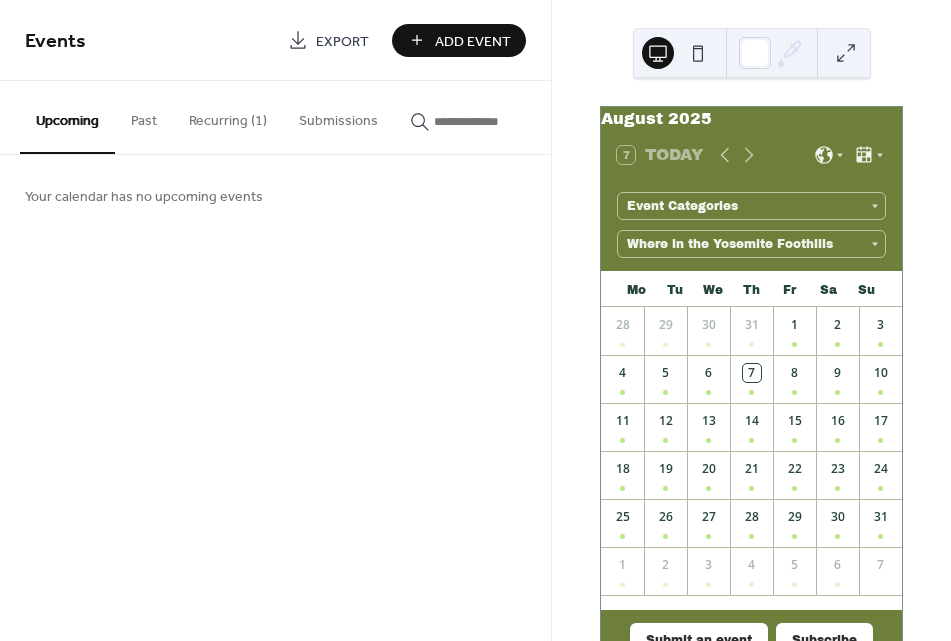 click on "Add Event" at bounding box center [473, 41] 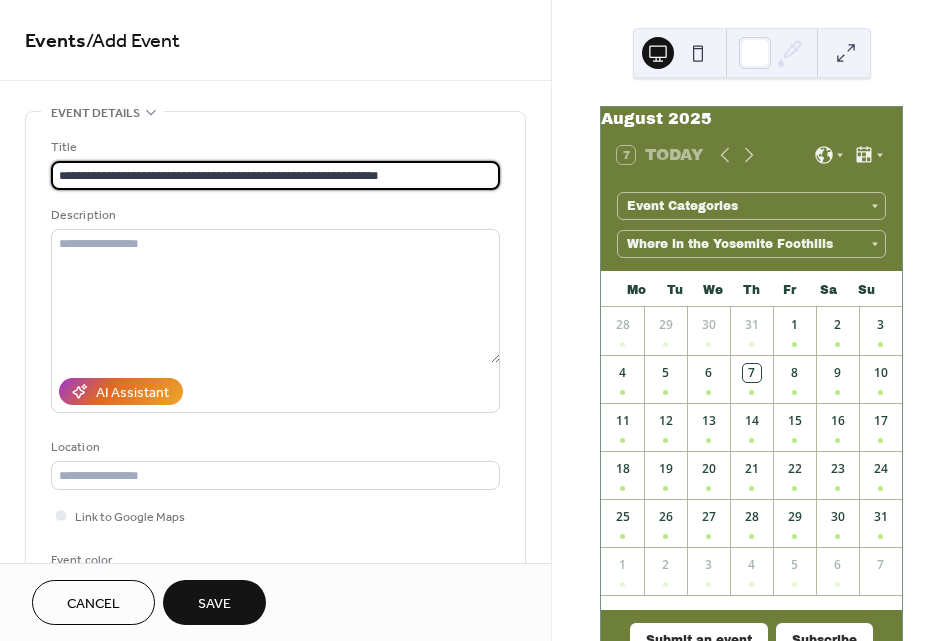 type on "**********" 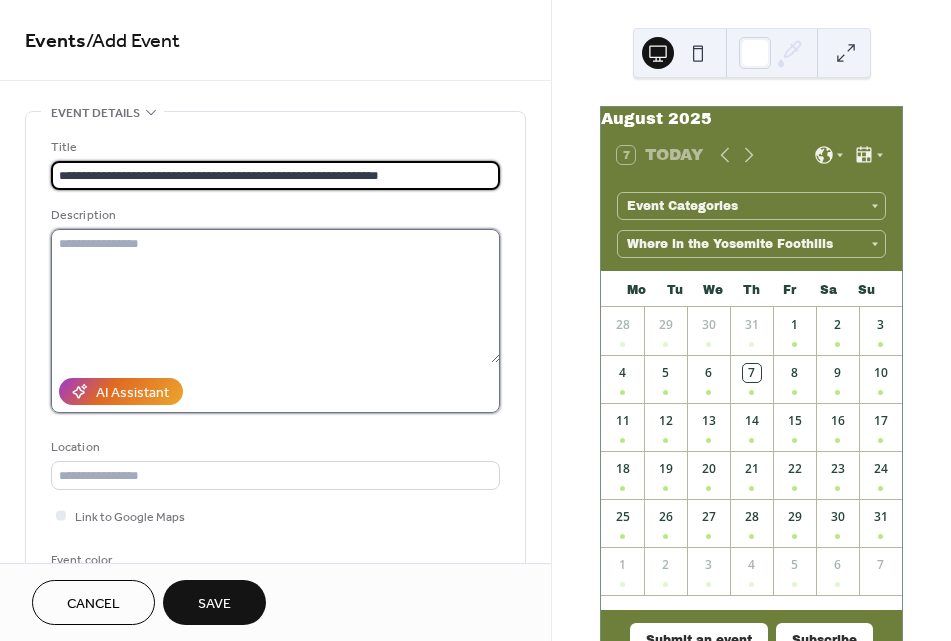 click at bounding box center [275, 296] 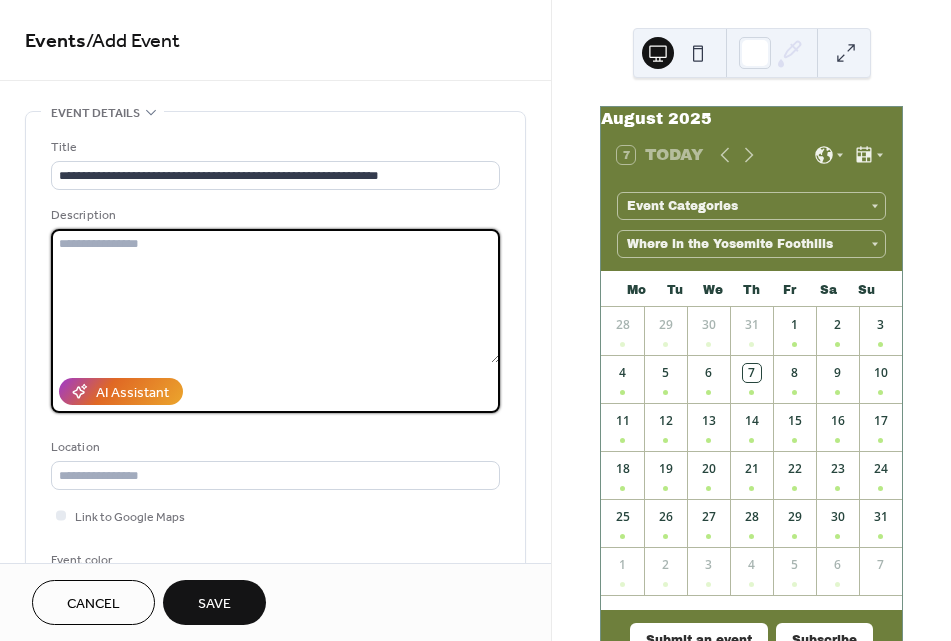 paste on "**********" 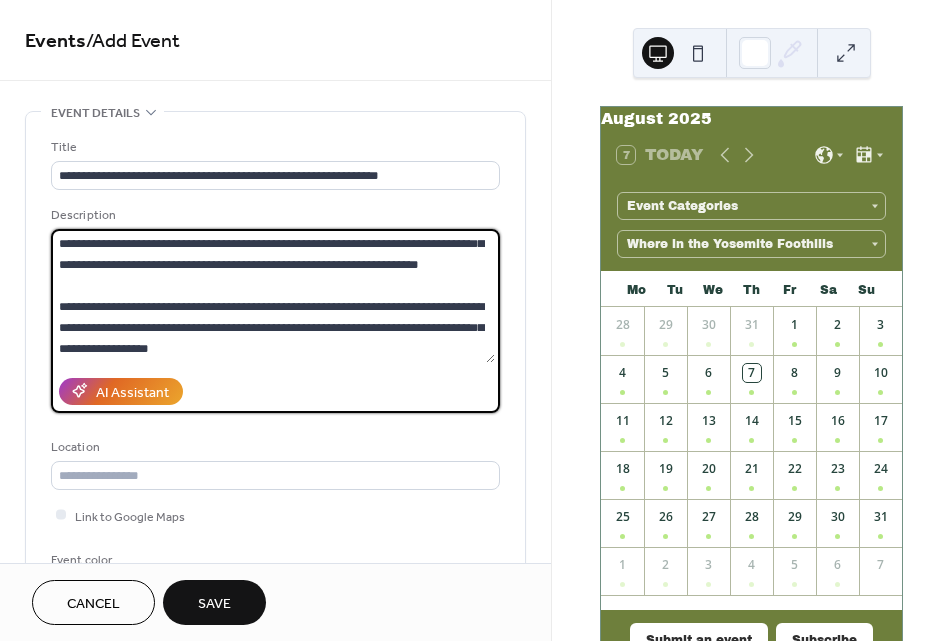 scroll, scrollTop: 210, scrollLeft: 0, axis: vertical 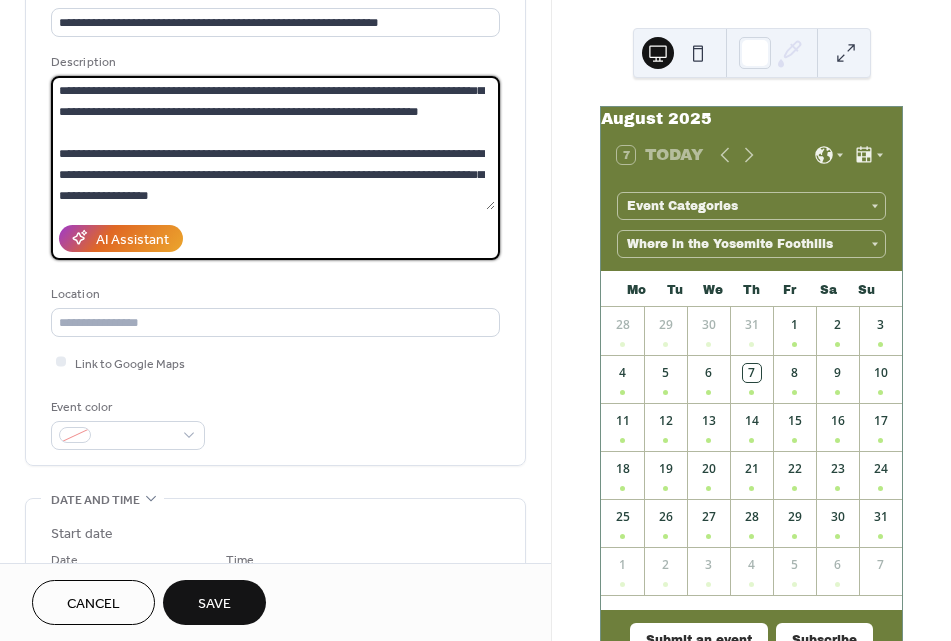 type on "**********" 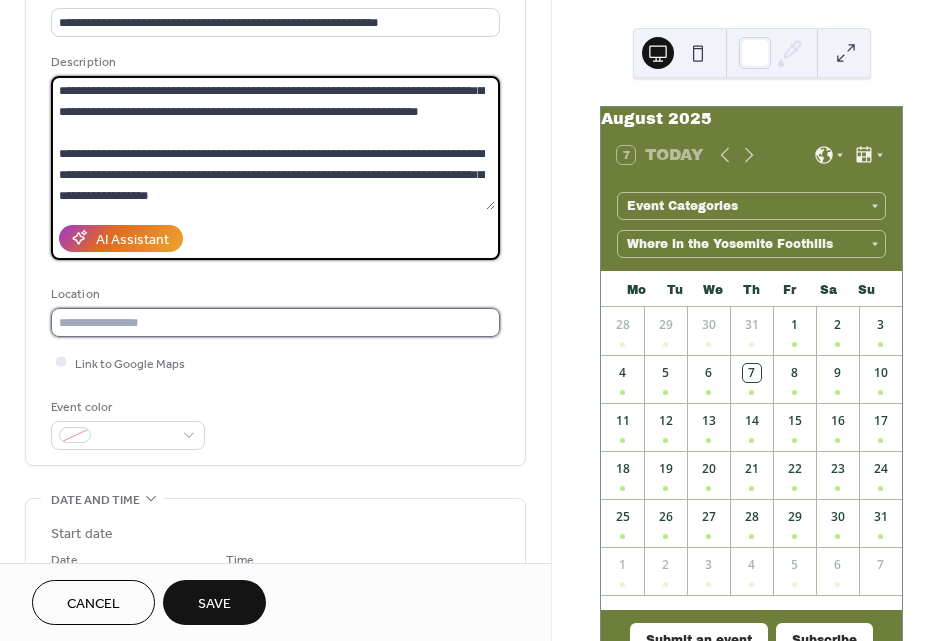 click at bounding box center (275, 322) 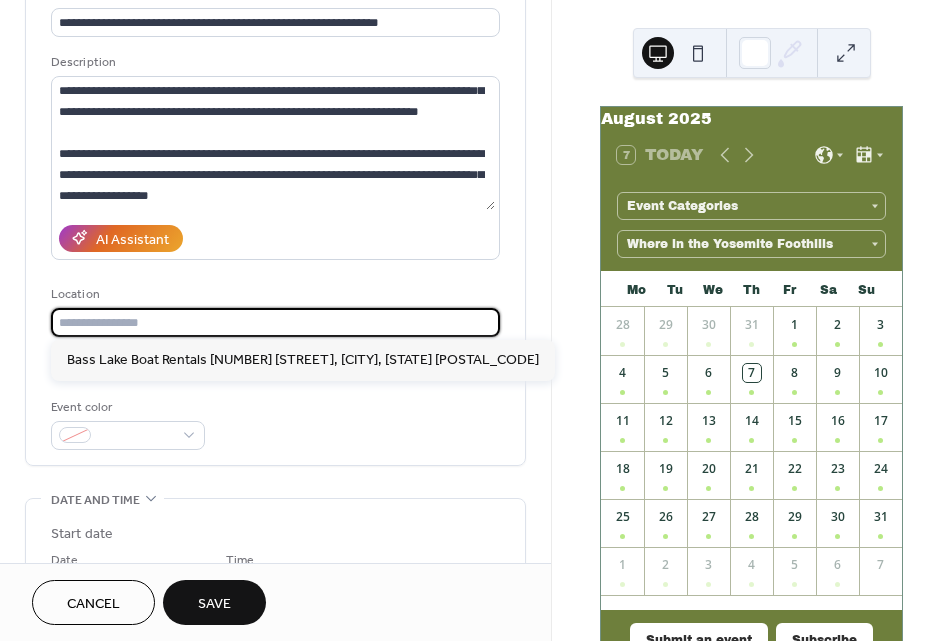 paste on "**********" 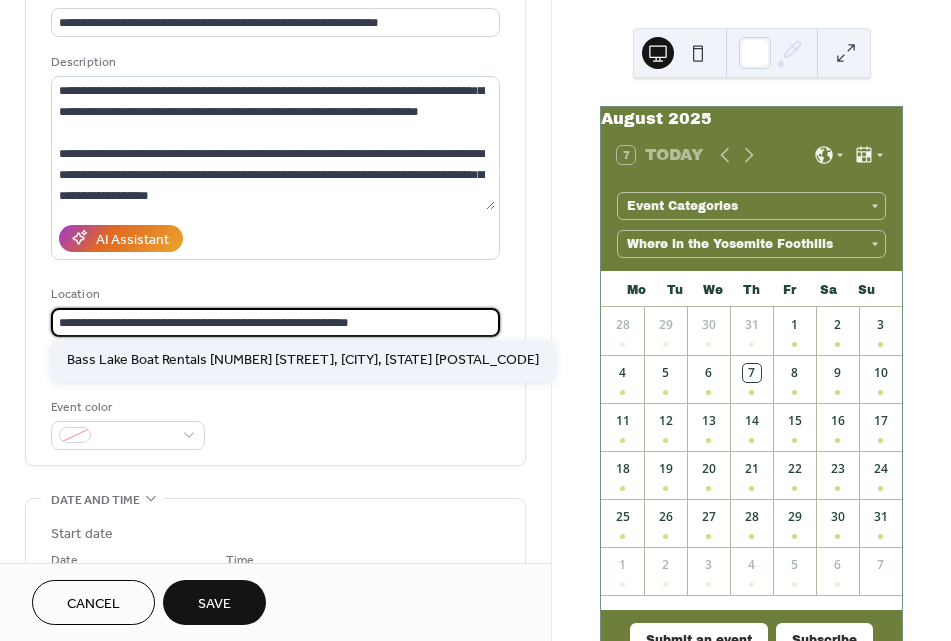 type on "**********" 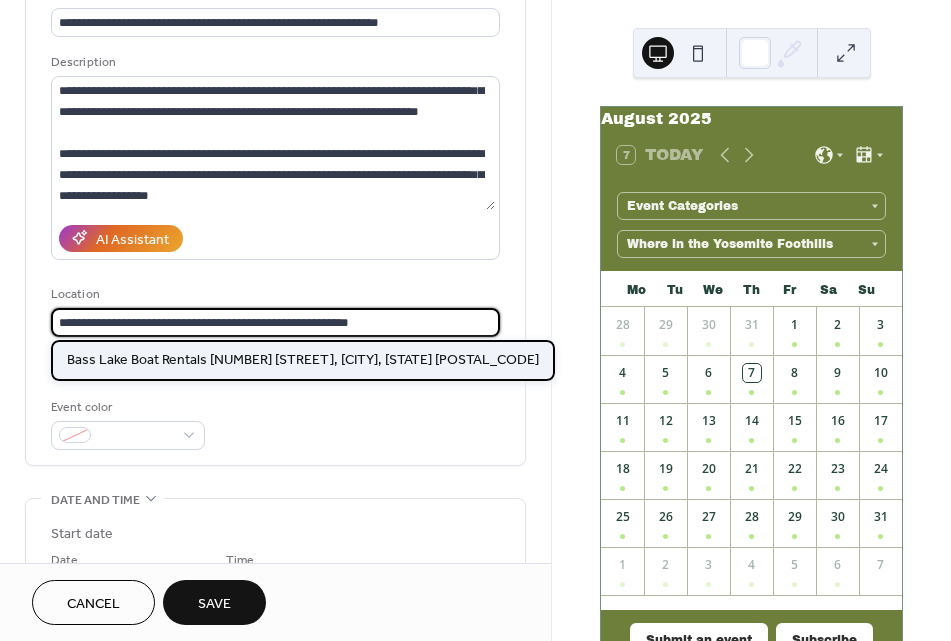 click on "[BUSINESS_NAME] [NUMBER] [ROAD] [STREET], [CITY], [STATE] [POSTAL_CODE]" at bounding box center (303, 359) 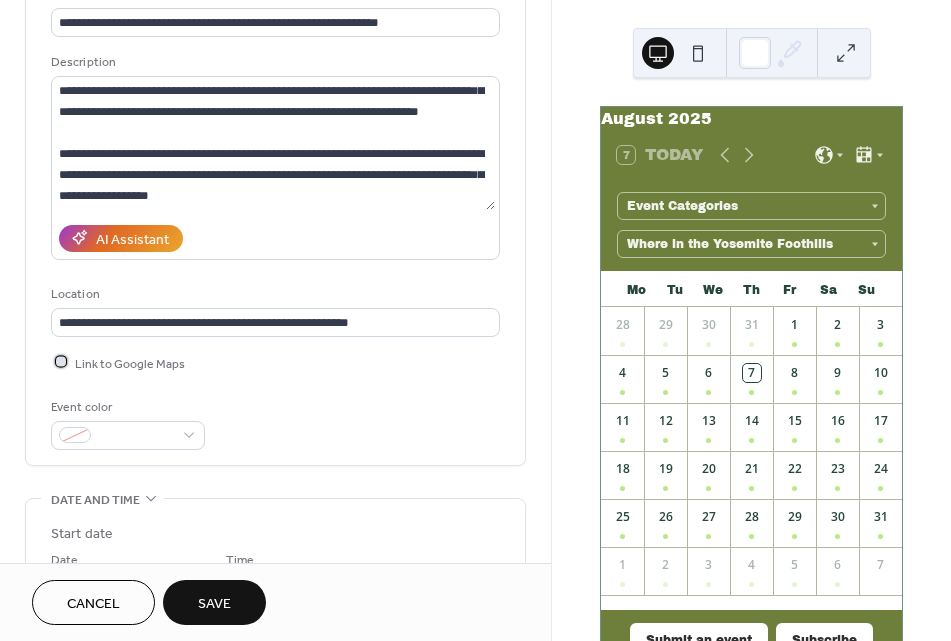 click at bounding box center (61, 362) 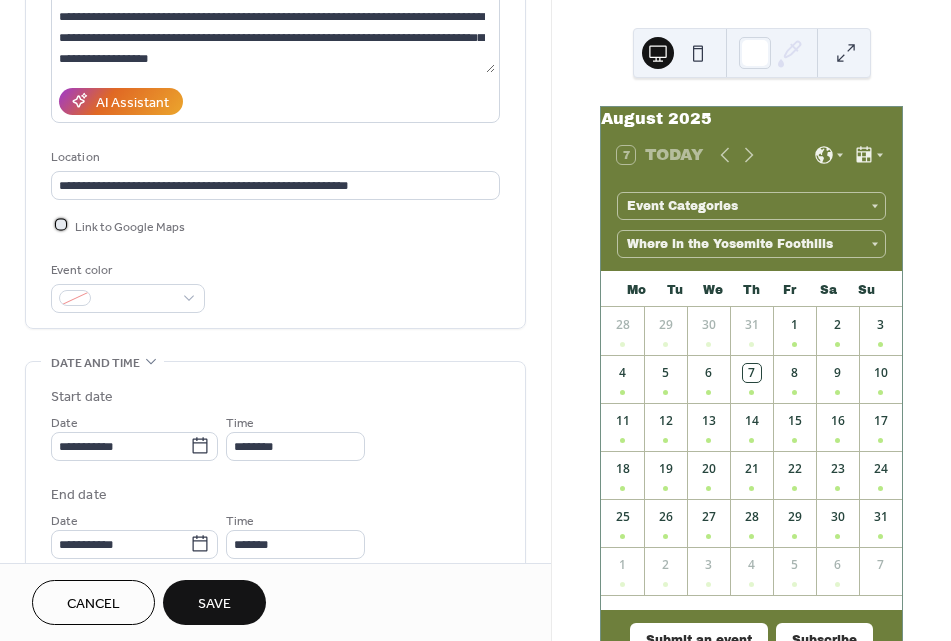 scroll, scrollTop: 294, scrollLeft: 0, axis: vertical 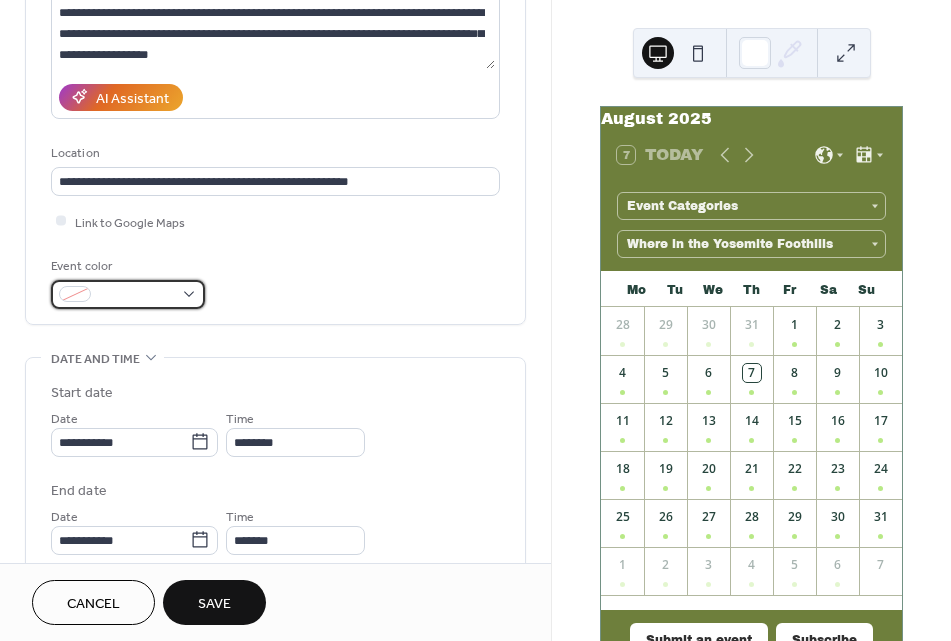 click at bounding box center [136, 295] 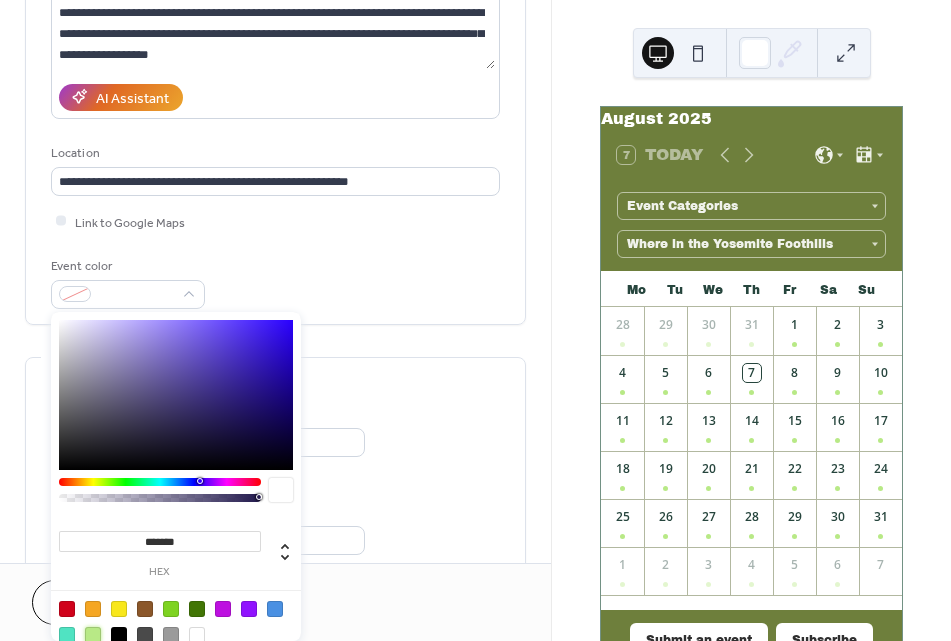 click at bounding box center [93, 635] 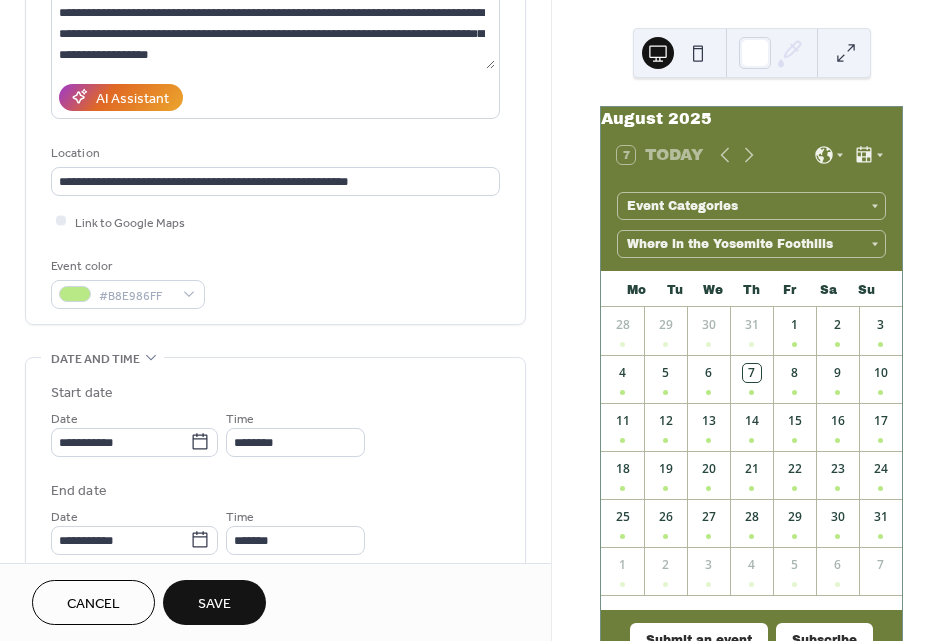 click on "Start date" at bounding box center [275, 393] 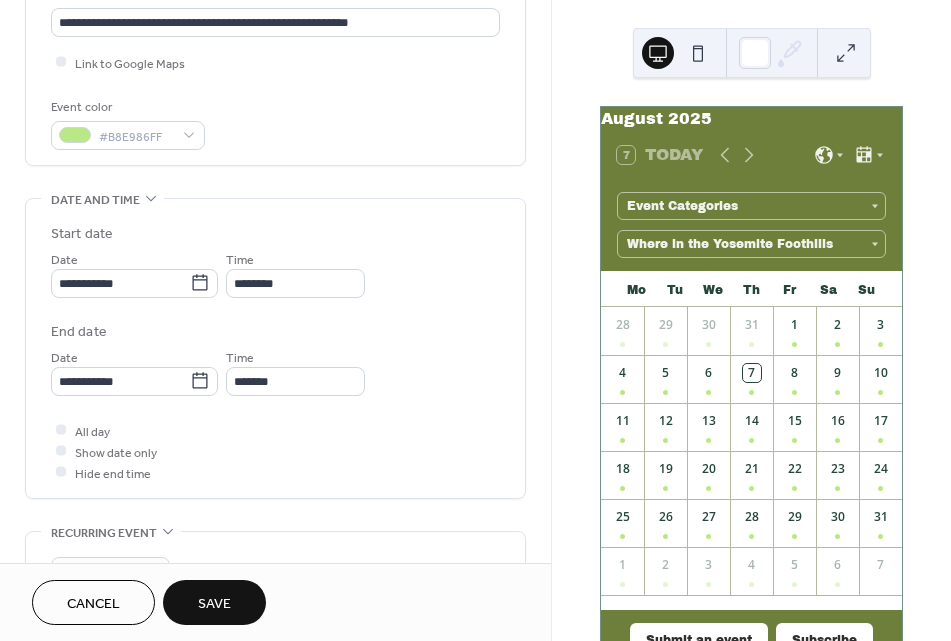 scroll, scrollTop: 454, scrollLeft: 0, axis: vertical 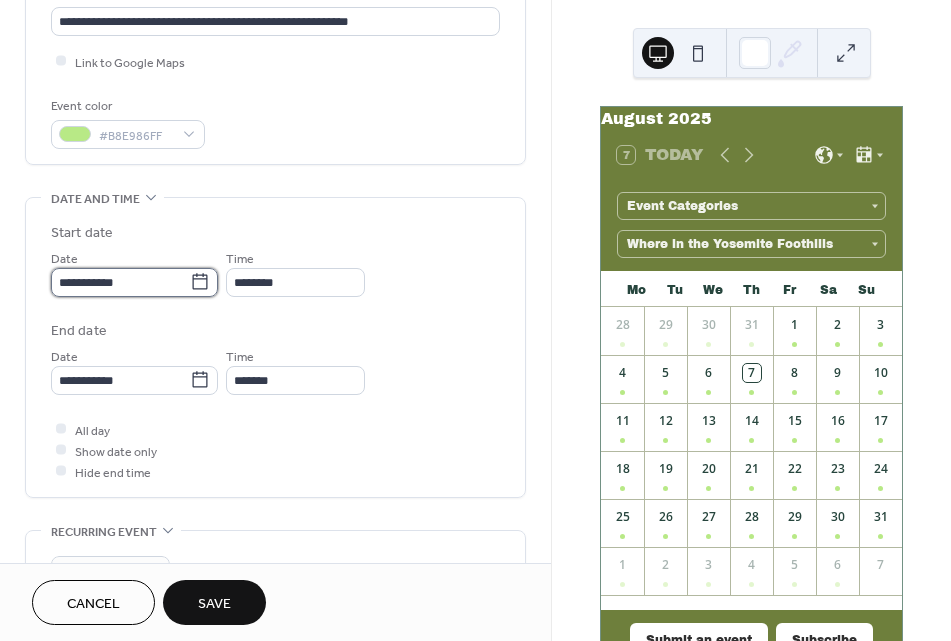click on "**********" at bounding box center (120, 282) 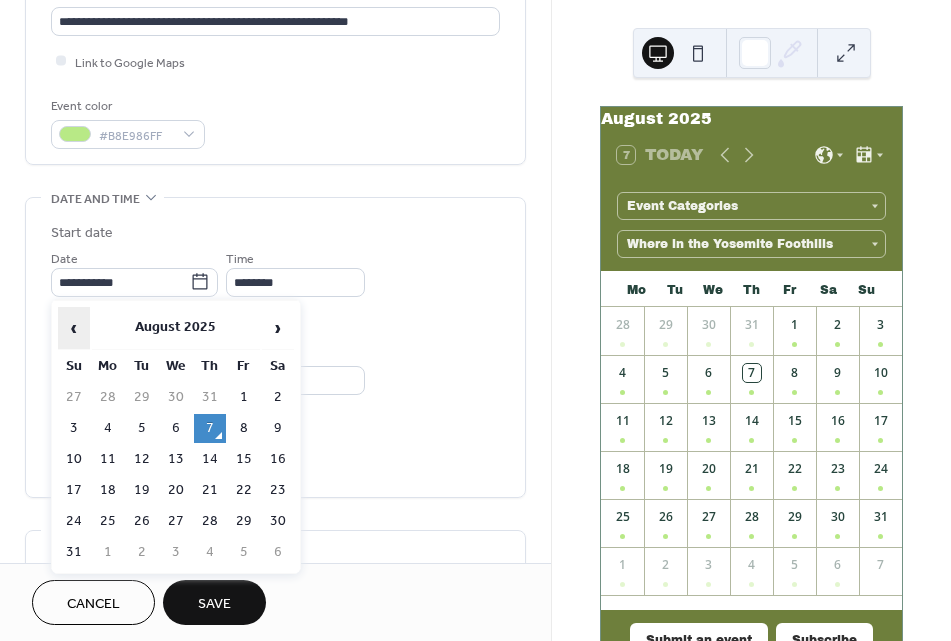 click on "‹" at bounding box center (74, 328) 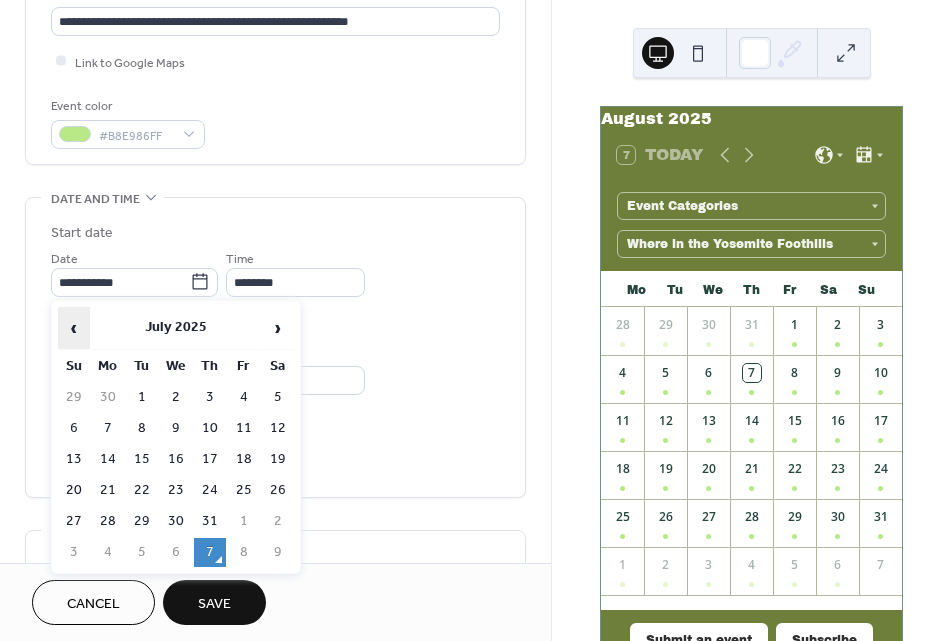 click on "‹" at bounding box center (74, 328) 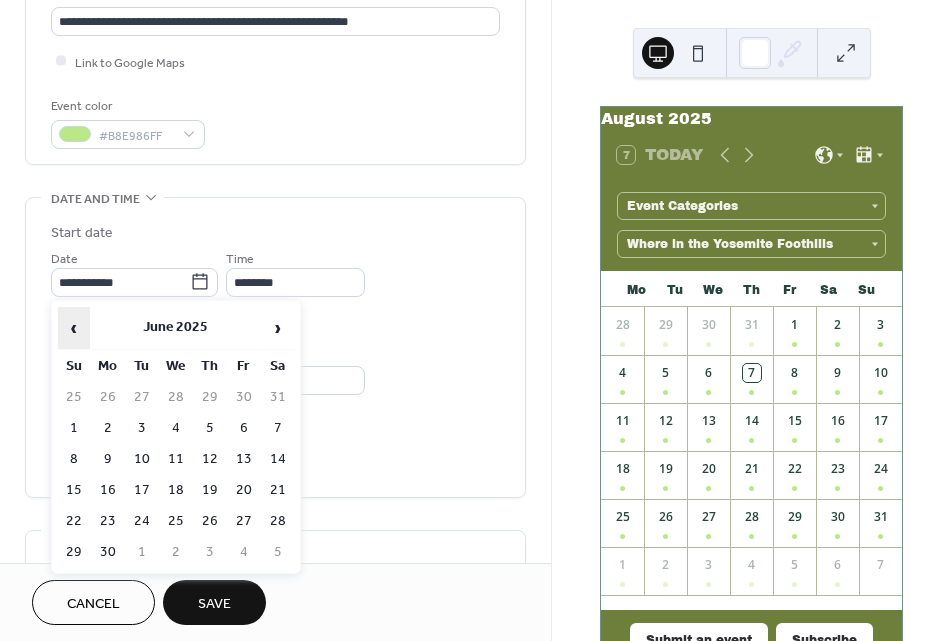 click on "‹" at bounding box center (74, 328) 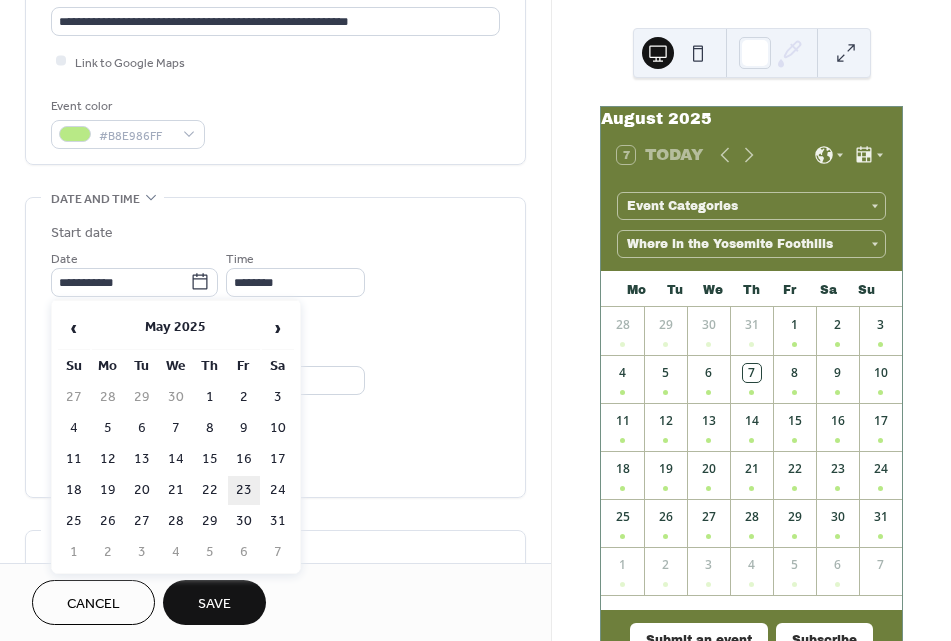 click on "23" at bounding box center (244, 490) 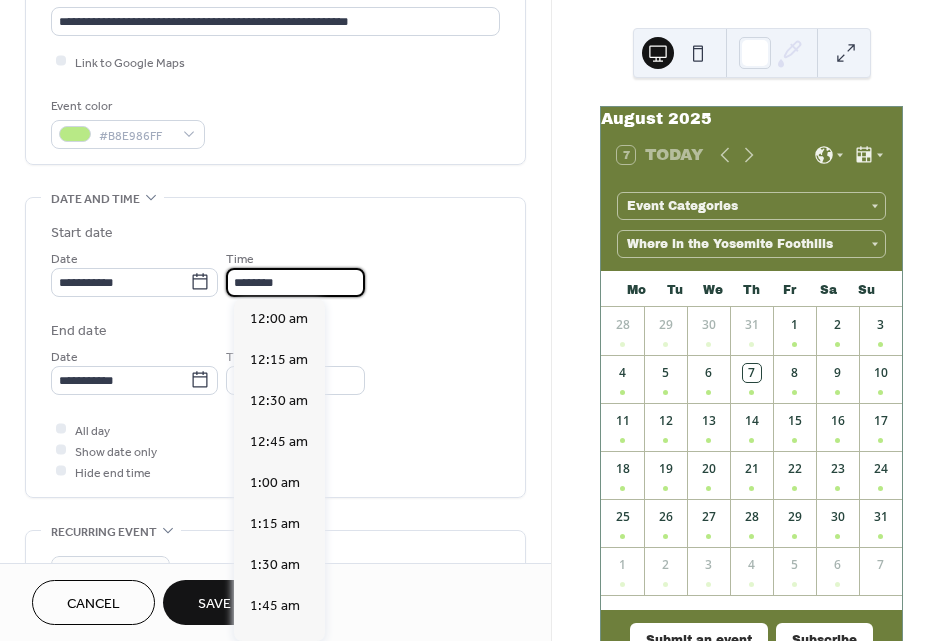 click on "********" at bounding box center (295, 282) 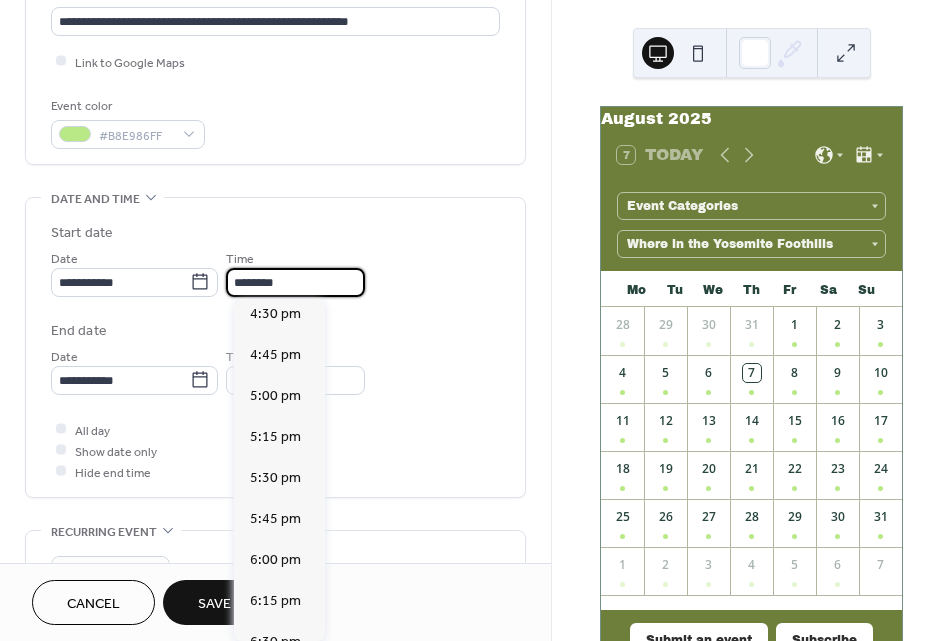 scroll, scrollTop: 2706, scrollLeft: 0, axis: vertical 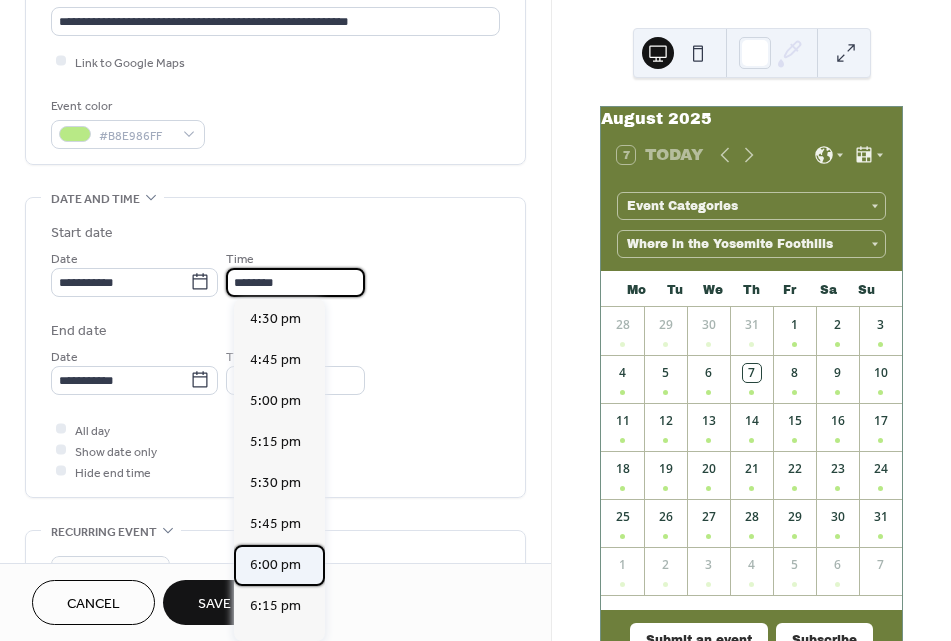 click on "6:00 pm" at bounding box center (275, 564) 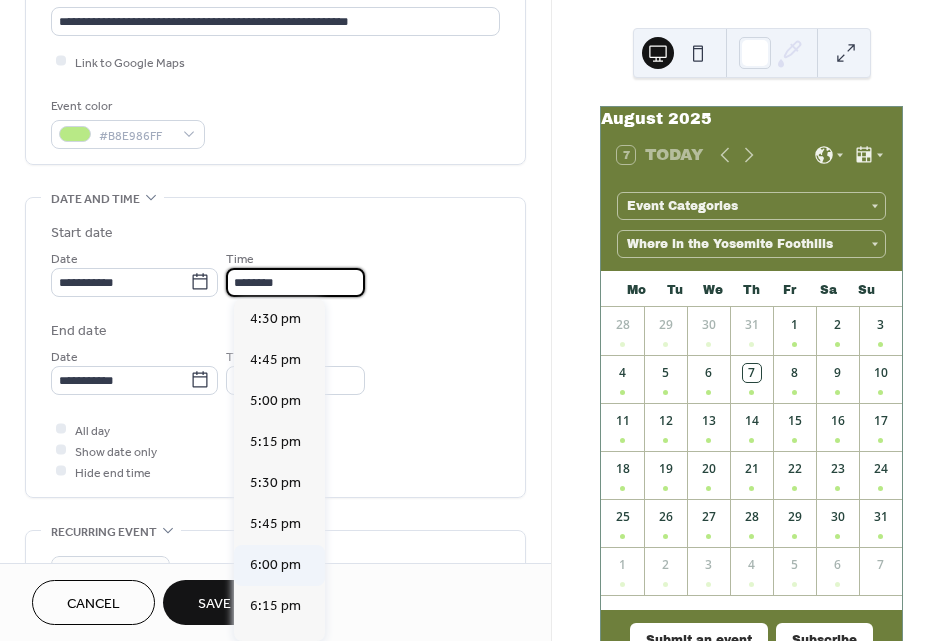 type on "*******" 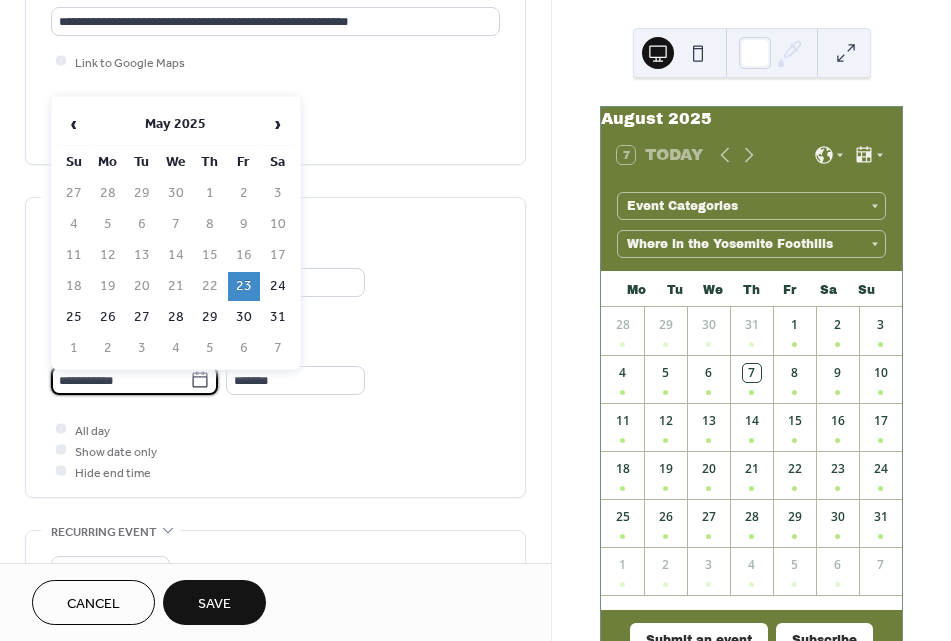 click on "**********" at bounding box center [120, 380] 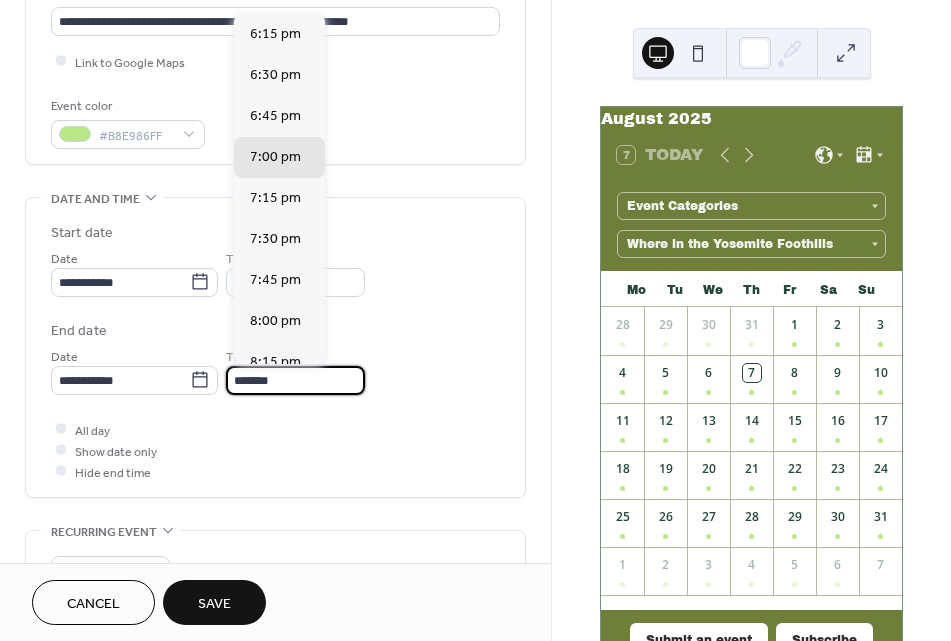 click on "*******" at bounding box center (295, 380) 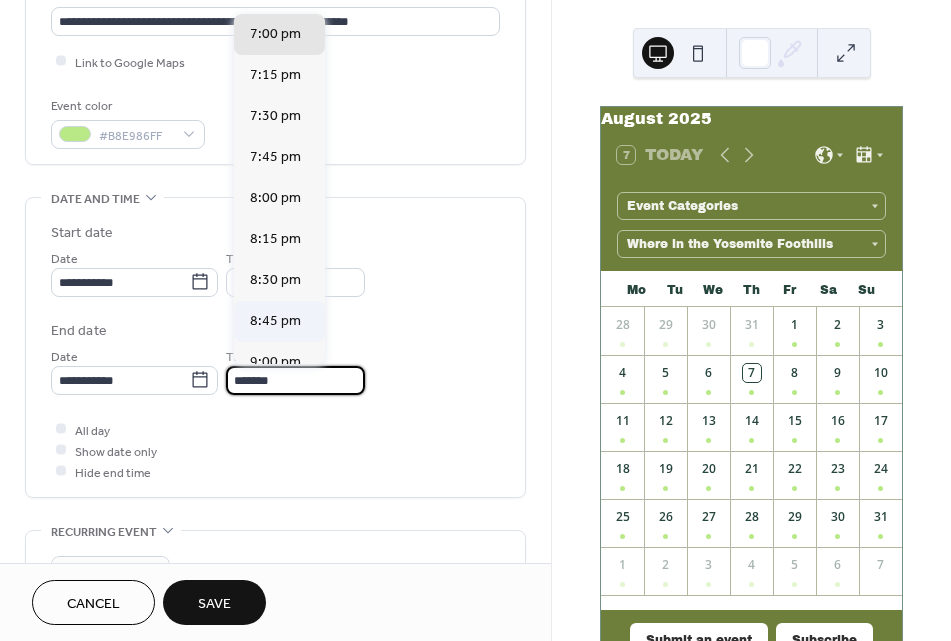 scroll, scrollTop: 171, scrollLeft: 0, axis: vertical 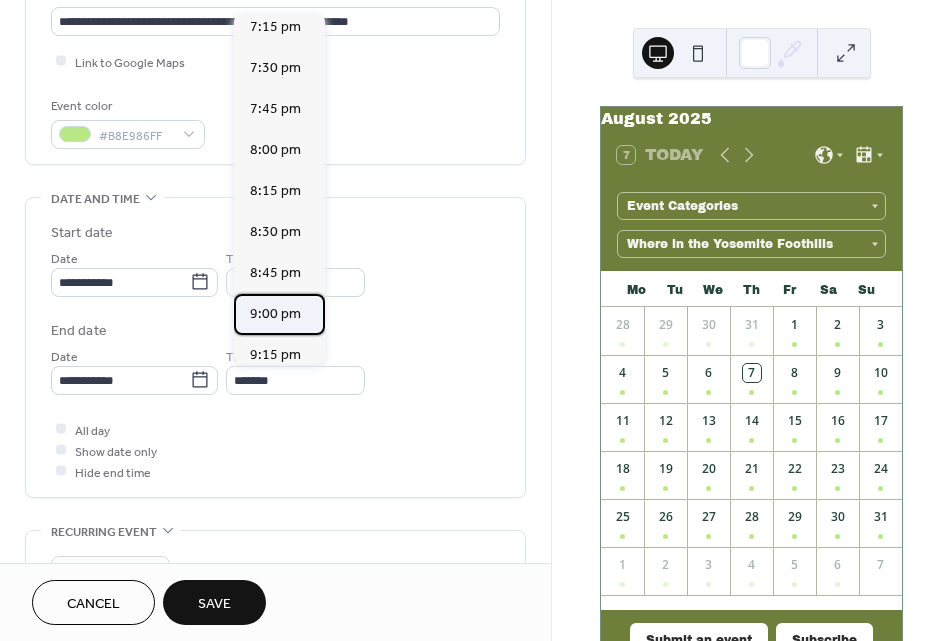 click on "9:00 pm" at bounding box center [275, 313] 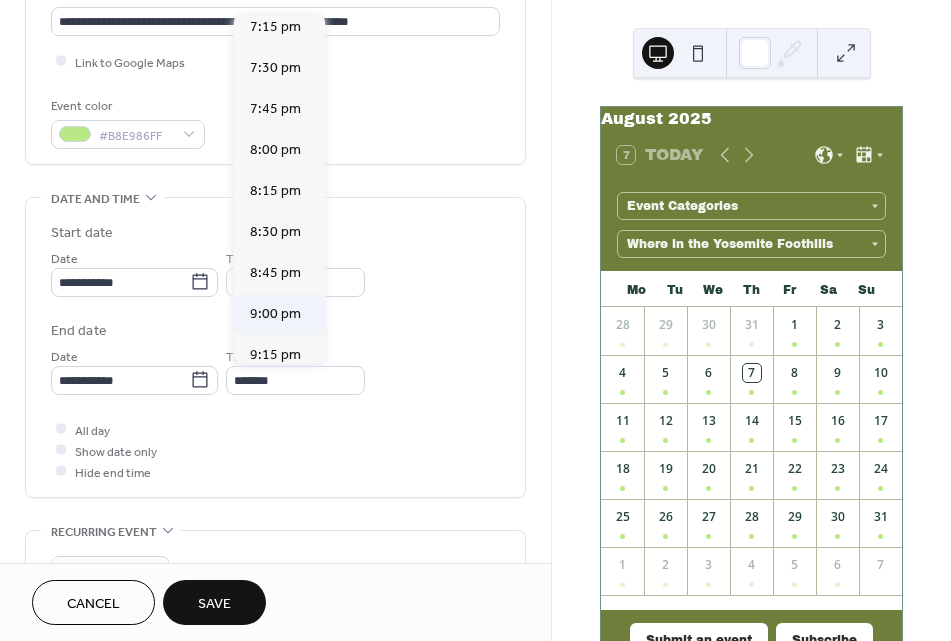 type on "*******" 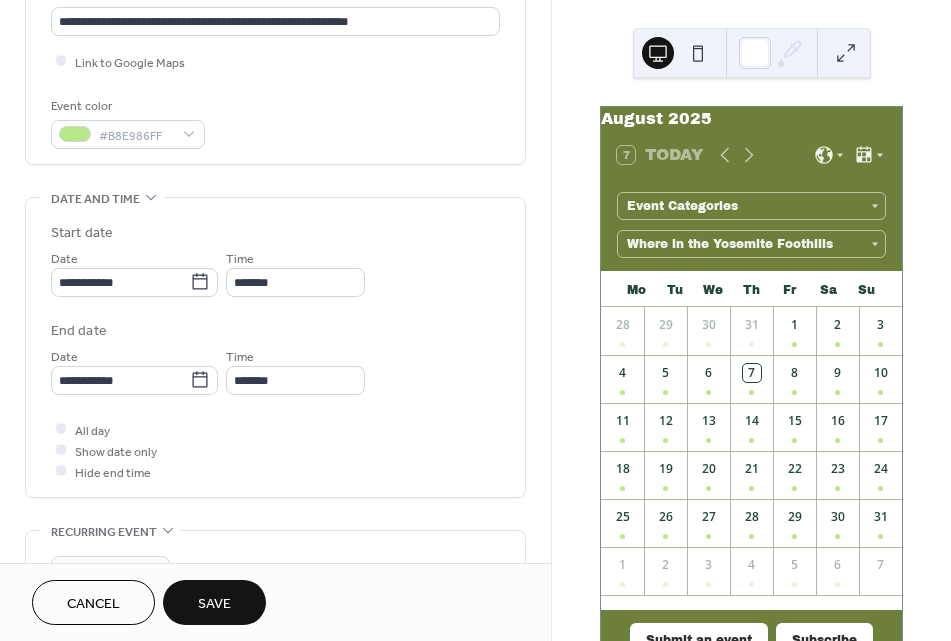 click on "**********" at bounding box center [275, 370] 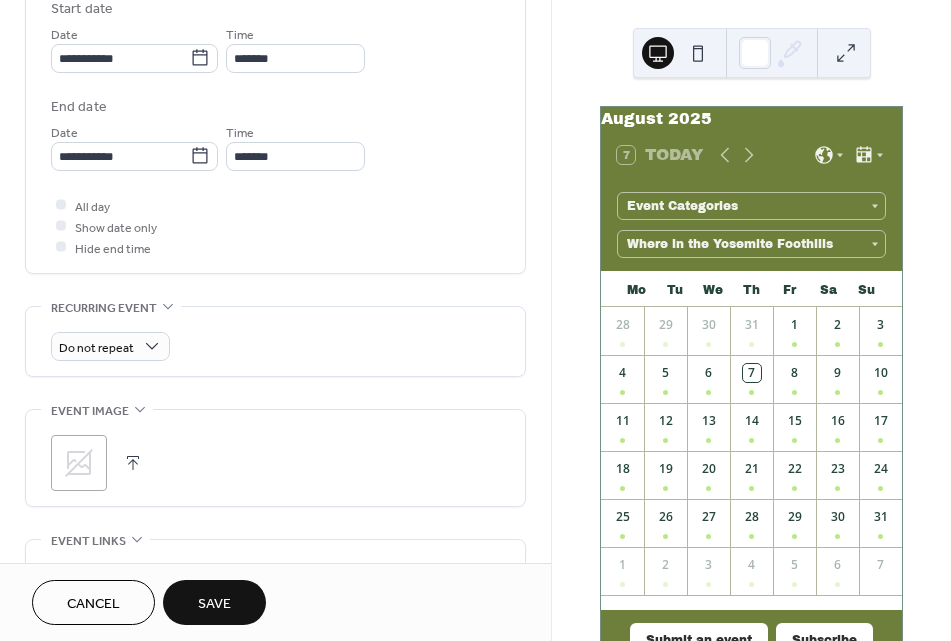scroll, scrollTop: 680, scrollLeft: 0, axis: vertical 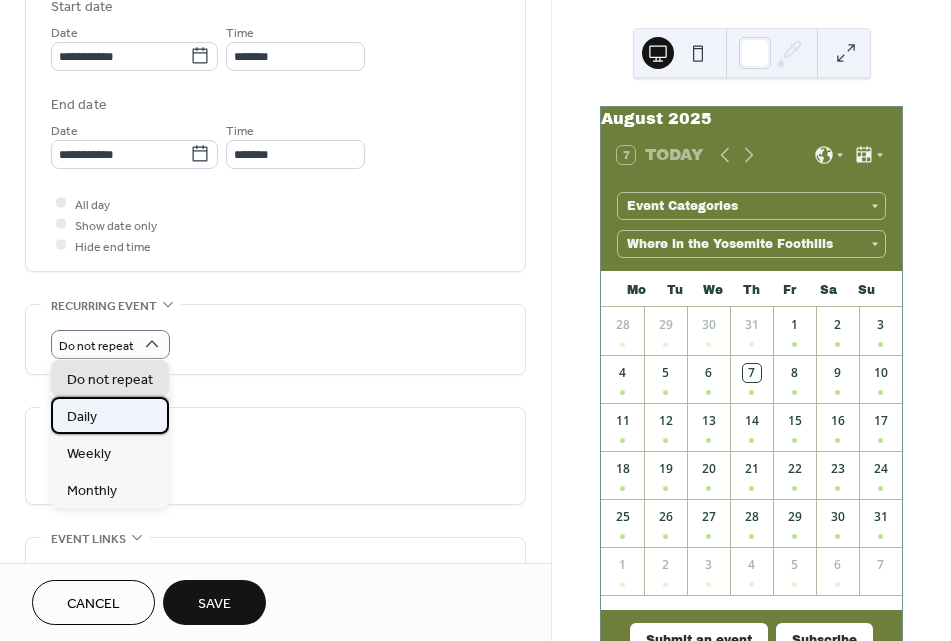 click on "Daily" at bounding box center [110, 415] 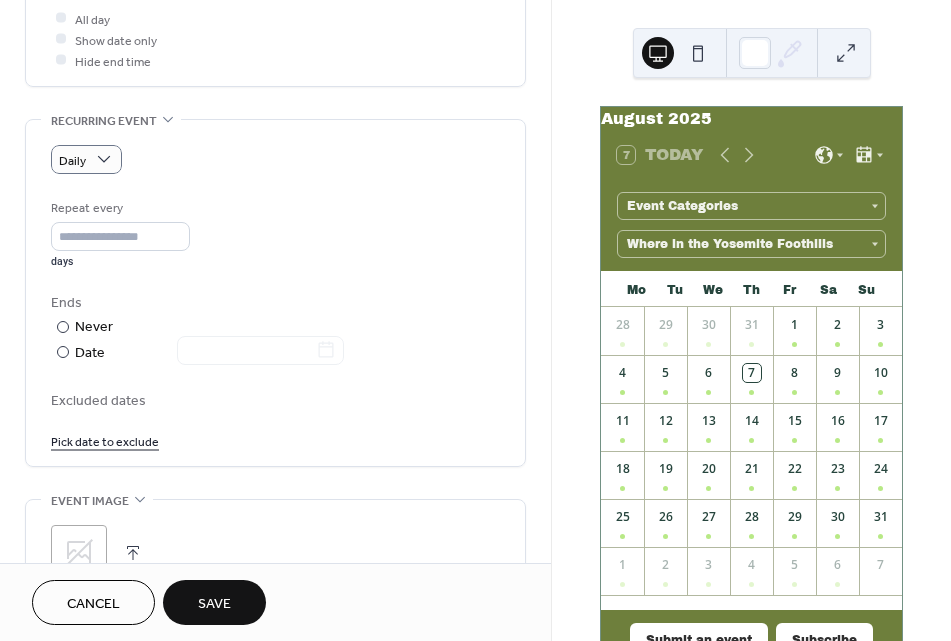 scroll, scrollTop: 898, scrollLeft: 0, axis: vertical 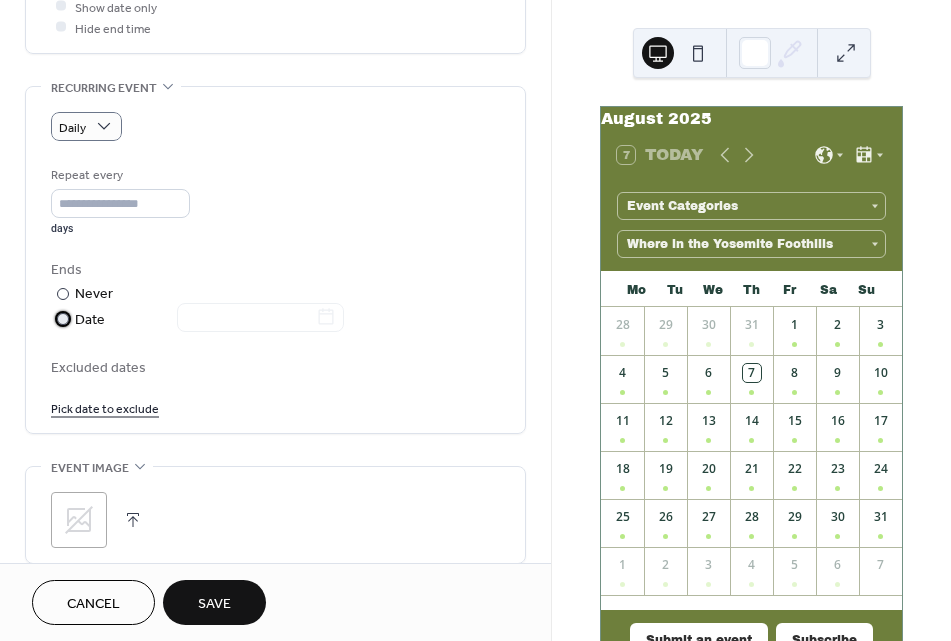 click at bounding box center (63, 319) 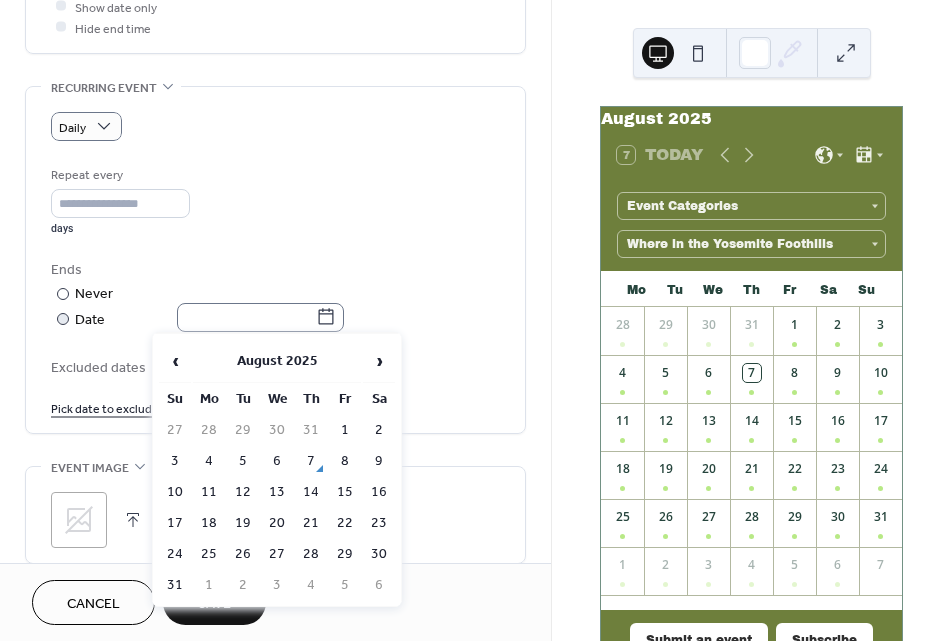click 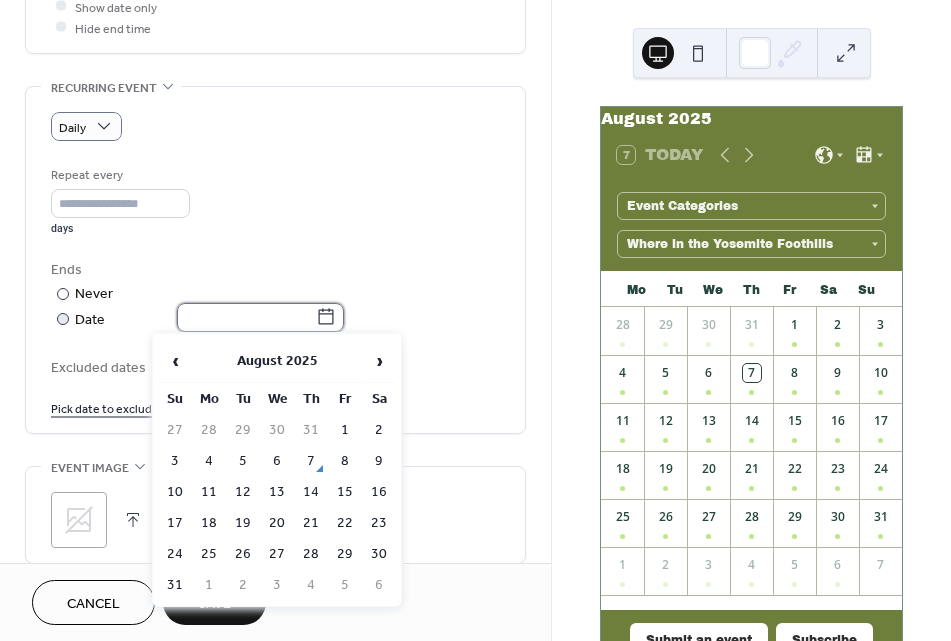 click at bounding box center (246, 317) 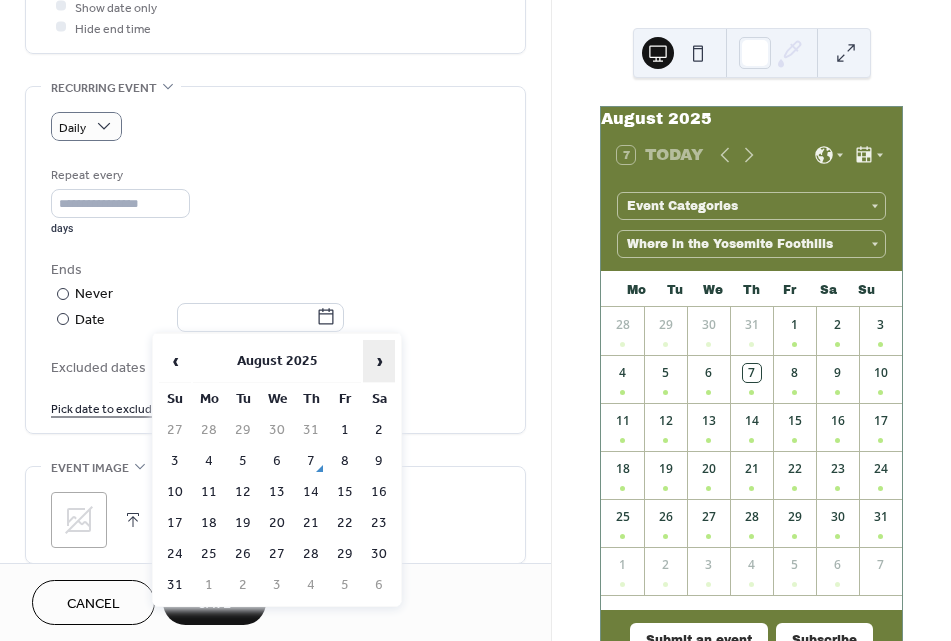 click on "›" at bounding box center (379, 361) 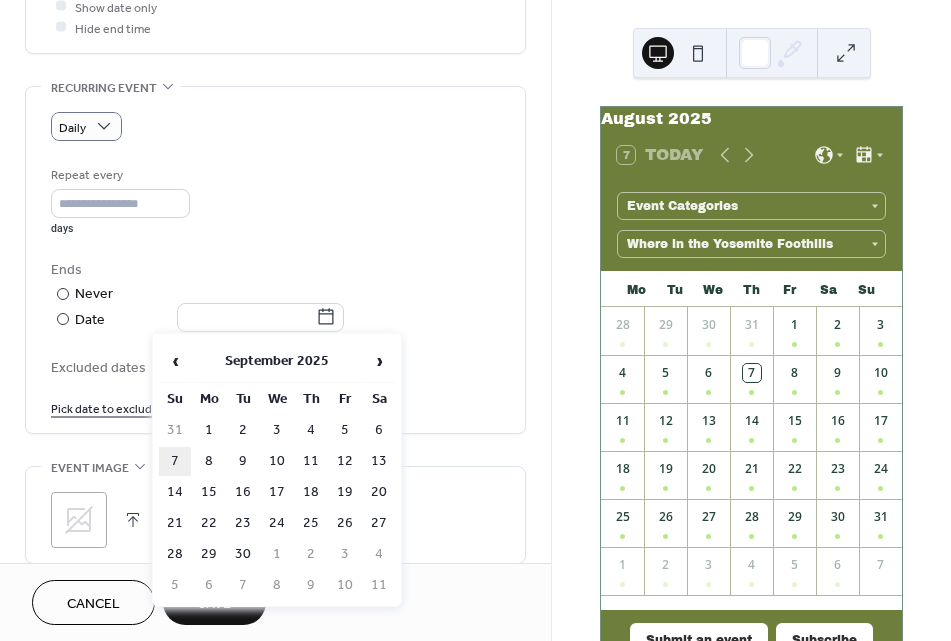 click on "7" at bounding box center (175, 461) 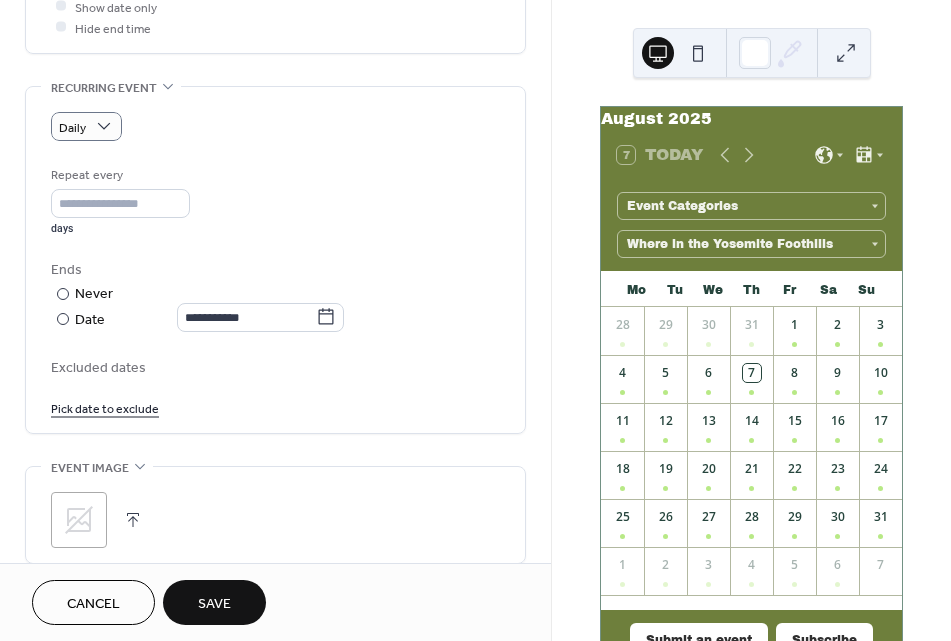 click on "**********" at bounding box center [275, 291] 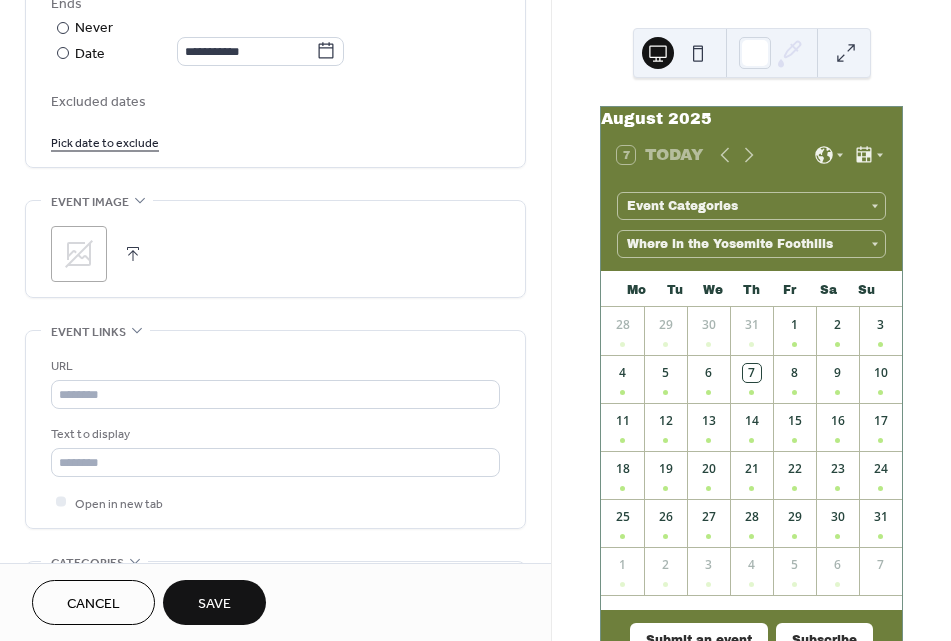 scroll, scrollTop: 1167, scrollLeft: 0, axis: vertical 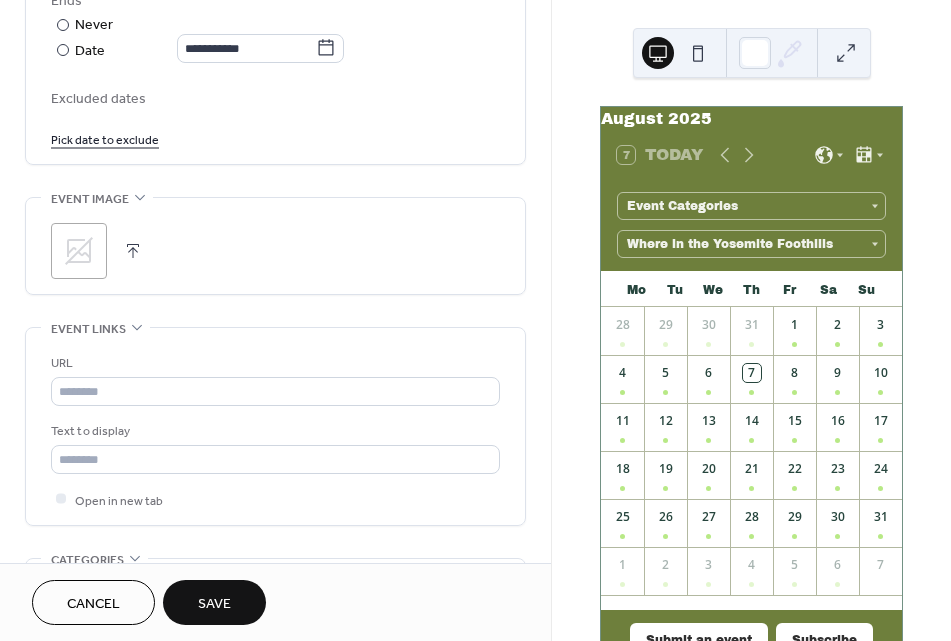 click 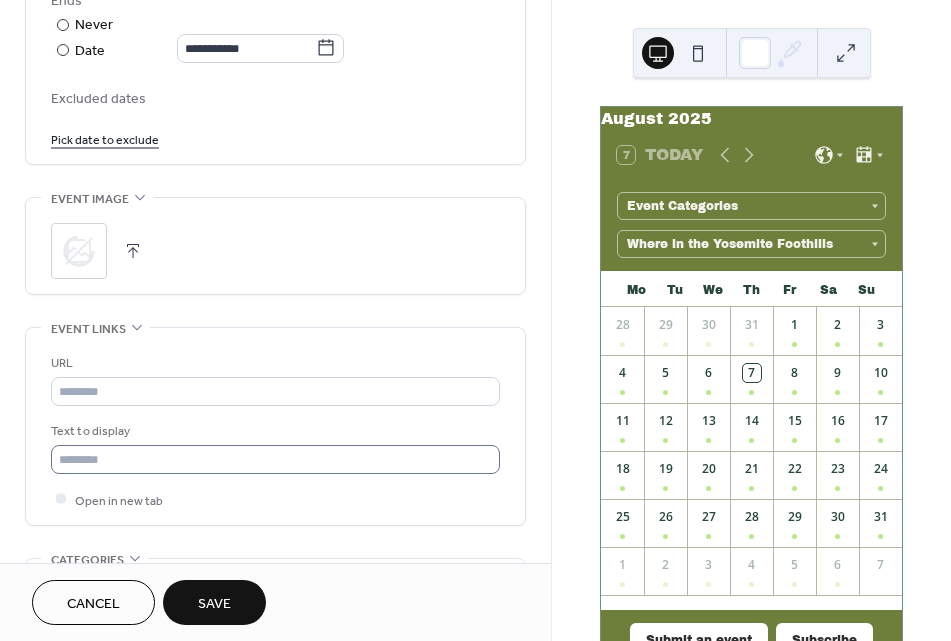 scroll, scrollTop: 1225, scrollLeft: 0, axis: vertical 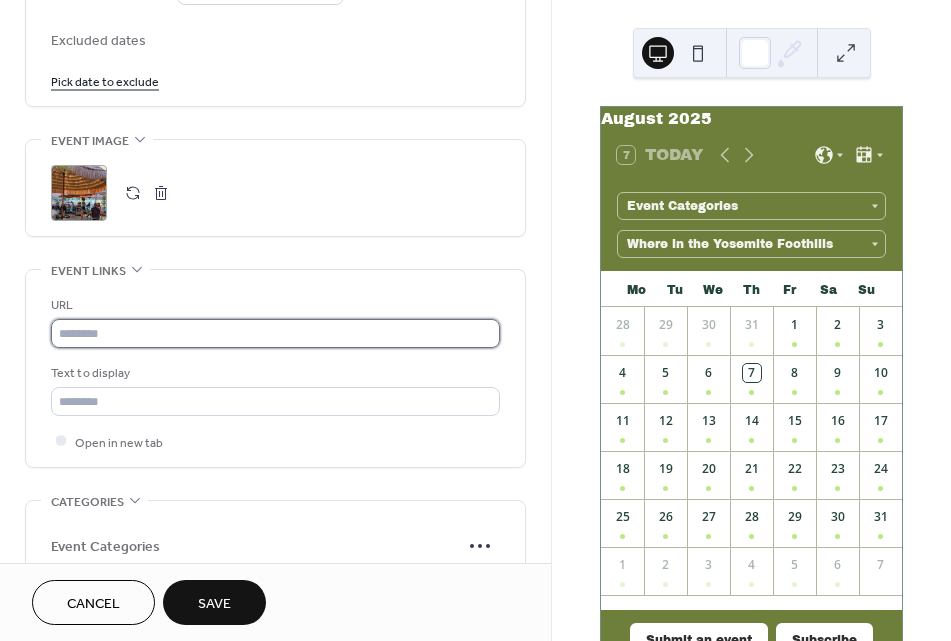 click at bounding box center (275, 333) 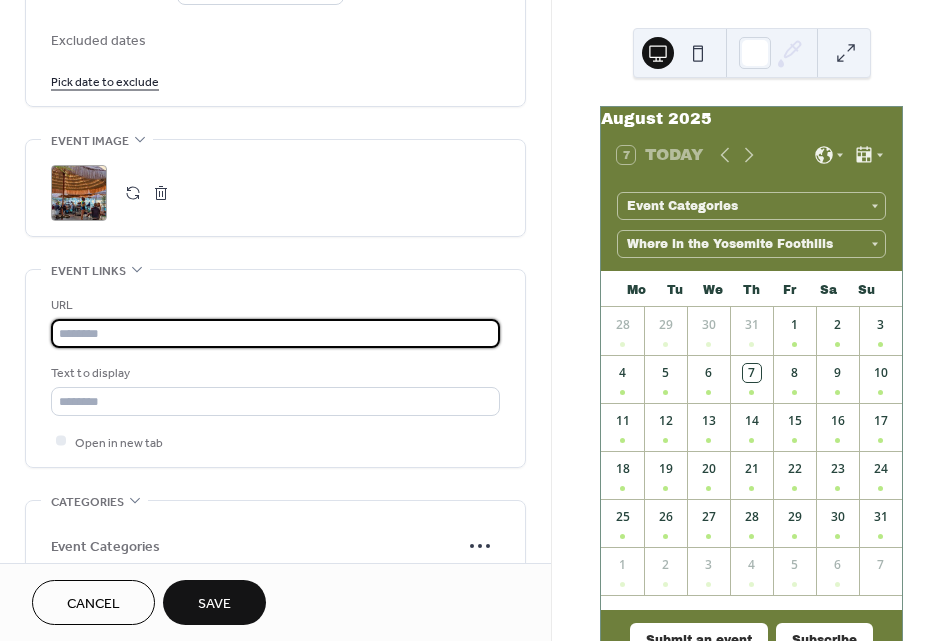 paste on "**********" 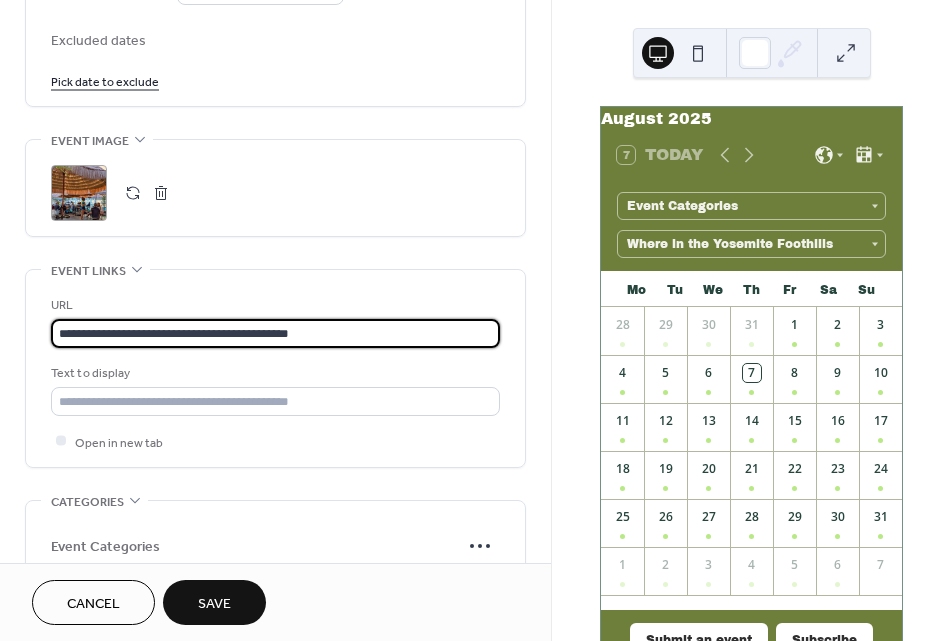 type on "**********" 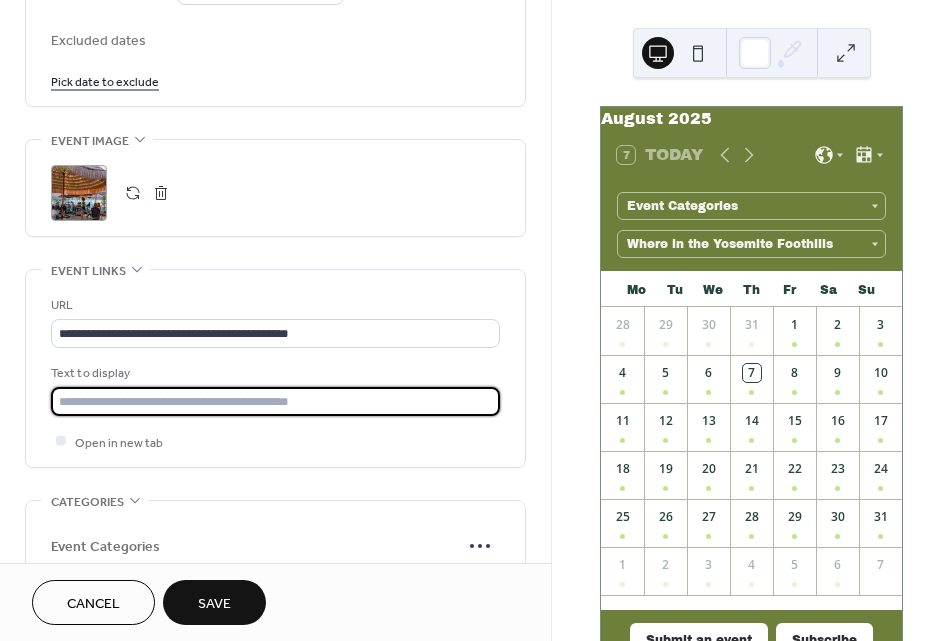 click at bounding box center (275, 401) 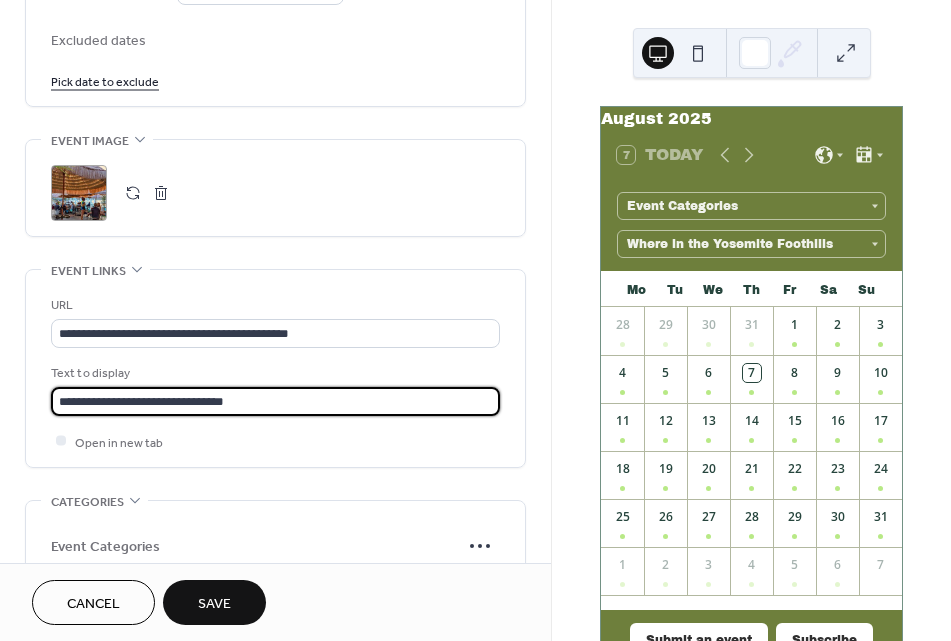 scroll, scrollTop: 0, scrollLeft: 0, axis: both 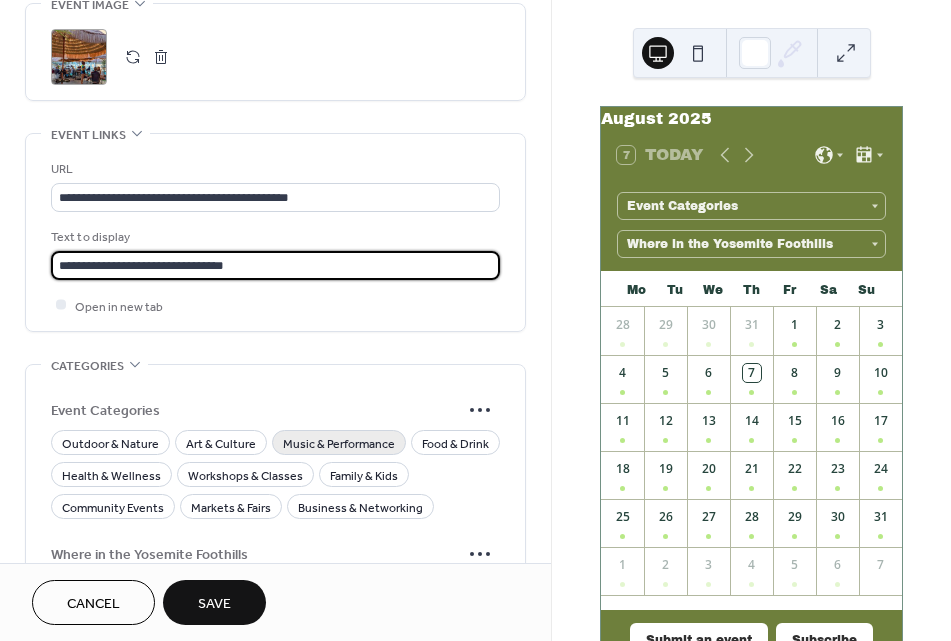 type on "**********" 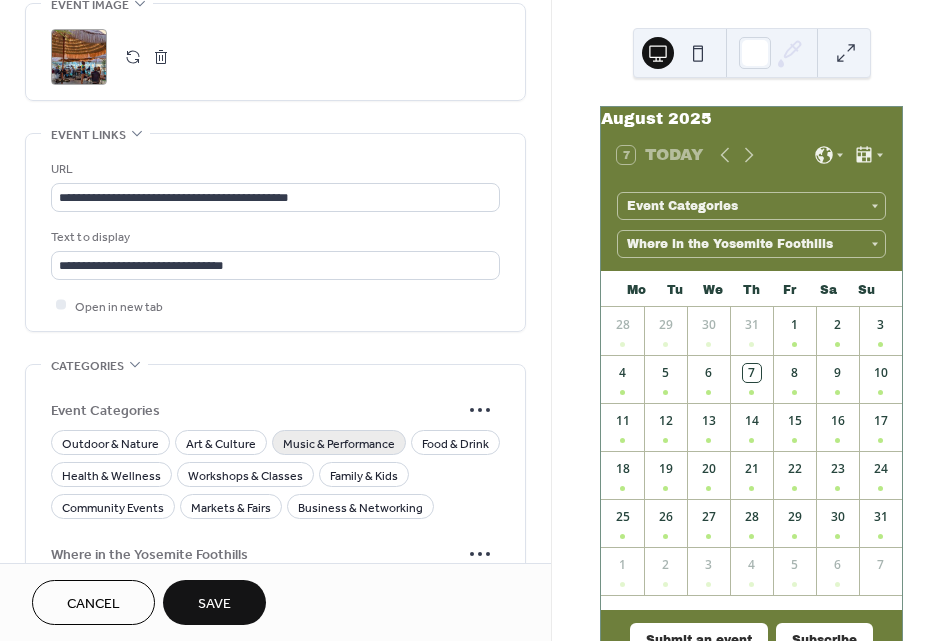 scroll, scrollTop: 0, scrollLeft: 0, axis: both 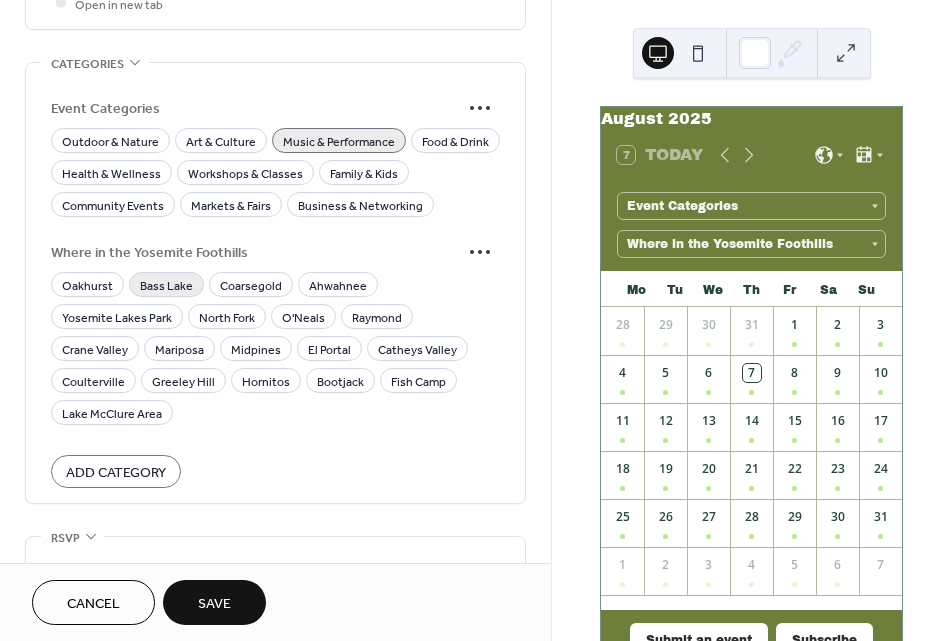 click on "Bass Lake" at bounding box center [166, 285] 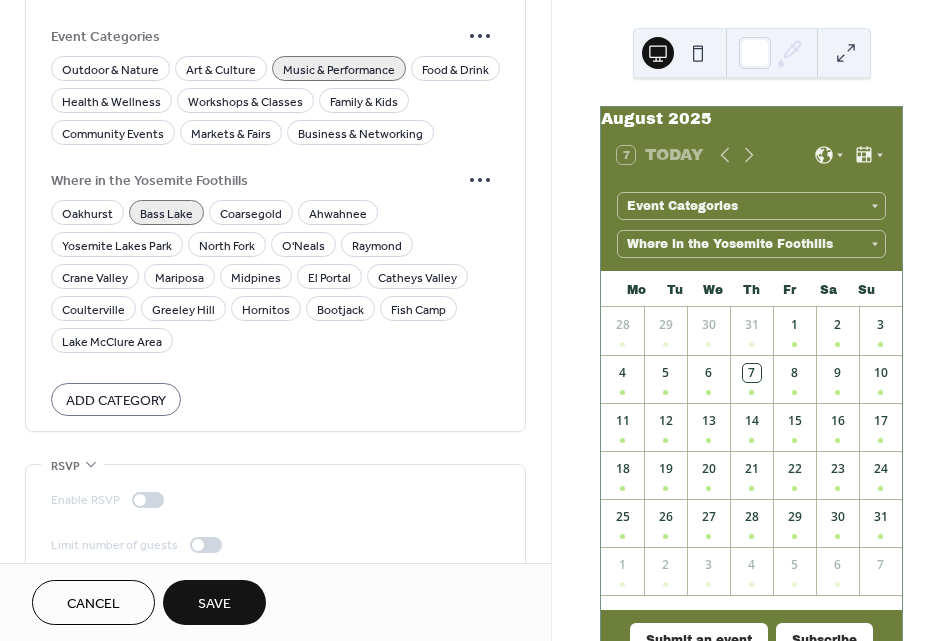 scroll, scrollTop: 1751, scrollLeft: 0, axis: vertical 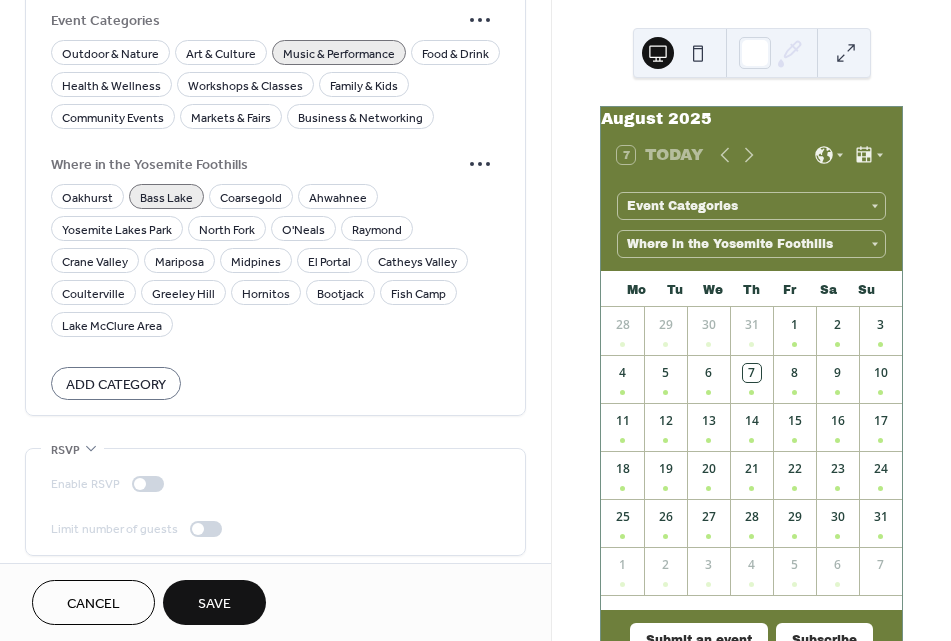 click on "Save" at bounding box center [214, 604] 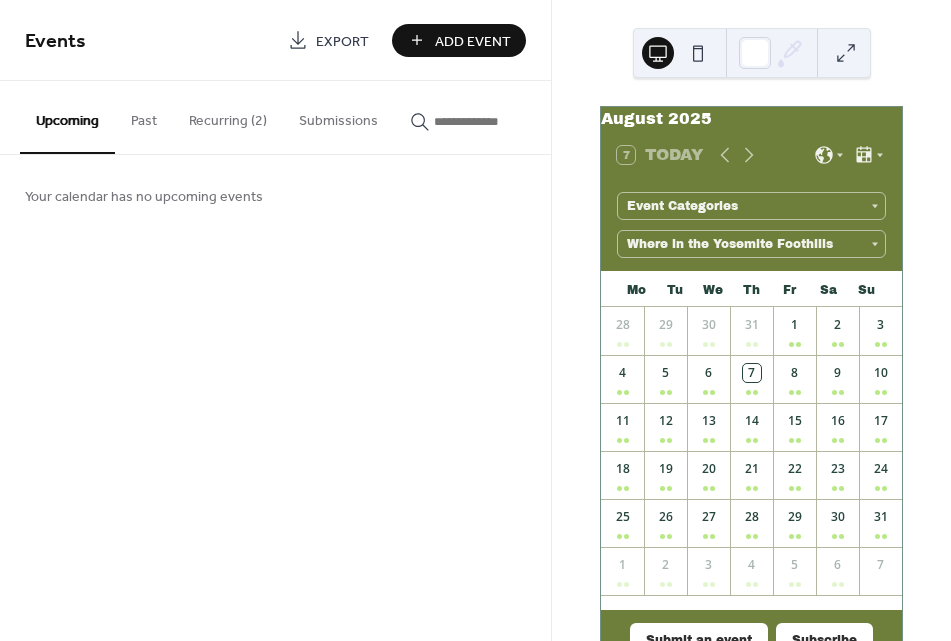 click on "Add Event" at bounding box center [459, 40] 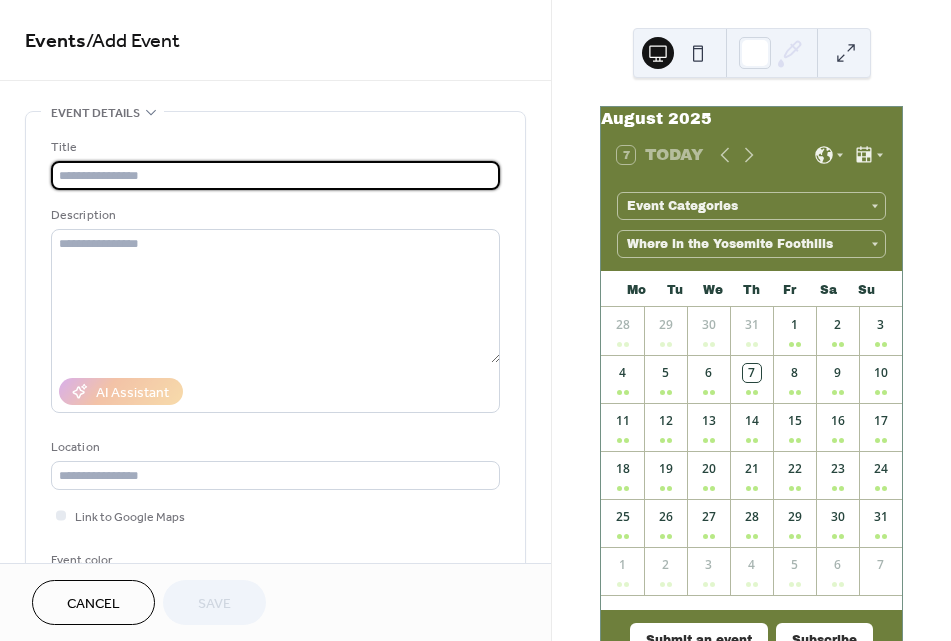 click at bounding box center (275, 175) 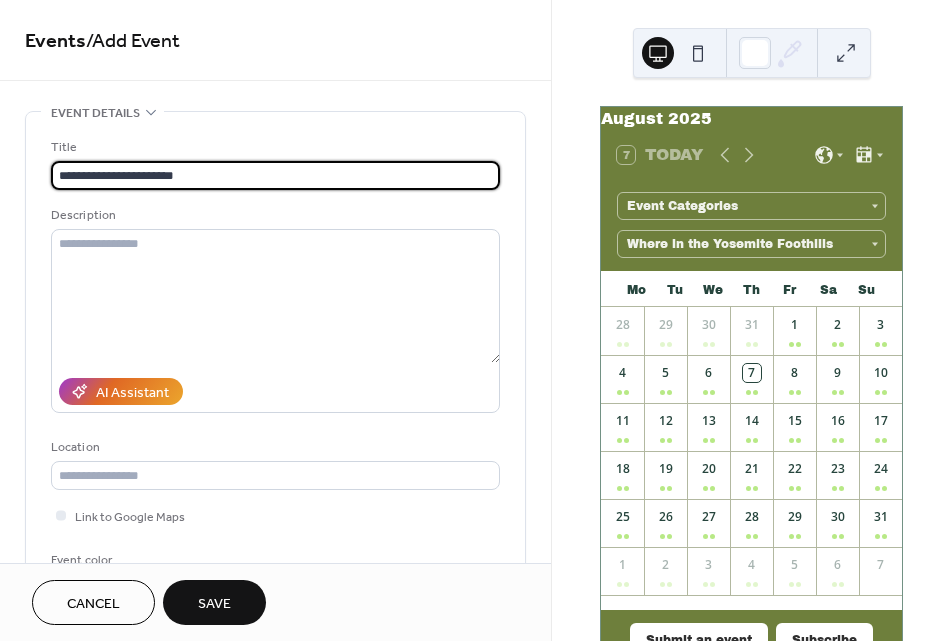 type on "**********" 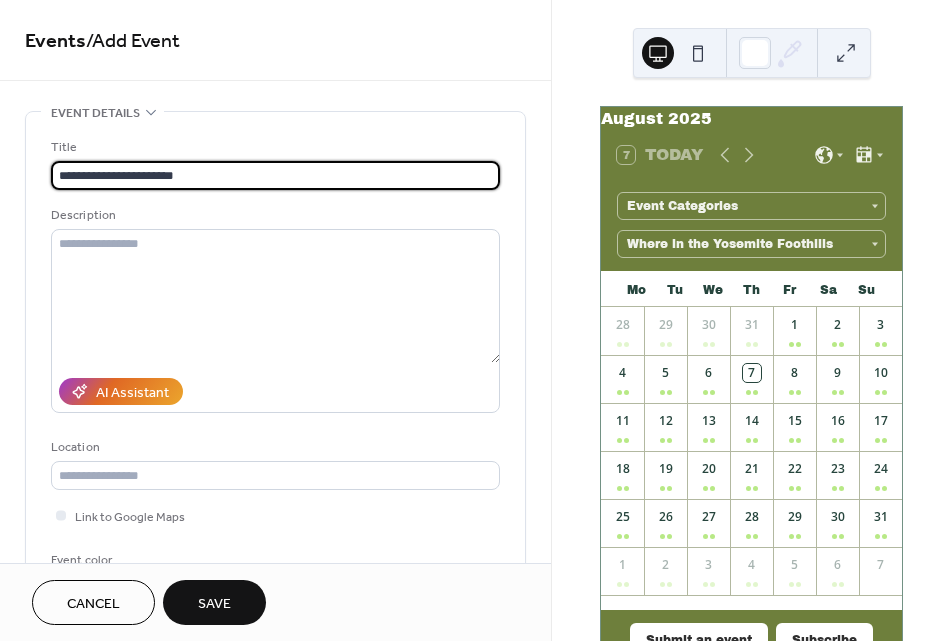 click on "Description" at bounding box center (275, 309) 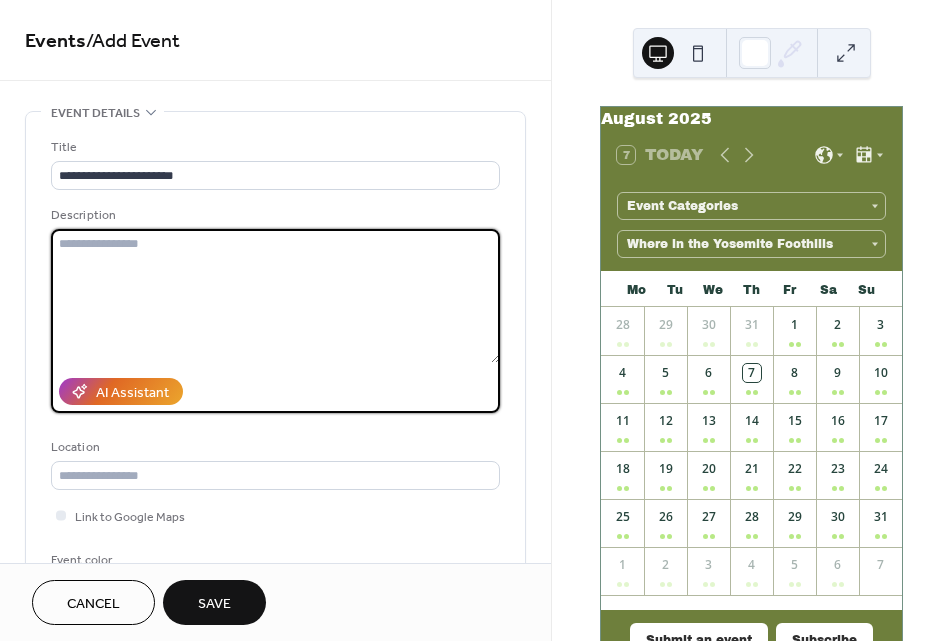 click at bounding box center (275, 296) 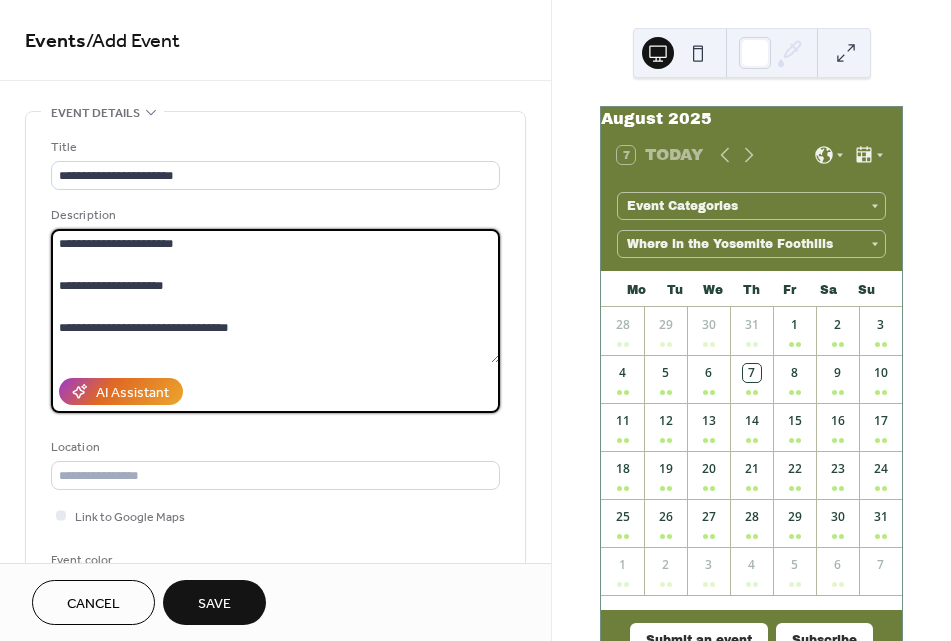 scroll, scrollTop: 206, scrollLeft: 0, axis: vertical 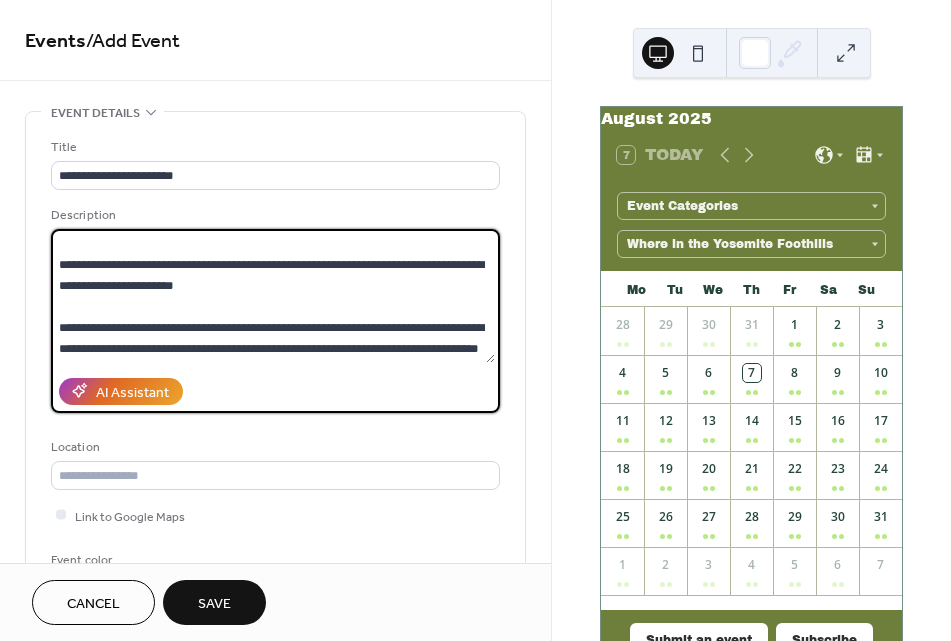 type on "**********" 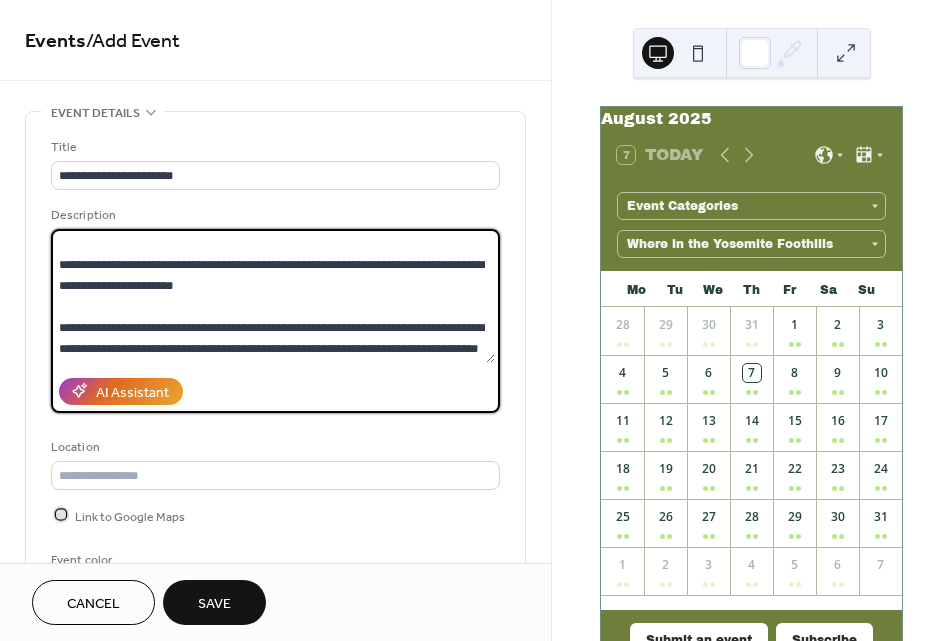 click at bounding box center (61, 515) 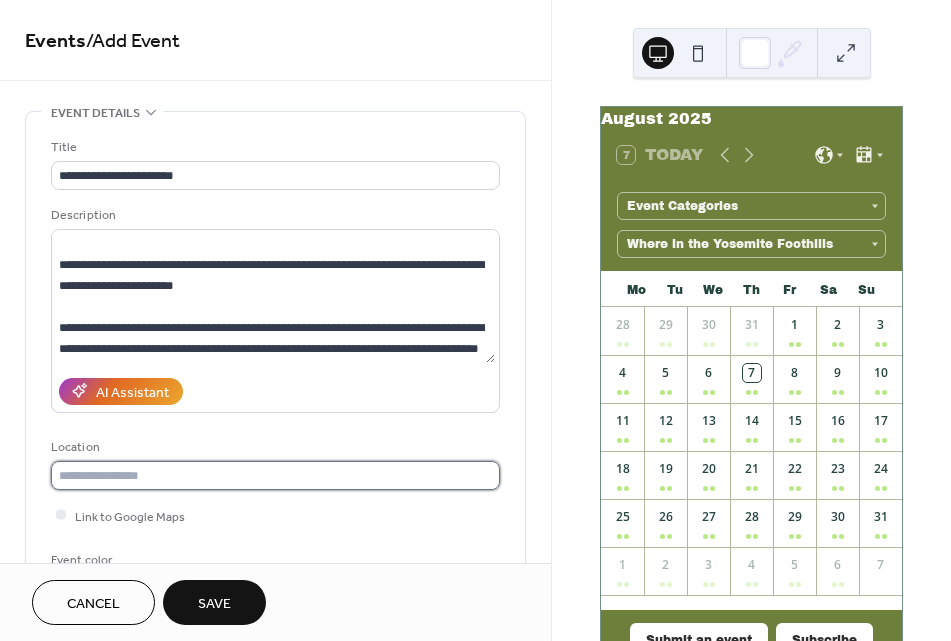click at bounding box center [275, 475] 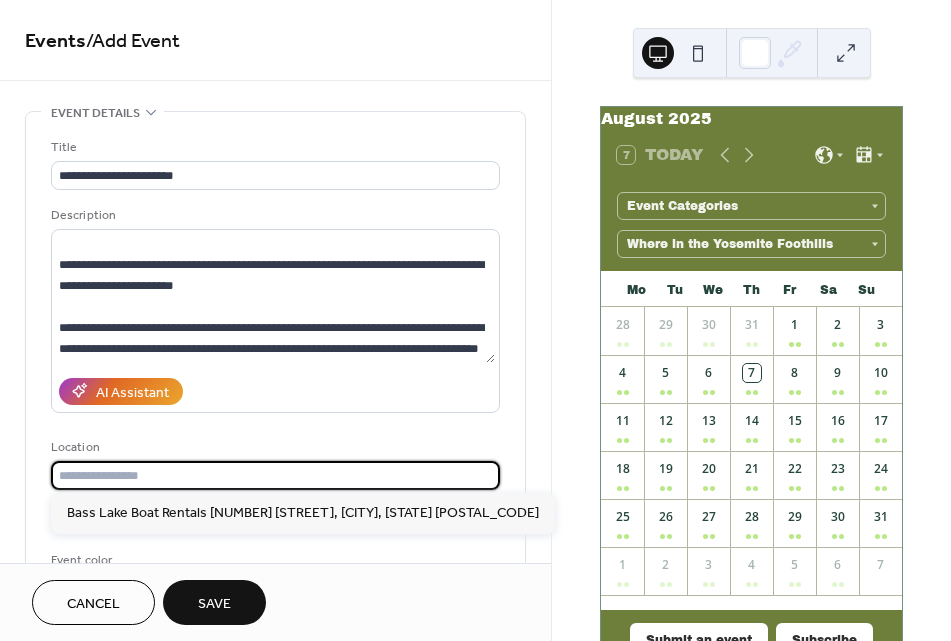 paste on "**********" 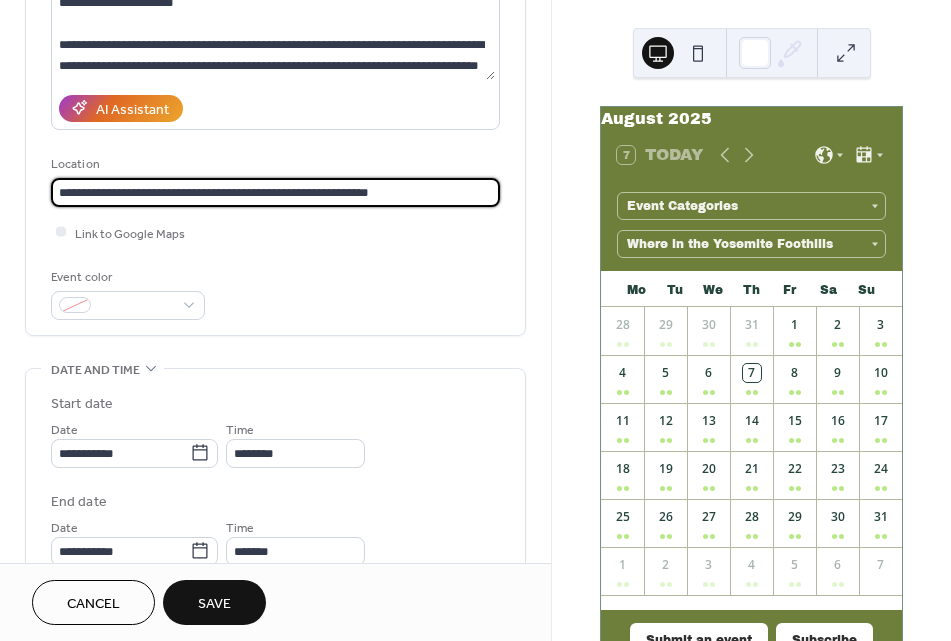 scroll, scrollTop: 284, scrollLeft: 0, axis: vertical 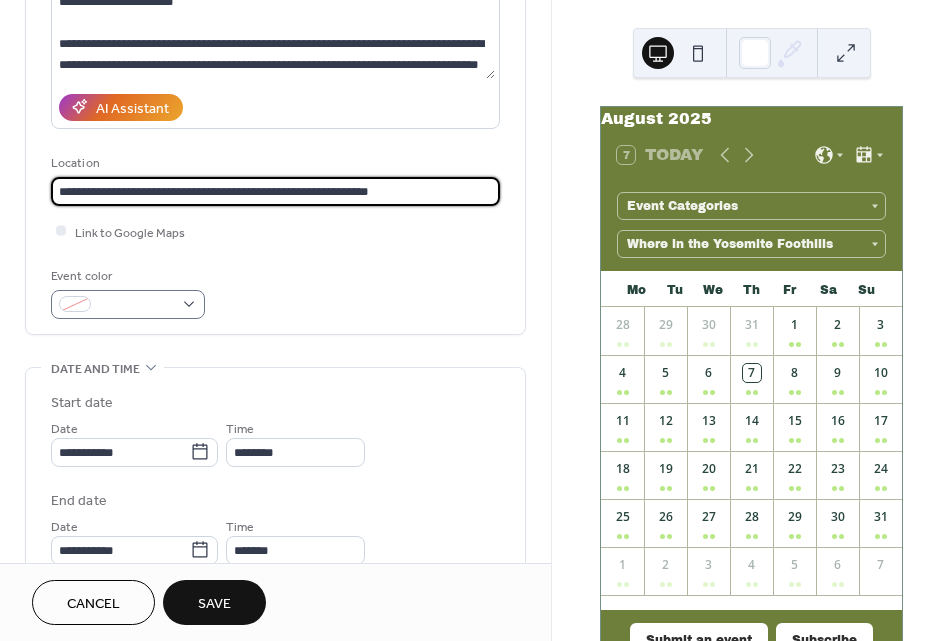 type on "**********" 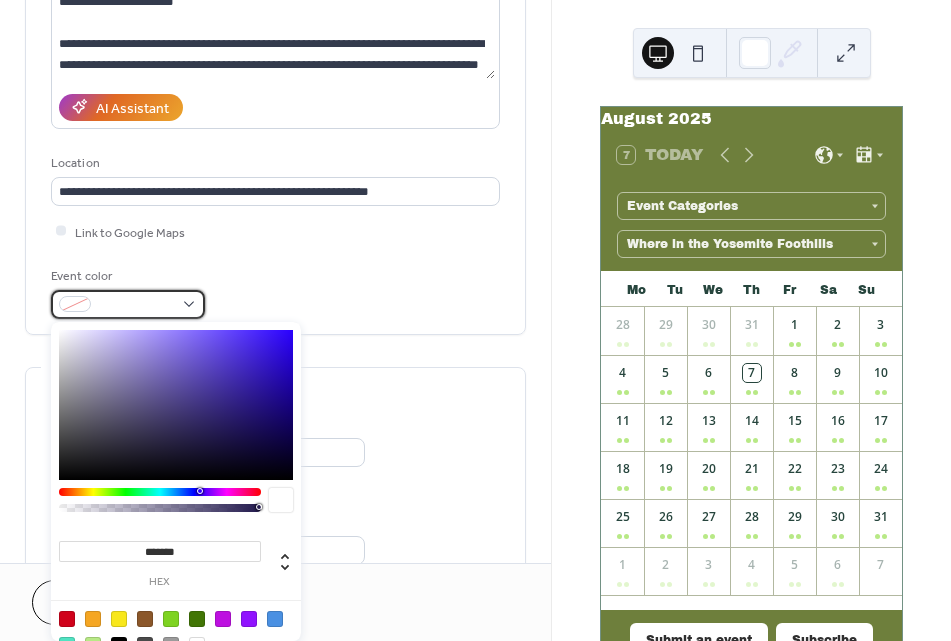 click at bounding box center (136, 305) 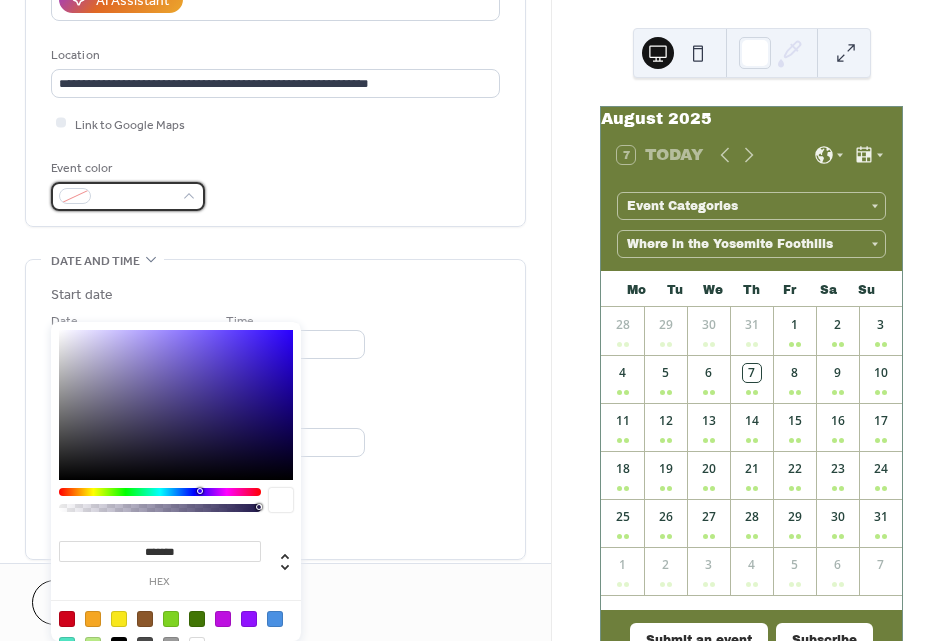 scroll, scrollTop: 406, scrollLeft: 0, axis: vertical 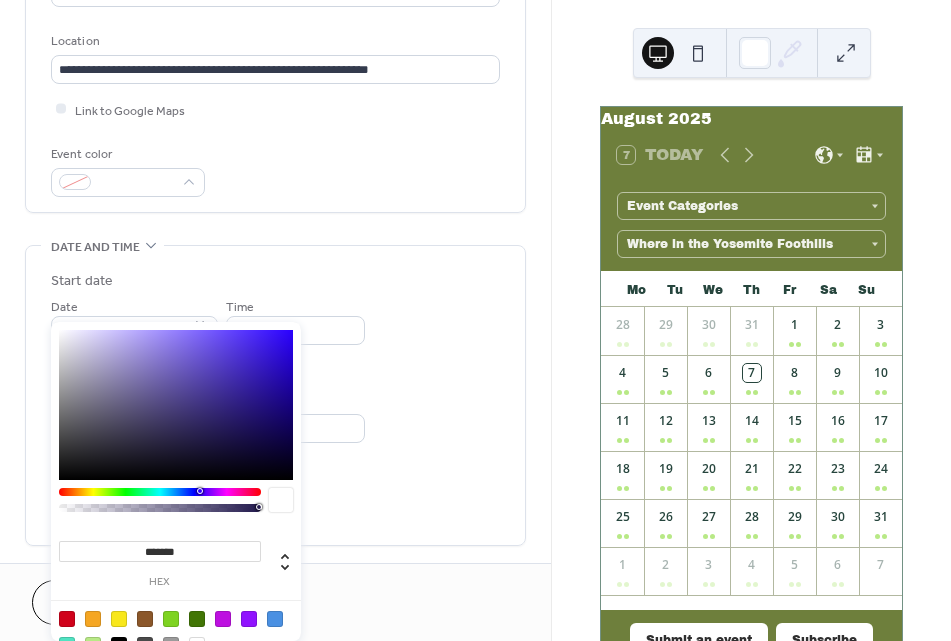 click at bounding box center [67, 645] 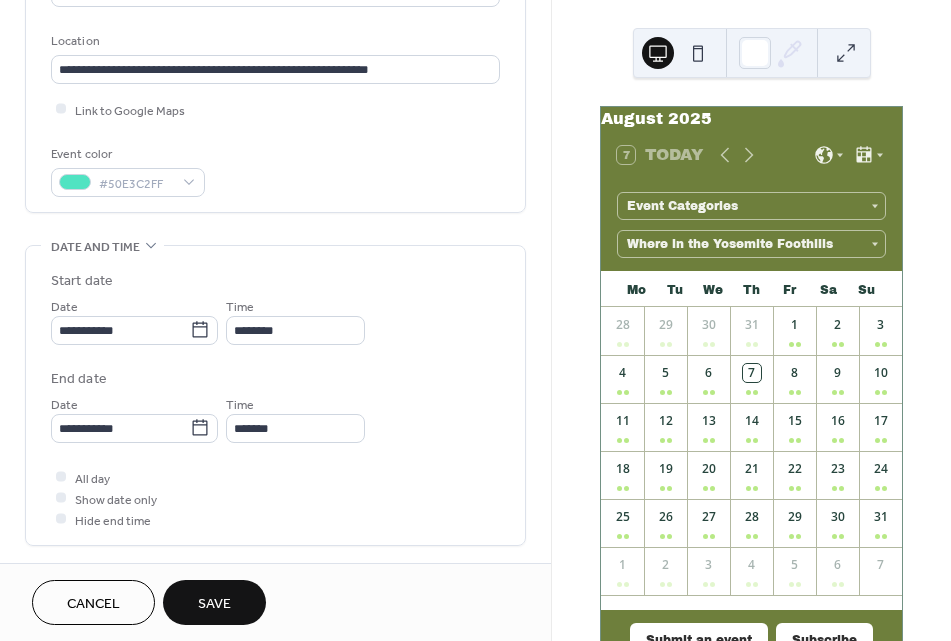click on "**********" at bounding box center [275, 308] 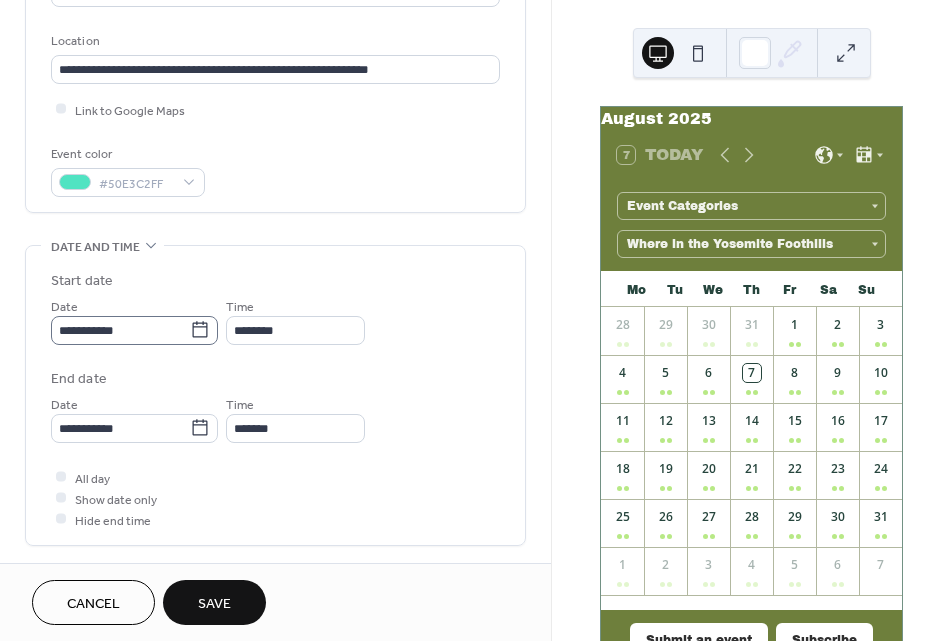 click 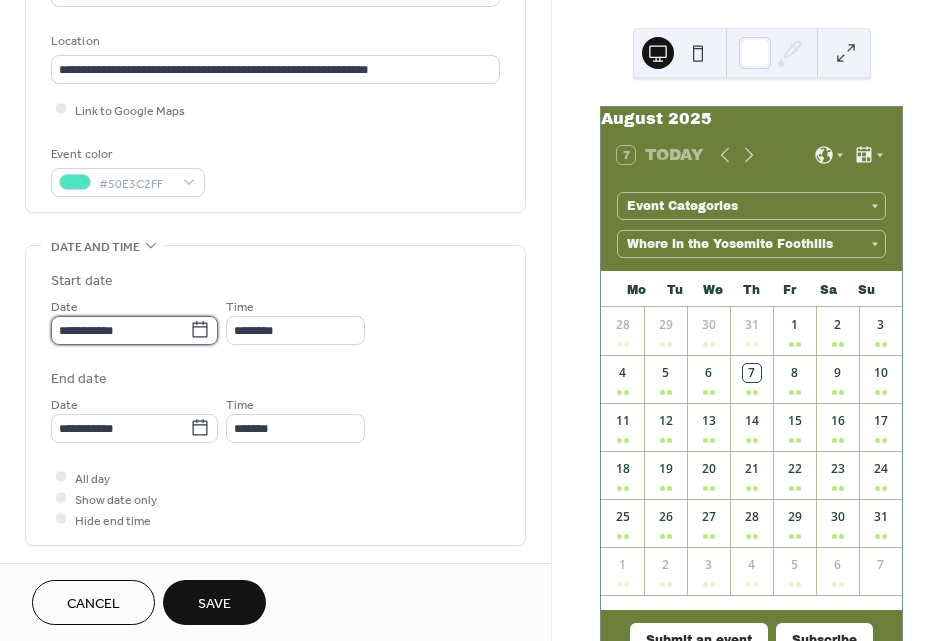 click on "**********" at bounding box center (120, 330) 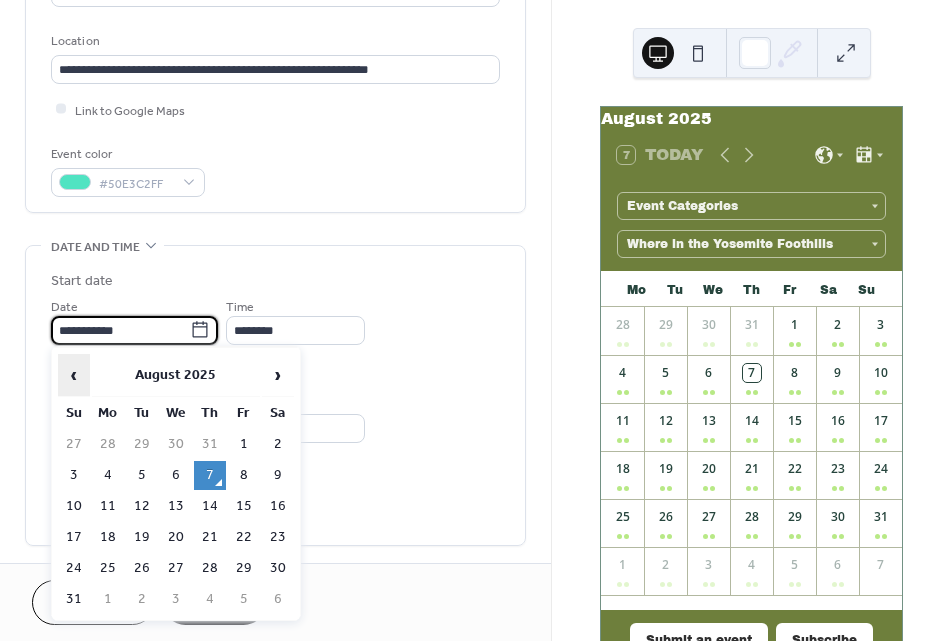 click on "‹" at bounding box center [74, 375] 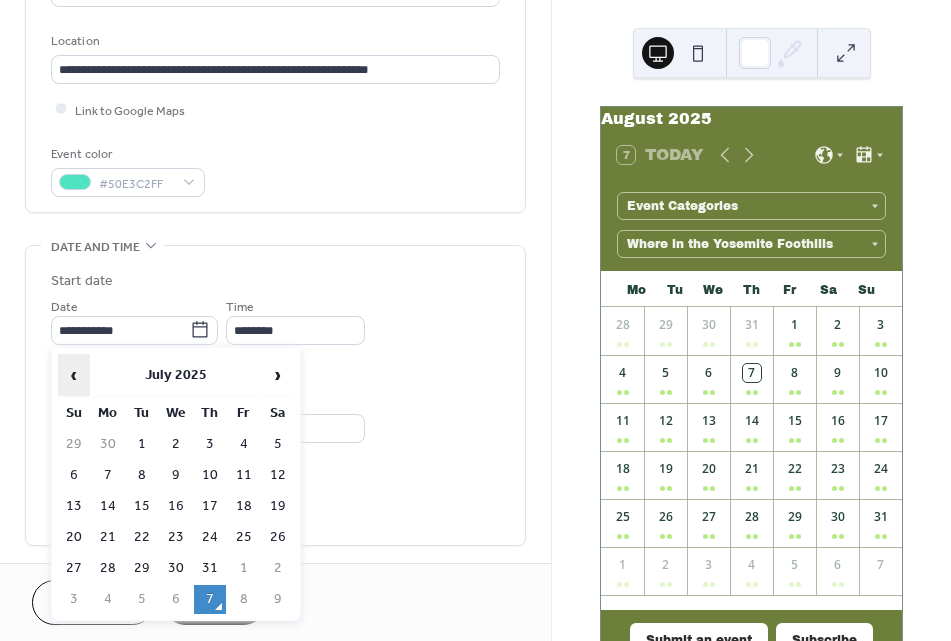 click on "‹" at bounding box center [74, 375] 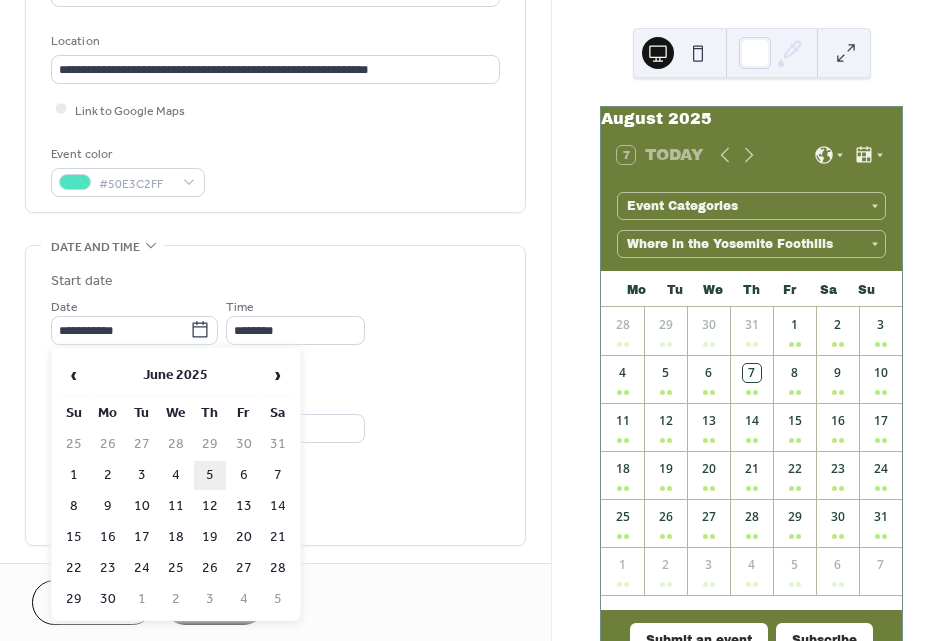click on "5" at bounding box center (210, 475) 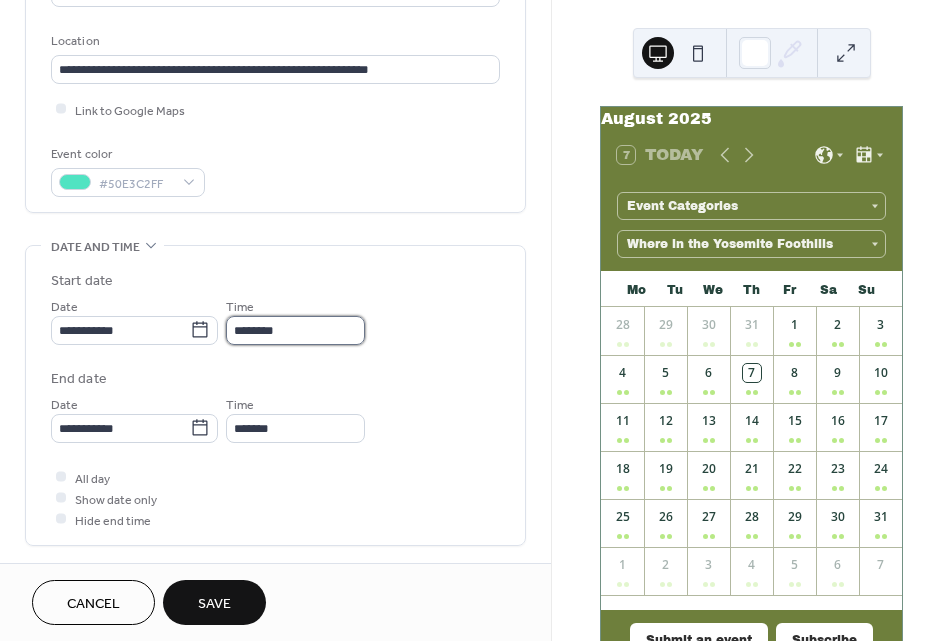 click on "********" at bounding box center (295, 330) 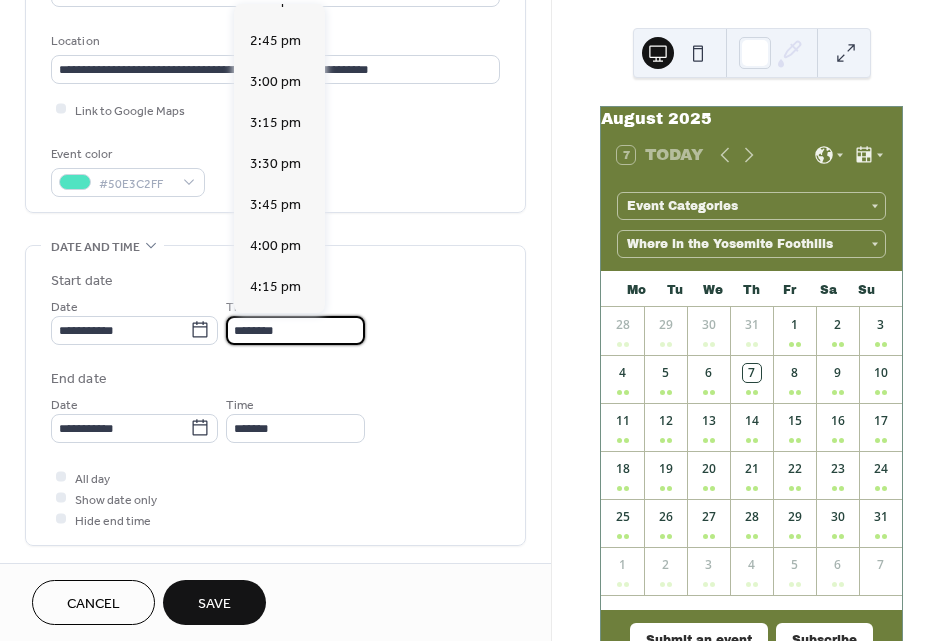 scroll, scrollTop: 2435, scrollLeft: 0, axis: vertical 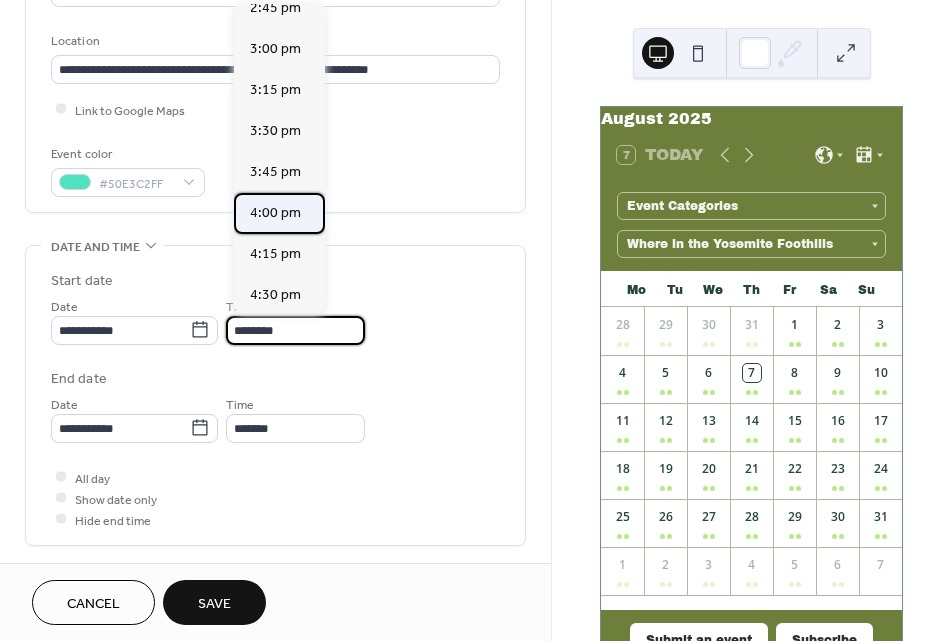 click on "4:00 pm" at bounding box center (275, 213) 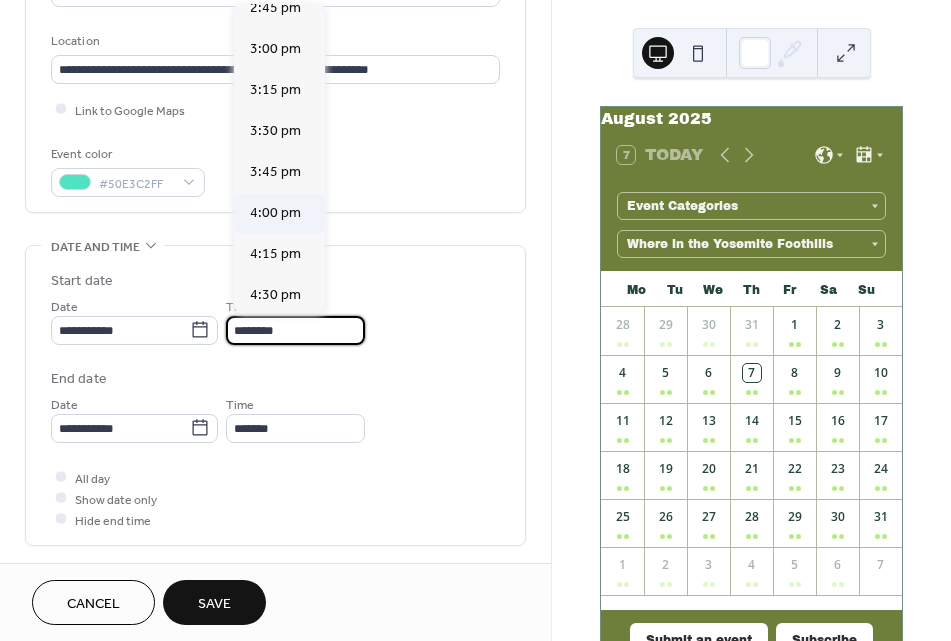 type on "*******" 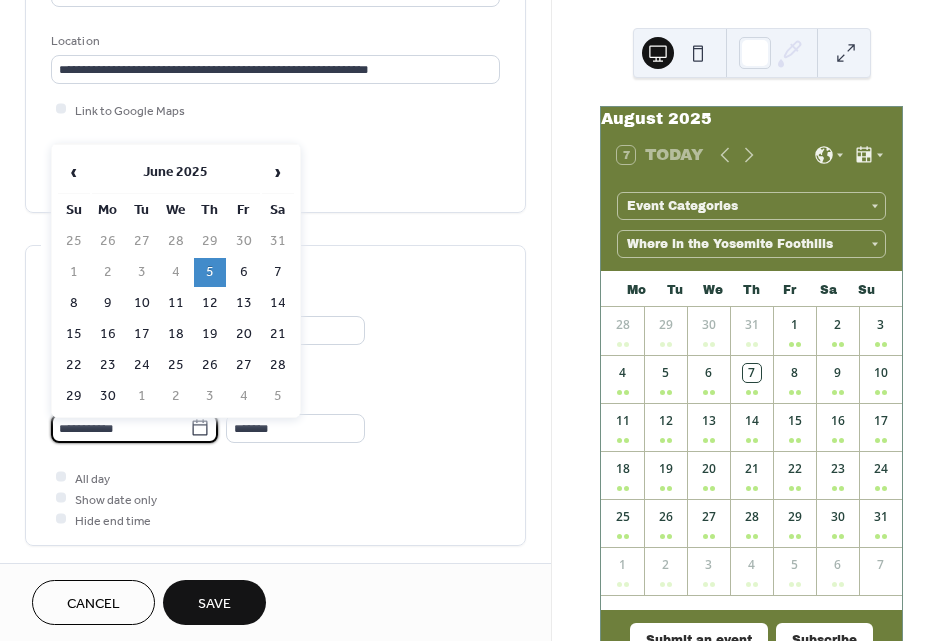 click on "**********" at bounding box center (120, 428) 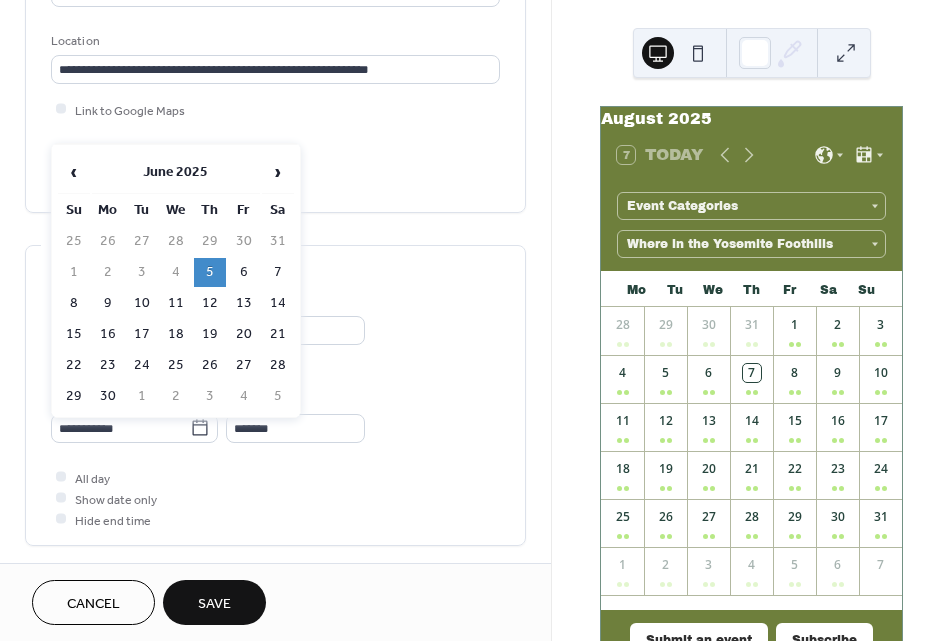 click on "5" at bounding box center (210, 272) 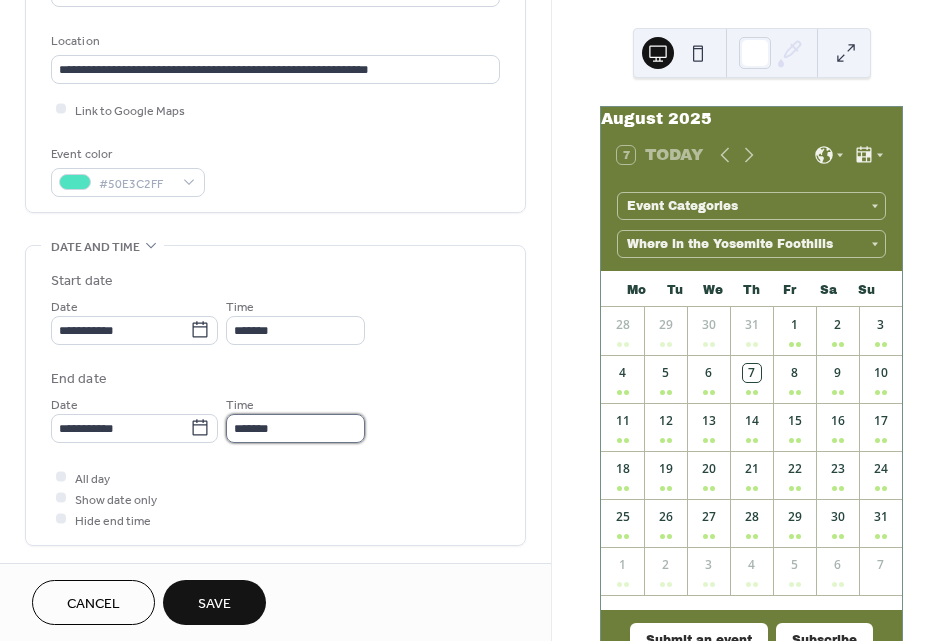 click on "*******" at bounding box center [295, 428] 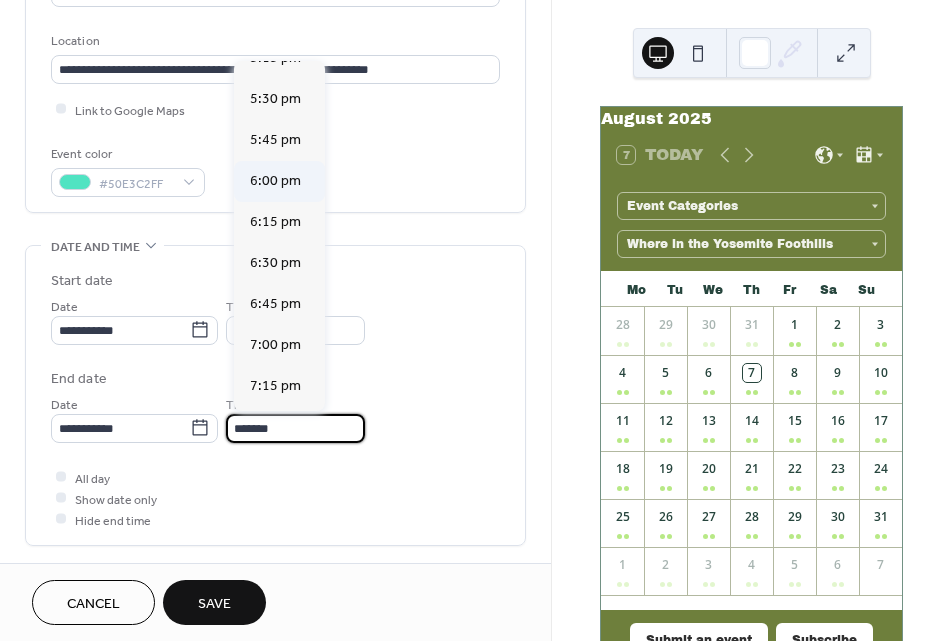 scroll, scrollTop: 194, scrollLeft: 0, axis: vertical 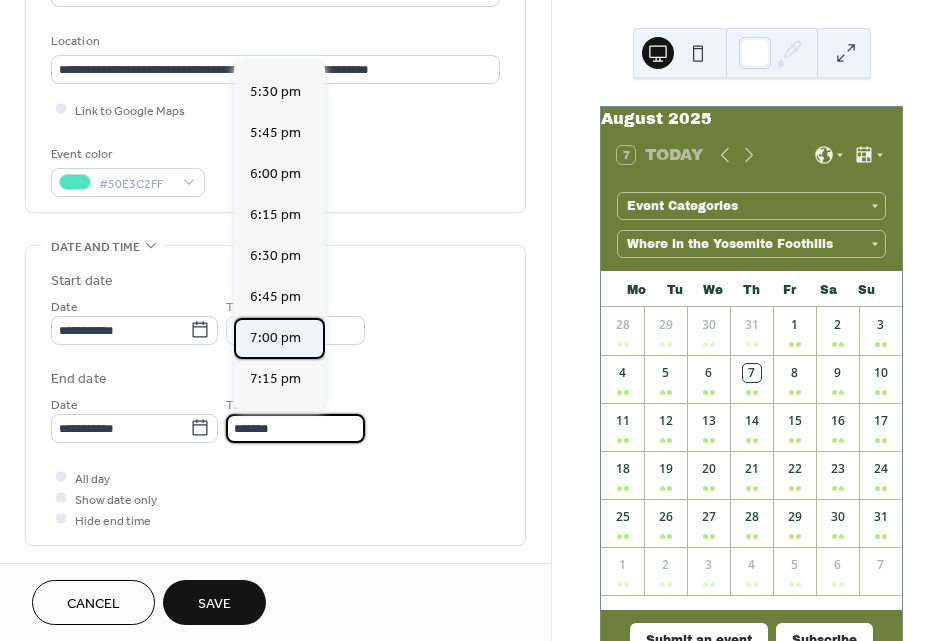 click on "7:00 pm" at bounding box center [275, 338] 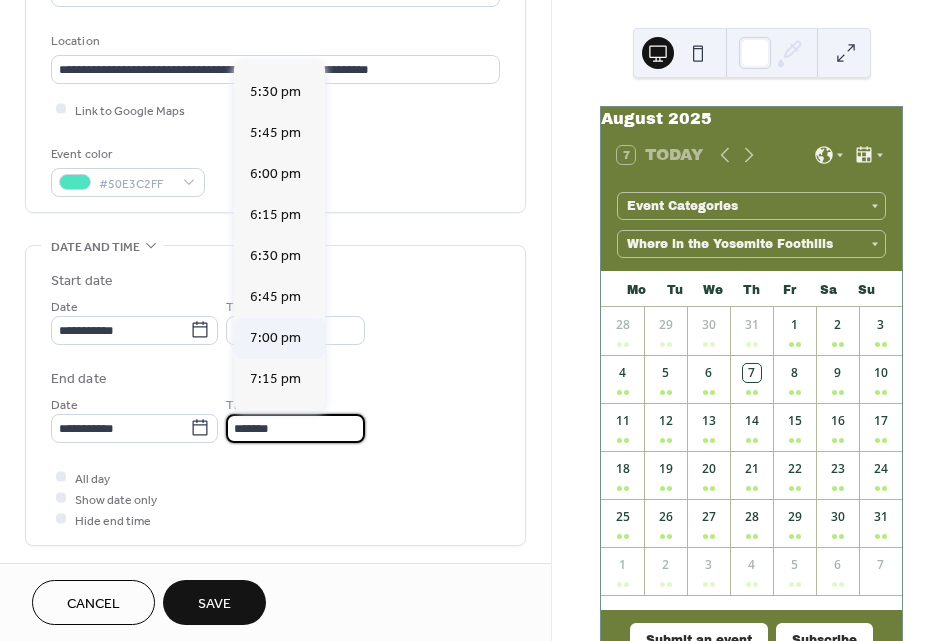 type on "*******" 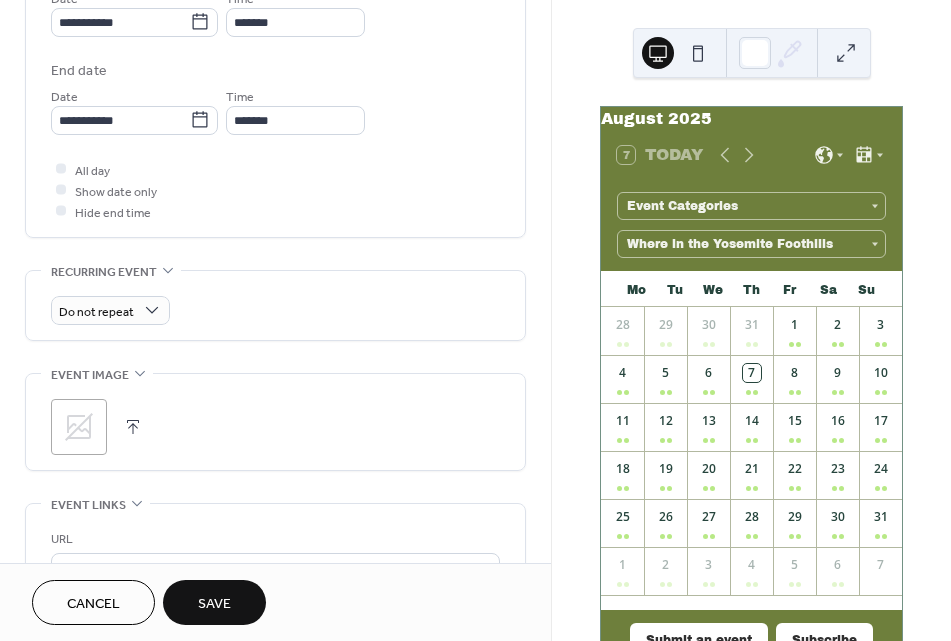scroll, scrollTop: 727, scrollLeft: 0, axis: vertical 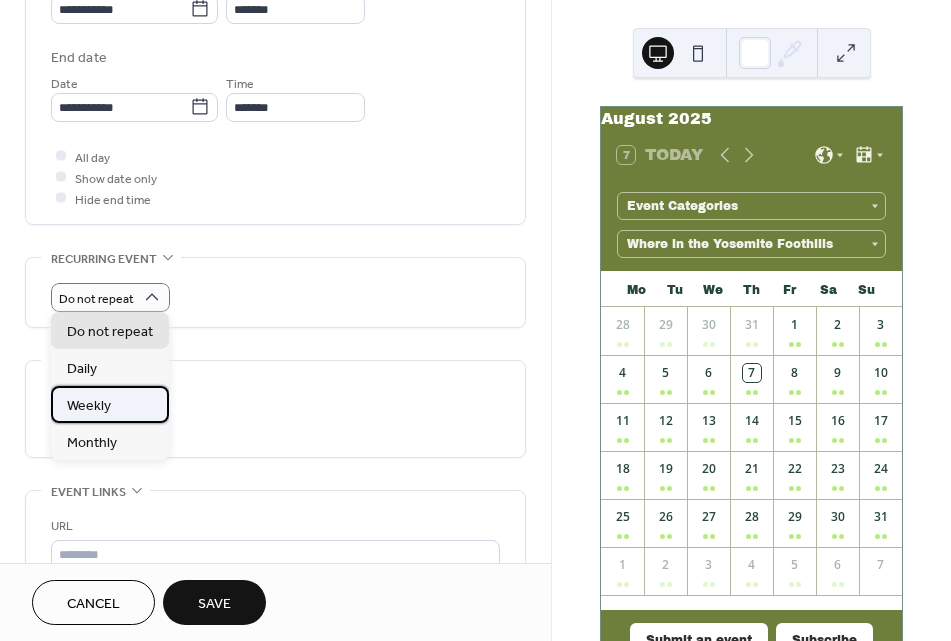 click on "Weekly" at bounding box center [89, 406] 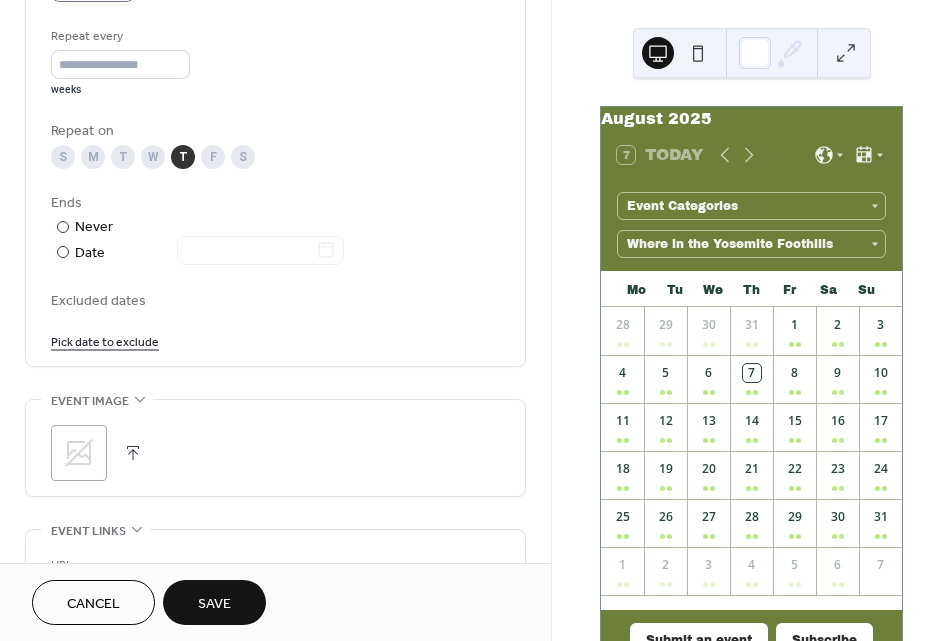 scroll, scrollTop: 1041, scrollLeft: 0, axis: vertical 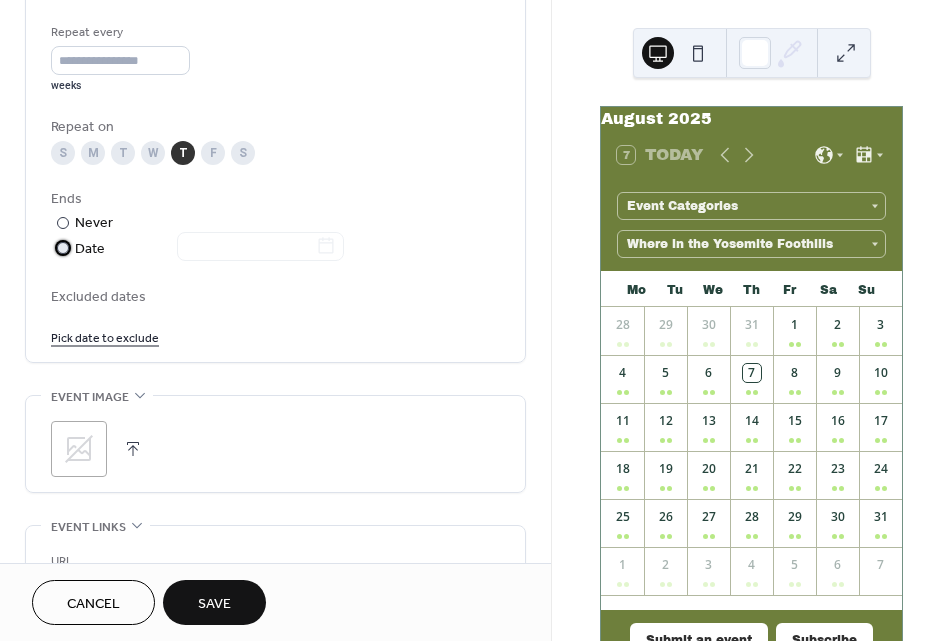 click at bounding box center (63, 248) 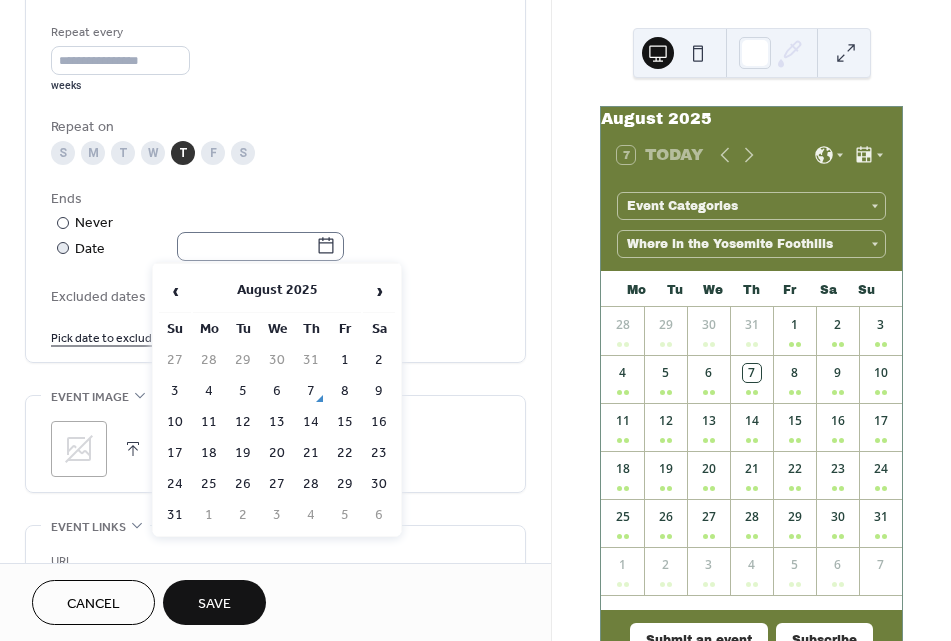 click 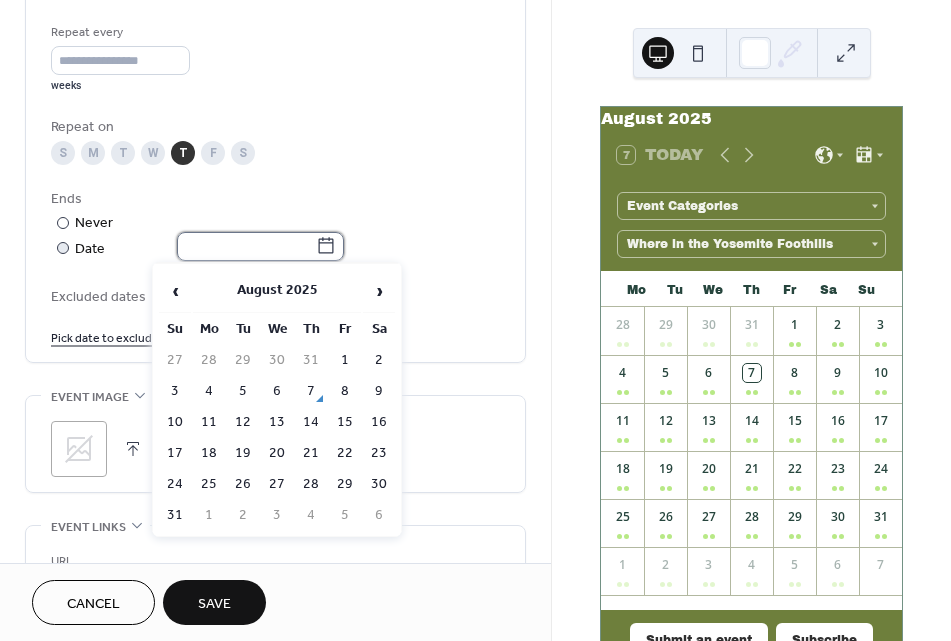 click at bounding box center [246, 246] 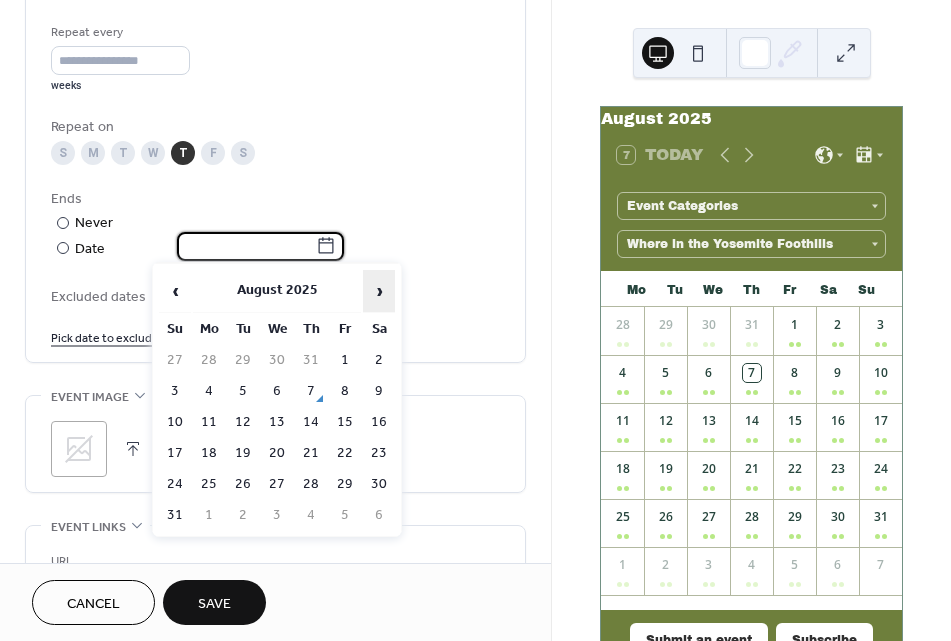 click on "›" at bounding box center [379, 291] 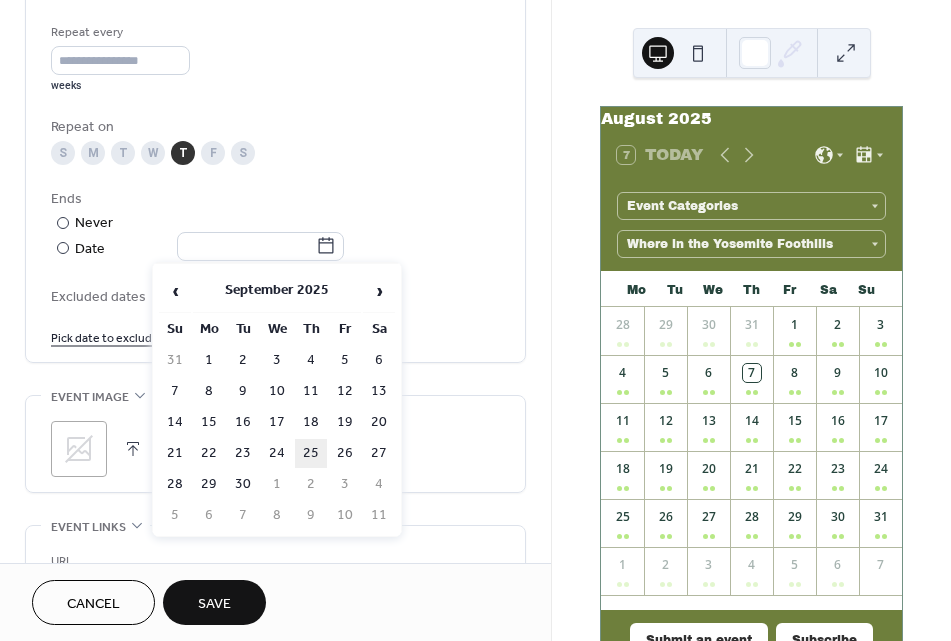 click on "25" at bounding box center (311, 453) 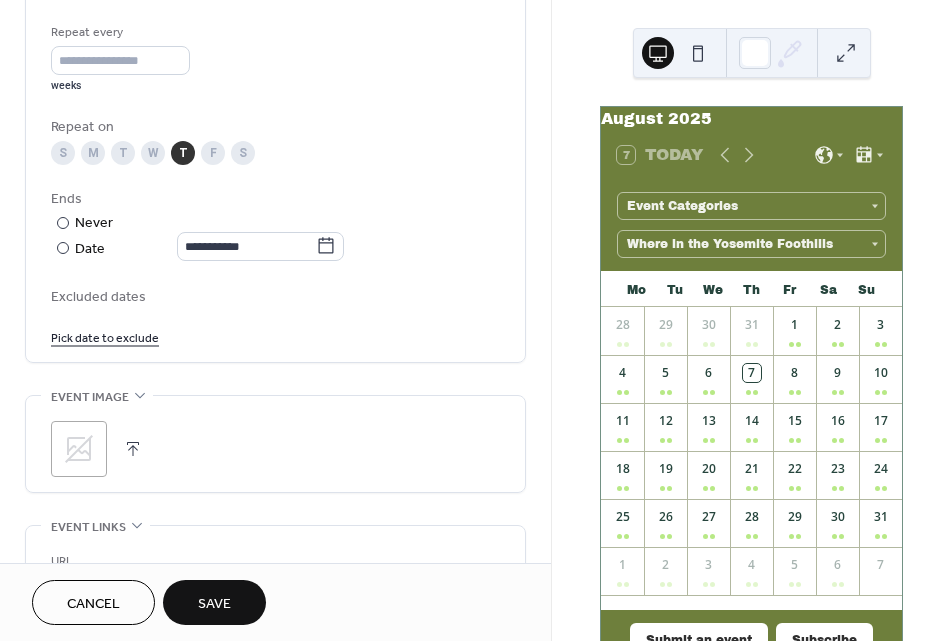 click on "**********" at bounding box center [275, 225] 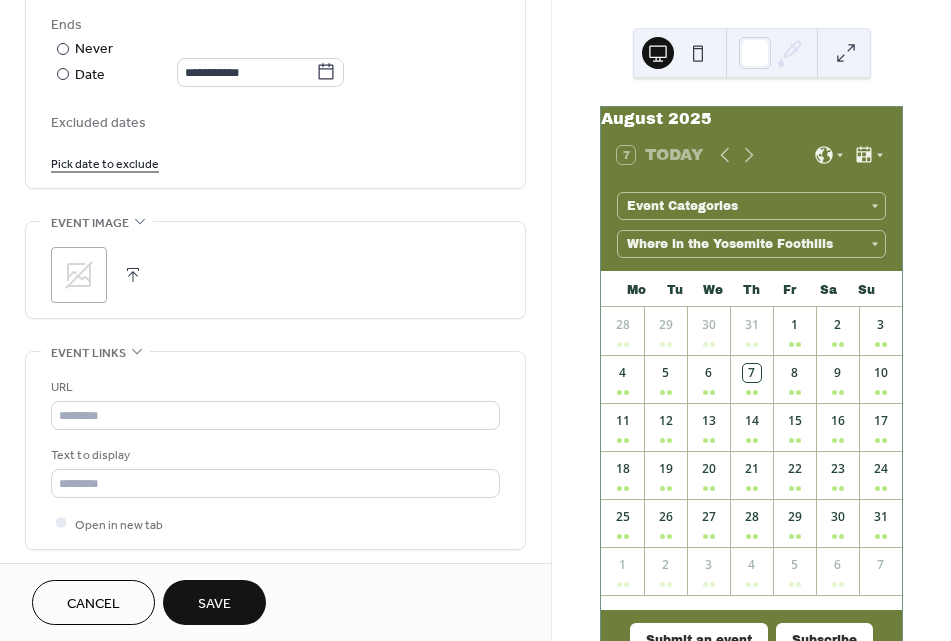 scroll, scrollTop: 1216, scrollLeft: 0, axis: vertical 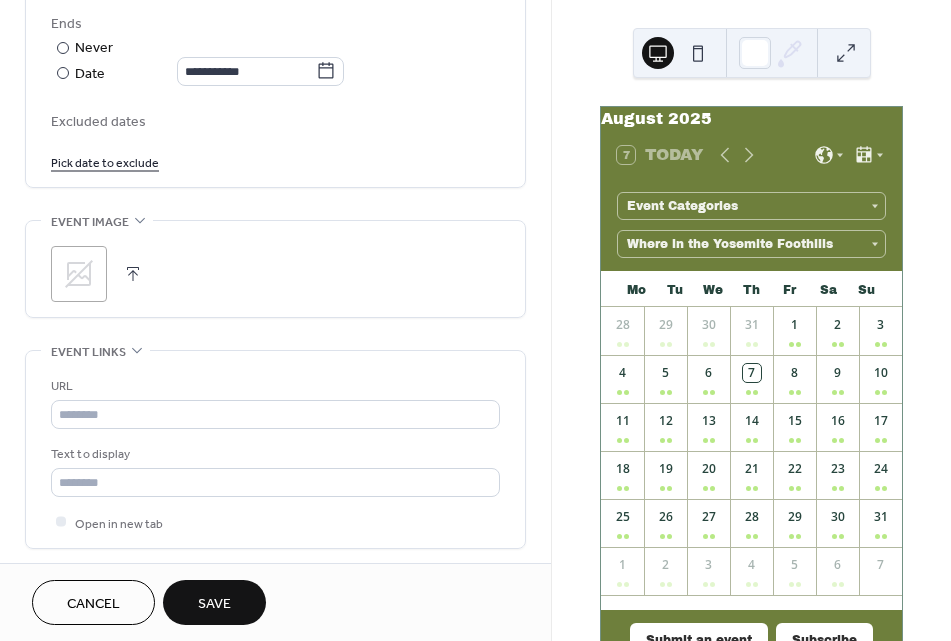 click 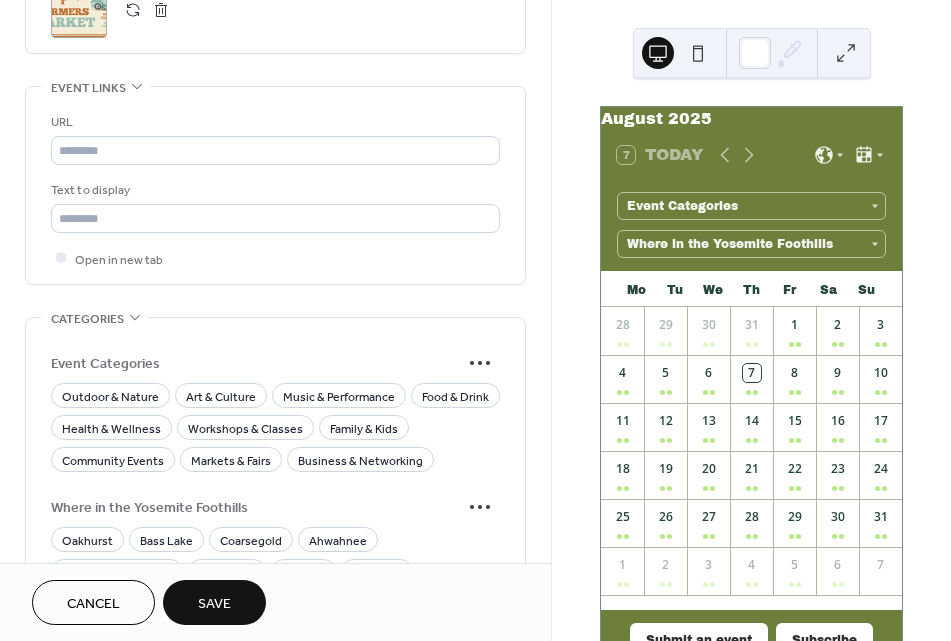 scroll, scrollTop: 1478, scrollLeft: 0, axis: vertical 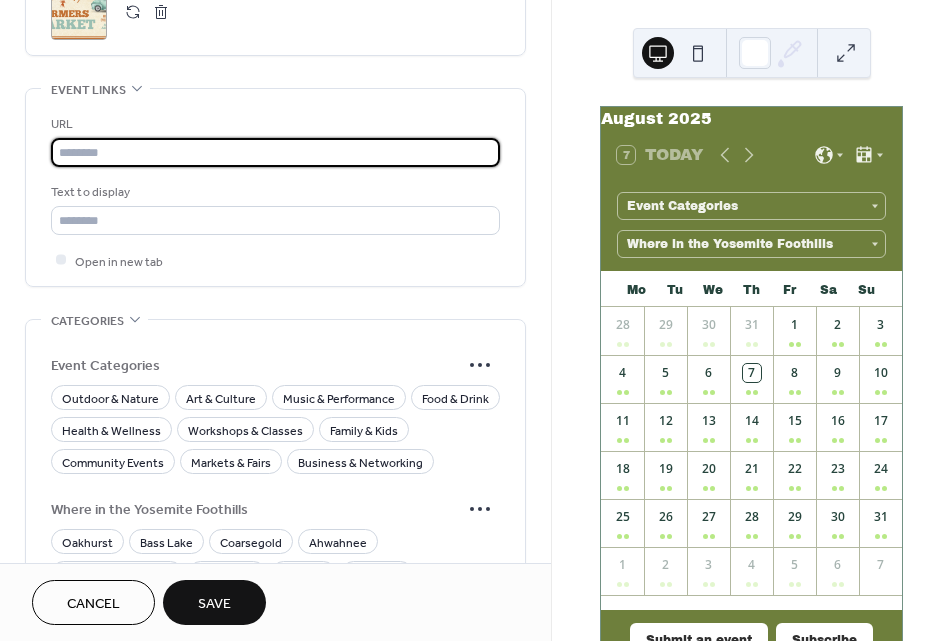 click at bounding box center [275, 152] 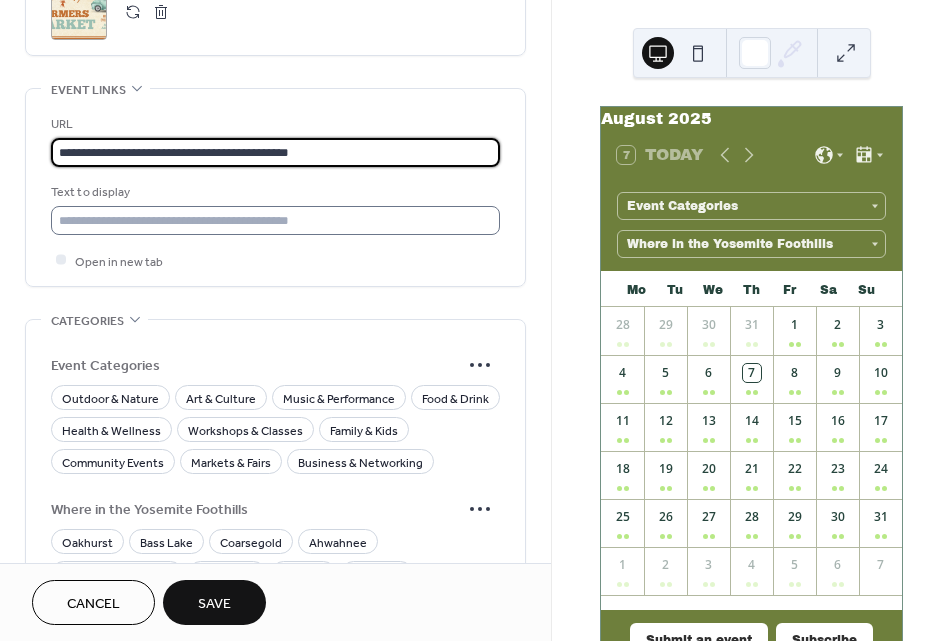 type on "**********" 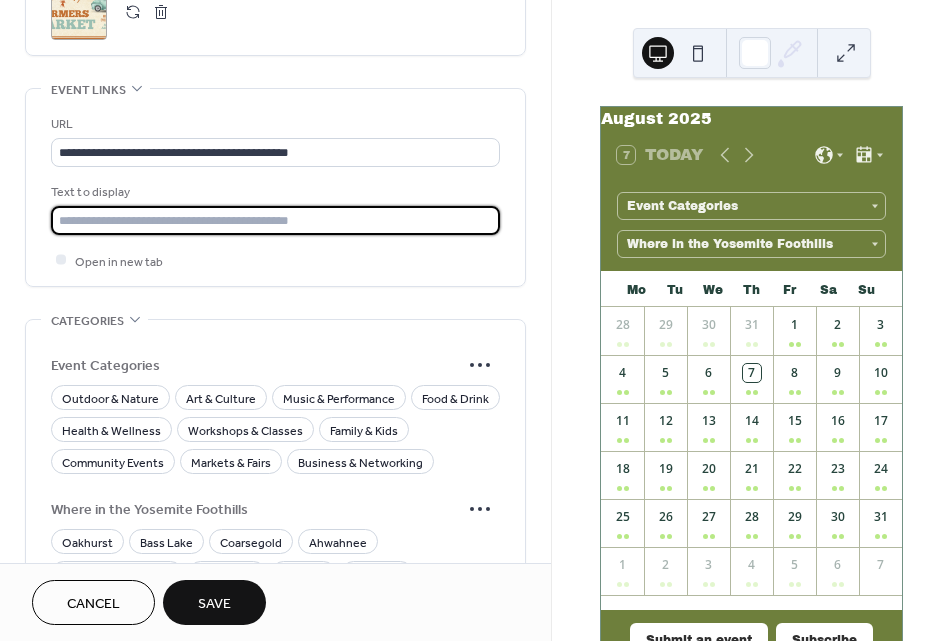 click at bounding box center (275, 220) 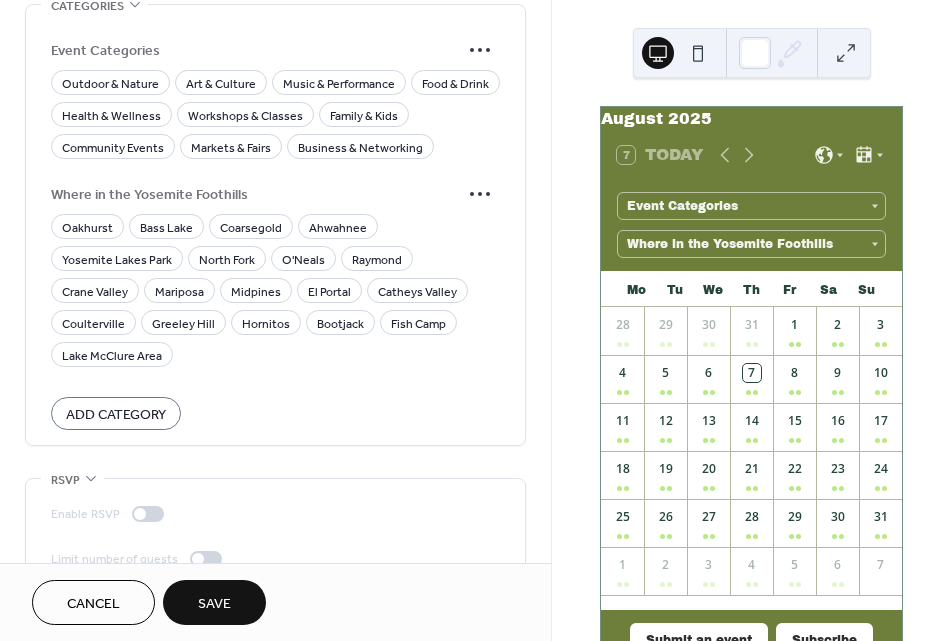 scroll, scrollTop: 1775, scrollLeft: 0, axis: vertical 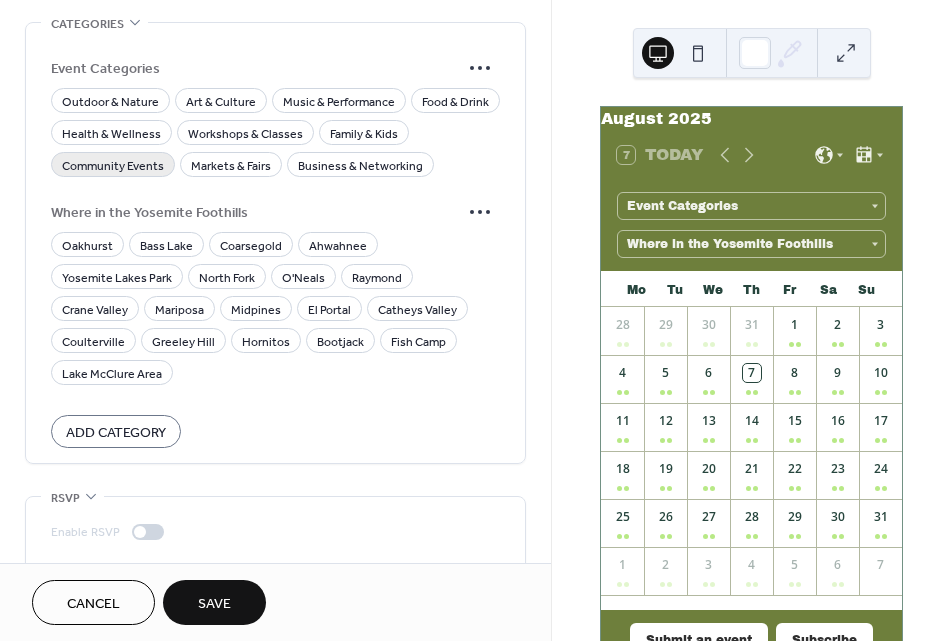 type on "**********" 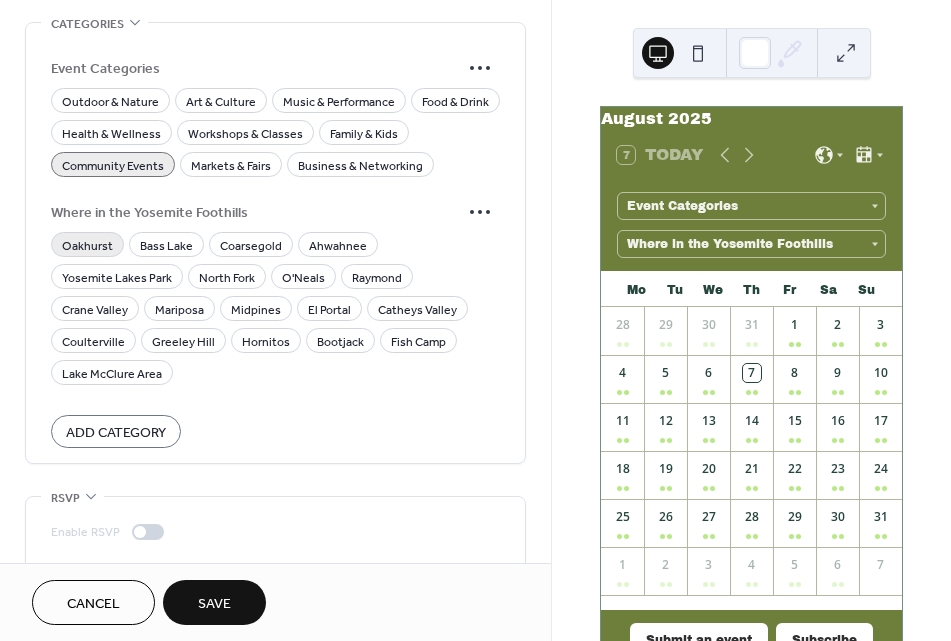 click on "Oakhurst" at bounding box center [87, 245] 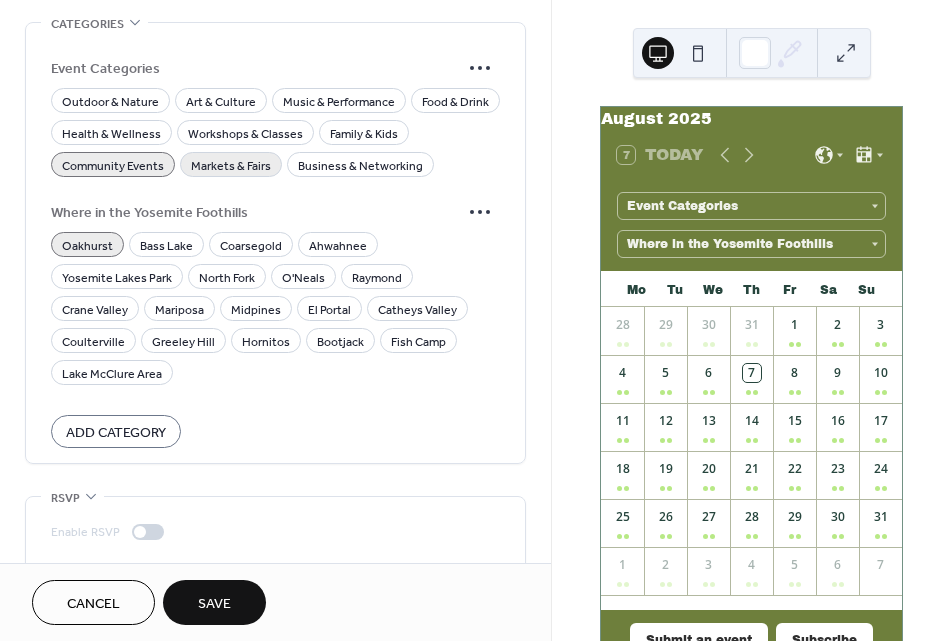 click on "Markets & Fairs" at bounding box center (231, 165) 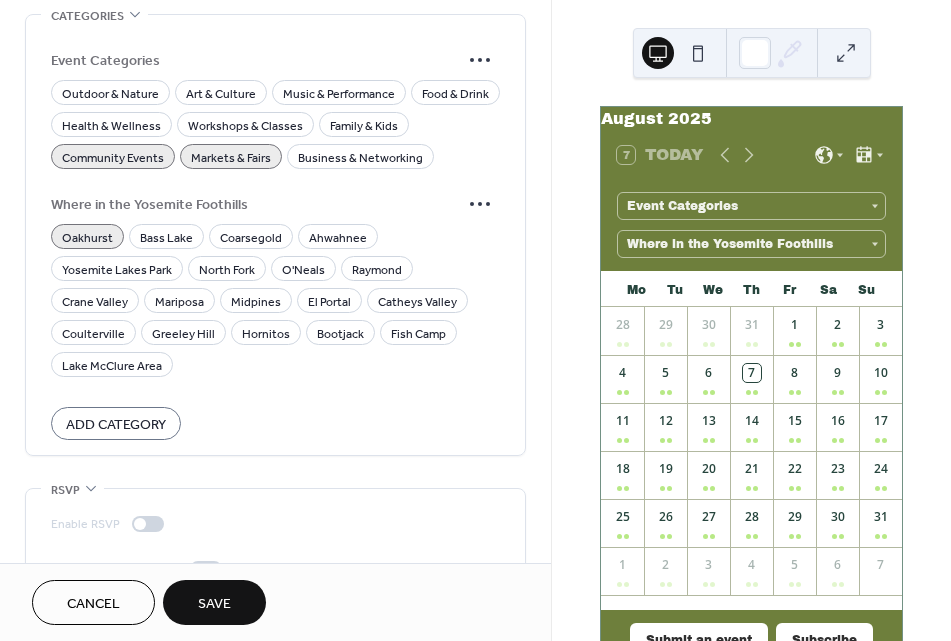 scroll, scrollTop: 1823, scrollLeft: 0, axis: vertical 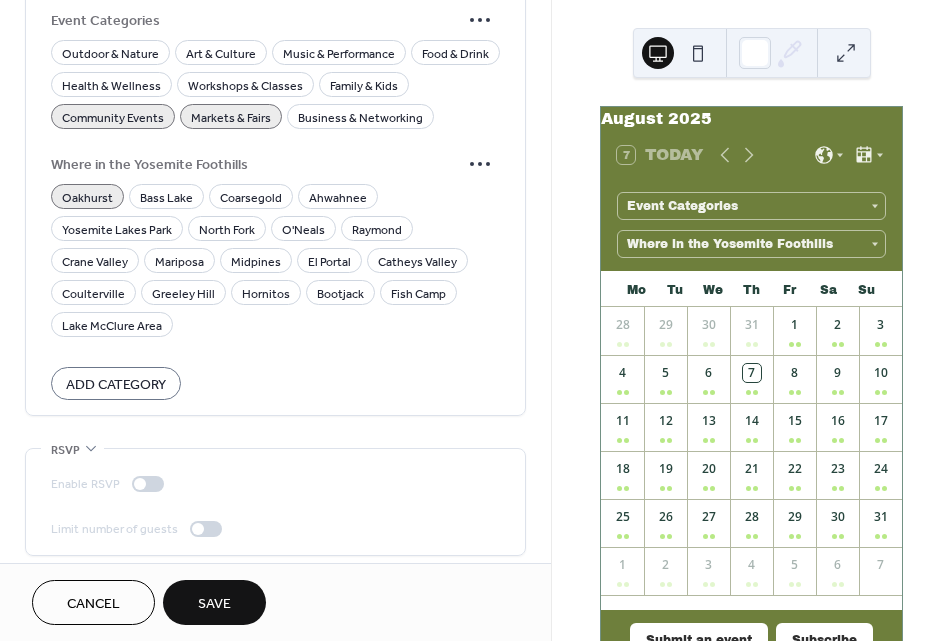 click on "Save" at bounding box center (214, 604) 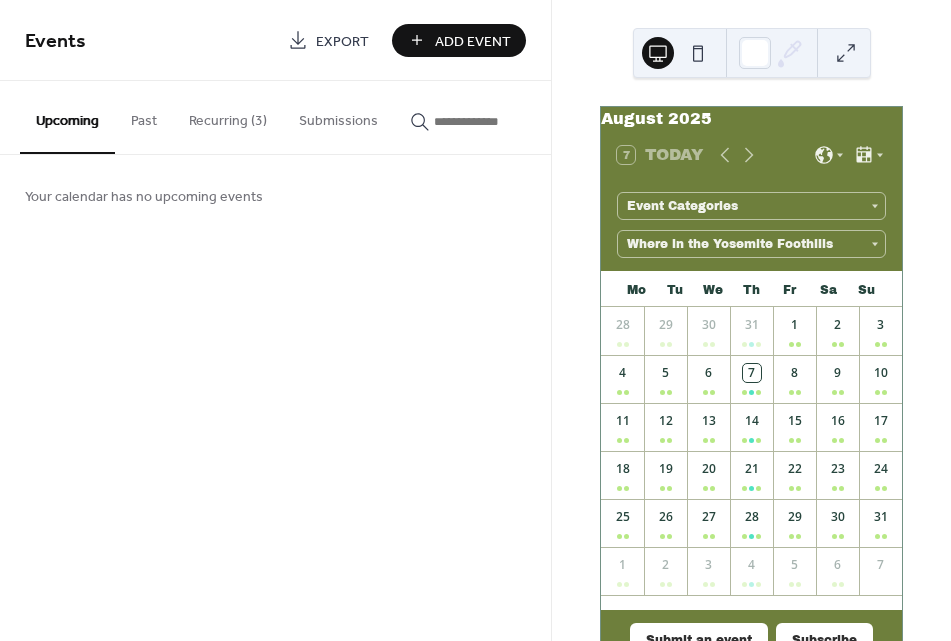 click on "Add Event" at bounding box center [459, 40] 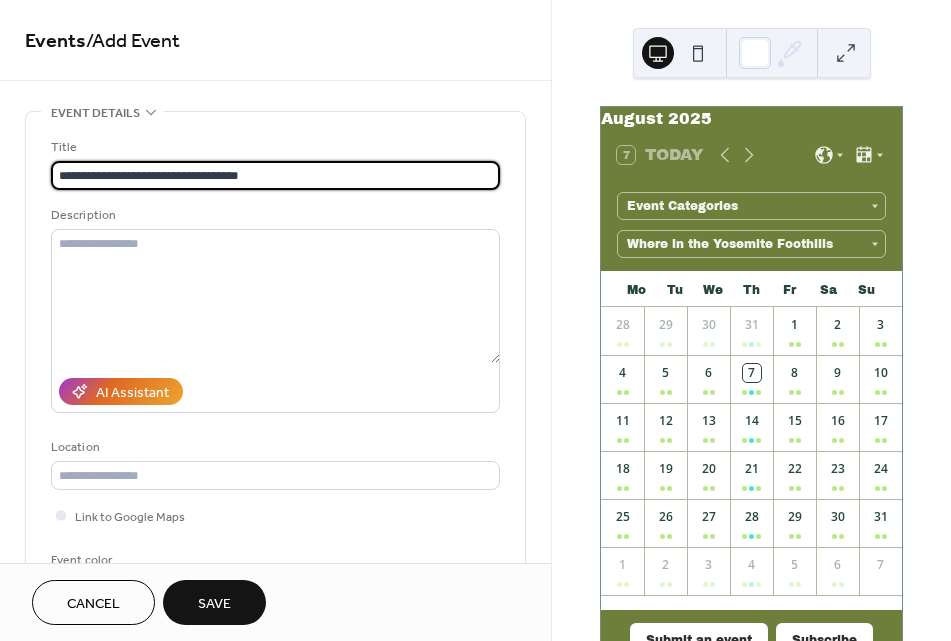 type on "**********" 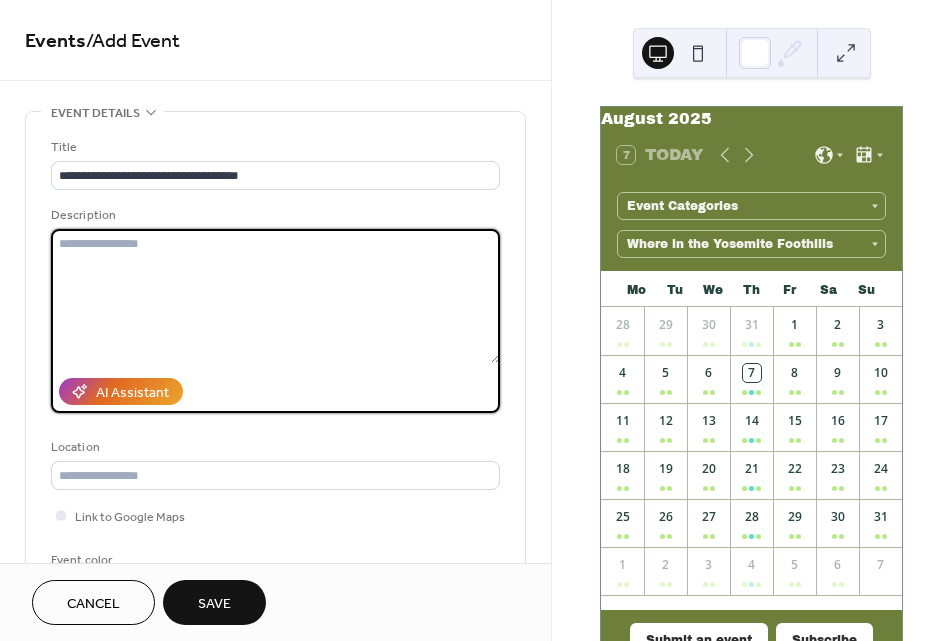 click at bounding box center [275, 296] 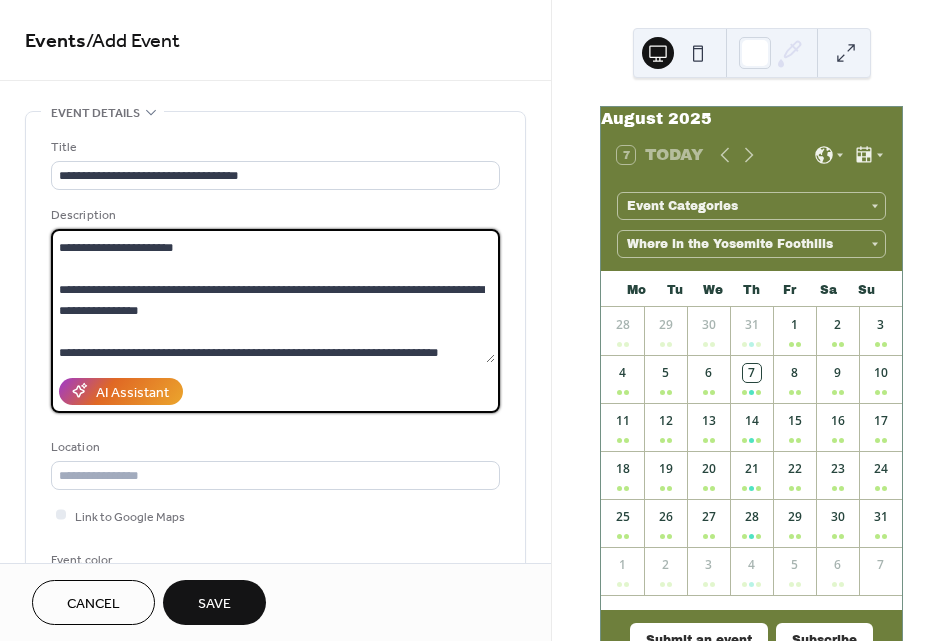 scroll, scrollTop: 251, scrollLeft: 0, axis: vertical 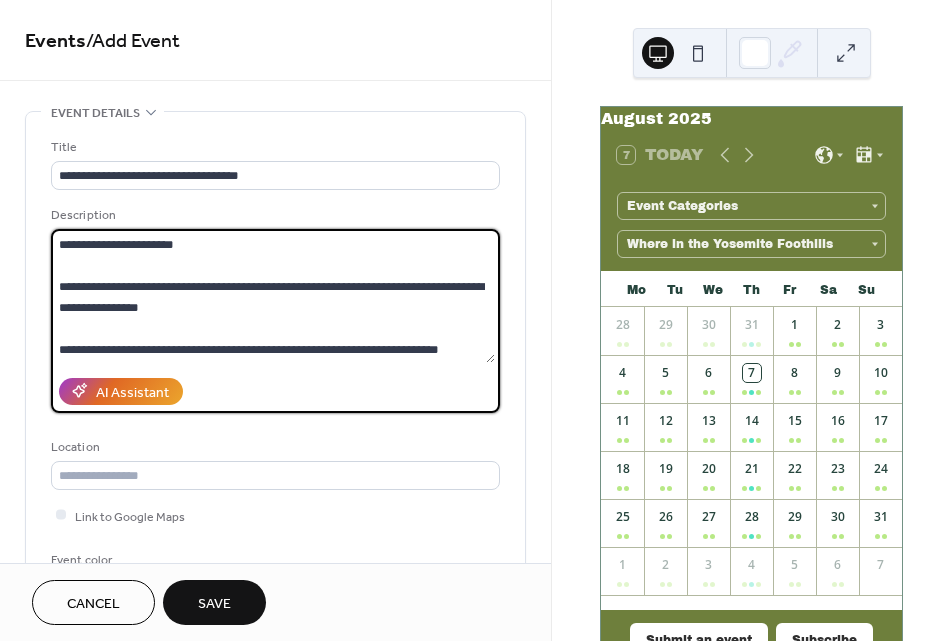 type on "**********" 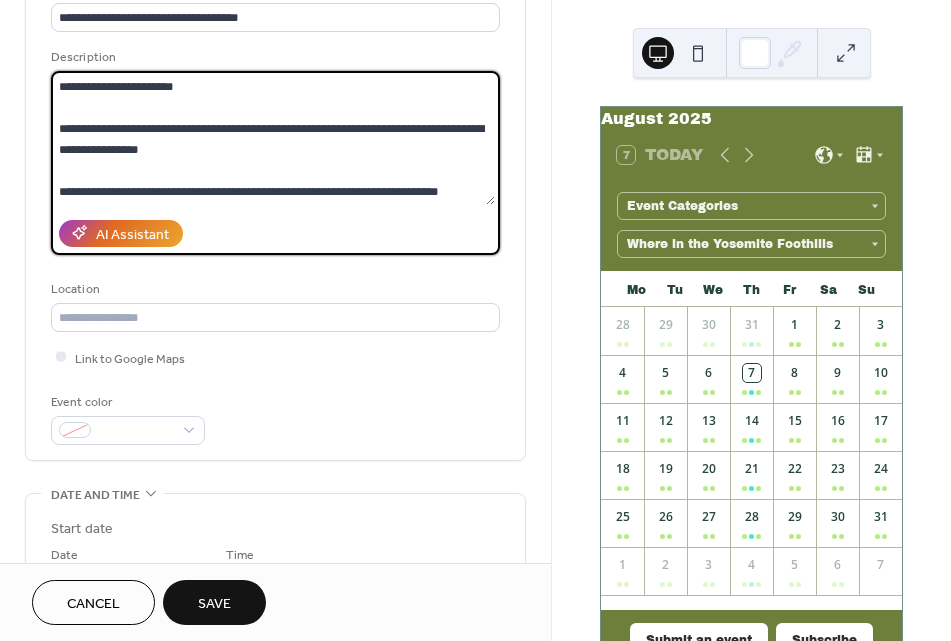scroll, scrollTop: 164, scrollLeft: 0, axis: vertical 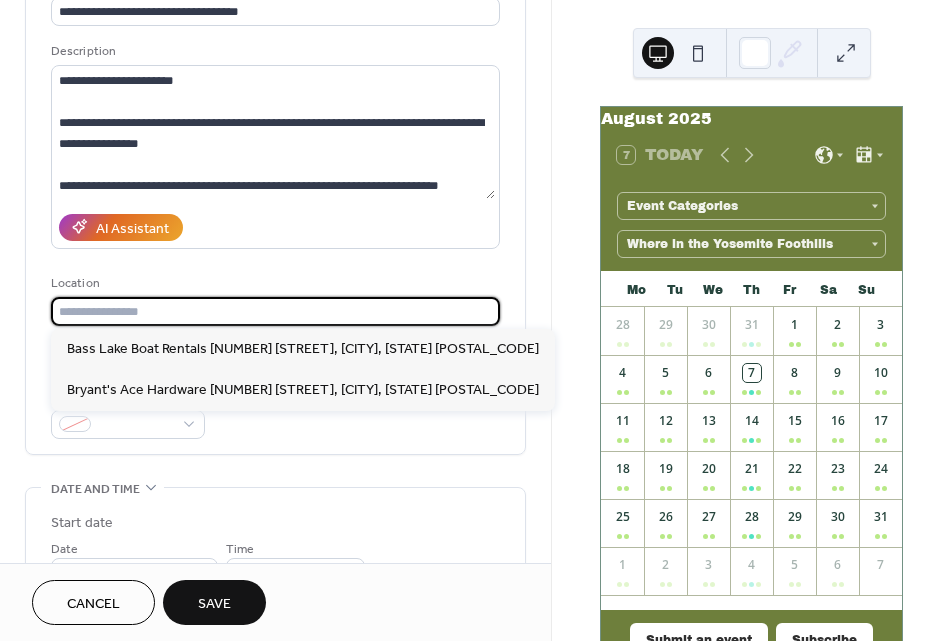 click at bounding box center [275, 311] 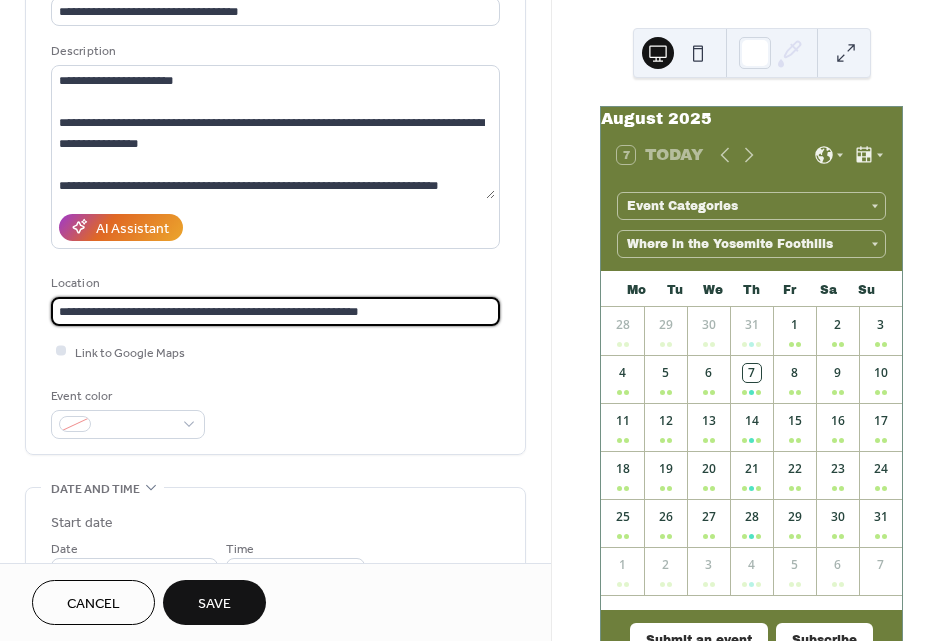 type on "**********" 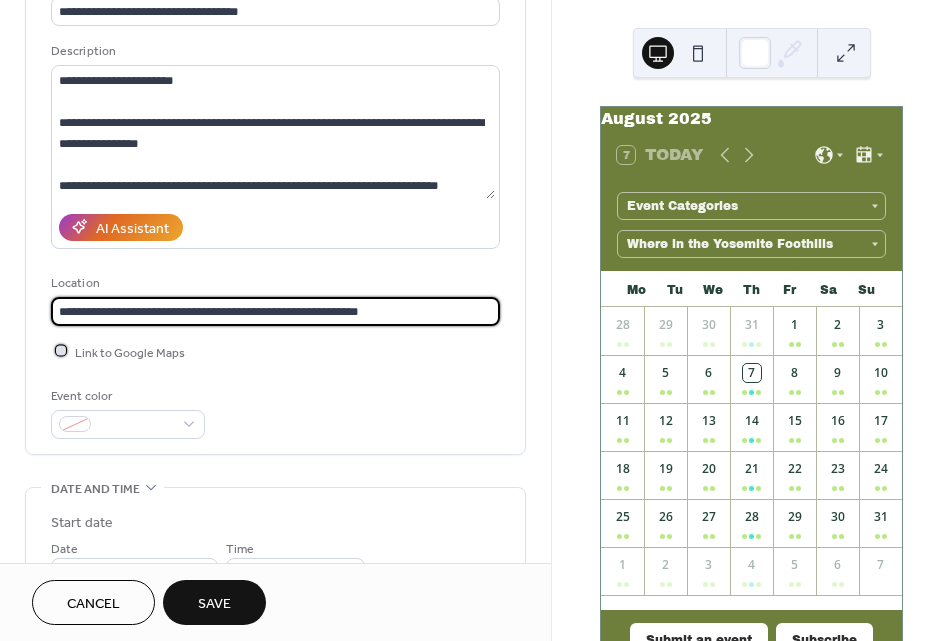 click at bounding box center (61, 351) 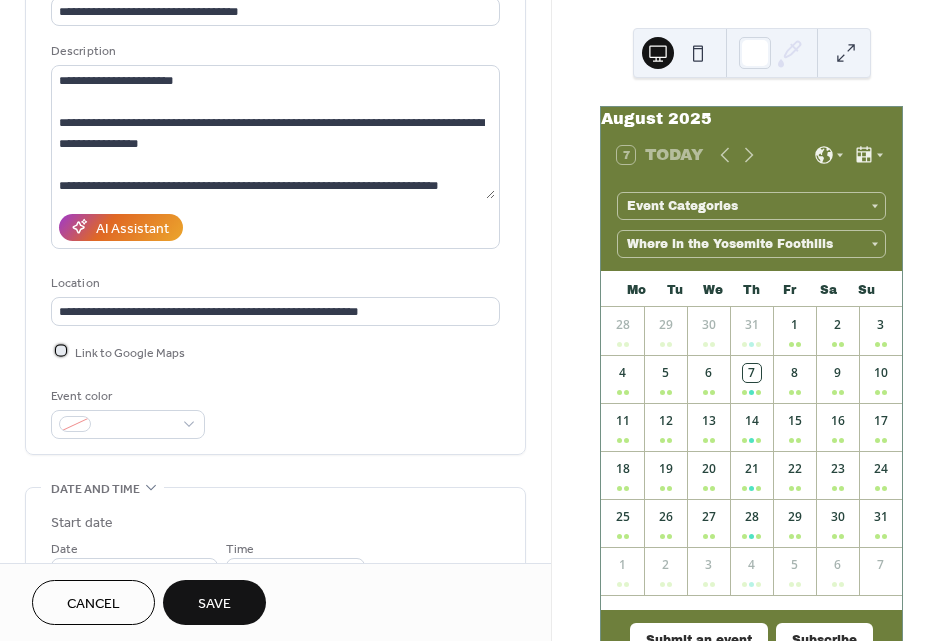 scroll, scrollTop: 285, scrollLeft: 0, axis: vertical 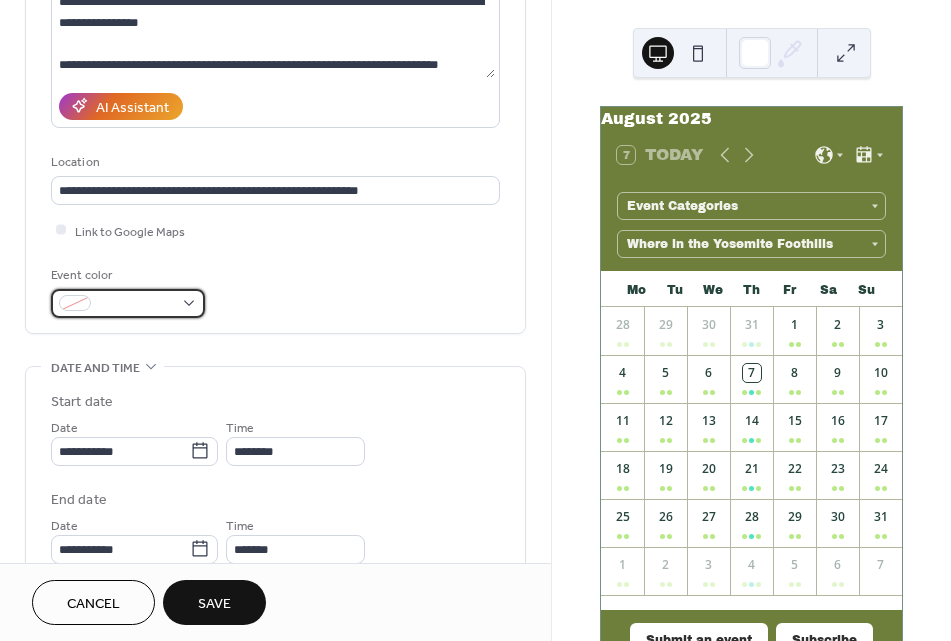 click at bounding box center [136, 304] 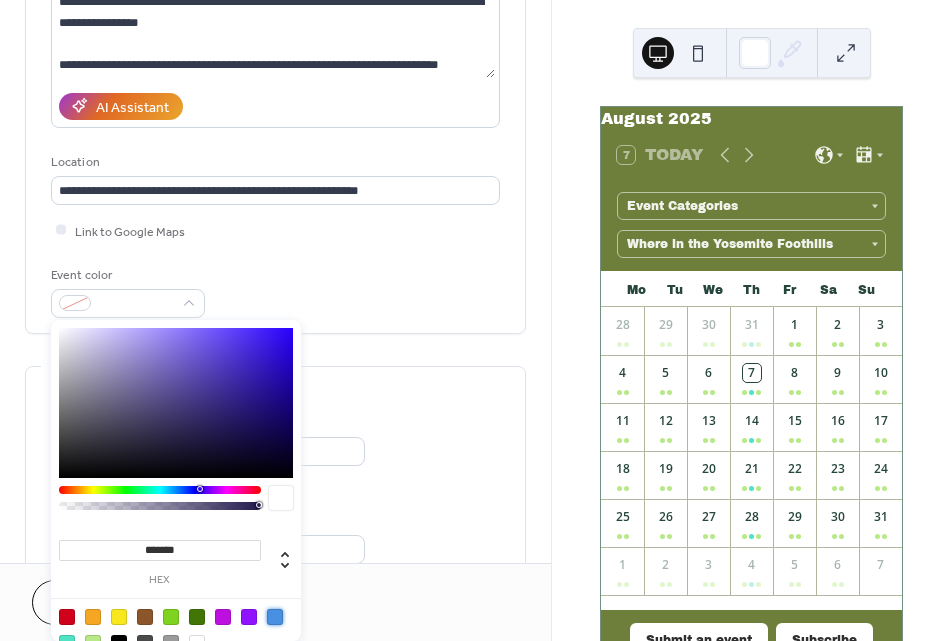 click at bounding box center [275, 617] 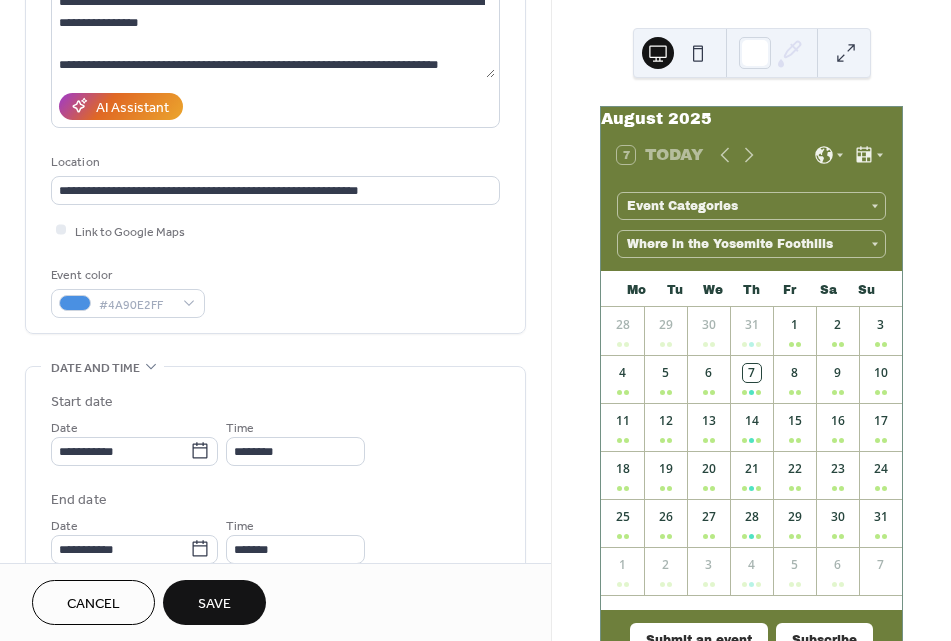 click on "**********" at bounding box center [275, 80] 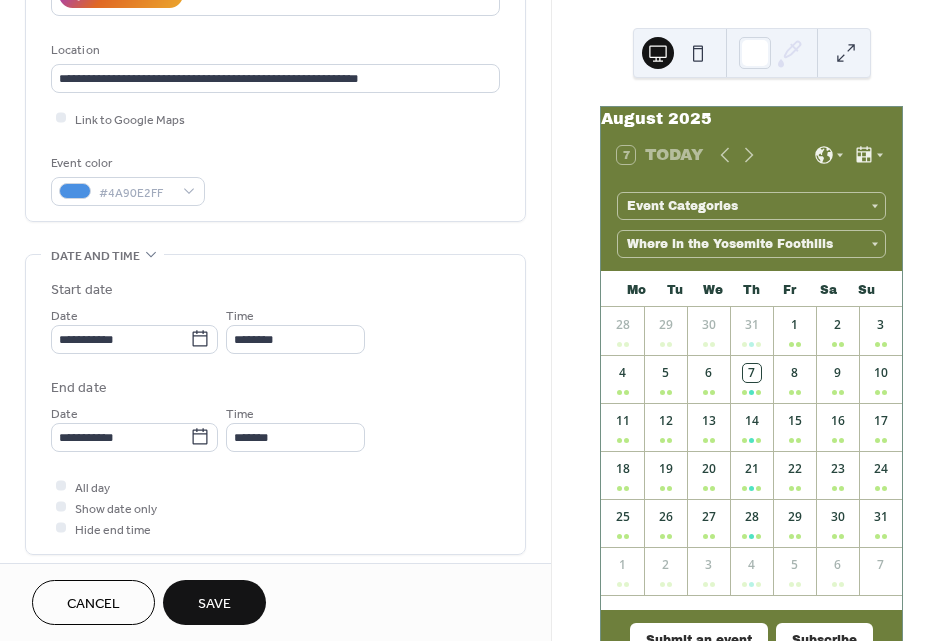 scroll, scrollTop: 400, scrollLeft: 0, axis: vertical 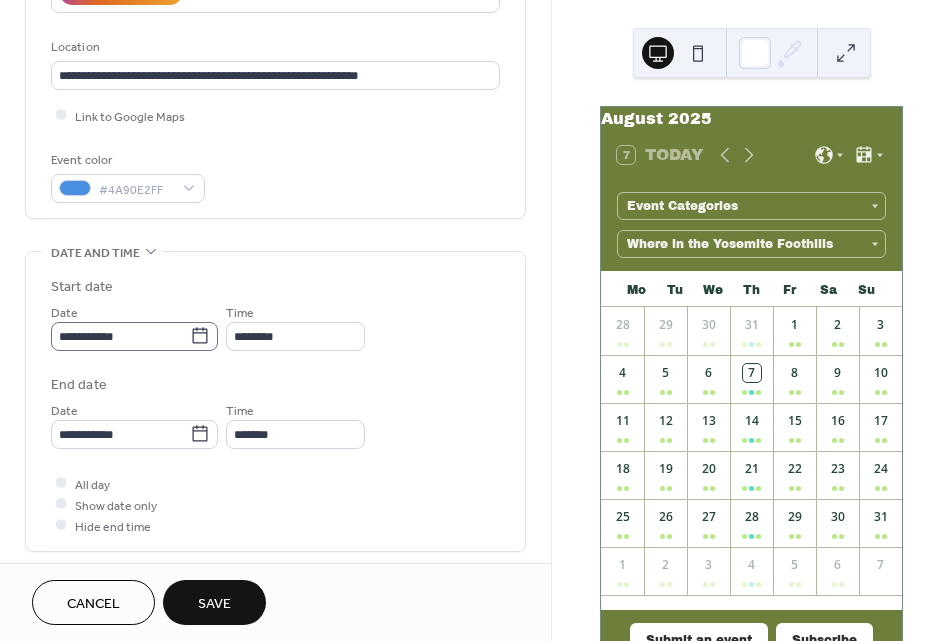click 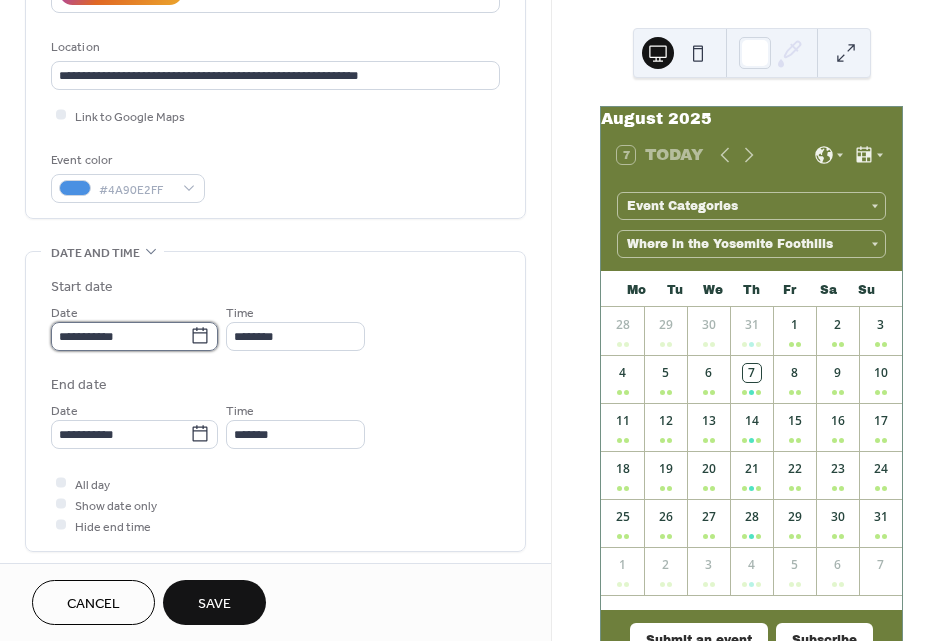 click on "**********" at bounding box center [120, 336] 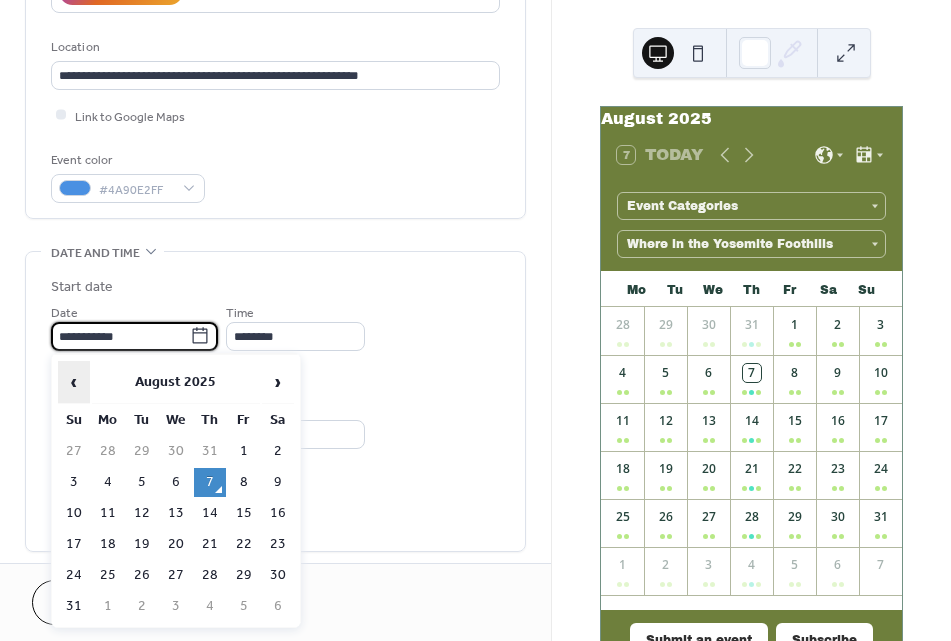 click on "‹" at bounding box center [74, 382] 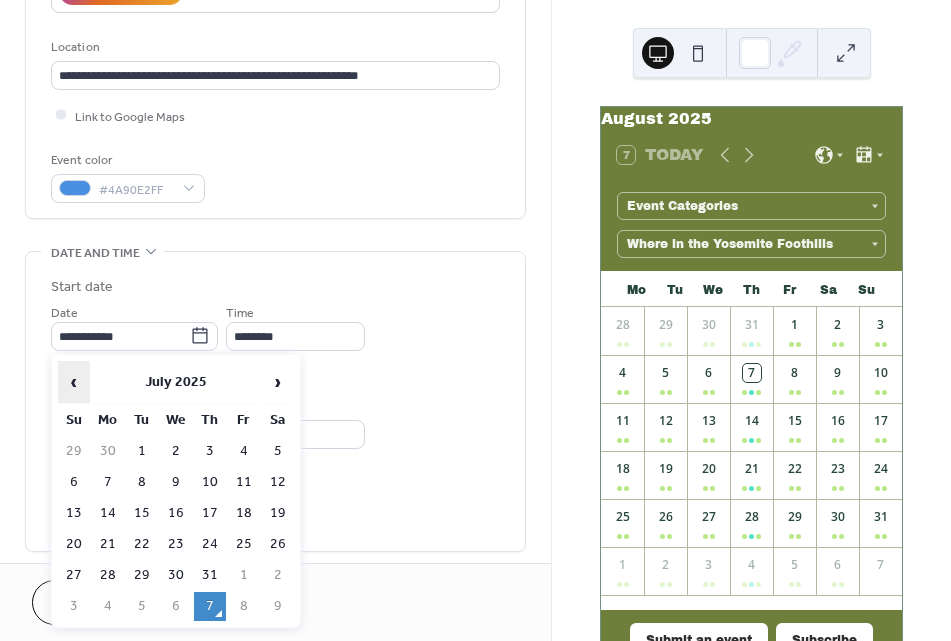 click on "‹" at bounding box center (74, 382) 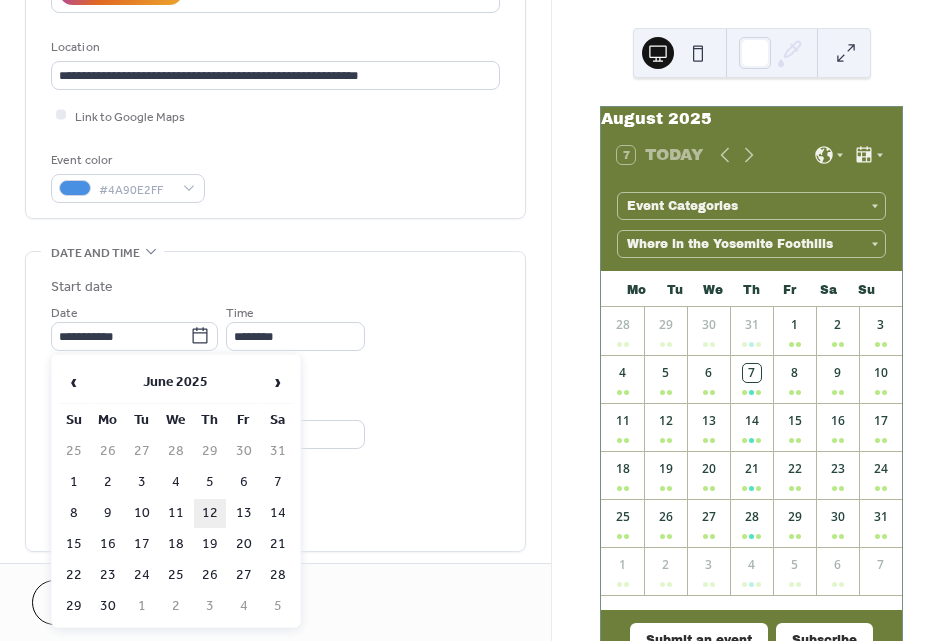 click on "12" at bounding box center [210, 513] 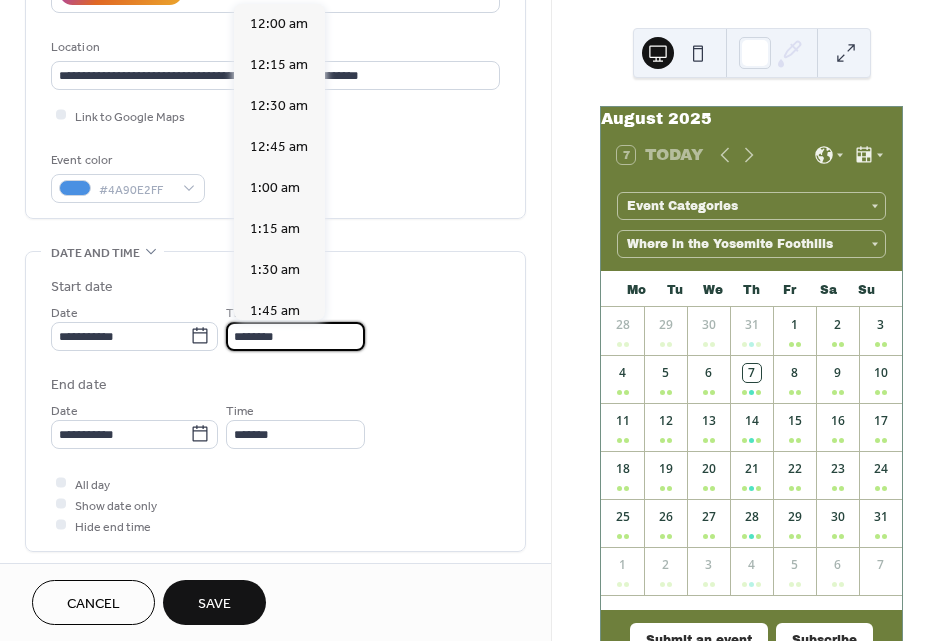 click on "********" at bounding box center [295, 336] 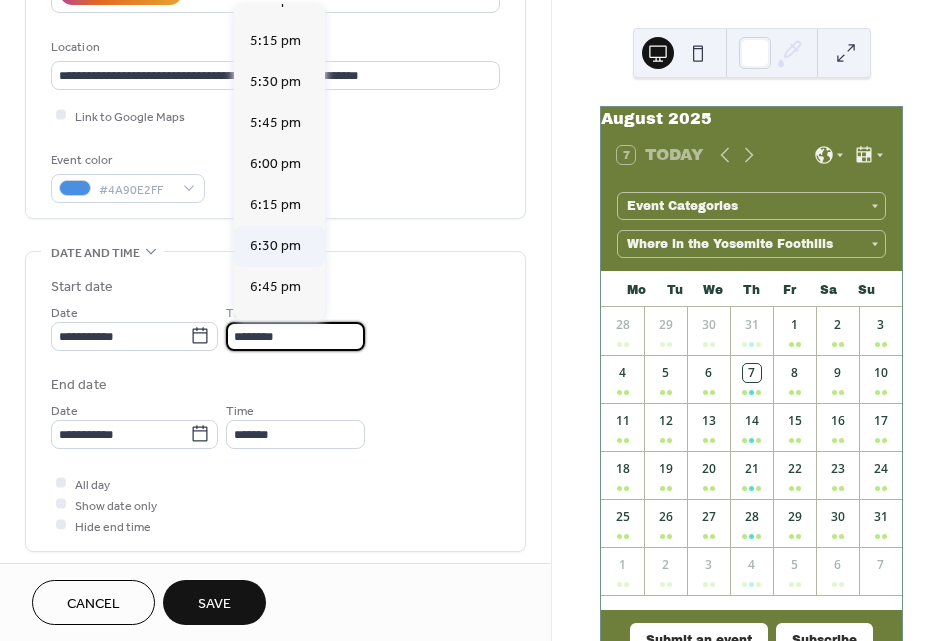 scroll, scrollTop: 2821, scrollLeft: 0, axis: vertical 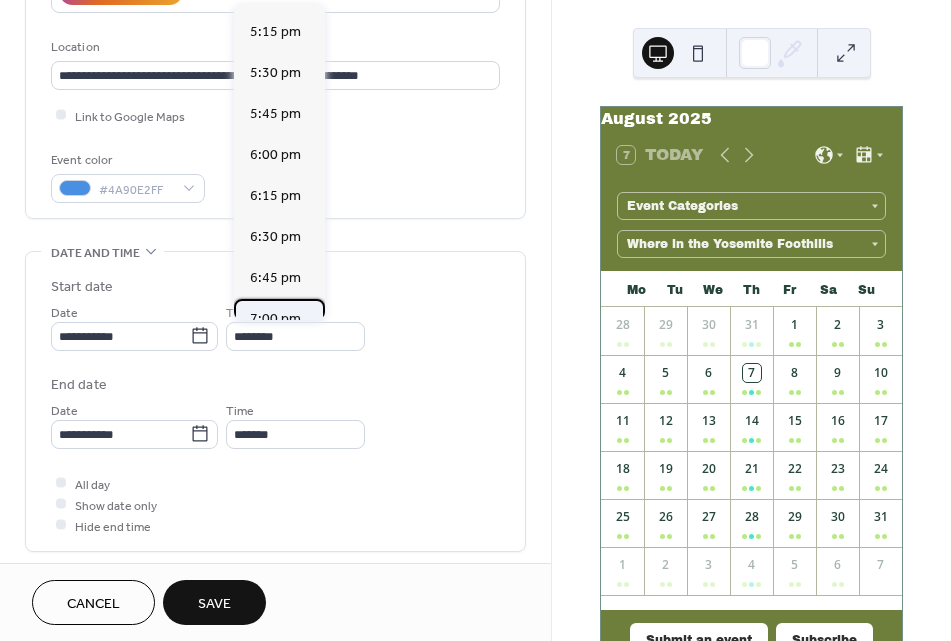 click on "7:00 pm" at bounding box center [275, 319] 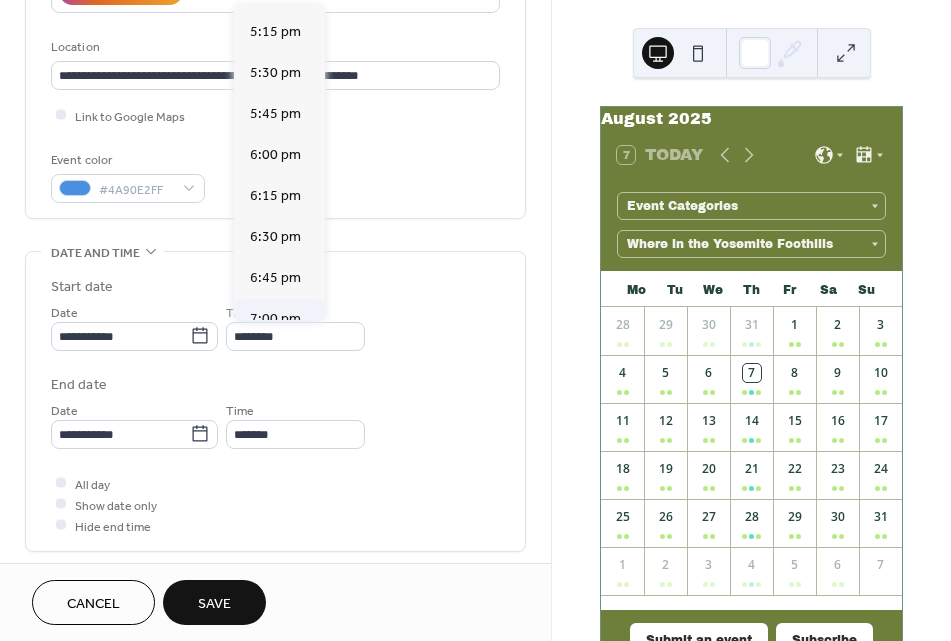 type on "*******" 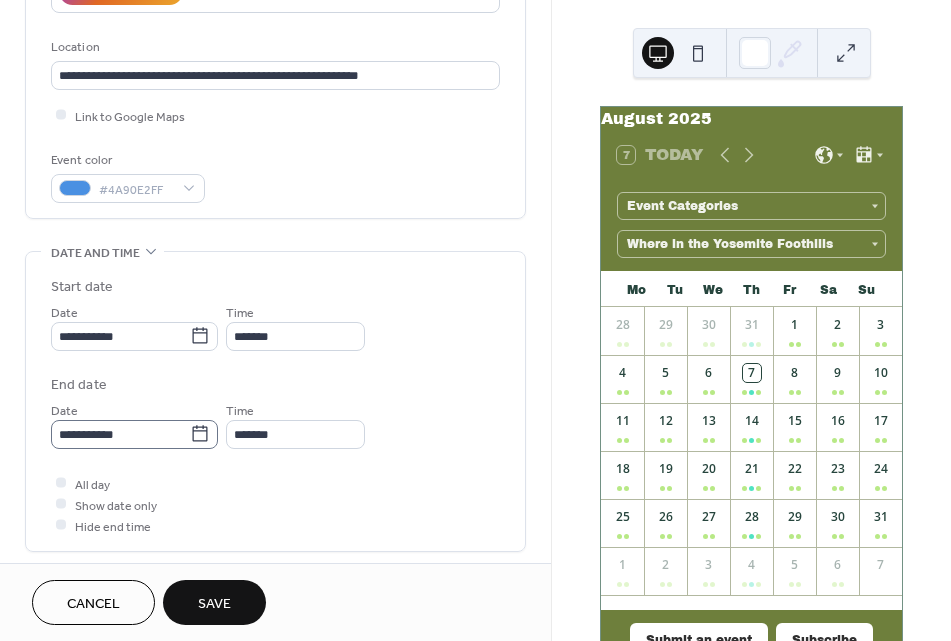 click 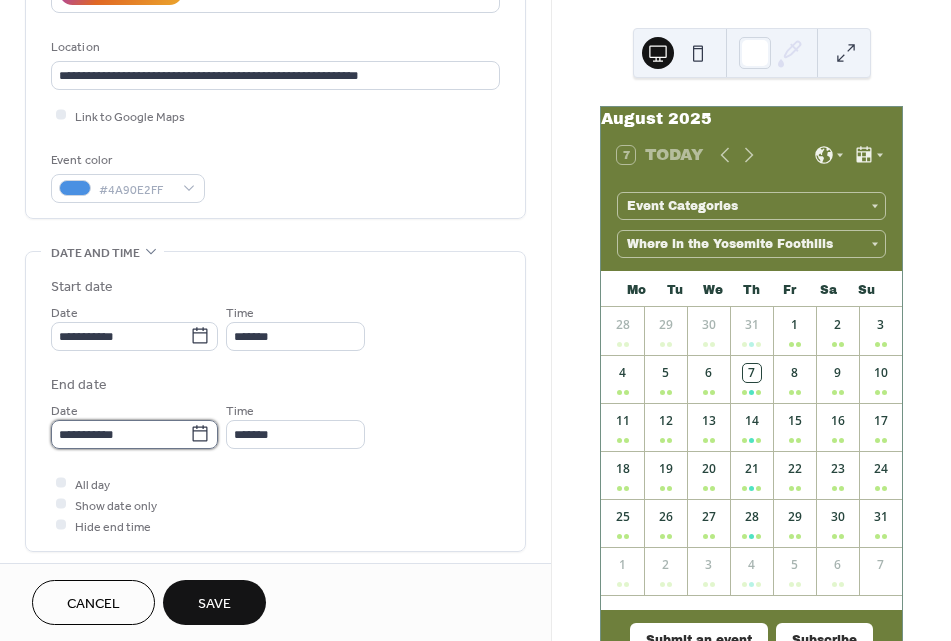 click on "**********" at bounding box center [120, 434] 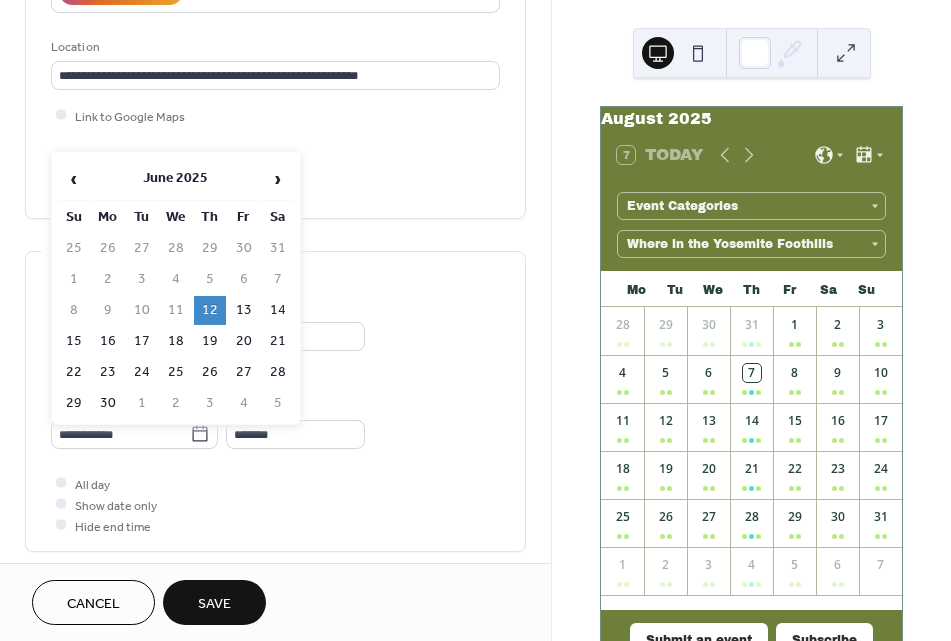 click on "12" at bounding box center [210, 310] 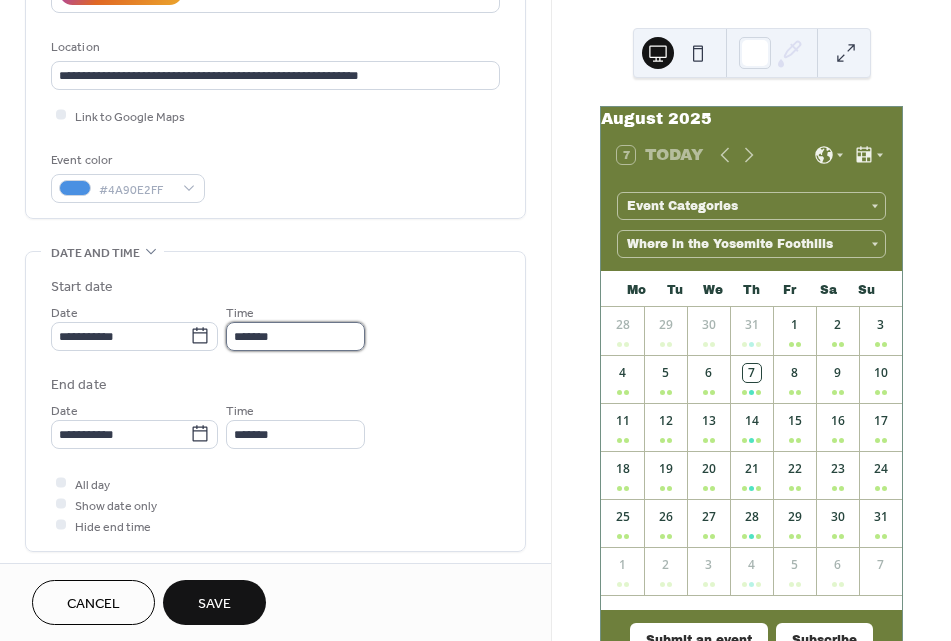 click on "*******" at bounding box center [295, 336] 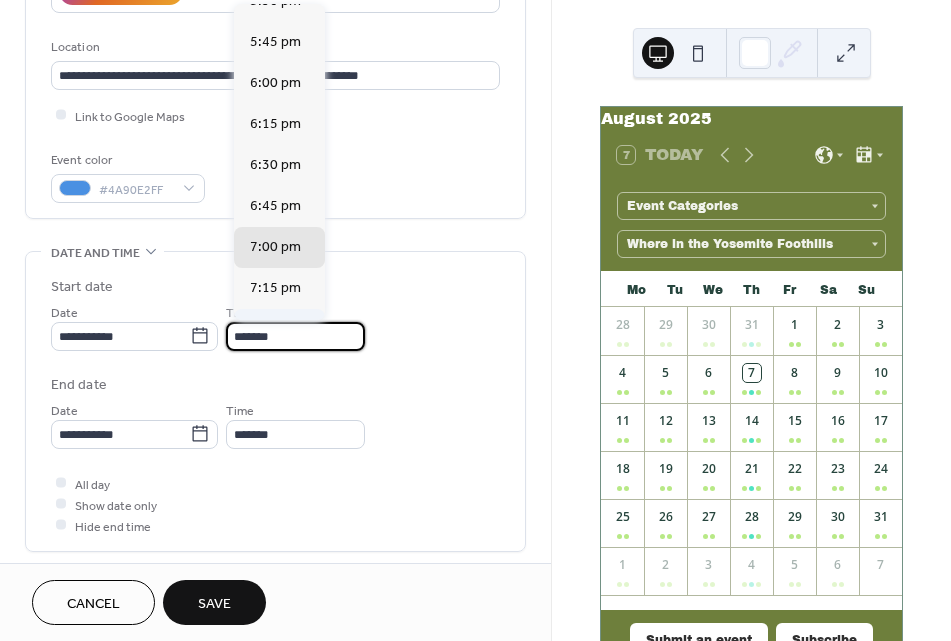 scroll, scrollTop: 2881, scrollLeft: 0, axis: vertical 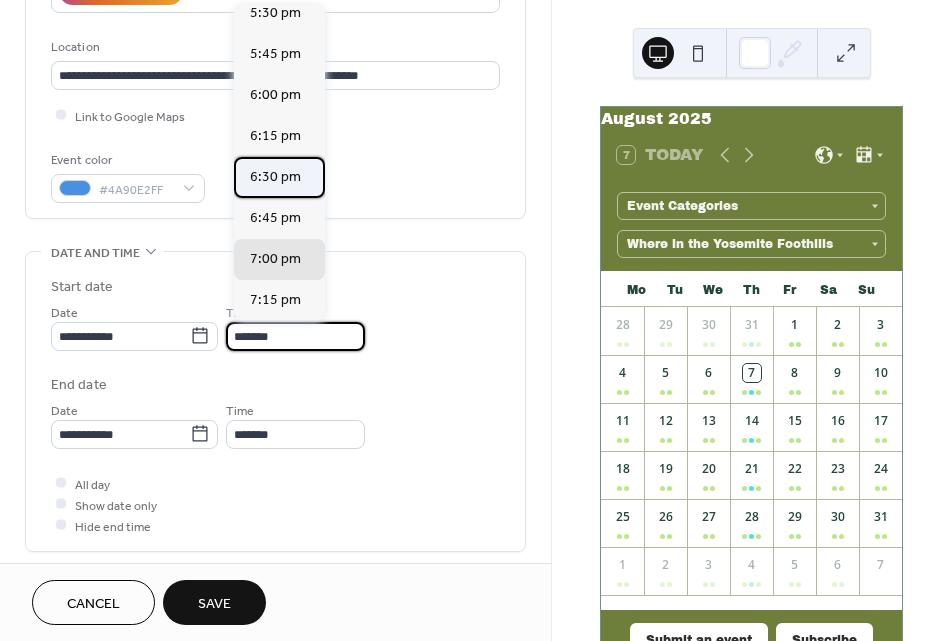click on "6:30 pm" at bounding box center [275, 177] 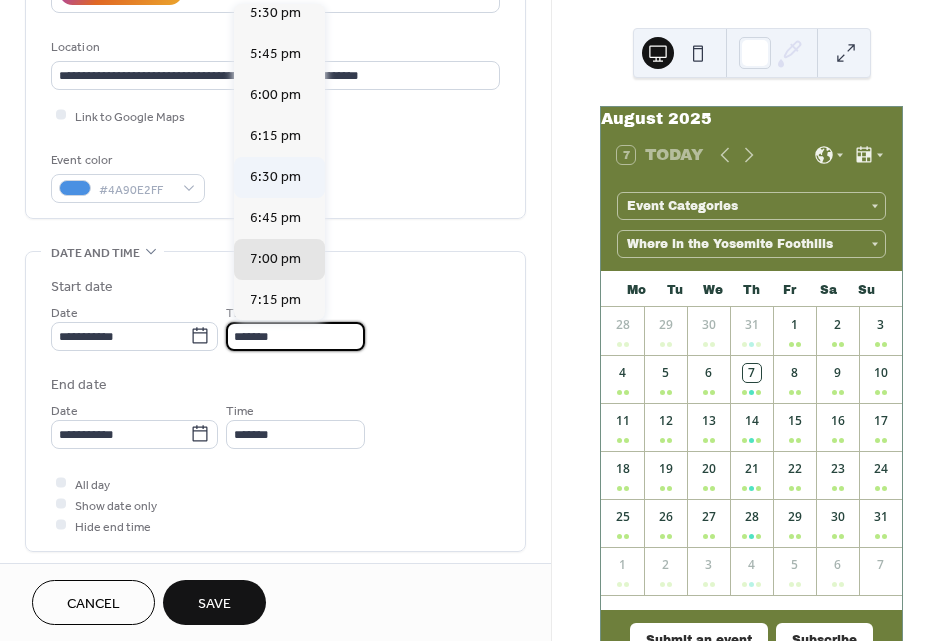 type on "*******" 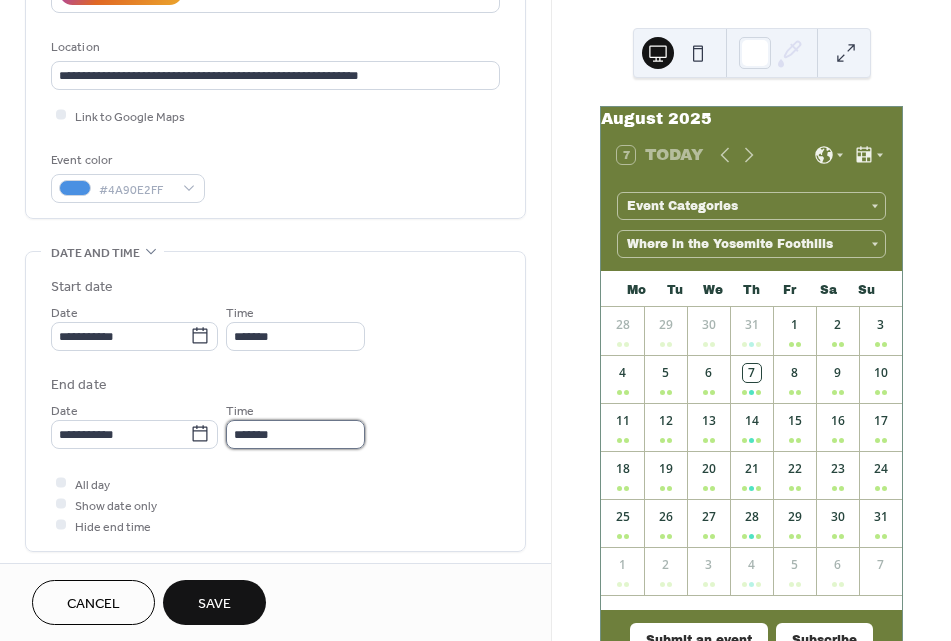 click on "*******" at bounding box center [295, 434] 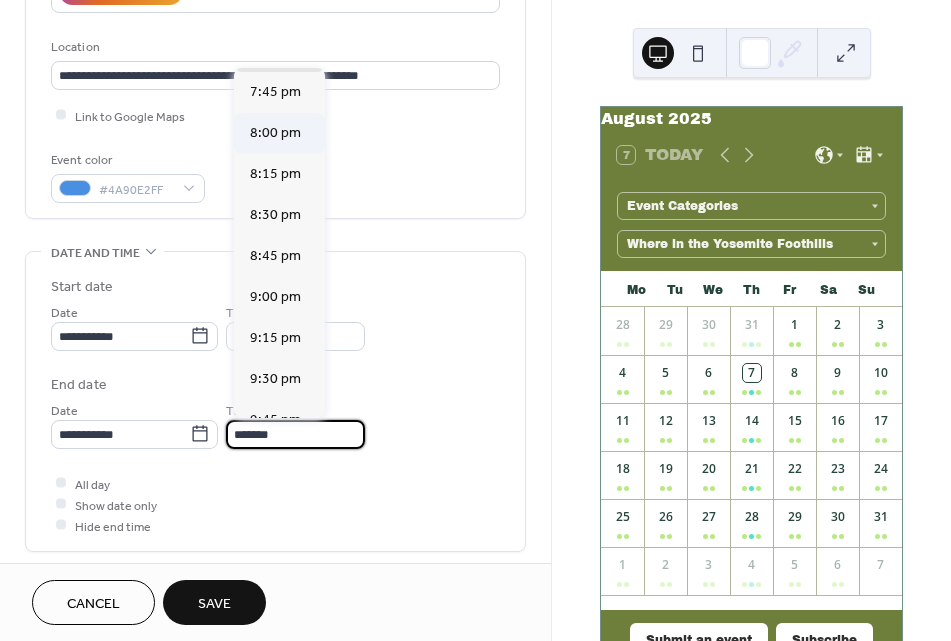 scroll, scrollTop: 186, scrollLeft: 0, axis: vertical 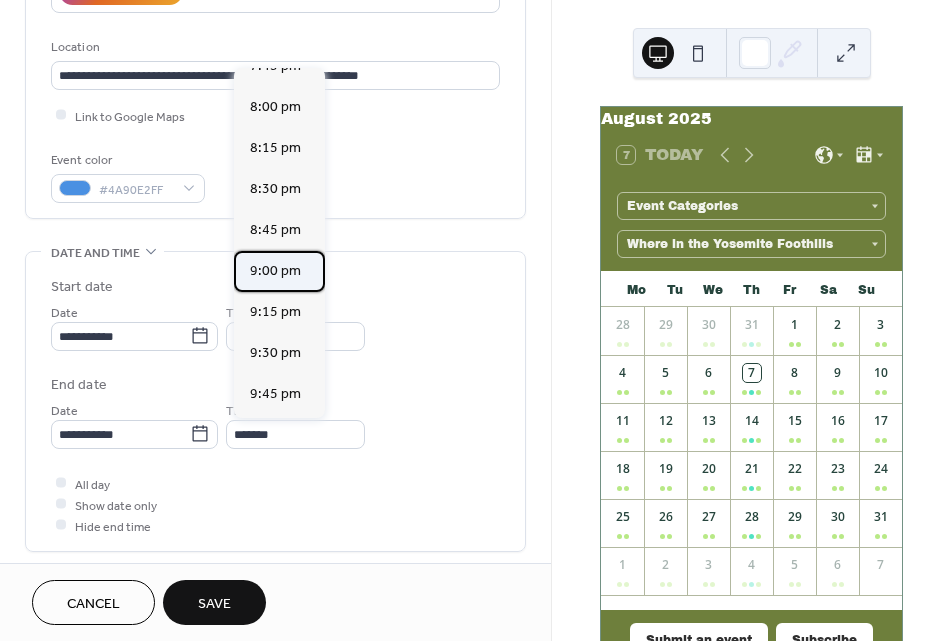 click on "9:00 pm" at bounding box center [275, 271] 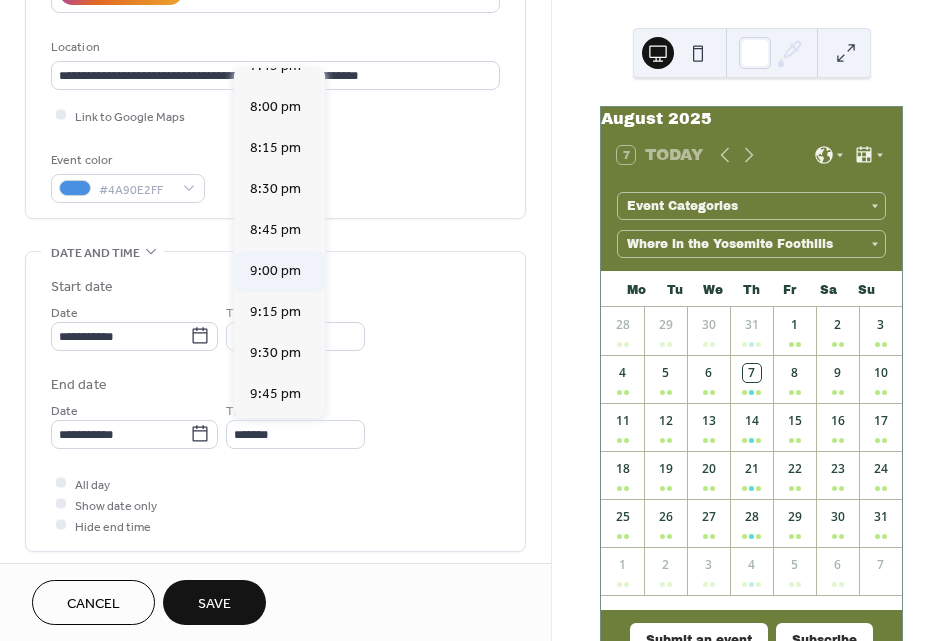 type on "*******" 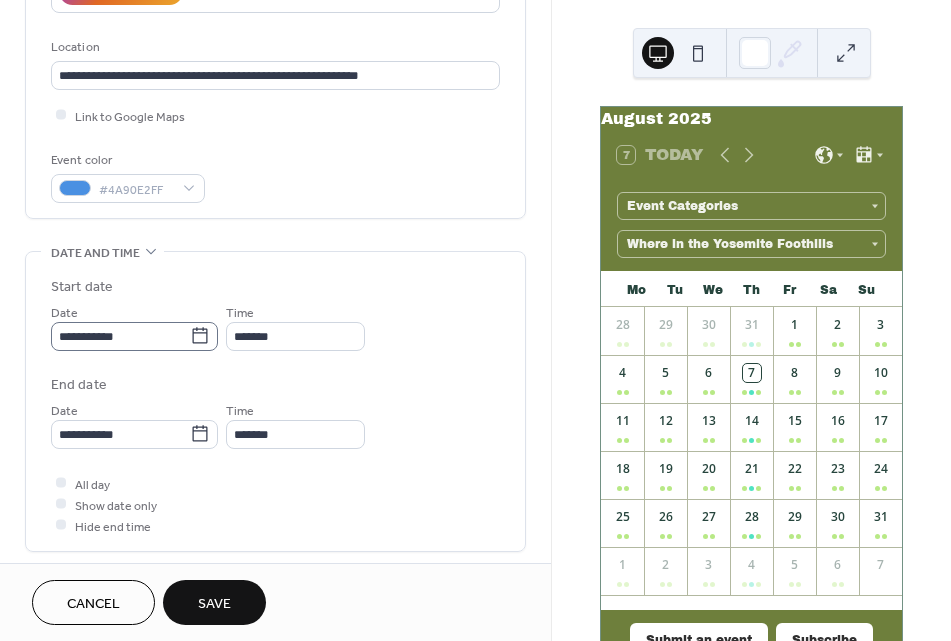 scroll, scrollTop: 0, scrollLeft: 0, axis: both 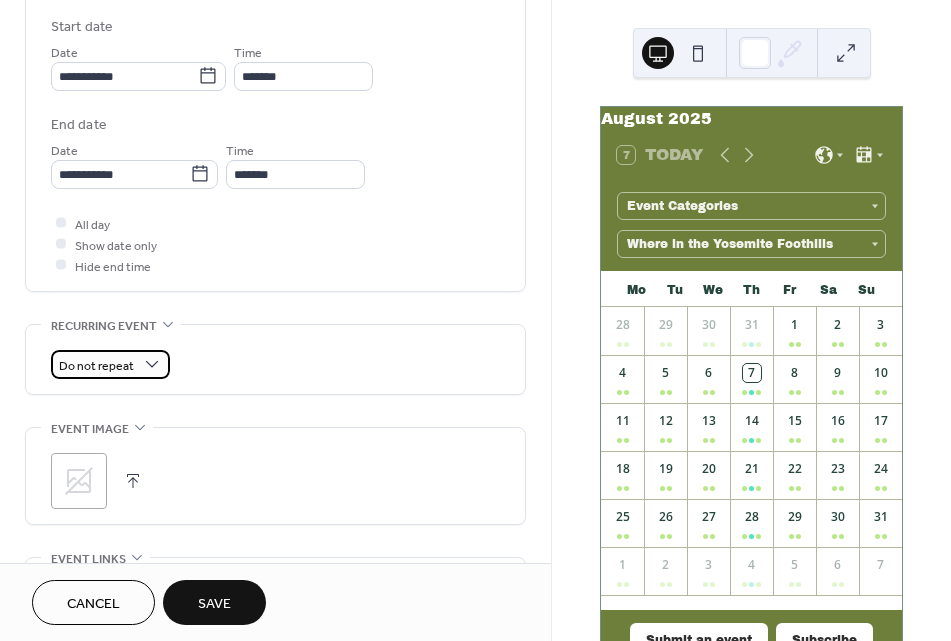 click on "Do not repeat" at bounding box center [96, 365] 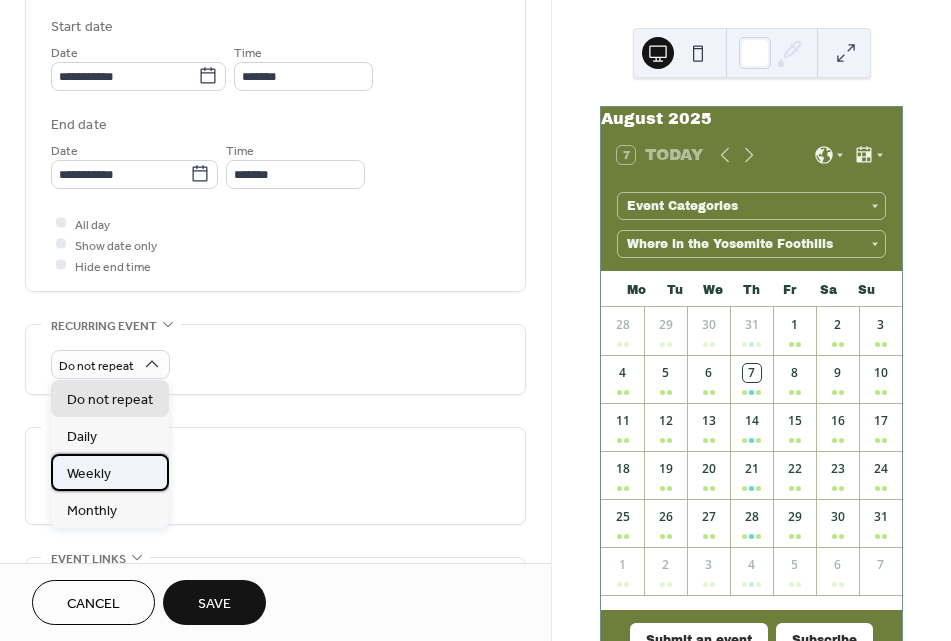 click on "Weekly" at bounding box center [89, 474] 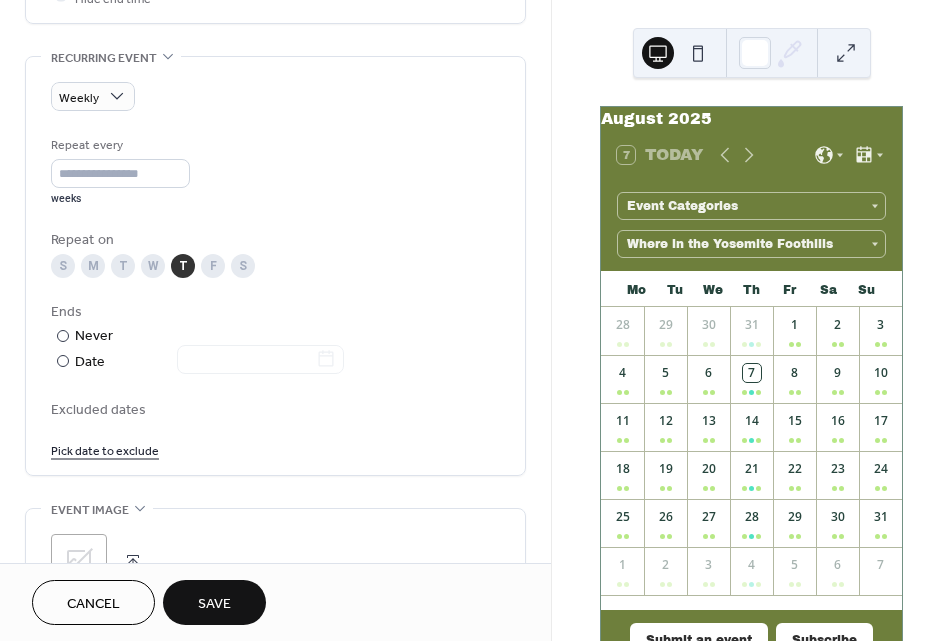 scroll, scrollTop: 931, scrollLeft: 0, axis: vertical 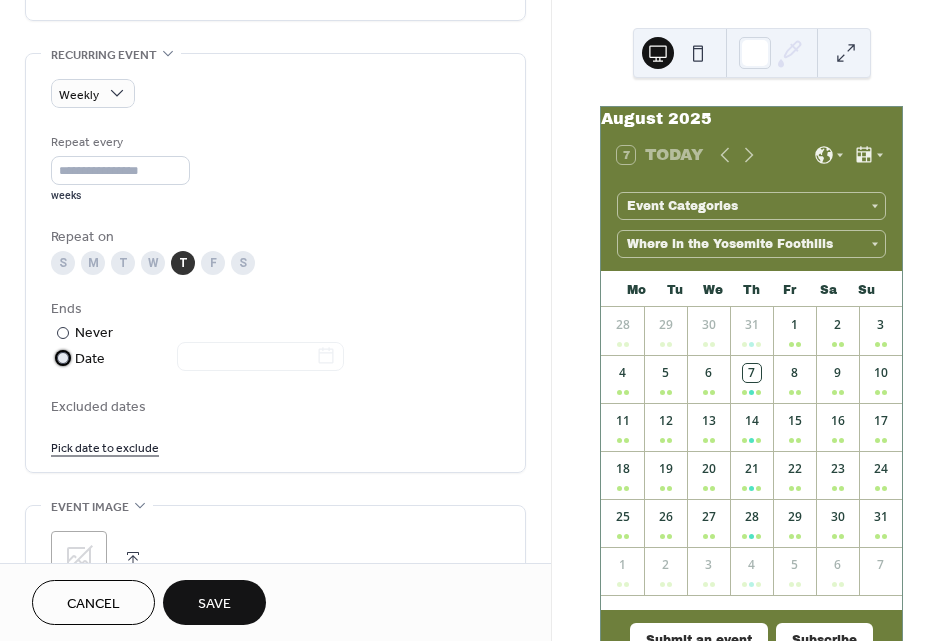 click on "Date" at bounding box center (209, 359) 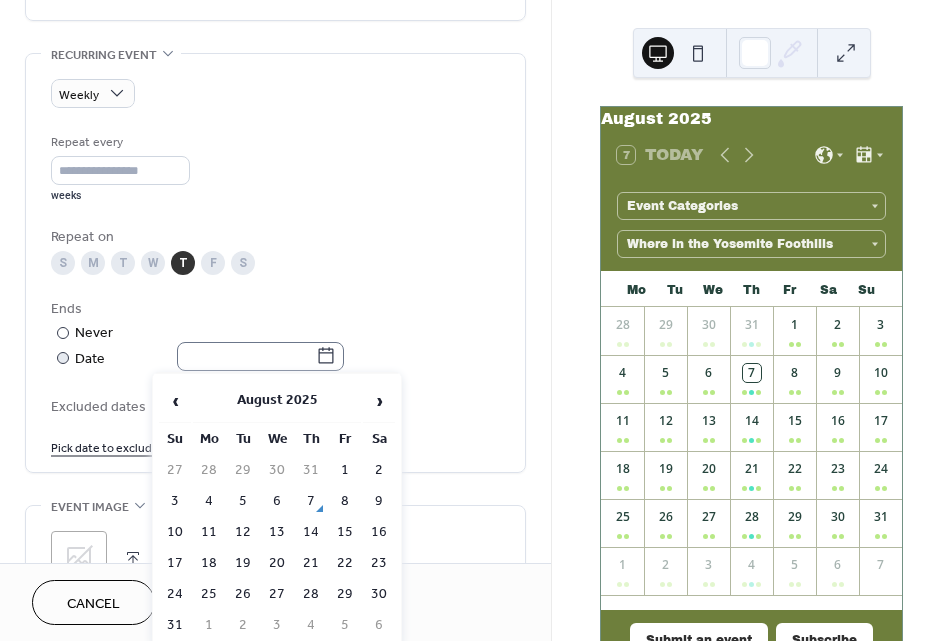 click 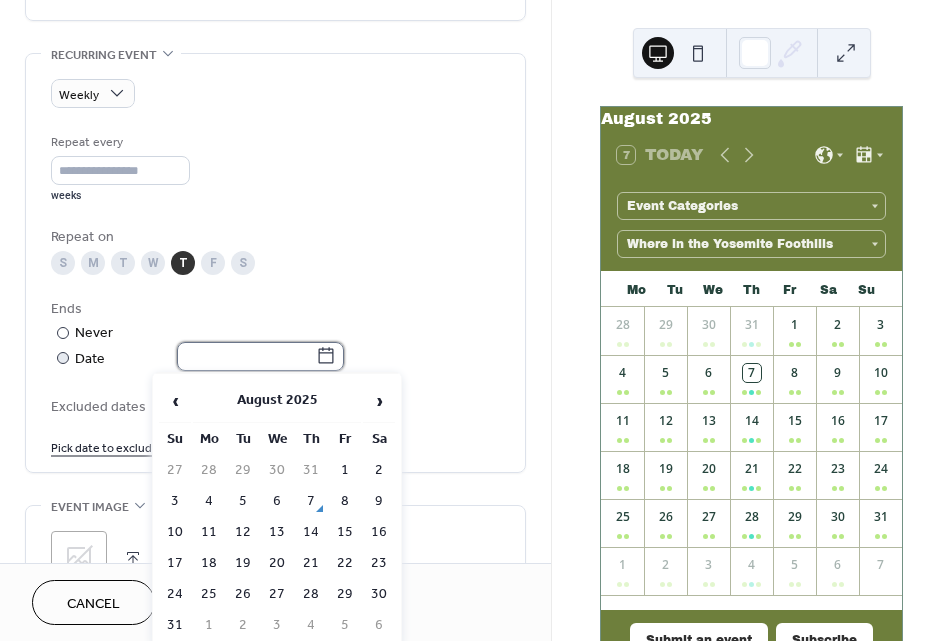 click at bounding box center (246, 356) 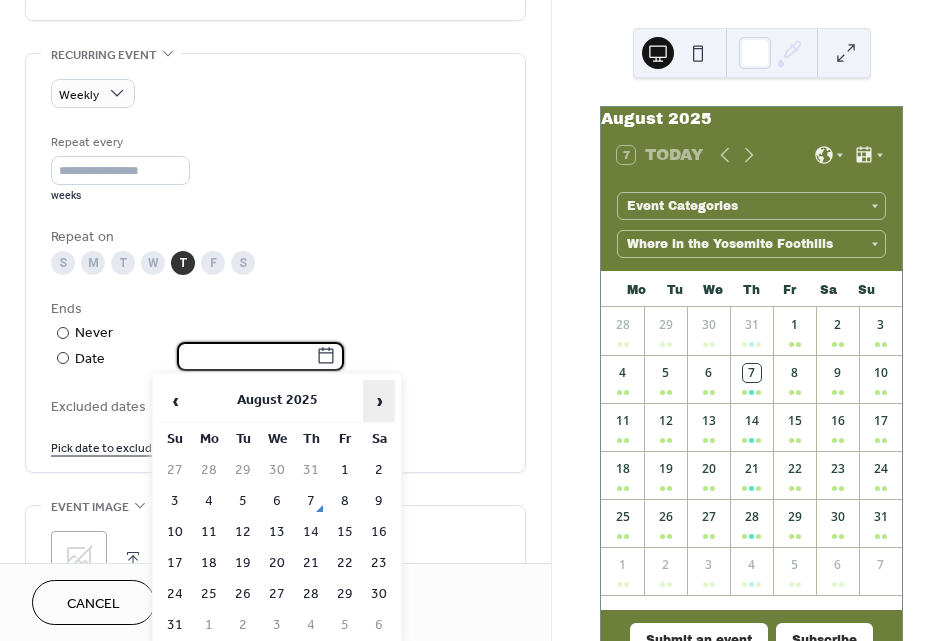 click on "›" at bounding box center (379, 401) 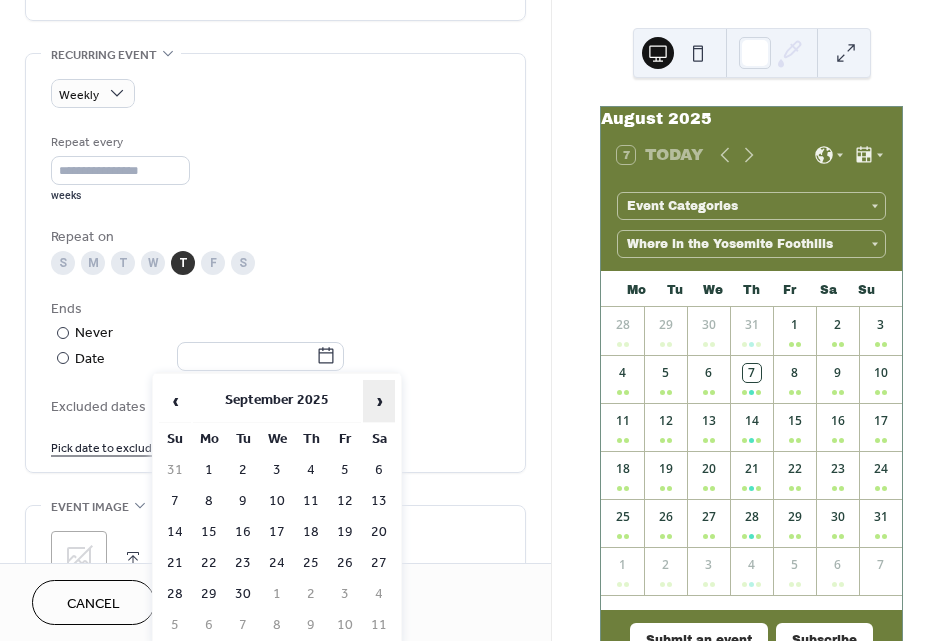 click on "›" at bounding box center [379, 401] 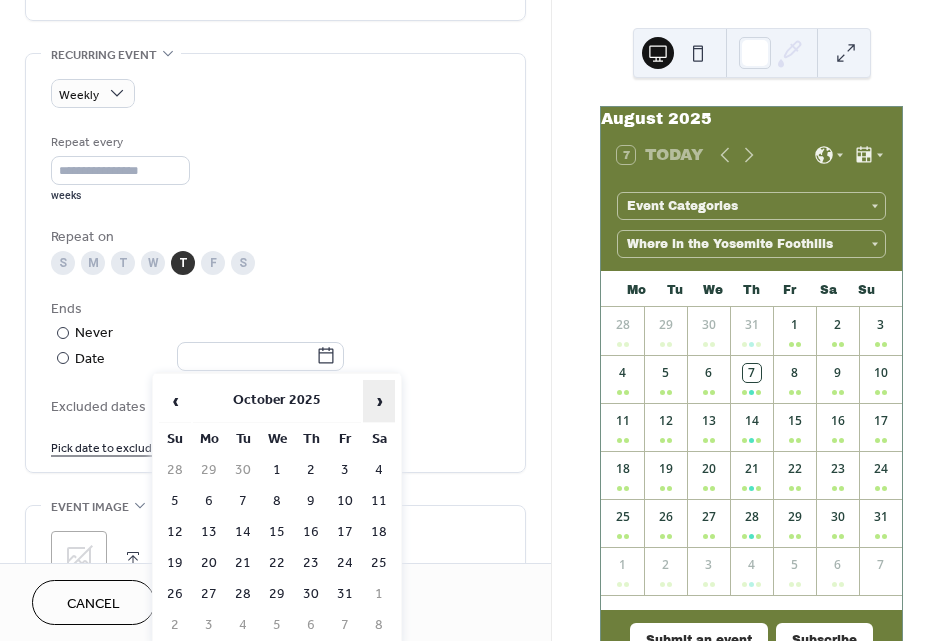 click on "›" at bounding box center (379, 401) 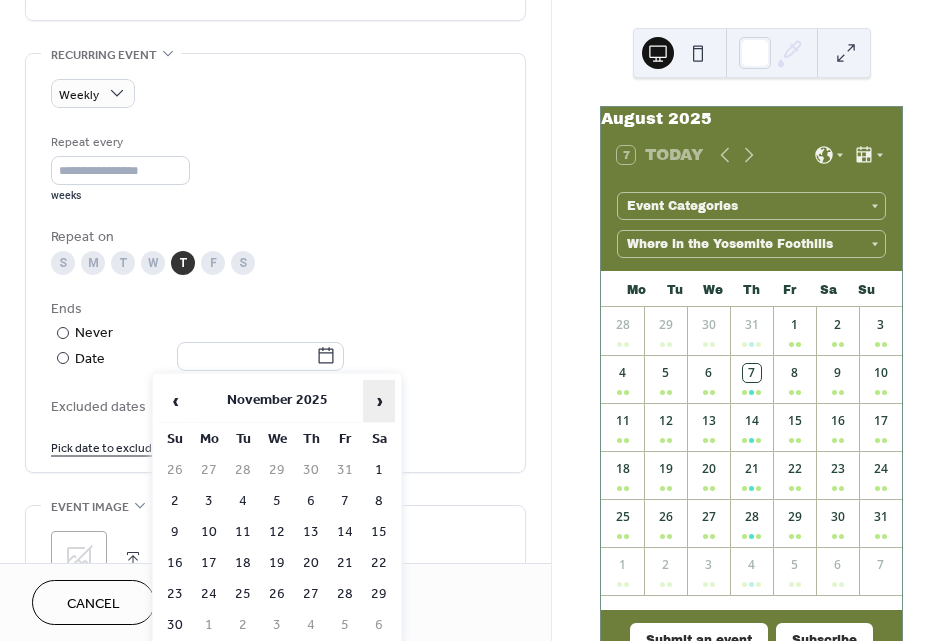 click on "›" at bounding box center [379, 401] 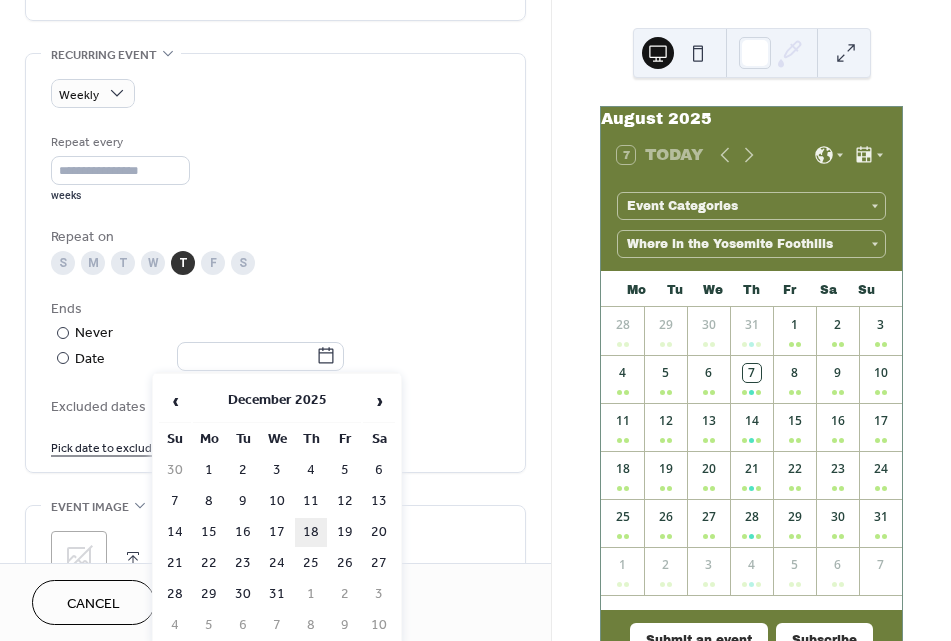 click on "18" at bounding box center [311, 532] 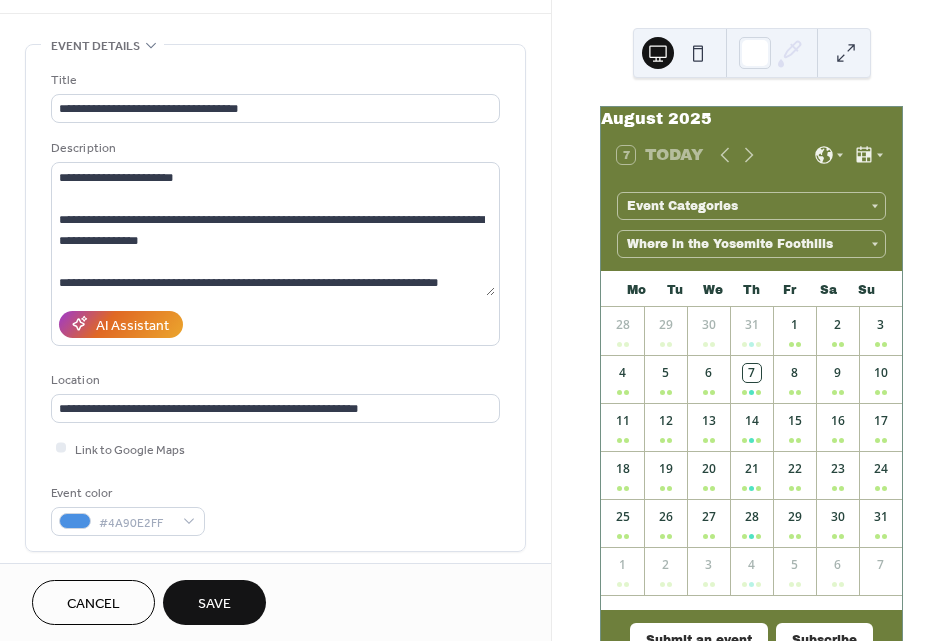scroll, scrollTop: 66, scrollLeft: 0, axis: vertical 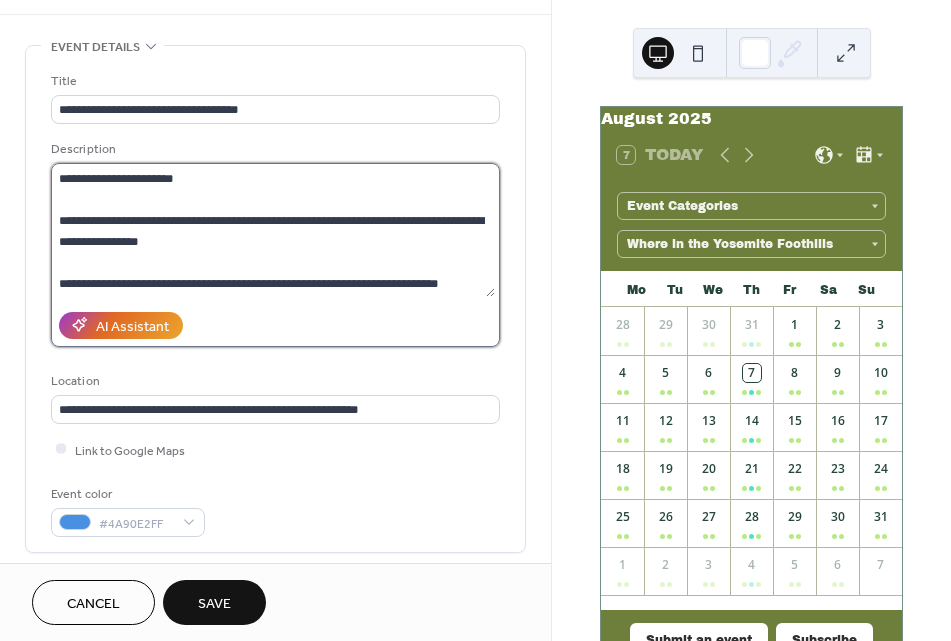 click on "**********" at bounding box center [273, 230] 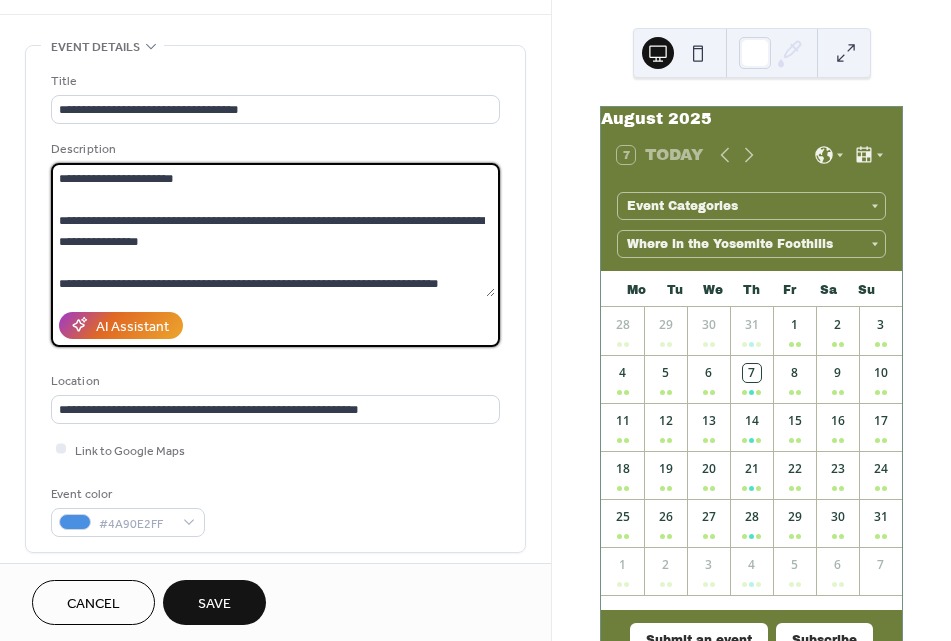 scroll, scrollTop: 176, scrollLeft: 0, axis: vertical 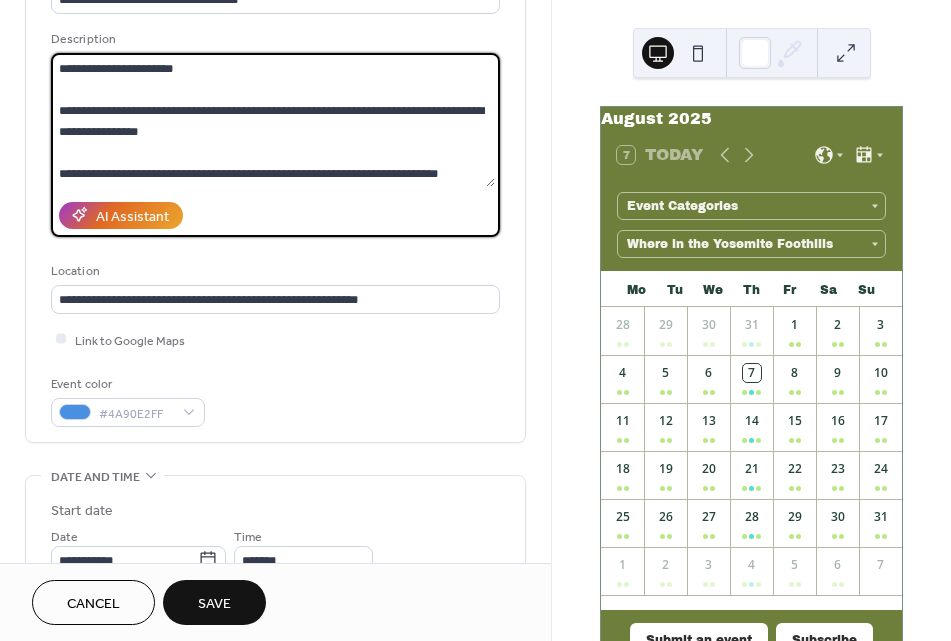 click on "**********" at bounding box center (273, 120) 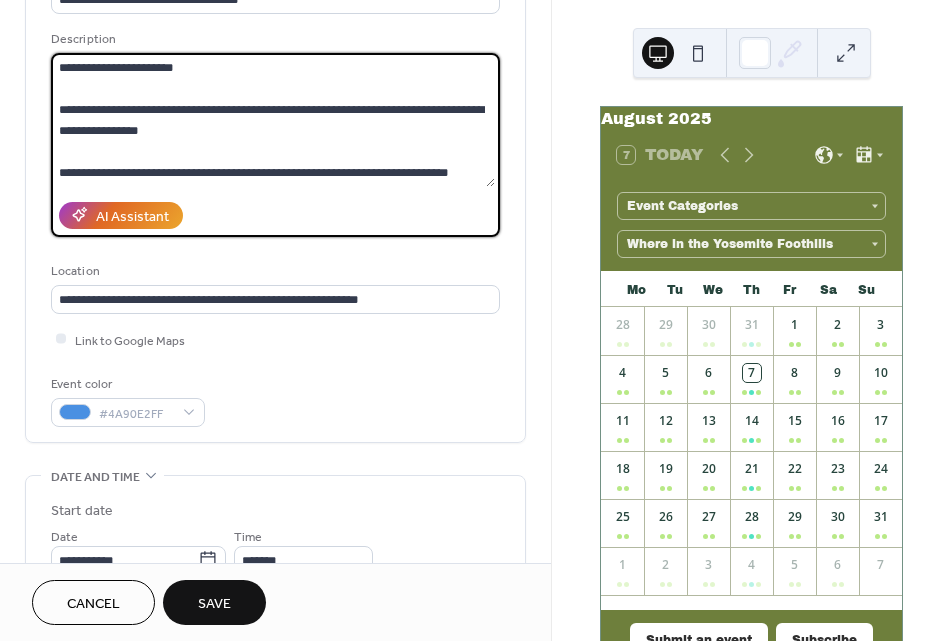 scroll, scrollTop: 290, scrollLeft: 0, axis: vertical 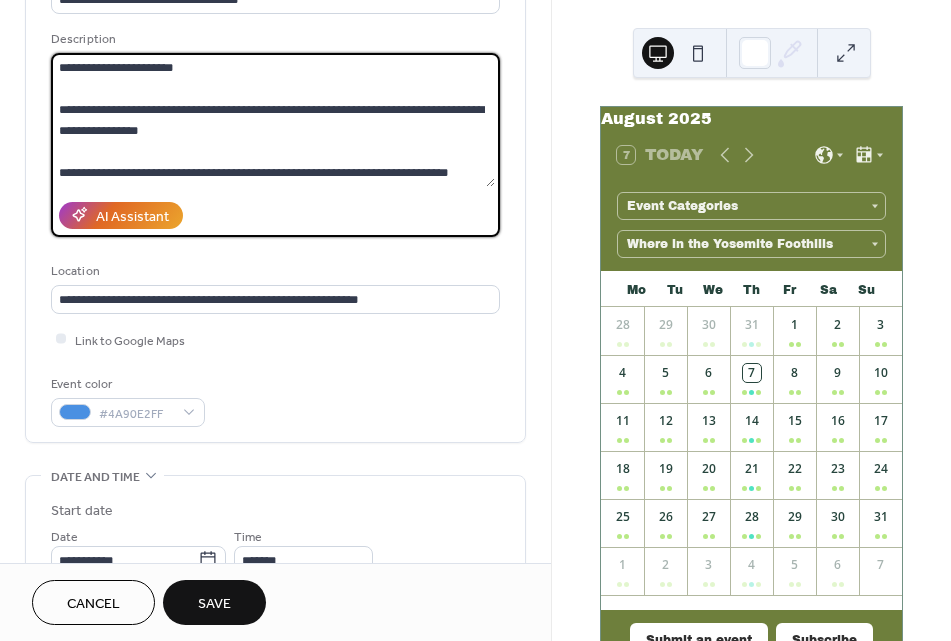 paste on "**********" 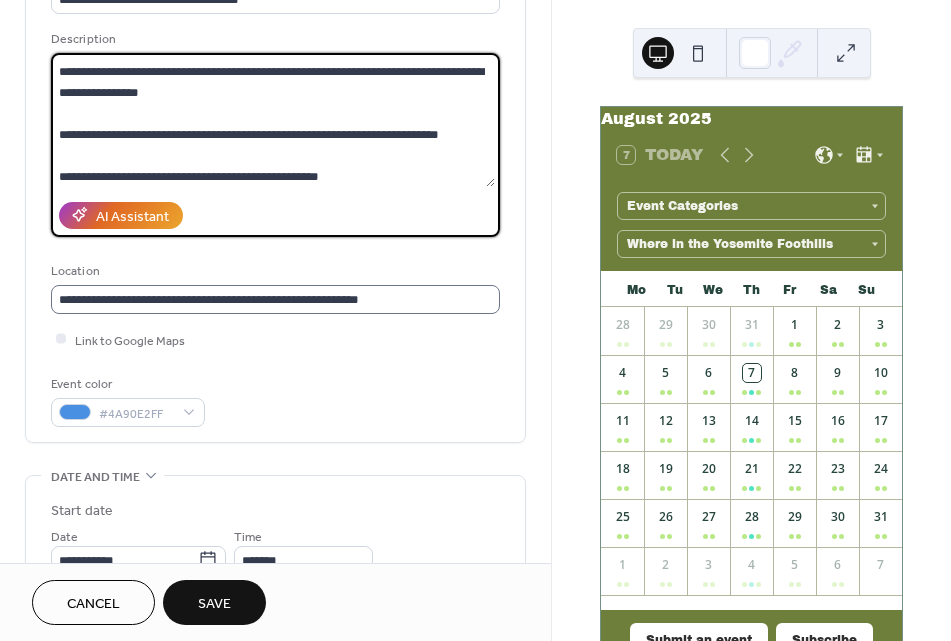 scroll, scrollTop: 0, scrollLeft: 0, axis: both 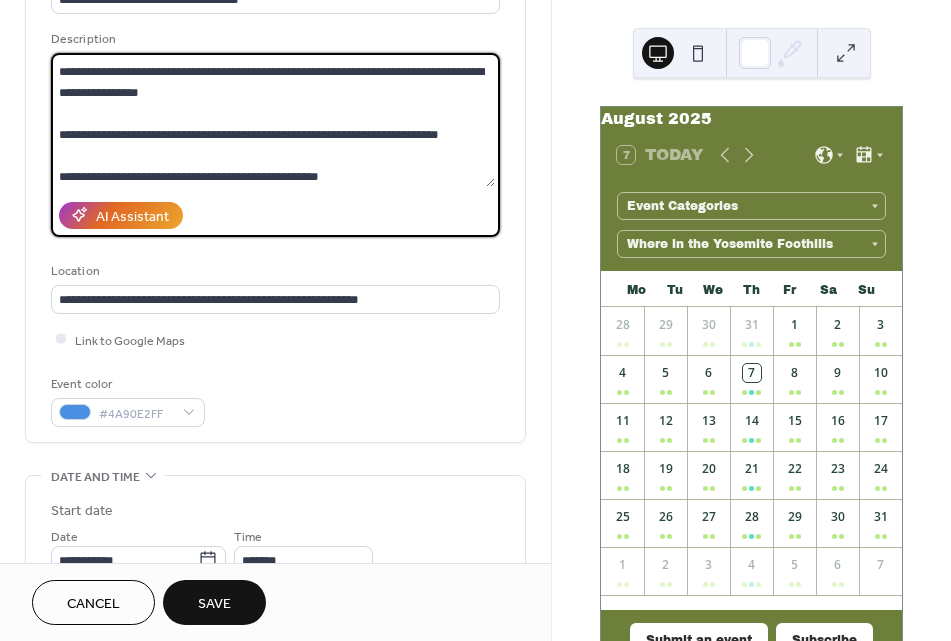 click on "Event color #4A90E2FF" at bounding box center [275, 400] 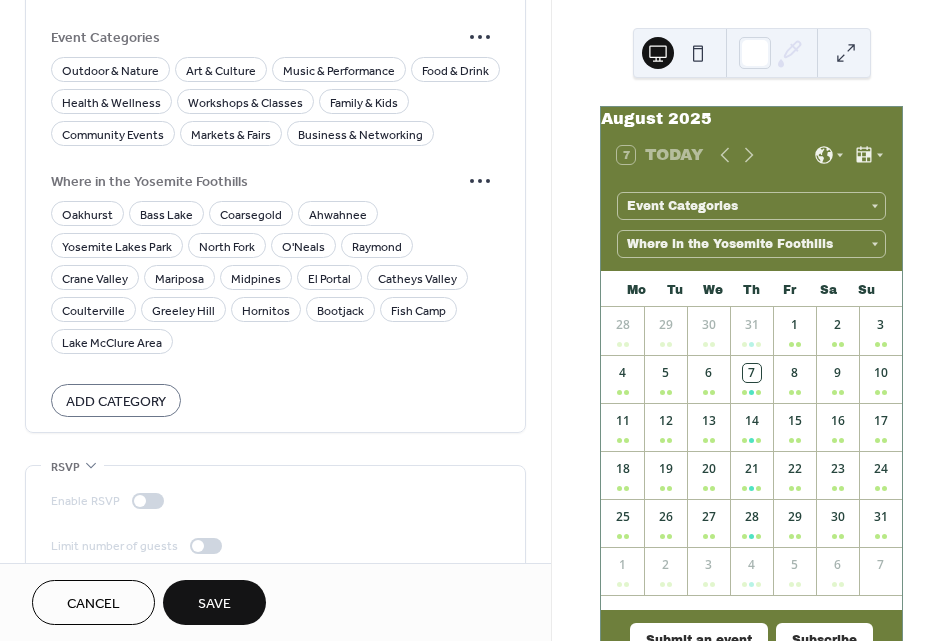 scroll, scrollTop: 1823, scrollLeft: 0, axis: vertical 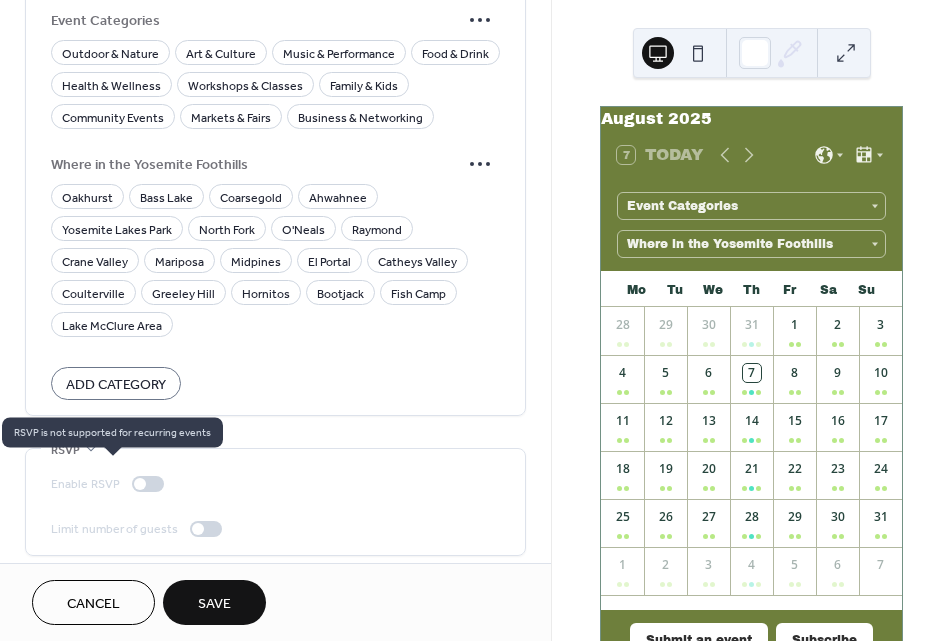 click at bounding box center [148, 484] 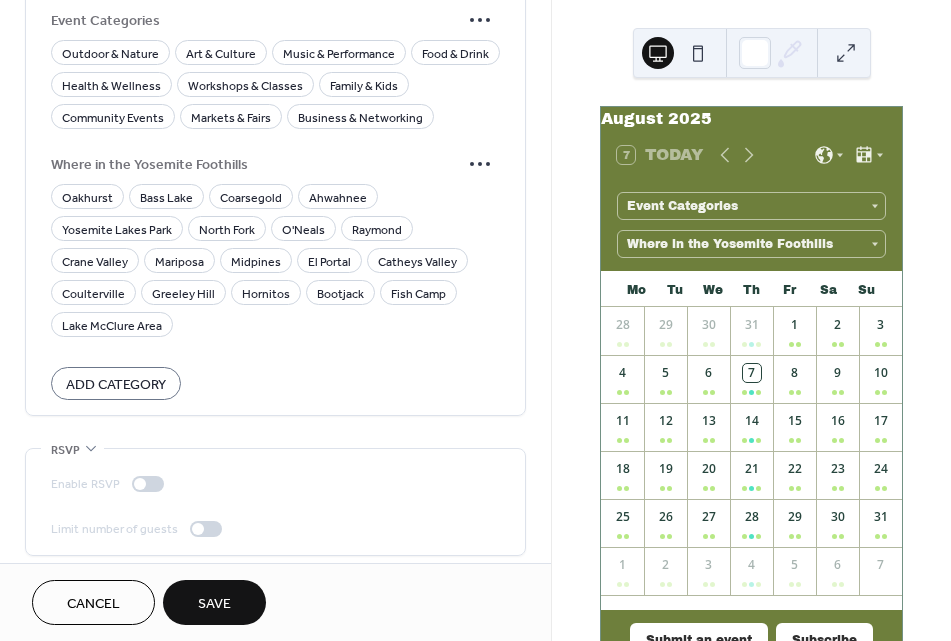 click at bounding box center (206, 529) 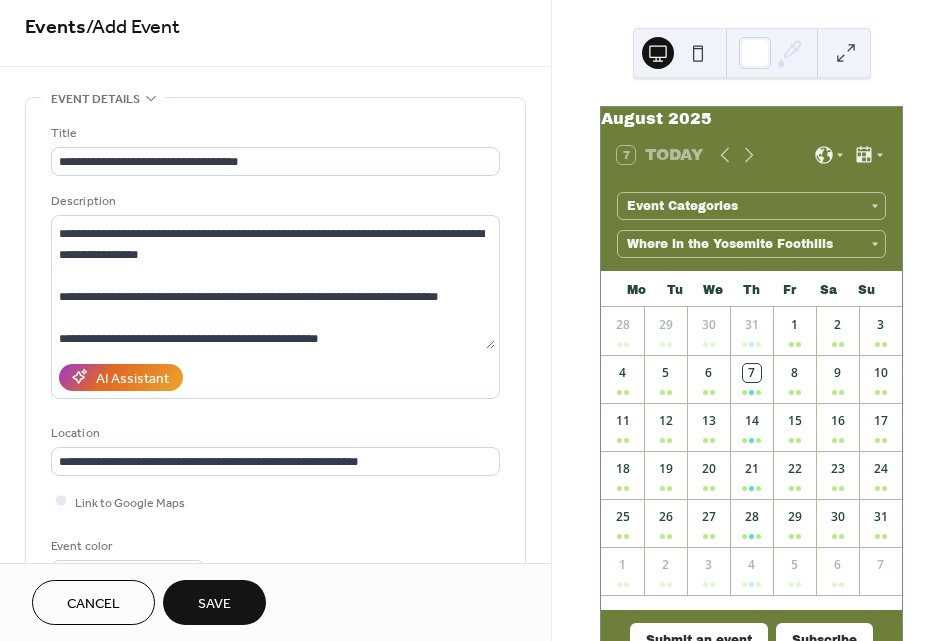 scroll, scrollTop: 0, scrollLeft: 0, axis: both 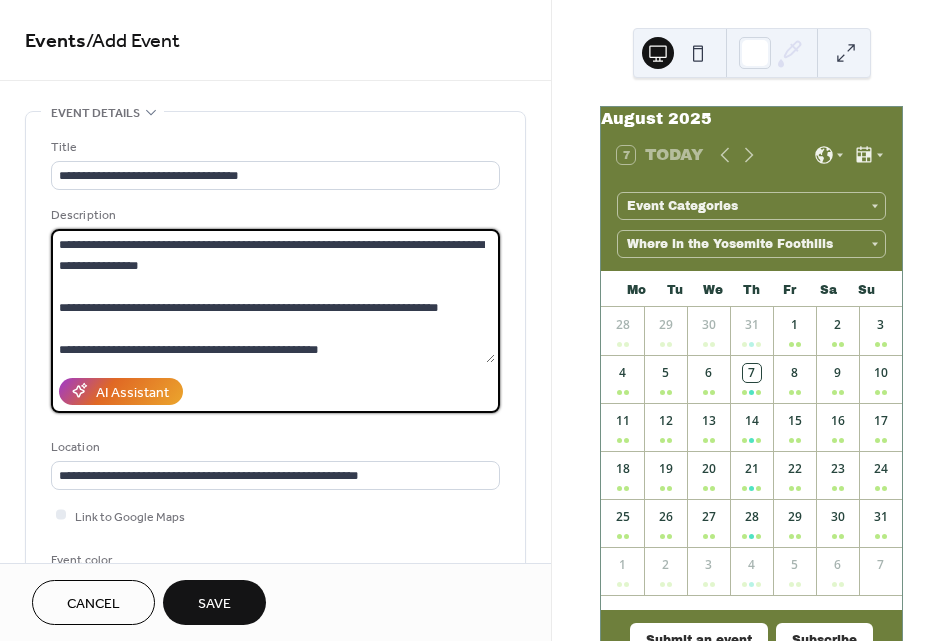 click on "**********" at bounding box center (273, 296) 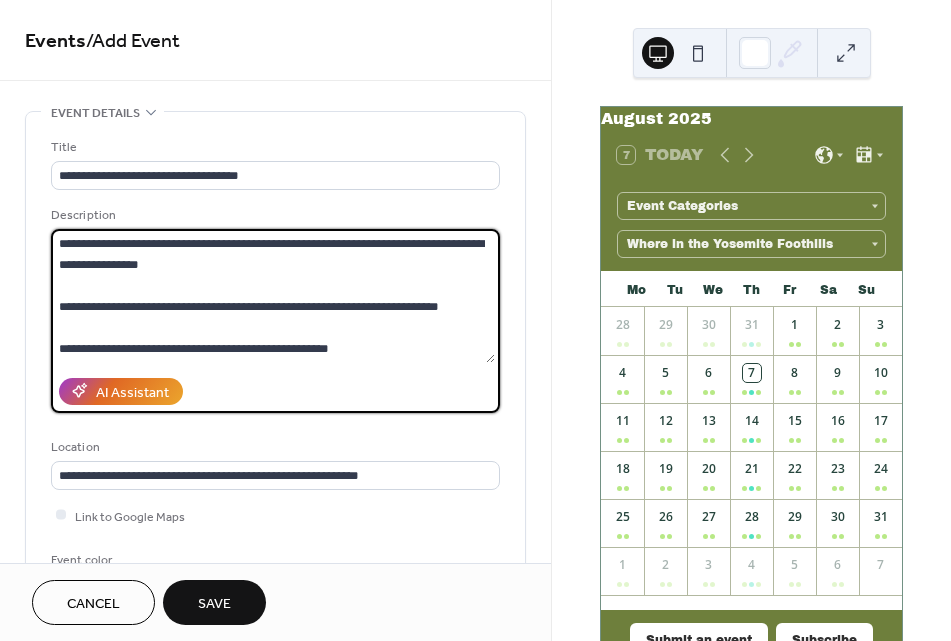 paste on "**********" 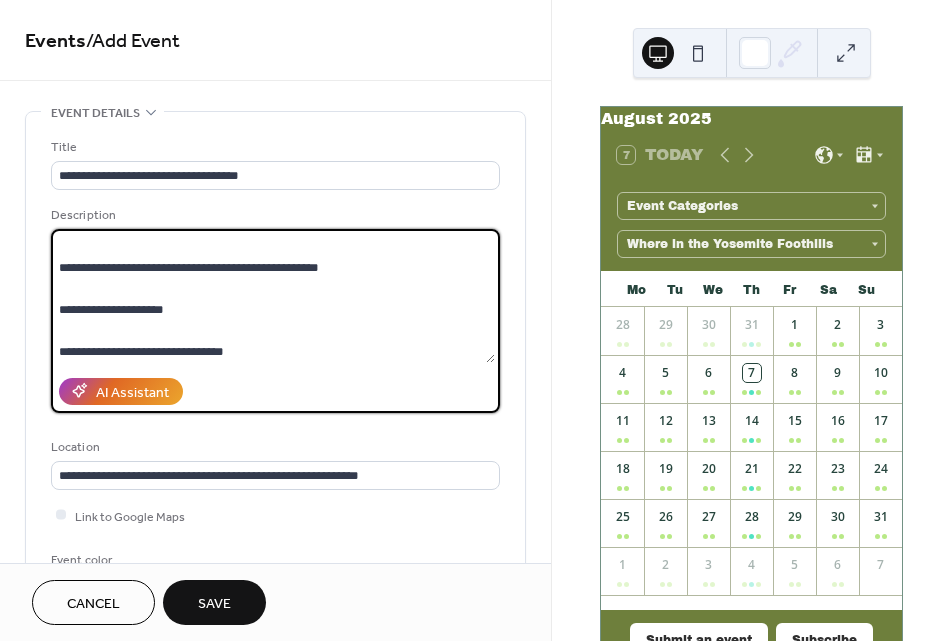 scroll, scrollTop: 377, scrollLeft: 0, axis: vertical 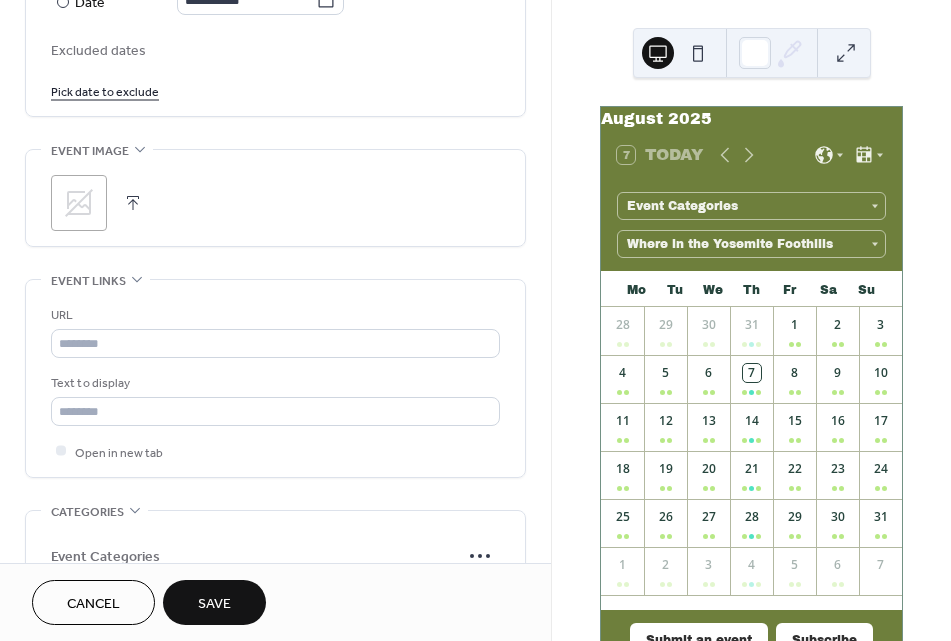 type on "**********" 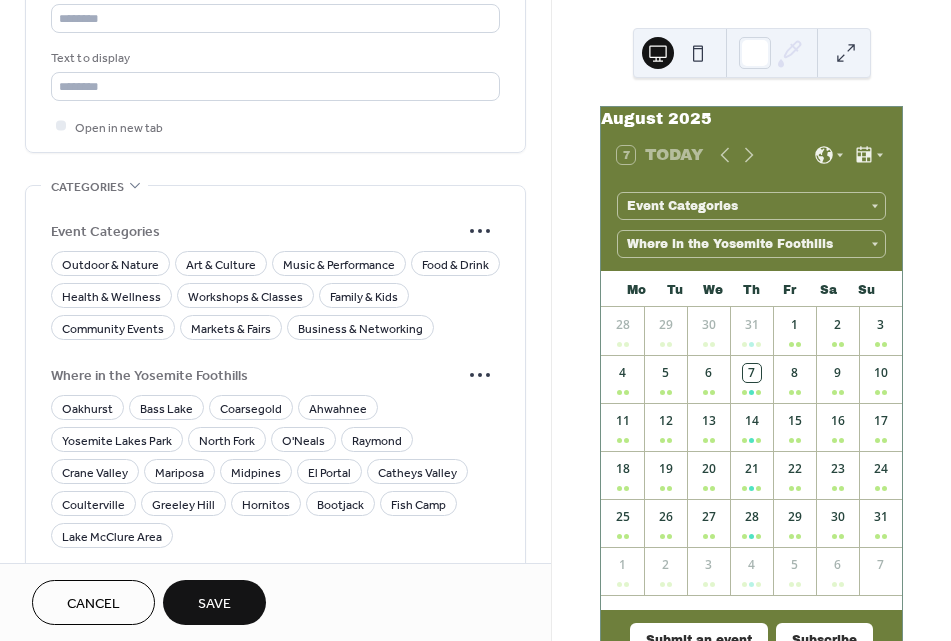 scroll, scrollTop: 1617, scrollLeft: 0, axis: vertical 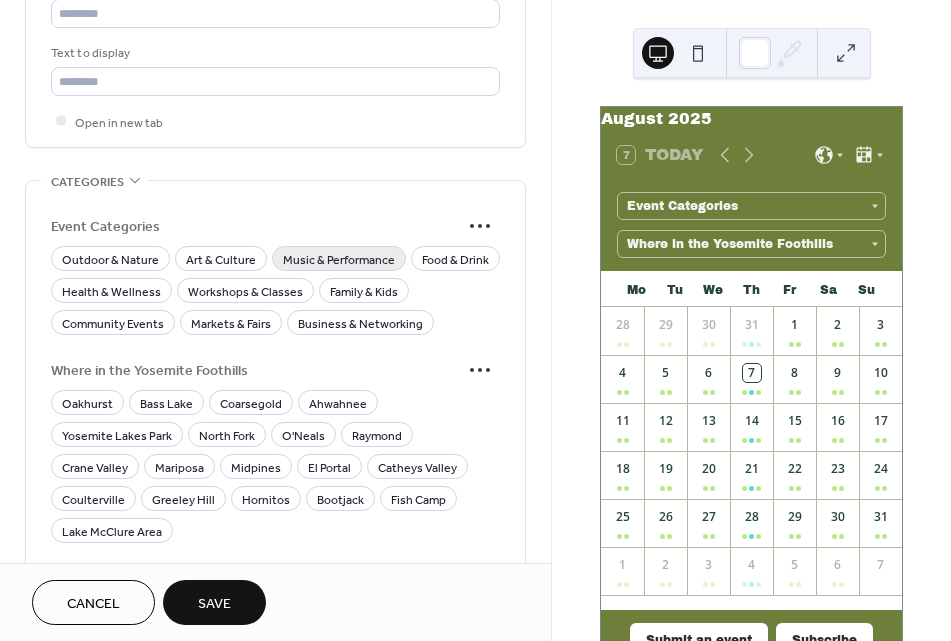 click on "Music & Performance" at bounding box center [339, 259] 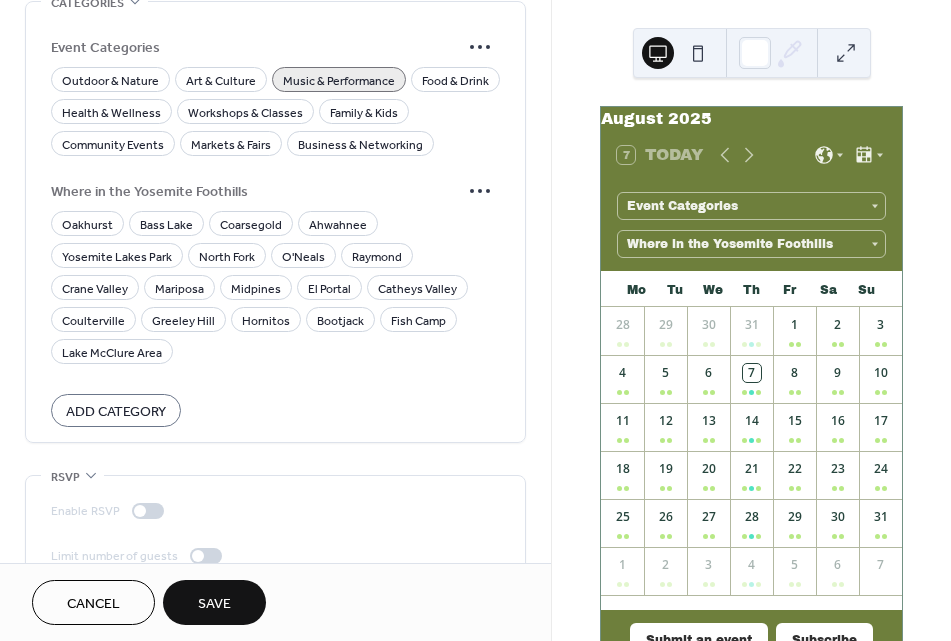 scroll, scrollTop: 1804, scrollLeft: 0, axis: vertical 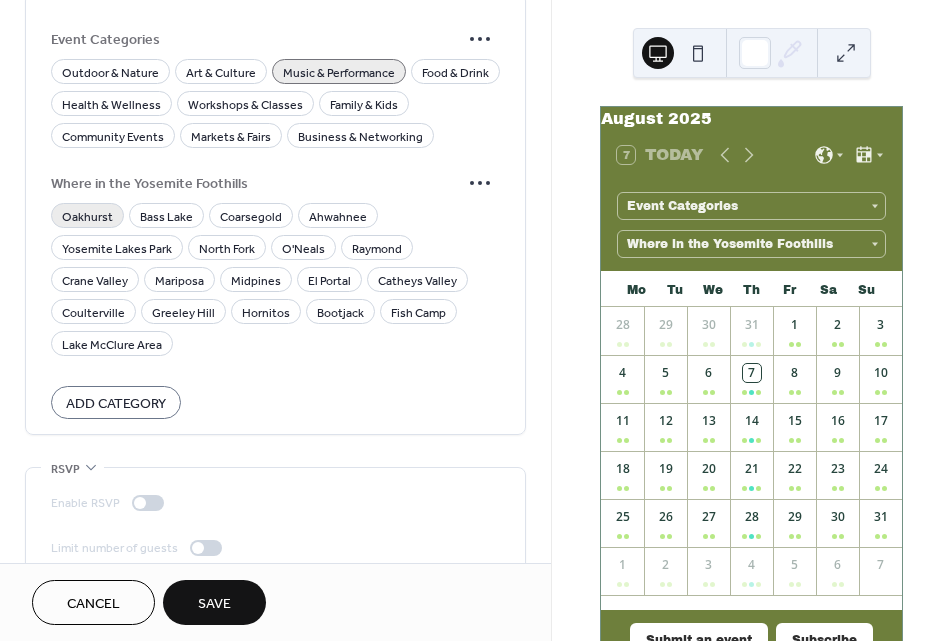 click on "Oakhurst" at bounding box center [87, 216] 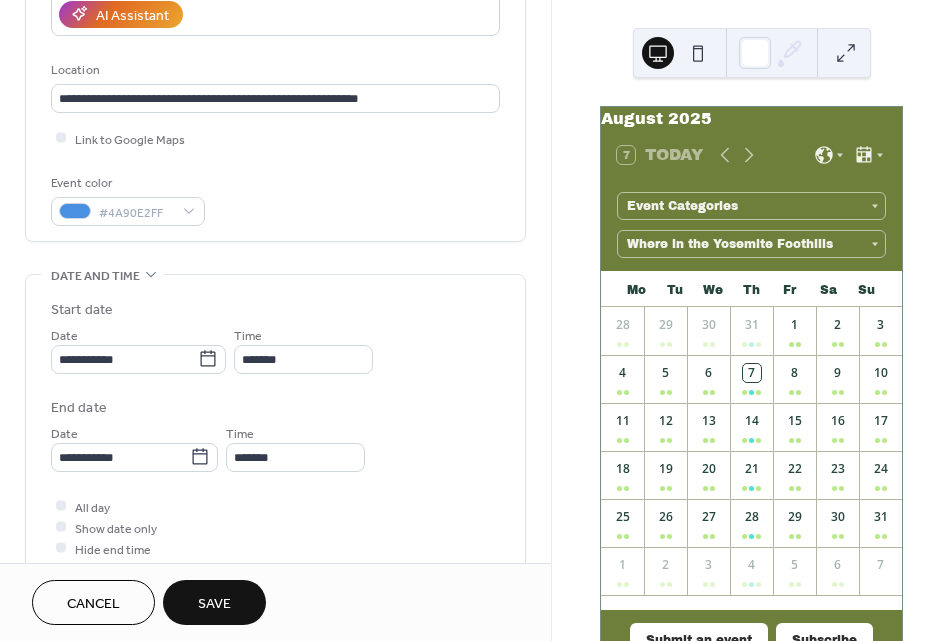 scroll, scrollTop: 363, scrollLeft: 0, axis: vertical 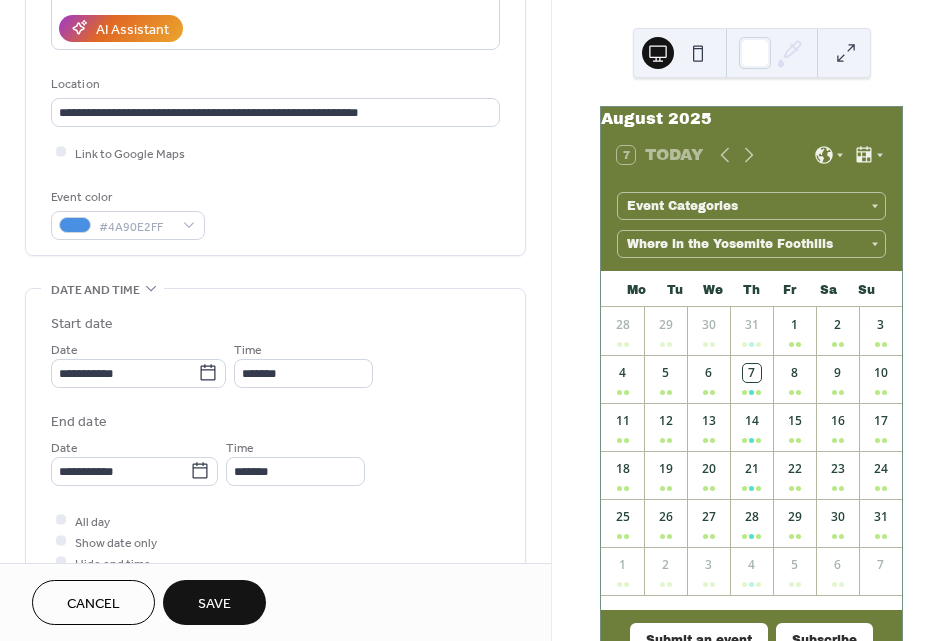 click on "Save" at bounding box center (214, 604) 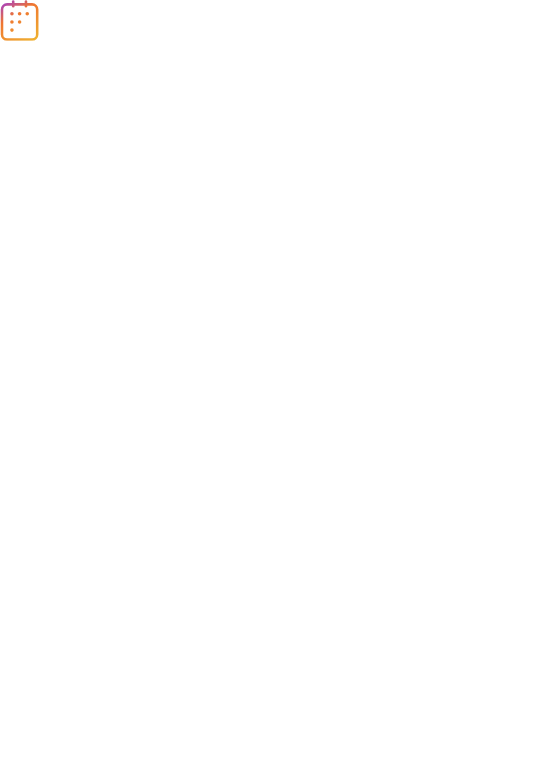 scroll, scrollTop: 0, scrollLeft: 0, axis: both 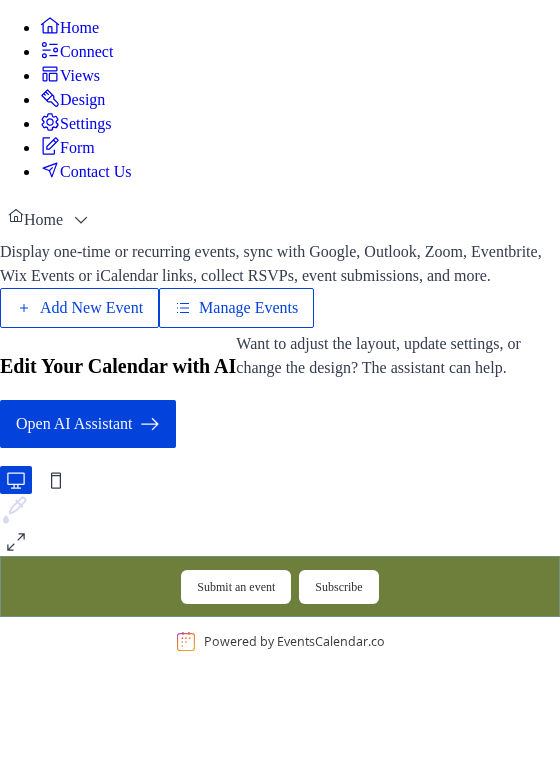click on "Add New Event" at bounding box center [79, 308] 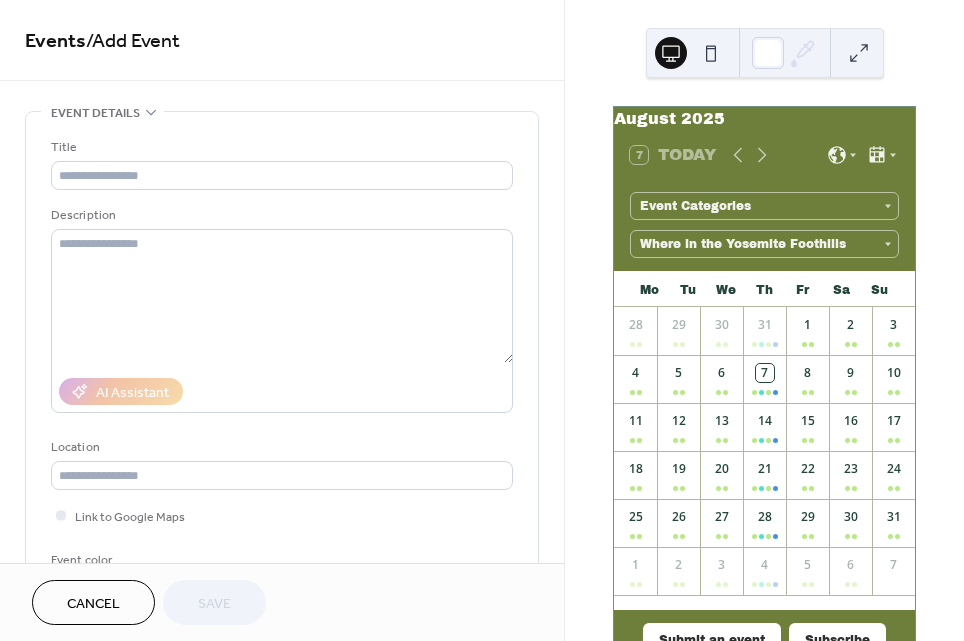 scroll, scrollTop: 0, scrollLeft: 0, axis: both 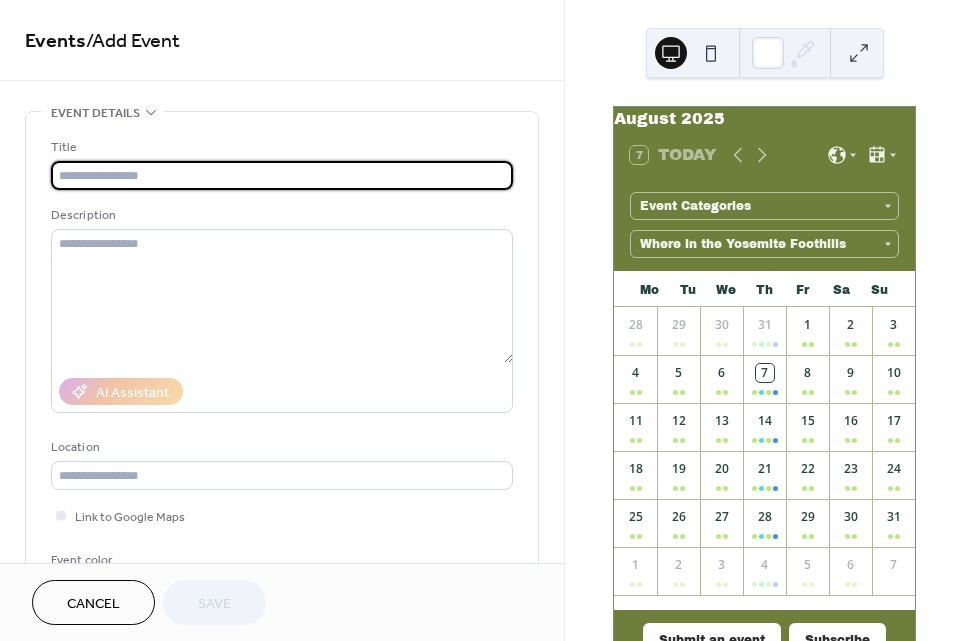 click at bounding box center [282, 175] 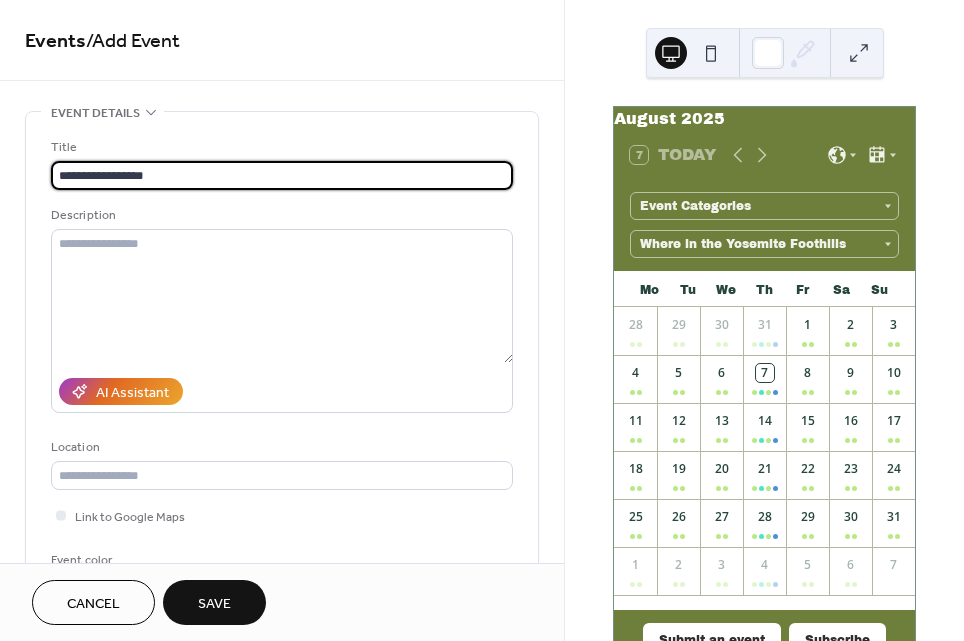 type on "**********" 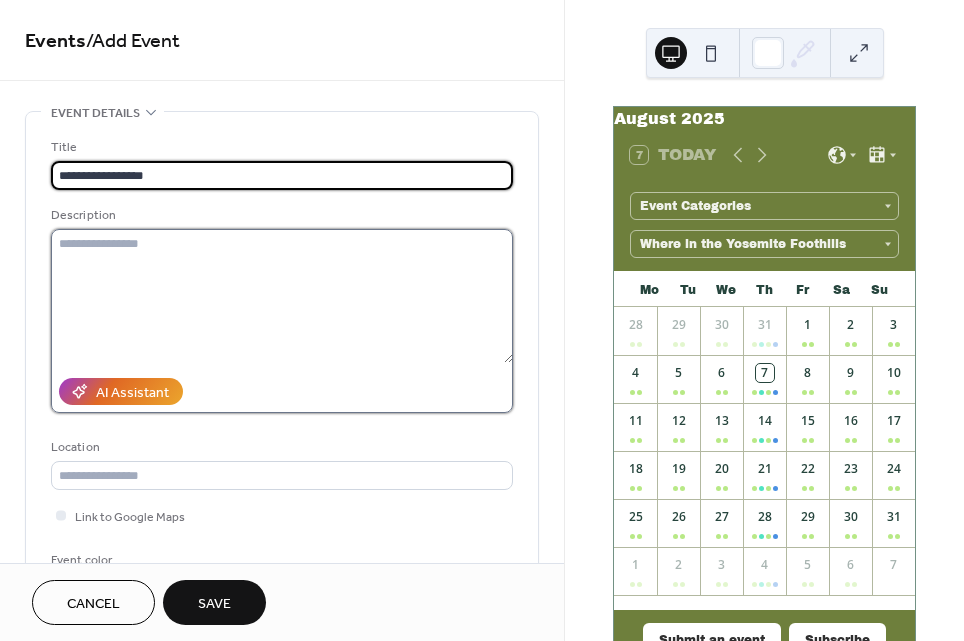click at bounding box center (282, 296) 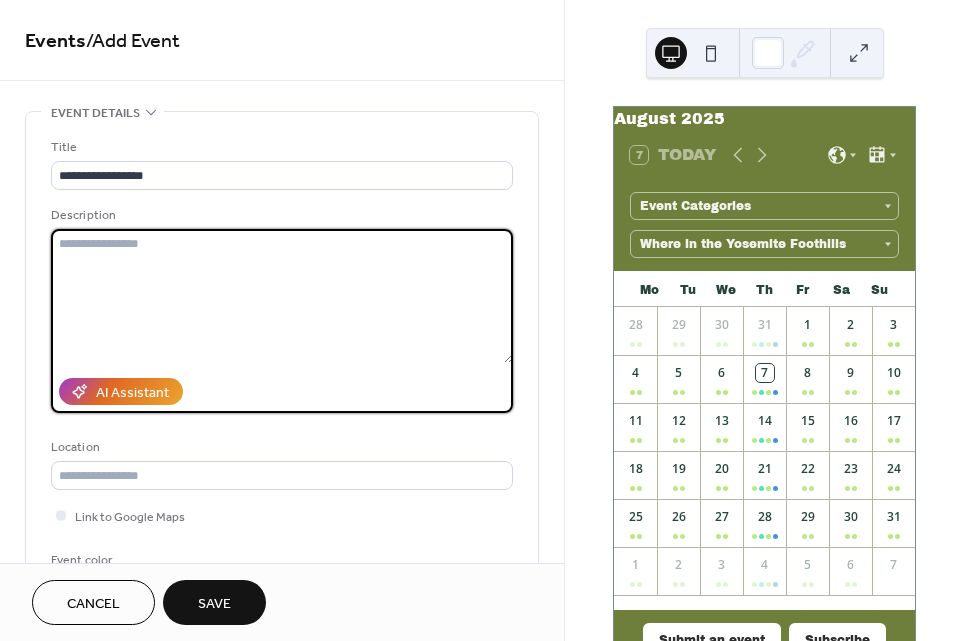 paste on "**********" 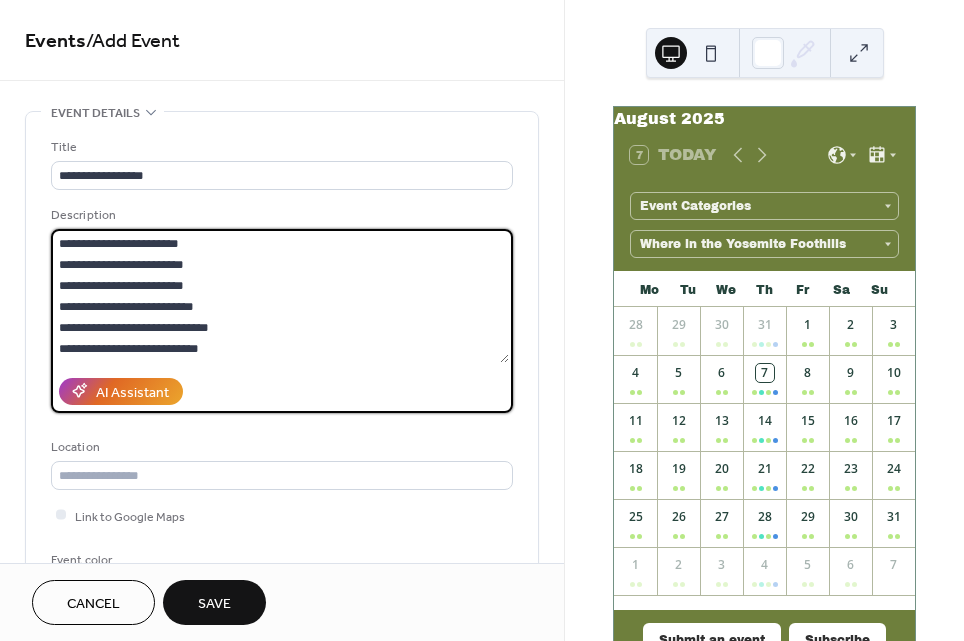 scroll, scrollTop: 377, scrollLeft: 0, axis: vertical 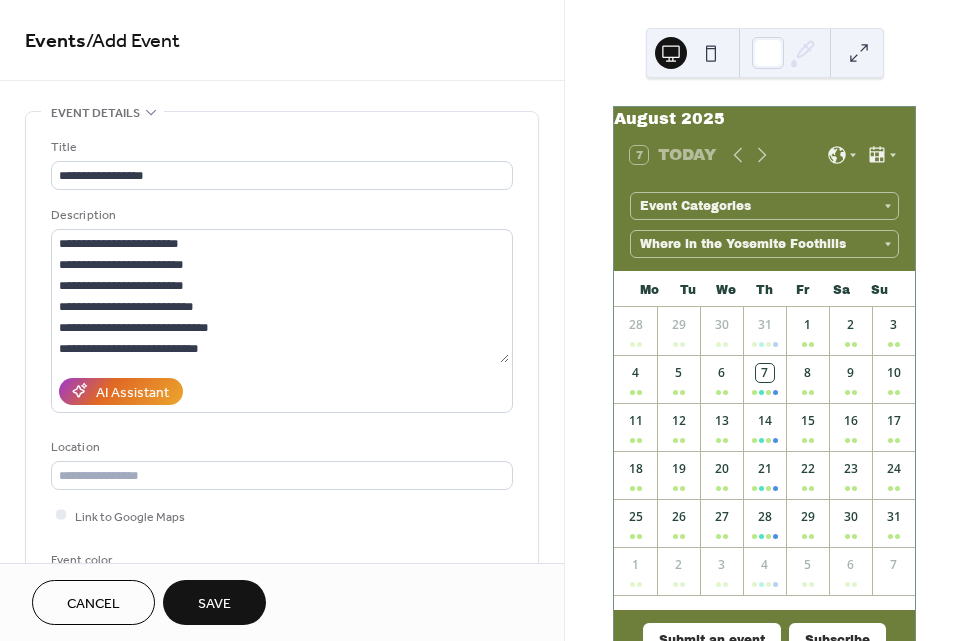 click on "**********" at bounding box center (282, 365) 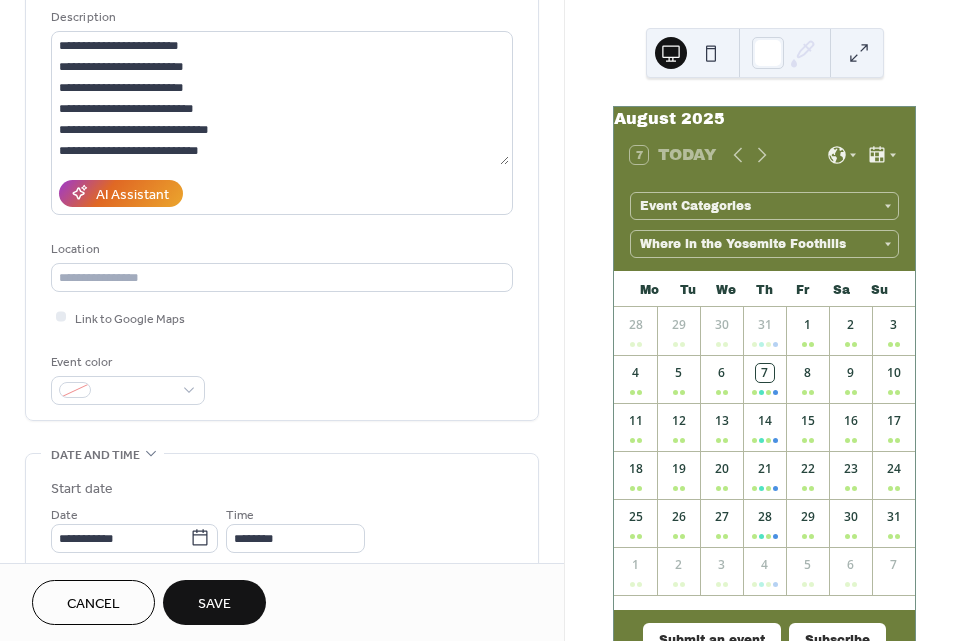 scroll, scrollTop: 222, scrollLeft: 0, axis: vertical 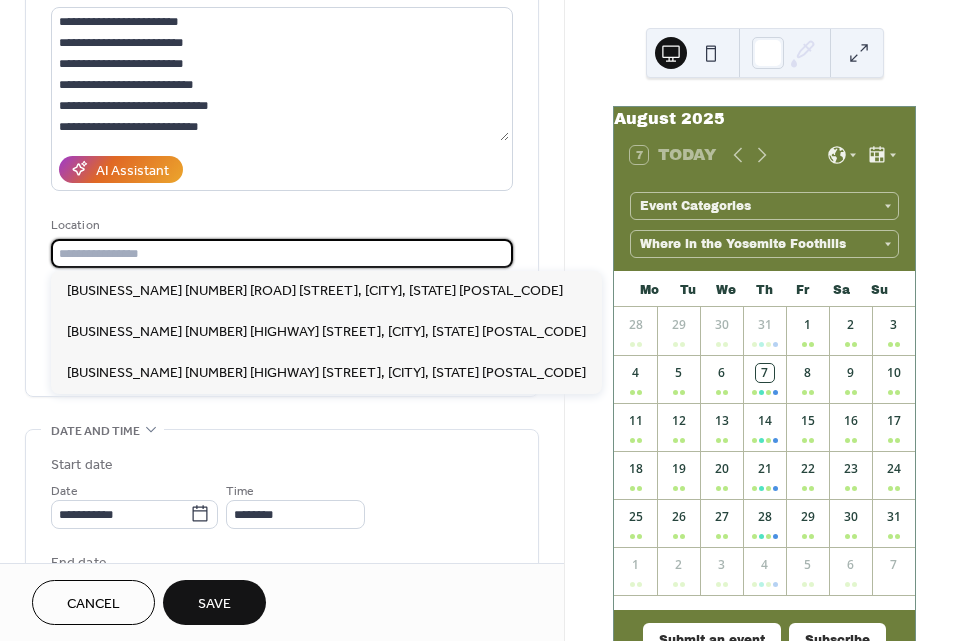 click at bounding box center [282, 253] 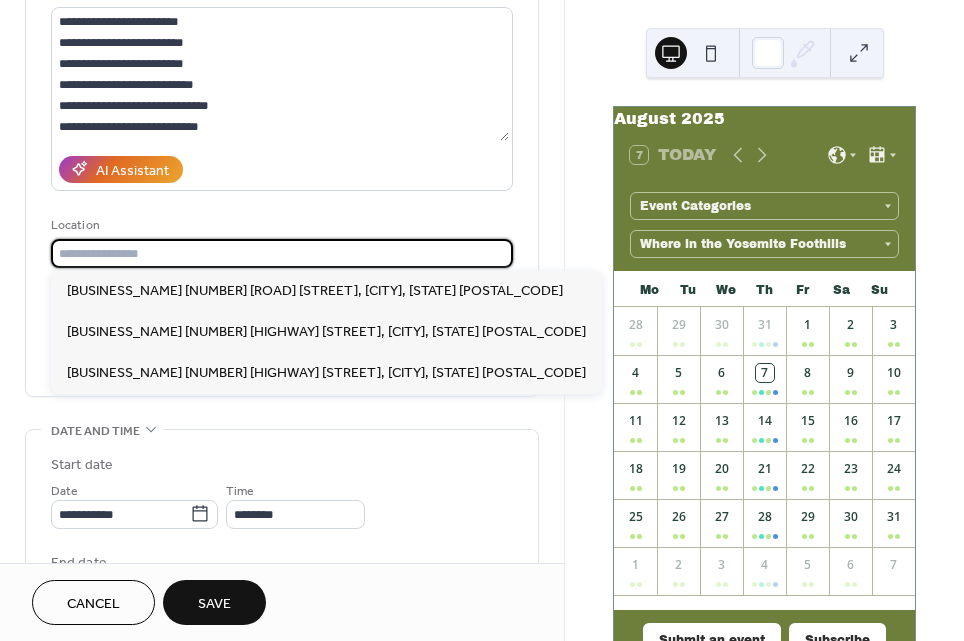 click at bounding box center [282, 253] 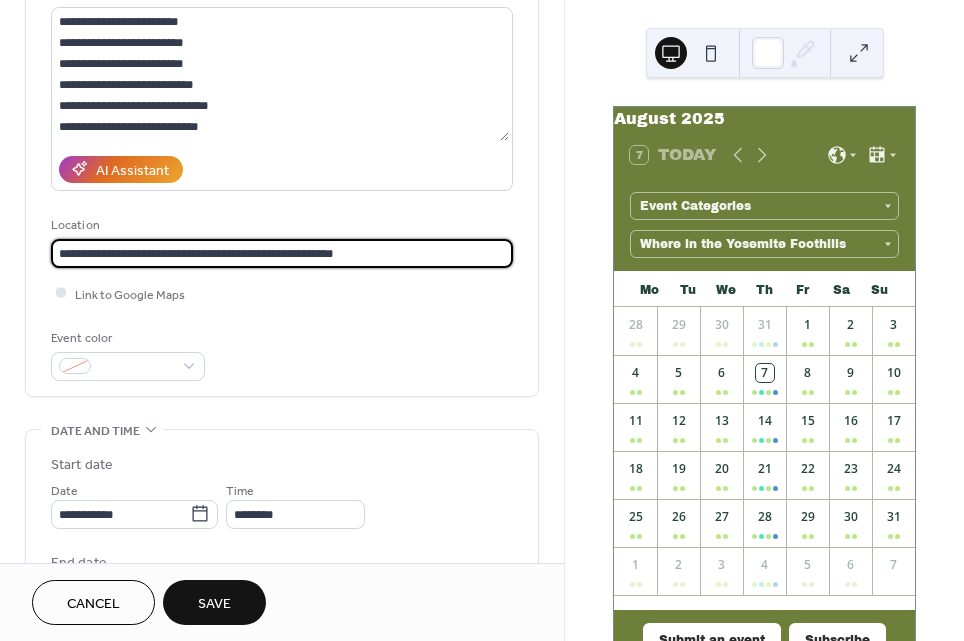 type on "**********" 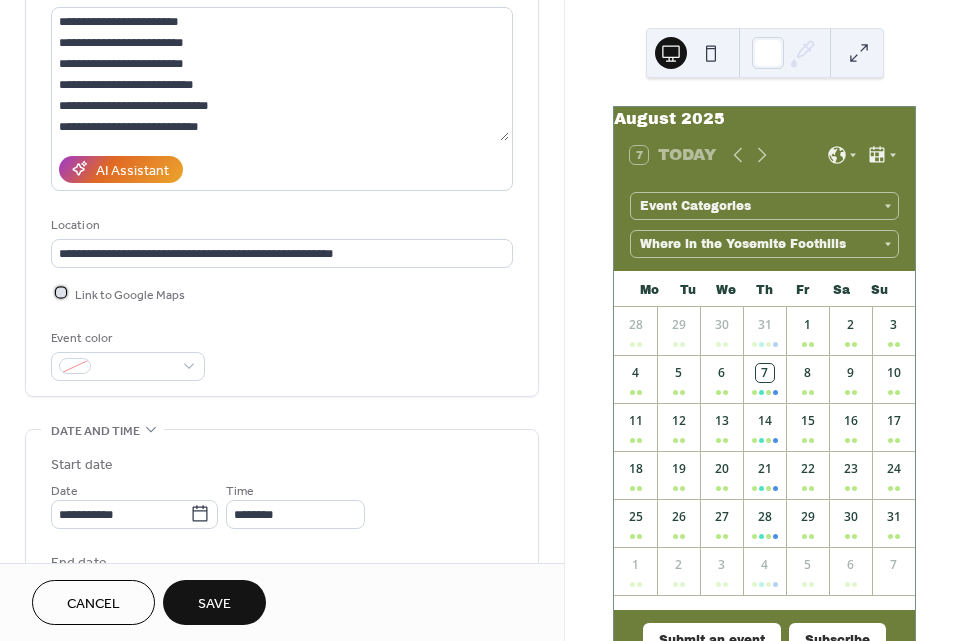 click at bounding box center [61, 293] 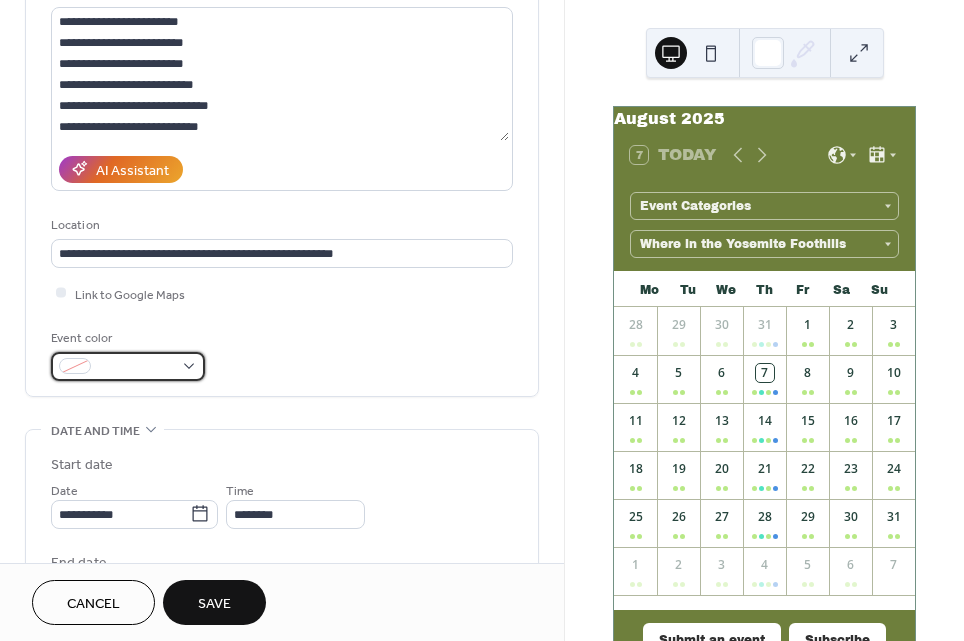 click at bounding box center (136, 367) 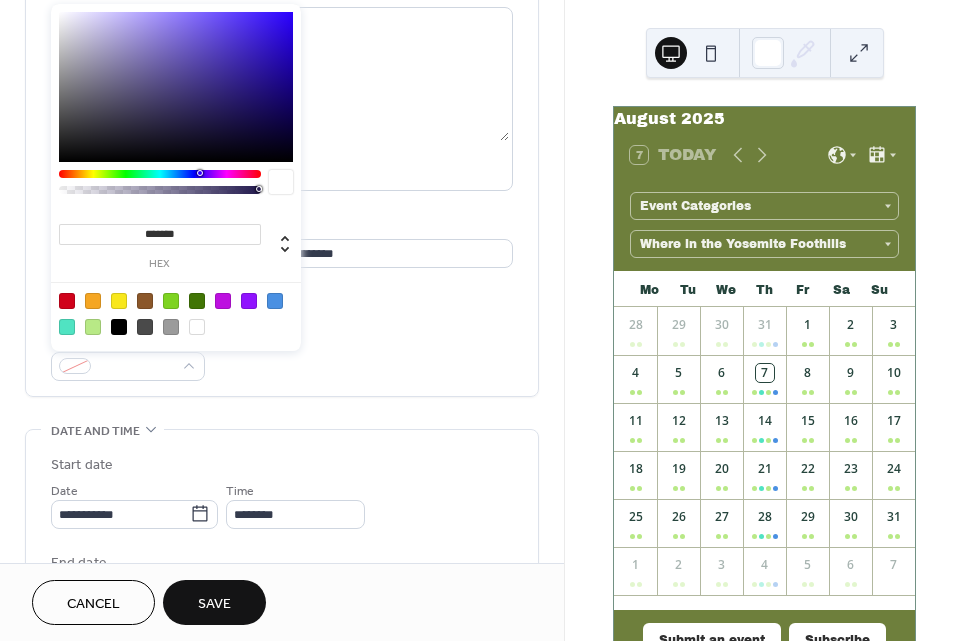 click at bounding box center (249, 301) 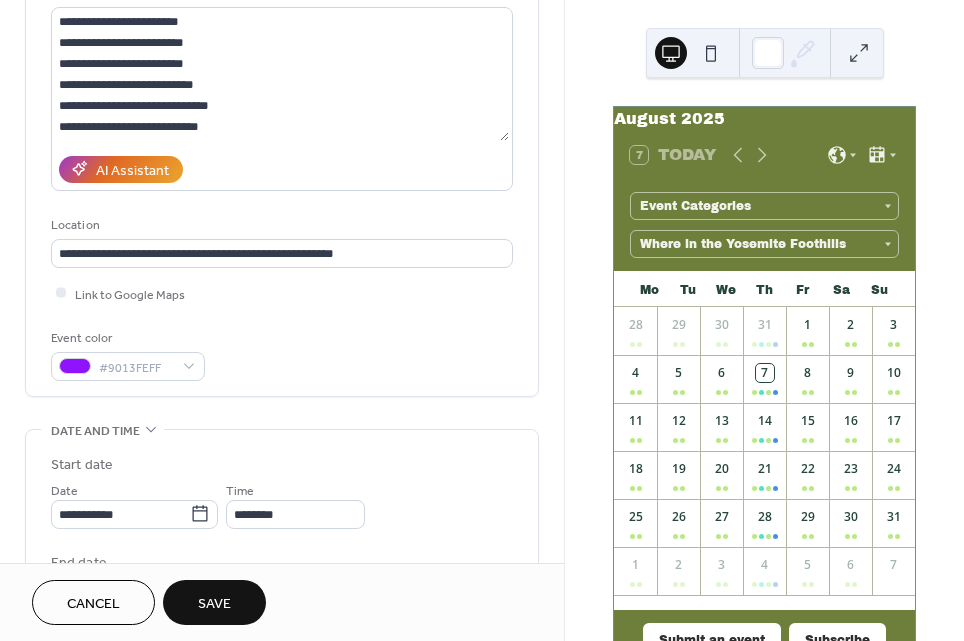 click on "**********" at bounding box center (282, 148) 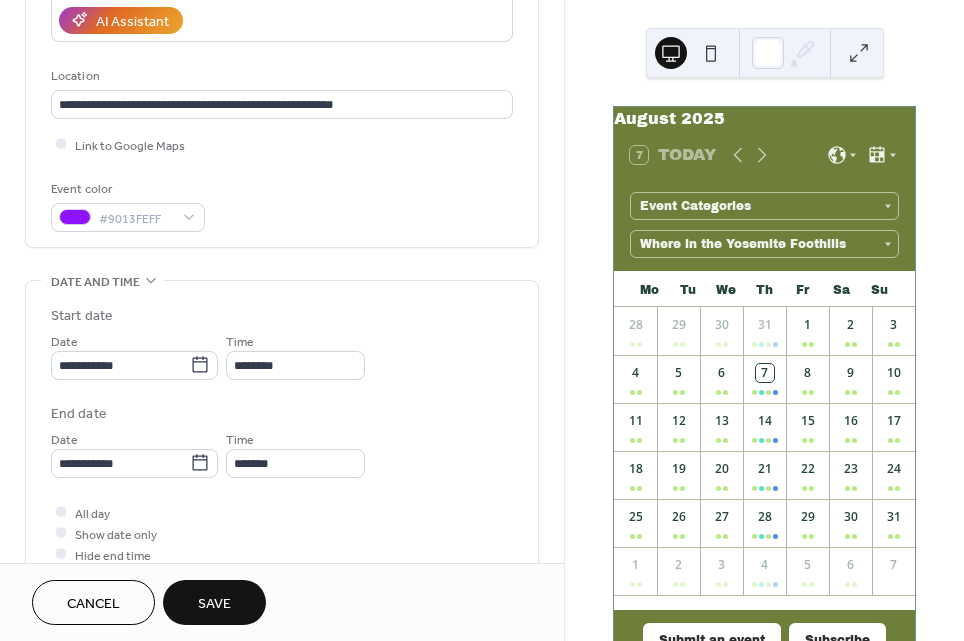 scroll, scrollTop: 373, scrollLeft: 0, axis: vertical 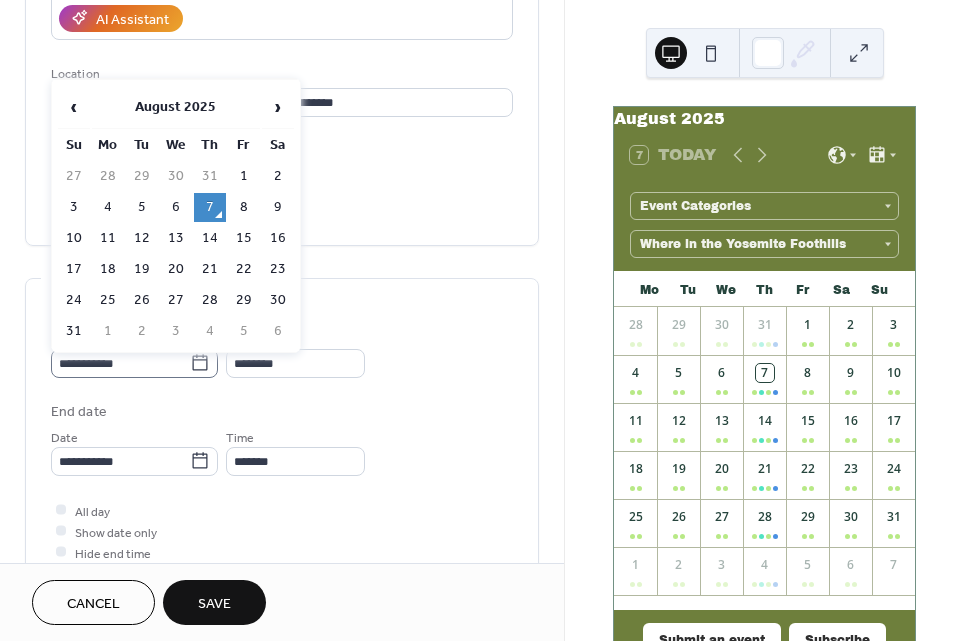 click 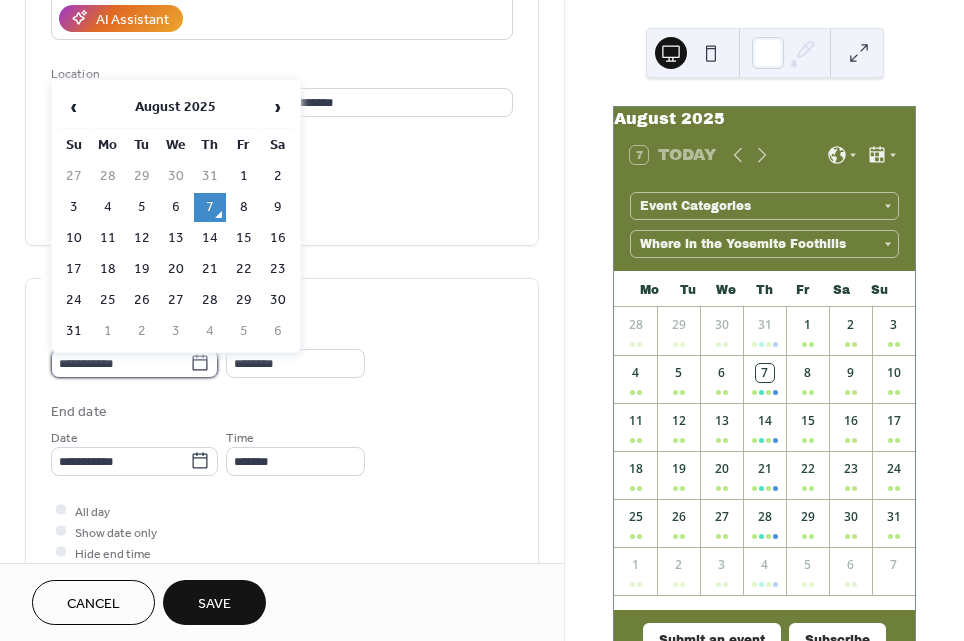 click on "**********" at bounding box center [120, 363] 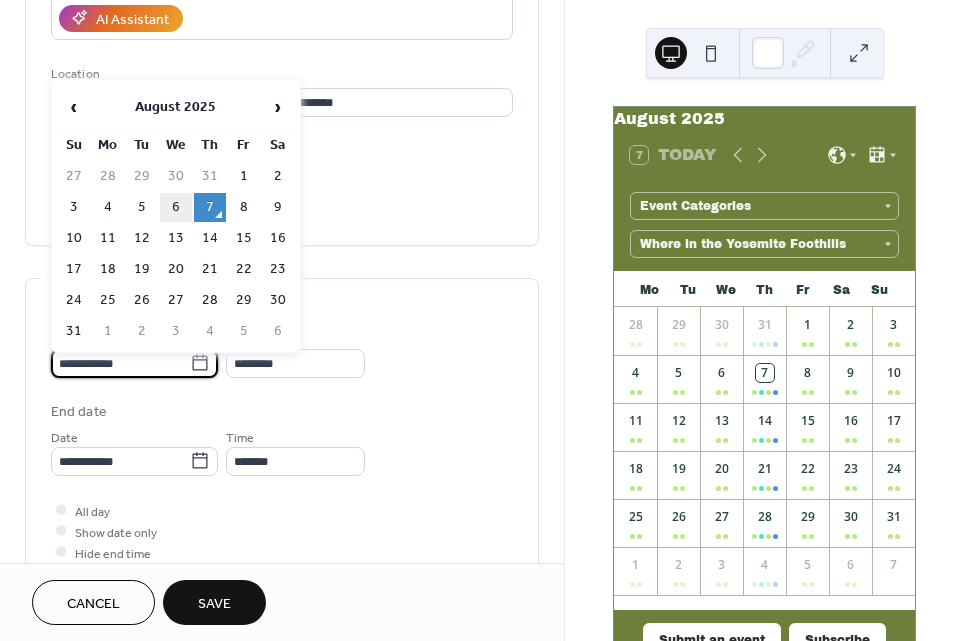 click on "6" at bounding box center (176, 207) 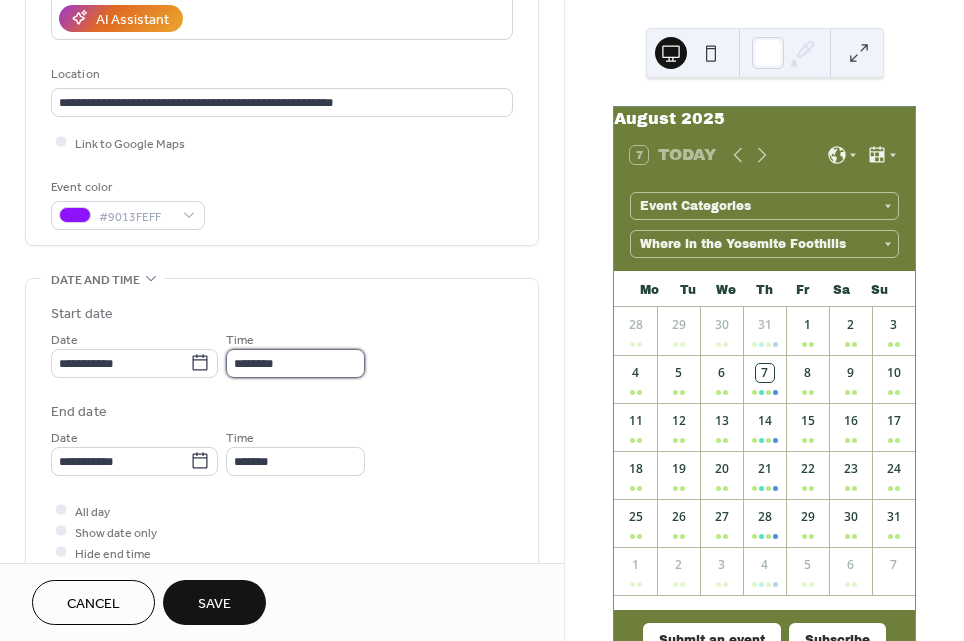click on "********" at bounding box center (295, 363) 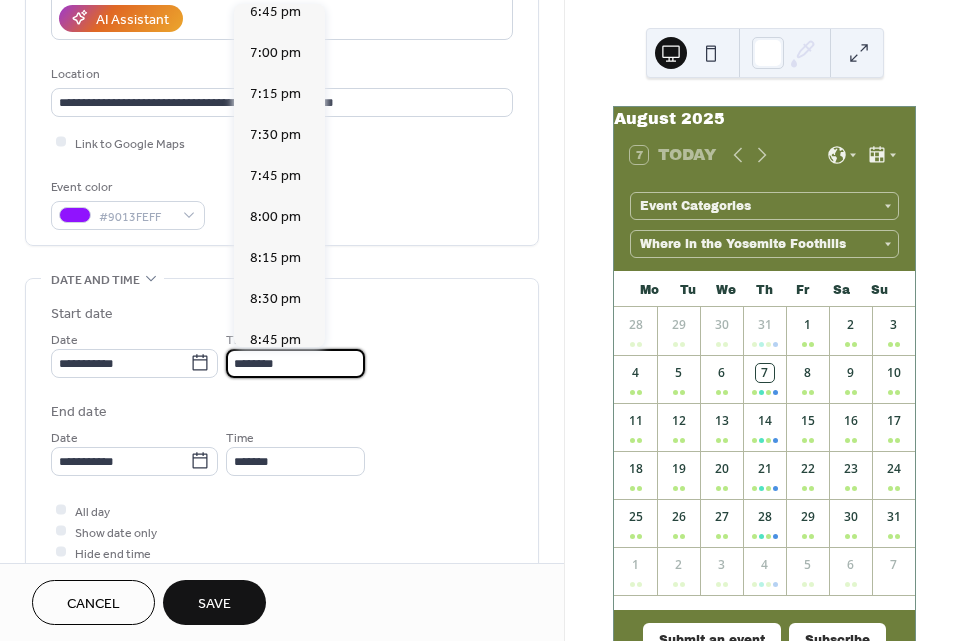 scroll, scrollTop: 3172, scrollLeft: 0, axis: vertical 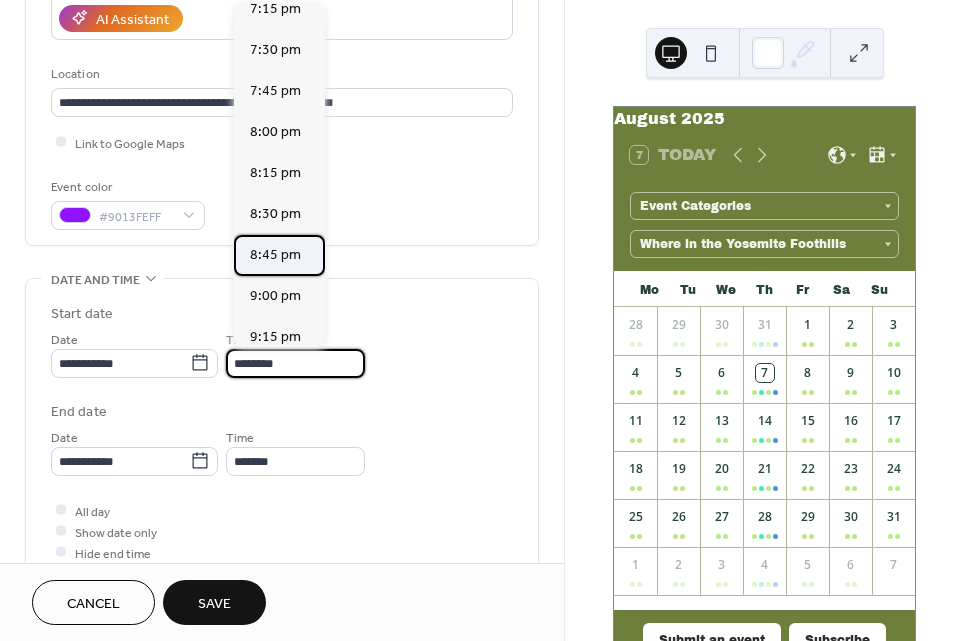click on "8:45 pm" at bounding box center (275, 255) 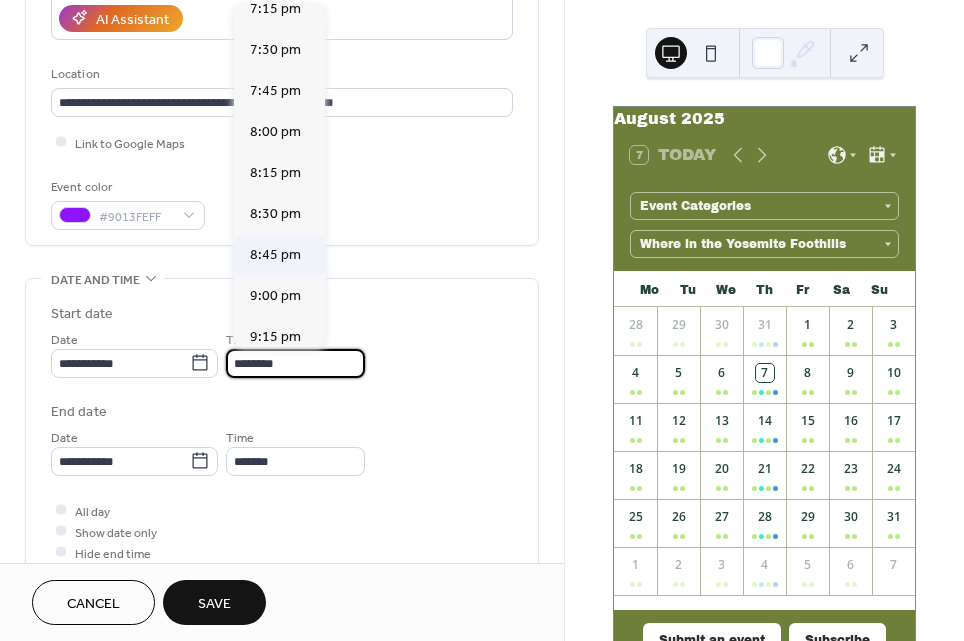 type on "*******" 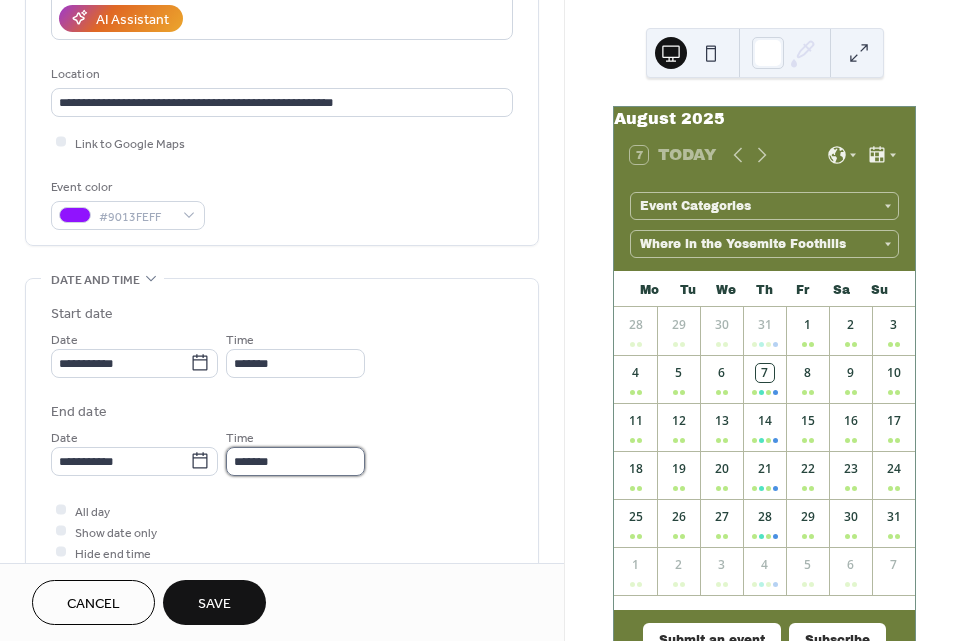 click on "*******" at bounding box center [295, 461] 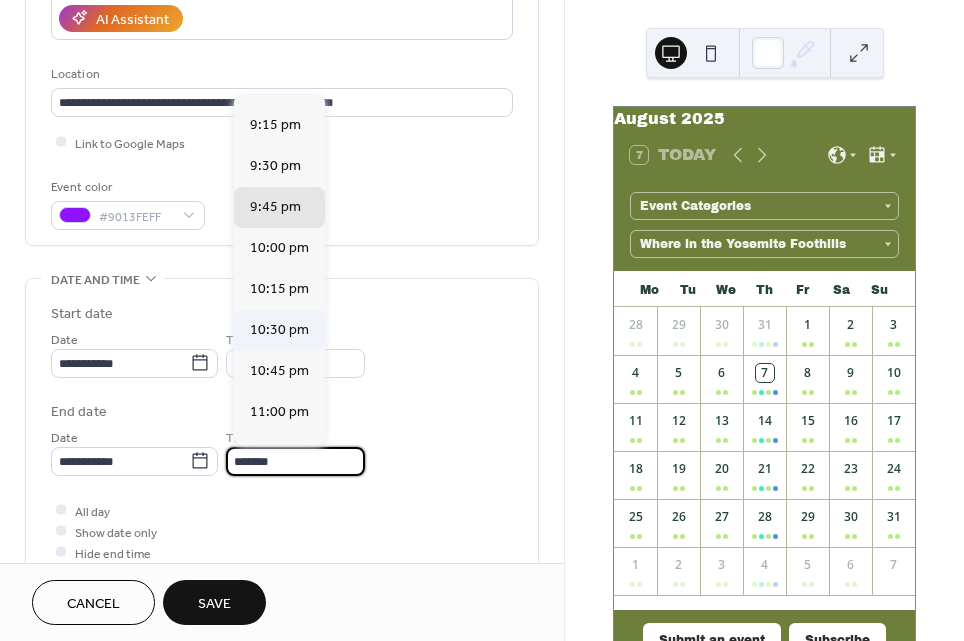 scroll, scrollTop: 48, scrollLeft: 0, axis: vertical 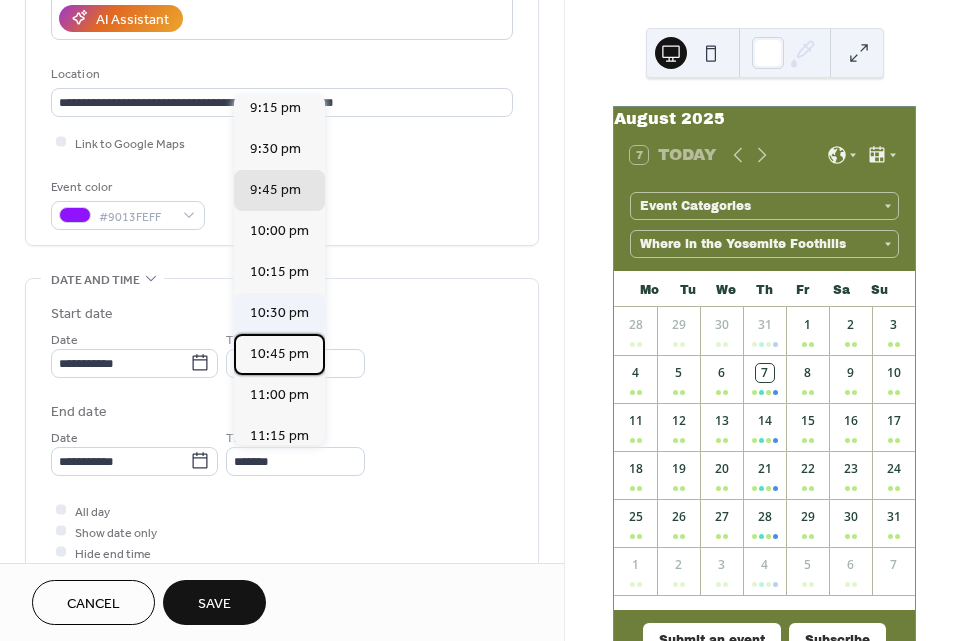 click on "10:45 pm" at bounding box center [279, 353] 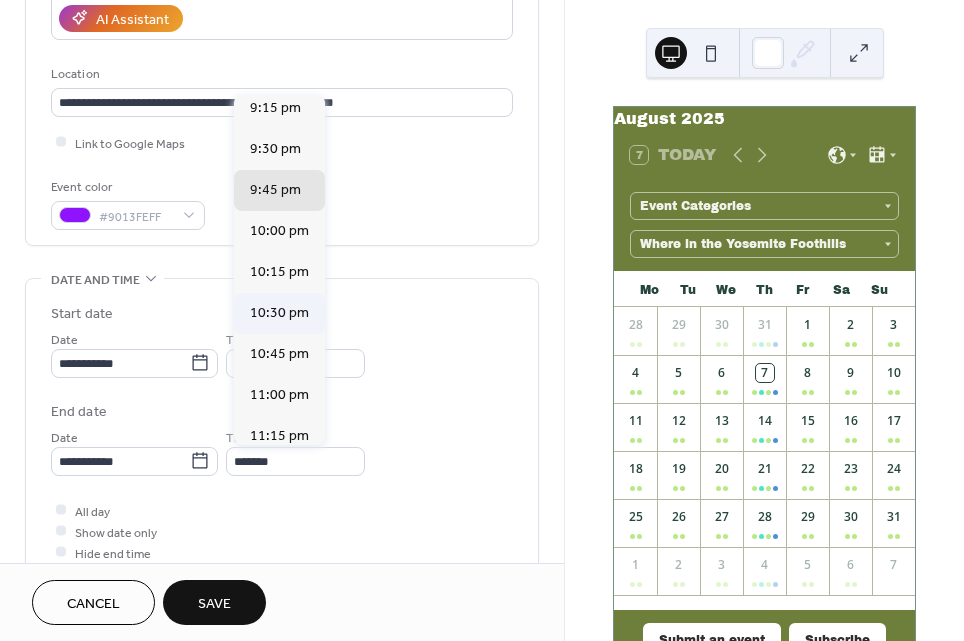 type on "********" 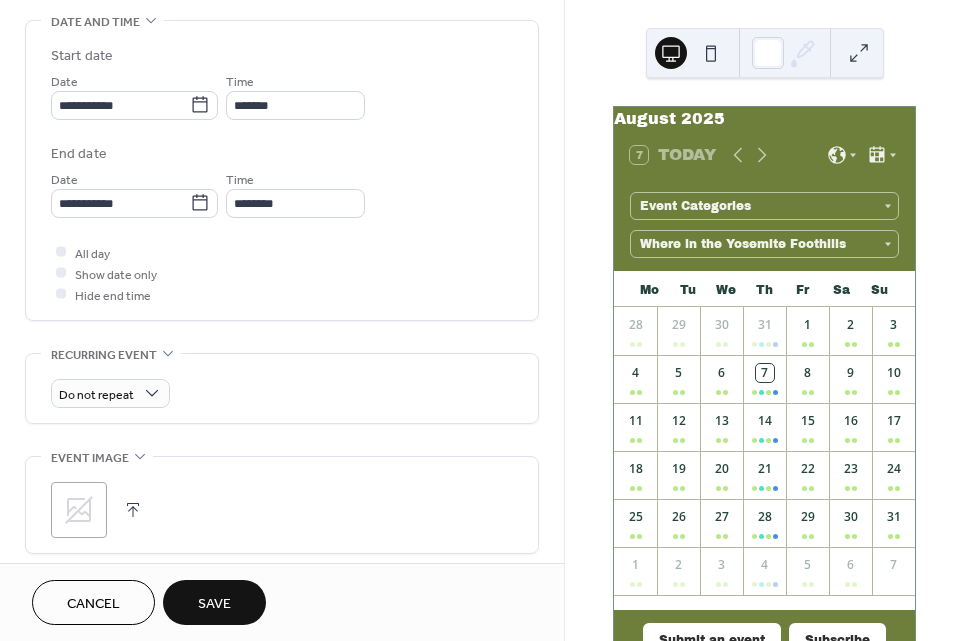 scroll, scrollTop: 634, scrollLeft: 0, axis: vertical 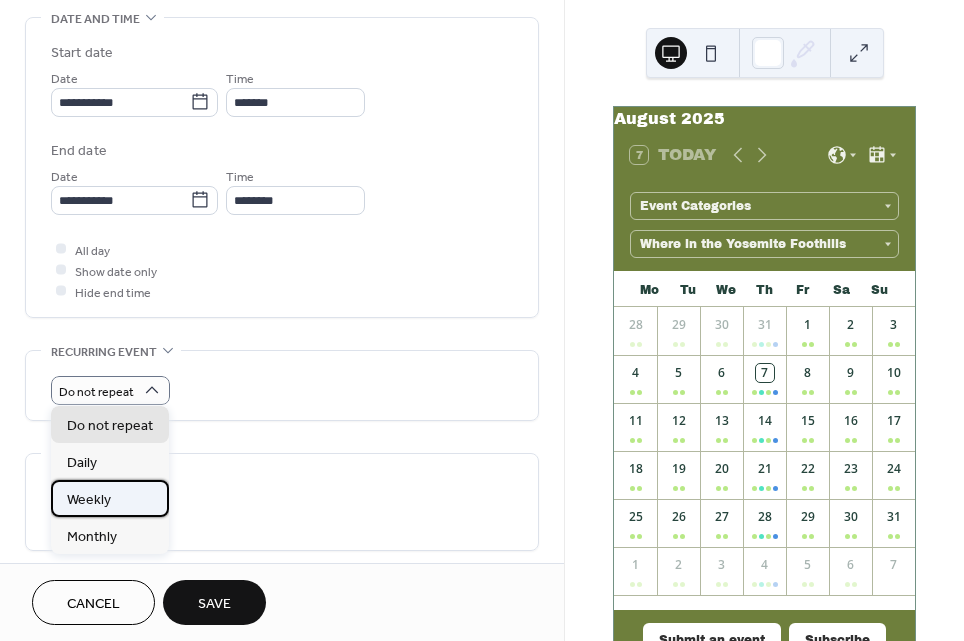 click on "Weekly" at bounding box center [89, 499] 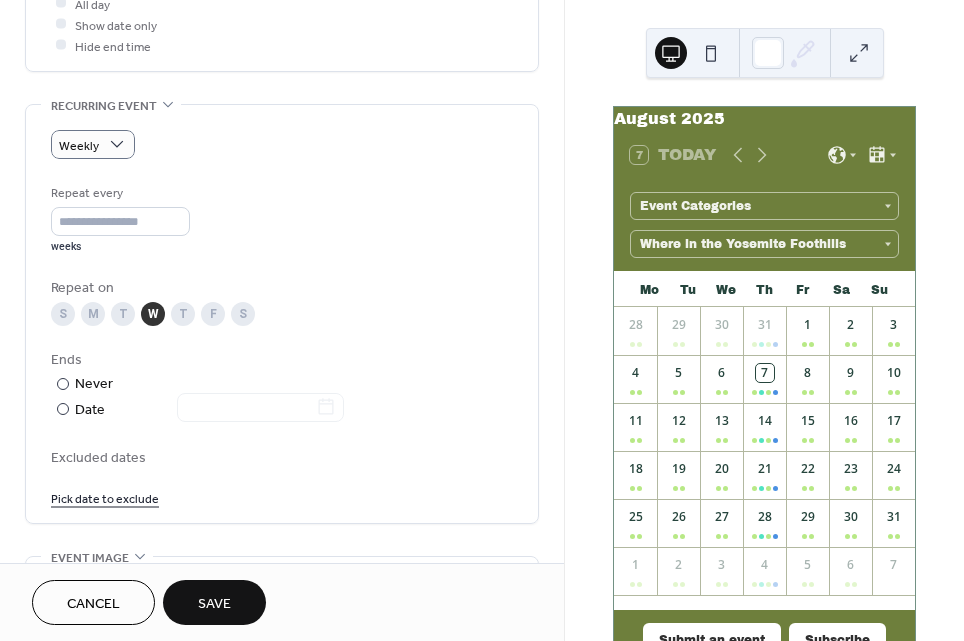 scroll, scrollTop: 882, scrollLeft: 0, axis: vertical 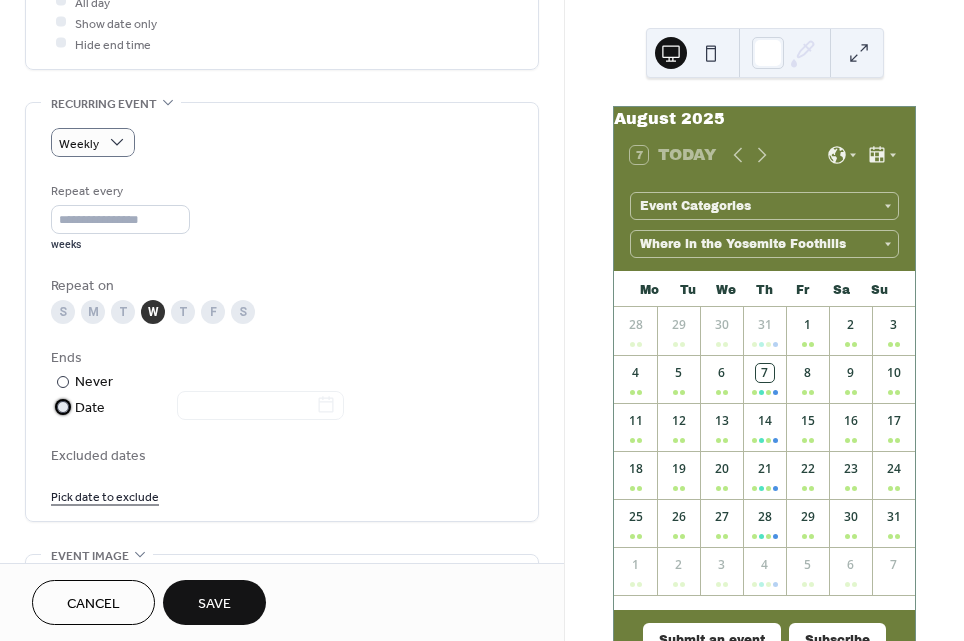 click at bounding box center [63, 407] 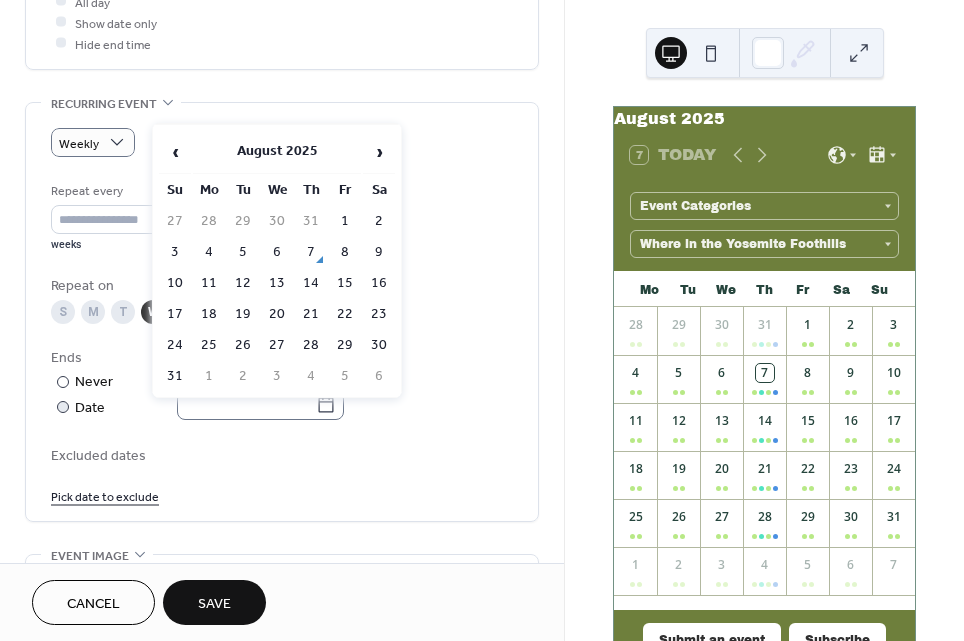 click 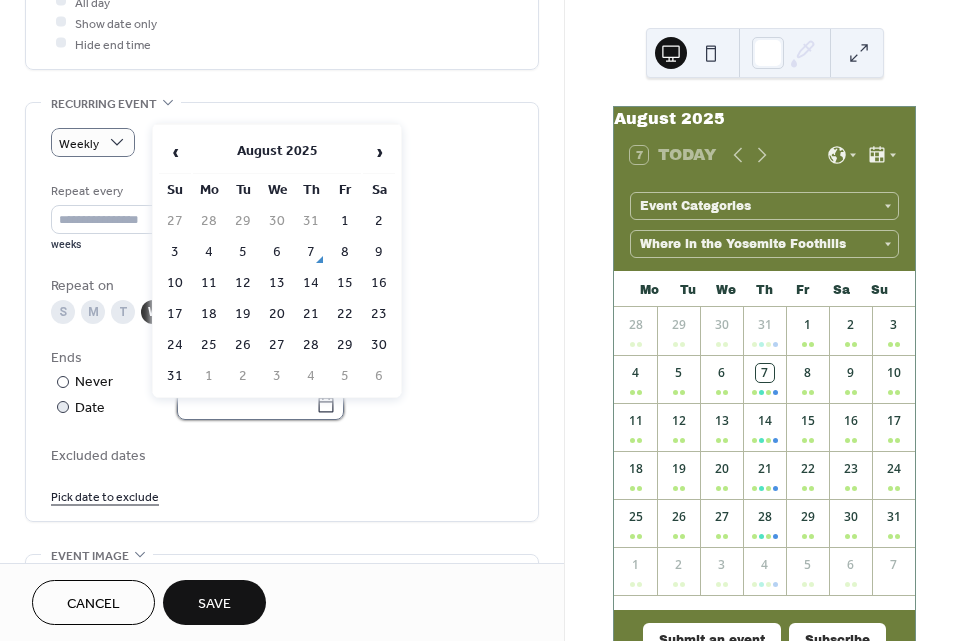 click at bounding box center (246, 405) 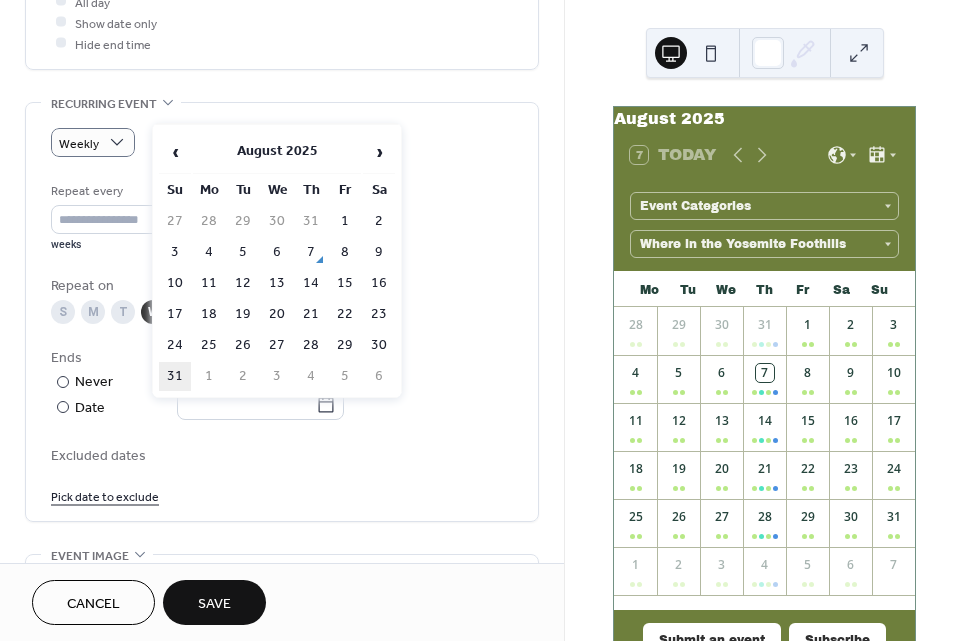 click on "31" at bounding box center (175, 376) 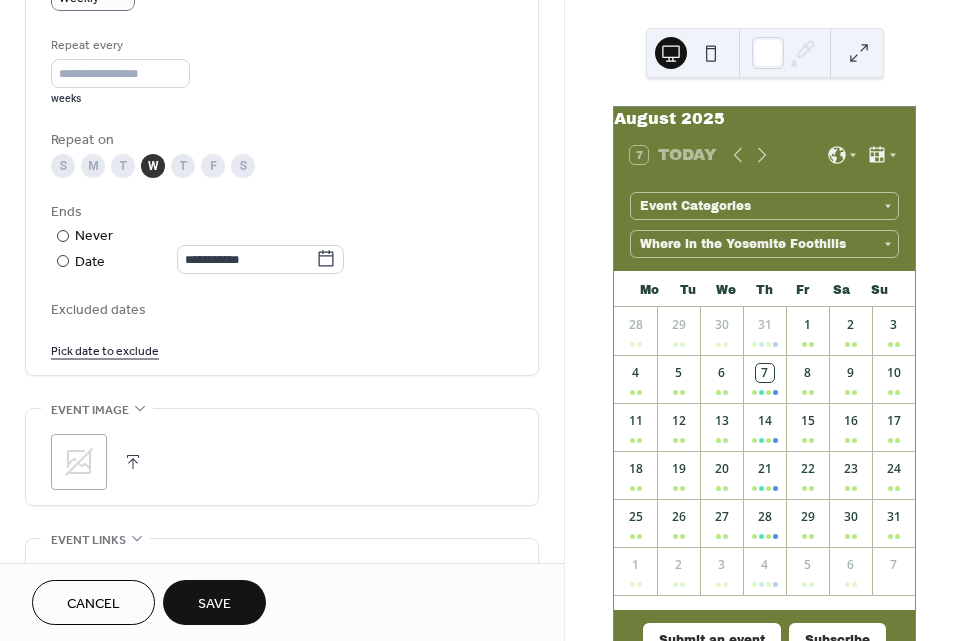 scroll, scrollTop: 1096, scrollLeft: 0, axis: vertical 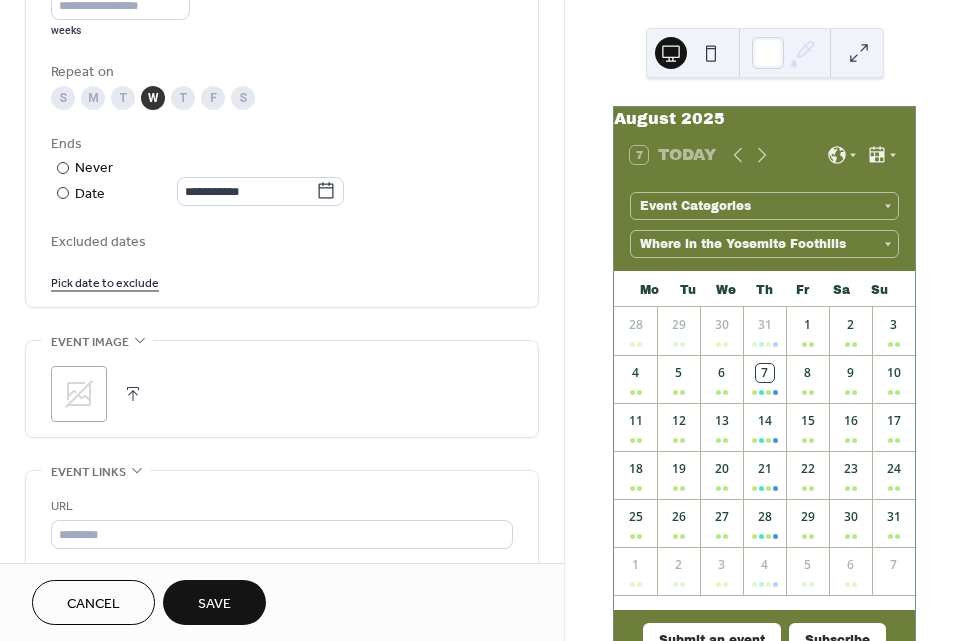 click 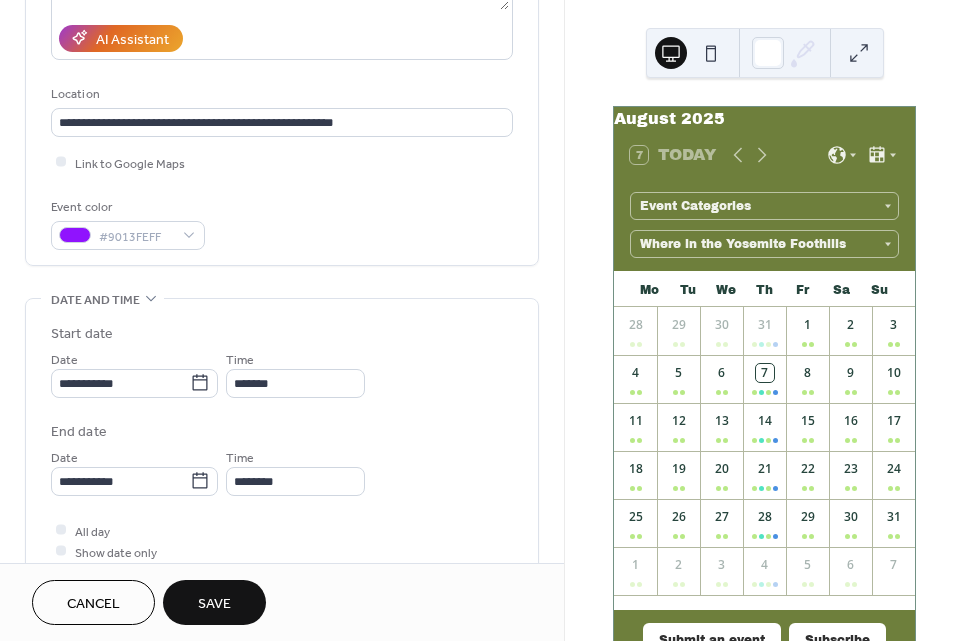 scroll, scrollTop: 116, scrollLeft: 0, axis: vertical 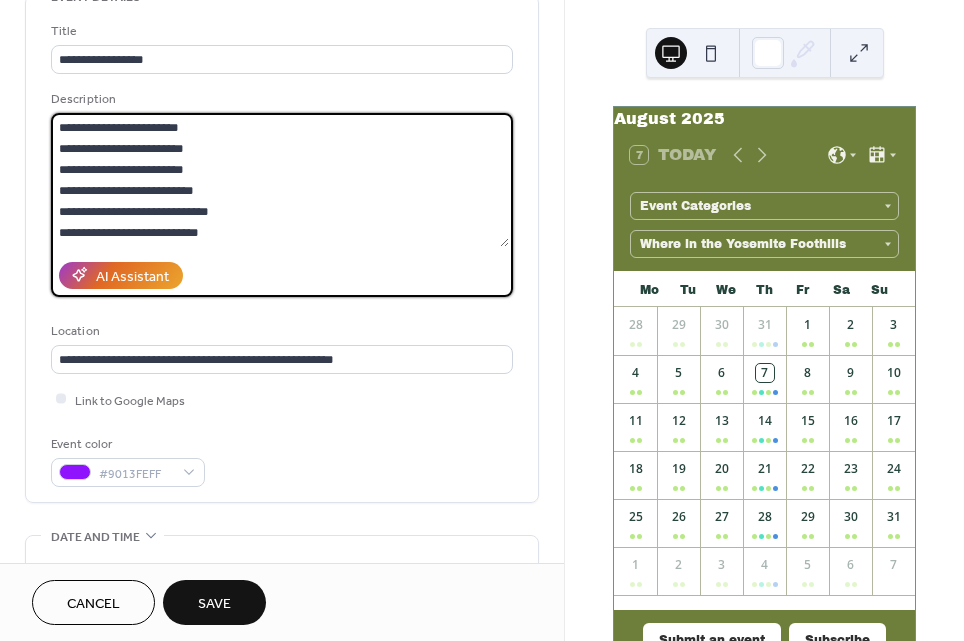 click on "**********" at bounding box center (280, 180) 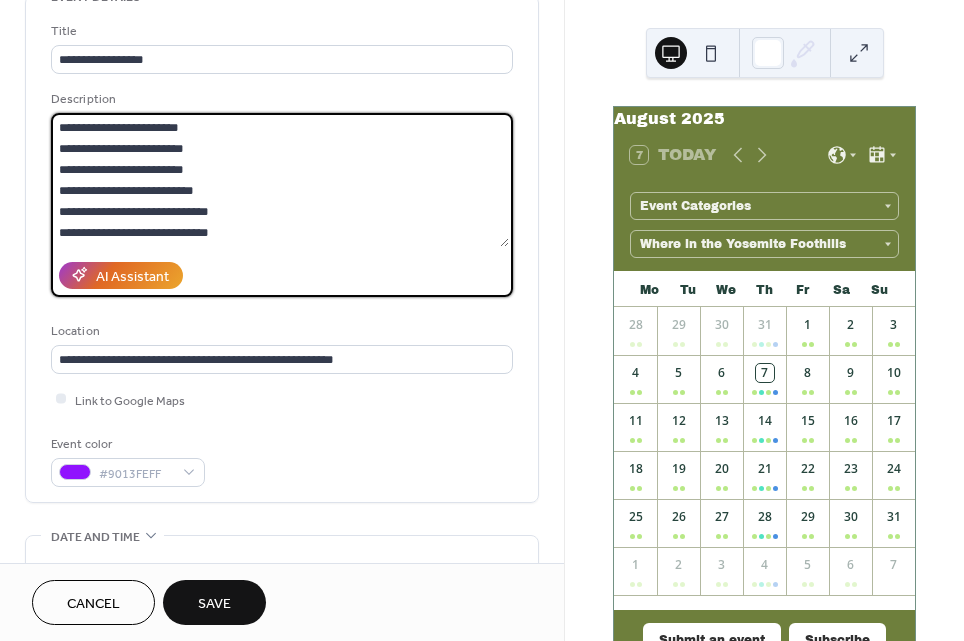 scroll, scrollTop: 416, scrollLeft: 0, axis: vertical 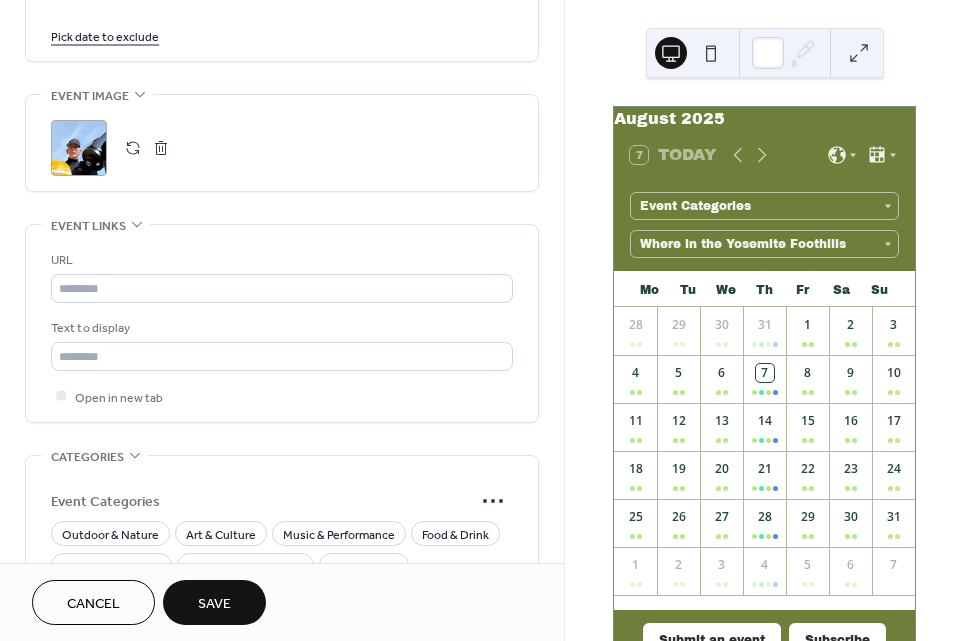 type on "**********" 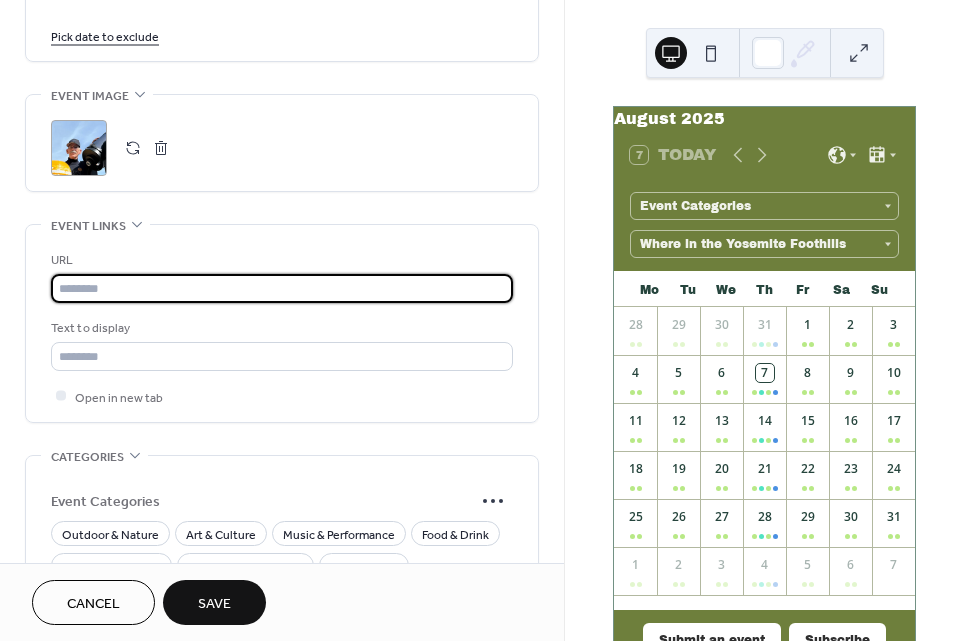 click at bounding box center (282, 288) 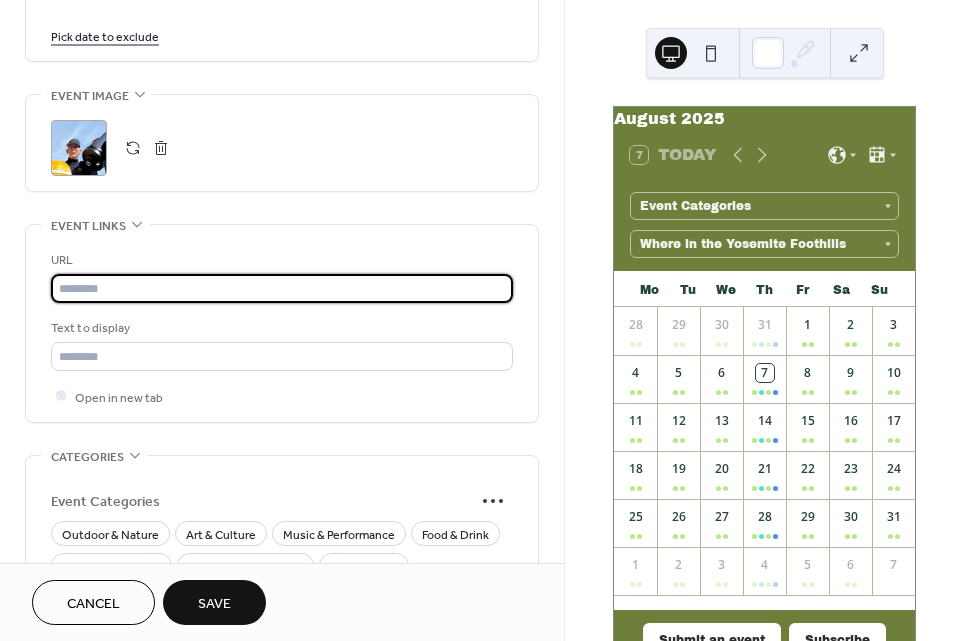 paste on "**********" 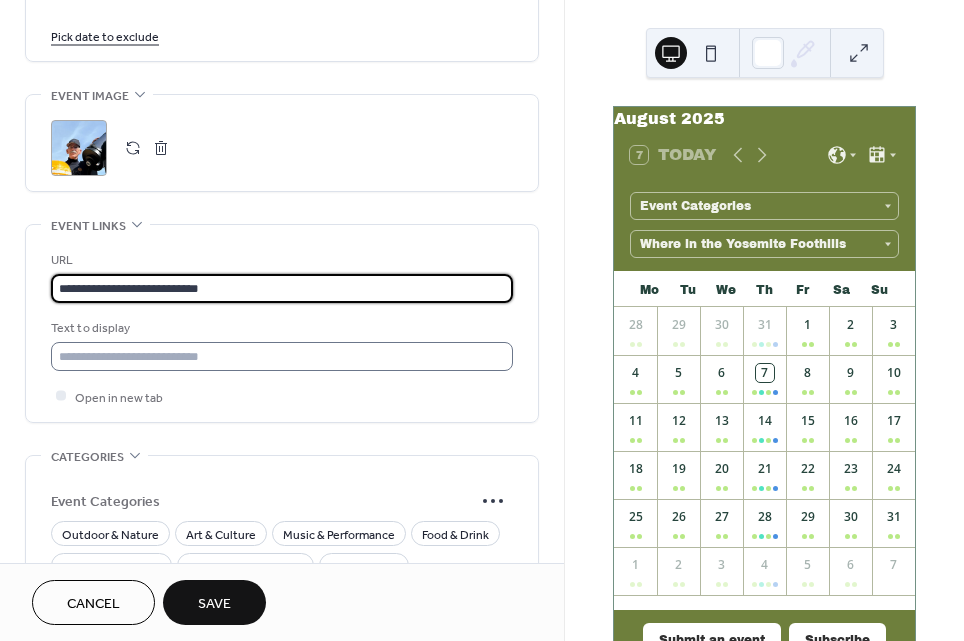 type on "**********" 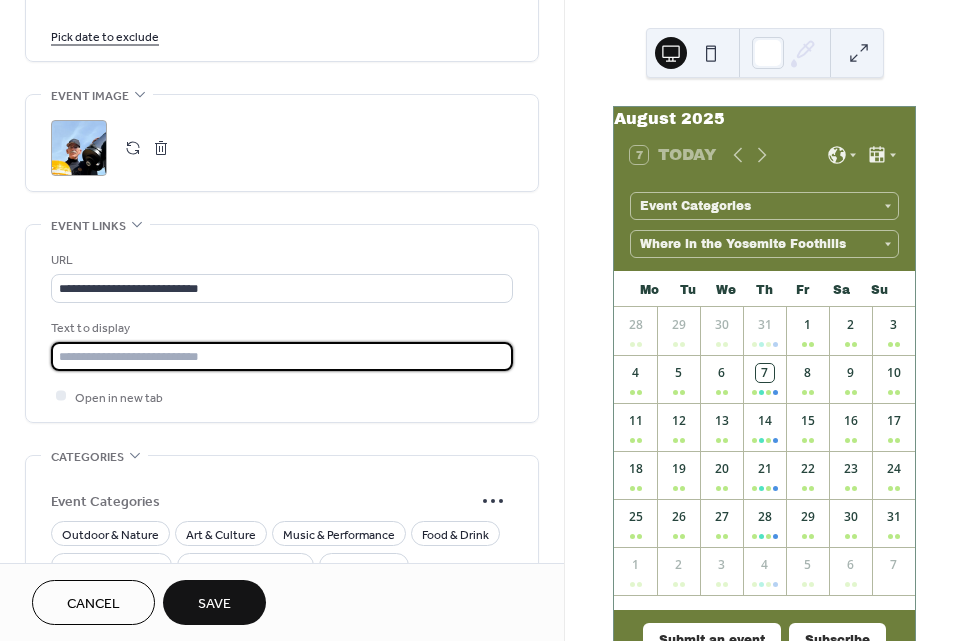 click at bounding box center (282, 356) 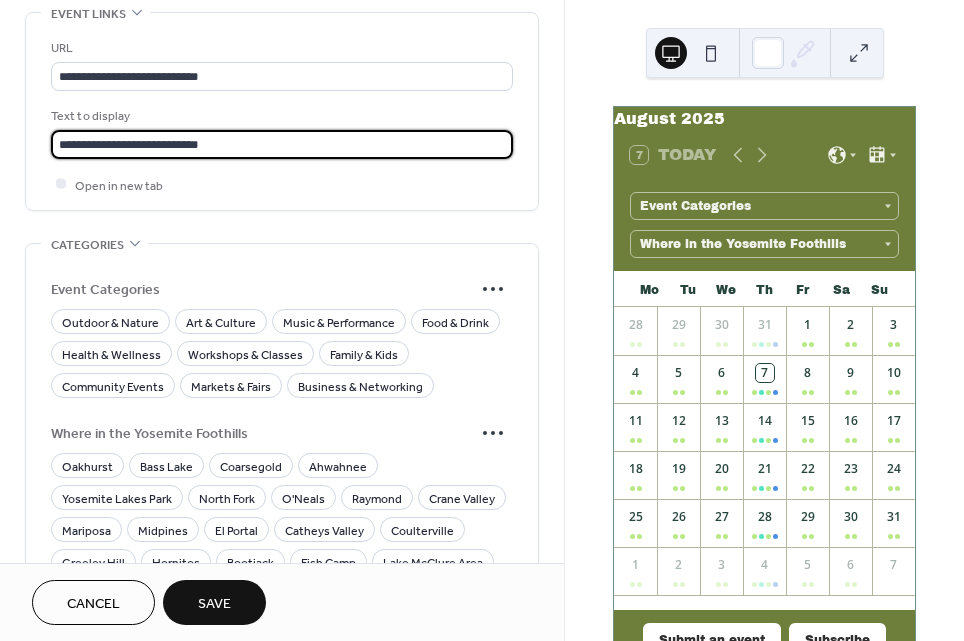 scroll, scrollTop: 1556, scrollLeft: 0, axis: vertical 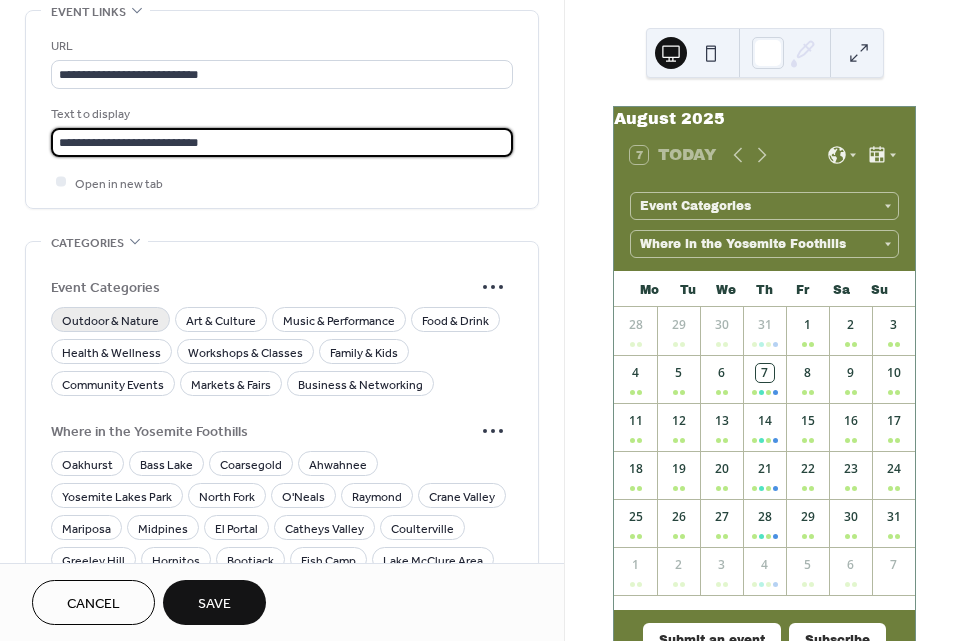 type on "**********" 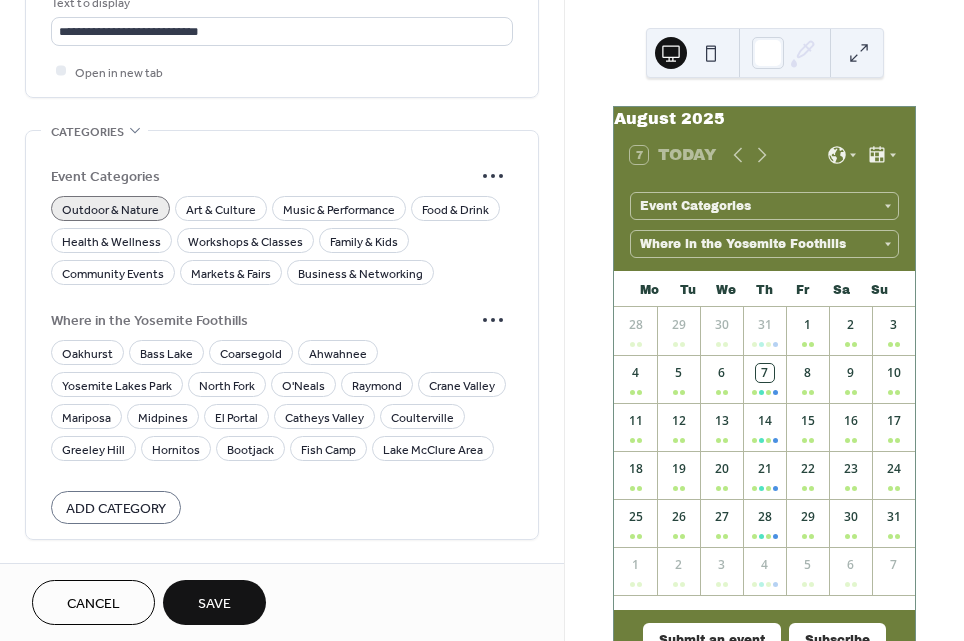 scroll, scrollTop: 1673, scrollLeft: 0, axis: vertical 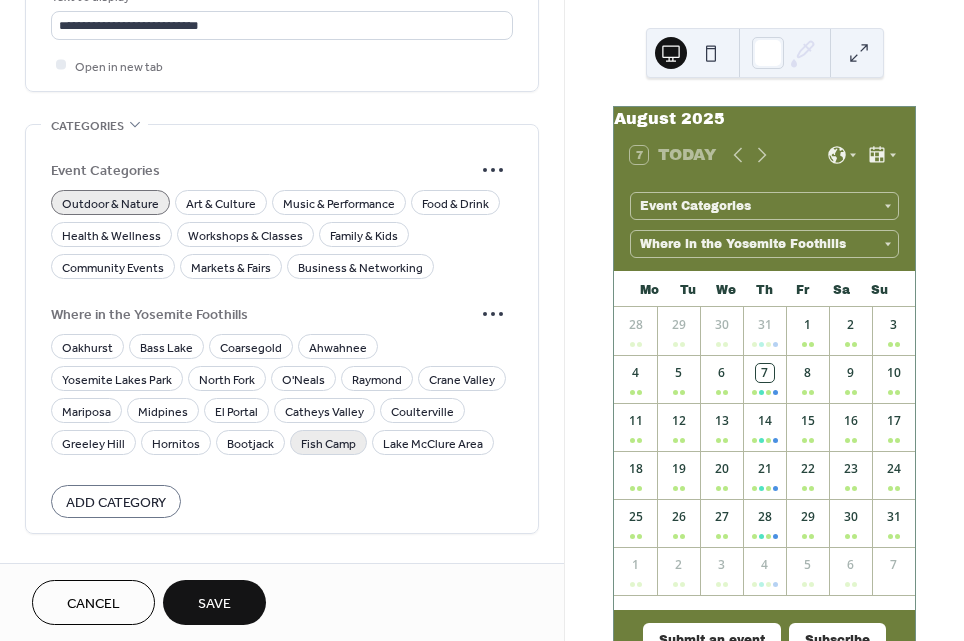 click on "Fish Camp" at bounding box center [328, 443] 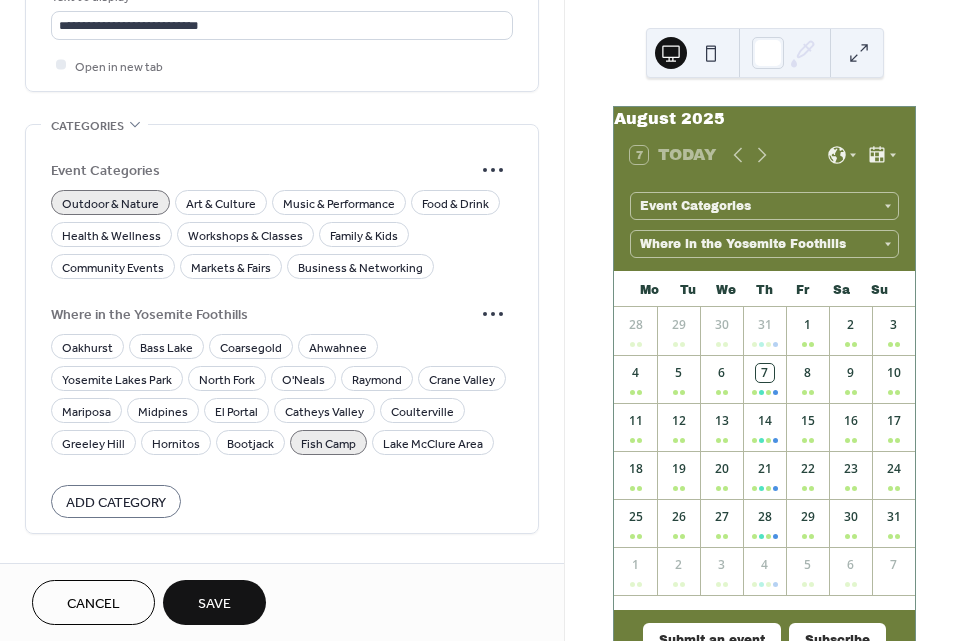 scroll, scrollTop: 1792, scrollLeft: 0, axis: vertical 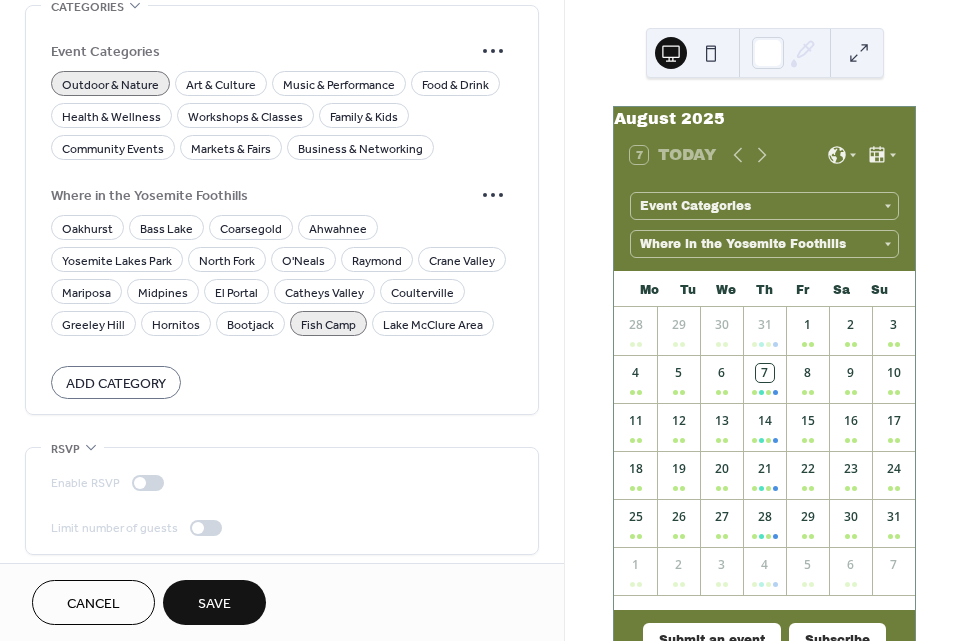 click on "Save" at bounding box center (214, 604) 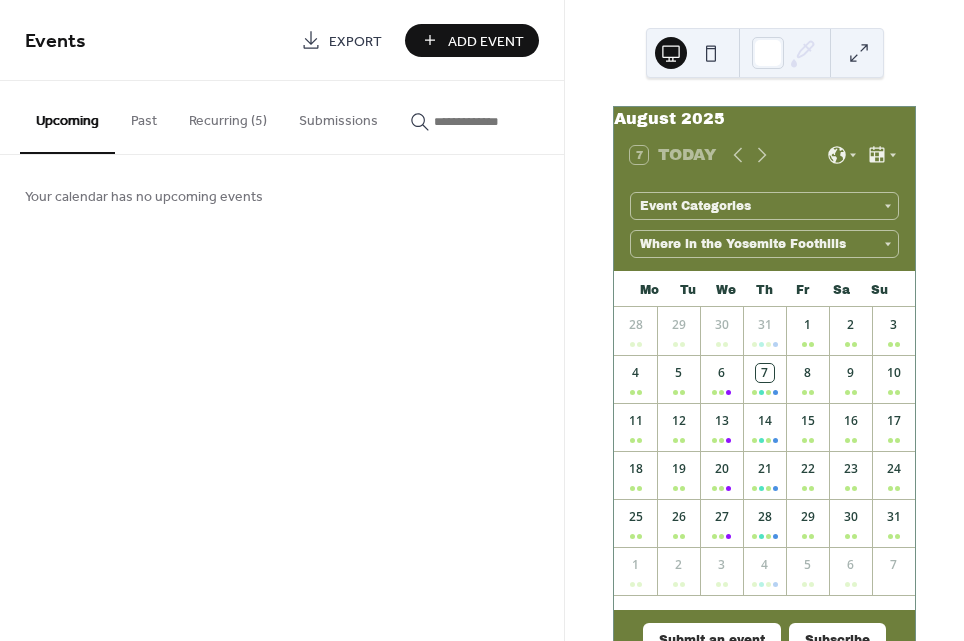 click on "Add Event" at bounding box center [486, 41] 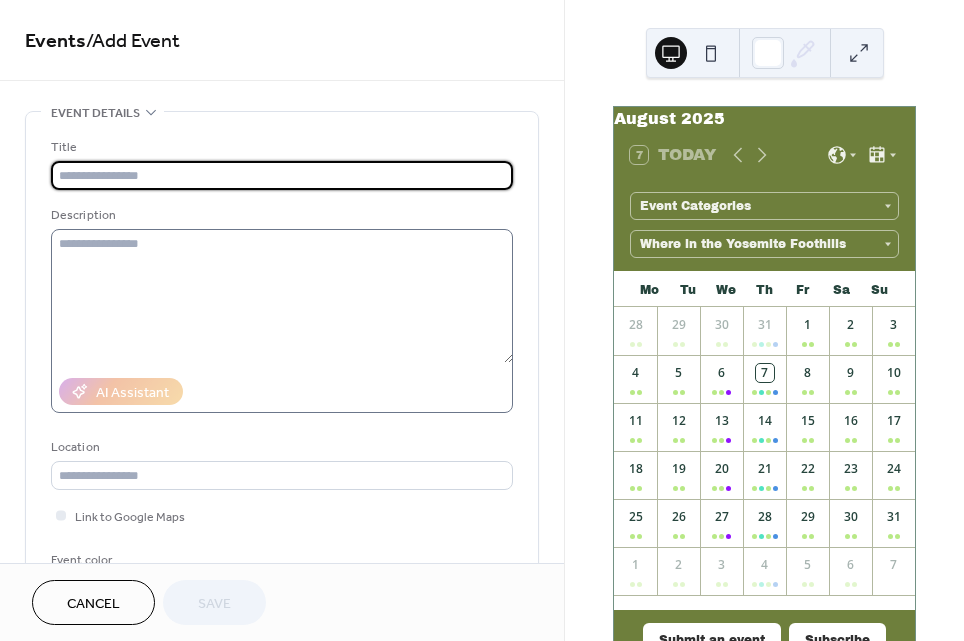 paste on "**********" 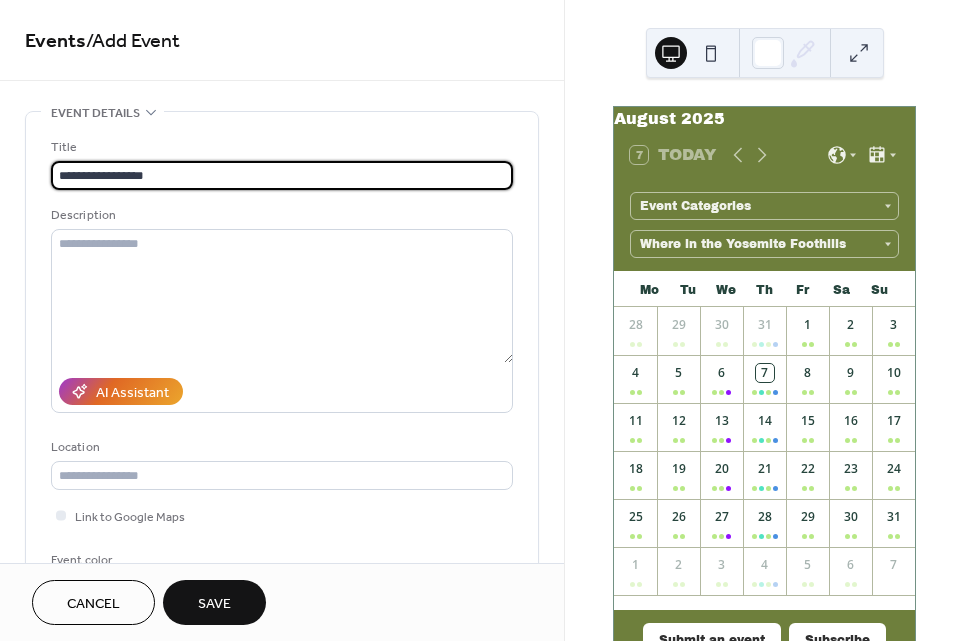 type on "**********" 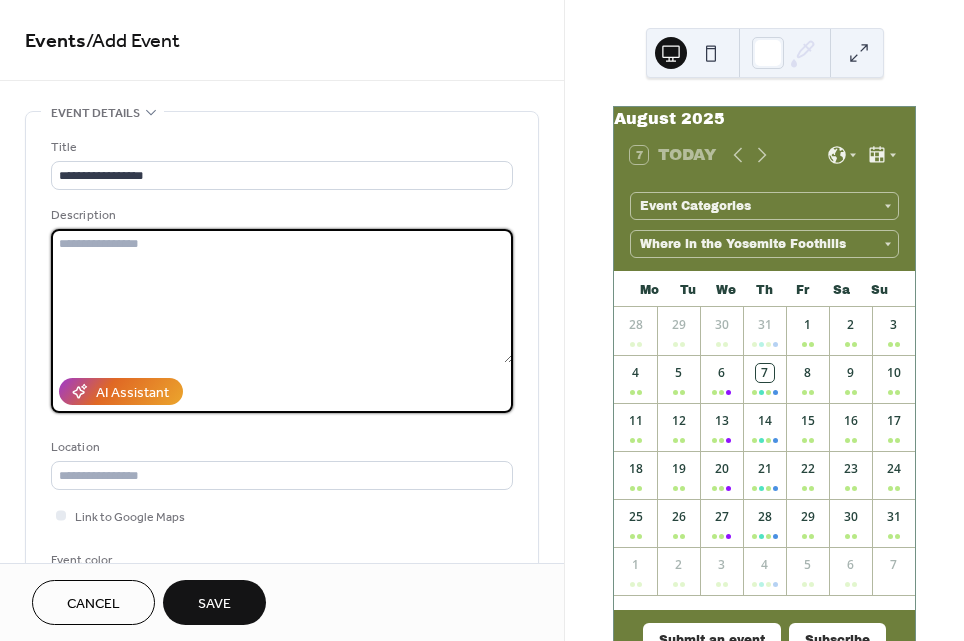 click at bounding box center [282, 296] 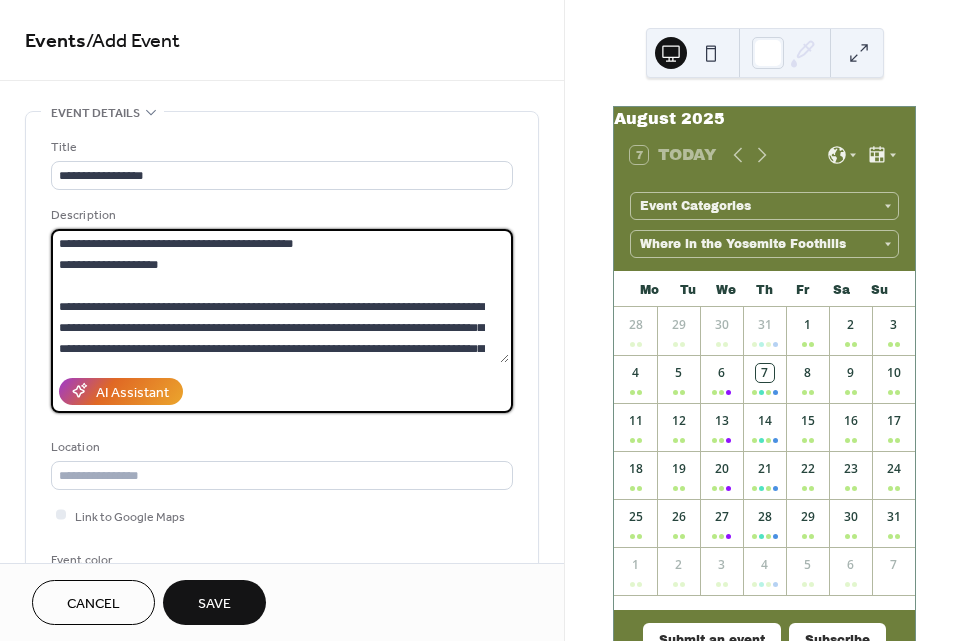 scroll, scrollTop: 375, scrollLeft: 0, axis: vertical 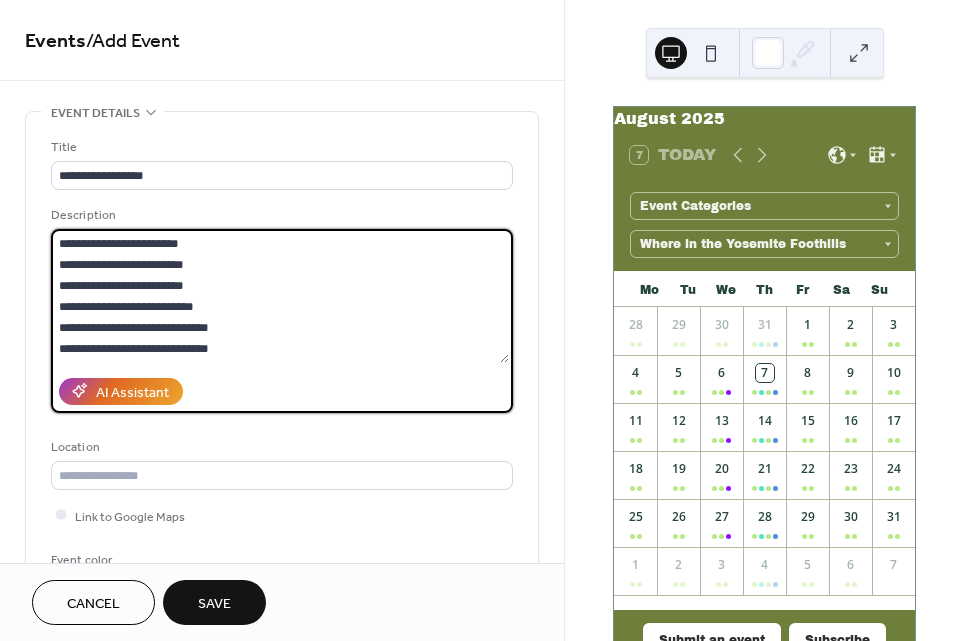 paste on "**********" 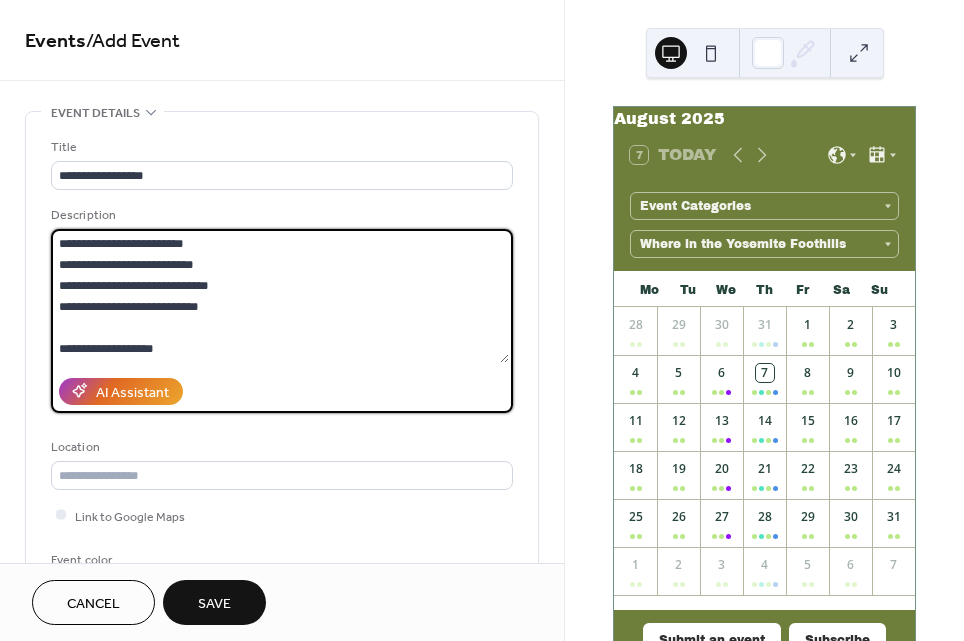scroll, scrollTop: 420, scrollLeft: 0, axis: vertical 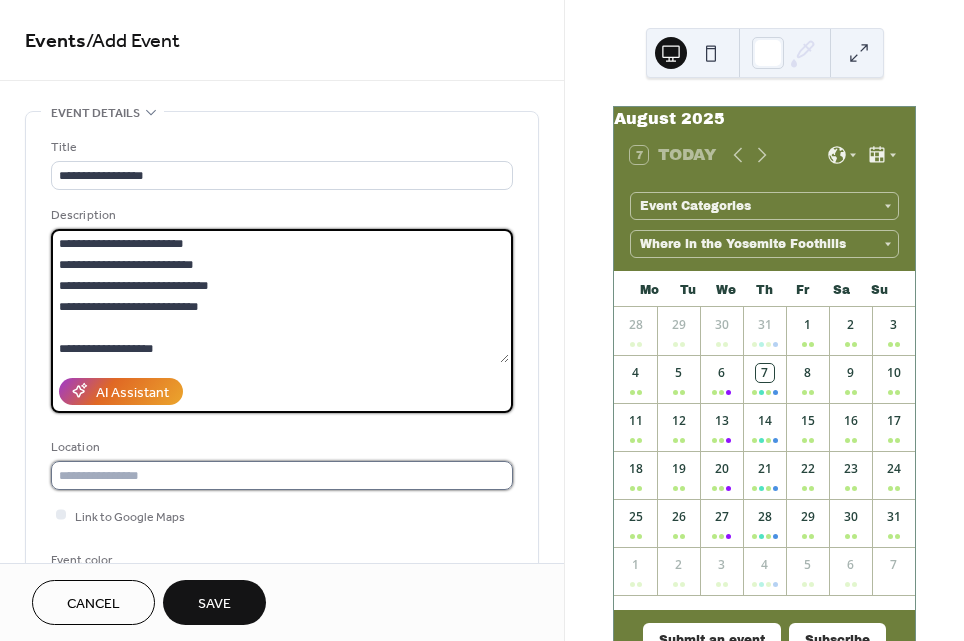 click at bounding box center [282, 475] 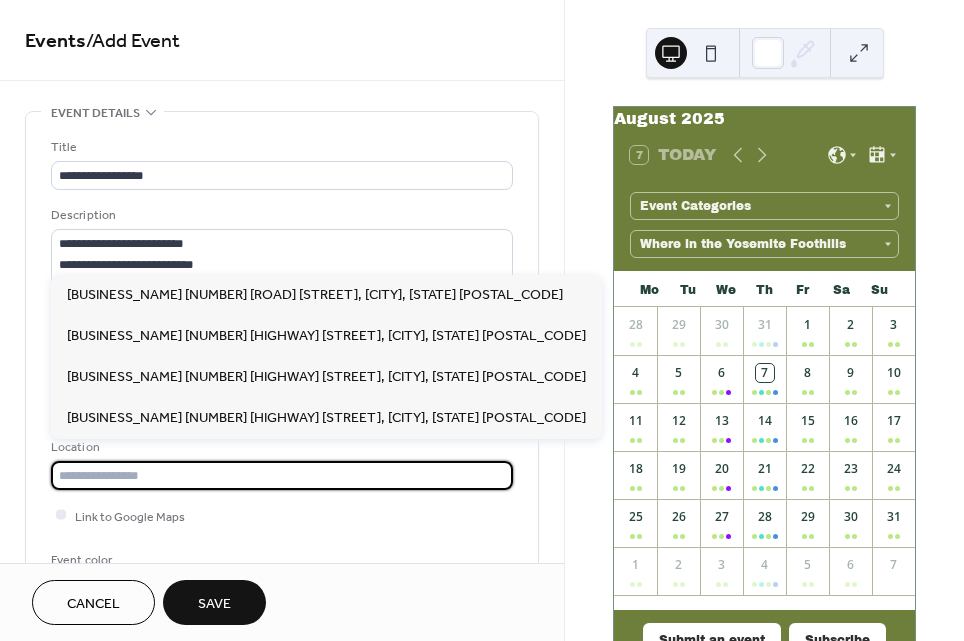 paste on "**********" 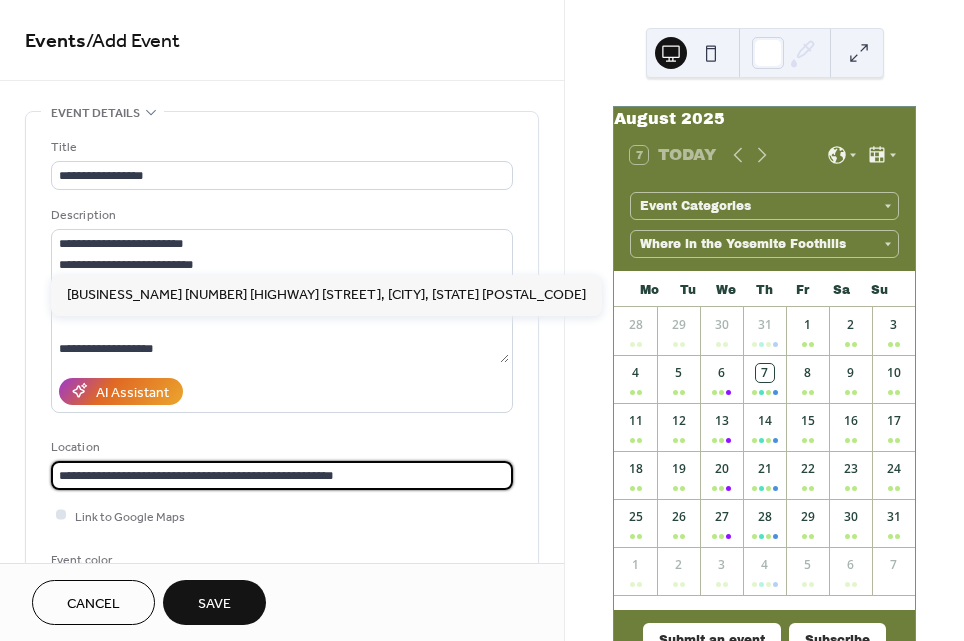type on "**********" 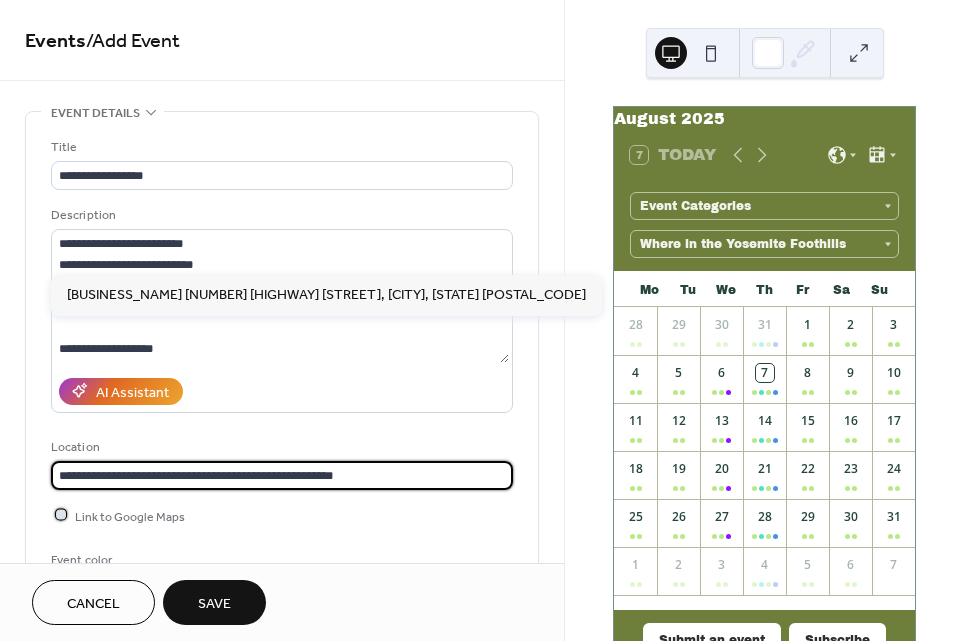click at bounding box center (61, 515) 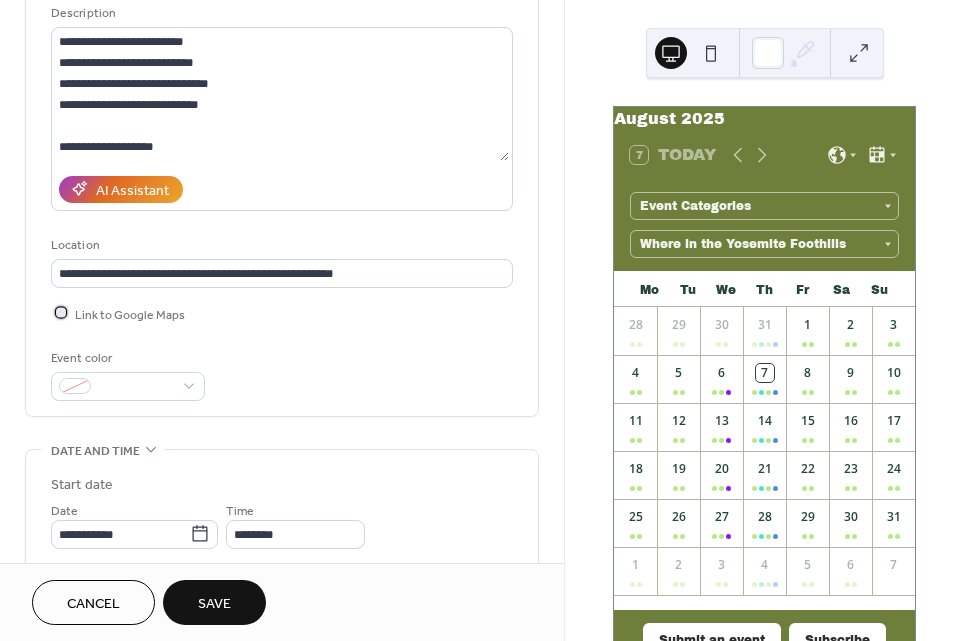 scroll, scrollTop: 294, scrollLeft: 0, axis: vertical 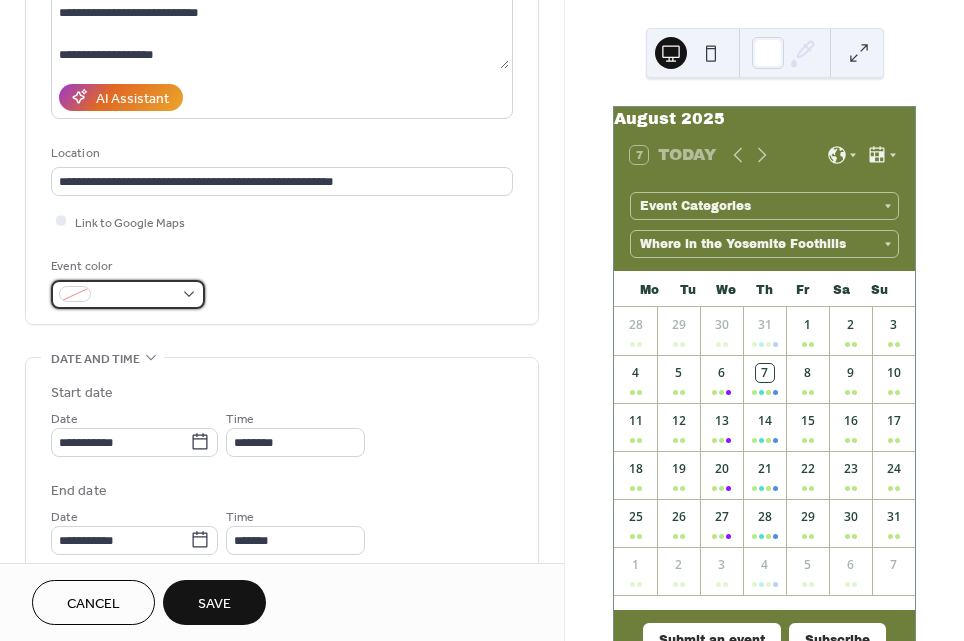 click at bounding box center (136, 295) 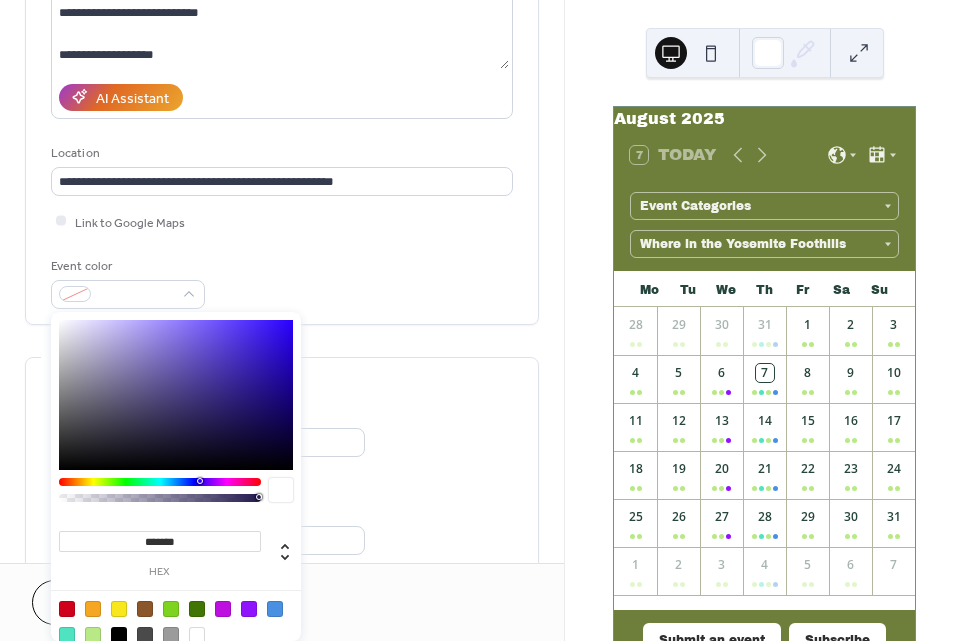 click at bounding box center [249, 609] 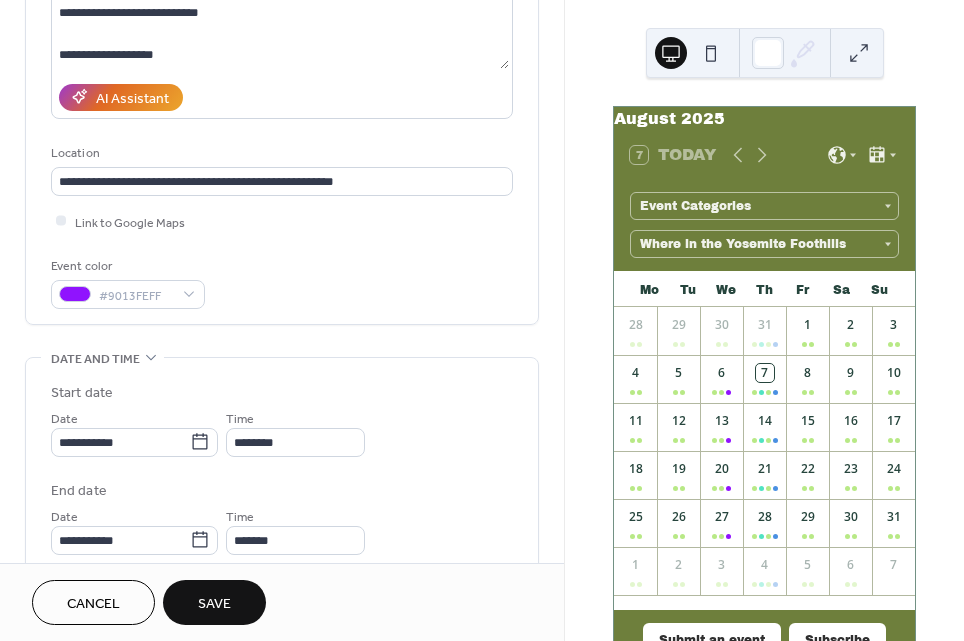 click on "Event color #9013FEFF" at bounding box center (282, 282) 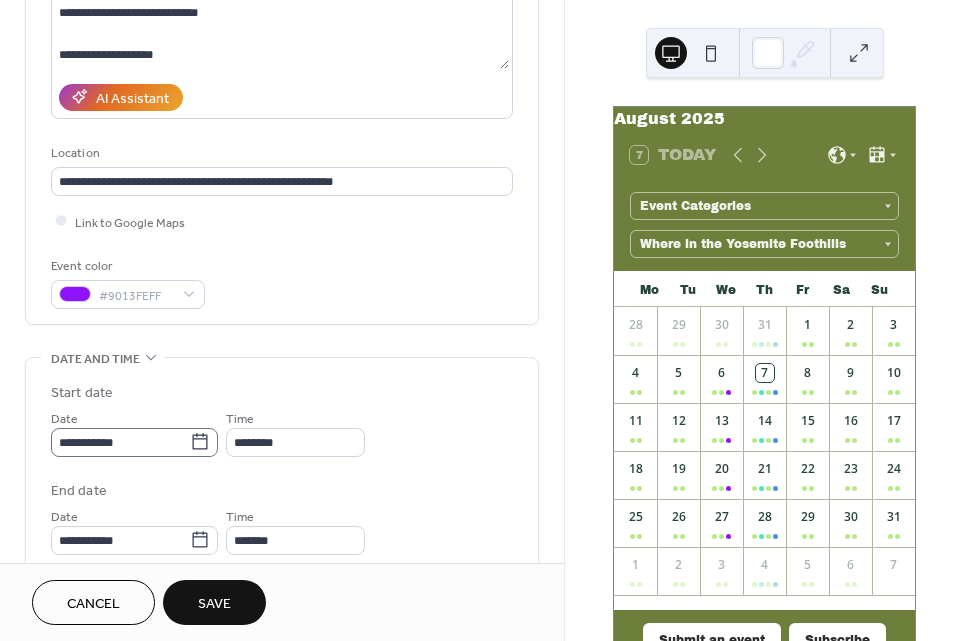 click 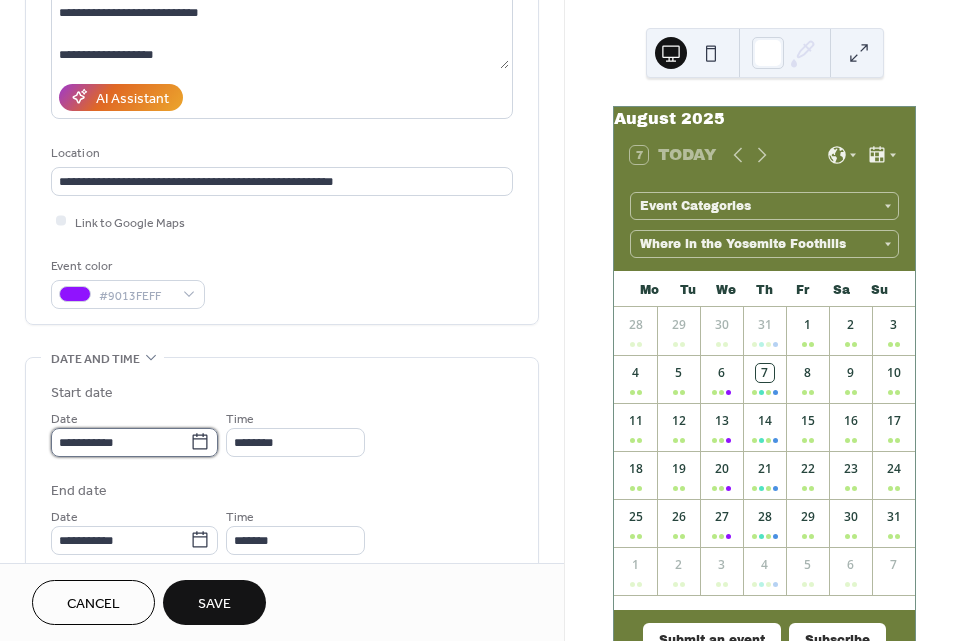 click on "**********" at bounding box center (120, 442) 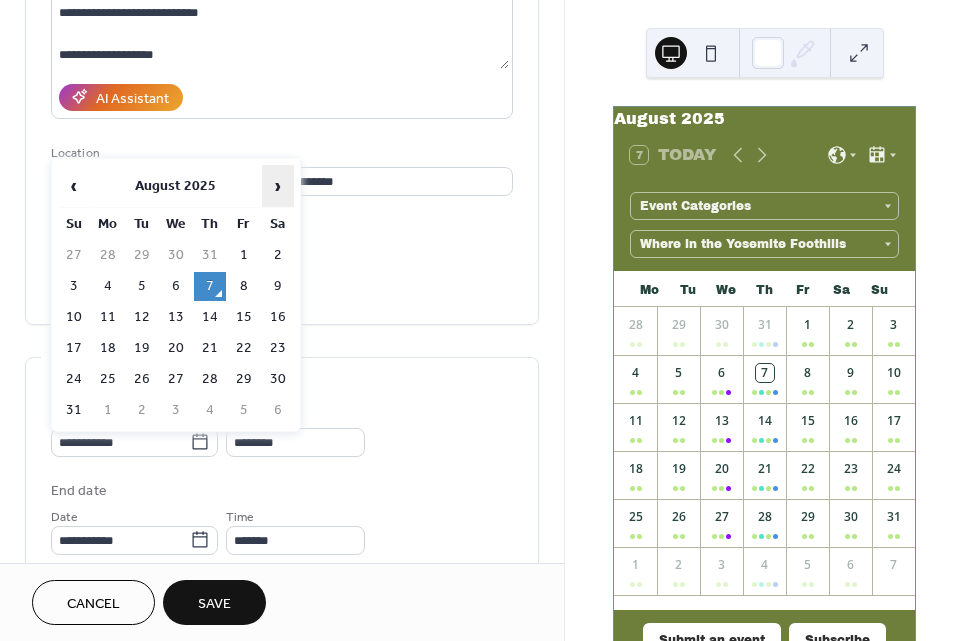 click on "›" at bounding box center (278, 186) 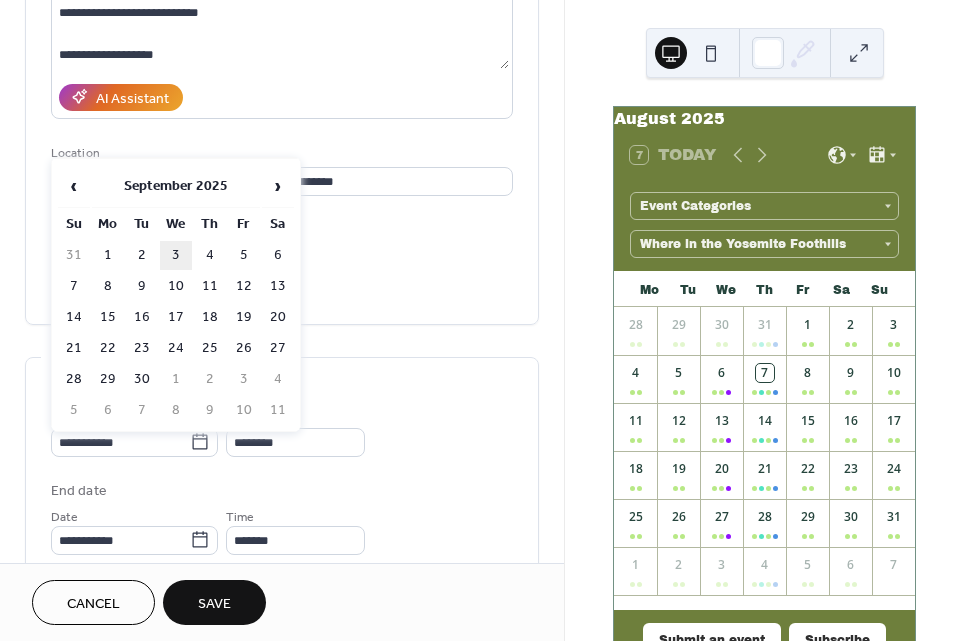 click on "3" at bounding box center (176, 255) 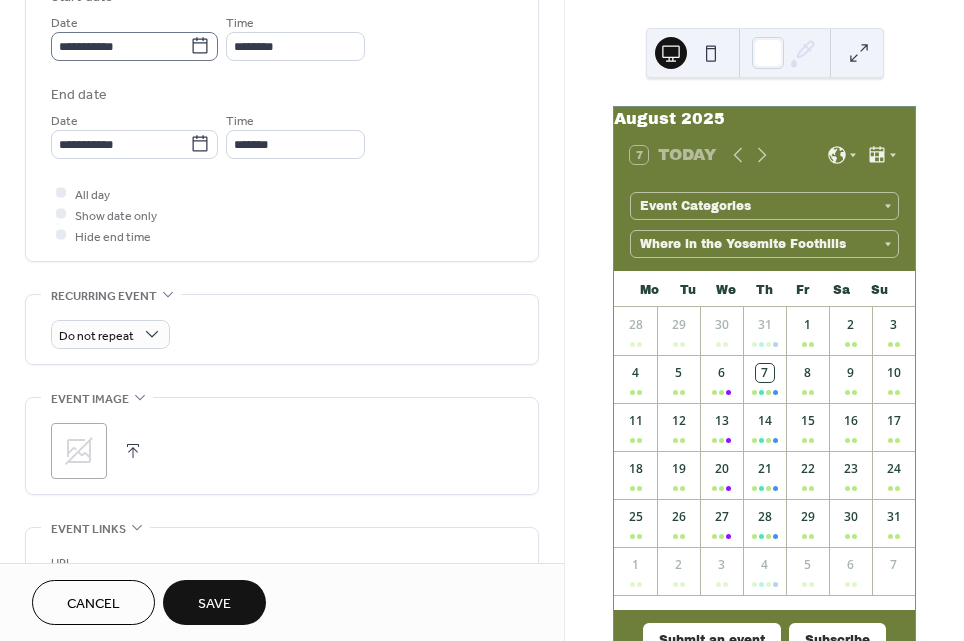 scroll, scrollTop: 713, scrollLeft: 0, axis: vertical 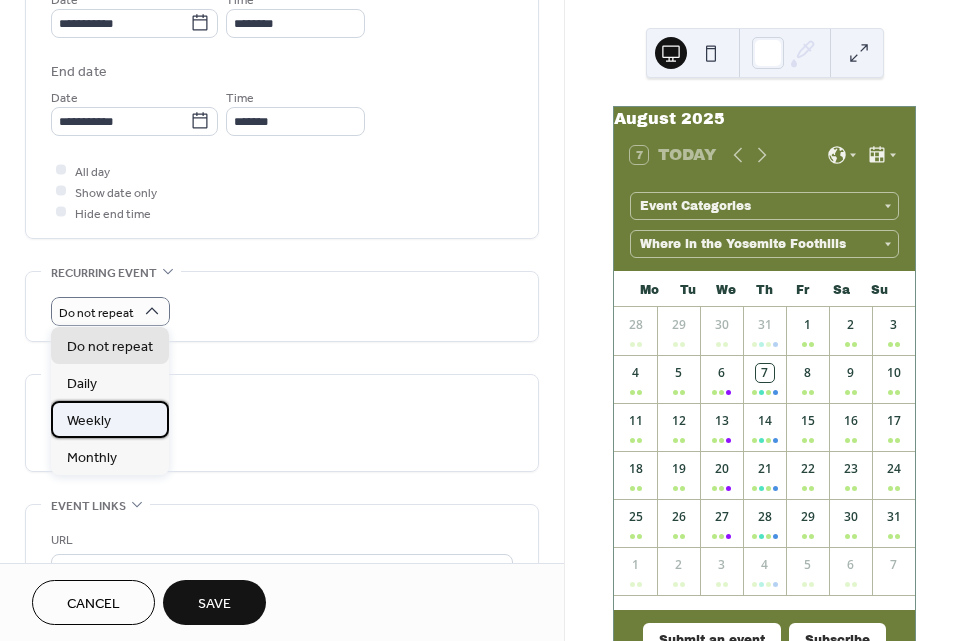 click on "Weekly" at bounding box center [110, 419] 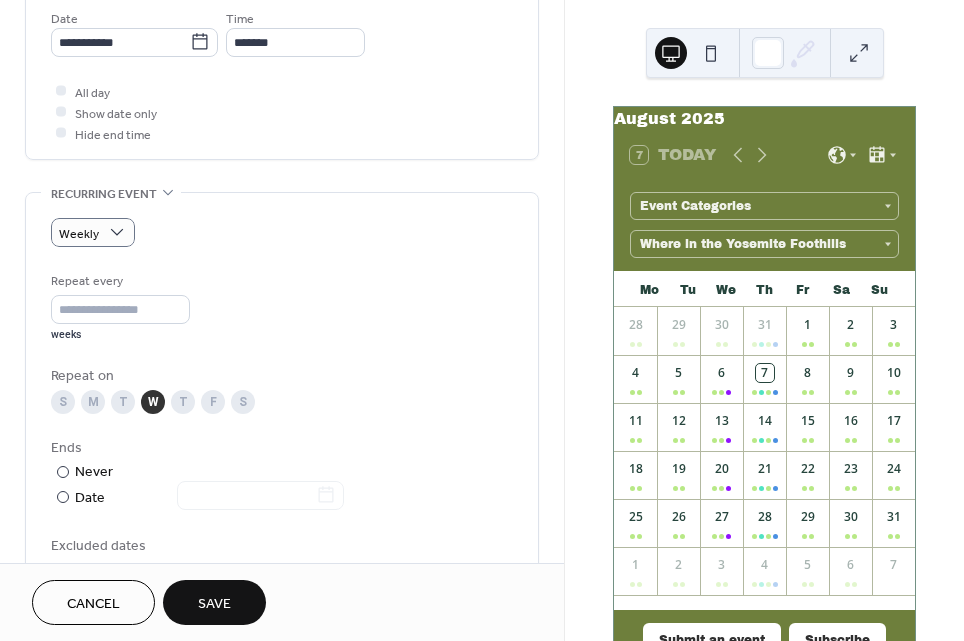scroll, scrollTop: 801, scrollLeft: 0, axis: vertical 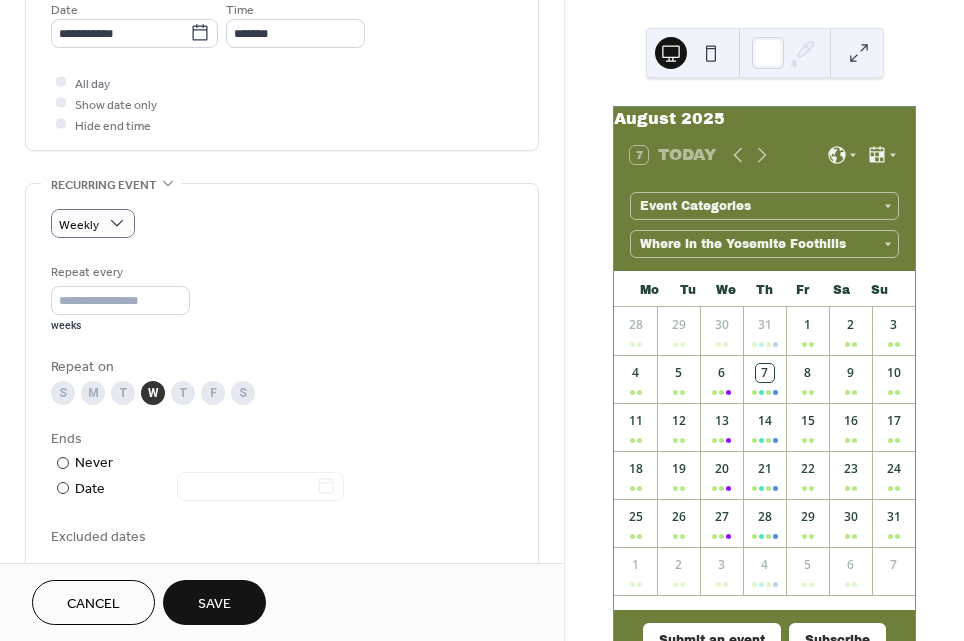 click on "T" at bounding box center (183, 393) 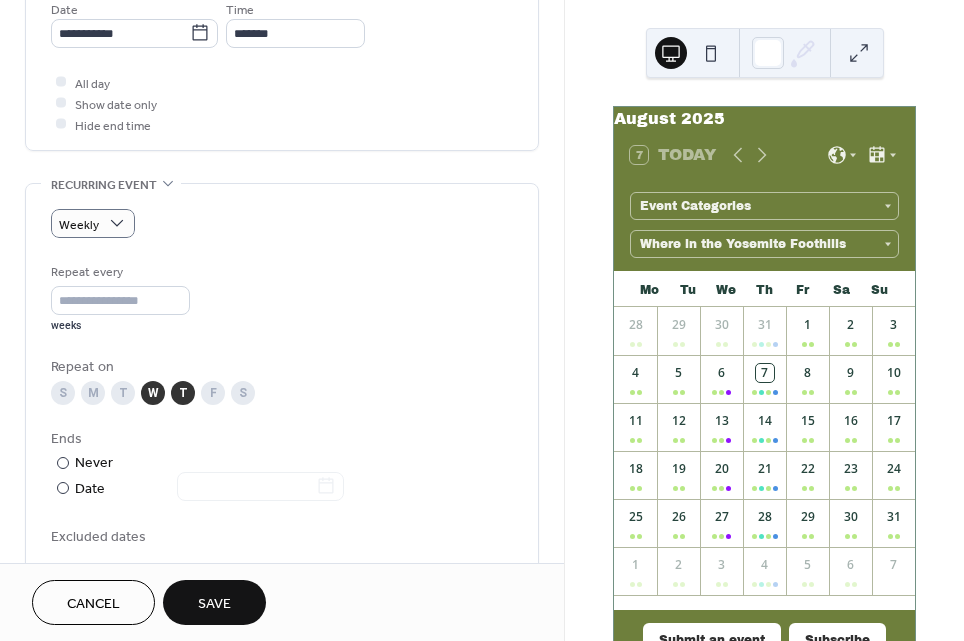 click on "F" at bounding box center [213, 393] 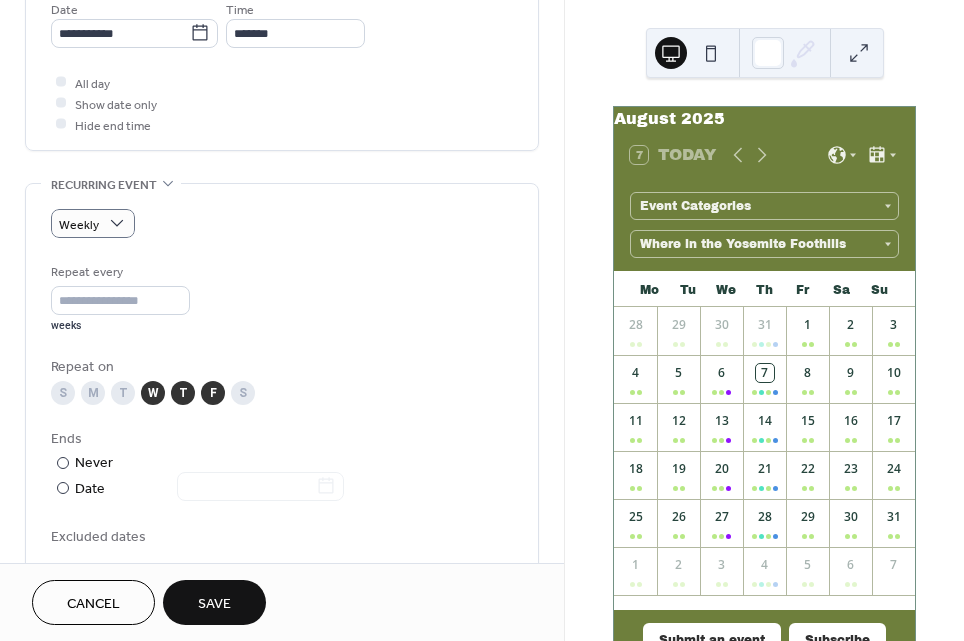 click on "S" at bounding box center [243, 393] 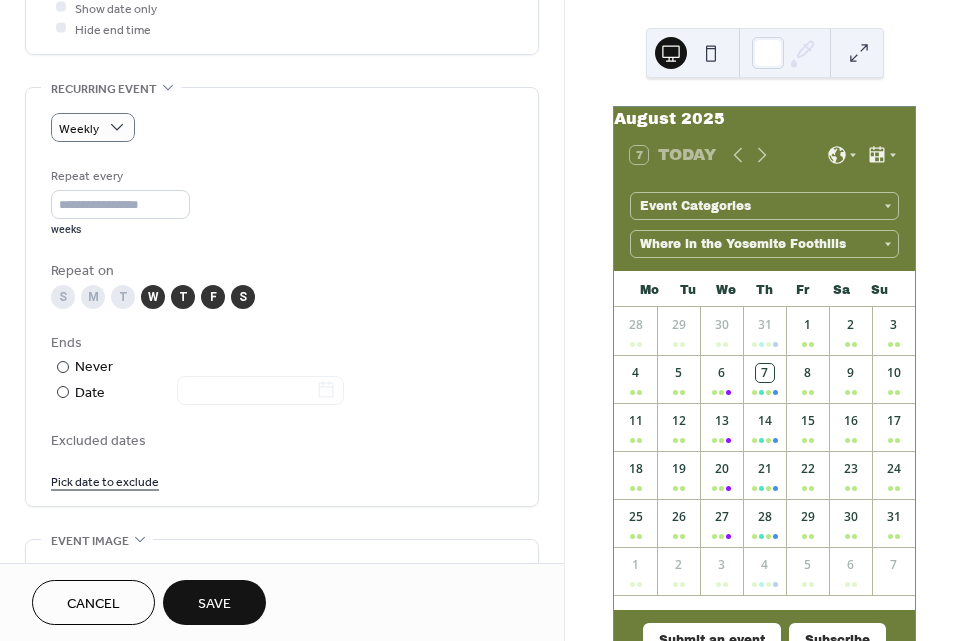 scroll, scrollTop: 900, scrollLeft: 0, axis: vertical 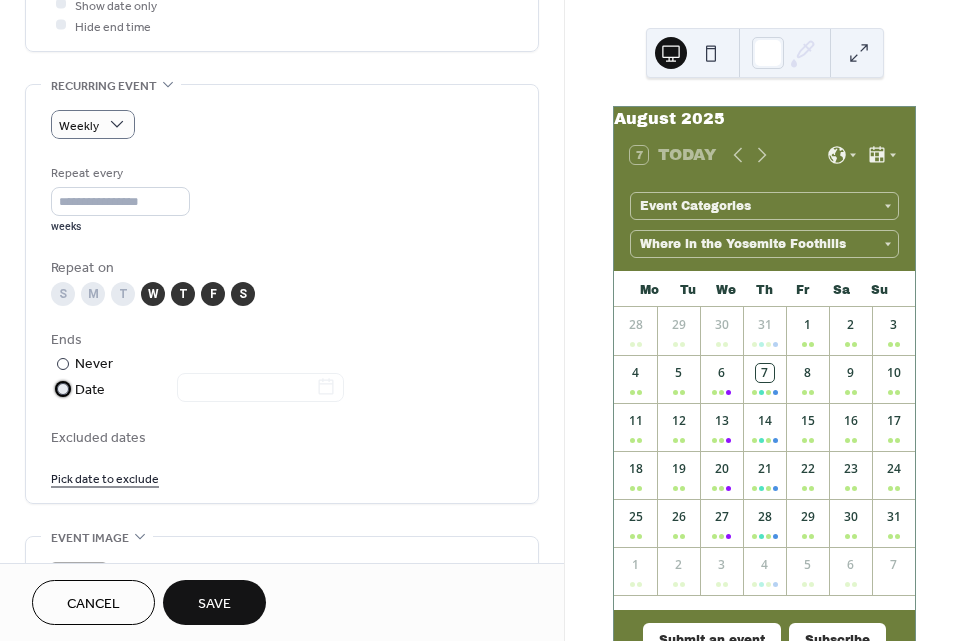 click at bounding box center (63, 389) 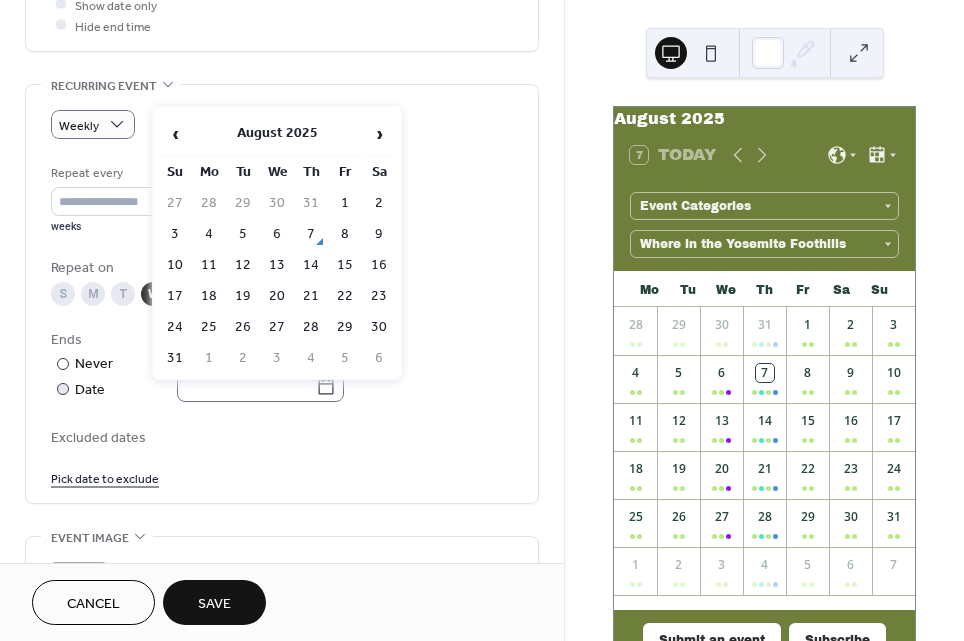 click 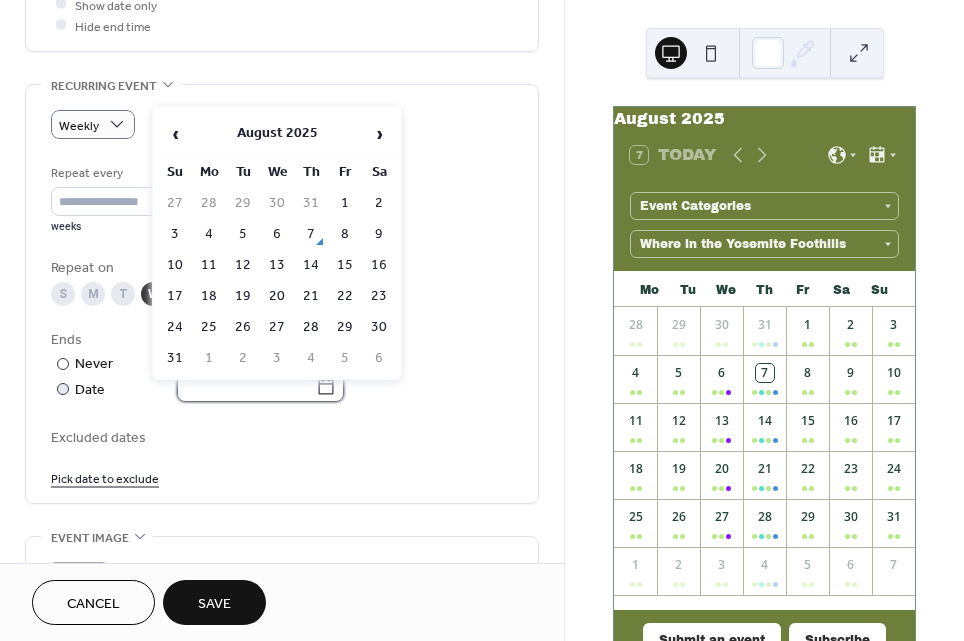 click at bounding box center (246, 387) 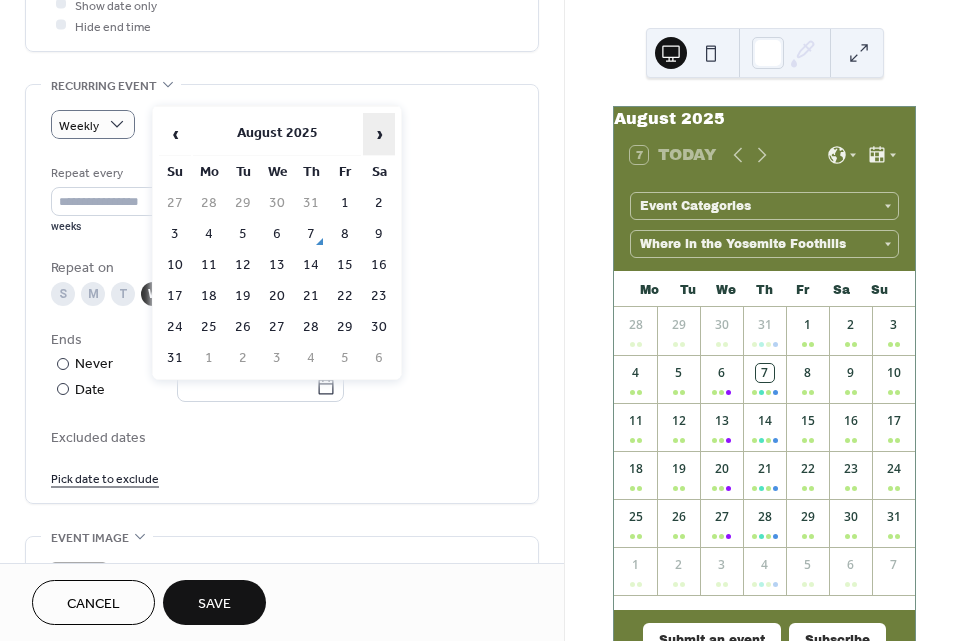 click on "›" at bounding box center [379, 134] 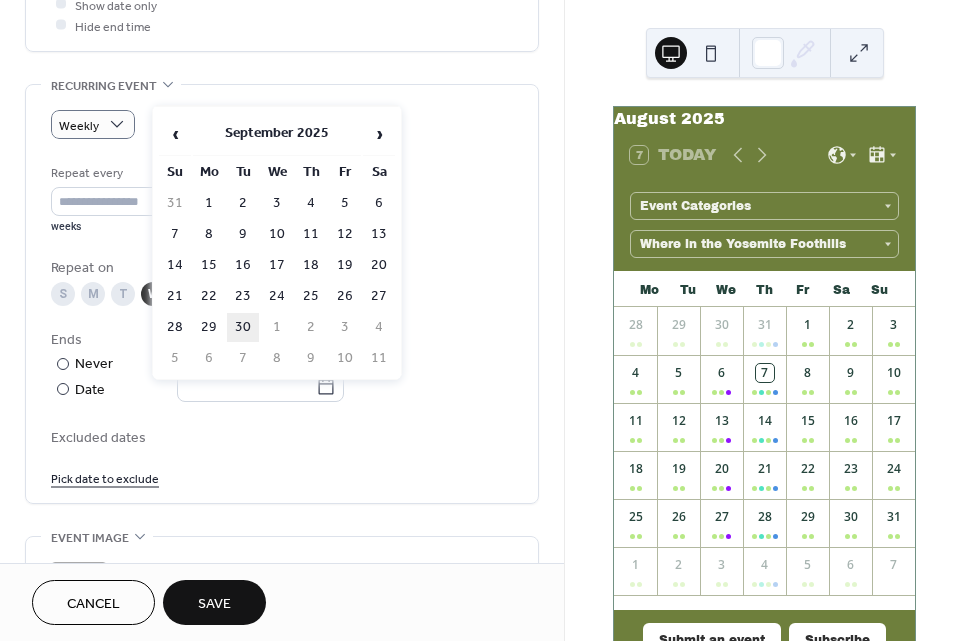 click on "30" at bounding box center [243, 327] 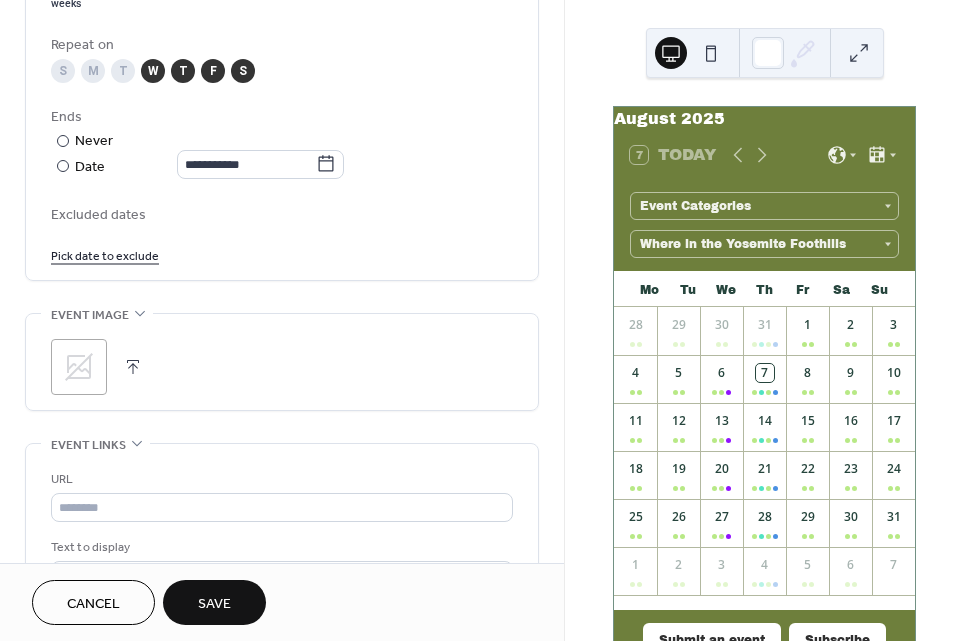 scroll, scrollTop: 1125, scrollLeft: 0, axis: vertical 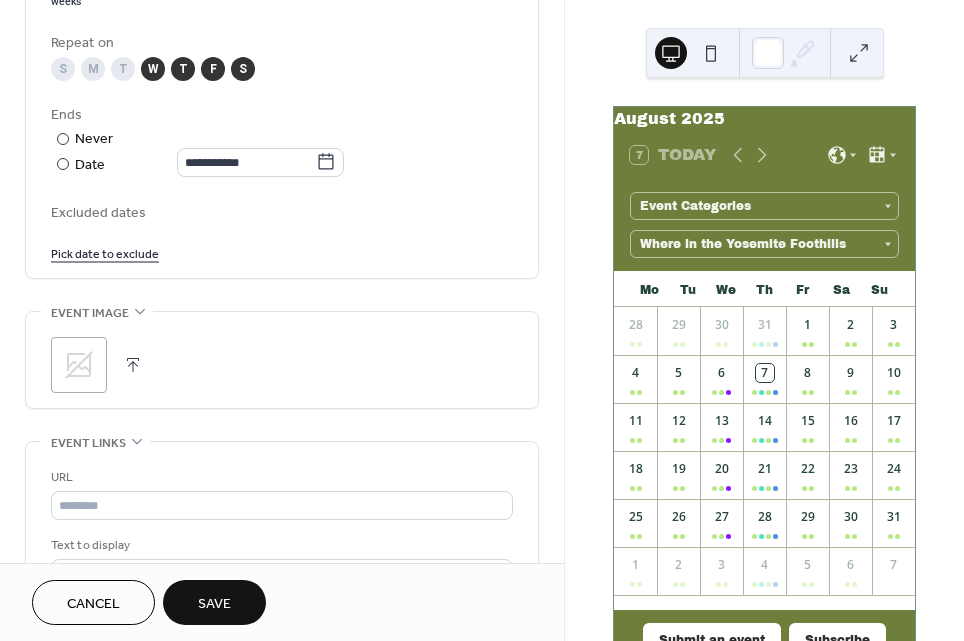 click 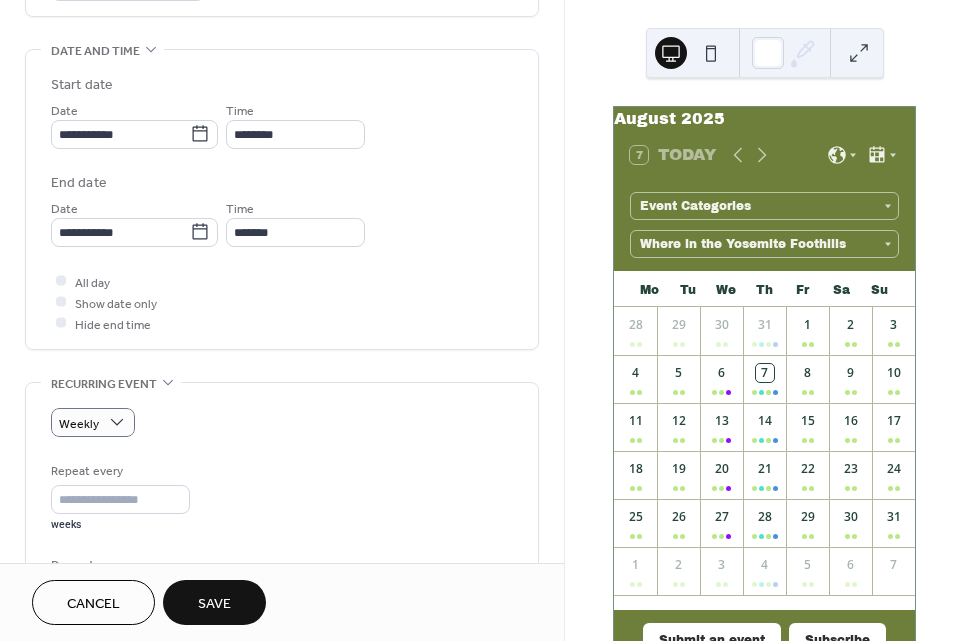 scroll, scrollTop: 561, scrollLeft: 0, axis: vertical 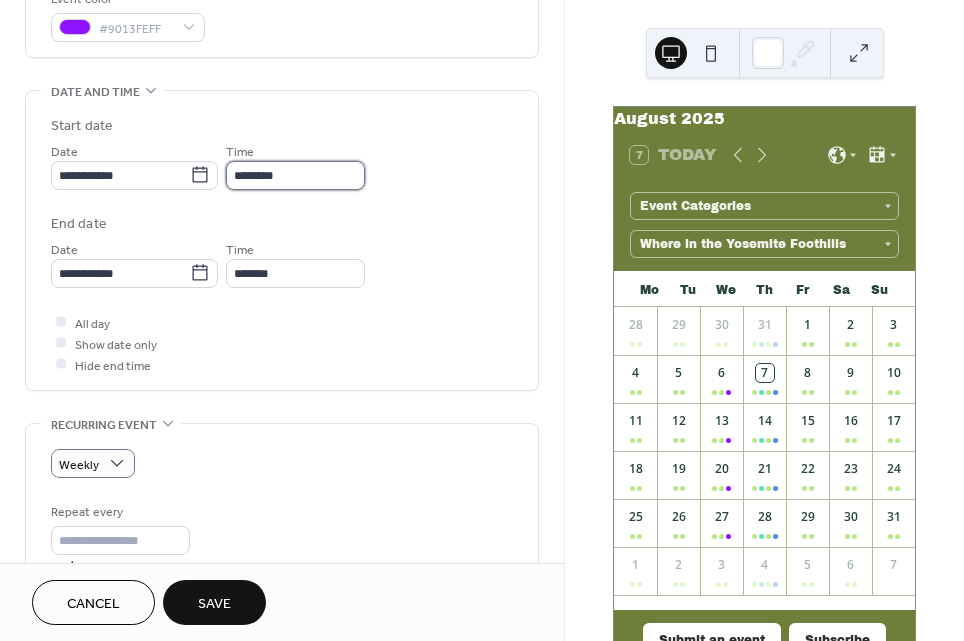 click on "********" at bounding box center [295, 175] 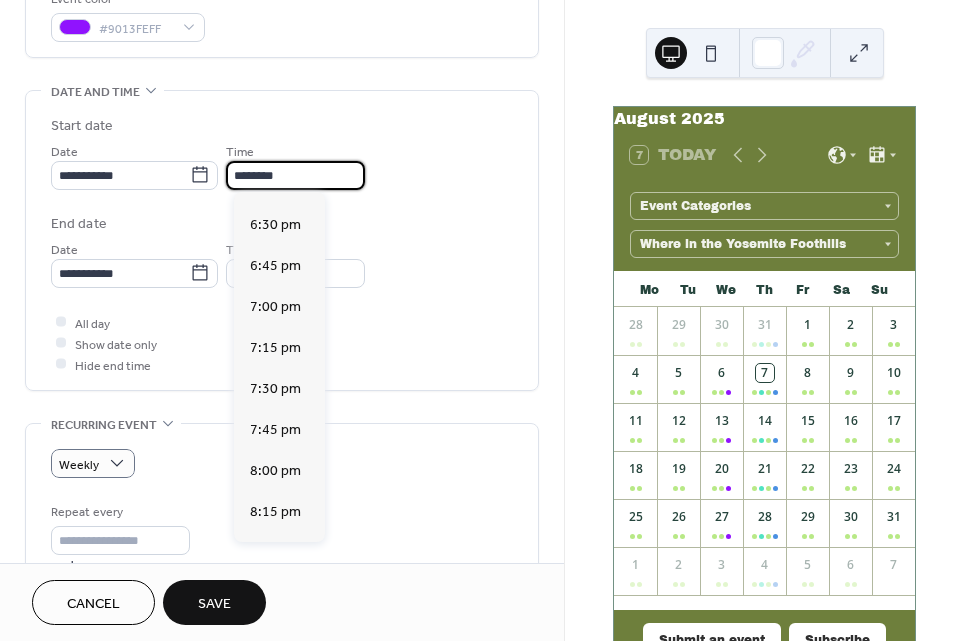 scroll, scrollTop: 3022, scrollLeft: 0, axis: vertical 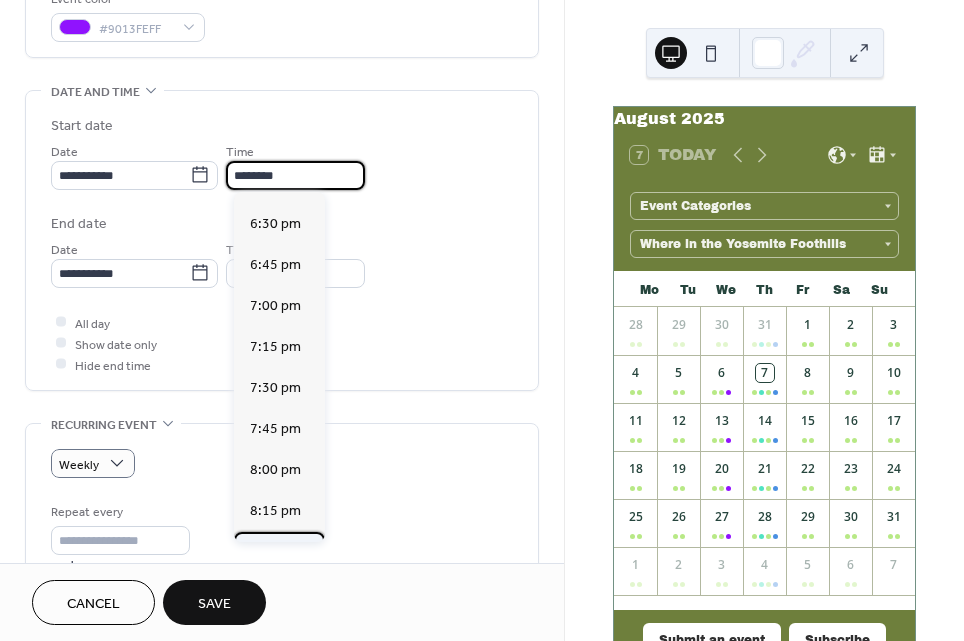 click on "8:30 pm" at bounding box center (275, 551) 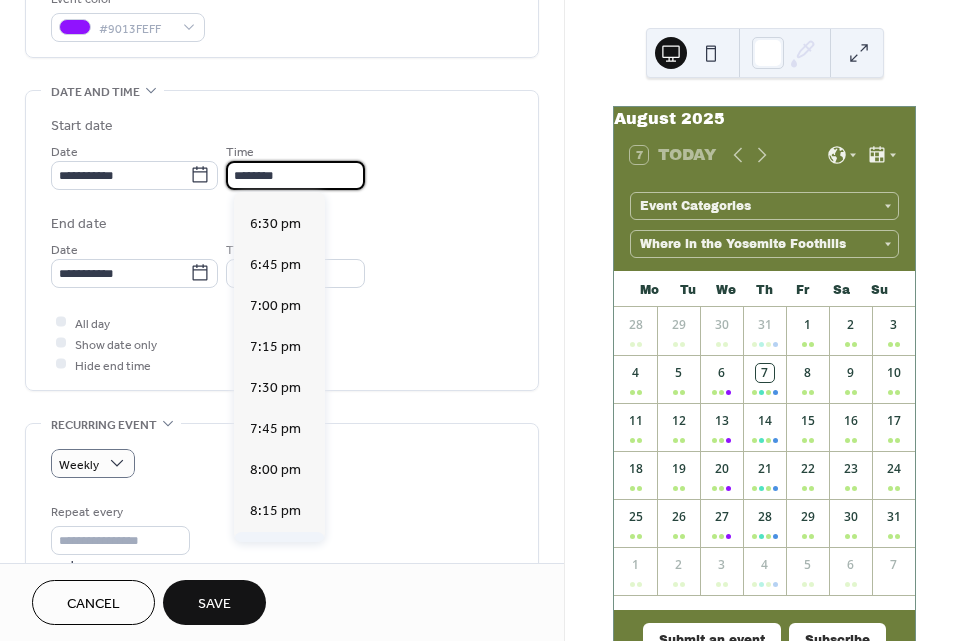 type on "*******" 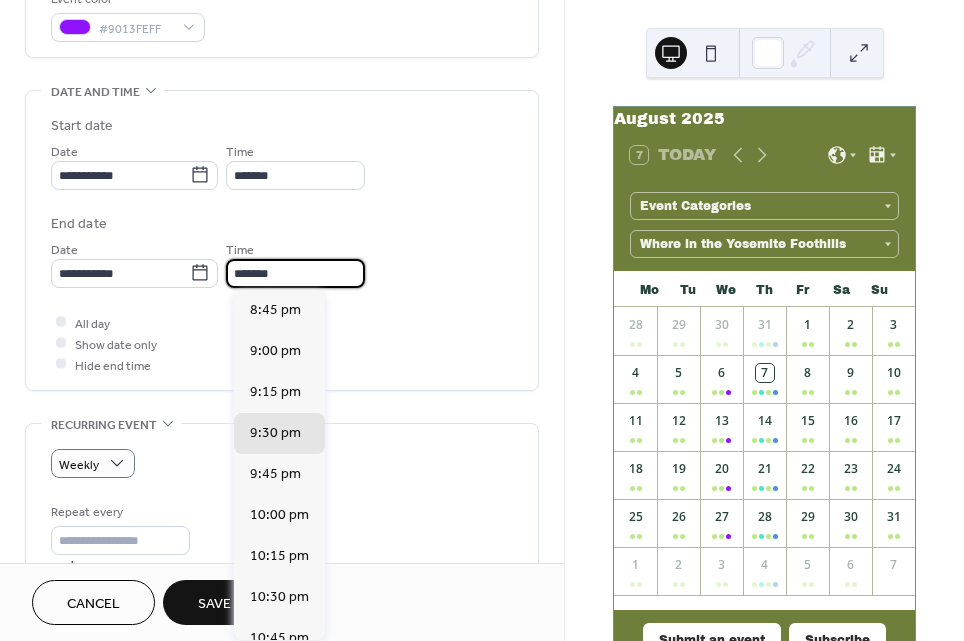 click on "*******" at bounding box center (295, 273) 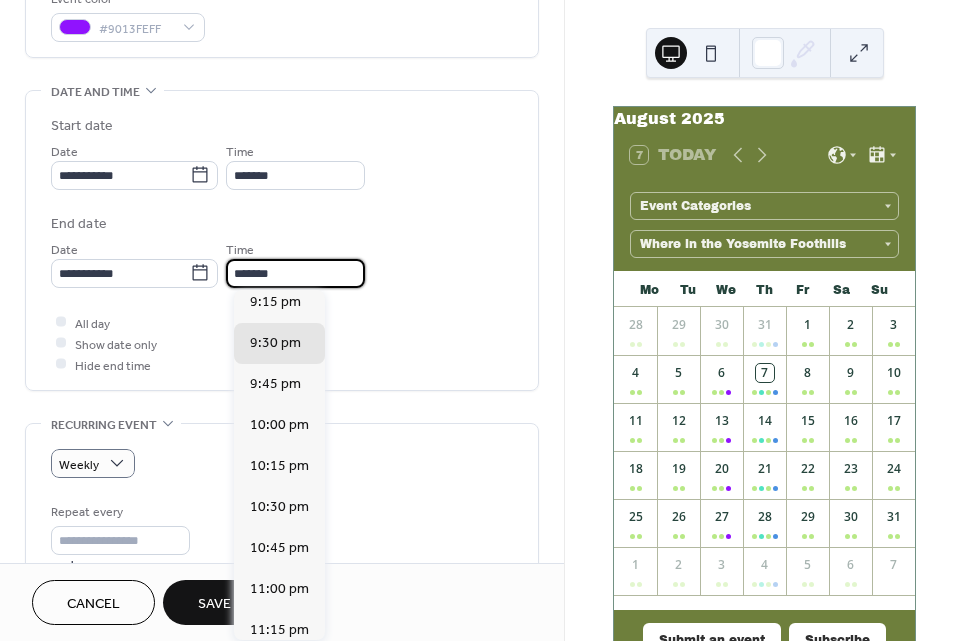 scroll, scrollTop: 93, scrollLeft: 0, axis: vertical 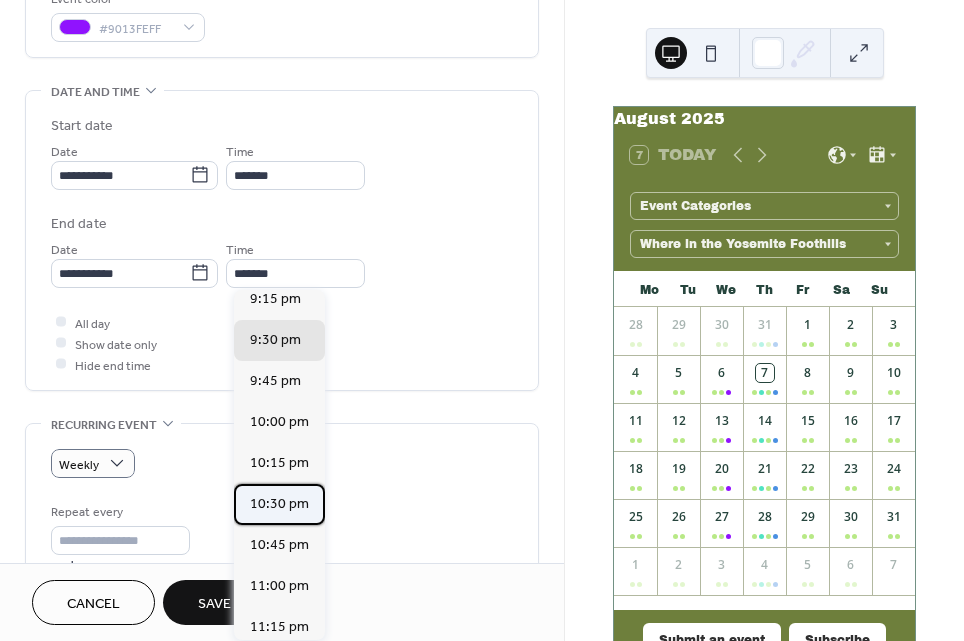 click on "10:30 pm" at bounding box center (279, 503) 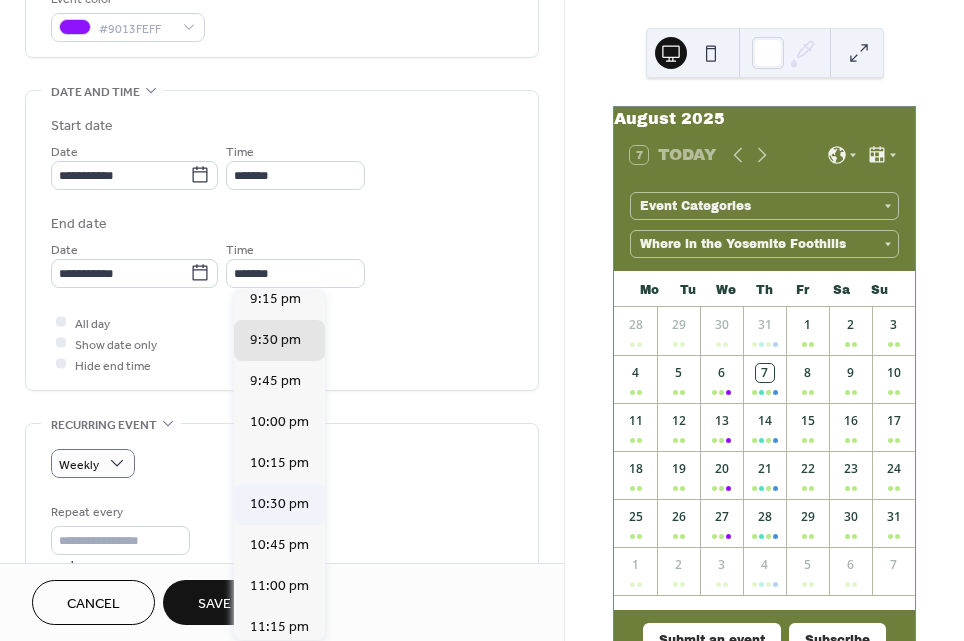 type on "********" 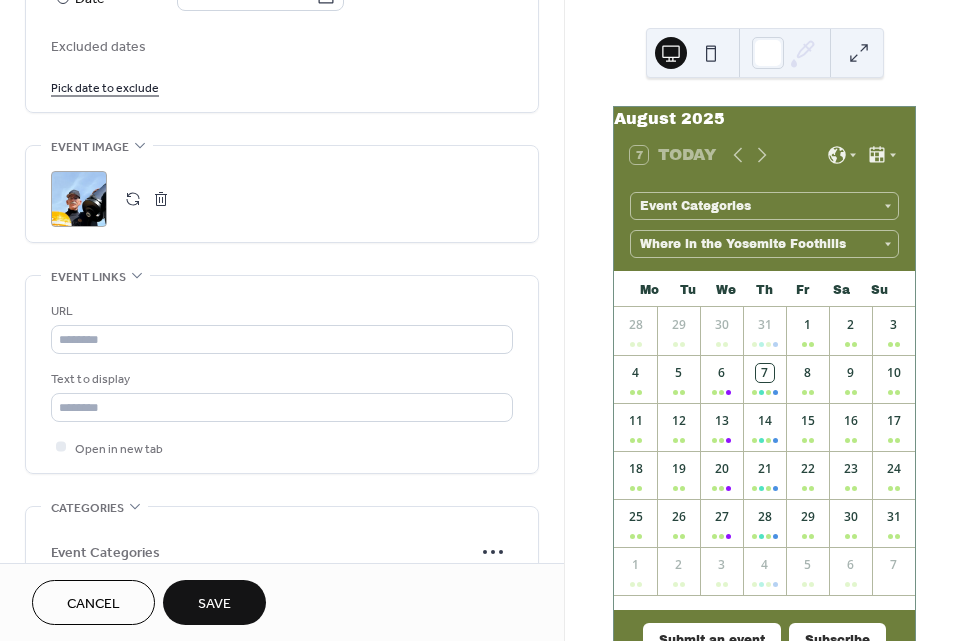 scroll, scrollTop: 1295, scrollLeft: 0, axis: vertical 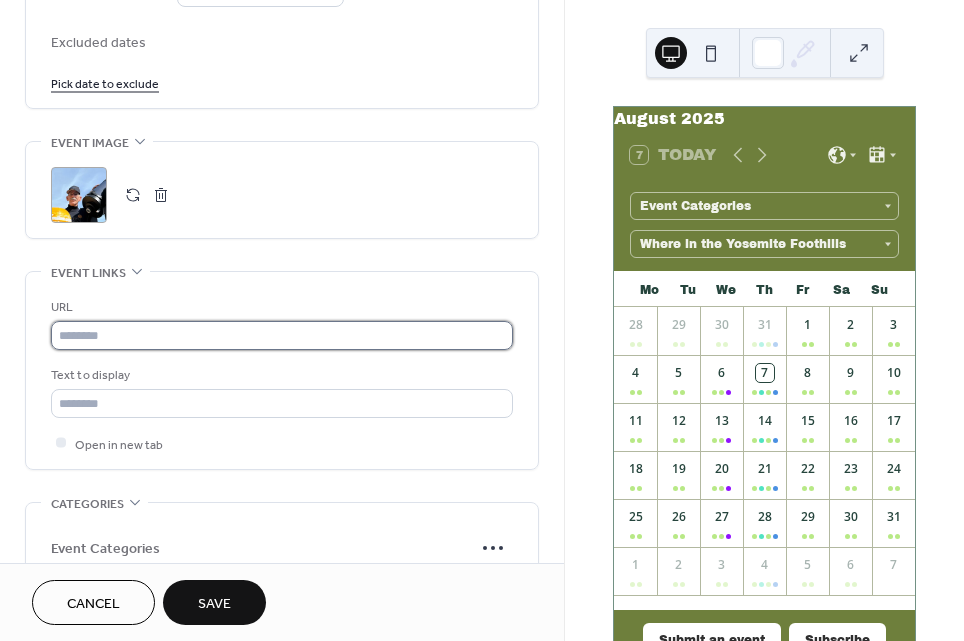click at bounding box center [282, 335] 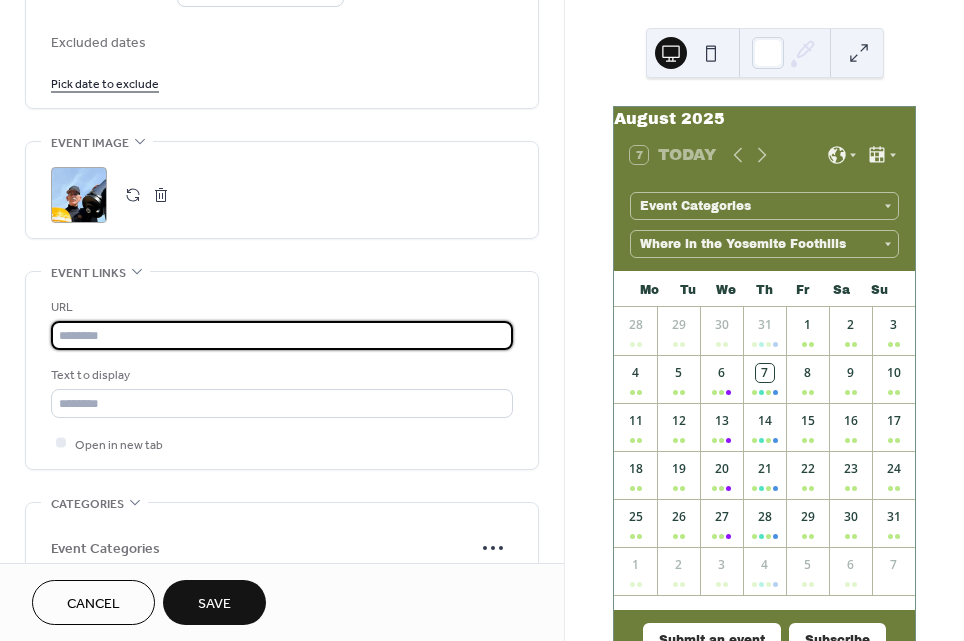 paste on "**********" 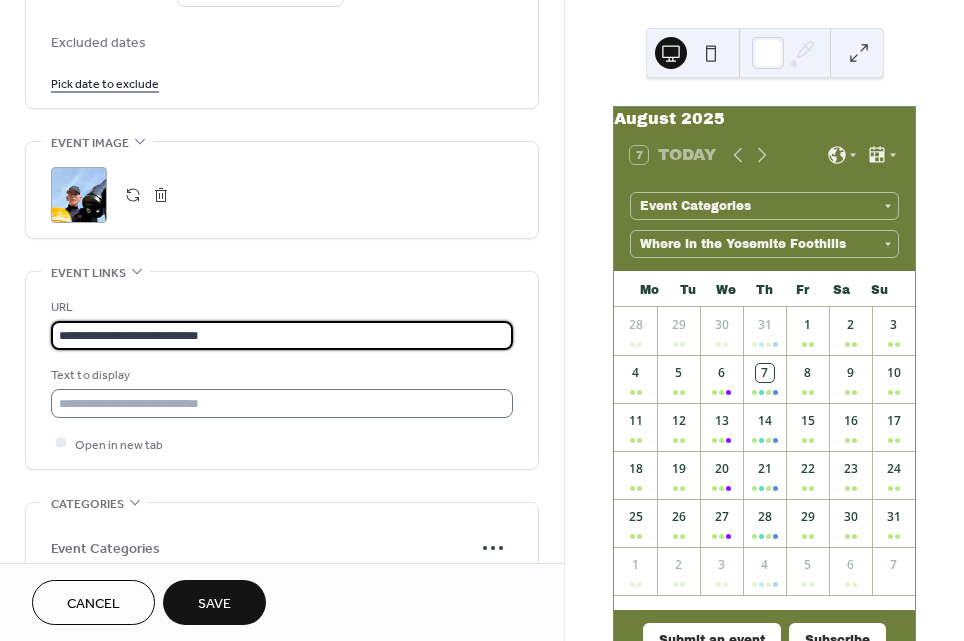 type on "**********" 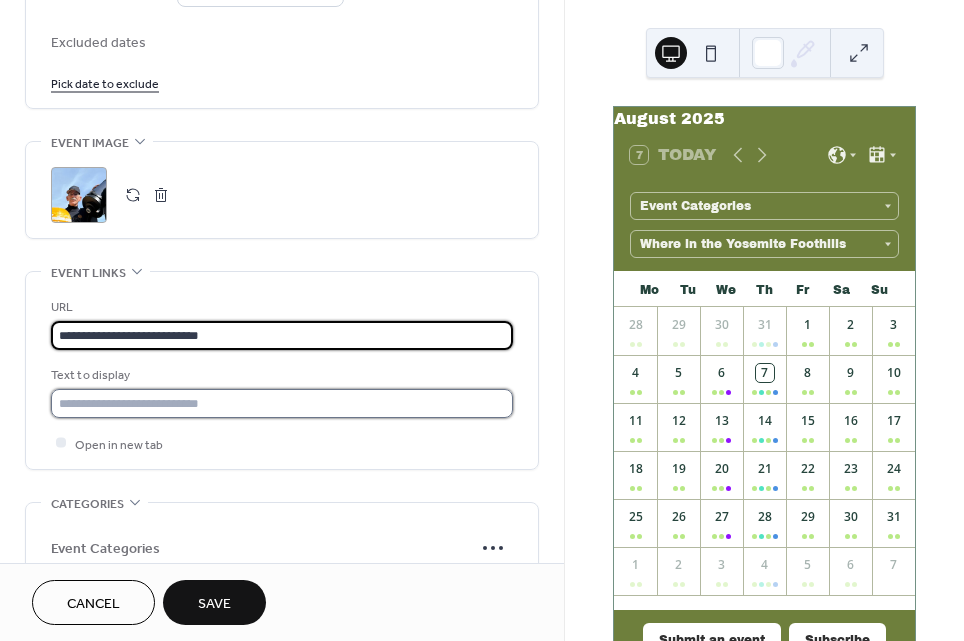 click at bounding box center [282, 403] 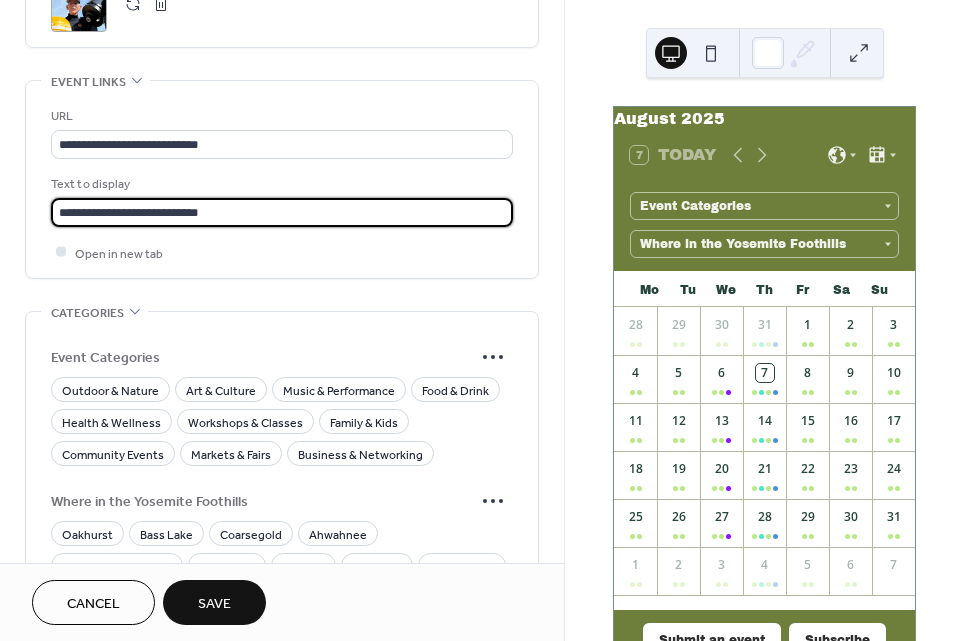 scroll, scrollTop: 1495, scrollLeft: 0, axis: vertical 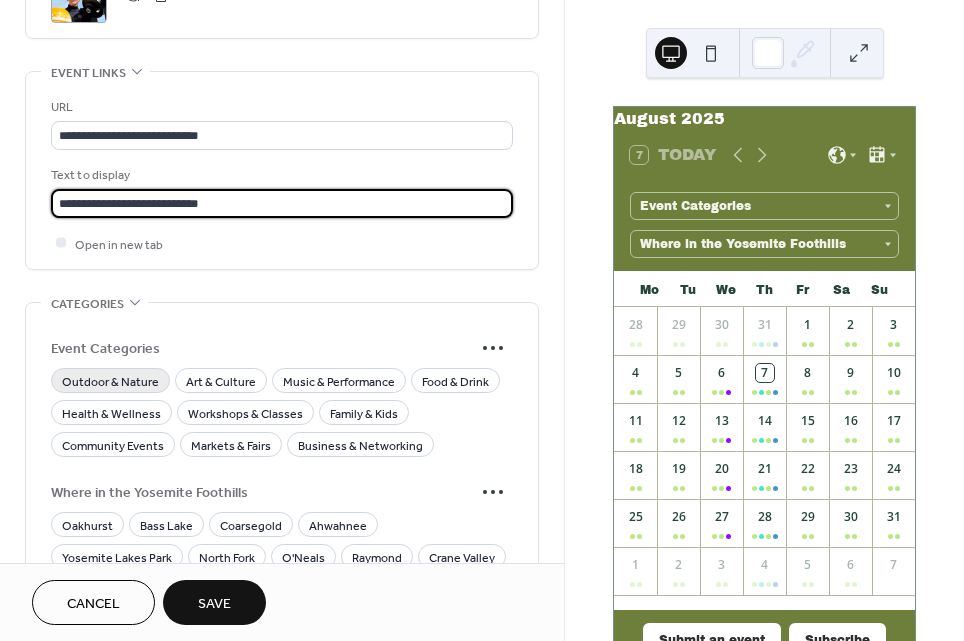 type on "**********" 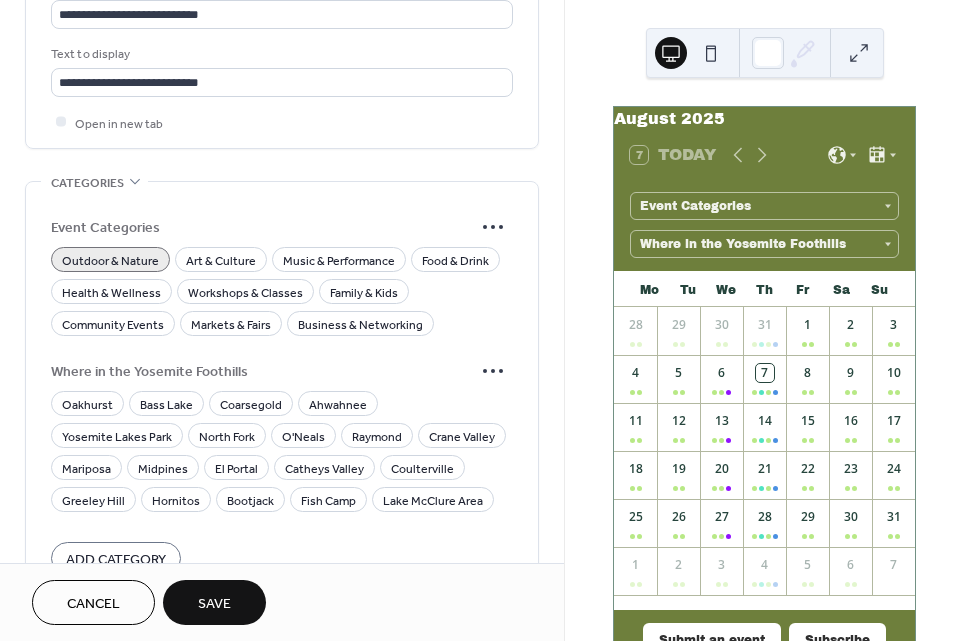 scroll, scrollTop: 1621, scrollLeft: 0, axis: vertical 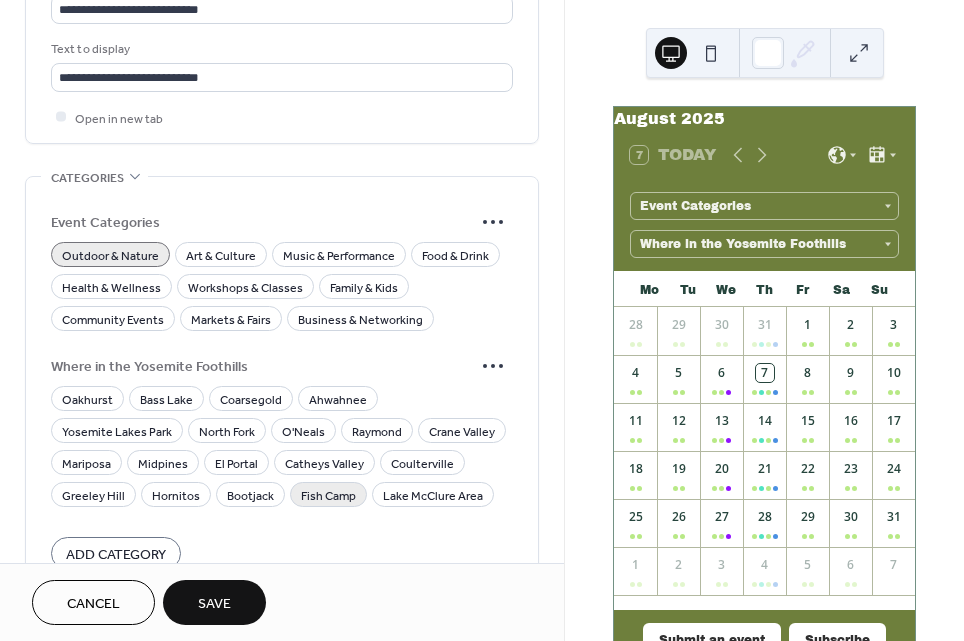click on "Fish Camp" at bounding box center (328, 495) 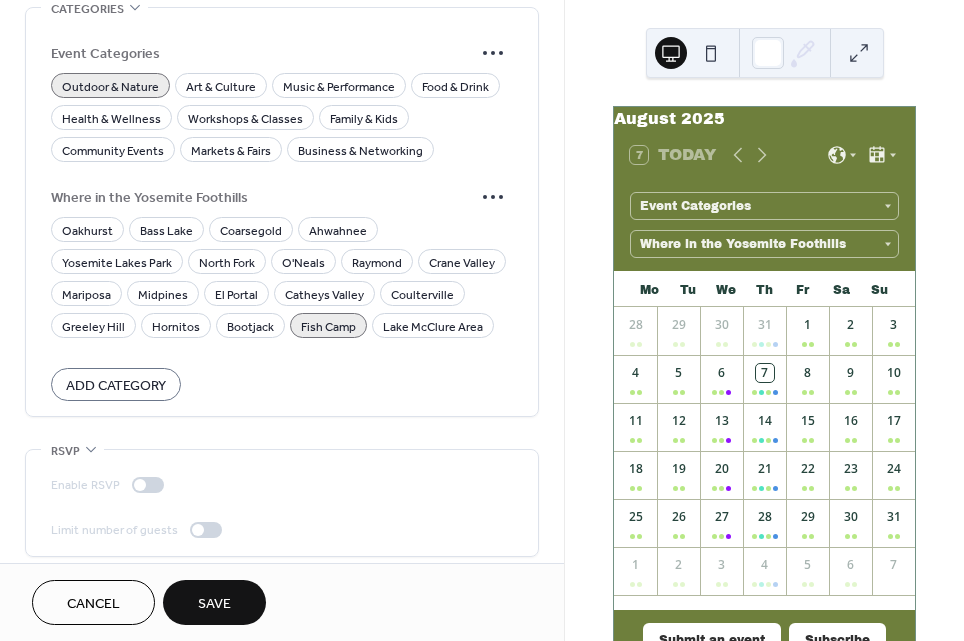 scroll, scrollTop: 1792, scrollLeft: 0, axis: vertical 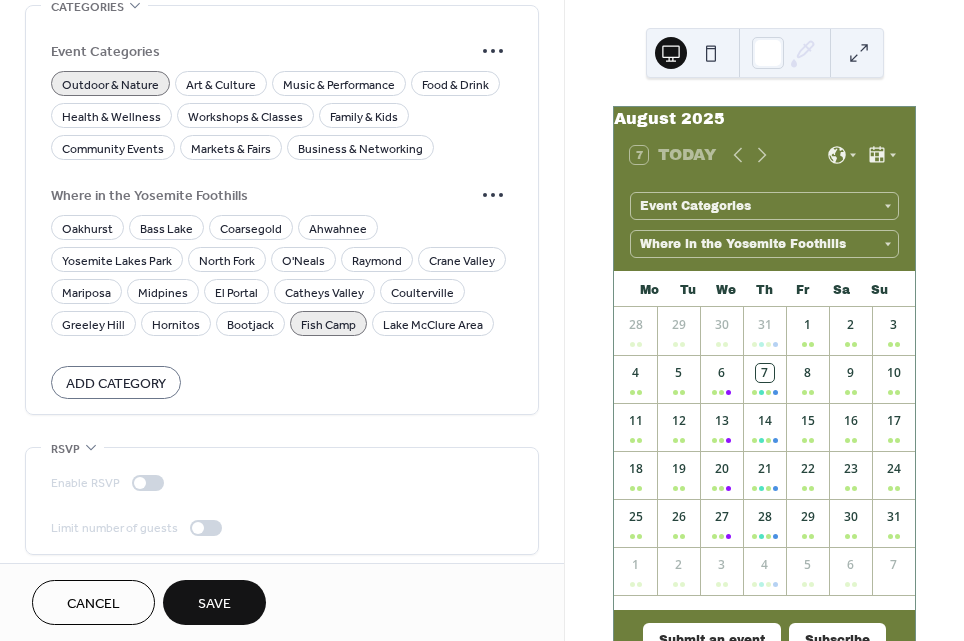 click on "Save" at bounding box center [214, 602] 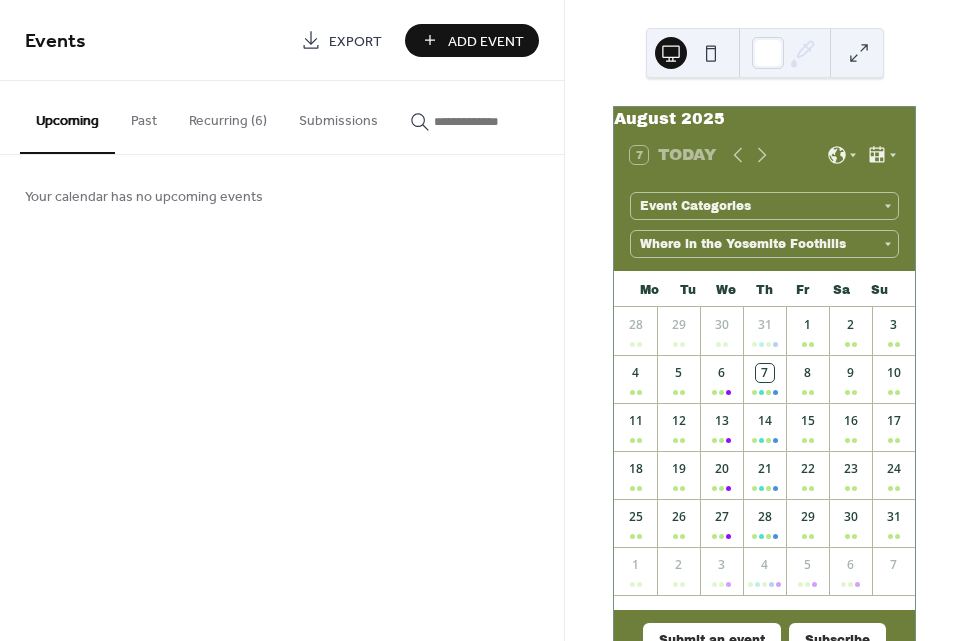 click on "Recurring (6)" at bounding box center [228, 116] 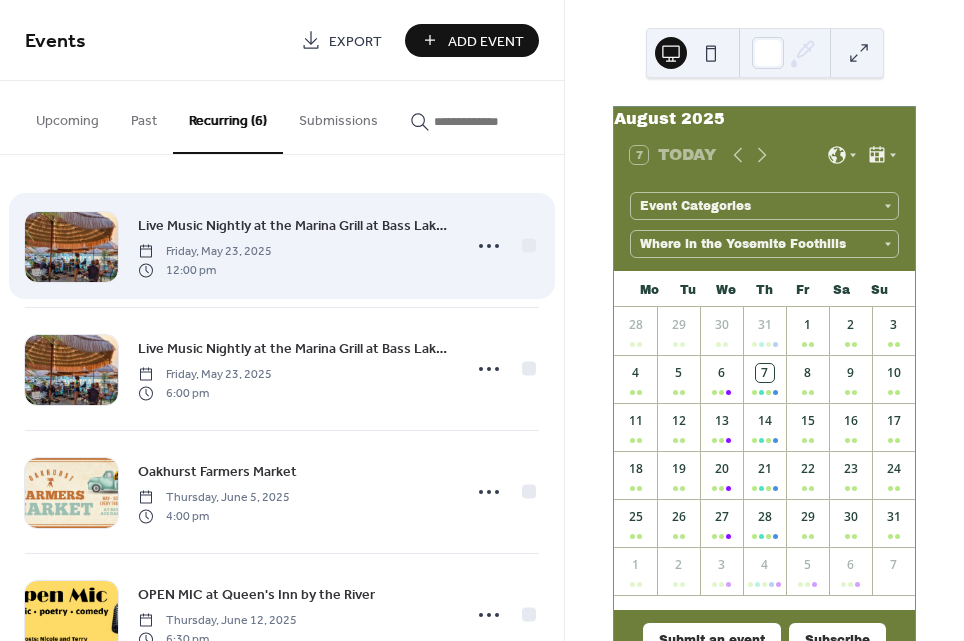scroll, scrollTop: 312, scrollLeft: 0, axis: vertical 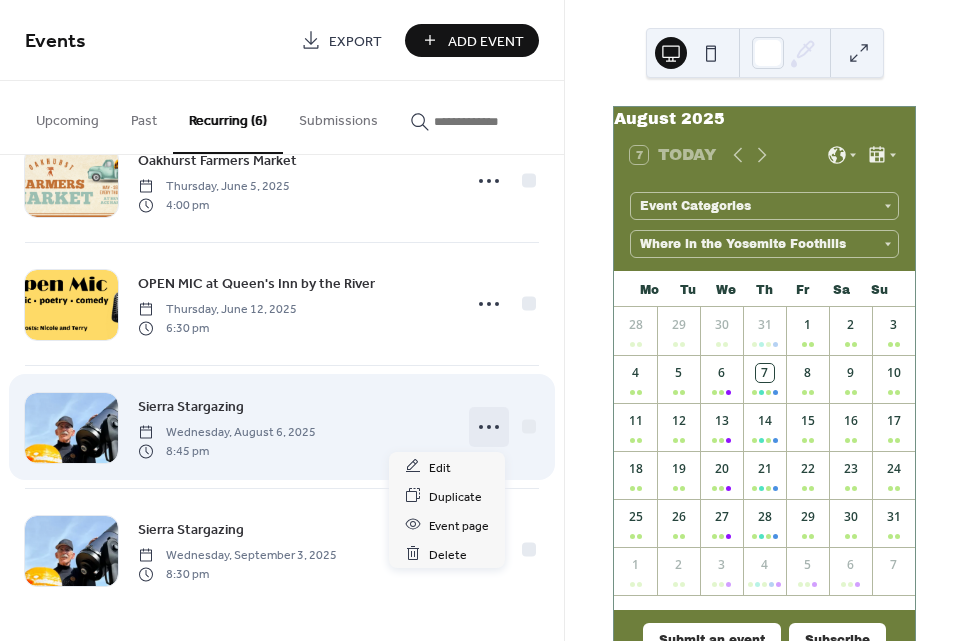 click 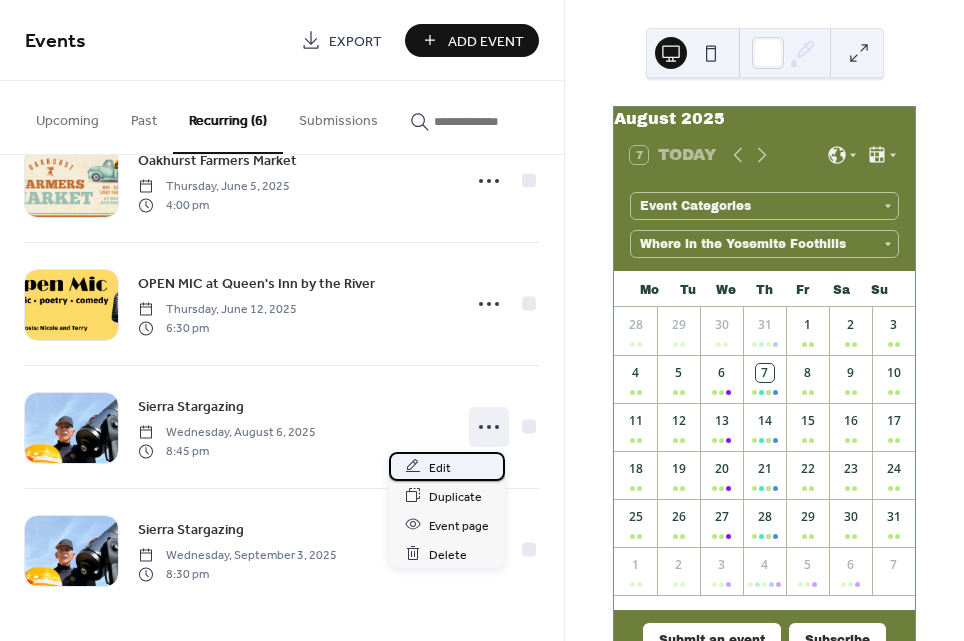 click on "Edit" at bounding box center (440, 467) 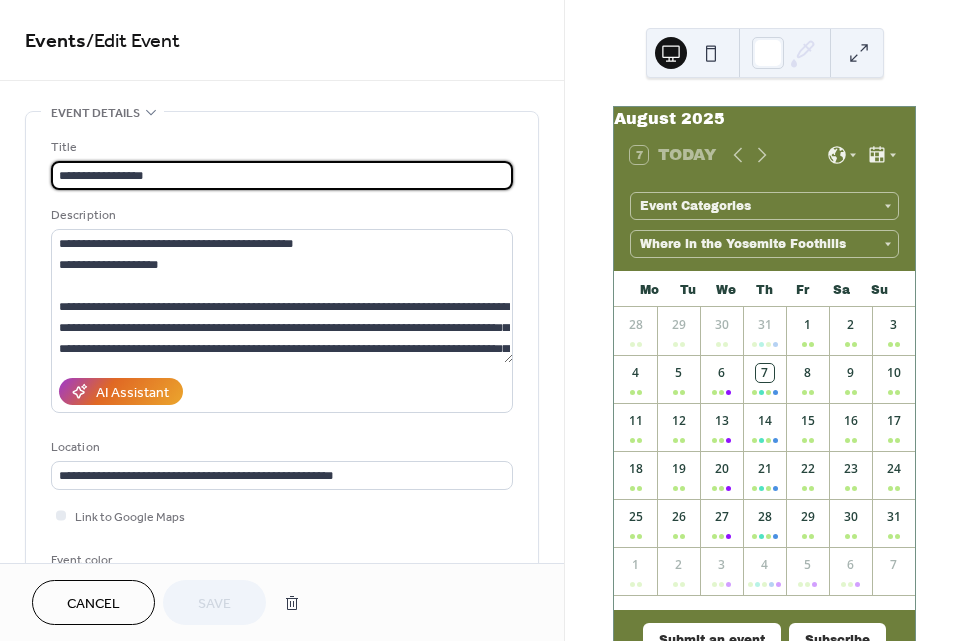 type on "**********" 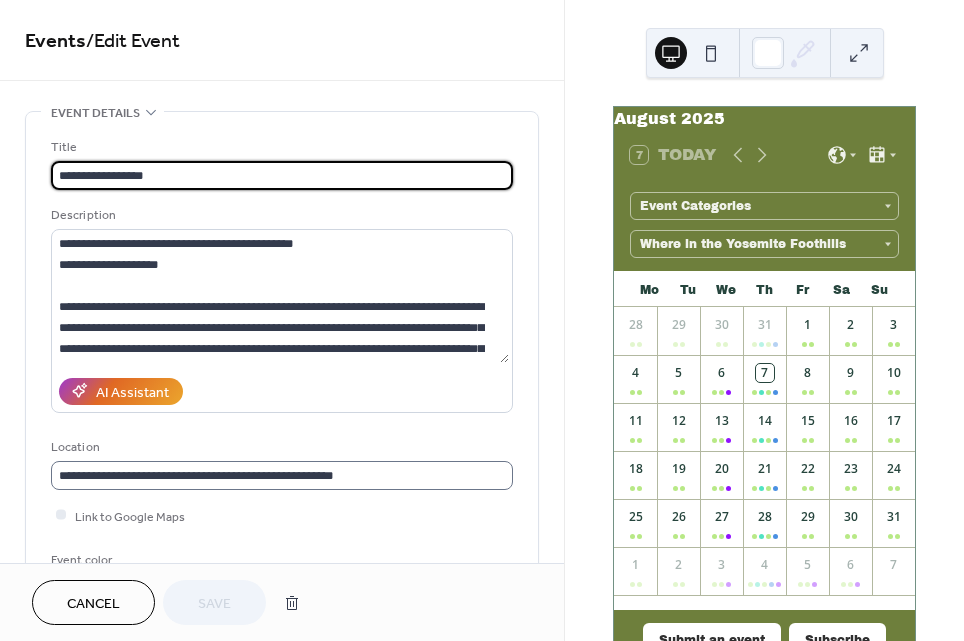 scroll, scrollTop: 0, scrollLeft: 0, axis: both 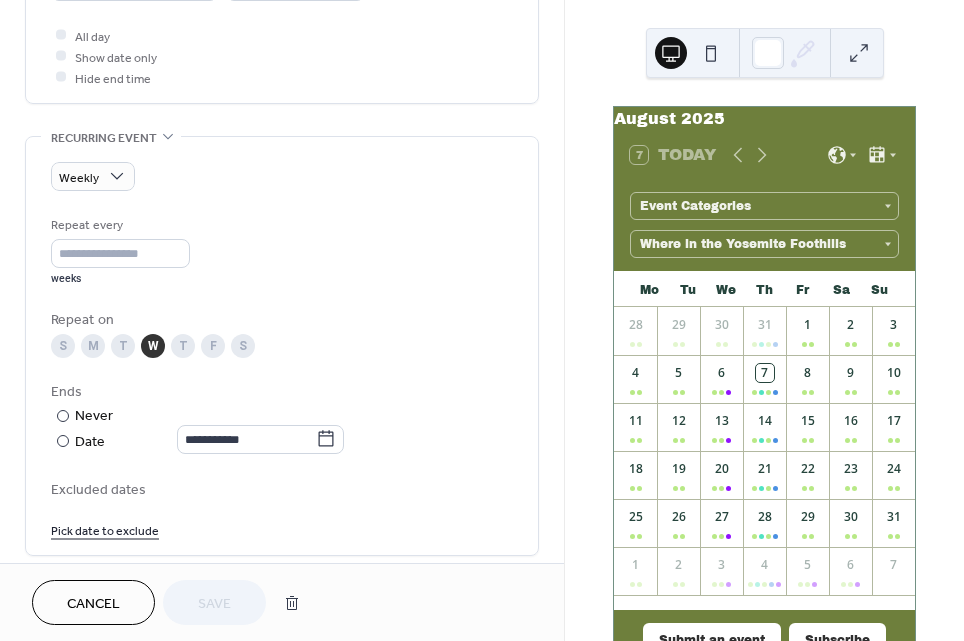 click on "T" at bounding box center (183, 346) 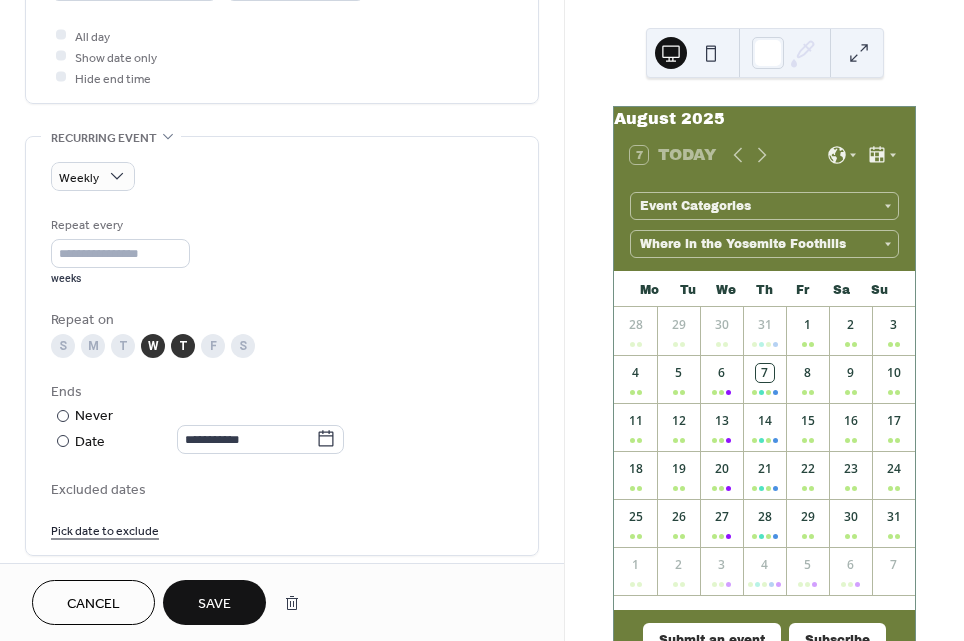 click on "F" at bounding box center (213, 346) 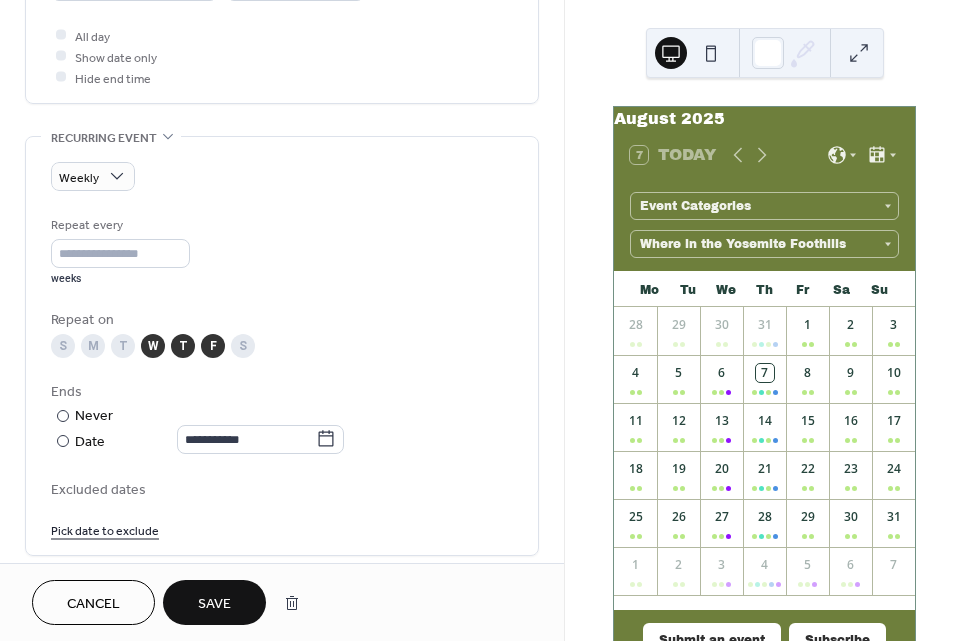 click on "S" at bounding box center [243, 346] 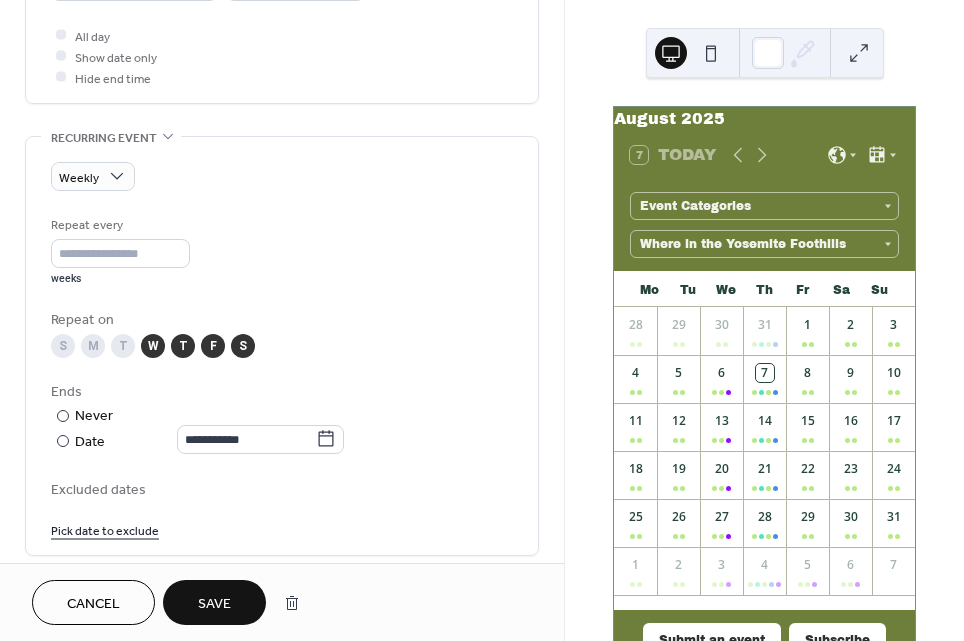 click on "Save" at bounding box center [214, 602] 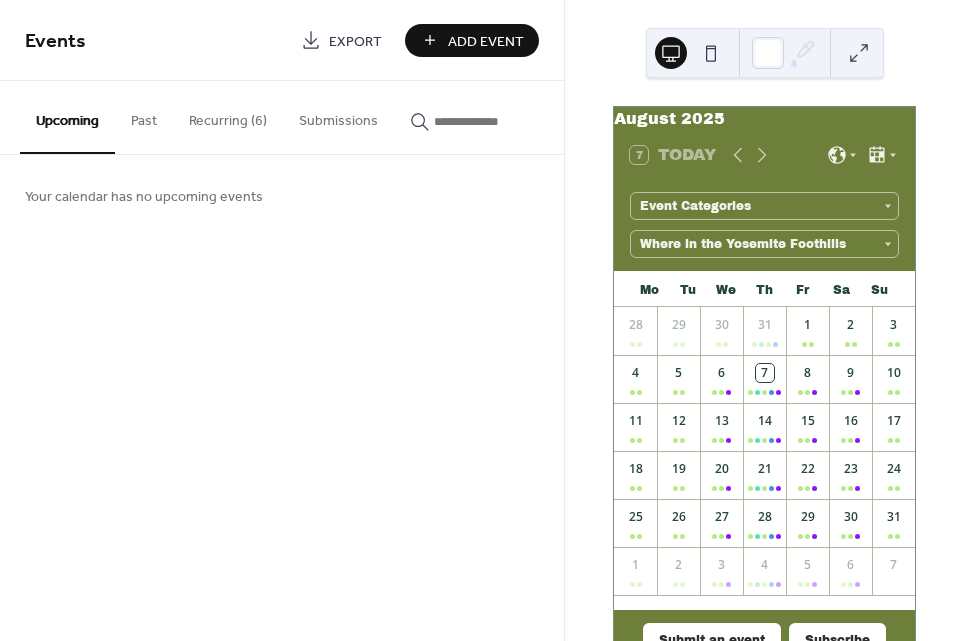 click on "Add Event" at bounding box center [486, 41] 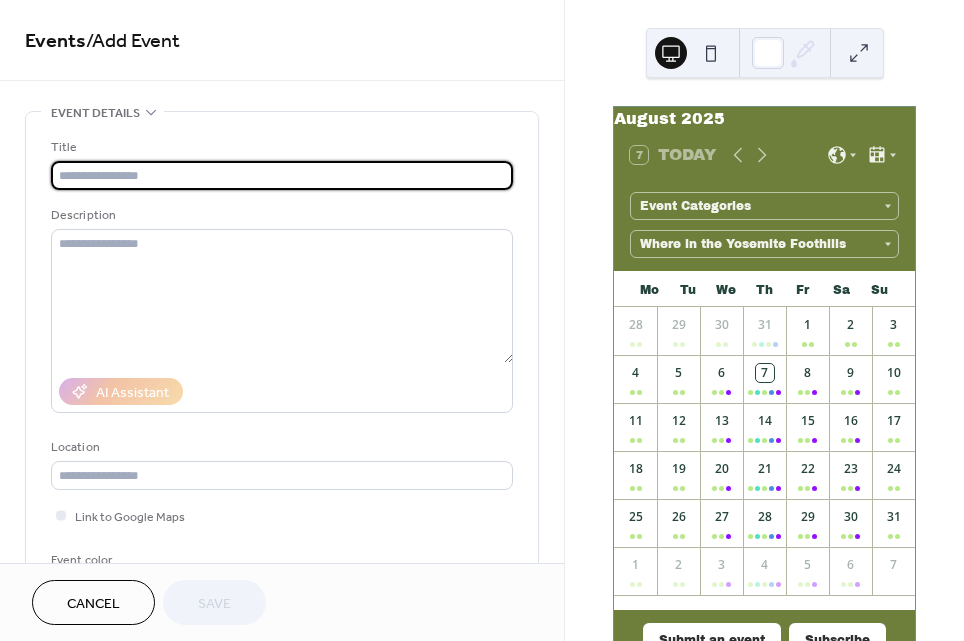 click at bounding box center [282, 175] 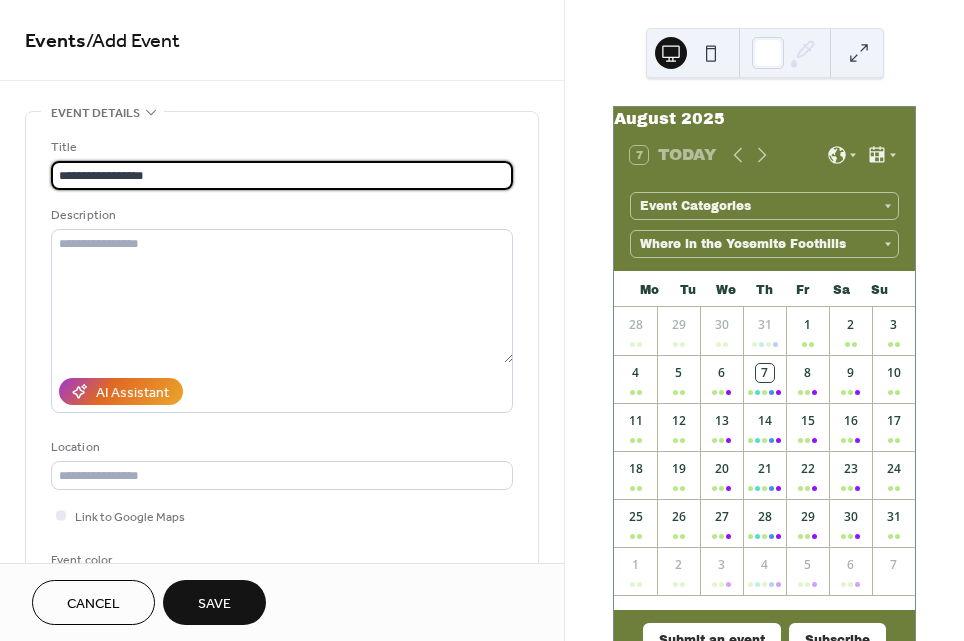 type on "**********" 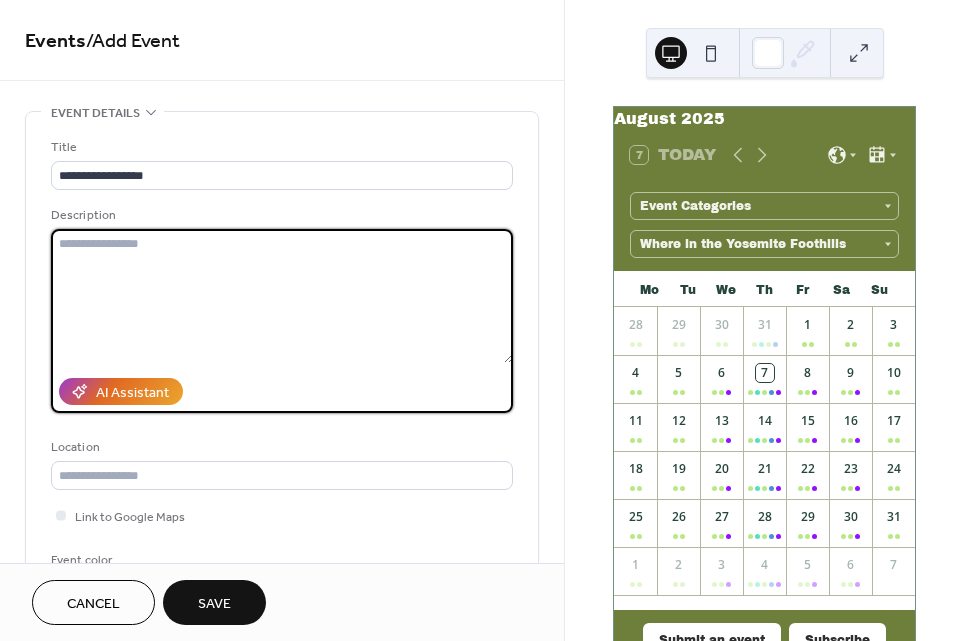 click at bounding box center (282, 296) 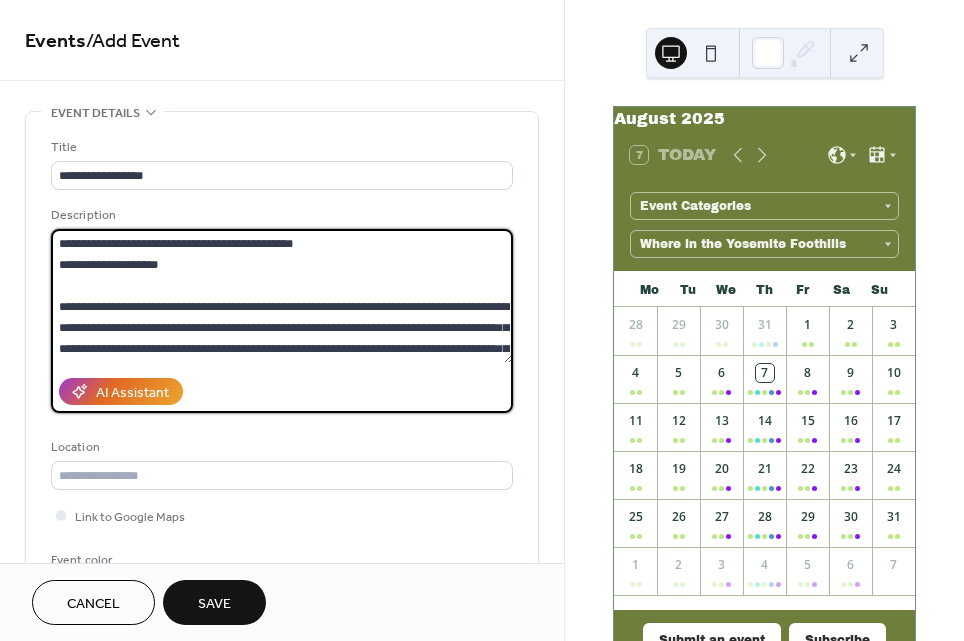 scroll, scrollTop: 375, scrollLeft: 0, axis: vertical 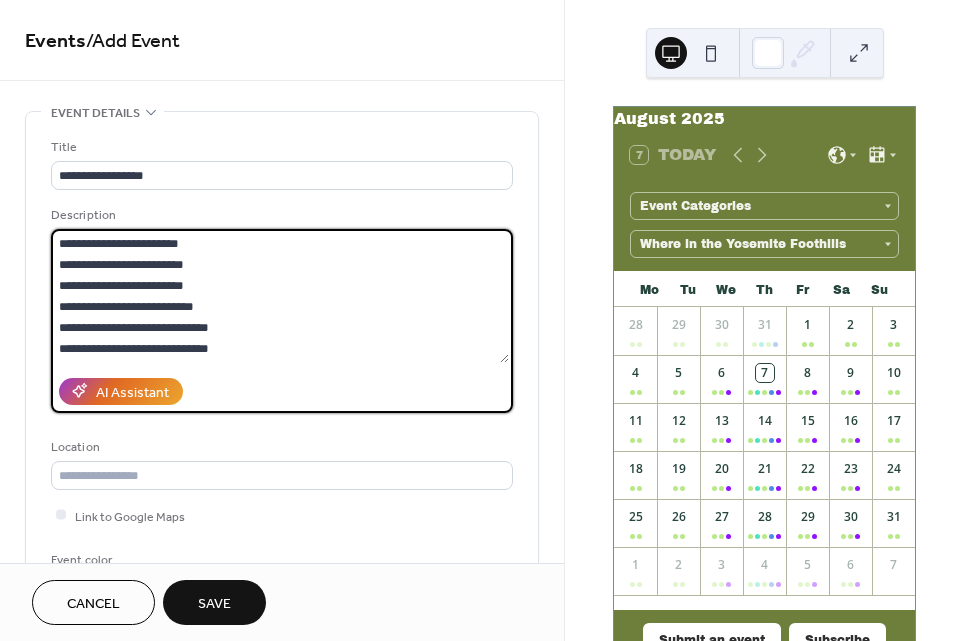 paste on "**********" 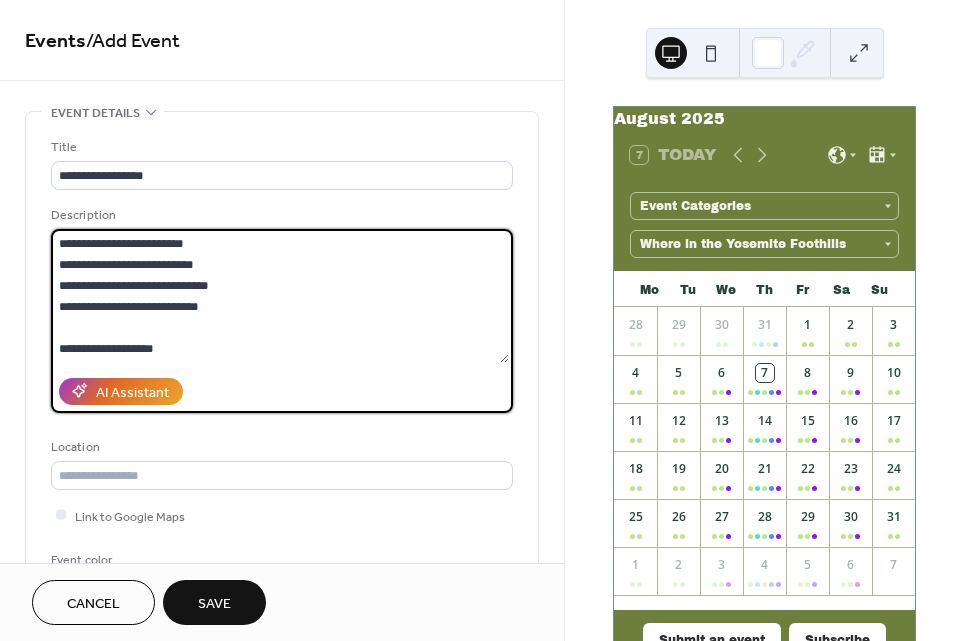 scroll, scrollTop: 420, scrollLeft: 0, axis: vertical 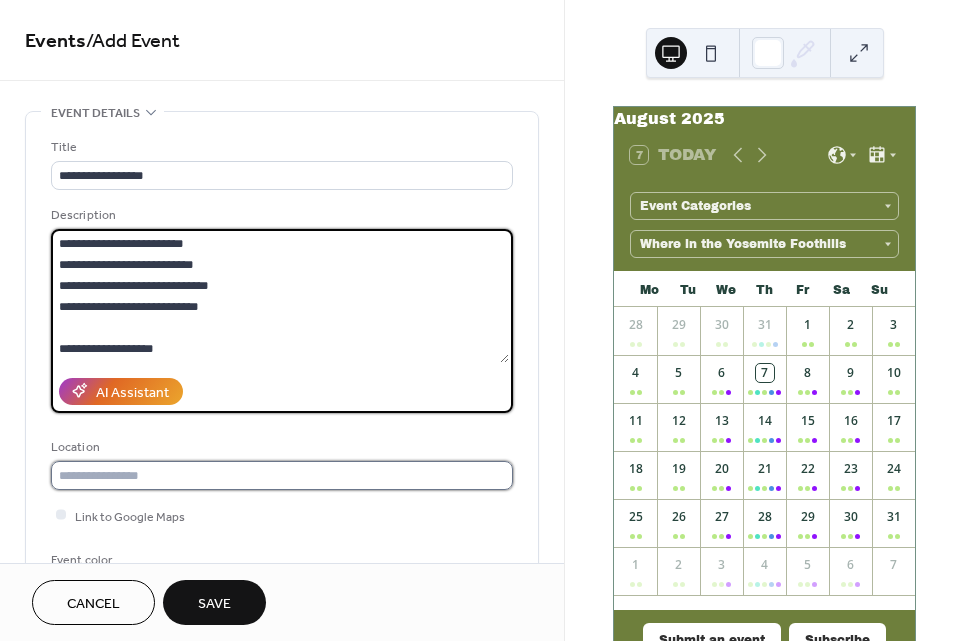 click at bounding box center [282, 475] 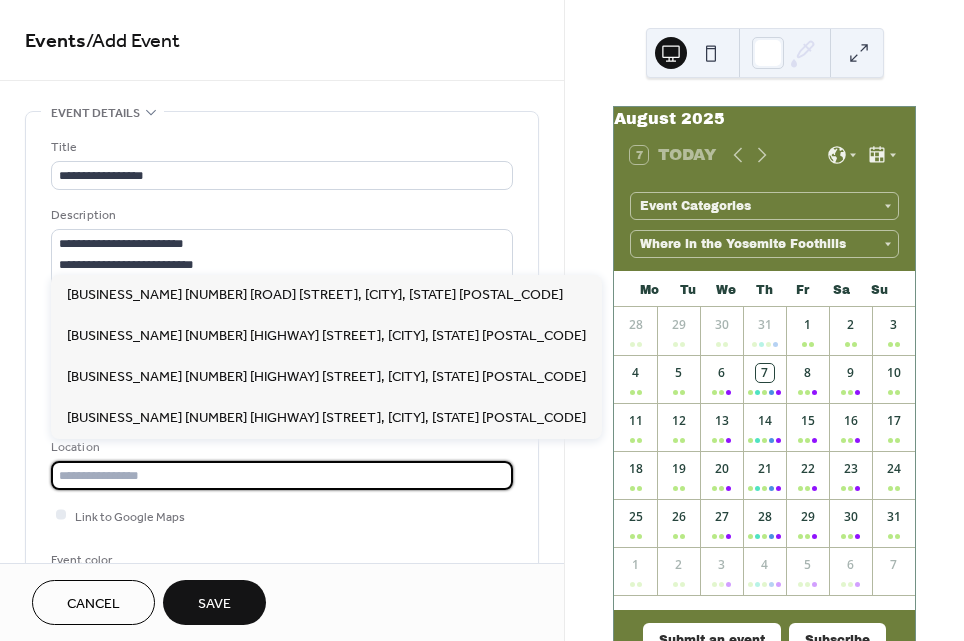 paste on "**********" 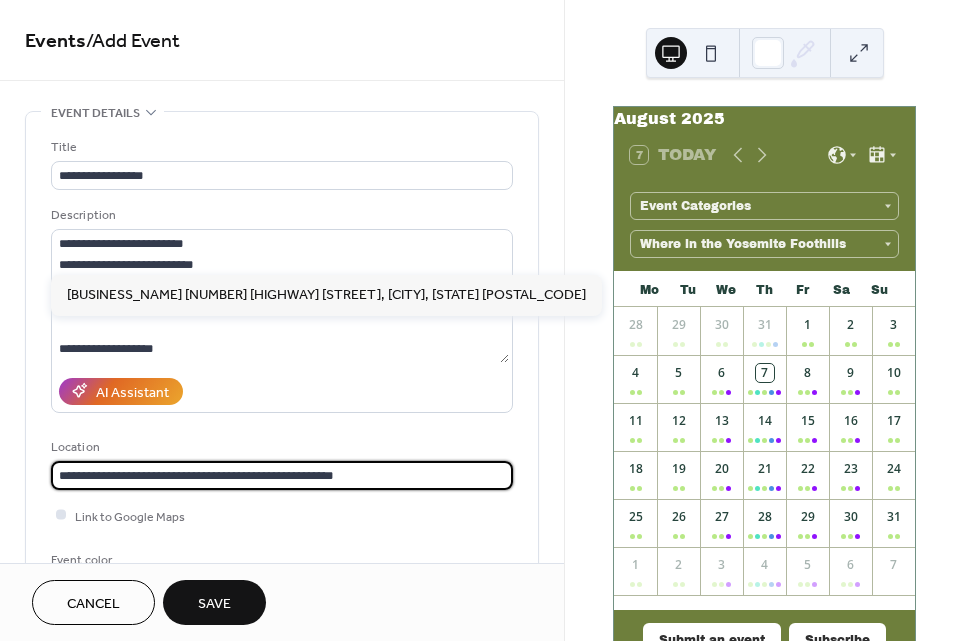 type on "**********" 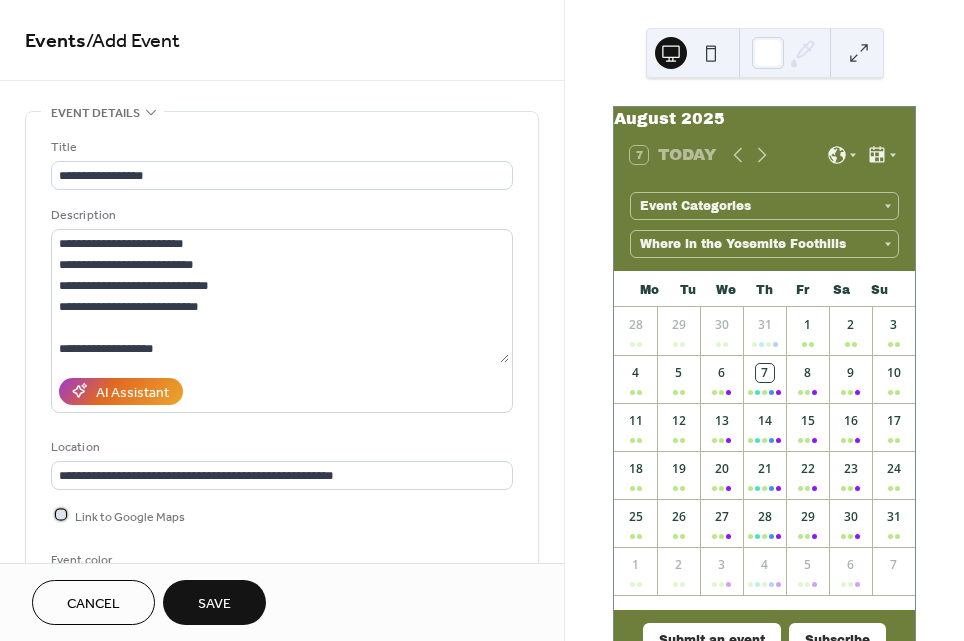 click at bounding box center [61, 515] 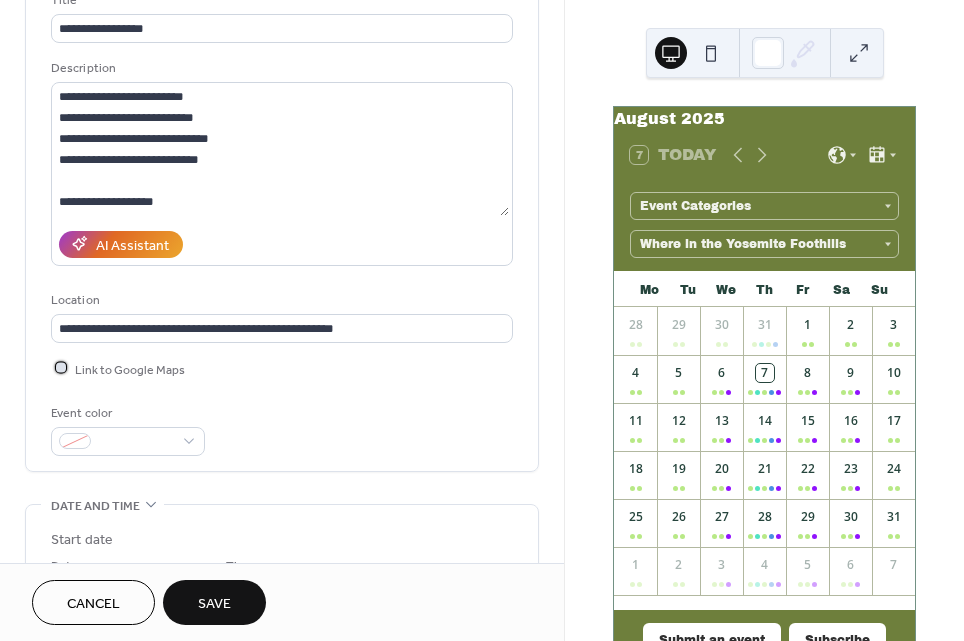 scroll, scrollTop: 171, scrollLeft: 0, axis: vertical 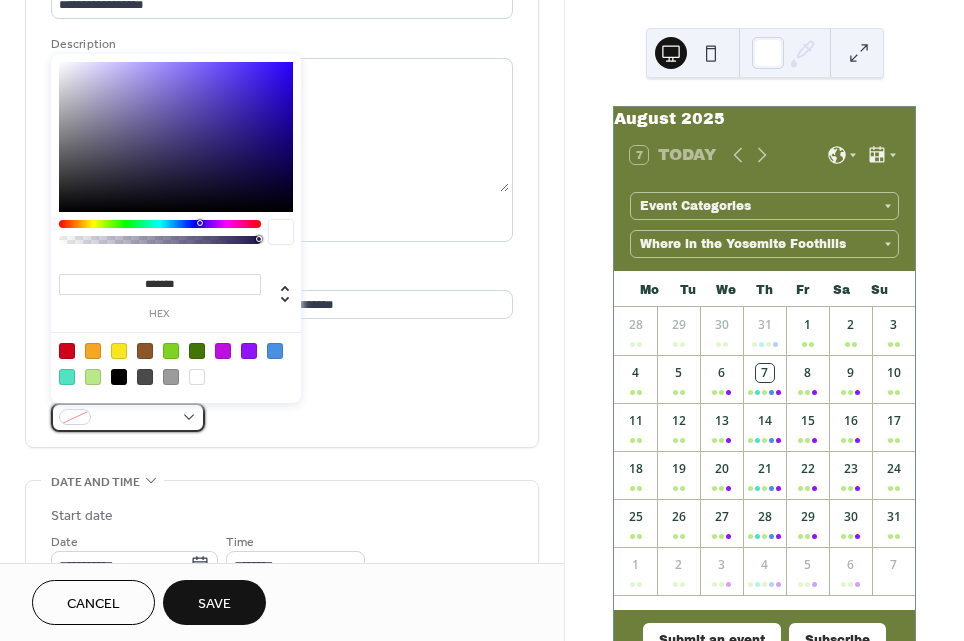 click at bounding box center (128, 417) 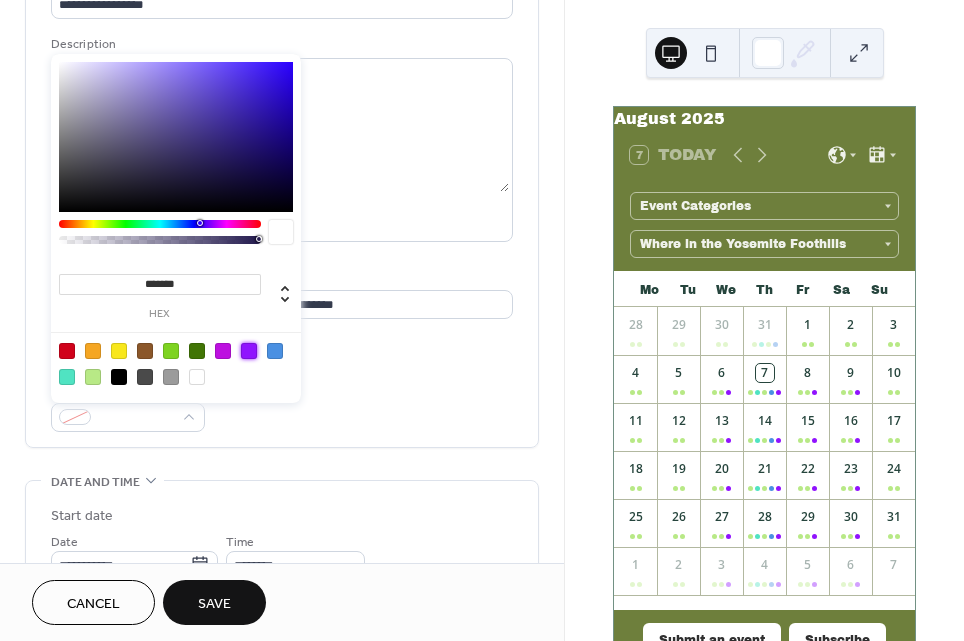 click at bounding box center [249, 351] 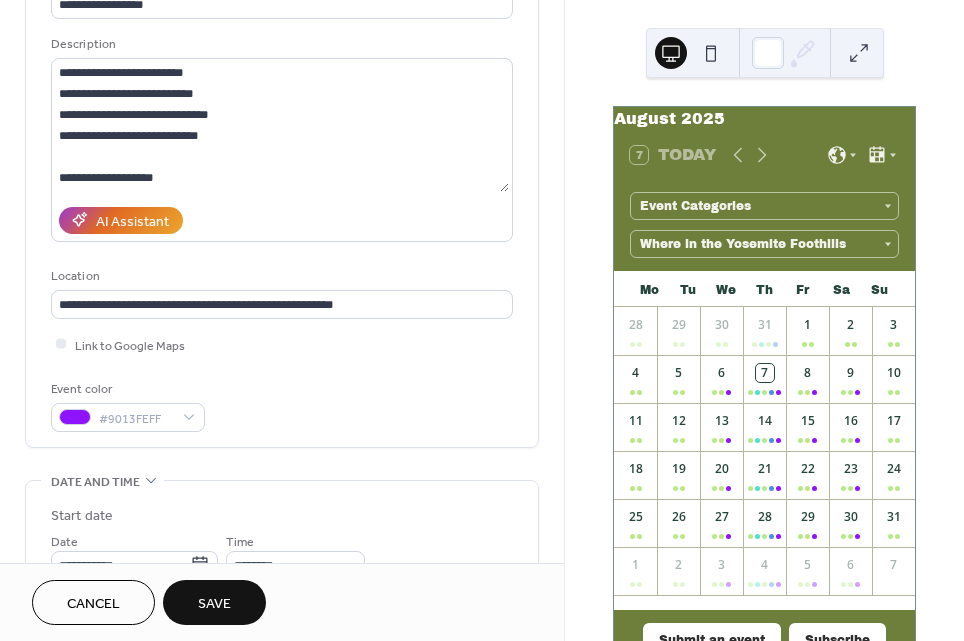 click on "Event color #9013FEFF" at bounding box center [282, 405] 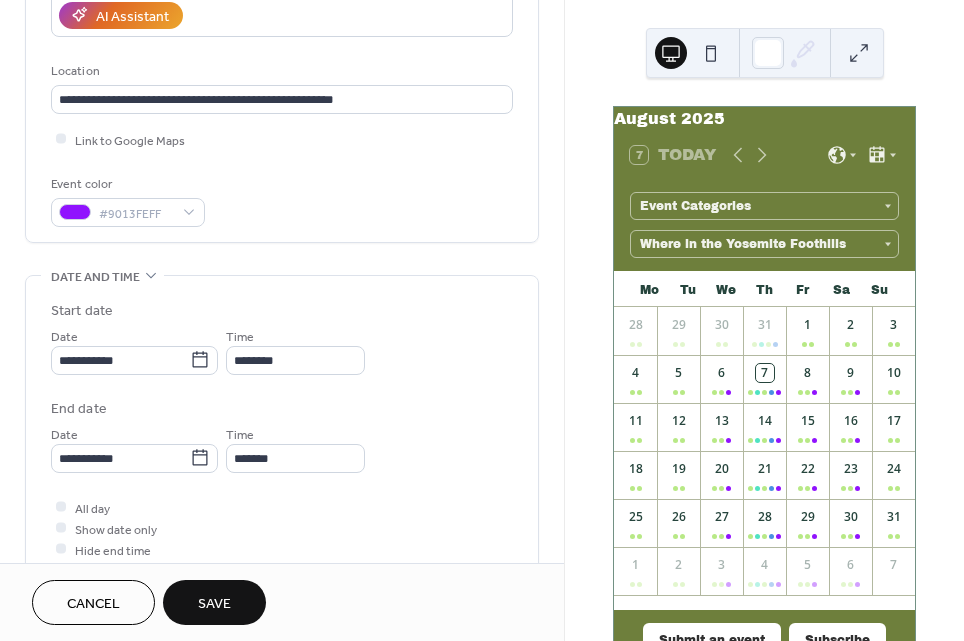 scroll, scrollTop: 377, scrollLeft: 0, axis: vertical 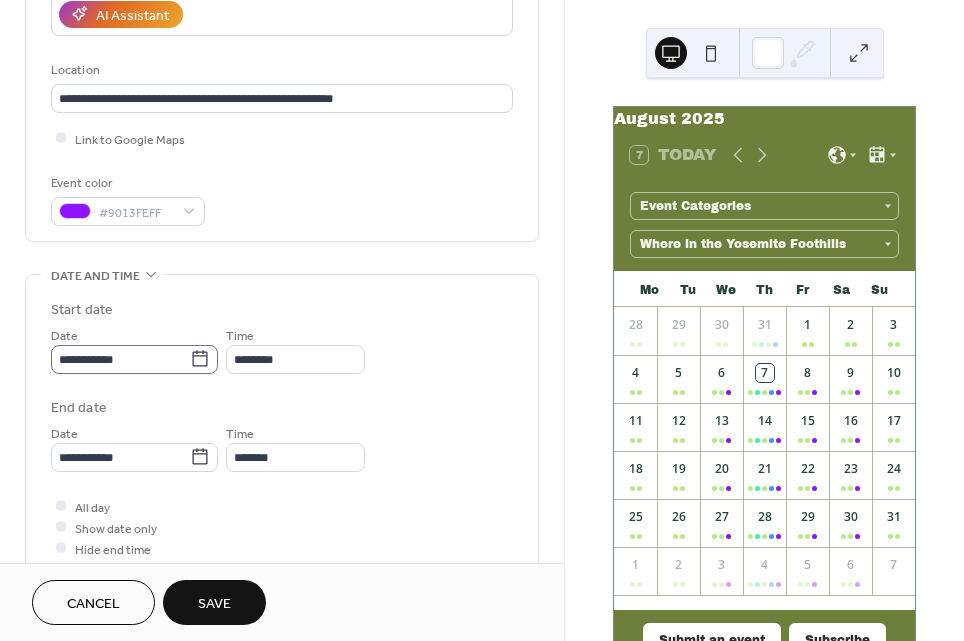 click 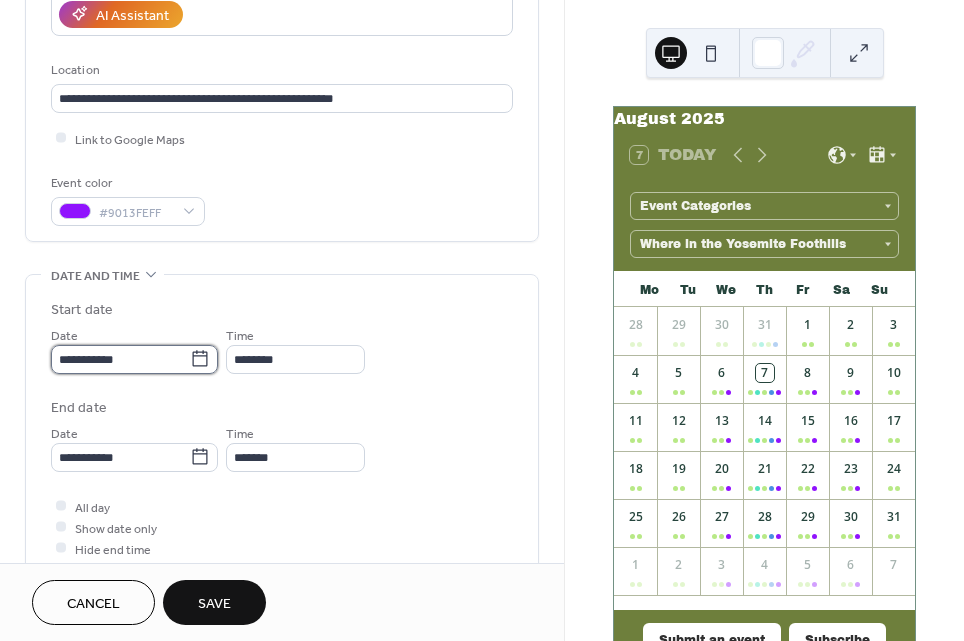 click on "**********" at bounding box center (120, 359) 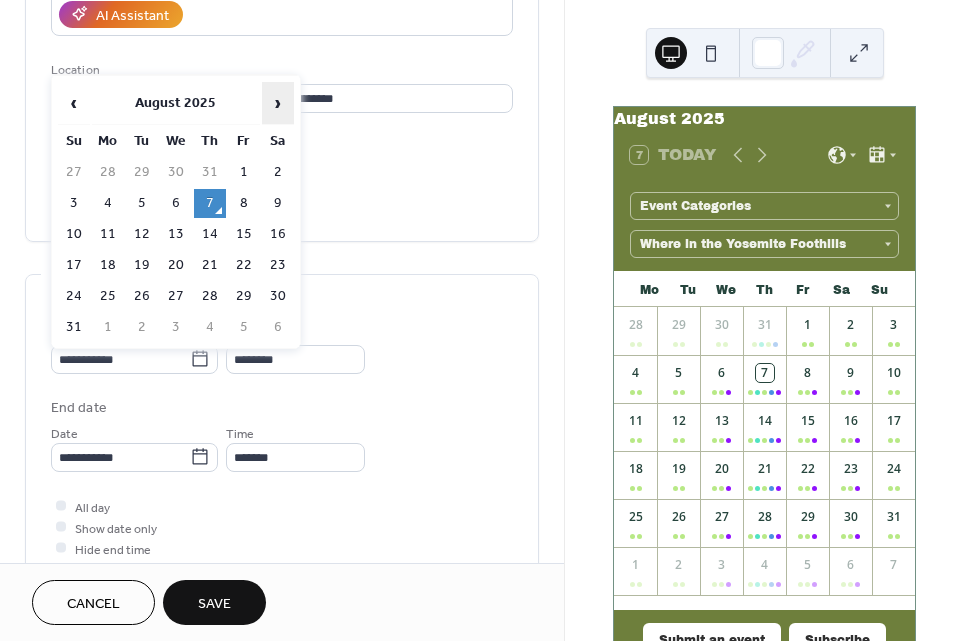 click on "›" at bounding box center (278, 103) 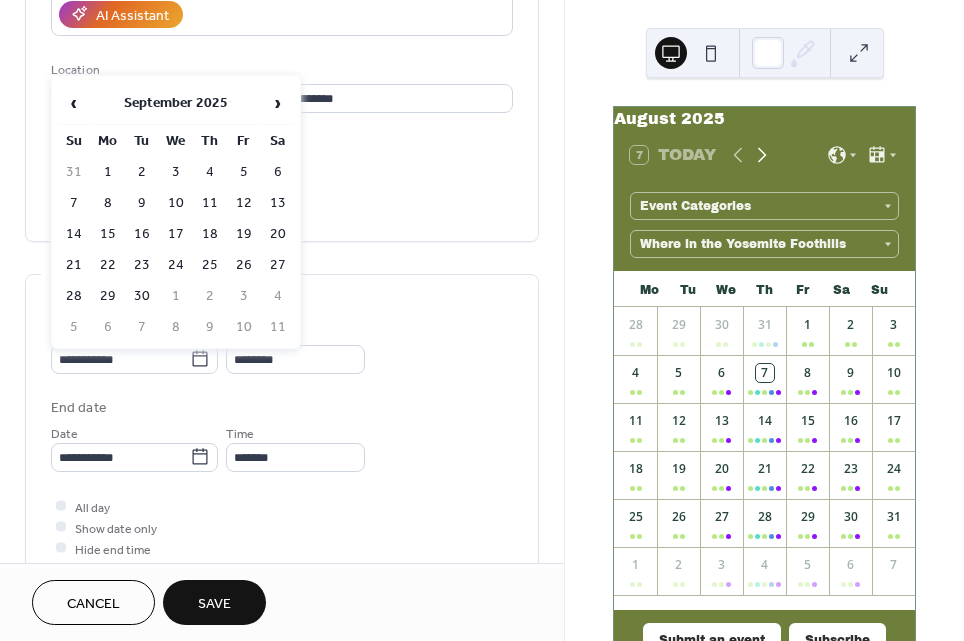 click 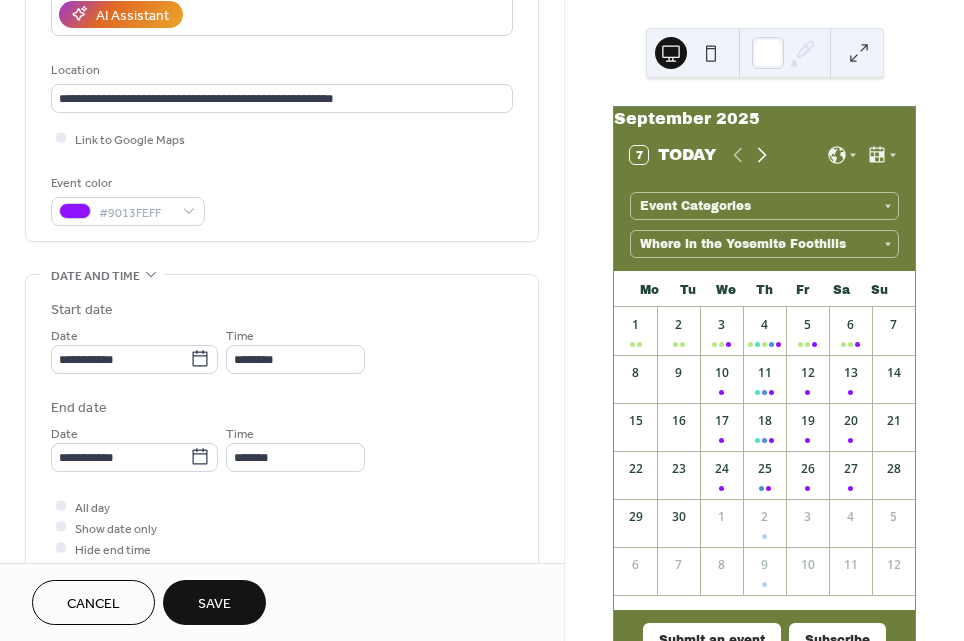 click 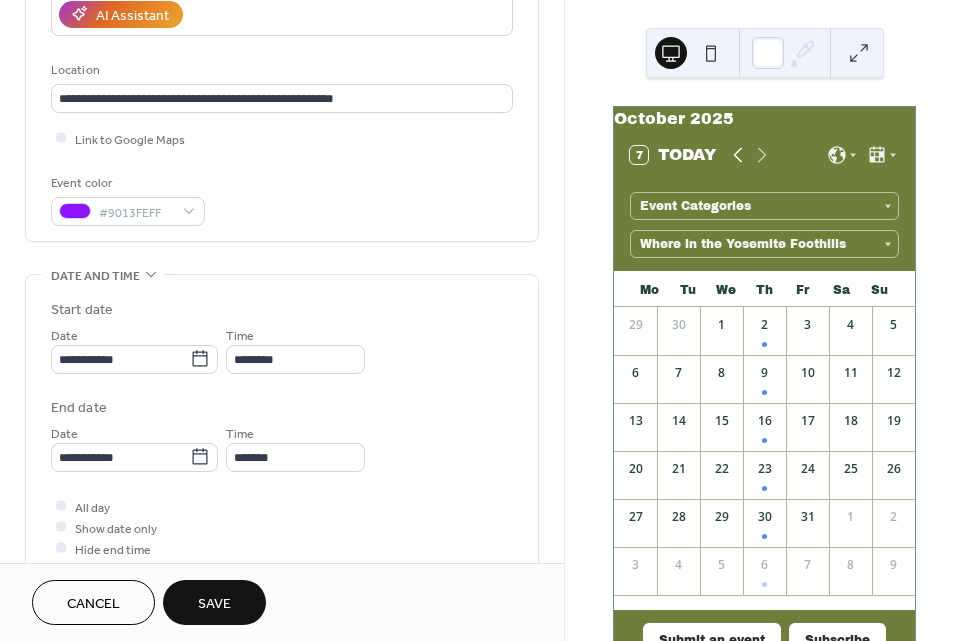 click 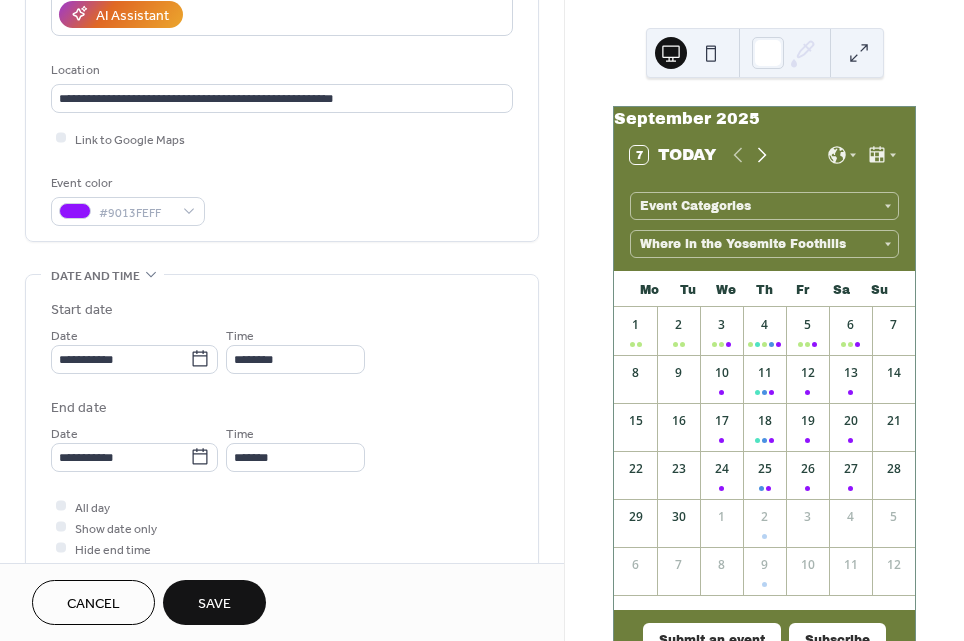 click 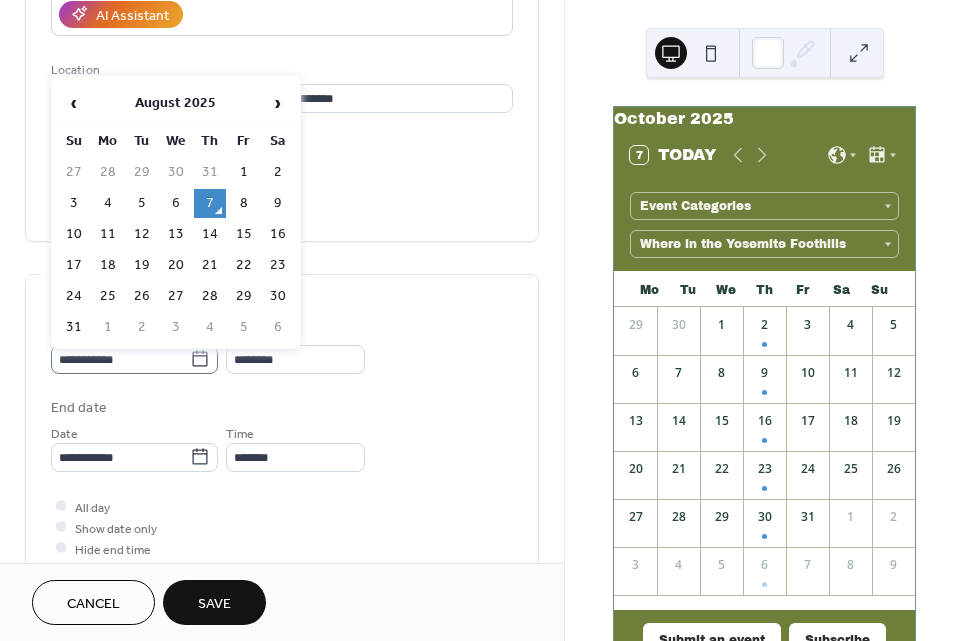 click 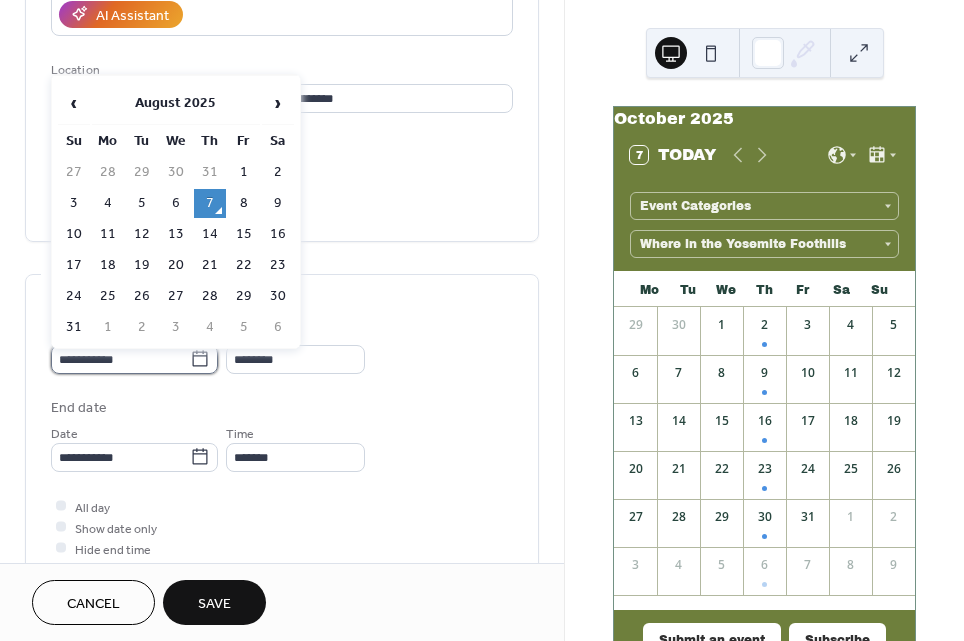 click on "**********" at bounding box center (120, 359) 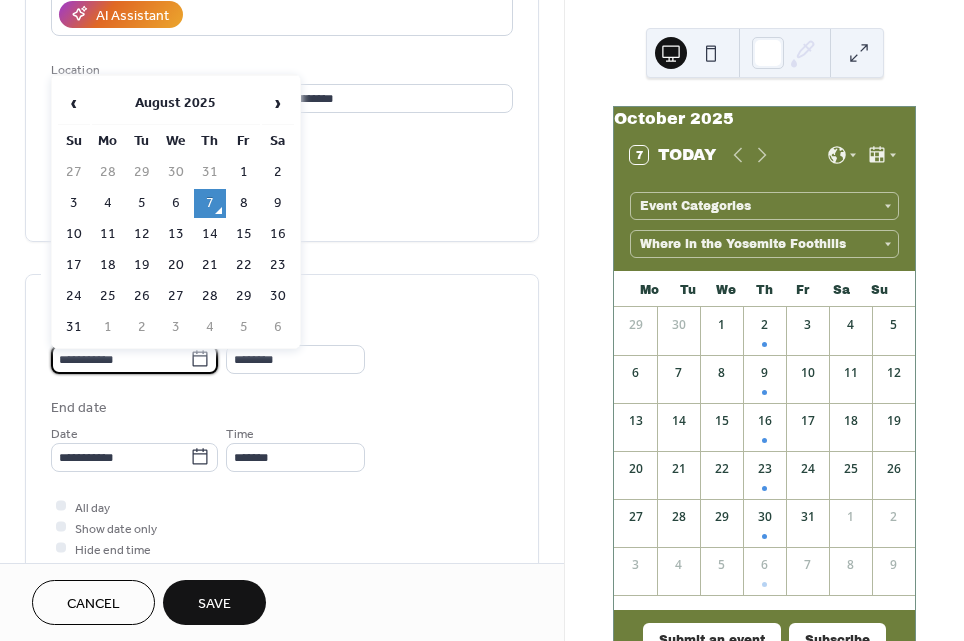 click 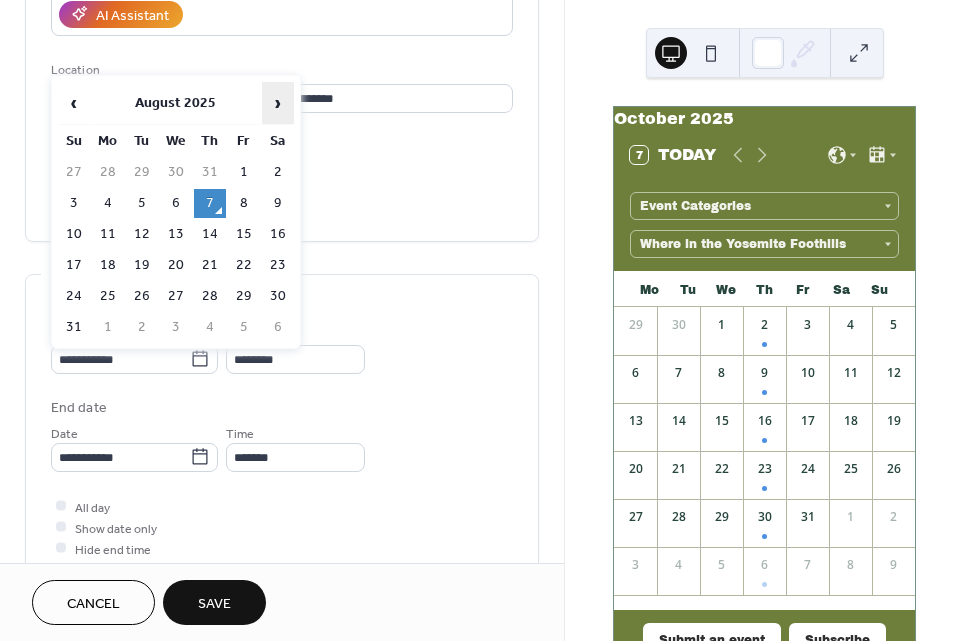 click on "›" at bounding box center (278, 103) 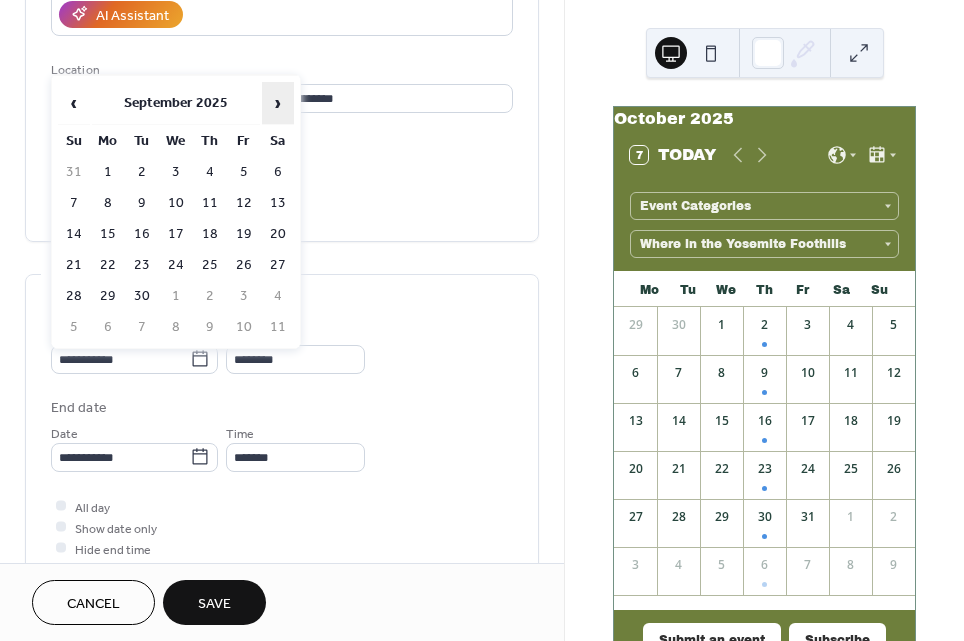 click on "›" at bounding box center (278, 103) 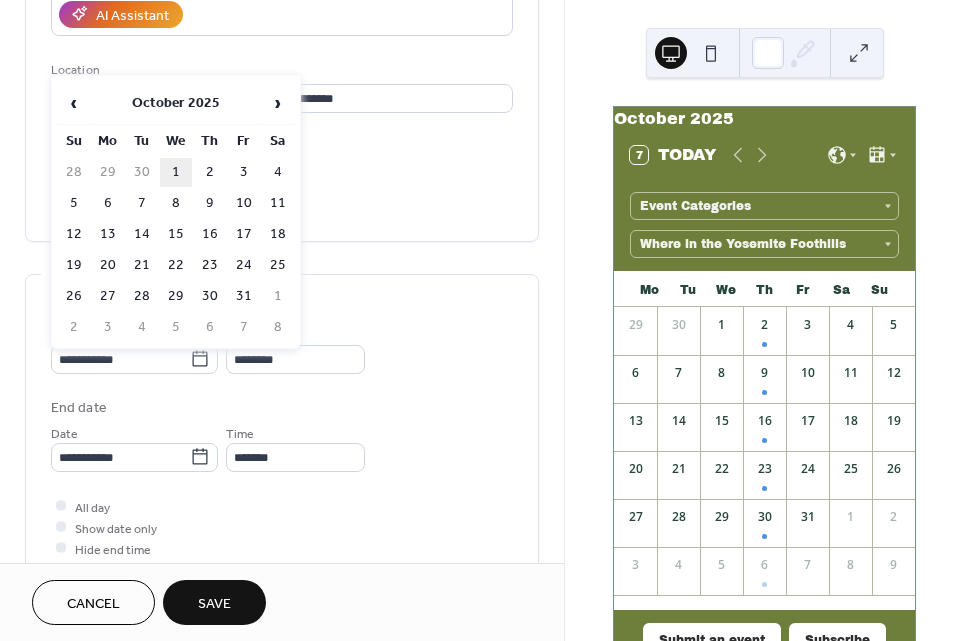 click on "1" at bounding box center (176, 172) 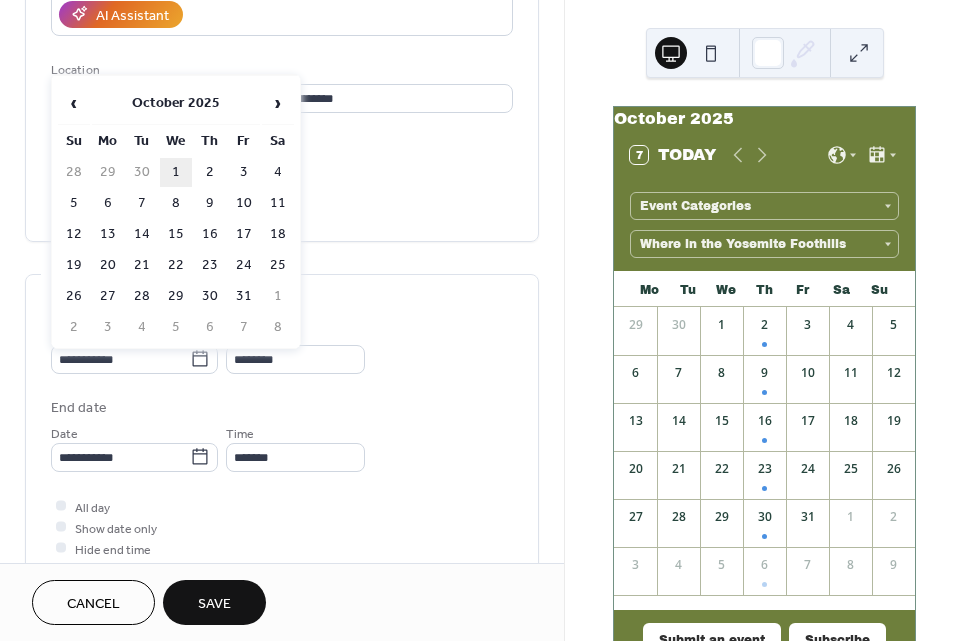 type on "**********" 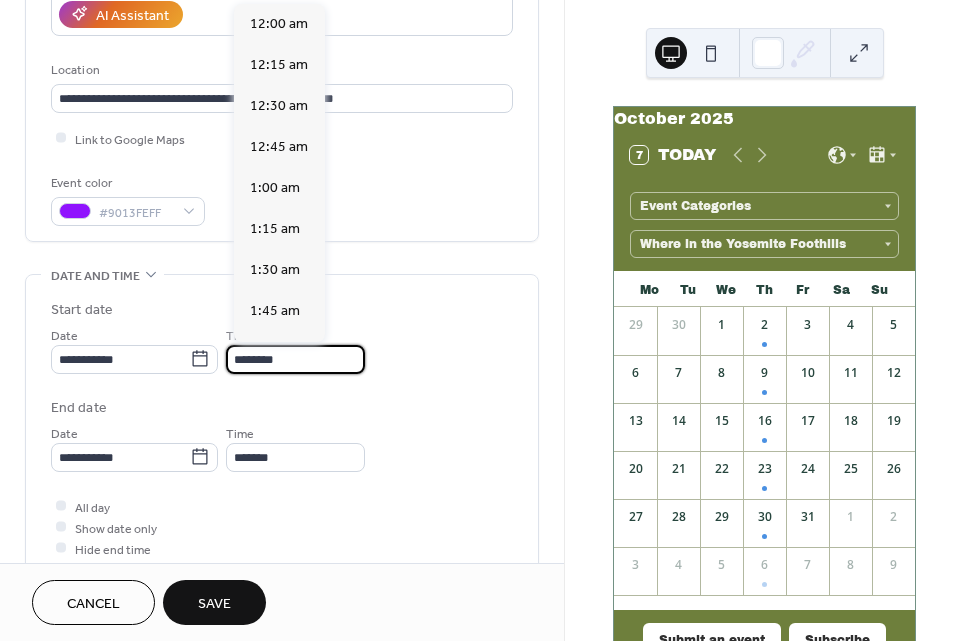 click on "********" at bounding box center (295, 359) 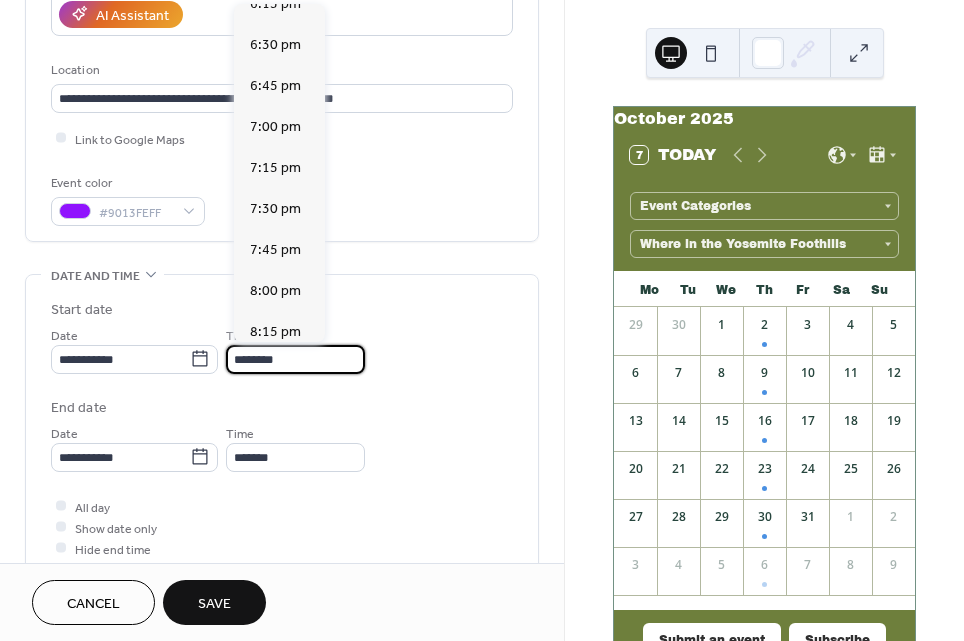 scroll, scrollTop: 3022, scrollLeft: 0, axis: vertical 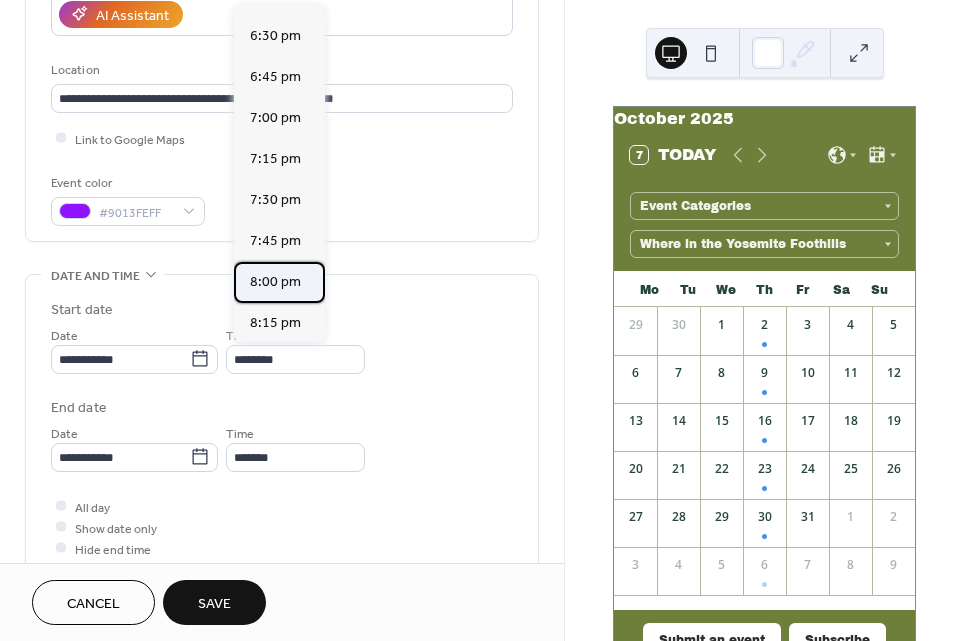 click on "8:00 pm" at bounding box center [275, 282] 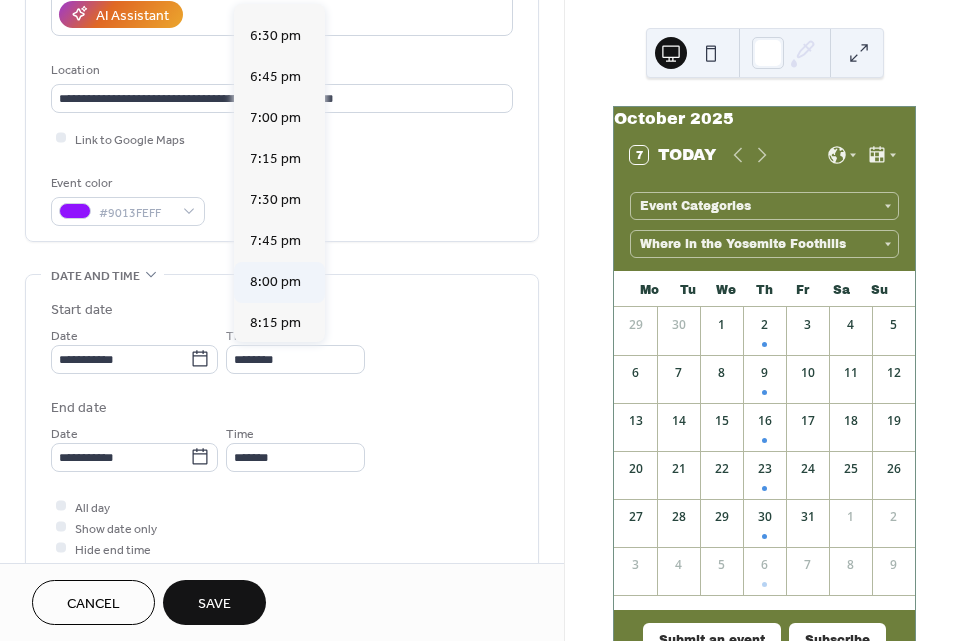 type on "*******" 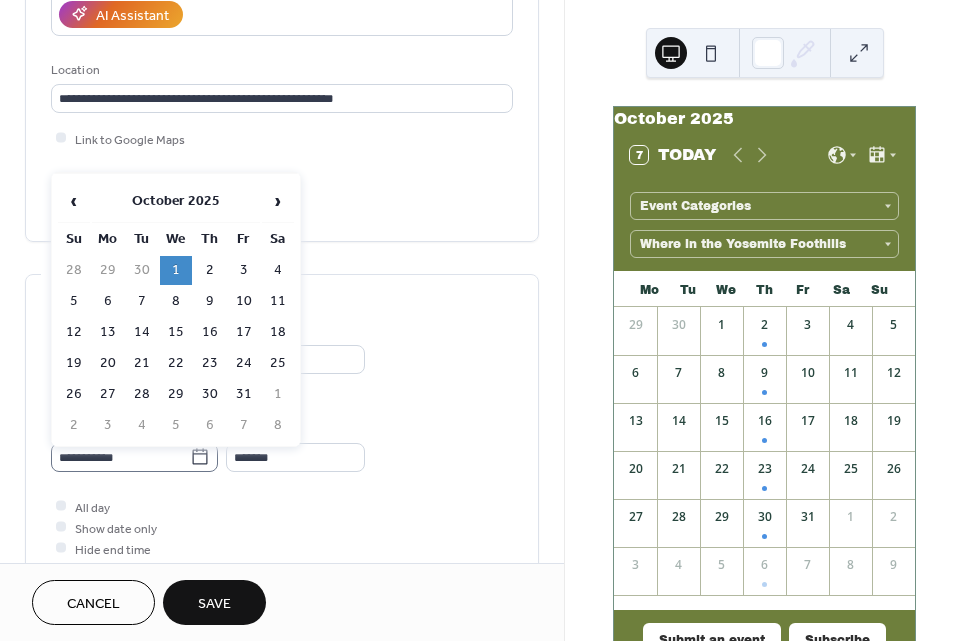 click 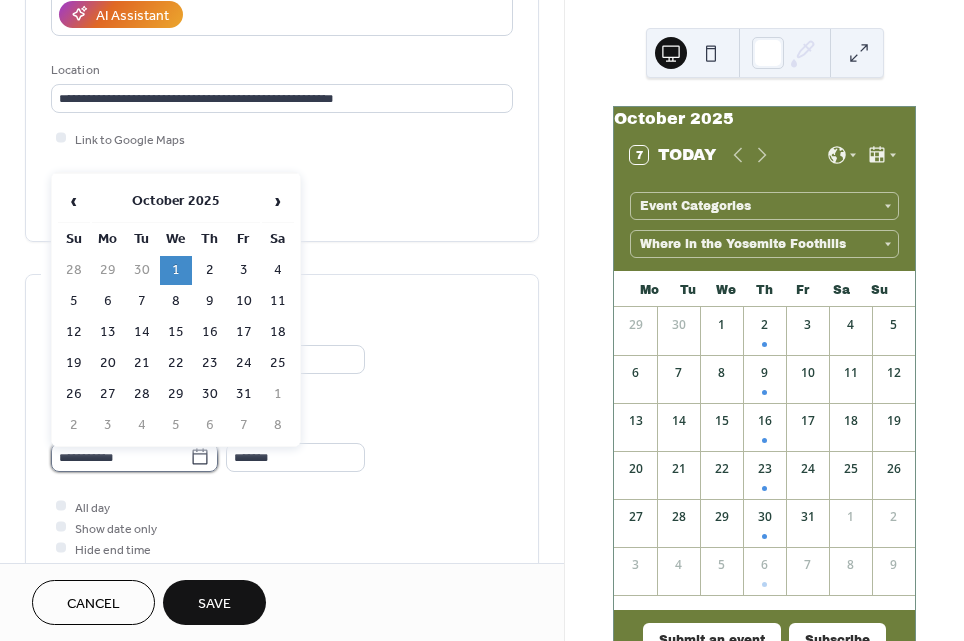 click on "**********" at bounding box center (120, 457) 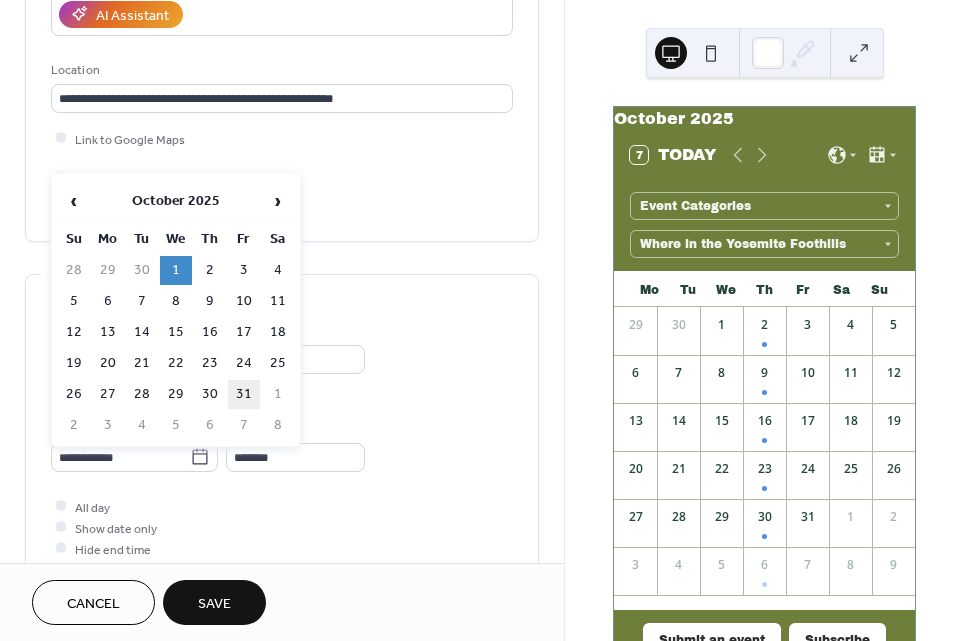 click on "31" at bounding box center [244, 394] 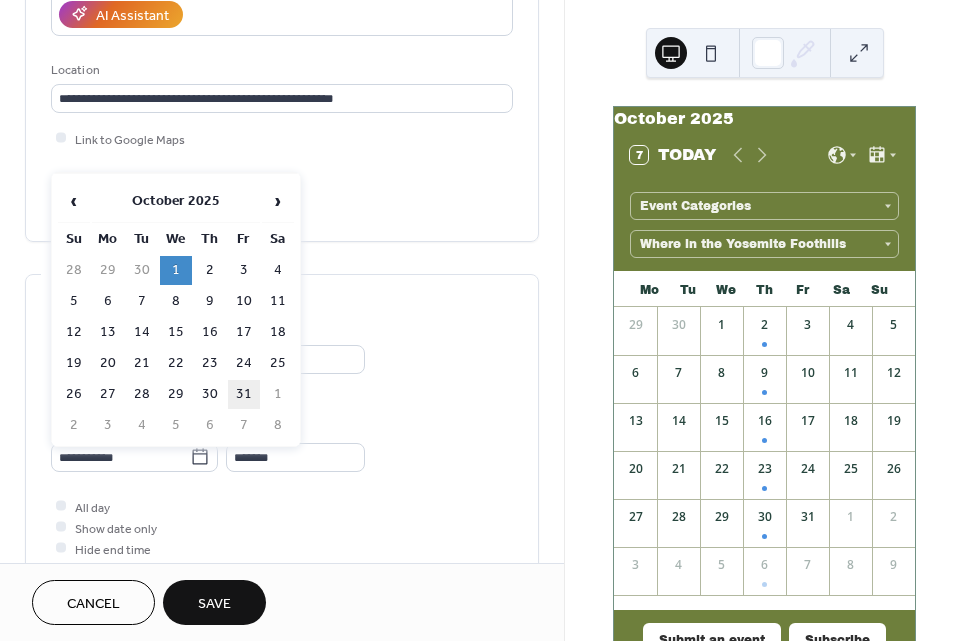 type on "**********" 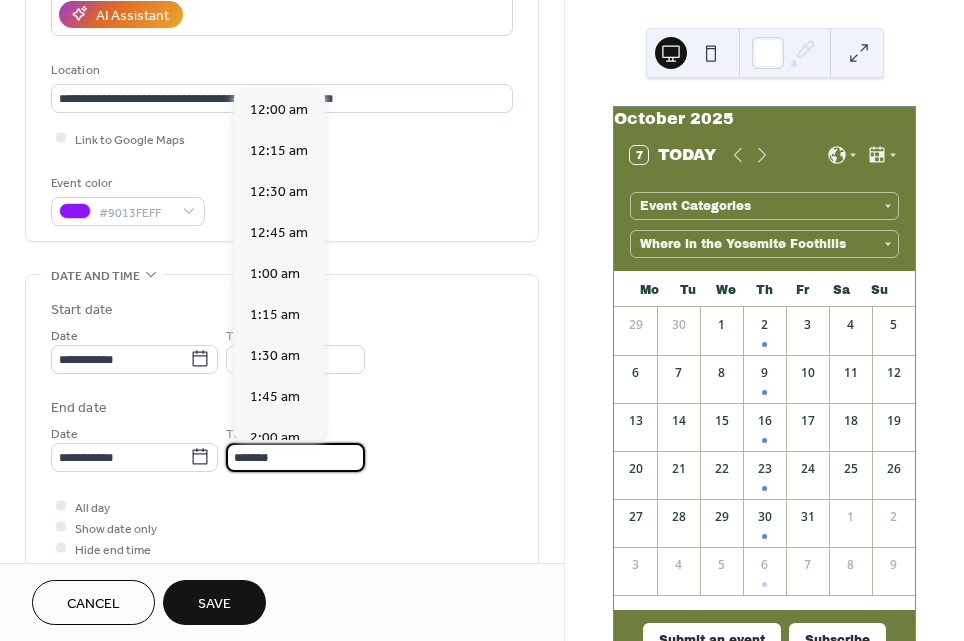 click on "*******" at bounding box center [295, 457] 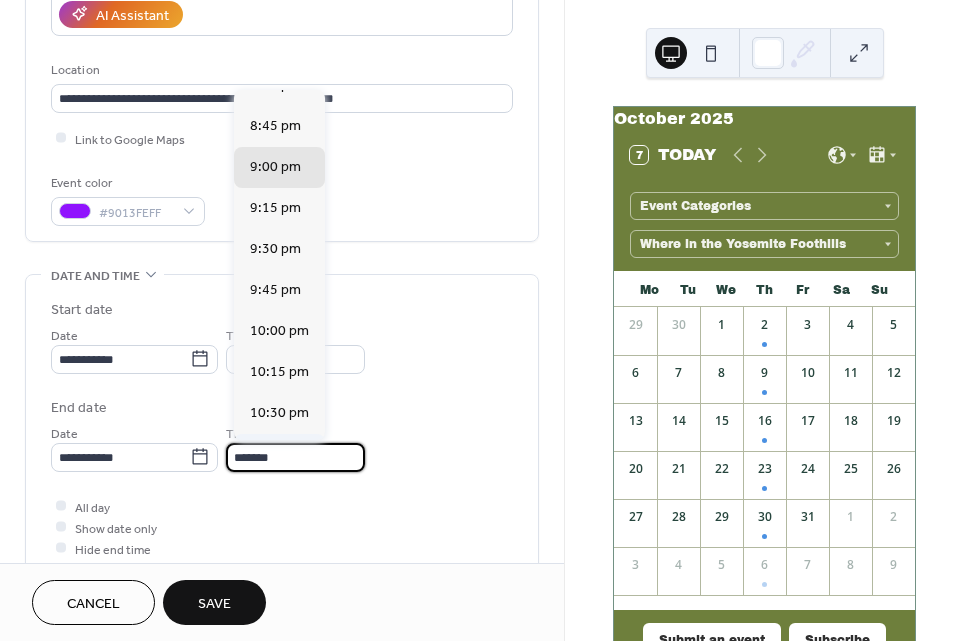 scroll, scrollTop: 3418, scrollLeft: 0, axis: vertical 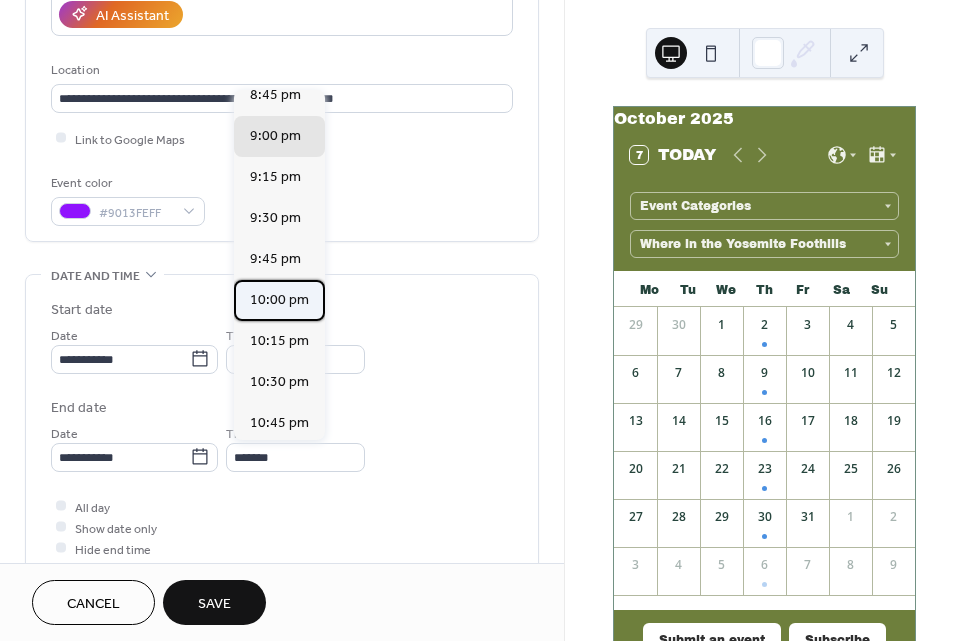click on "10:00 pm" at bounding box center [279, 300] 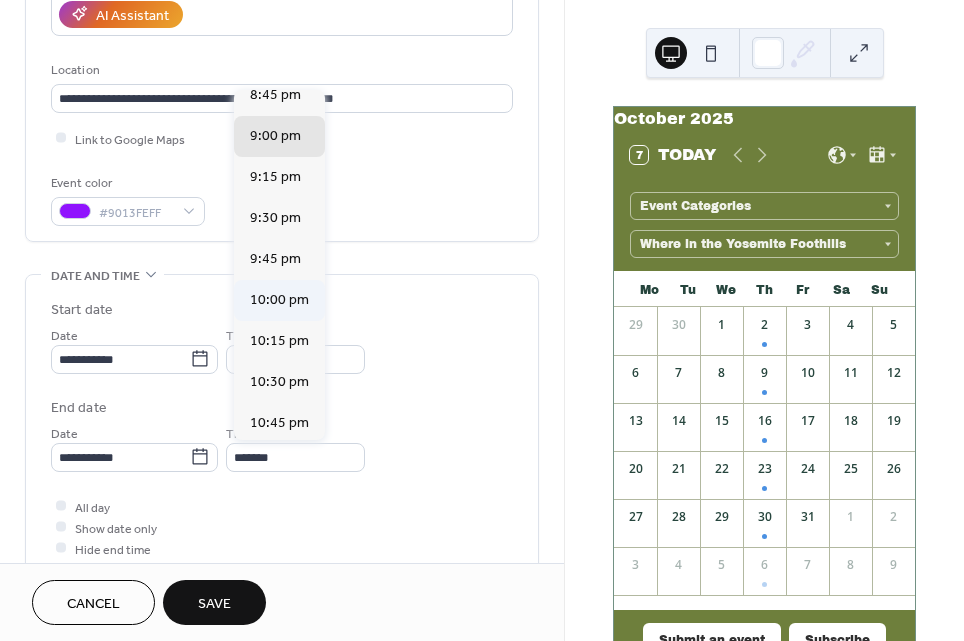 type on "********" 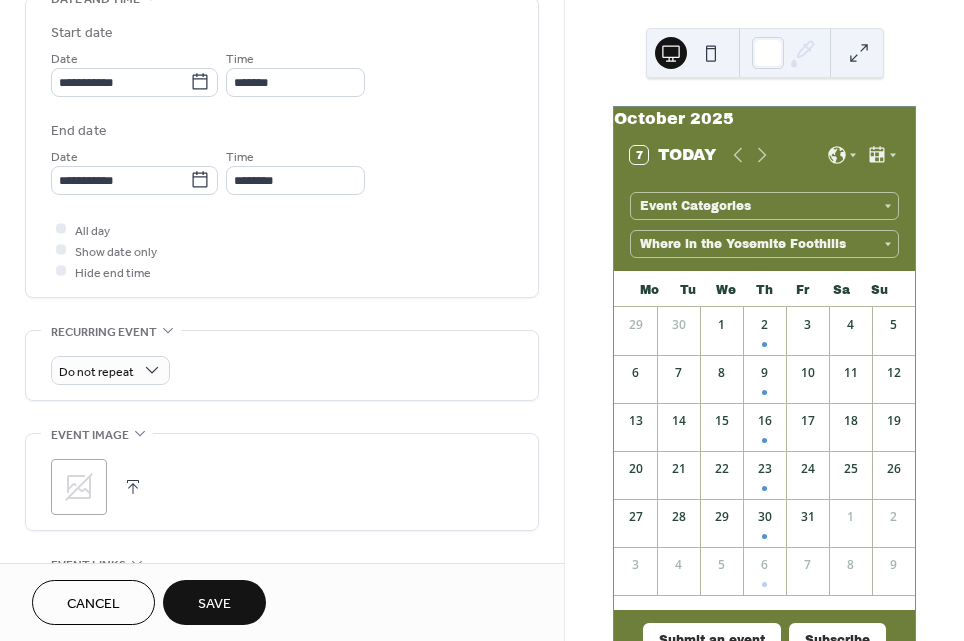 scroll, scrollTop: 658, scrollLeft: 0, axis: vertical 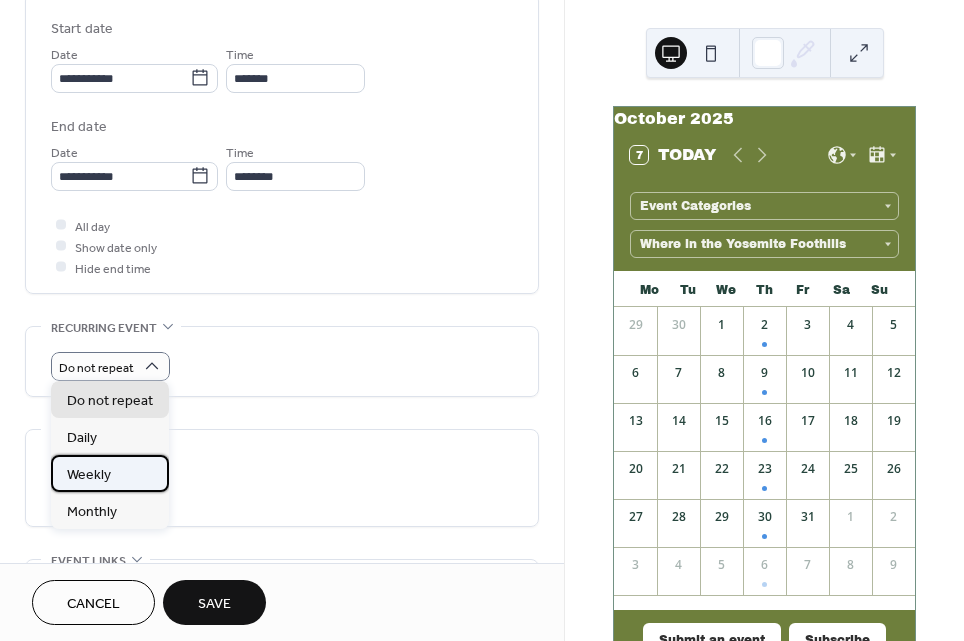 click on "Weekly" at bounding box center (110, 473) 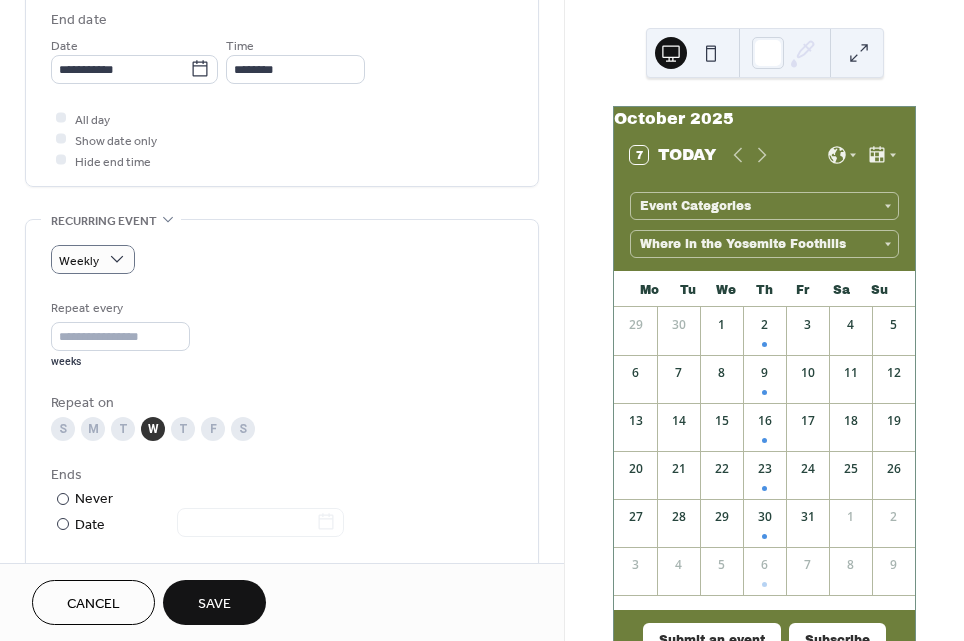 scroll, scrollTop: 768, scrollLeft: 0, axis: vertical 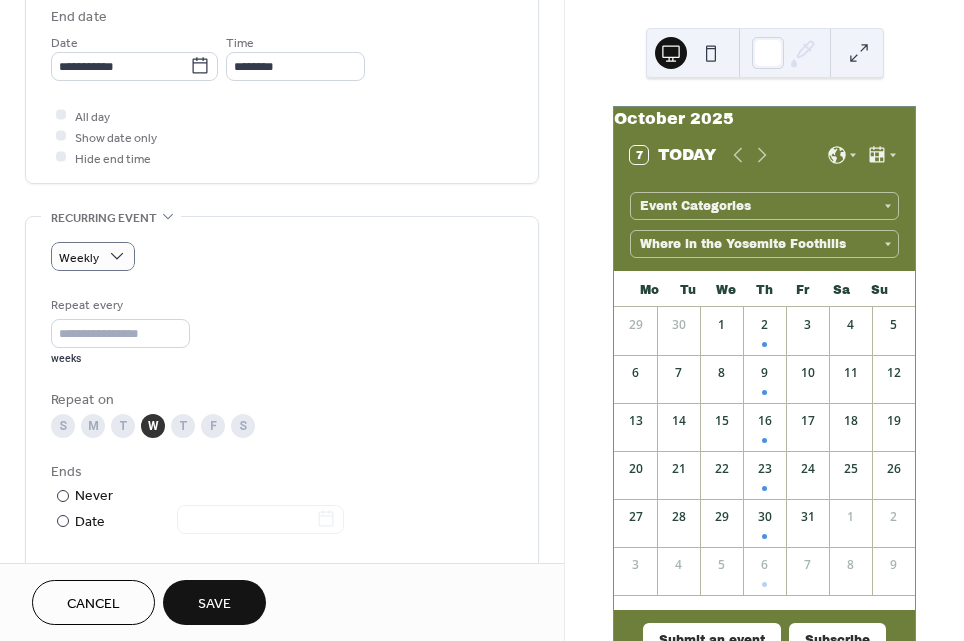 click on "T" at bounding box center [183, 426] 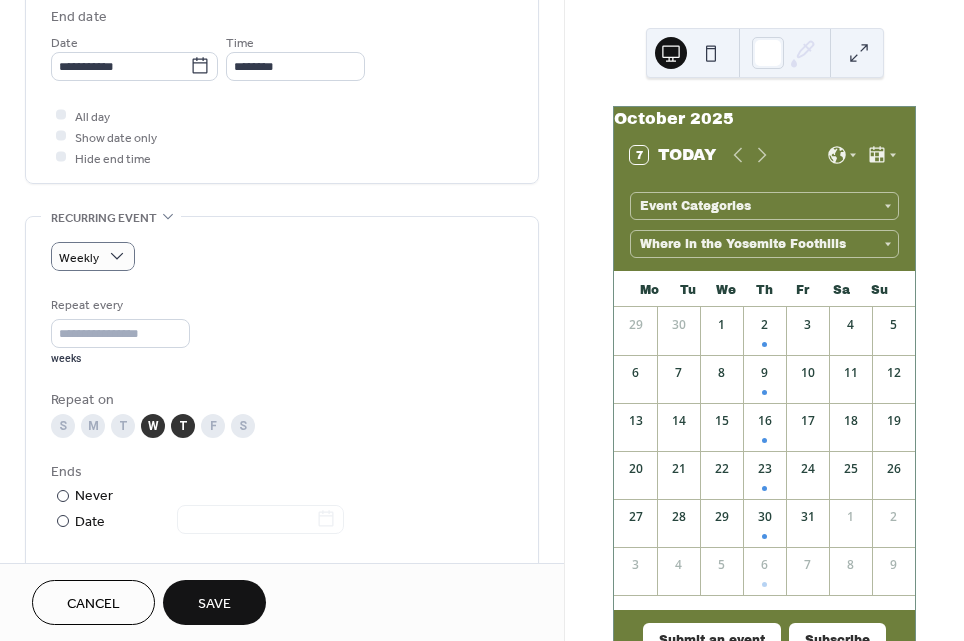 click on "F" at bounding box center (213, 426) 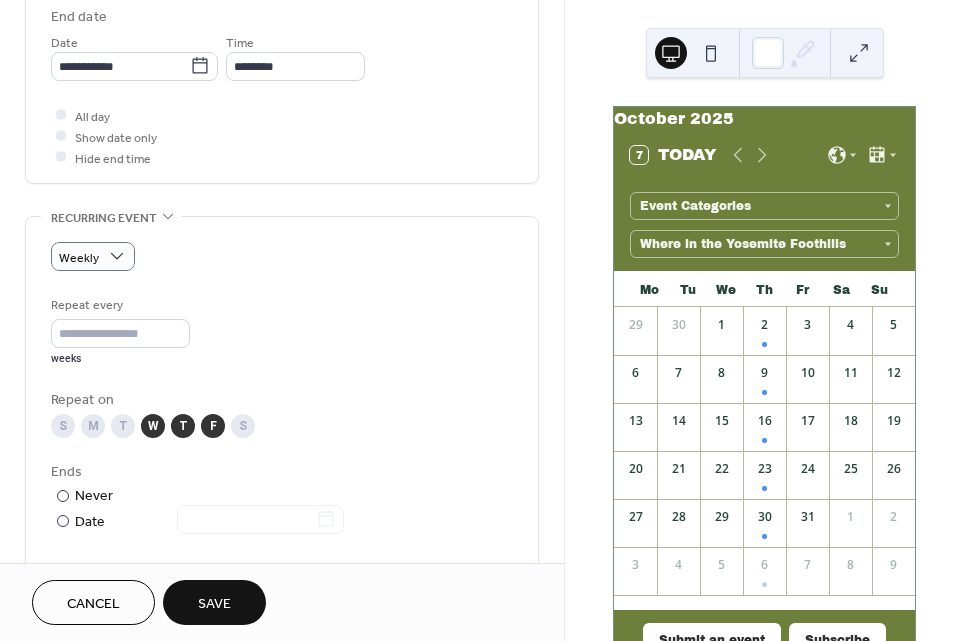 click on "S" at bounding box center [243, 426] 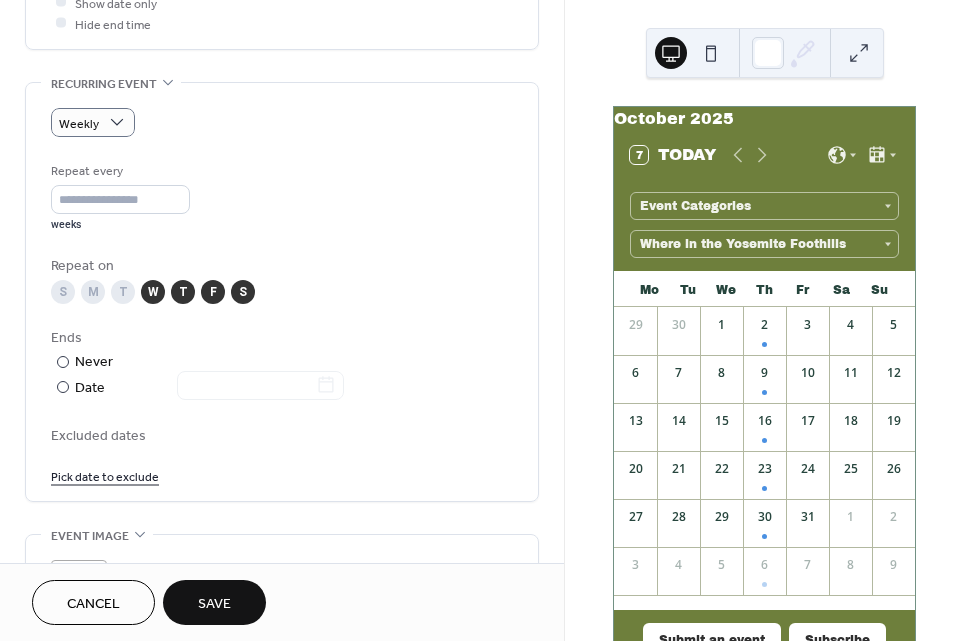 scroll, scrollTop: 933, scrollLeft: 0, axis: vertical 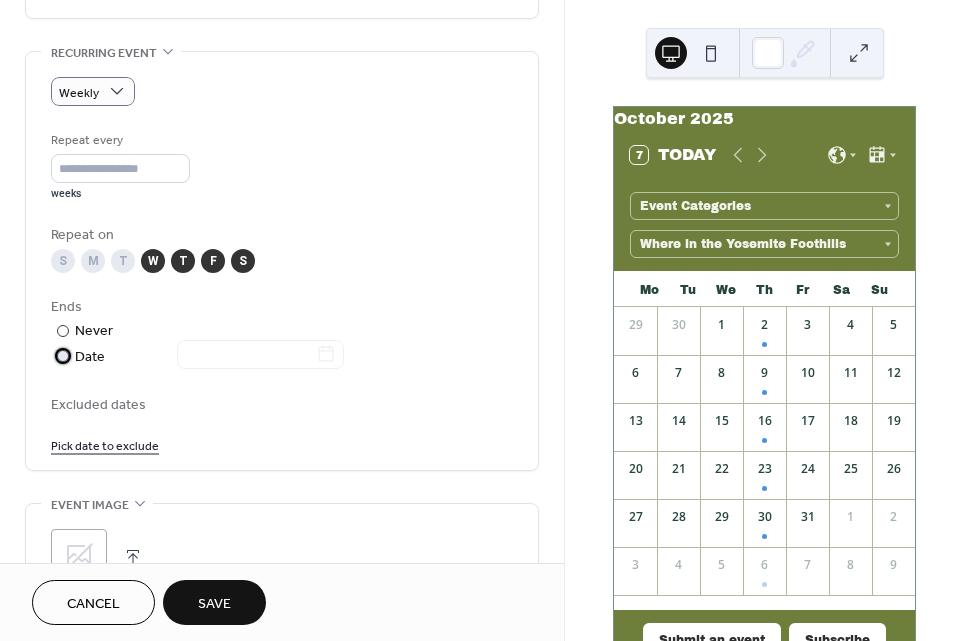 click at bounding box center (63, 356) 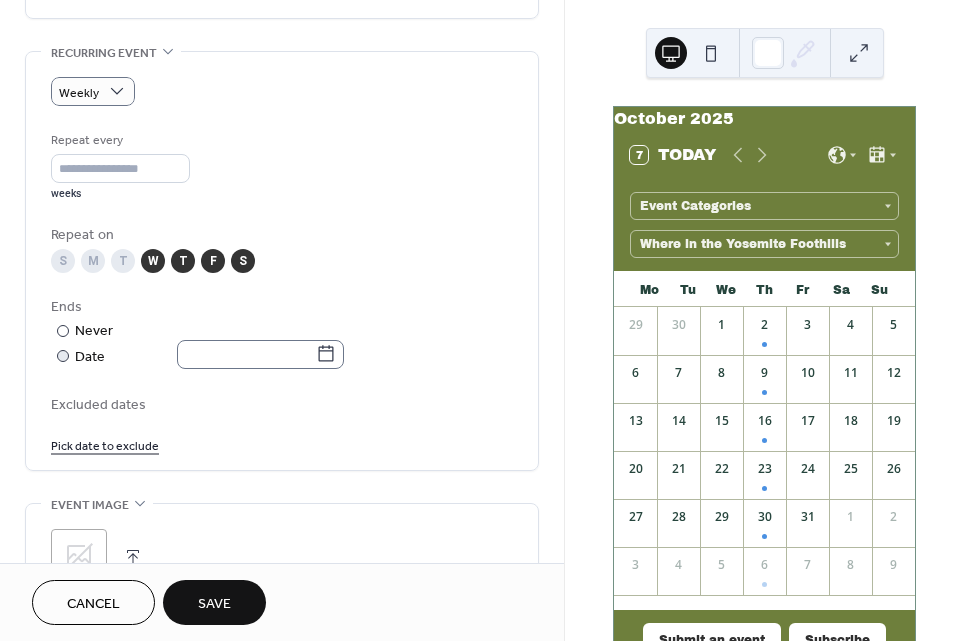 click 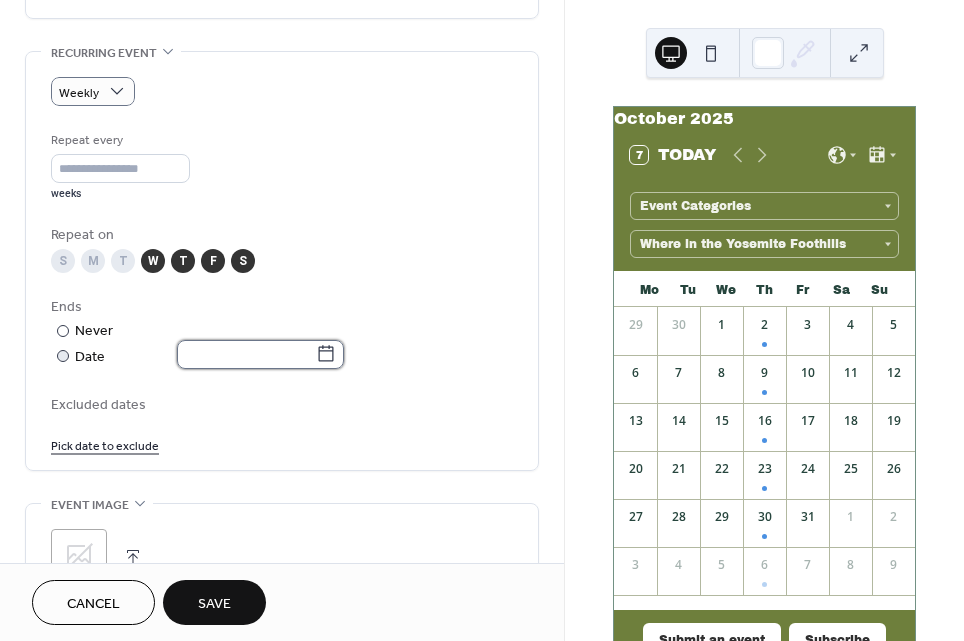 click at bounding box center (246, 354) 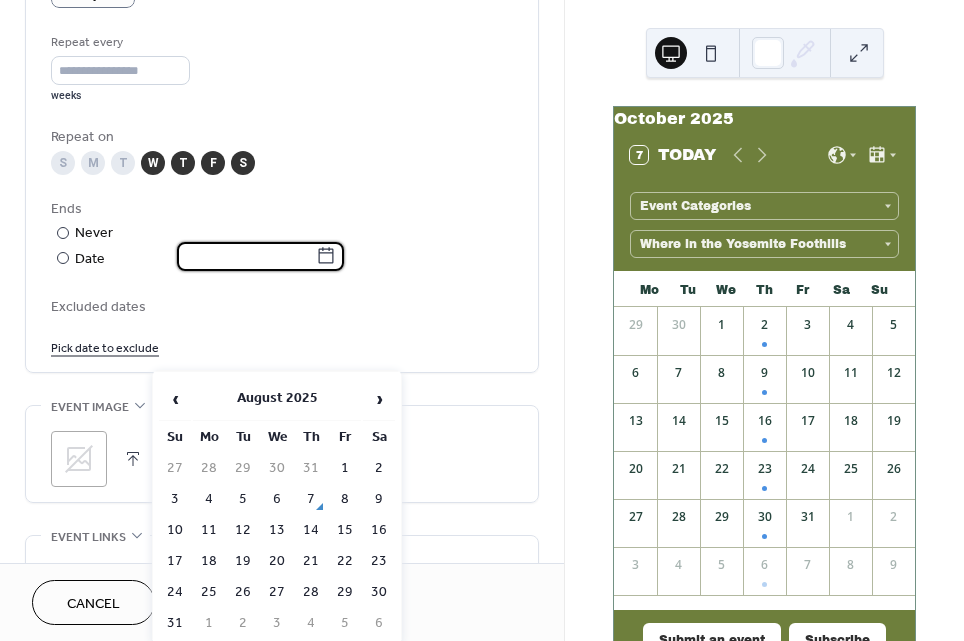 scroll, scrollTop: 1034, scrollLeft: 0, axis: vertical 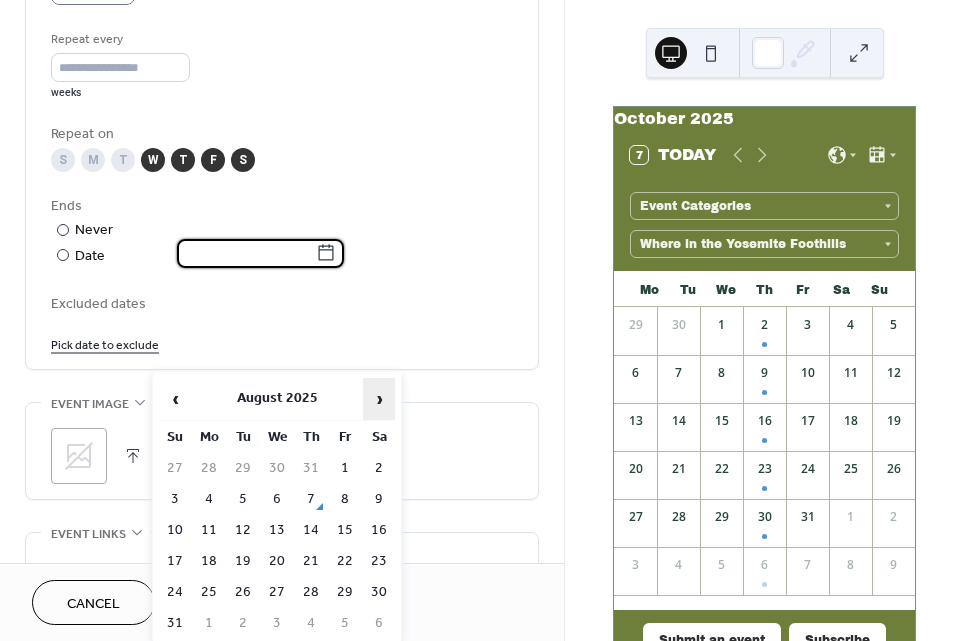 click on "›" at bounding box center [379, 399] 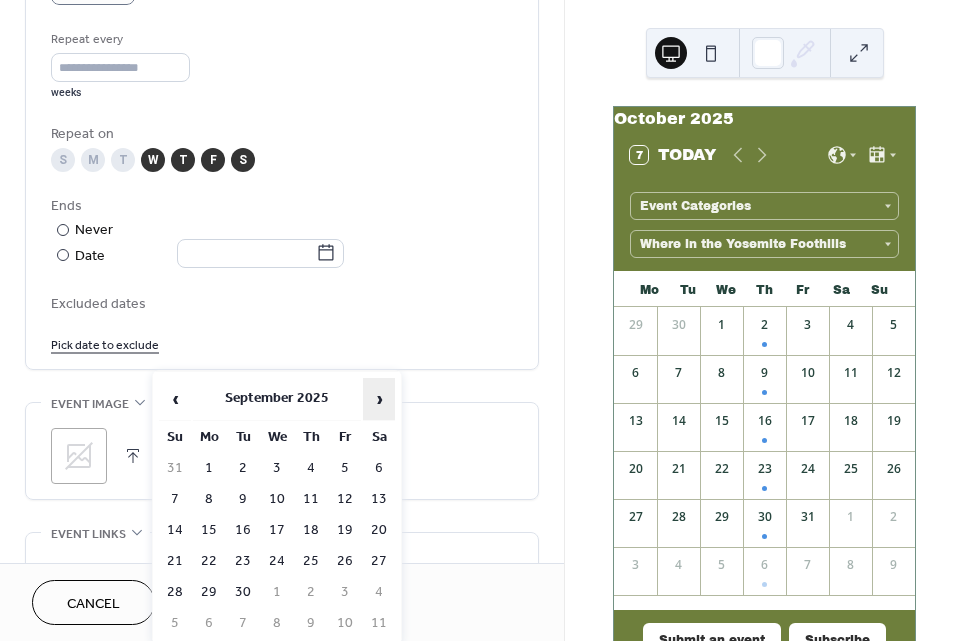 click on "›" at bounding box center [379, 399] 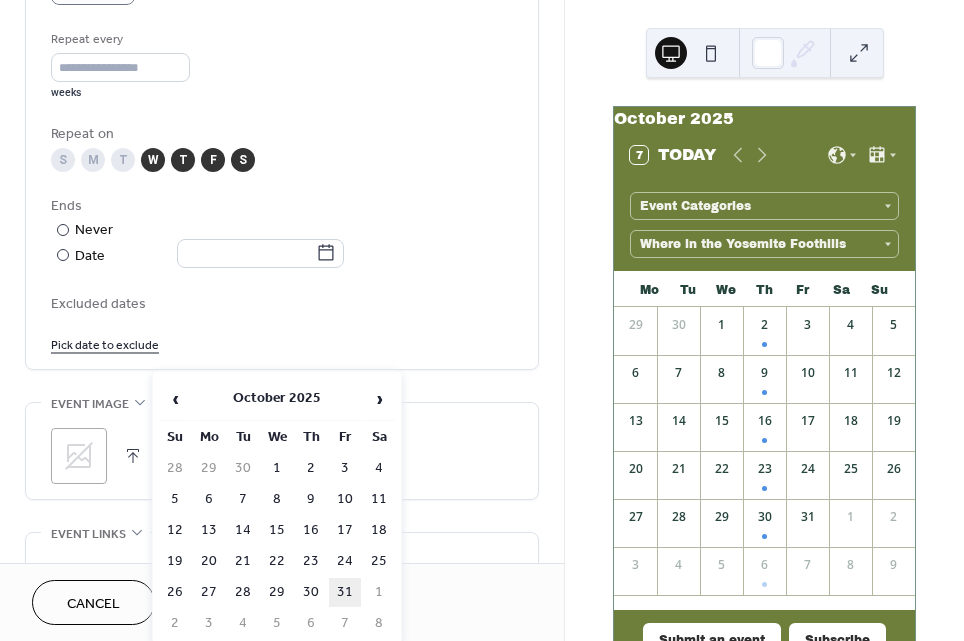 click on "31" at bounding box center [345, 592] 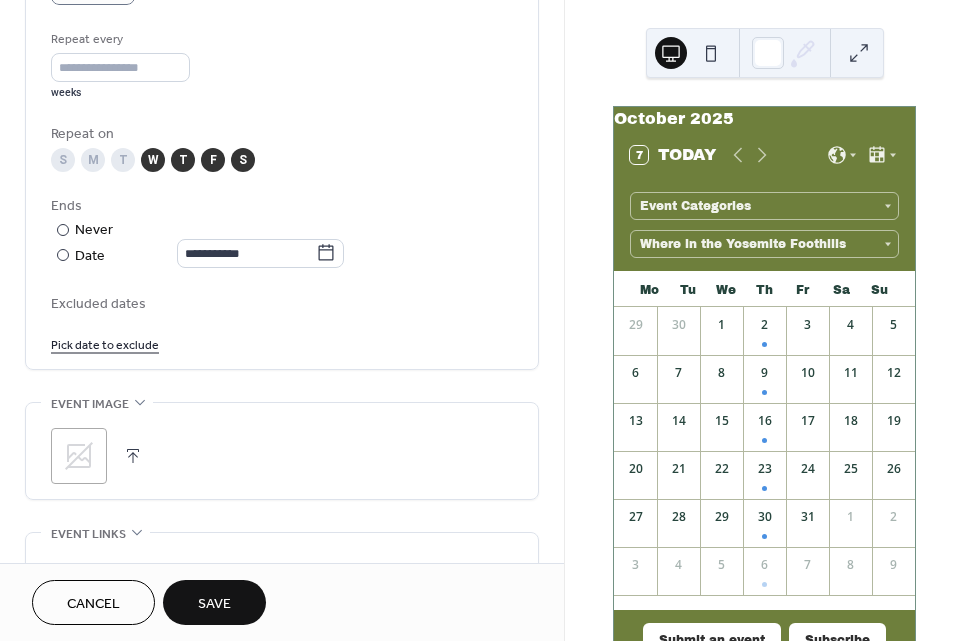 click 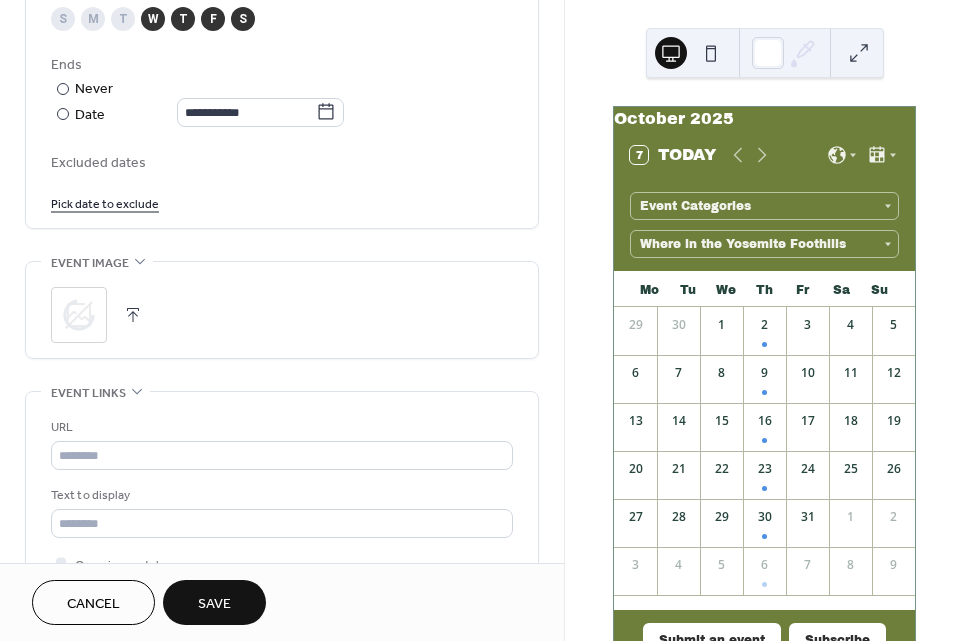 scroll, scrollTop: 1177, scrollLeft: 0, axis: vertical 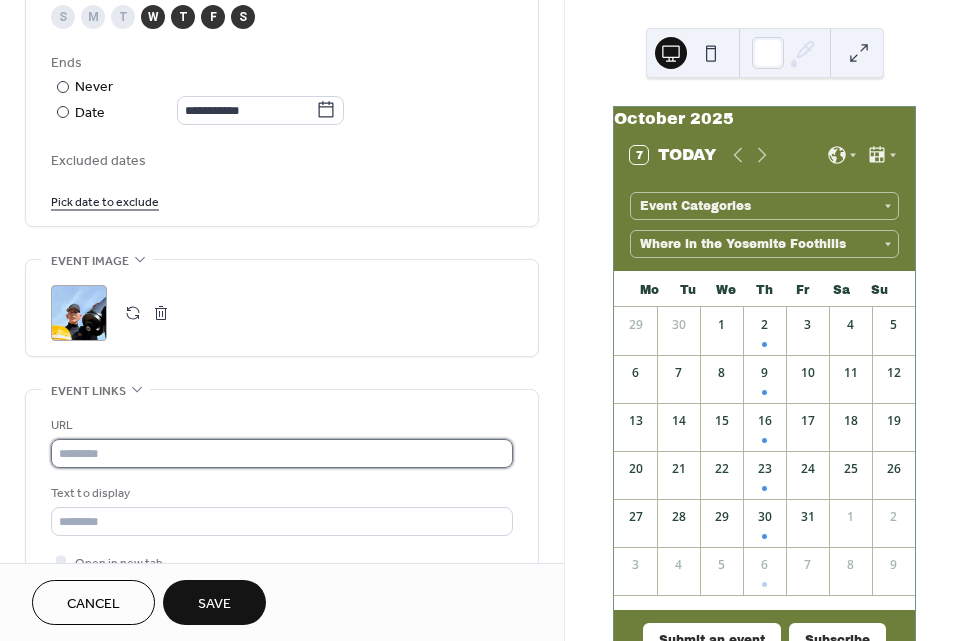 click at bounding box center (282, 453) 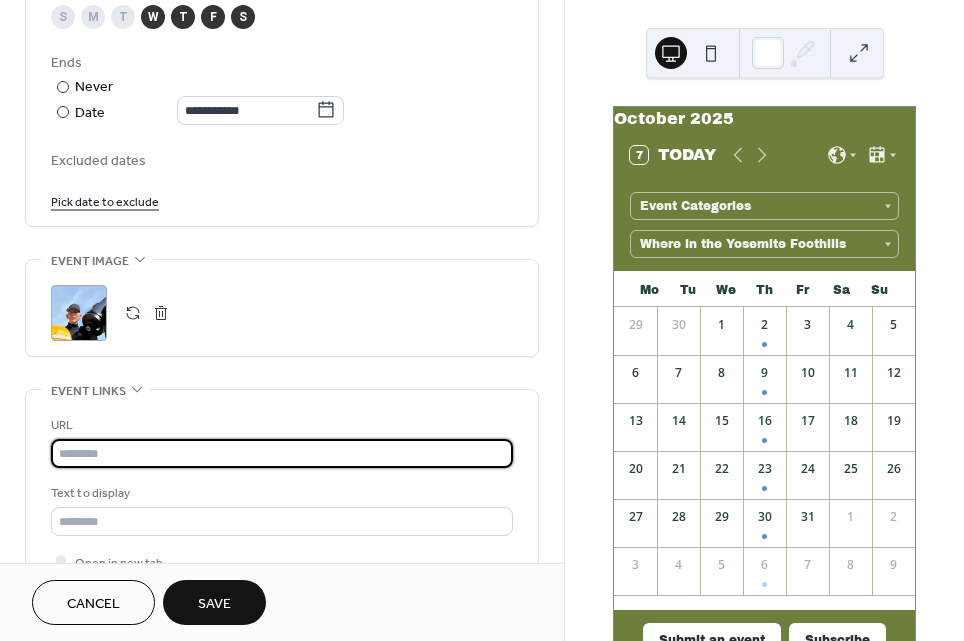 paste on "**********" 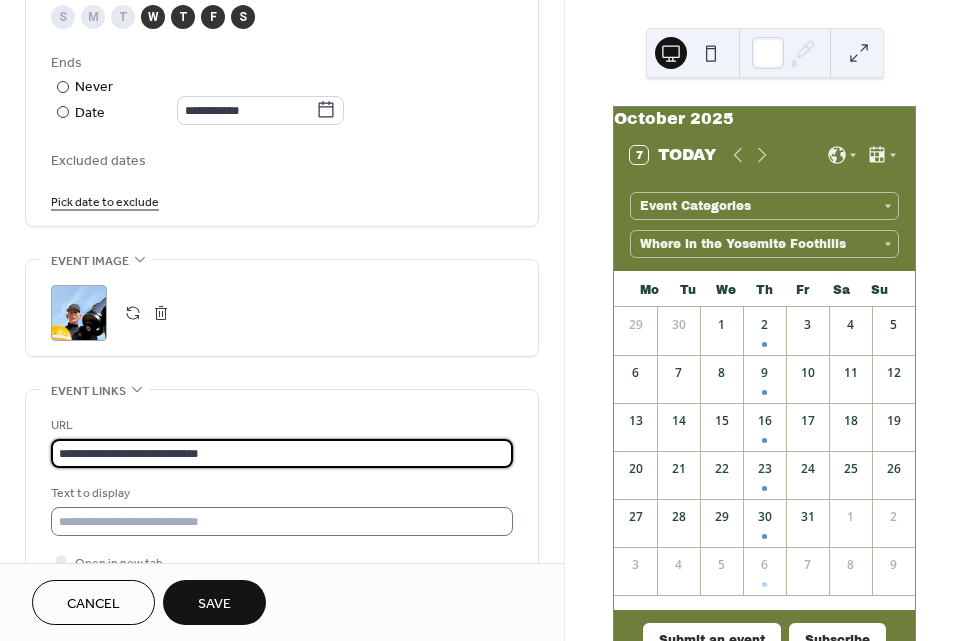 type on "**********" 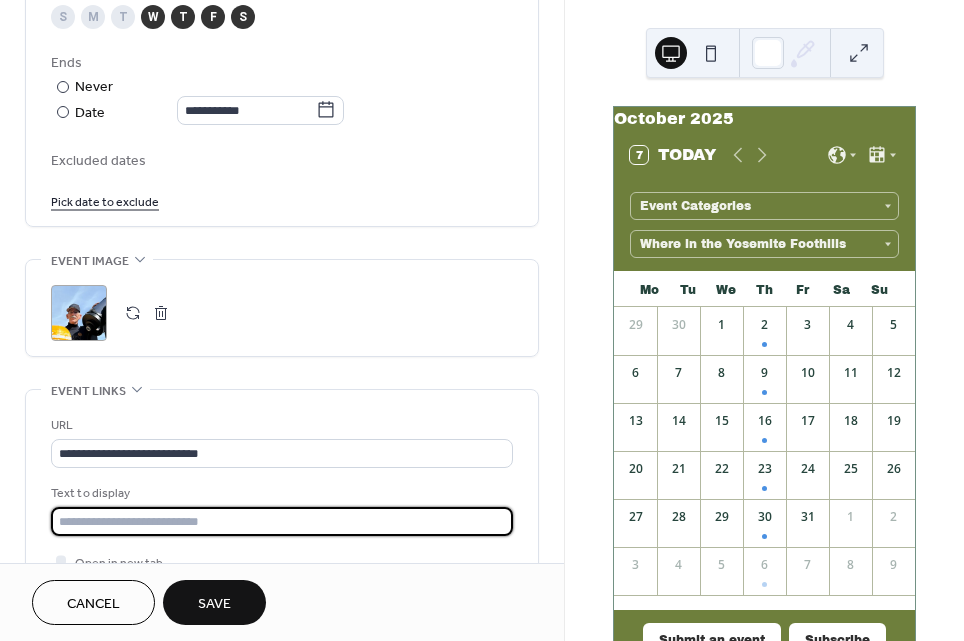 click at bounding box center [282, 521] 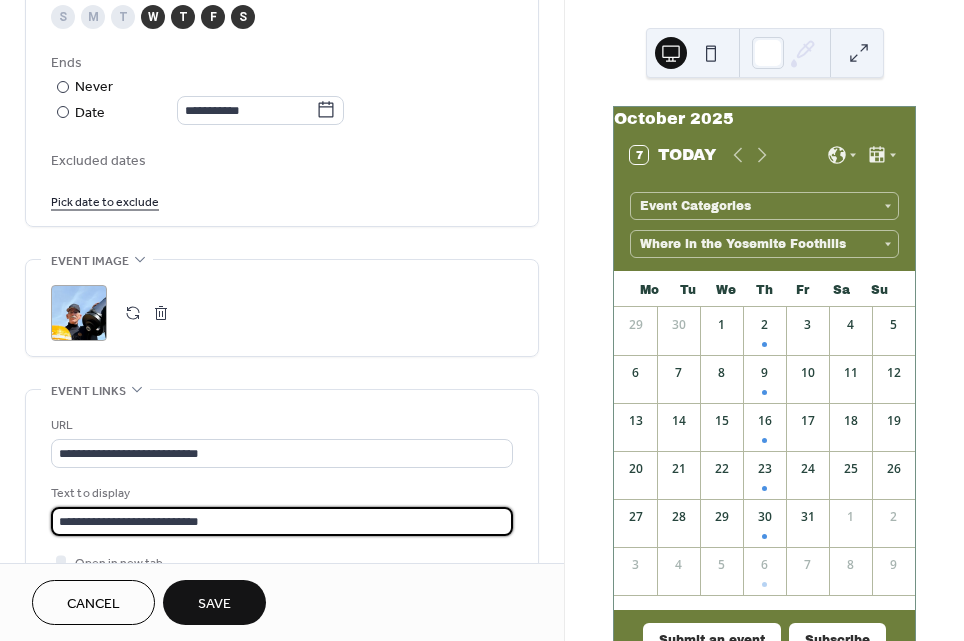 scroll, scrollTop: 0, scrollLeft: 0, axis: both 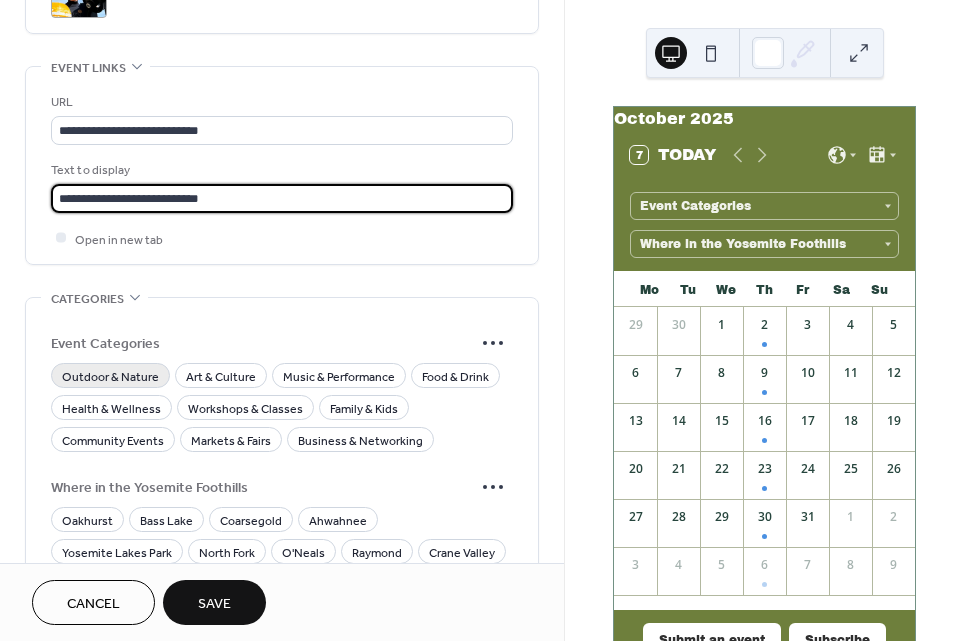 type on "**********" 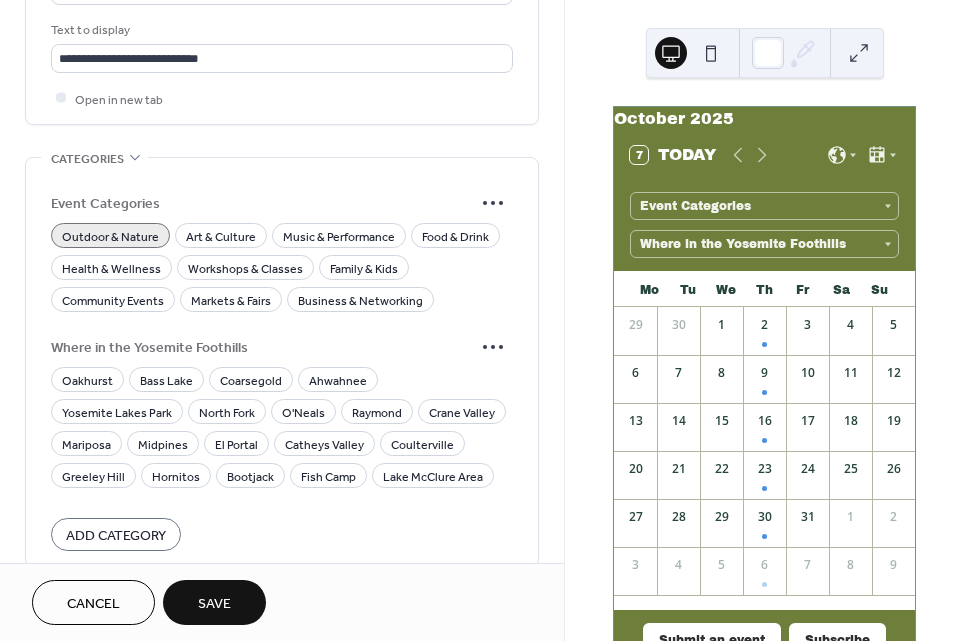 scroll, scrollTop: 1644, scrollLeft: 0, axis: vertical 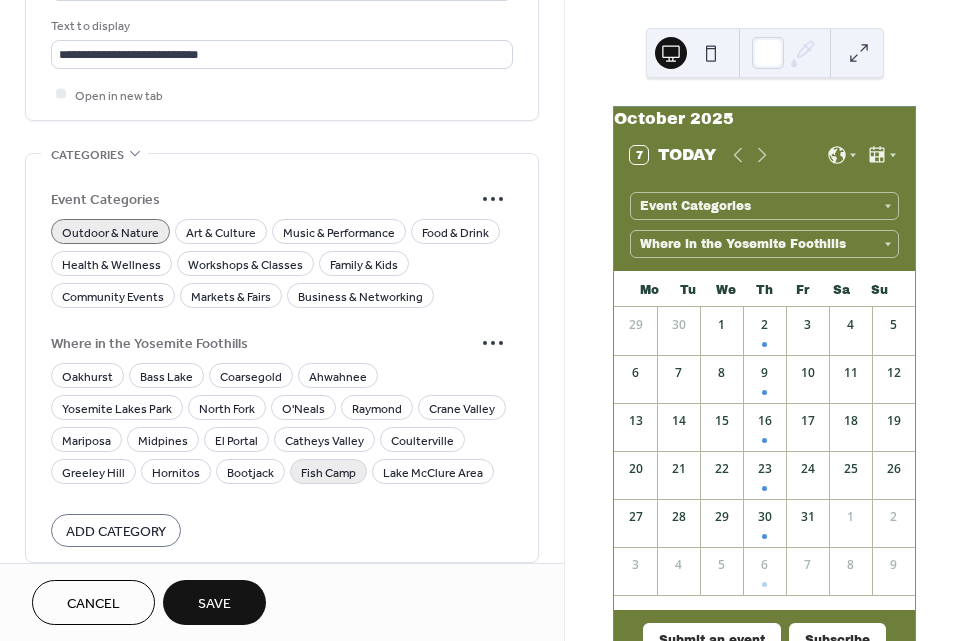 click on "Fish Camp" at bounding box center (328, 472) 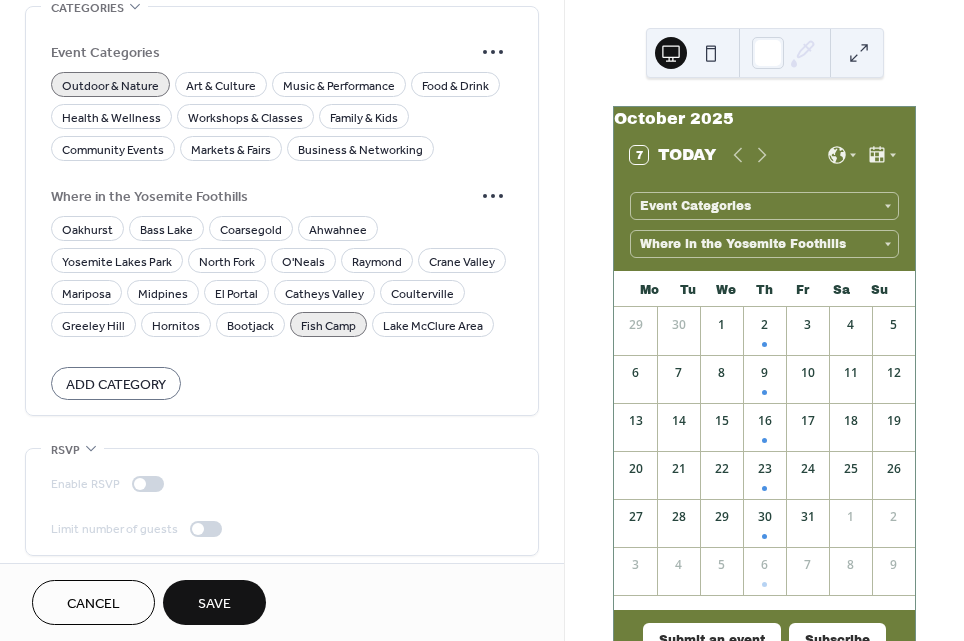 scroll, scrollTop: 1792, scrollLeft: 0, axis: vertical 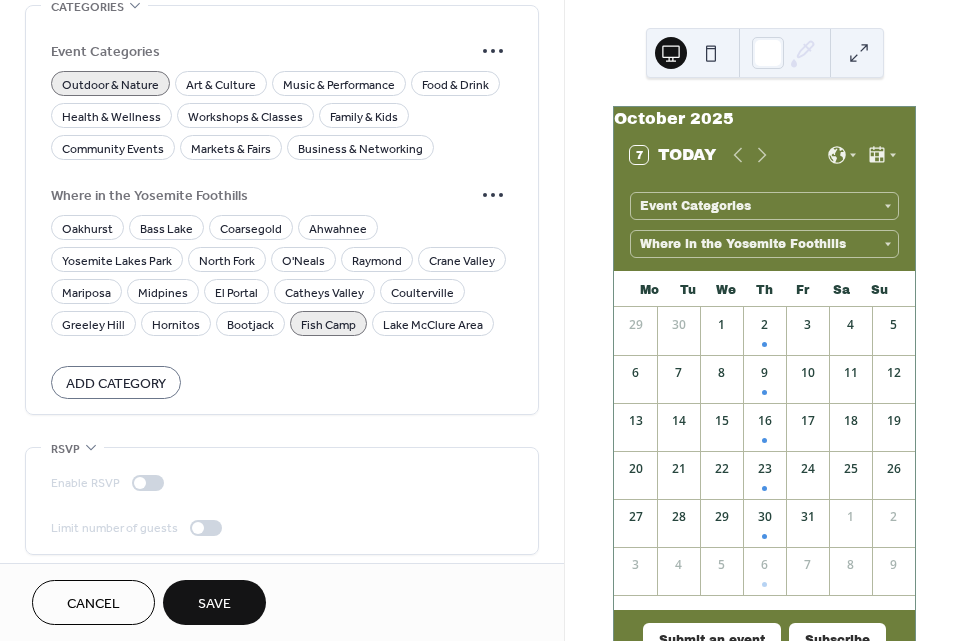 click on "Save" at bounding box center (214, 602) 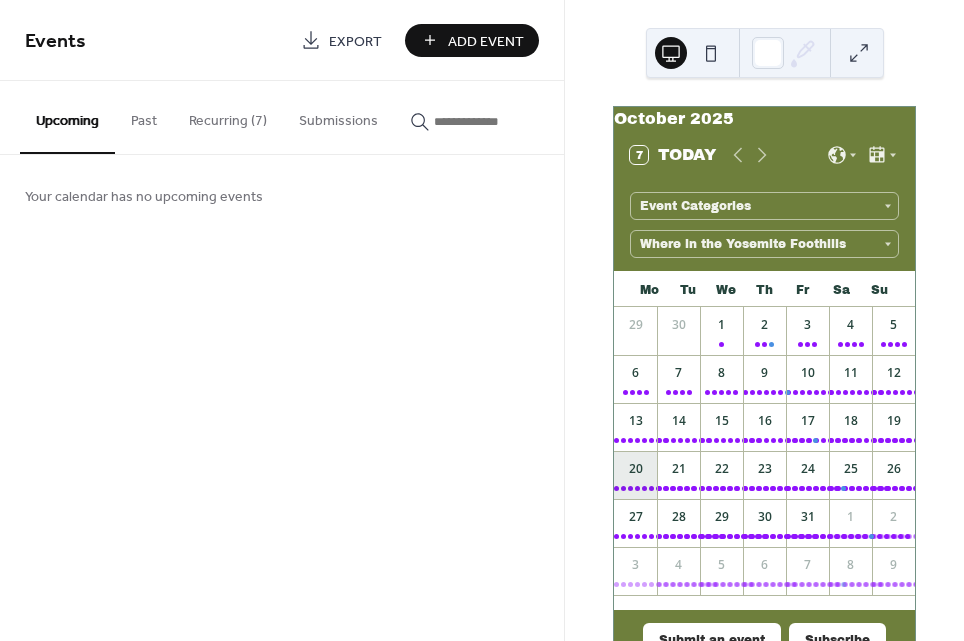click on "20" at bounding box center [635, 475] 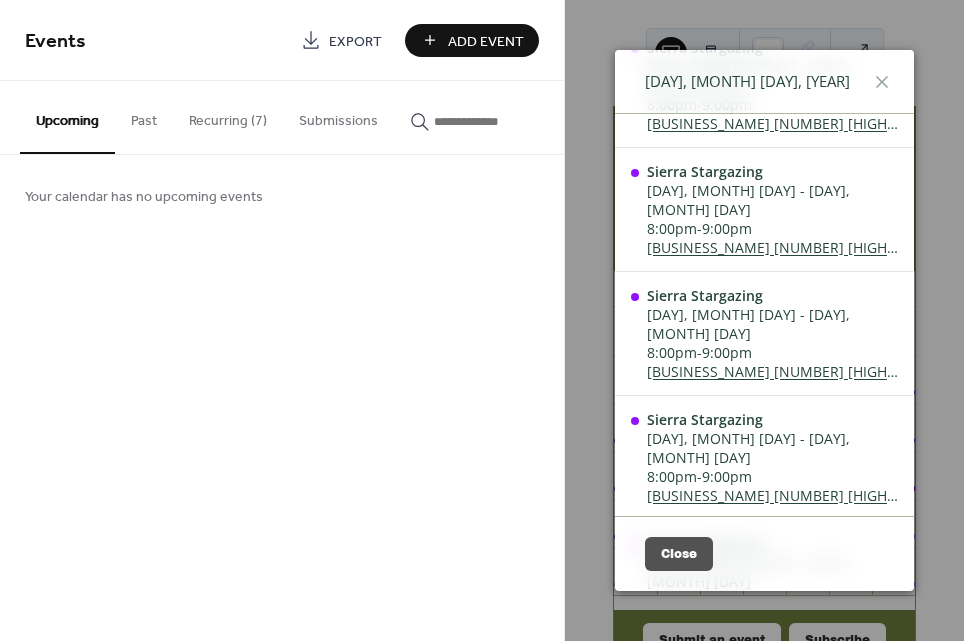 scroll, scrollTop: 845, scrollLeft: 0, axis: vertical 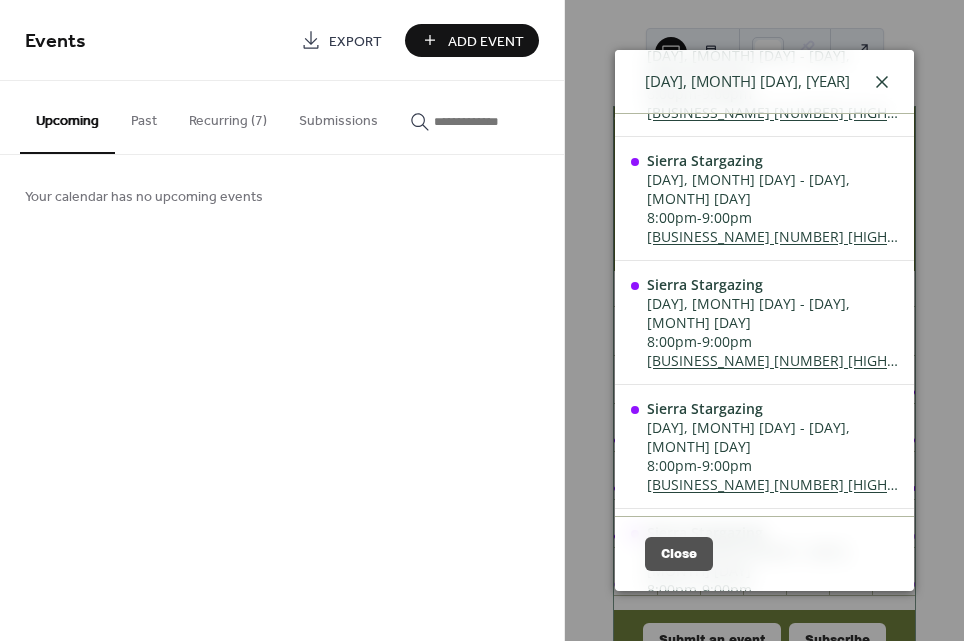 click 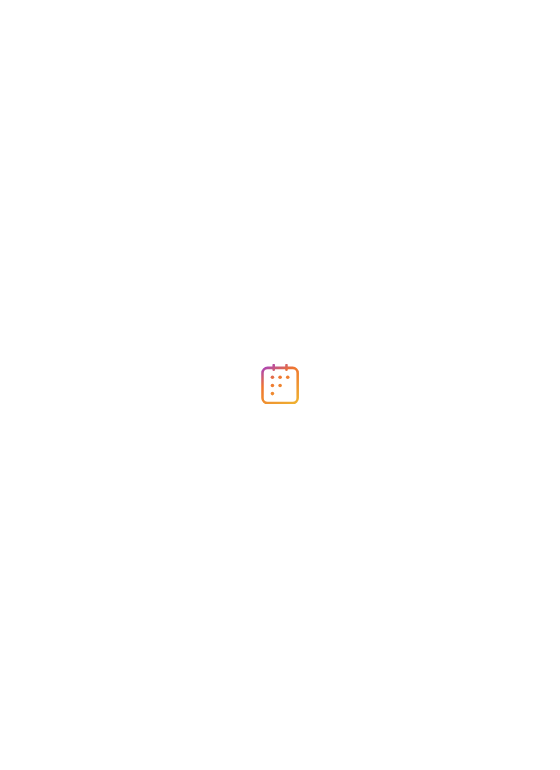 scroll, scrollTop: 0, scrollLeft: 0, axis: both 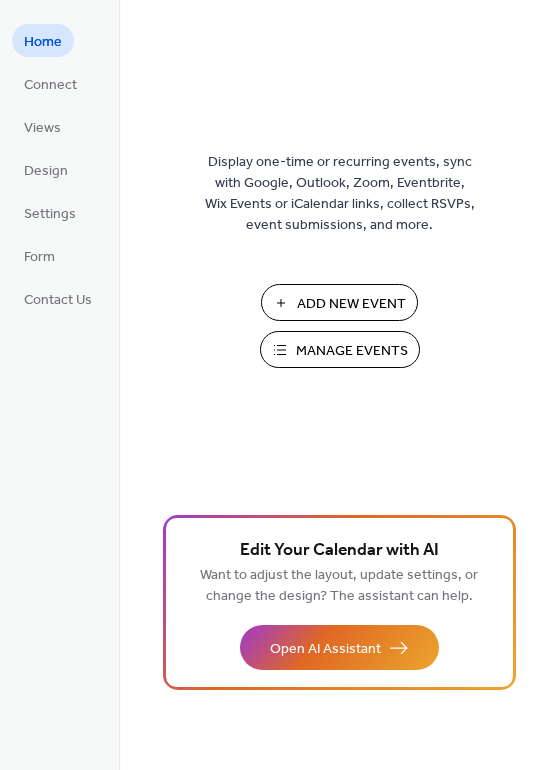 click on "Manage Events" at bounding box center (352, 351) 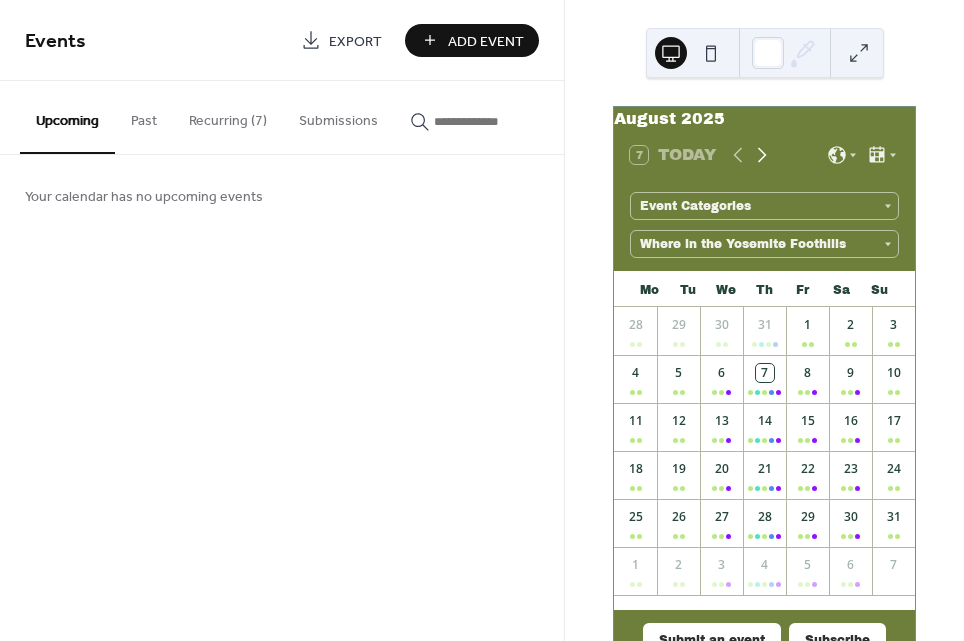 scroll, scrollTop: 0, scrollLeft: 0, axis: both 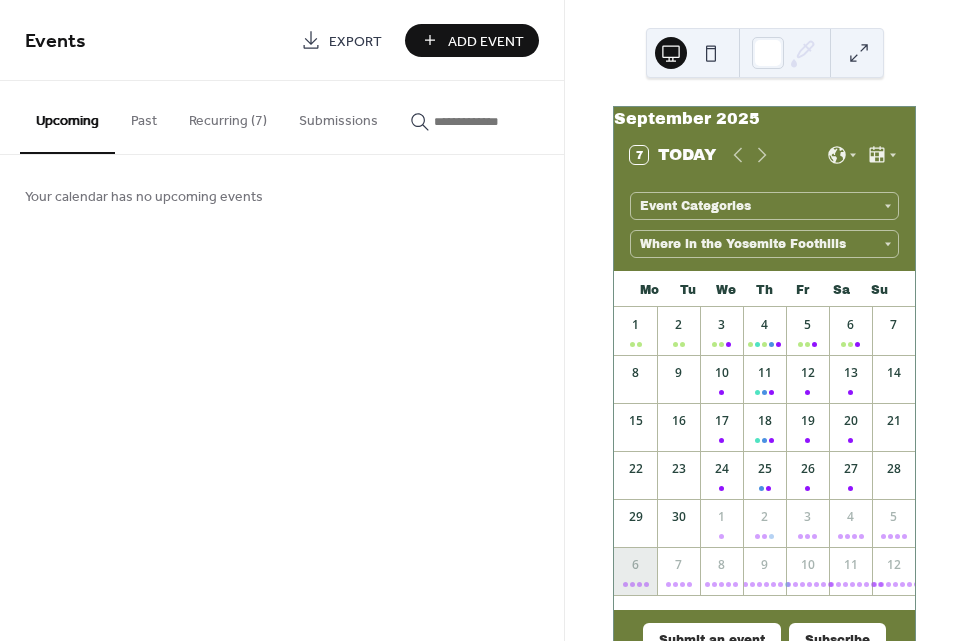 click at bounding box center (636, 584) 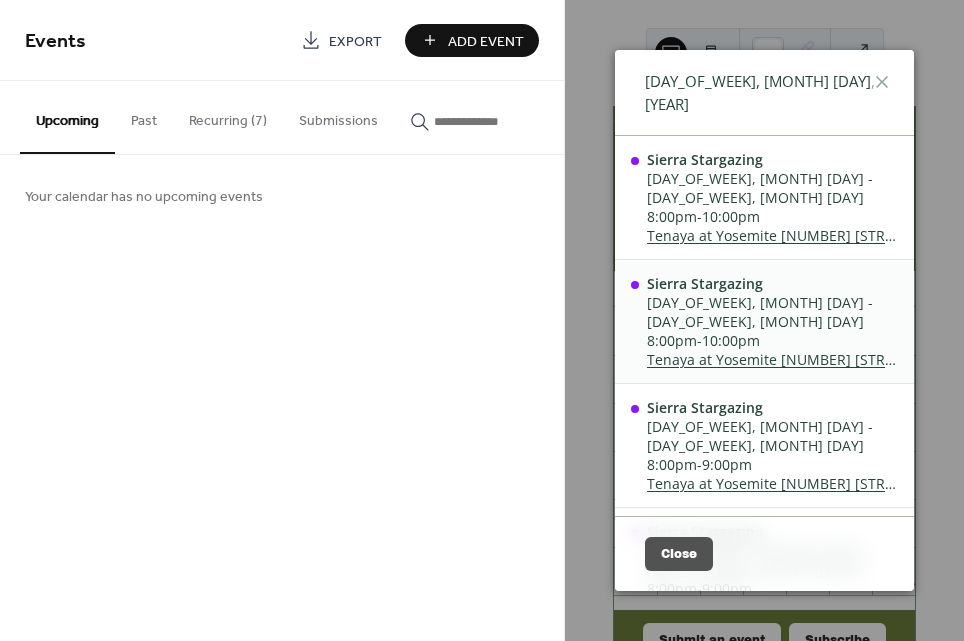 scroll, scrollTop: 12, scrollLeft: 0, axis: vertical 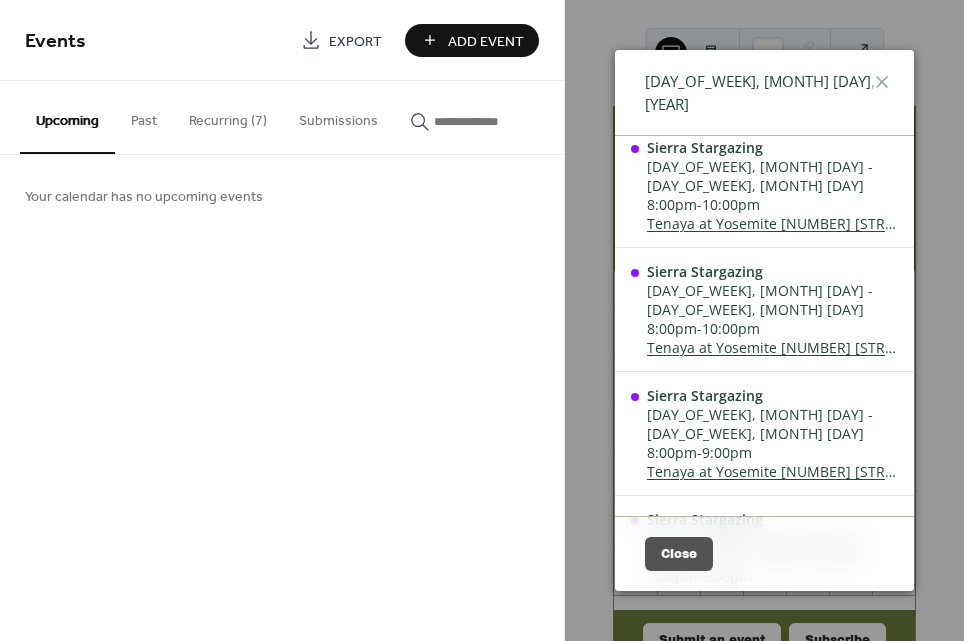 click on "Recurring (7)" at bounding box center [228, 116] 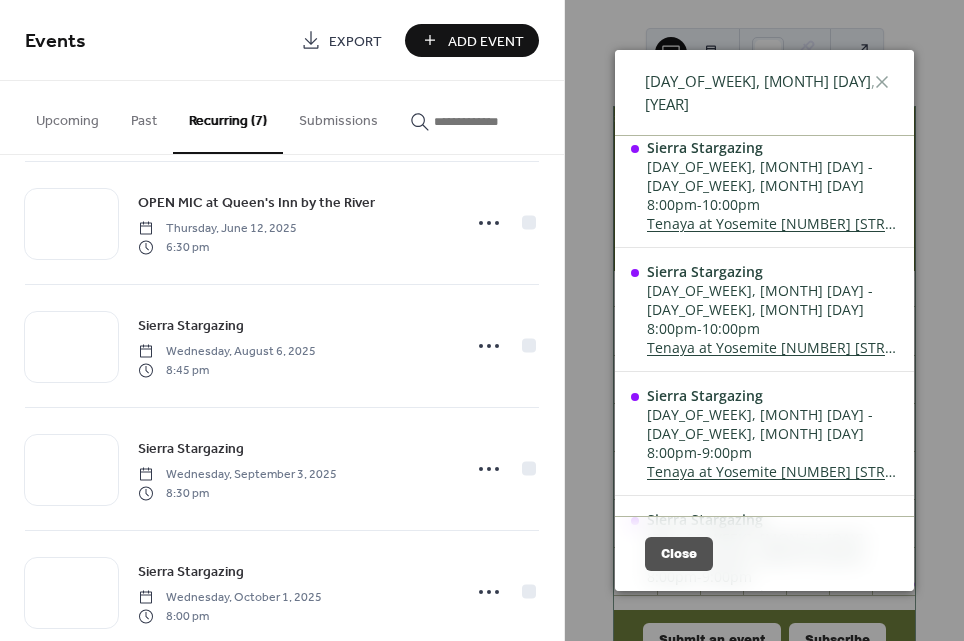 scroll, scrollTop: 435, scrollLeft: 0, axis: vertical 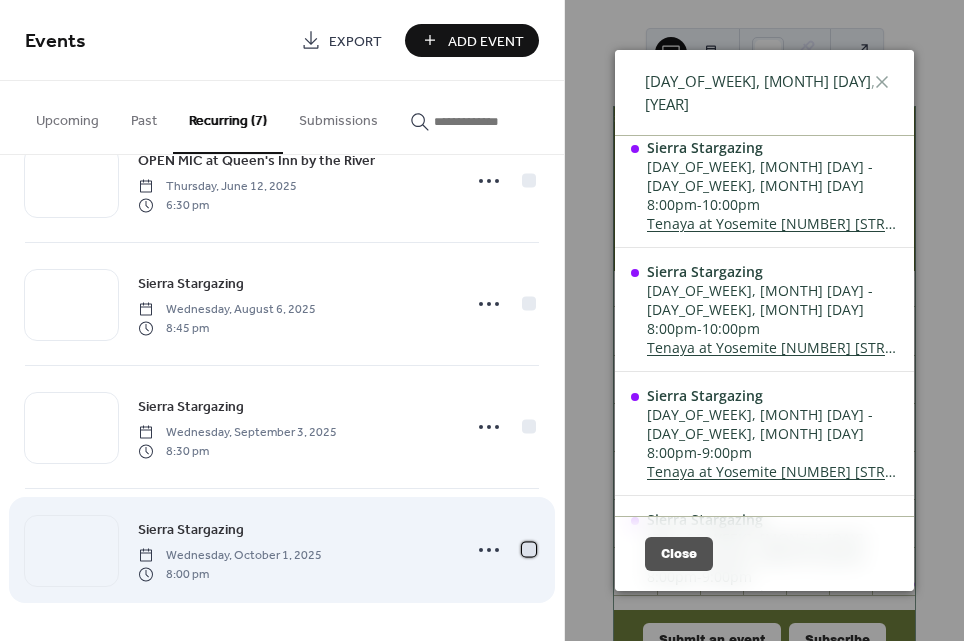 click at bounding box center [529, 549] 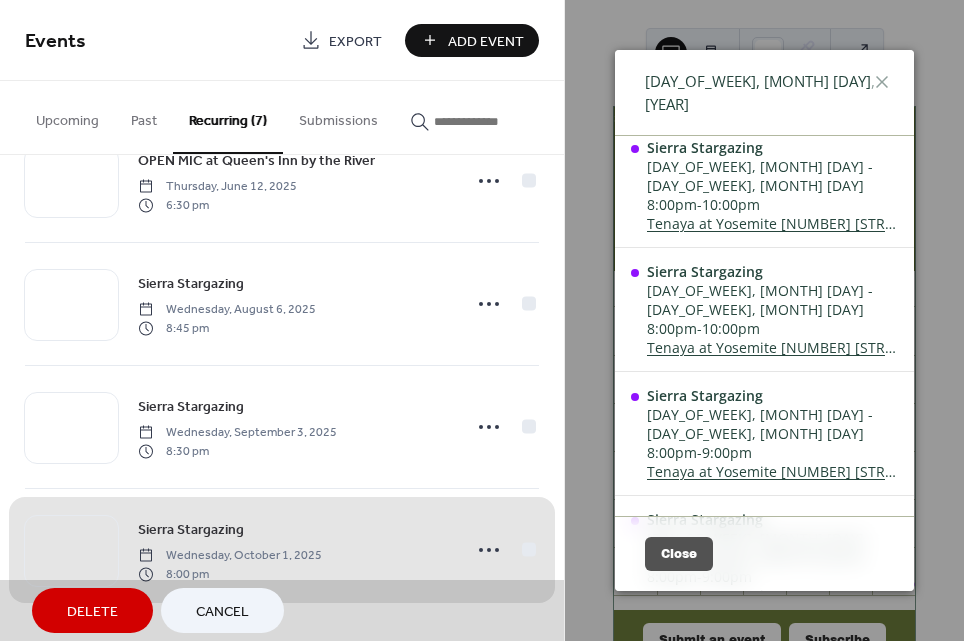 click on "Sierra Stargazing [DAY_OF_WEEK], [MONTH] [DAY], [YEAR] [TIME]" at bounding box center (282, 549) 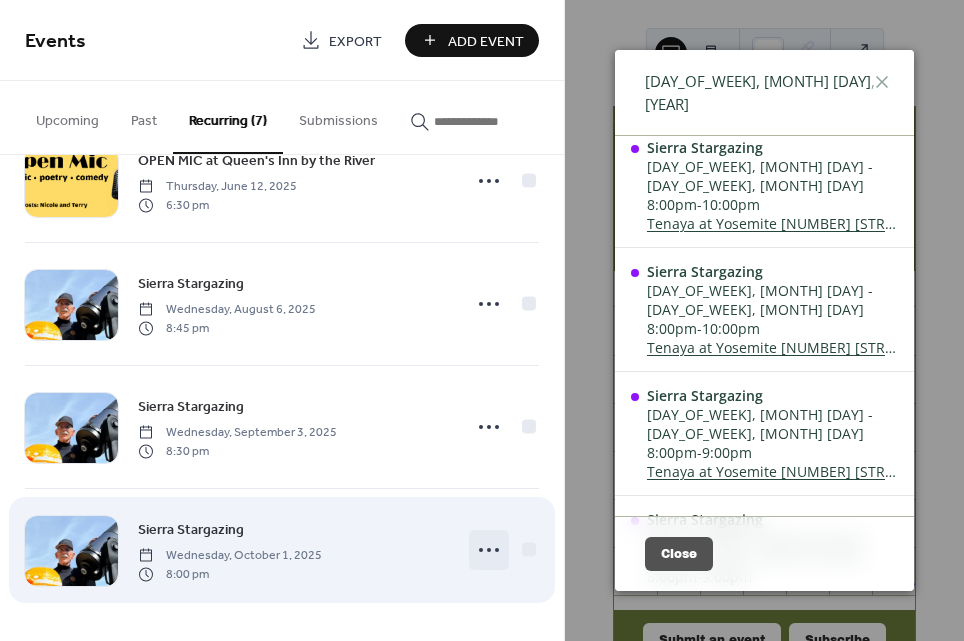 click 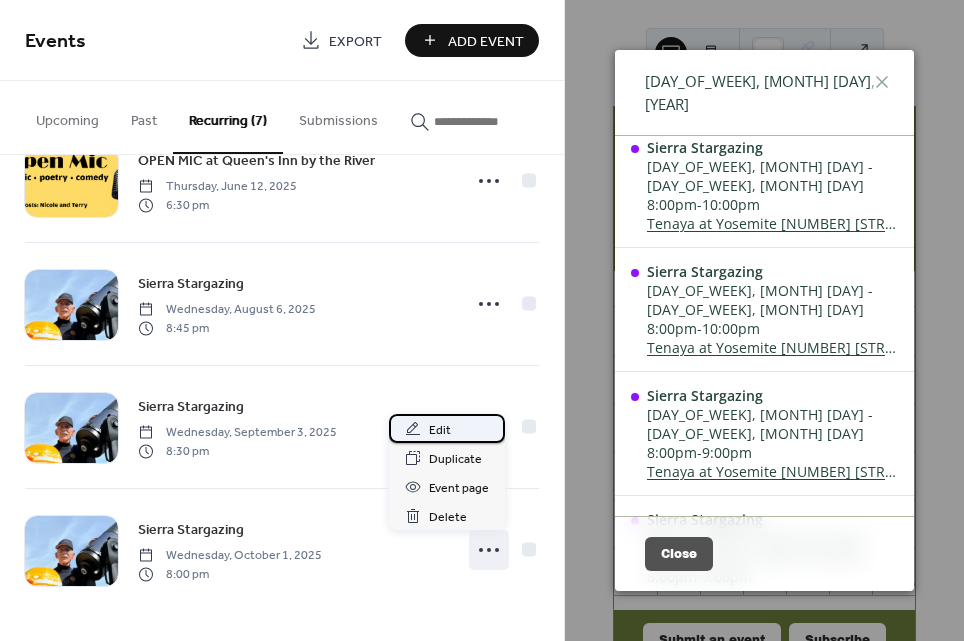 click on "Edit" at bounding box center [440, 430] 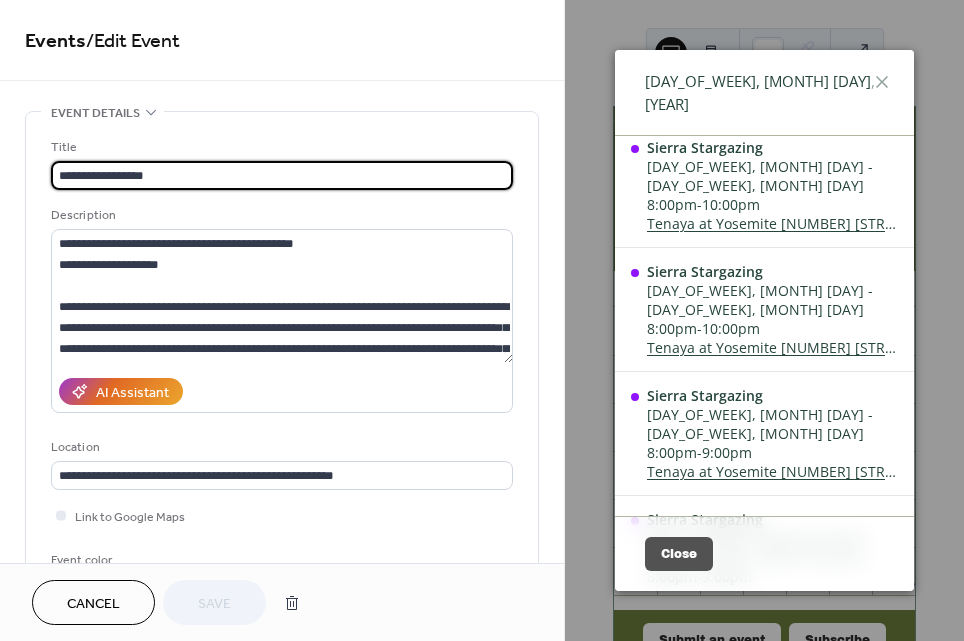 type on "**********" 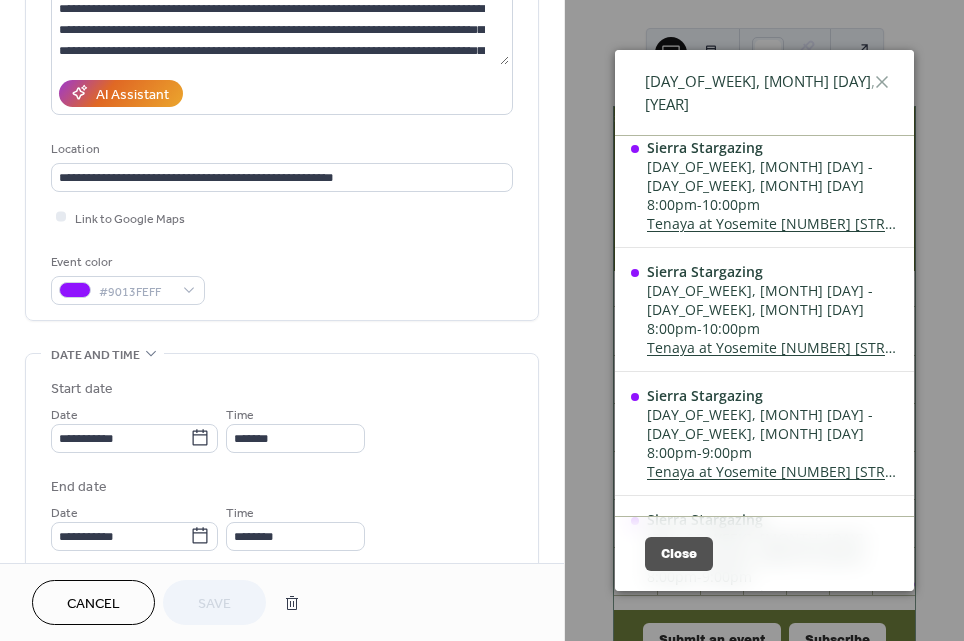 scroll, scrollTop: 0, scrollLeft: 0, axis: both 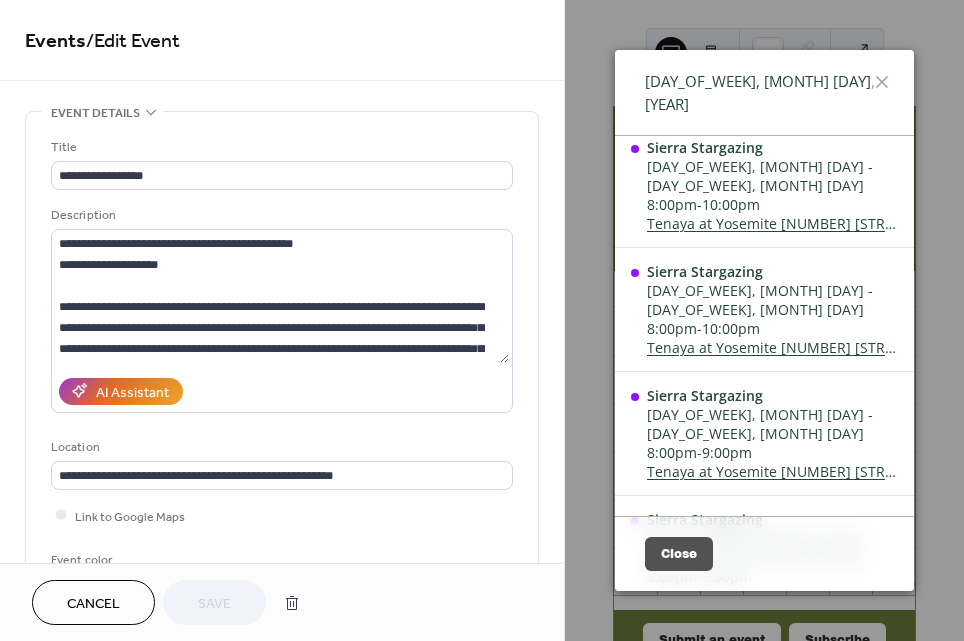 click on "Cancel" at bounding box center (93, 604) 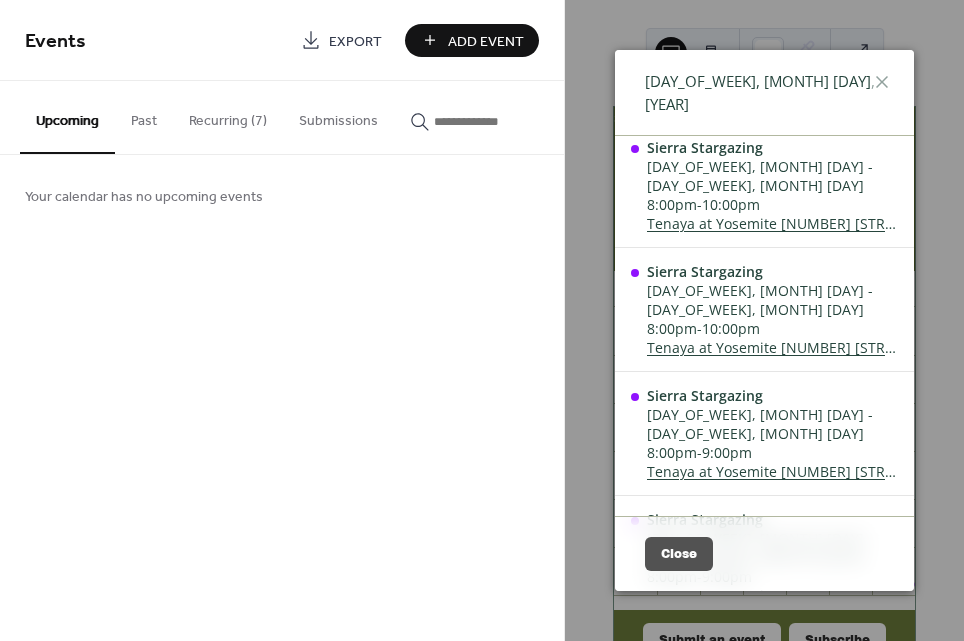 click on "Recurring (7)" at bounding box center [228, 116] 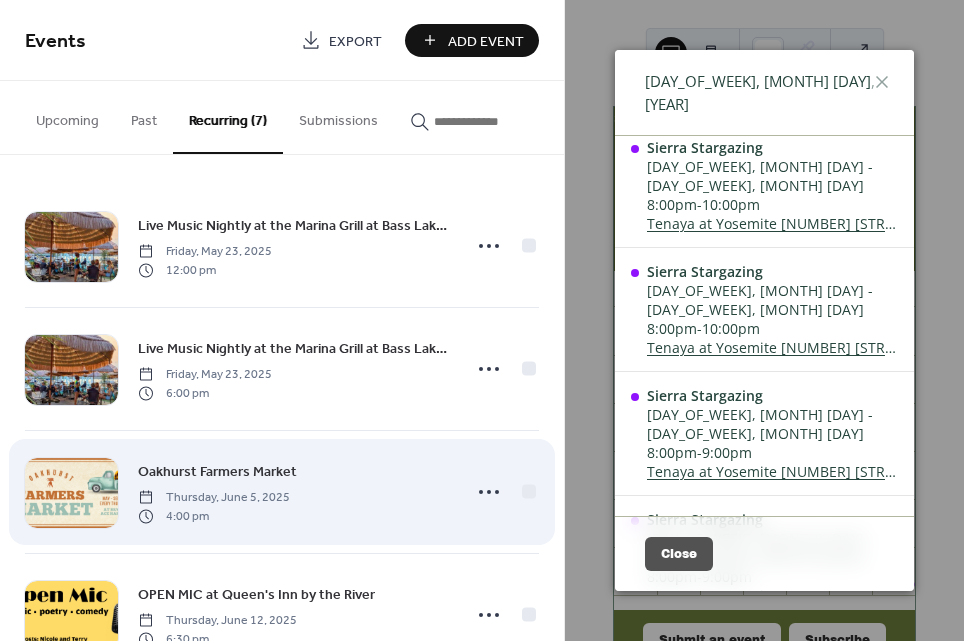 scroll, scrollTop: 435, scrollLeft: 0, axis: vertical 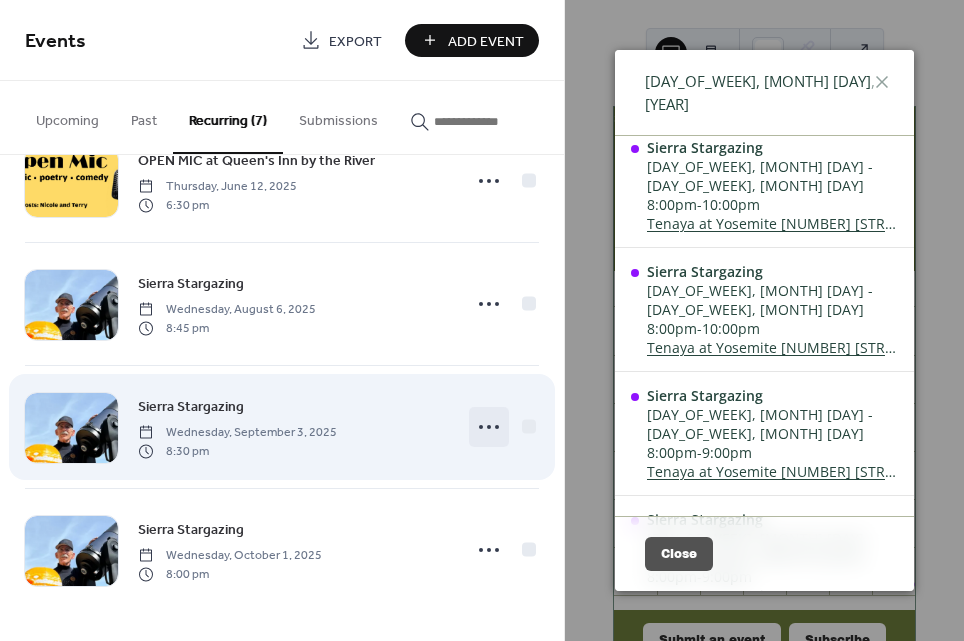 click 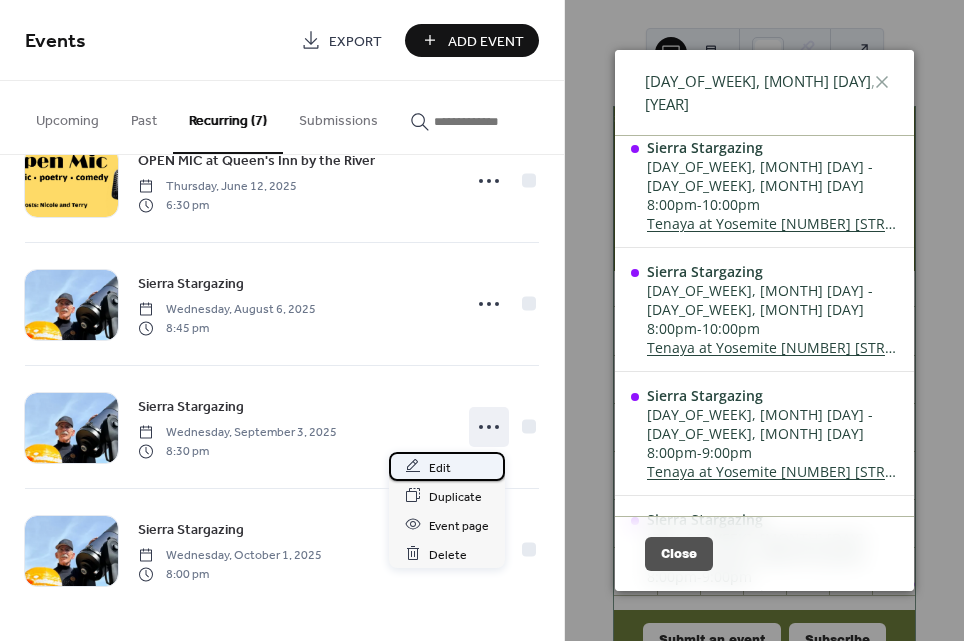 click on "Edit" at bounding box center [447, 466] 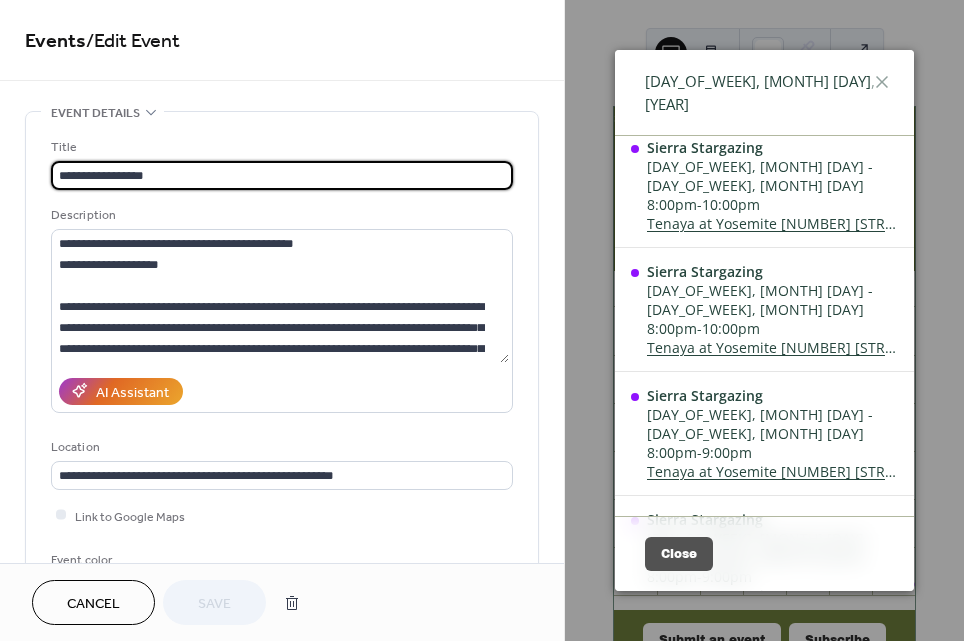 type on "**********" 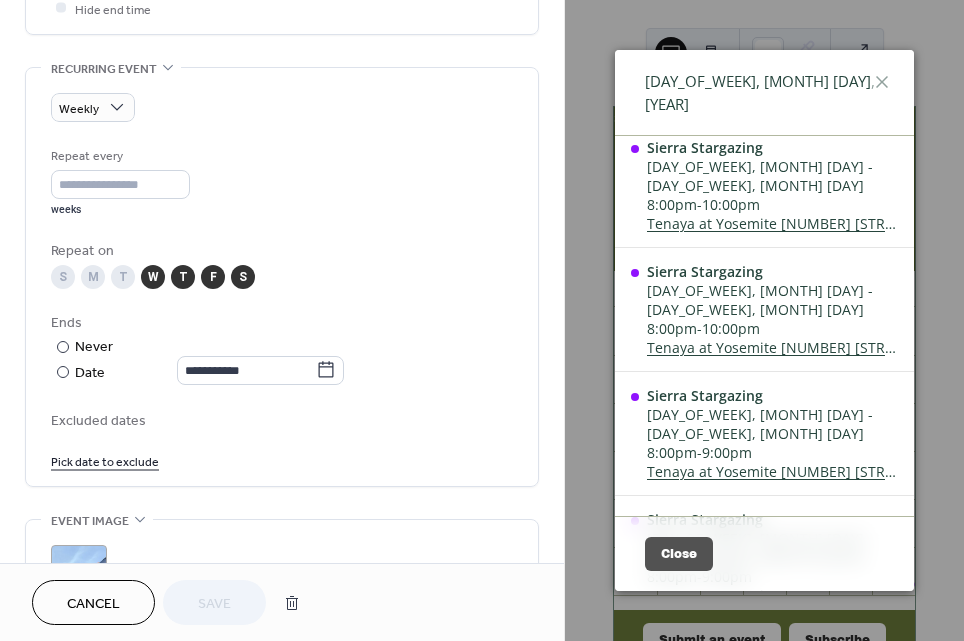 scroll, scrollTop: 932, scrollLeft: 0, axis: vertical 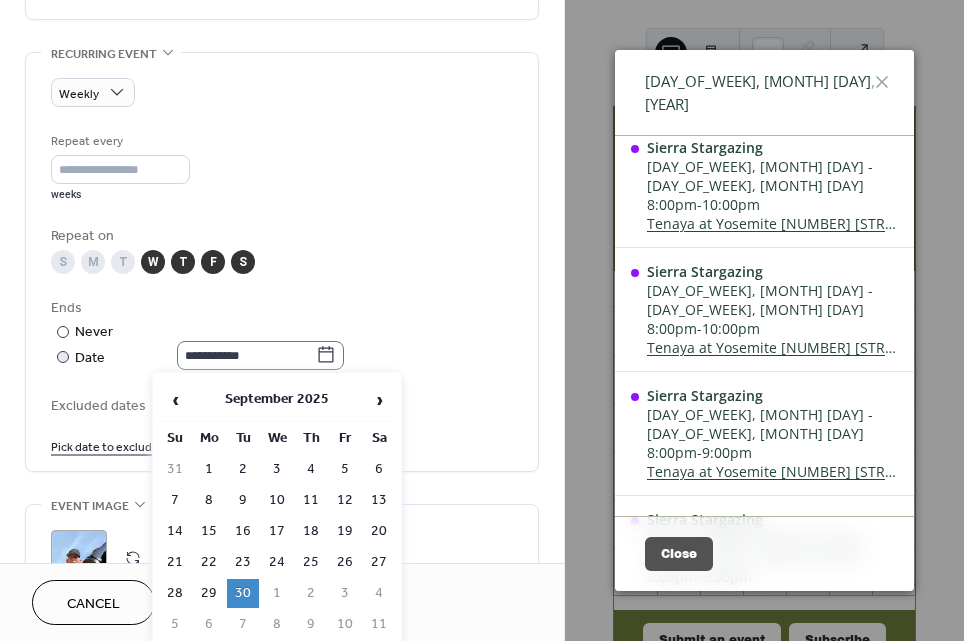 click 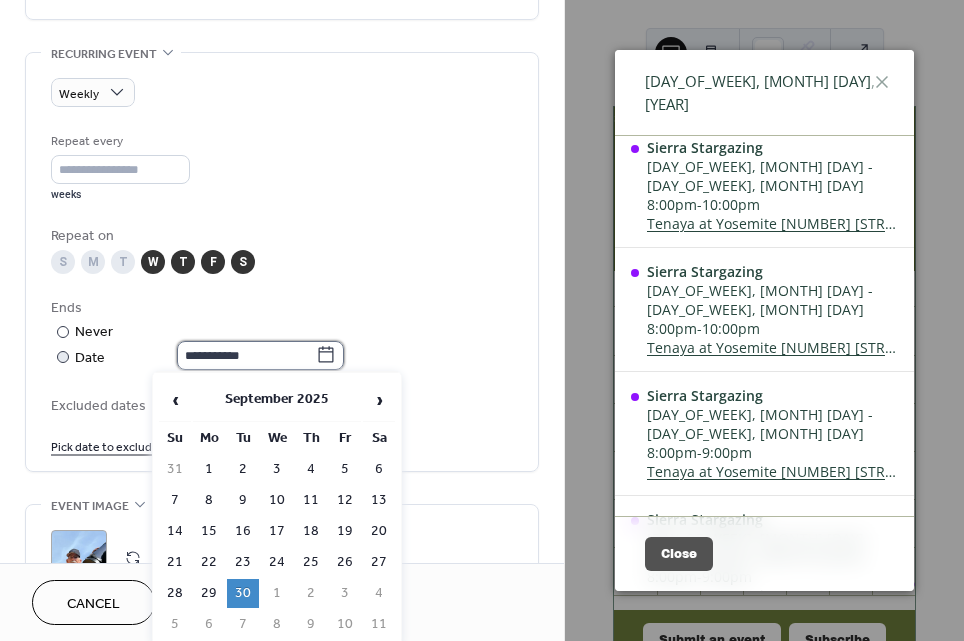 click on "**********" at bounding box center [246, 355] 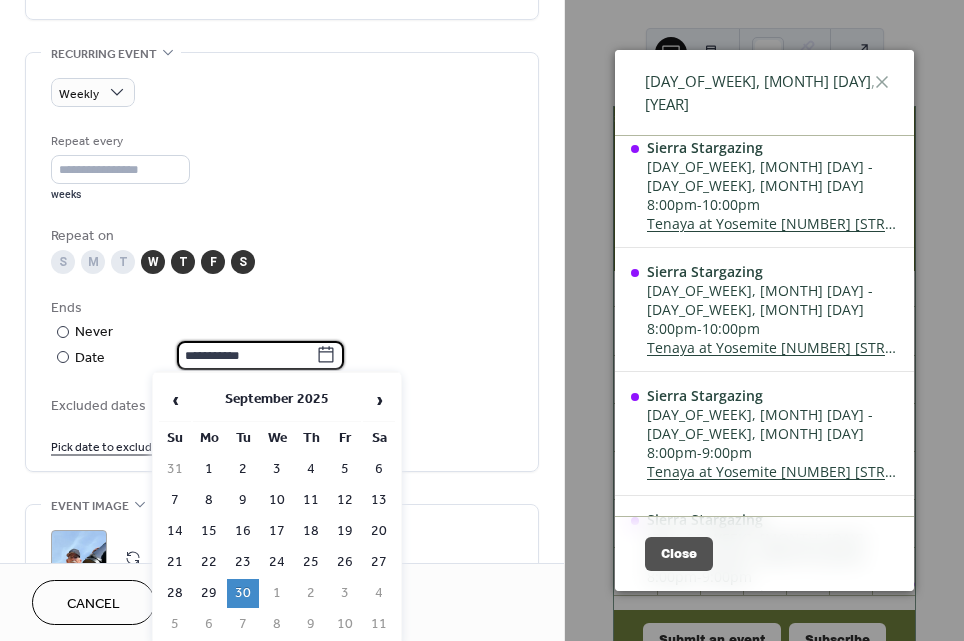 click on "Ends" at bounding box center [280, 308] 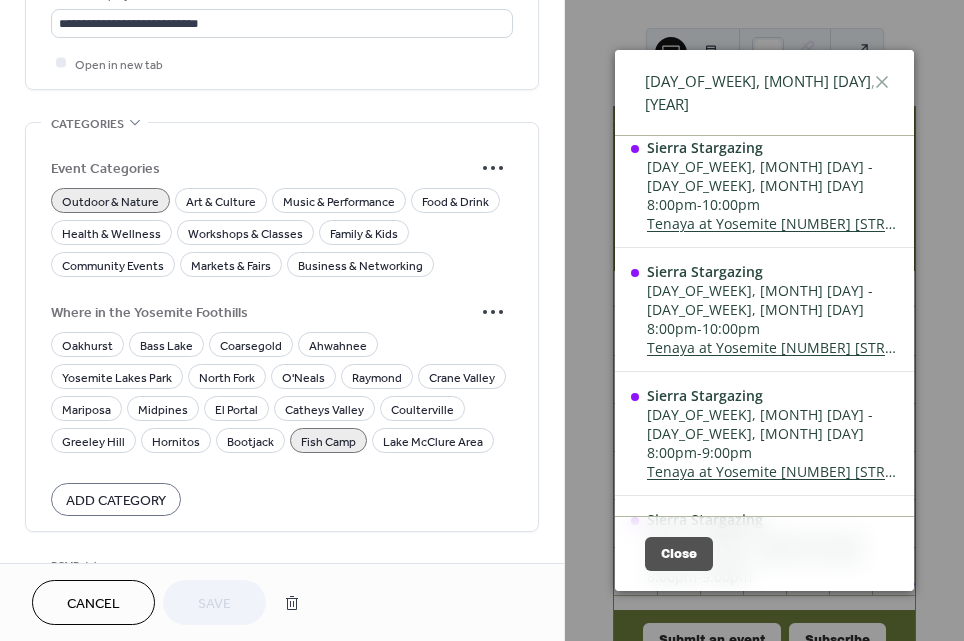 scroll, scrollTop: 1792, scrollLeft: 0, axis: vertical 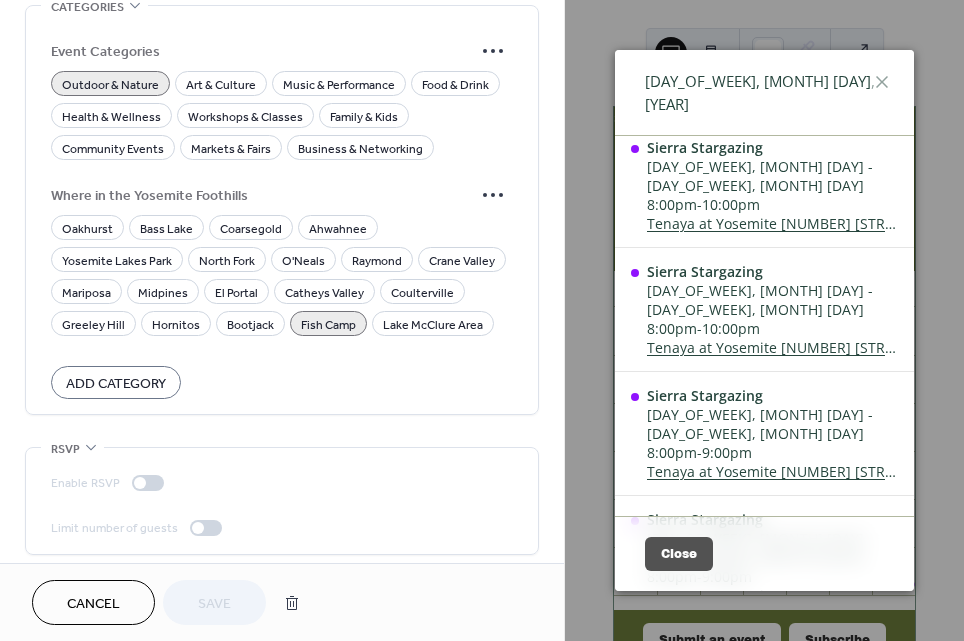 click on "Cancel" at bounding box center (93, 602) 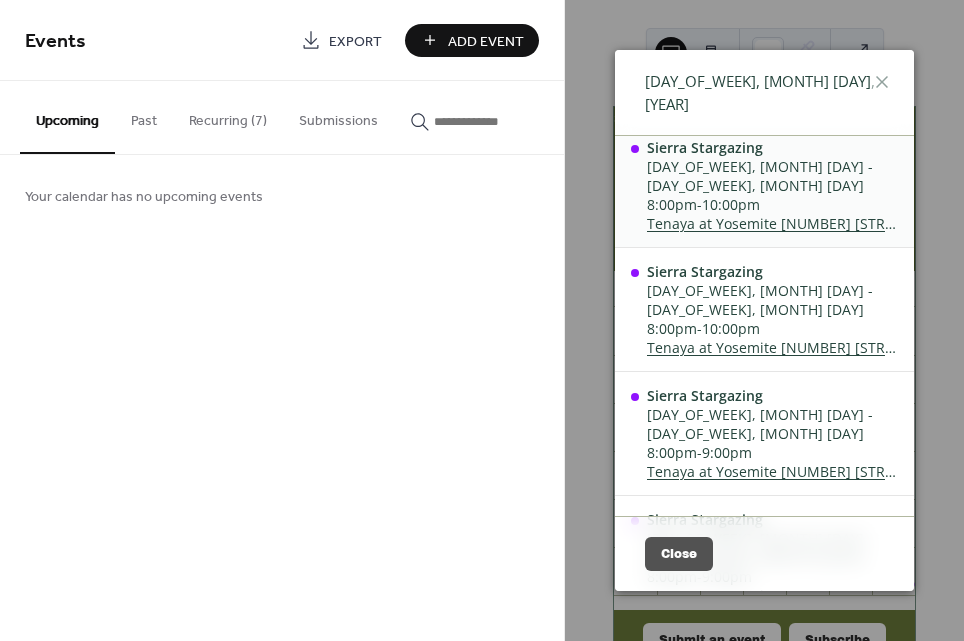 click on "[DAY_OF_WEEK], [MONTH] [DAY] - [DAY_OF_WEEK], [MONTH] [DAY]" at bounding box center [772, 176] 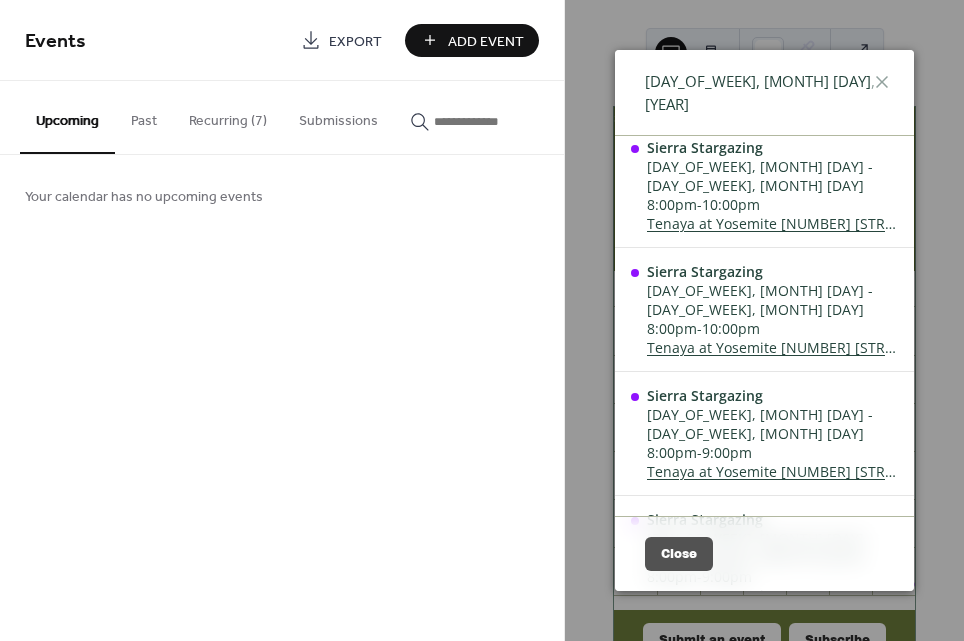 click on "[DAY_OF_WEEK], [MONTH] [DAY], [YEAR]" at bounding box center [764, 92] 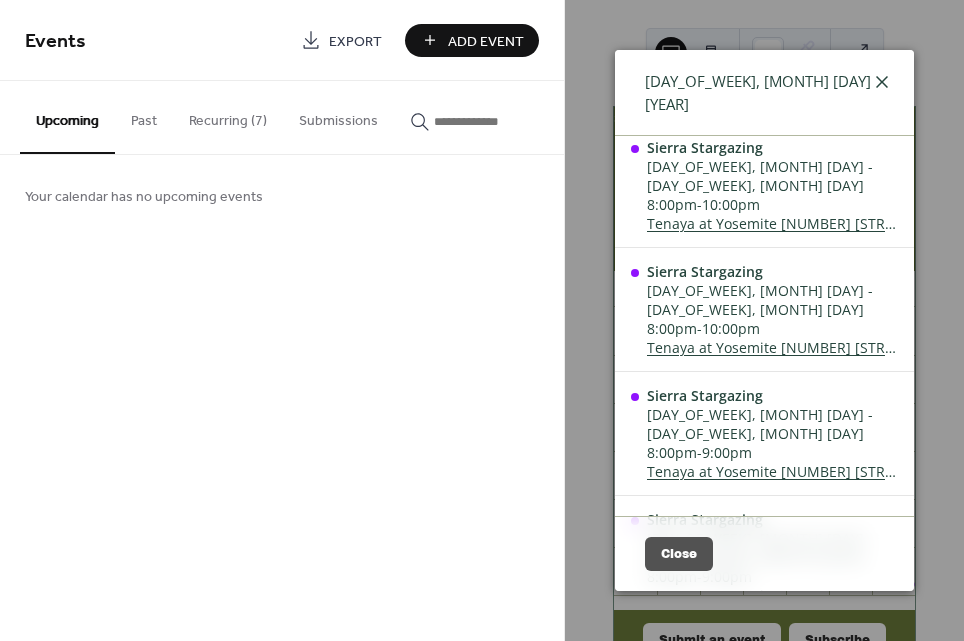 click 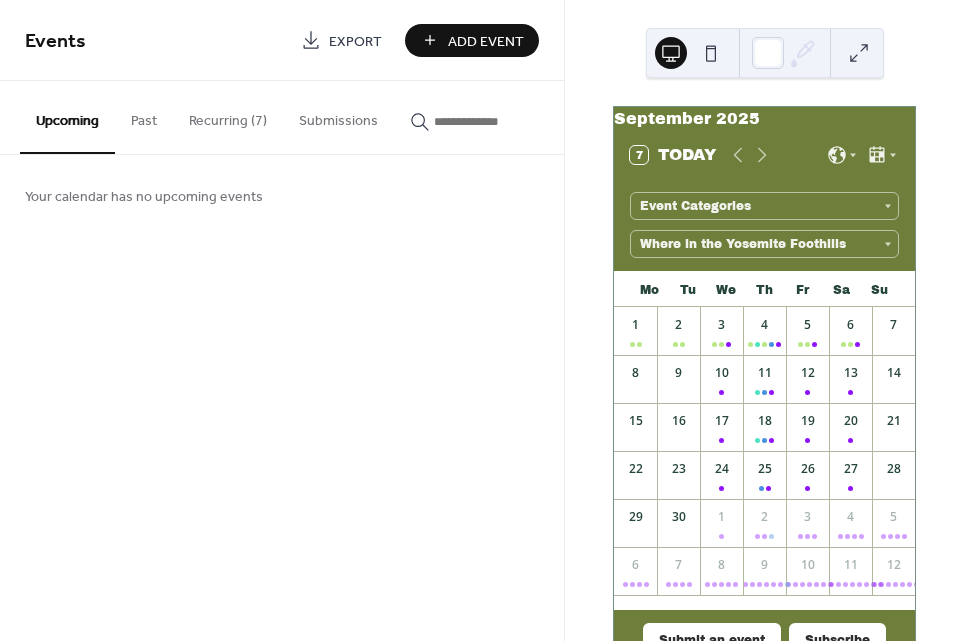 click at bounding box center (711, 53) 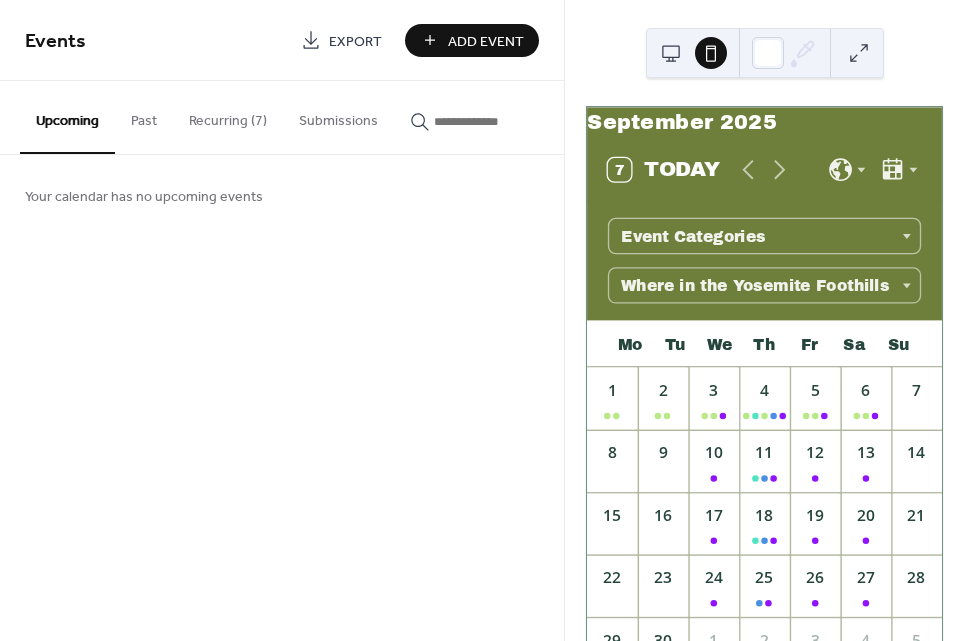 click at bounding box center (671, 53) 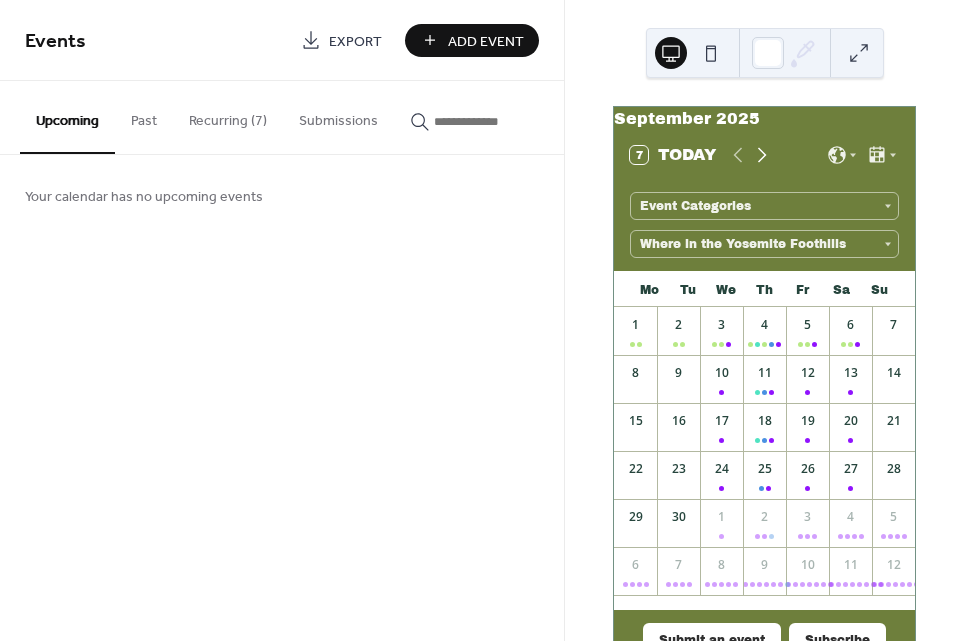 click 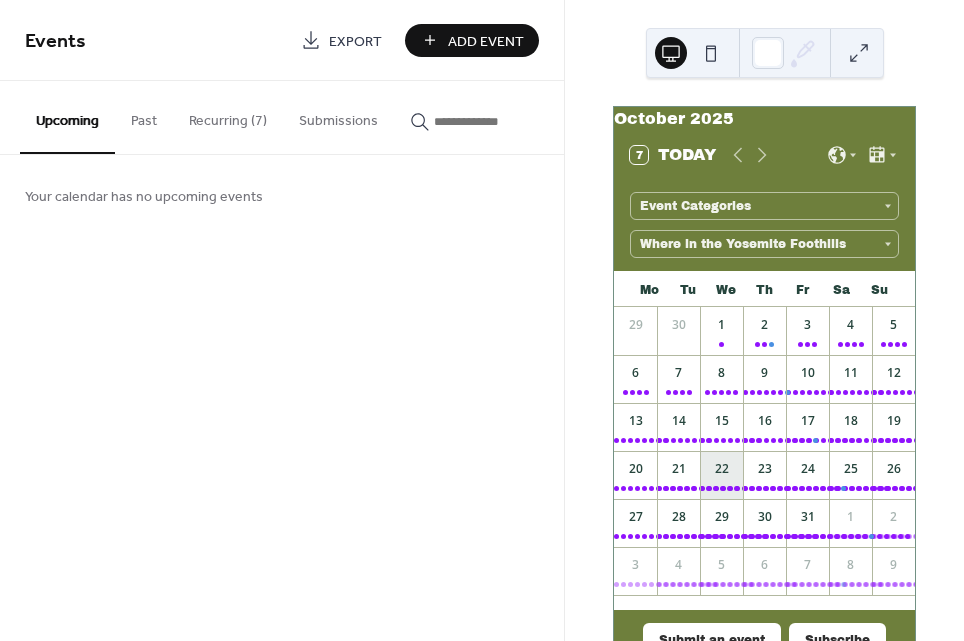 click on "22" at bounding box center [721, 475] 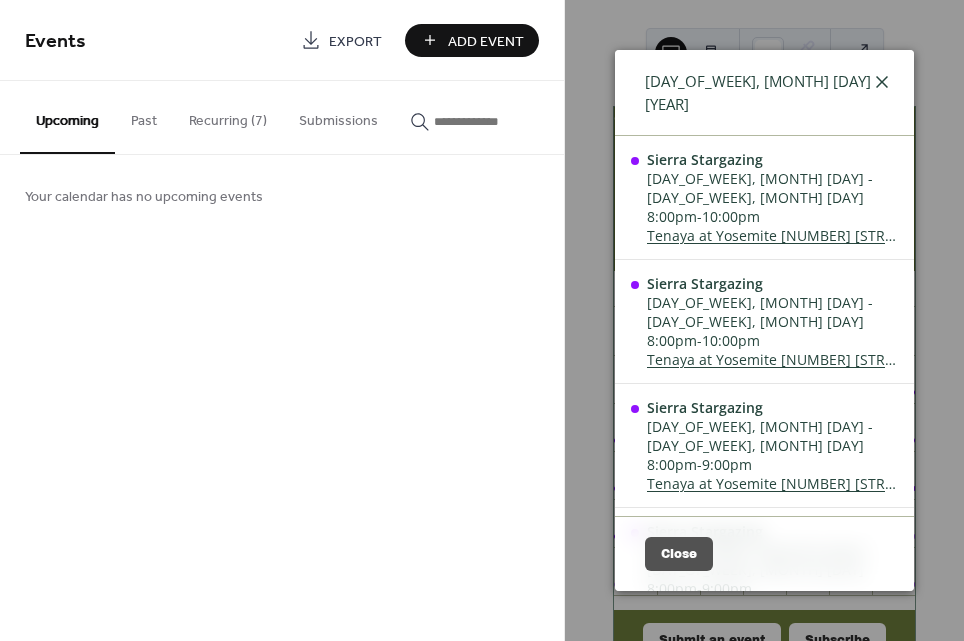 click 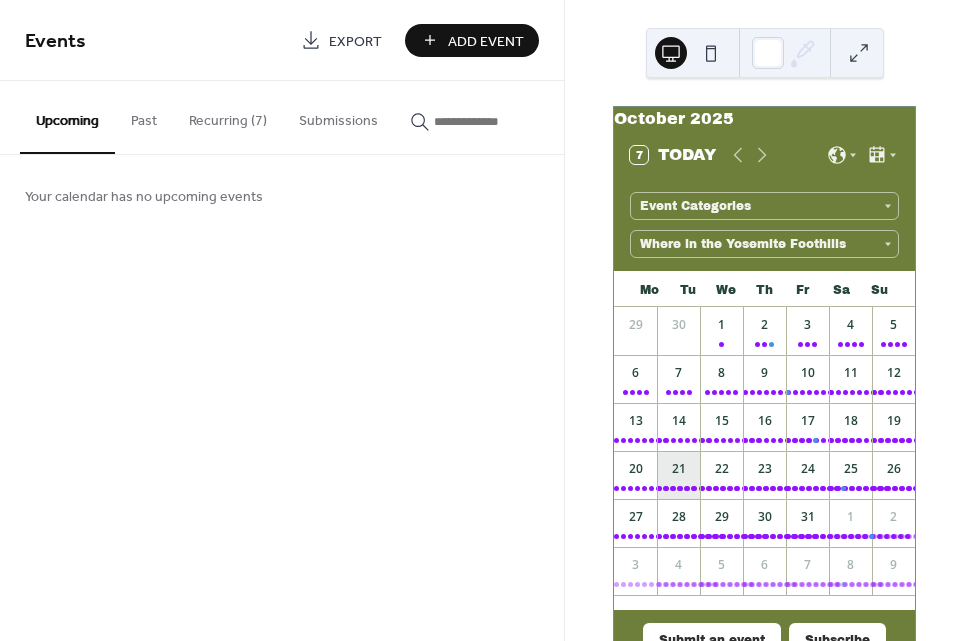 click on "21" at bounding box center (678, 475) 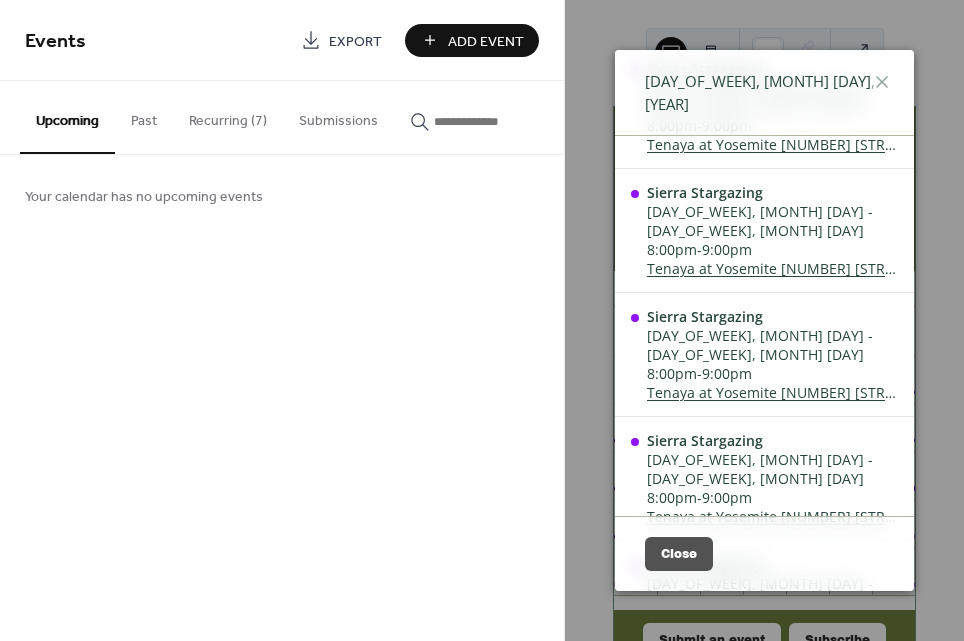 scroll, scrollTop: 845, scrollLeft: 0, axis: vertical 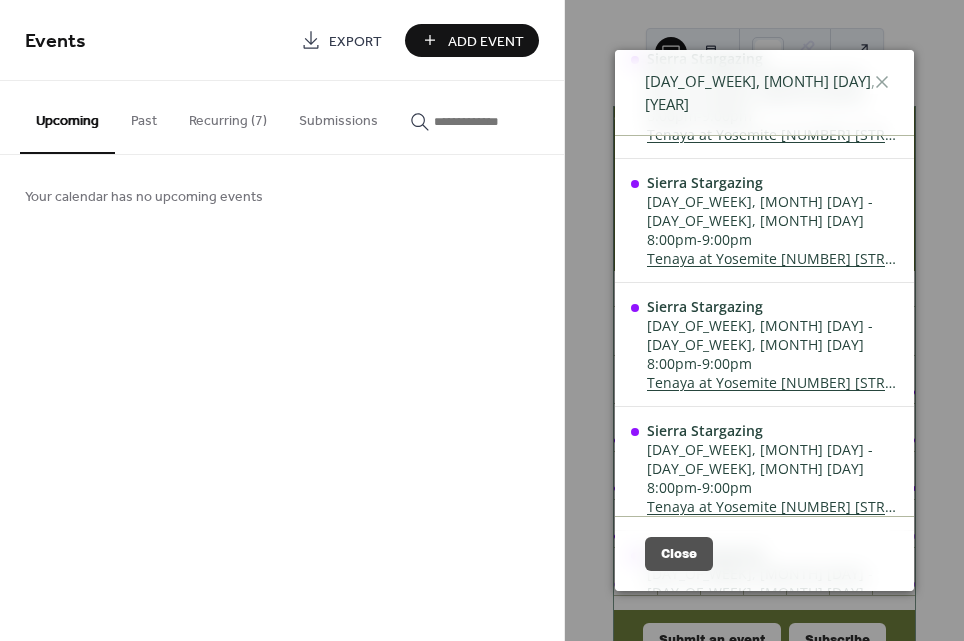 click on "Sierra Stargazing" at bounding box center [772, 678] 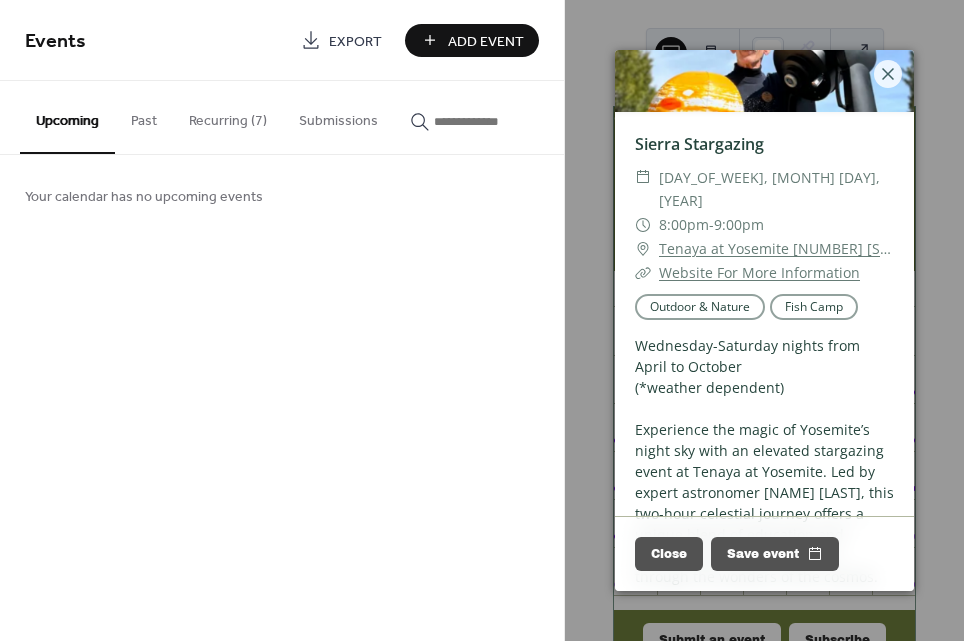 scroll, scrollTop: 0, scrollLeft: 0, axis: both 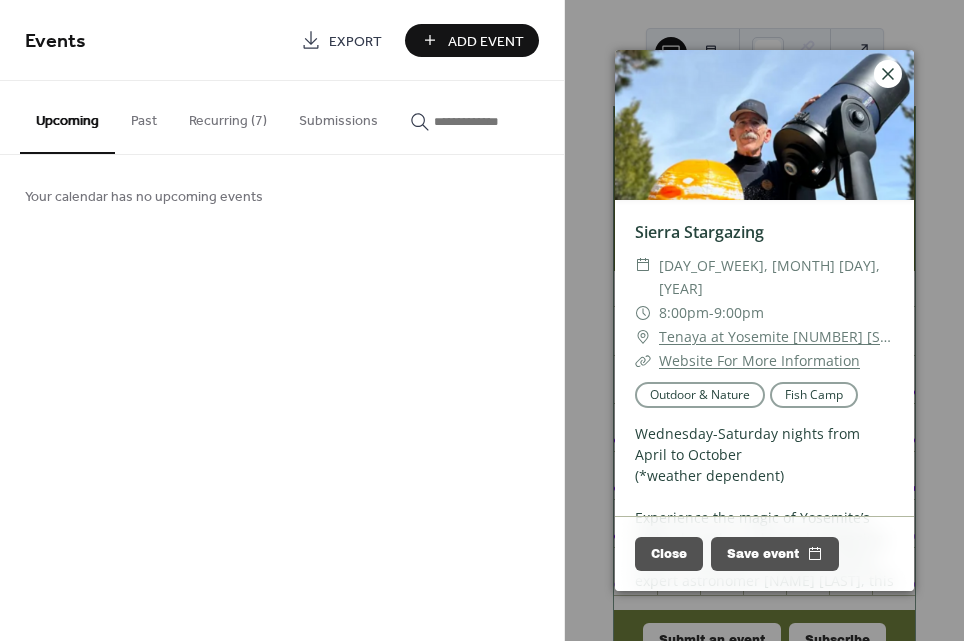click 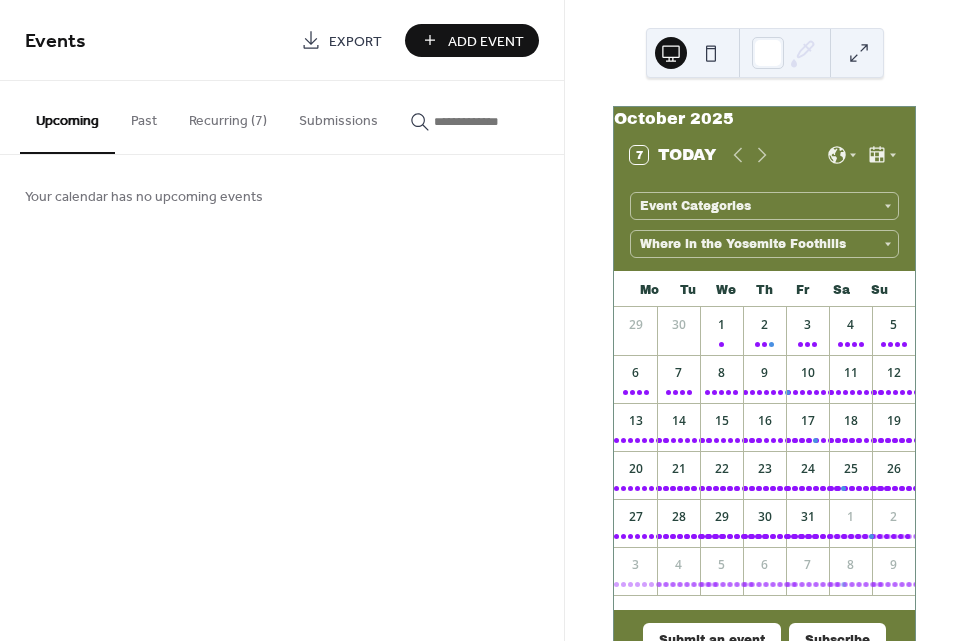 click on "Recurring (7)" at bounding box center [228, 116] 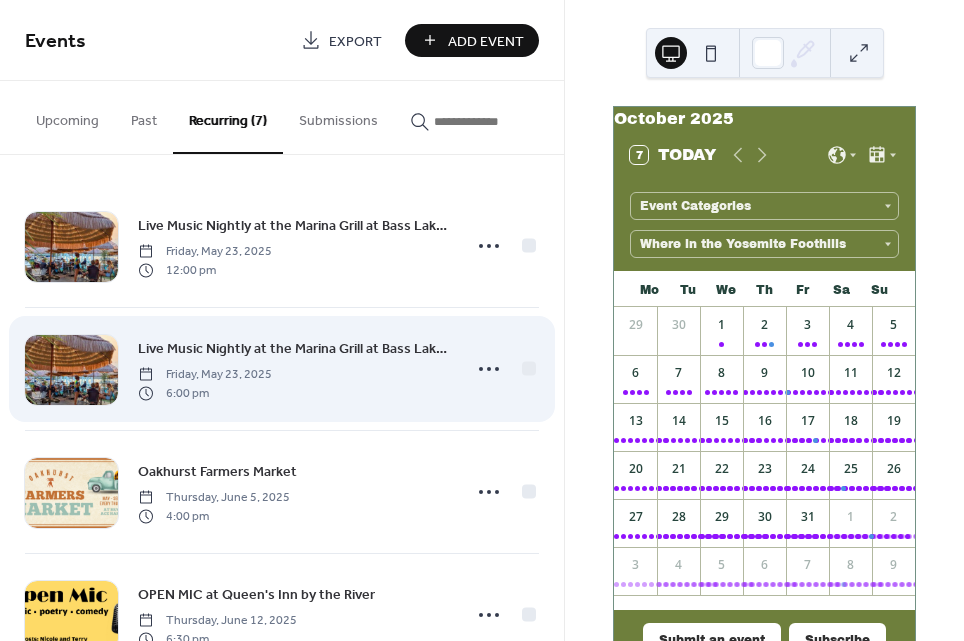 scroll, scrollTop: 435, scrollLeft: 0, axis: vertical 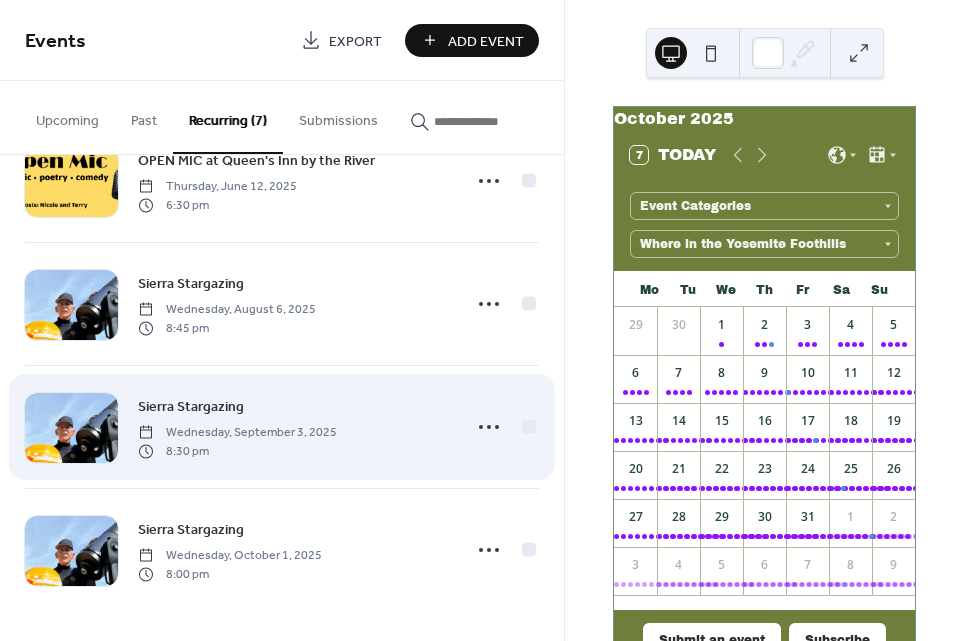 click on "Sierra Stargazing" at bounding box center [191, 407] 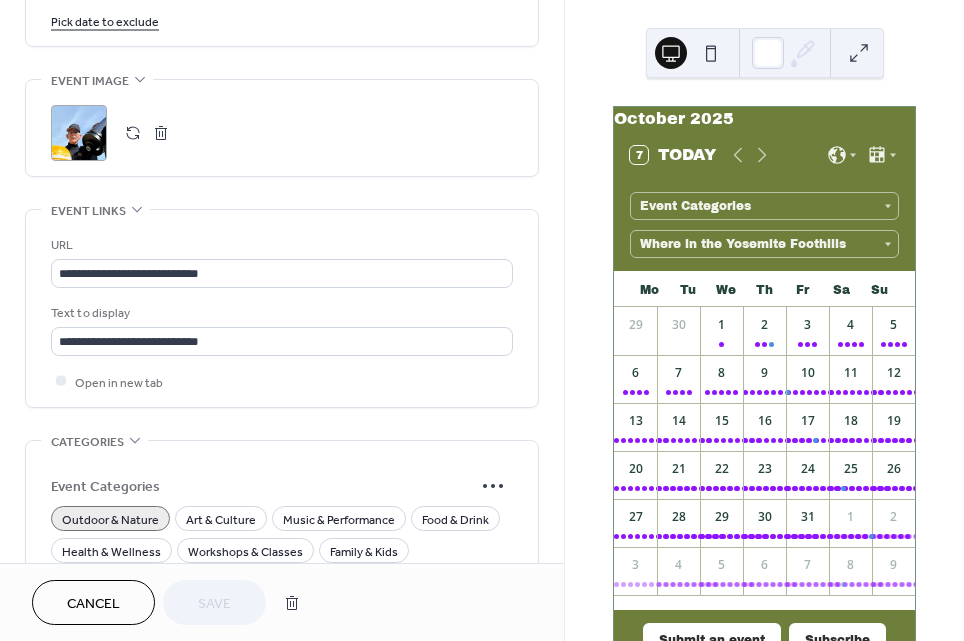 scroll, scrollTop: 1390, scrollLeft: 0, axis: vertical 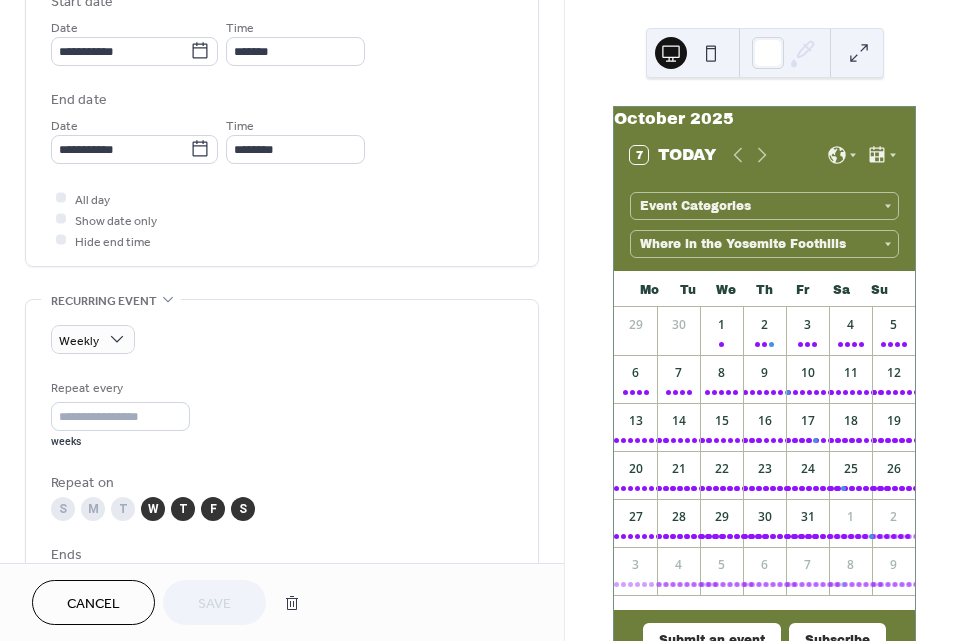click on "W" at bounding box center [153, 509] 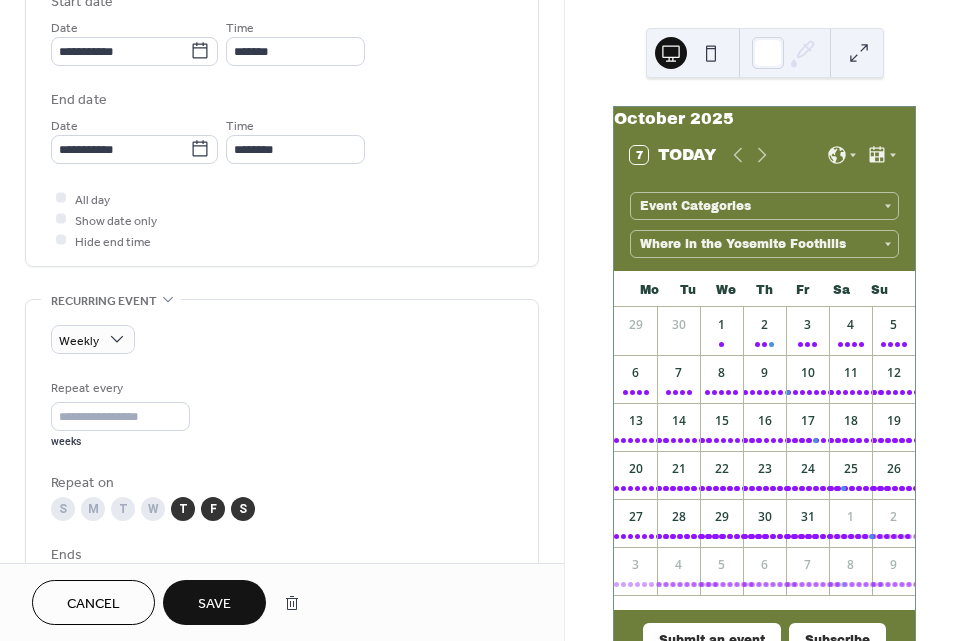 click on "T" at bounding box center [183, 509] 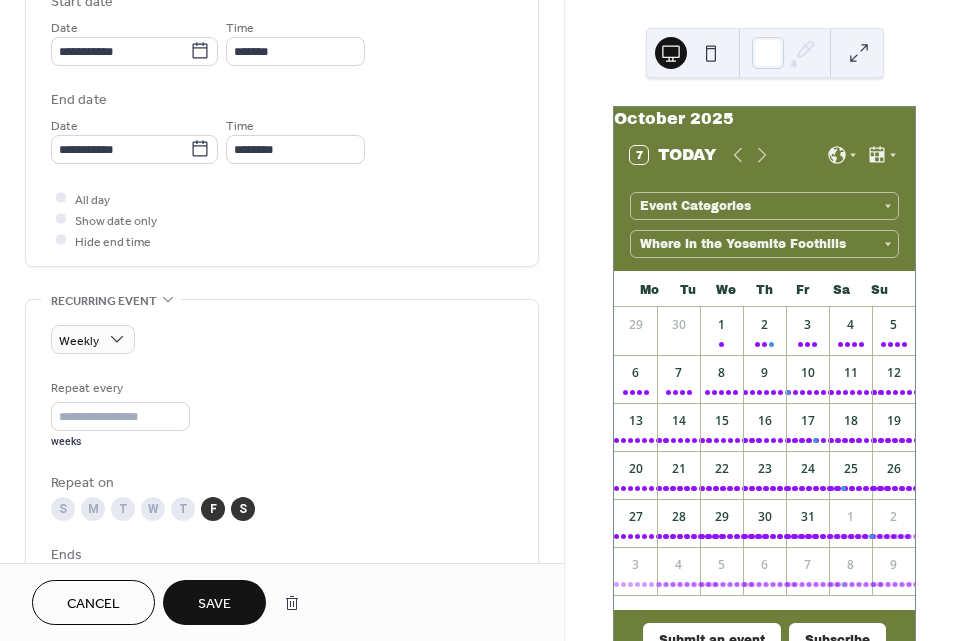 click on "F" at bounding box center (213, 509) 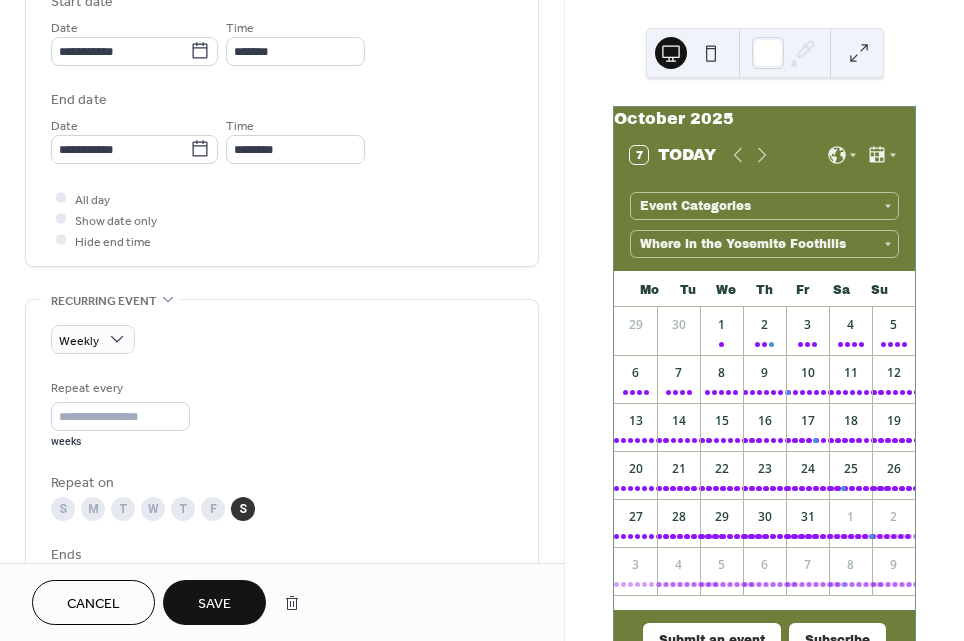 click on "S" at bounding box center (243, 509) 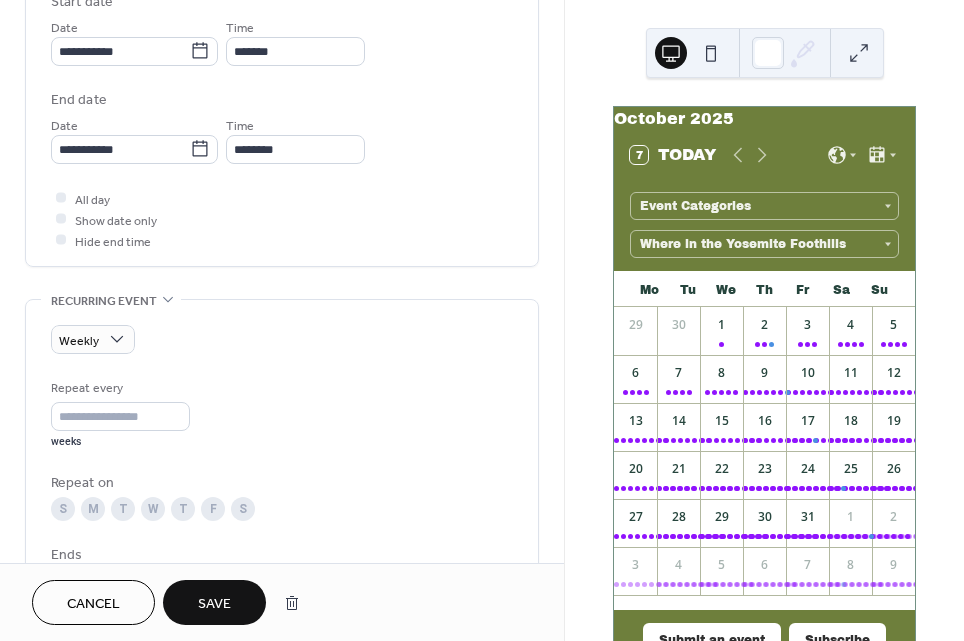 click on "W" at bounding box center [153, 509] 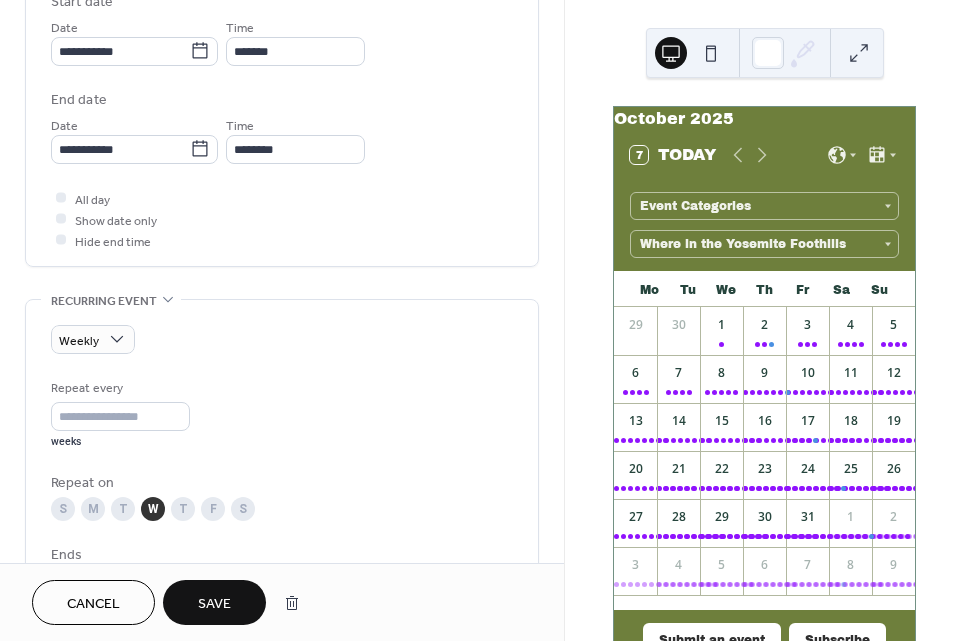 click on "T" at bounding box center (183, 509) 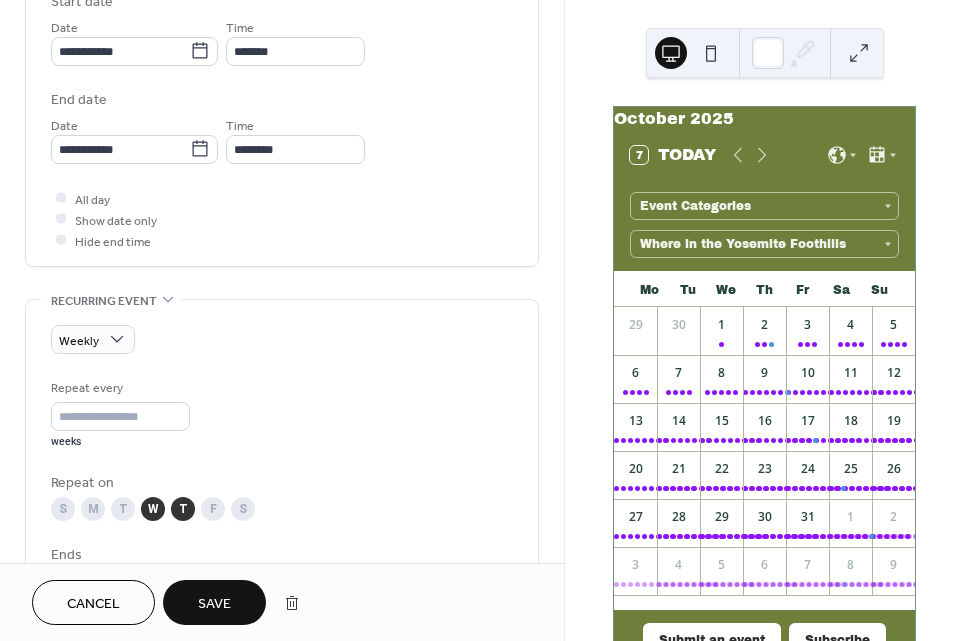 click on "F" at bounding box center [213, 509] 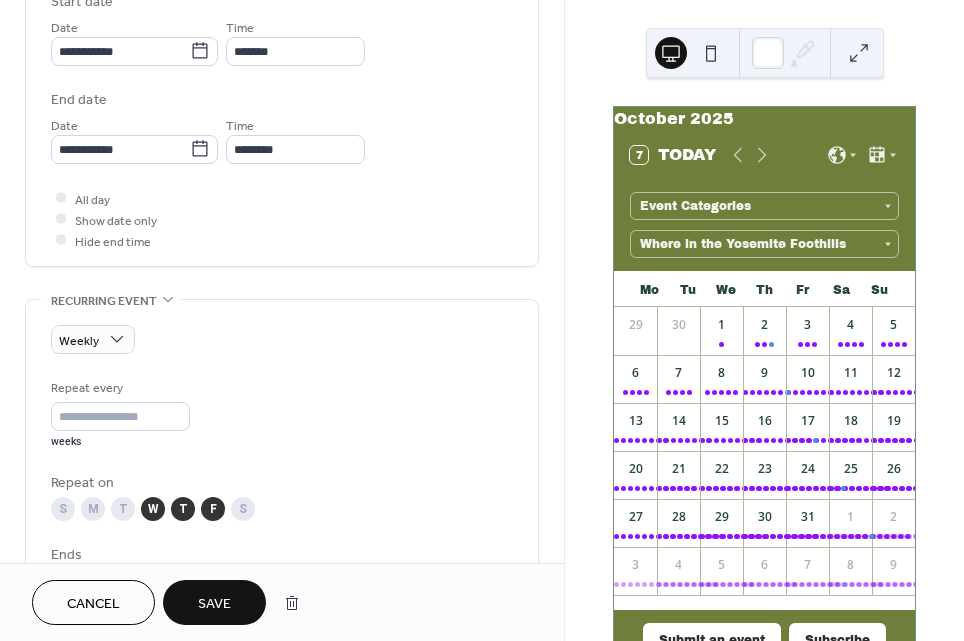 click on "S" at bounding box center (243, 509) 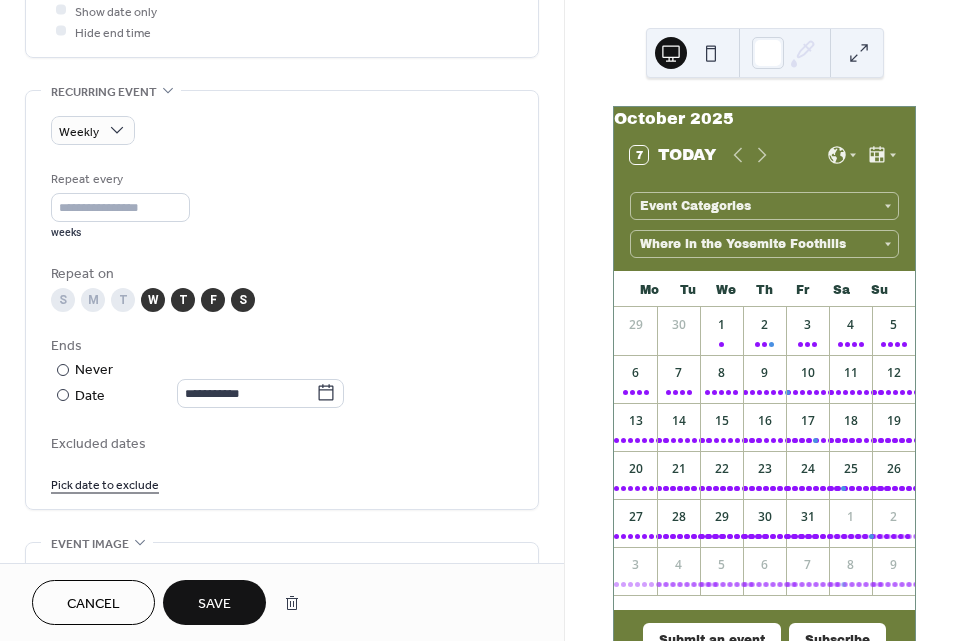 scroll, scrollTop: 896, scrollLeft: 0, axis: vertical 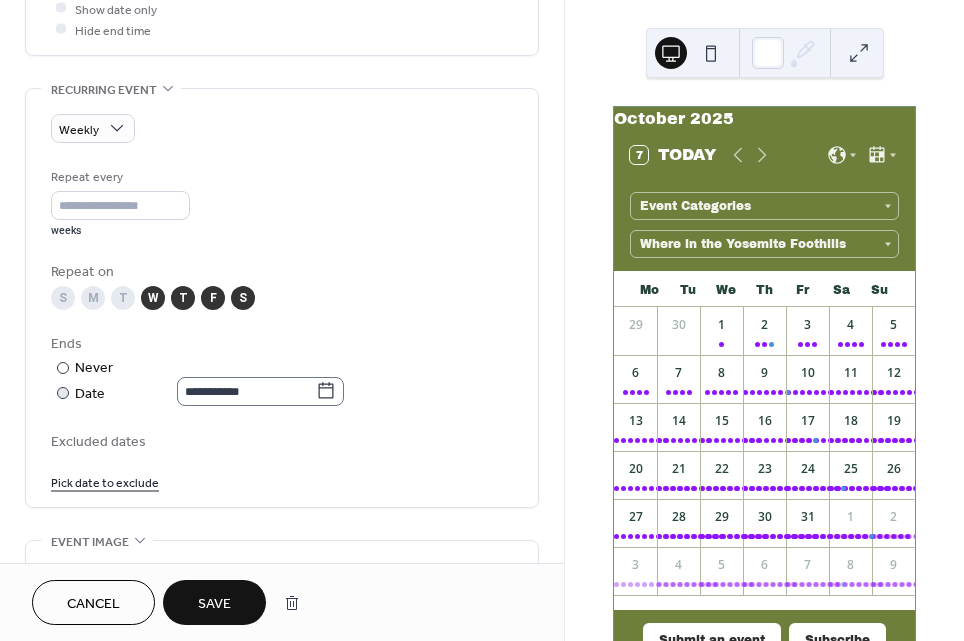 click 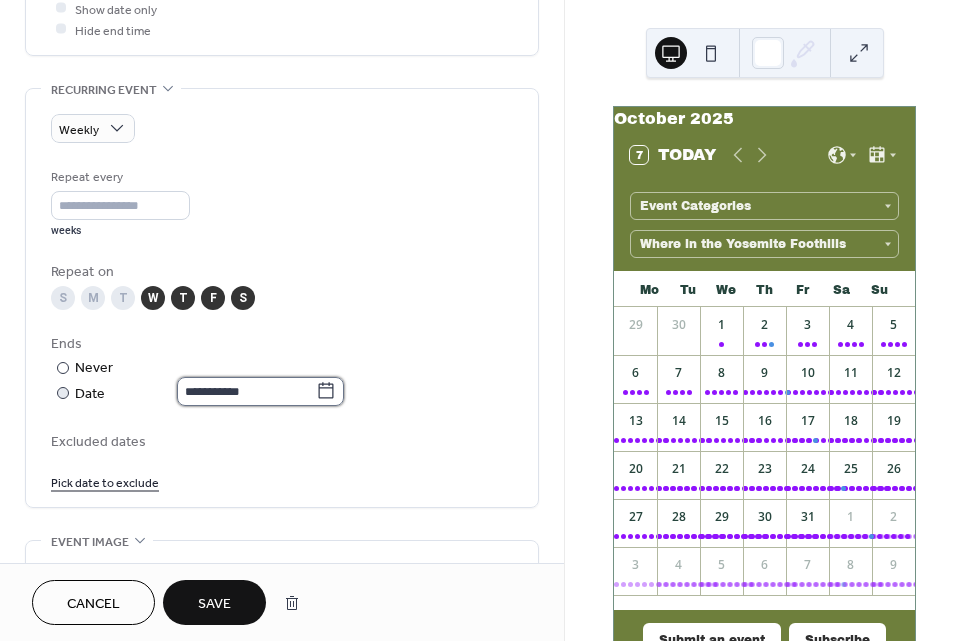 click on "**********" at bounding box center (246, 391) 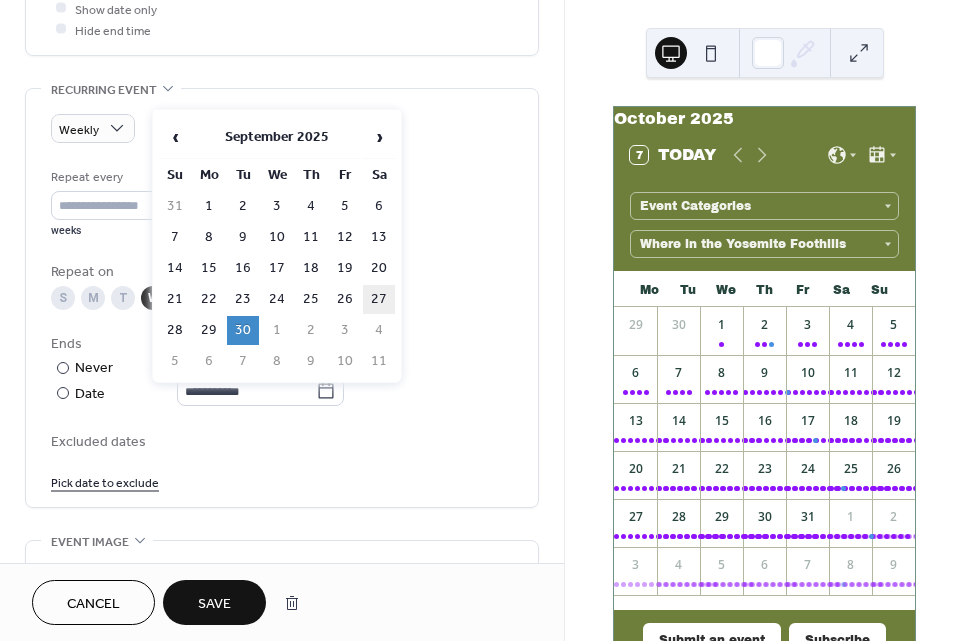 click on "27" at bounding box center [379, 299] 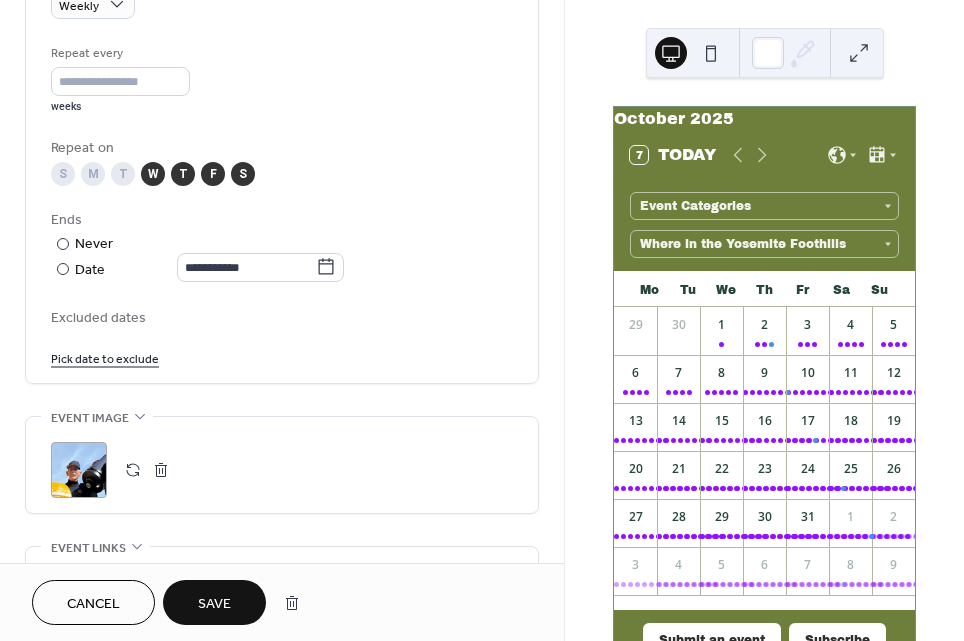 scroll, scrollTop: 1021, scrollLeft: 0, axis: vertical 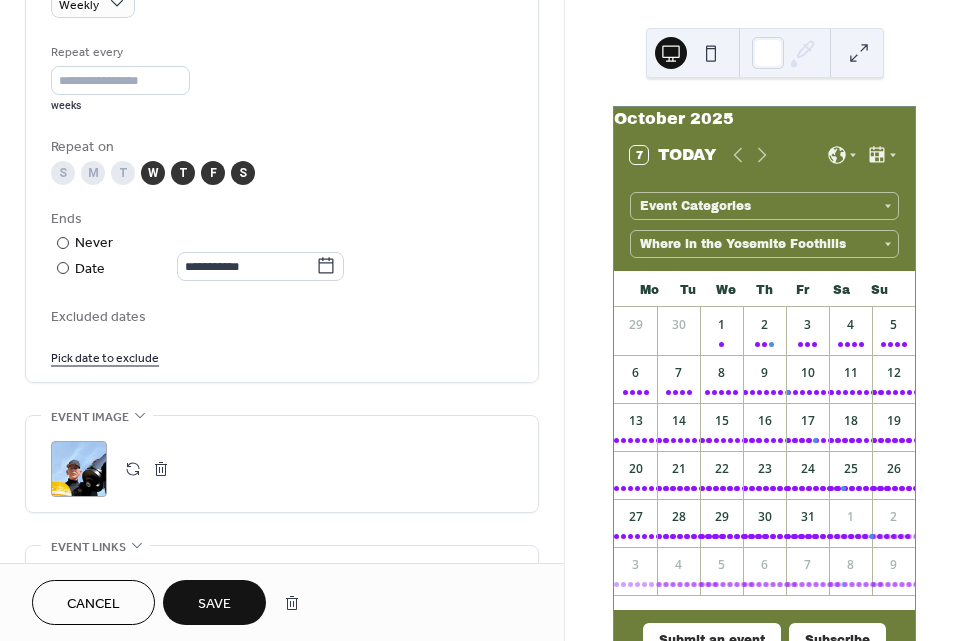 click on "Save" at bounding box center (214, 604) 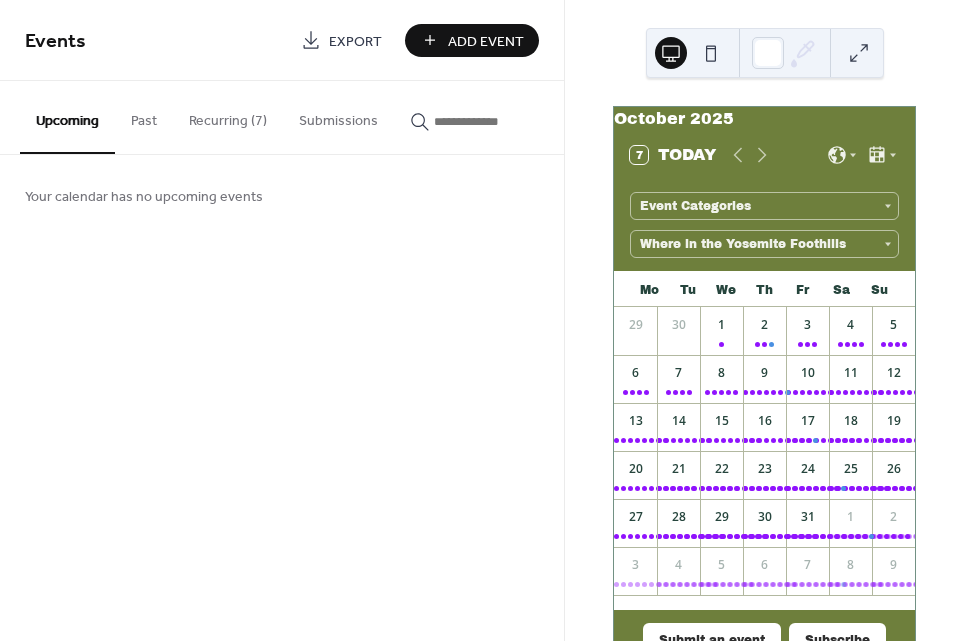 click on "Recurring (7)" at bounding box center (228, 116) 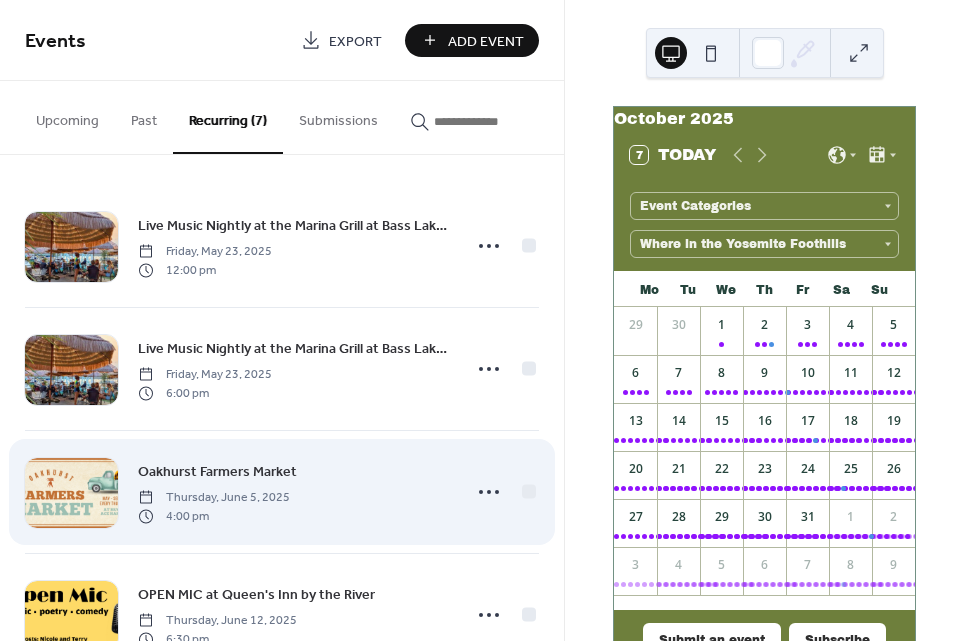 scroll, scrollTop: 435, scrollLeft: 0, axis: vertical 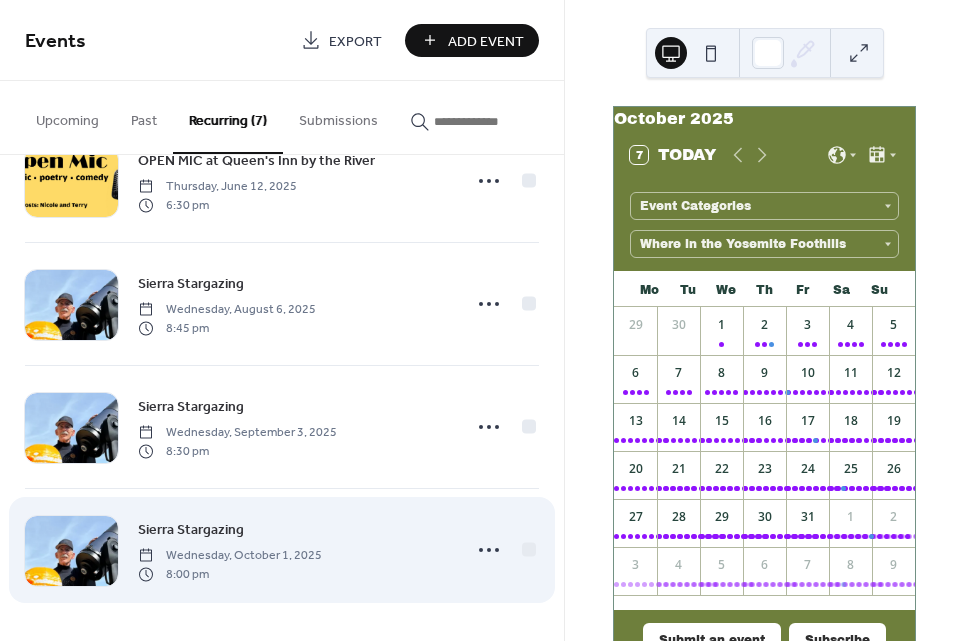 click on "Sierra Stargazing" at bounding box center (191, 530) 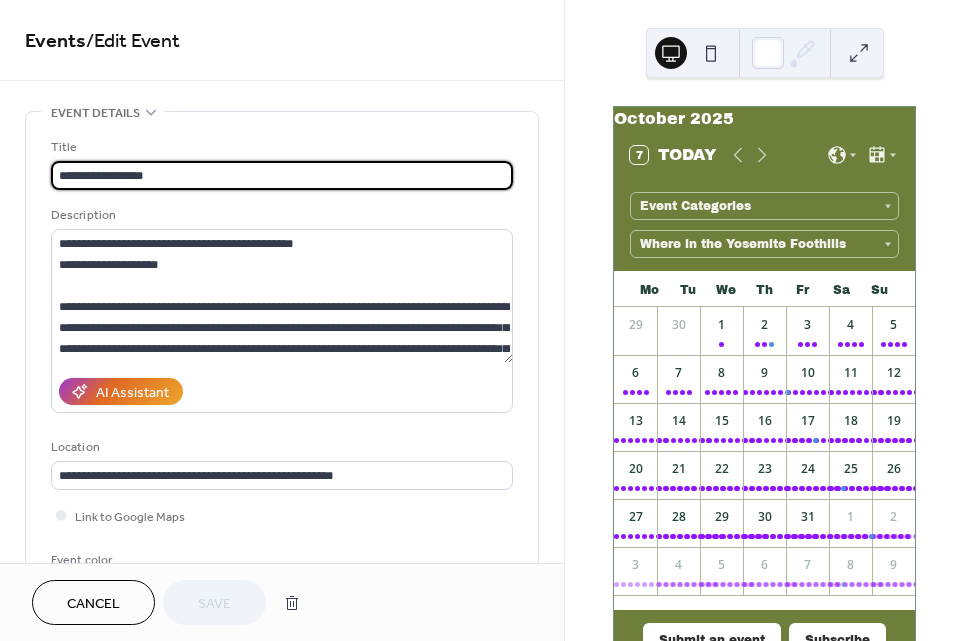type on "**********" 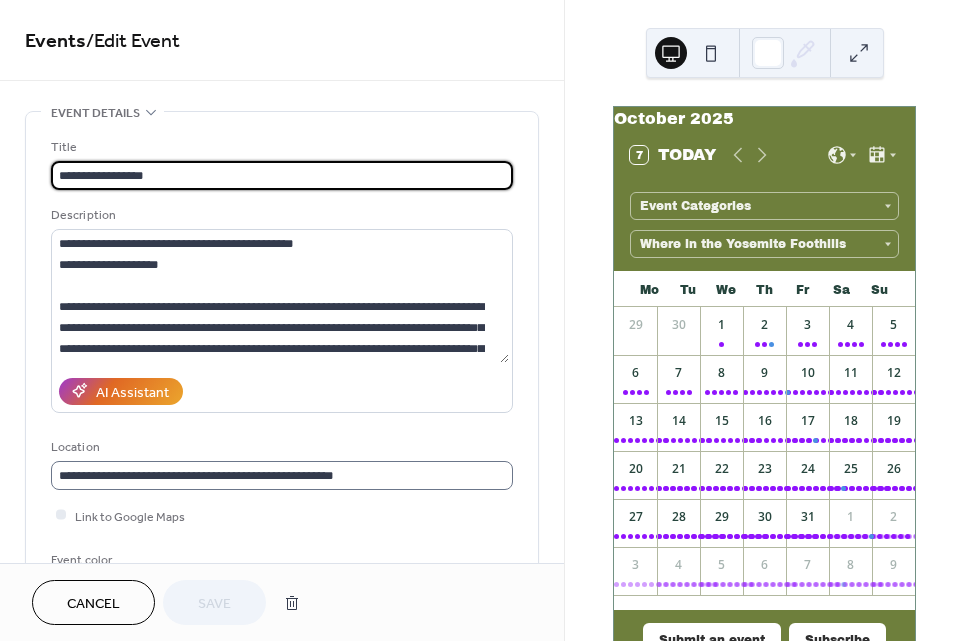 scroll, scrollTop: 0, scrollLeft: 0, axis: both 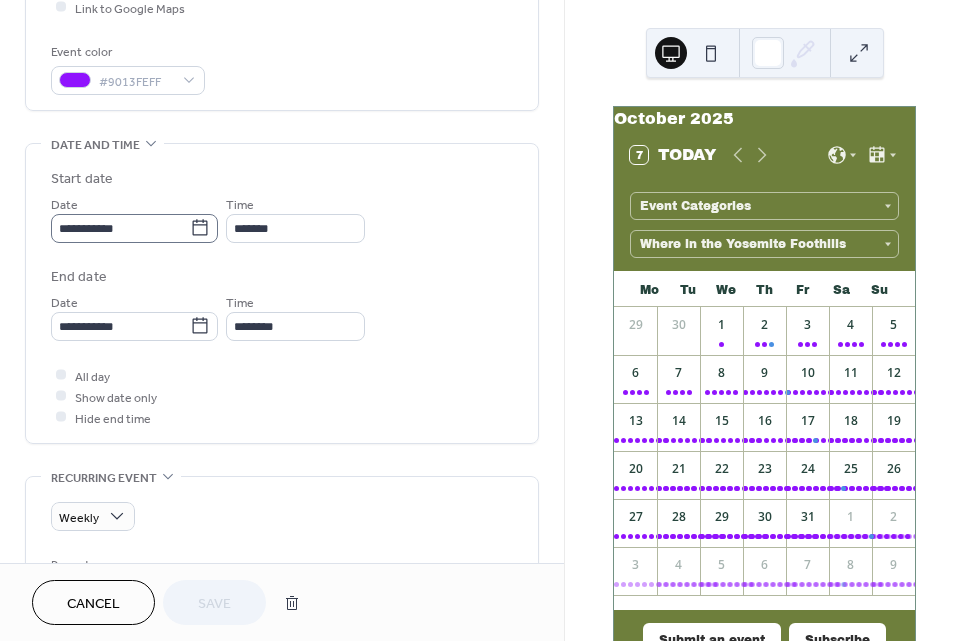 click 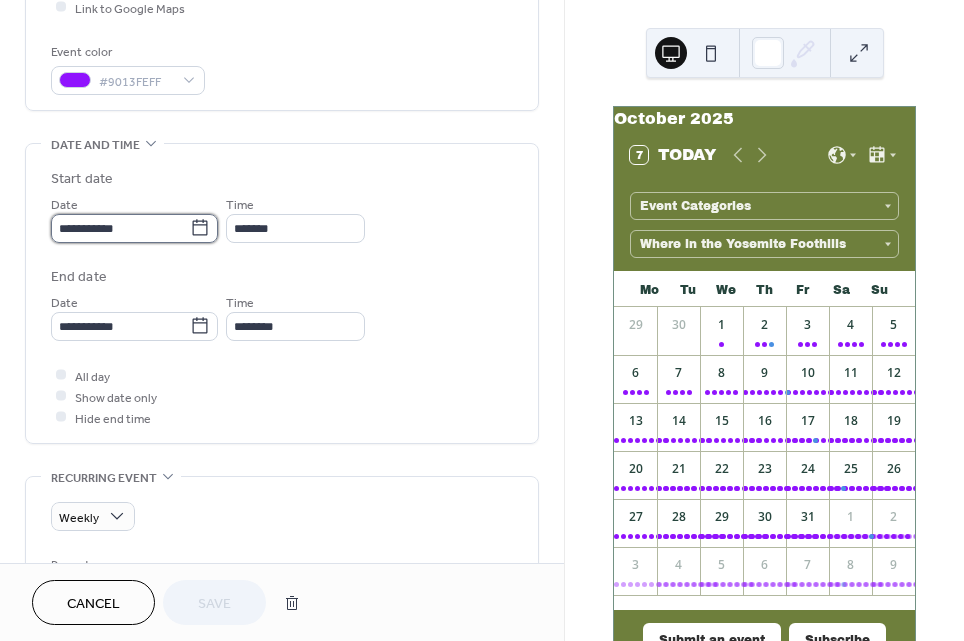 click on "**********" at bounding box center (120, 228) 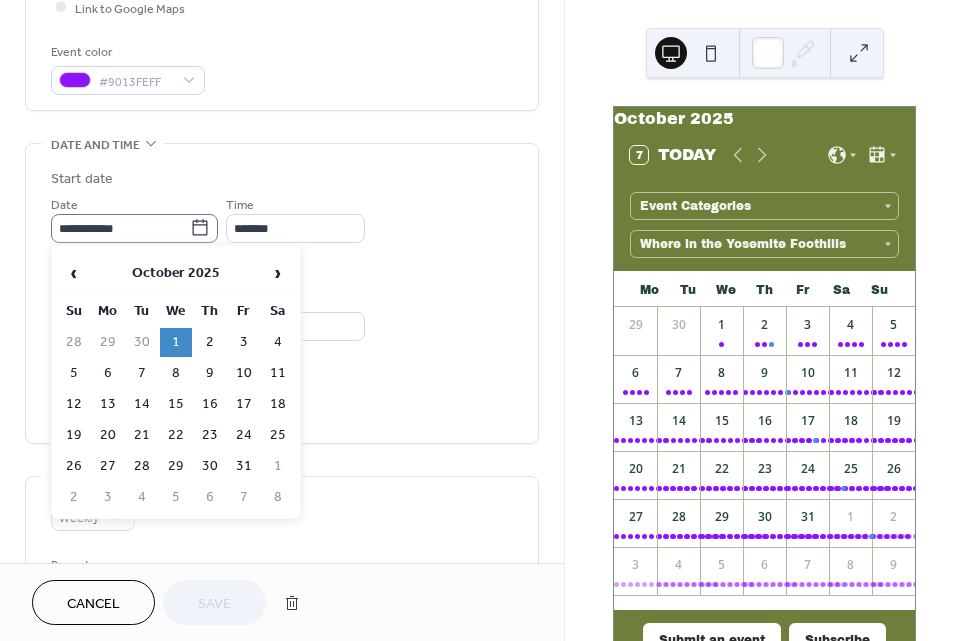 click 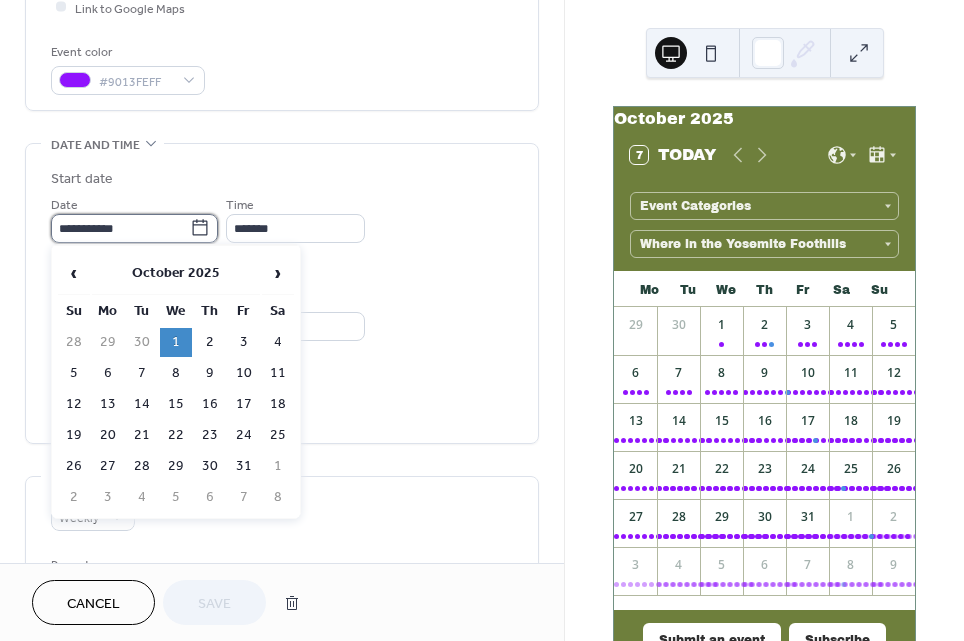 click on "**********" at bounding box center (120, 228) 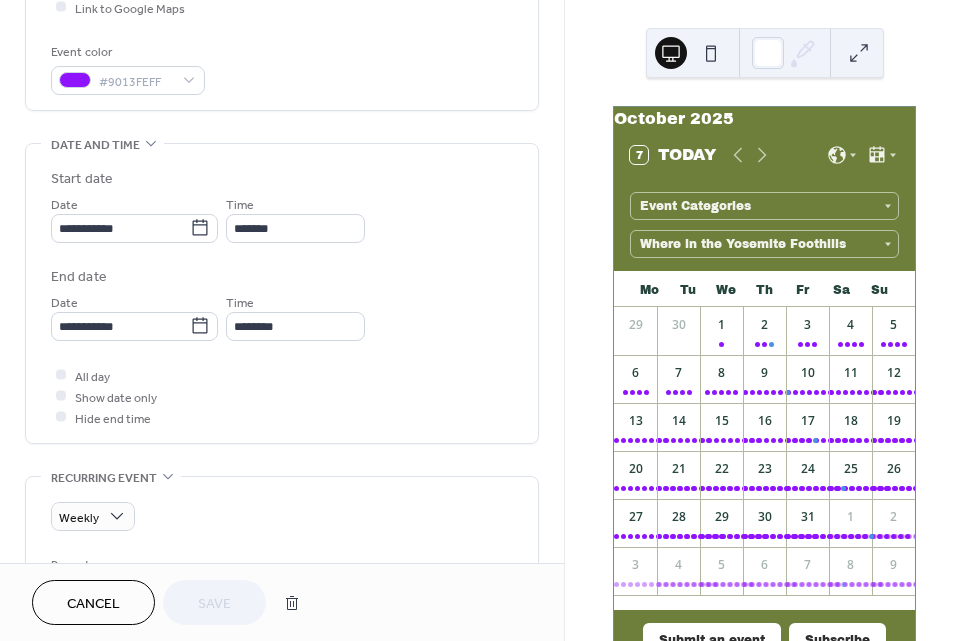 click on "End date" at bounding box center [282, 277] 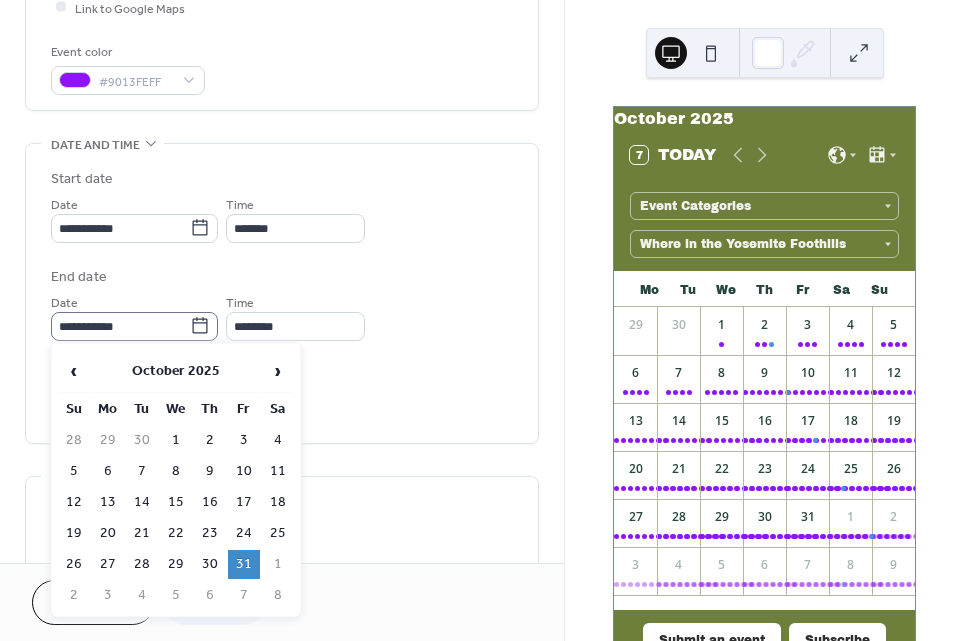 click 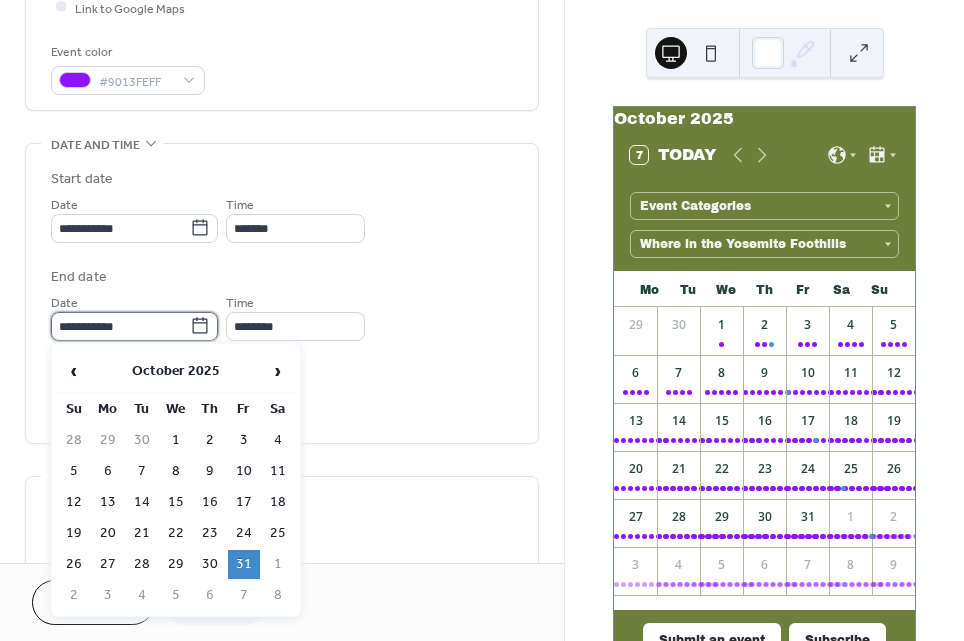 click on "**********" at bounding box center [120, 326] 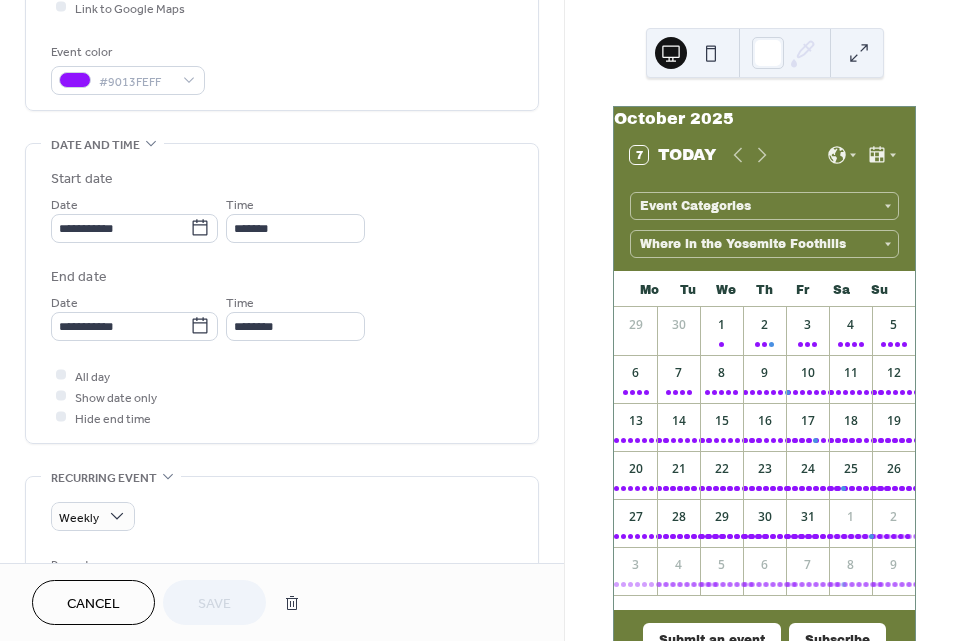 click on "All day Show date only Hide end time" at bounding box center [282, 396] 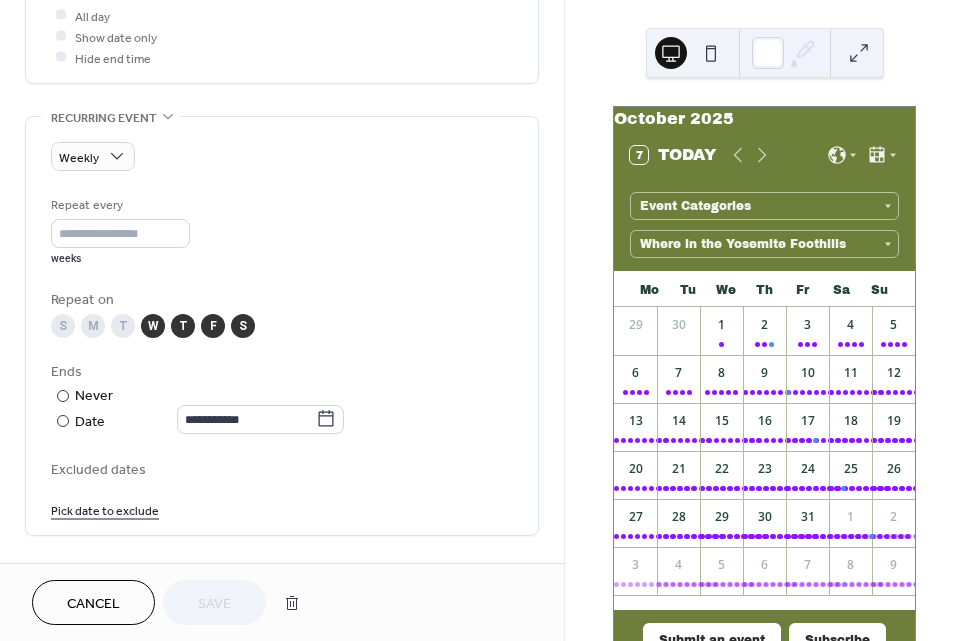 scroll, scrollTop: 875, scrollLeft: 0, axis: vertical 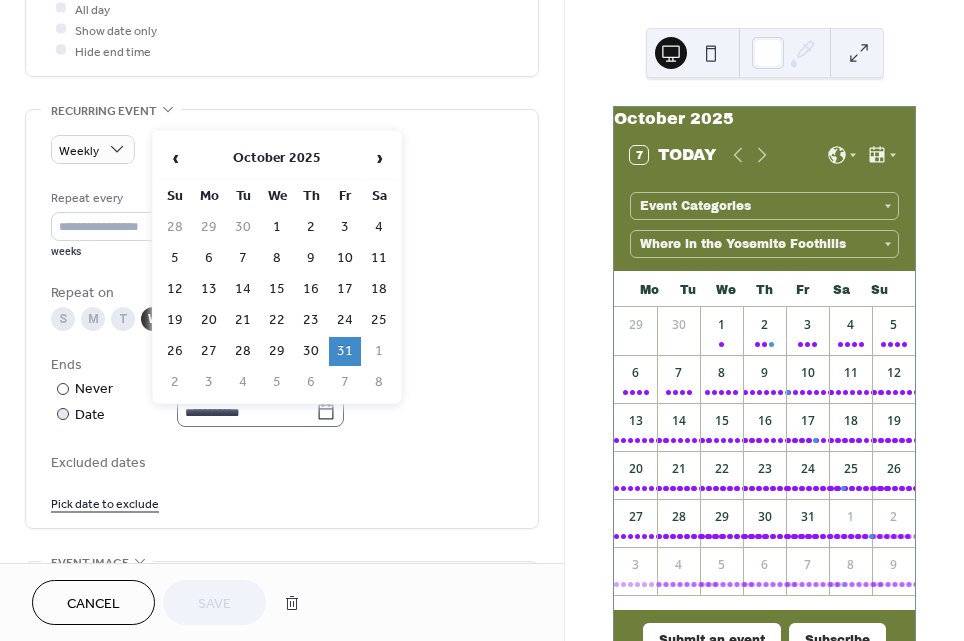 click 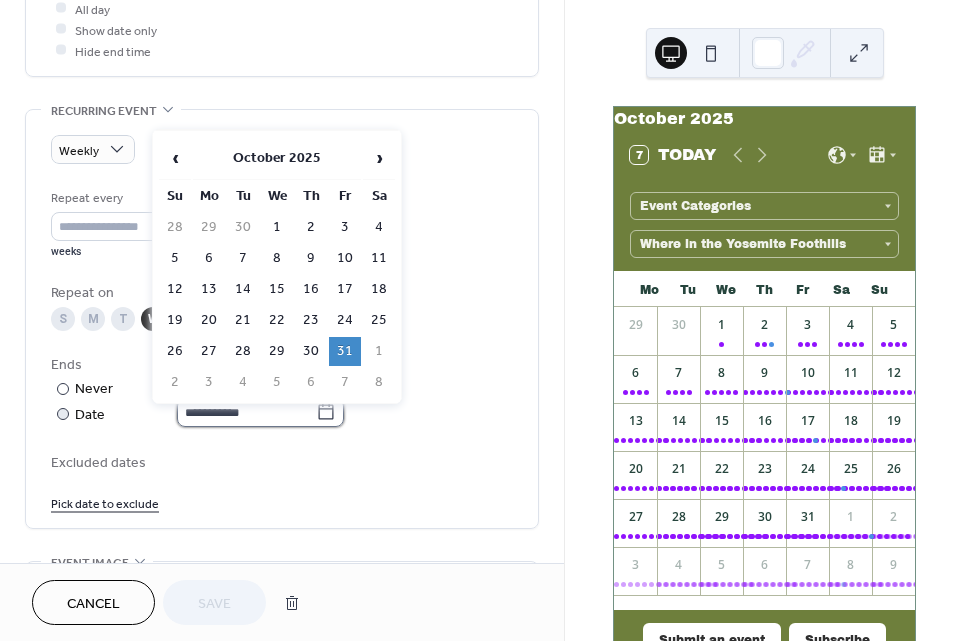 click on "**********" at bounding box center (246, 412) 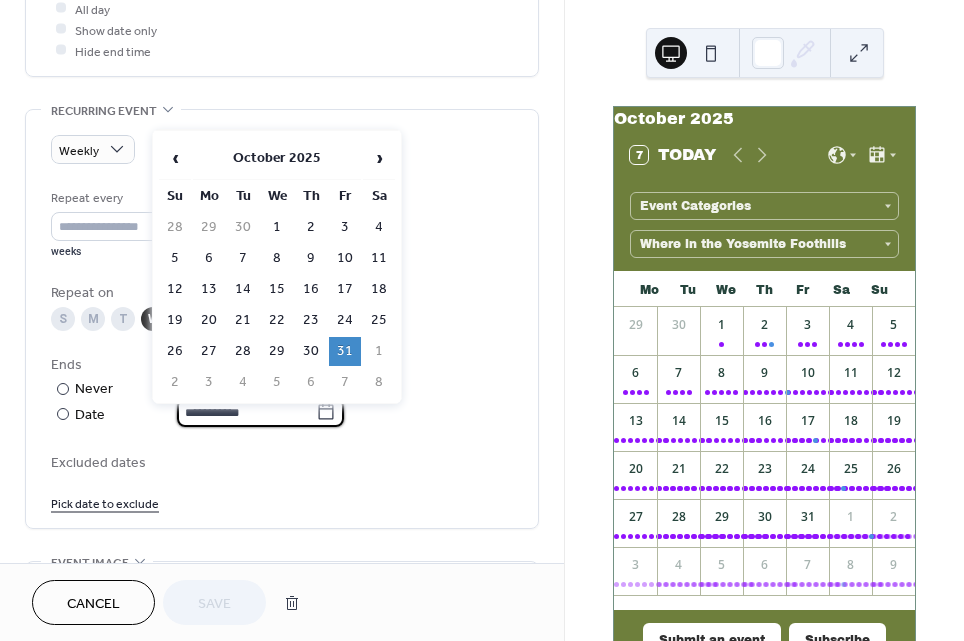 click on "31" at bounding box center (345, 351) 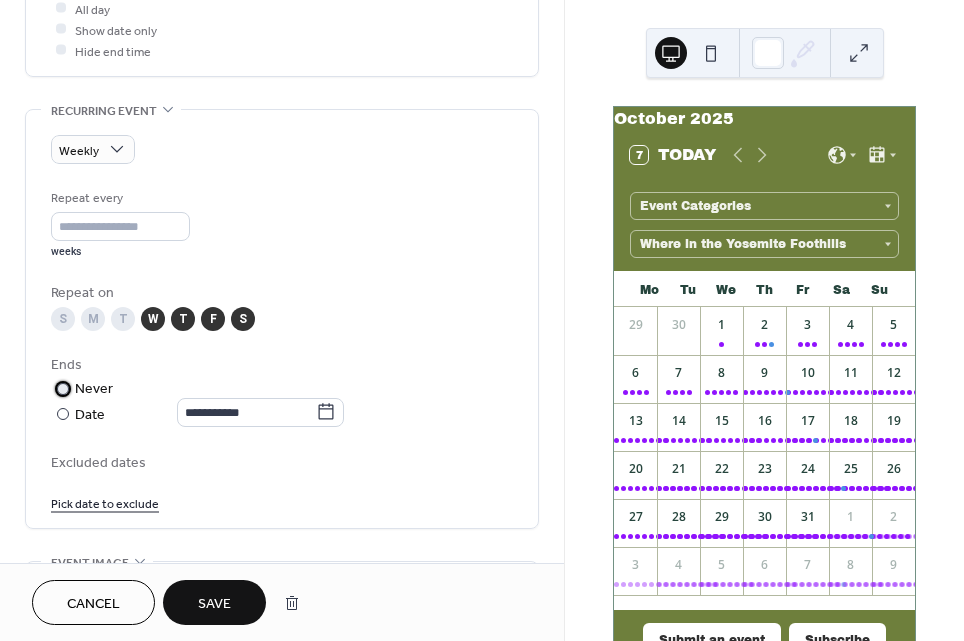 click at bounding box center [63, 389] 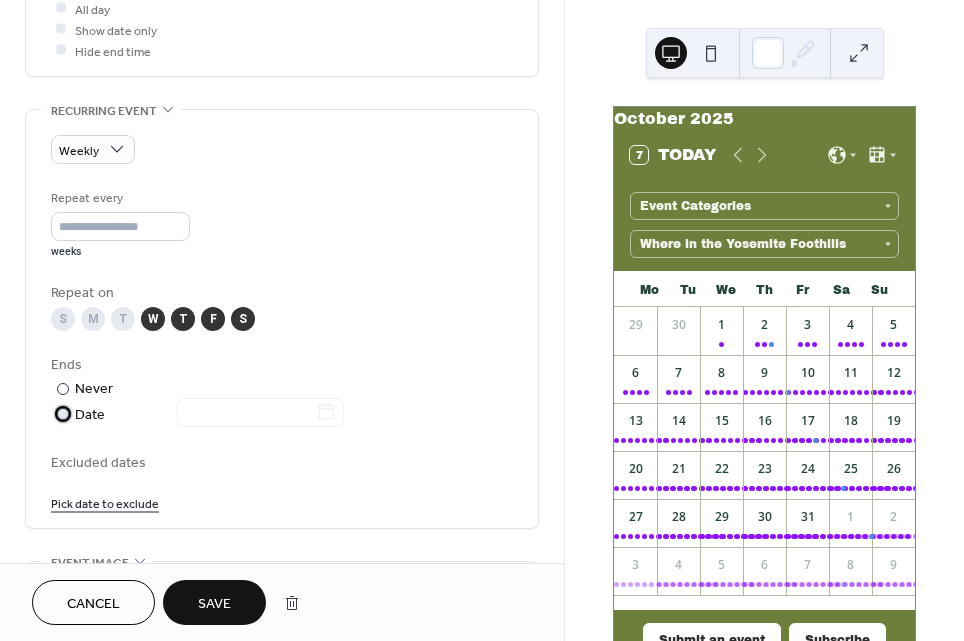 click at bounding box center (63, 414) 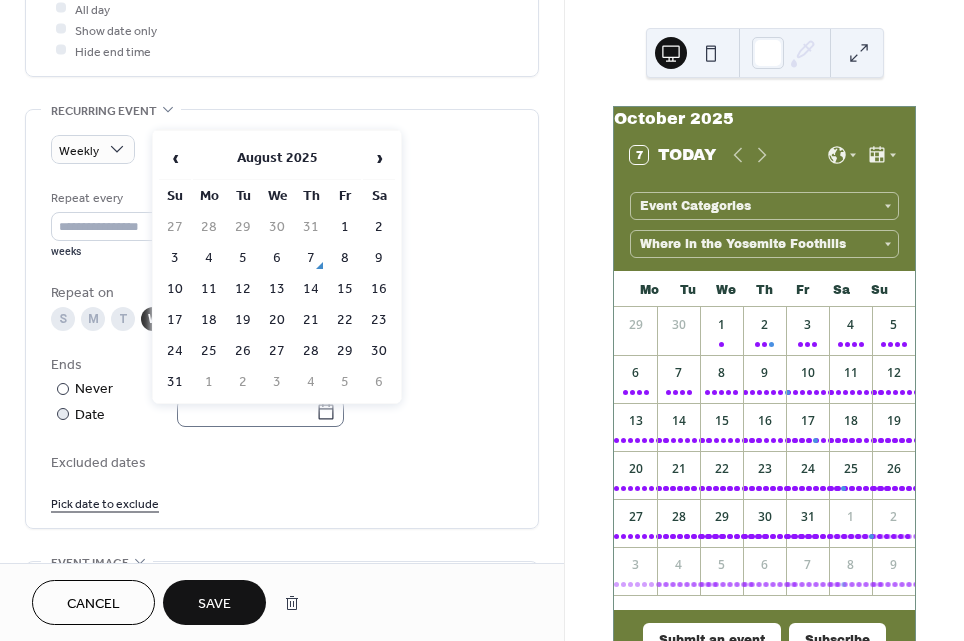 click 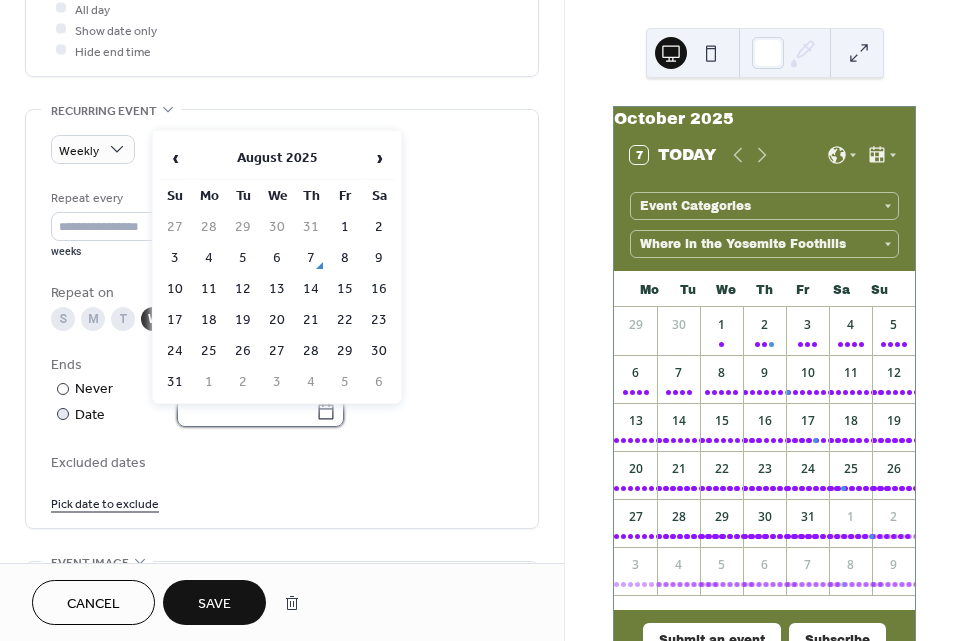 click at bounding box center (246, 412) 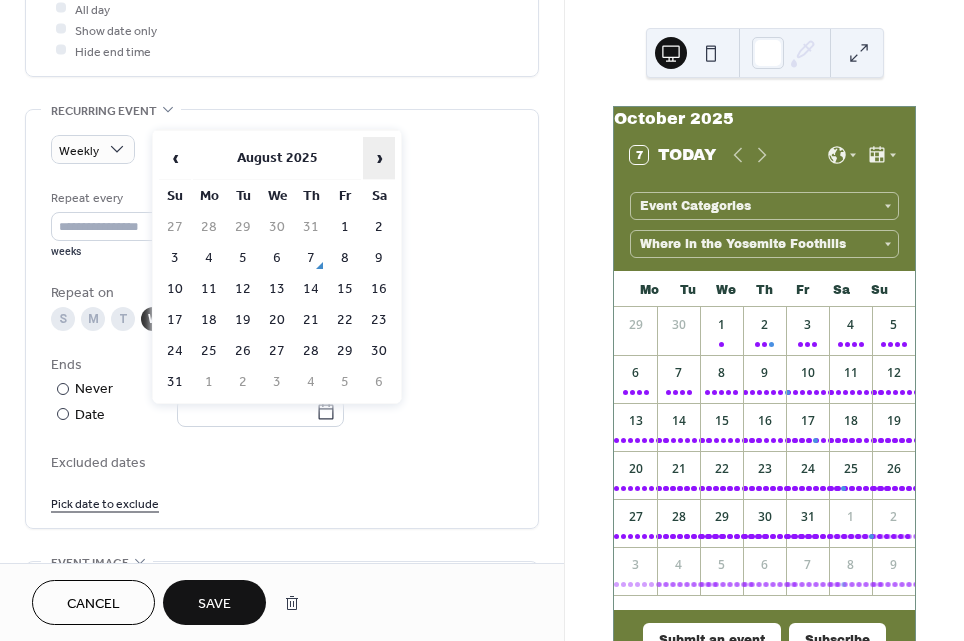 click on "›" at bounding box center [379, 158] 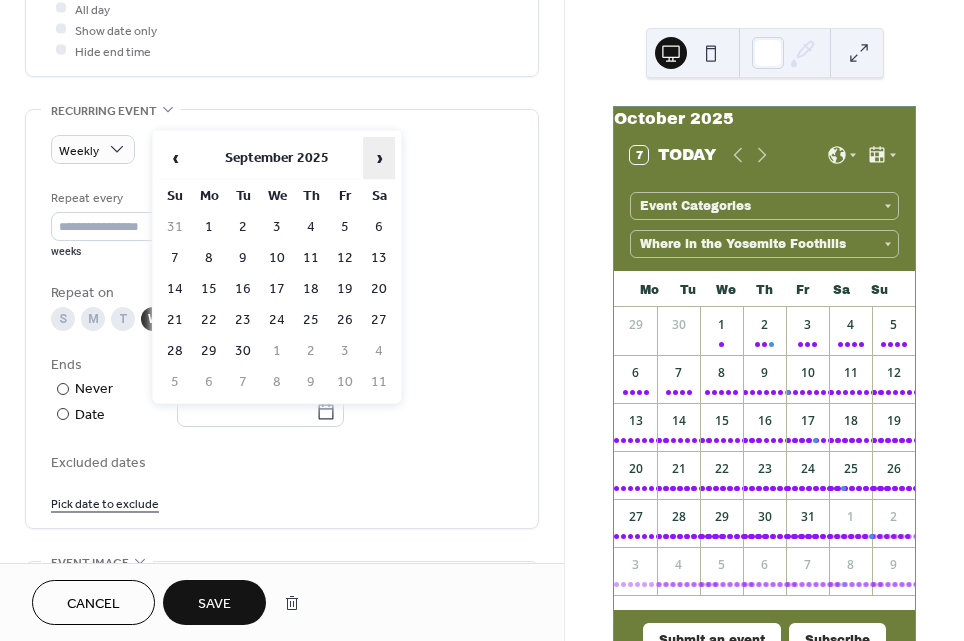 click on "›" at bounding box center (379, 158) 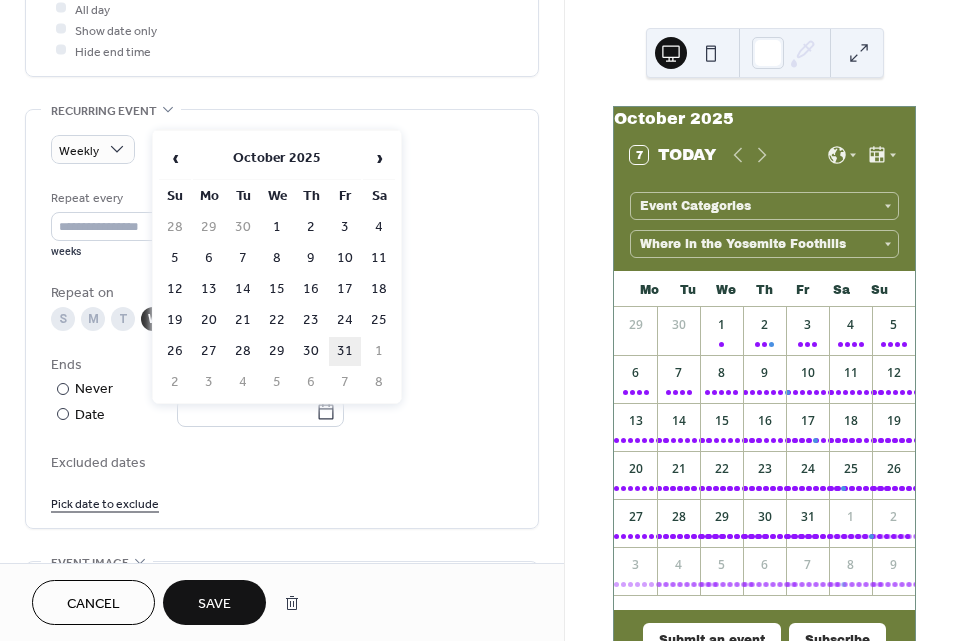 click on "31" at bounding box center [345, 351] 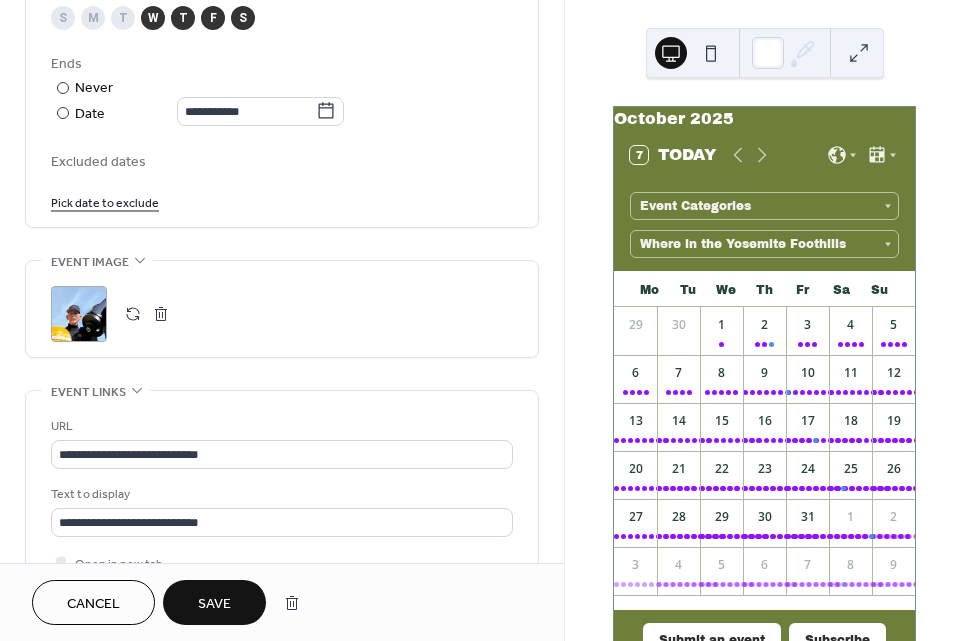 scroll, scrollTop: 1355, scrollLeft: 0, axis: vertical 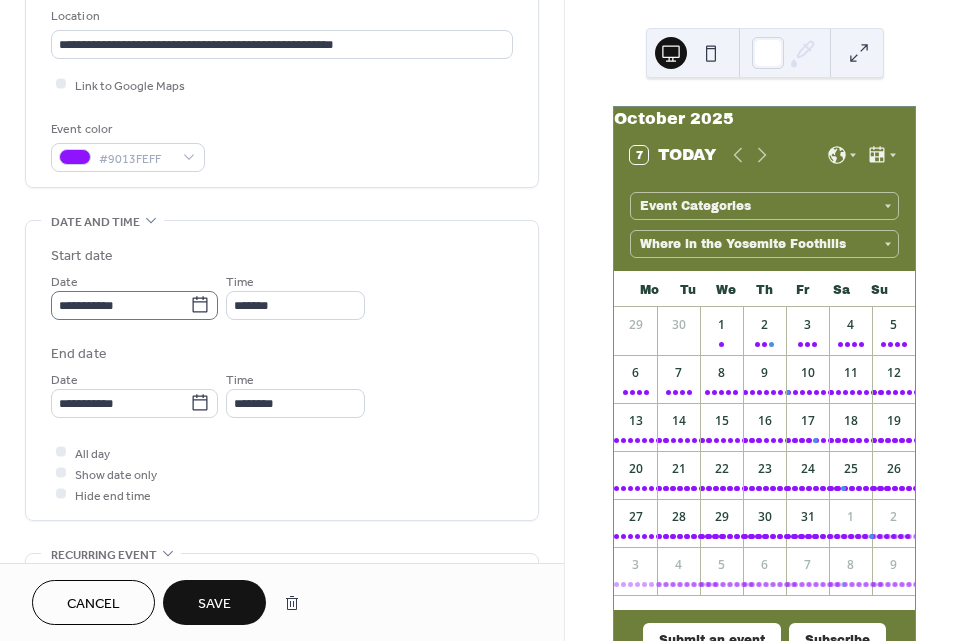 click 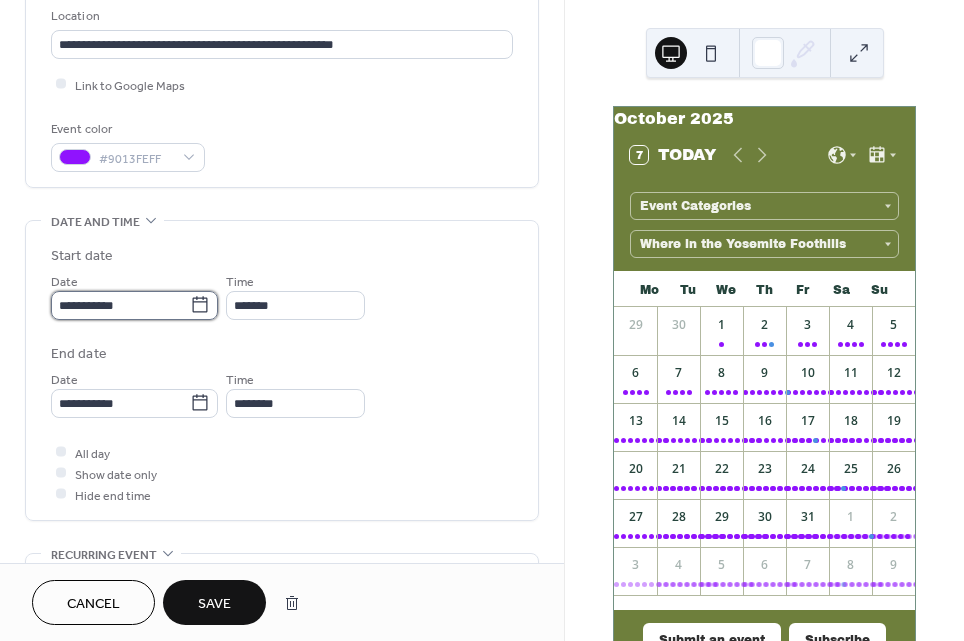 click on "**********" at bounding box center [120, 305] 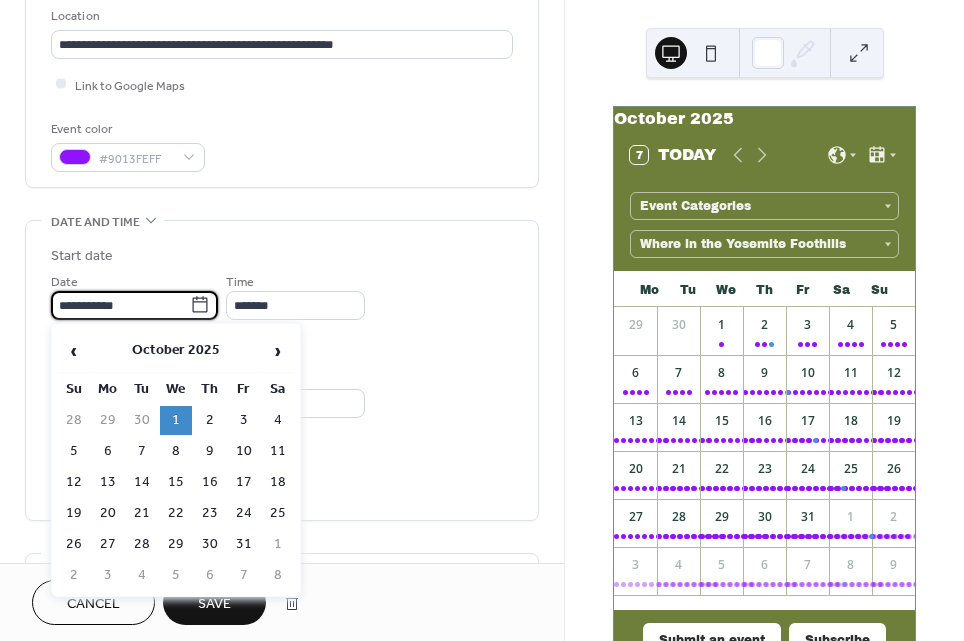 click on "1" at bounding box center (176, 420) 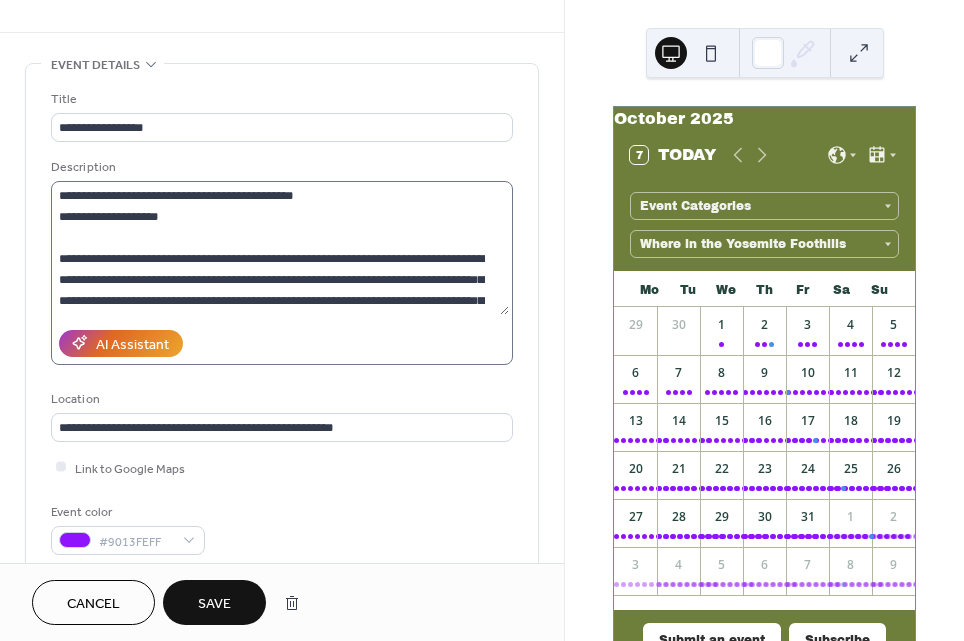 scroll, scrollTop: 0, scrollLeft: 0, axis: both 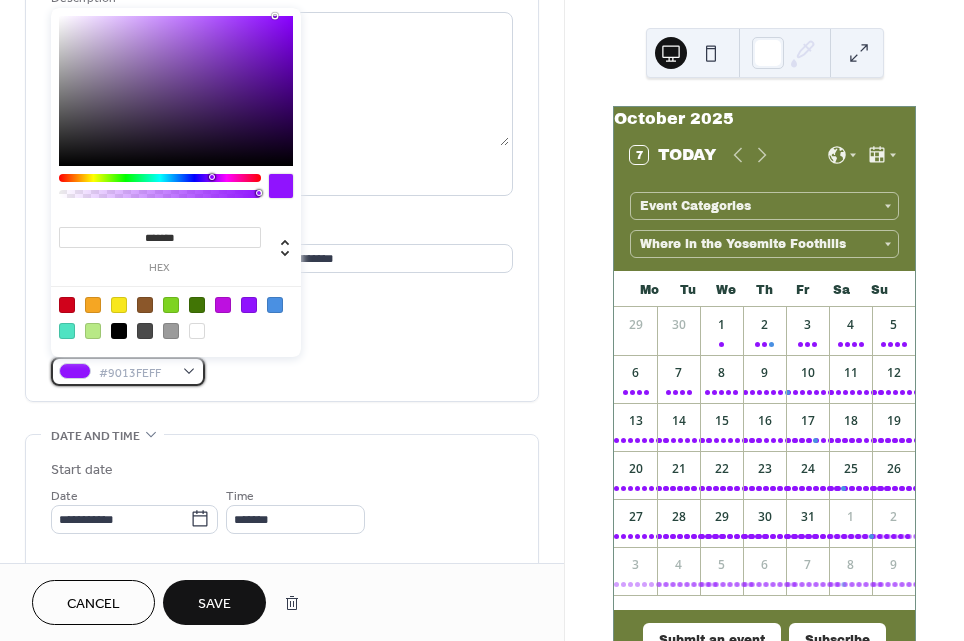 click on "#9013FEFF" at bounding box center [128, 371] 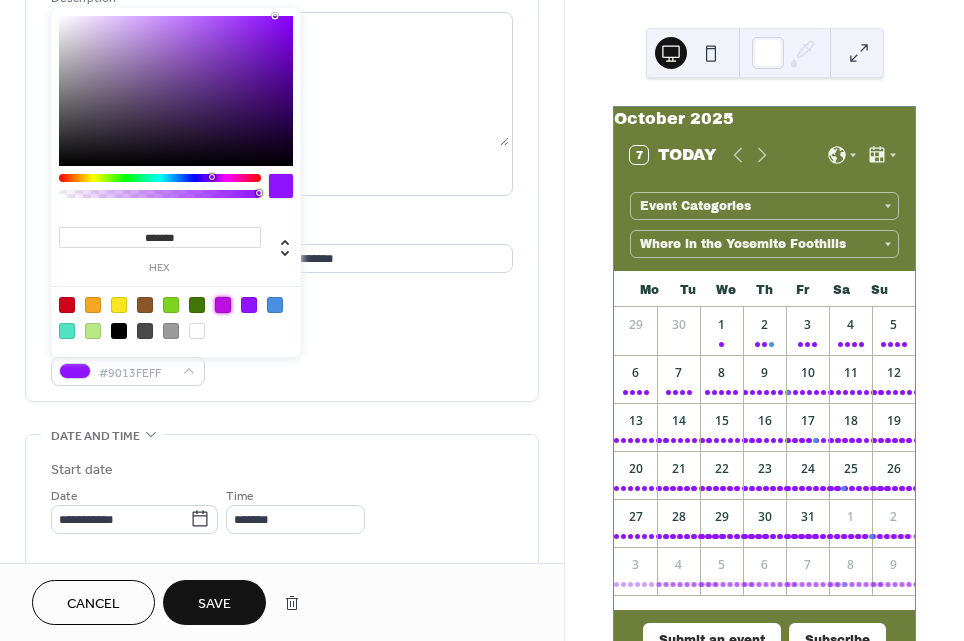 click at bounding box center [223, 305] 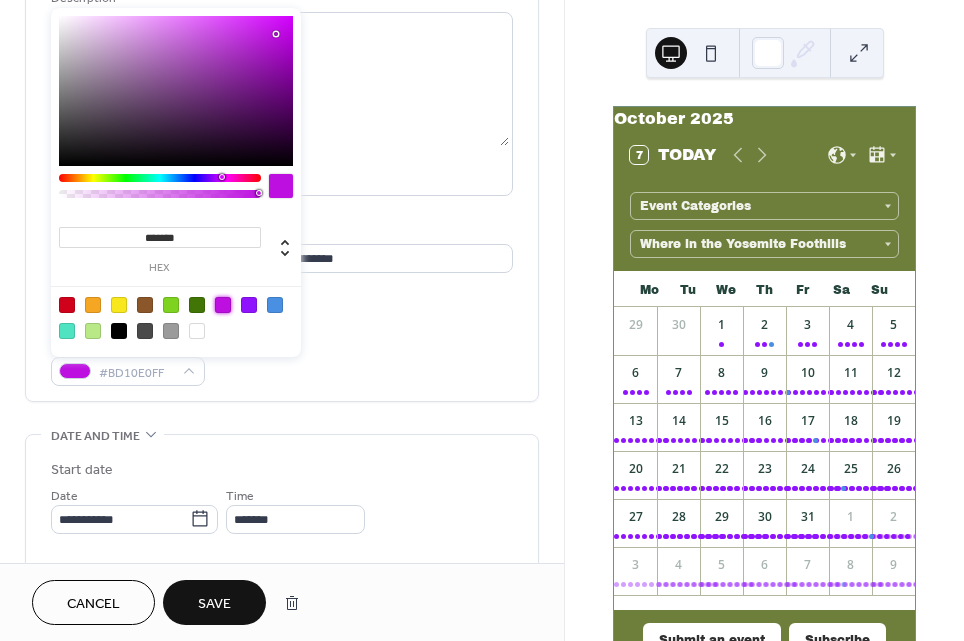 click on "Save" at bounding box center [214, 604] 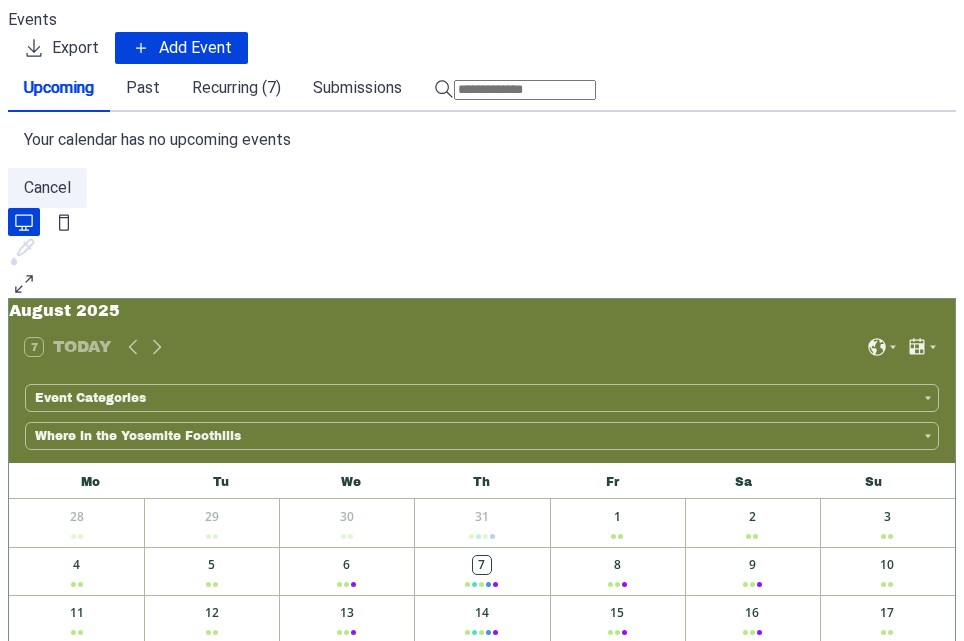 scroll, scrollTop: 0, scrollLeft: 0, axis: both 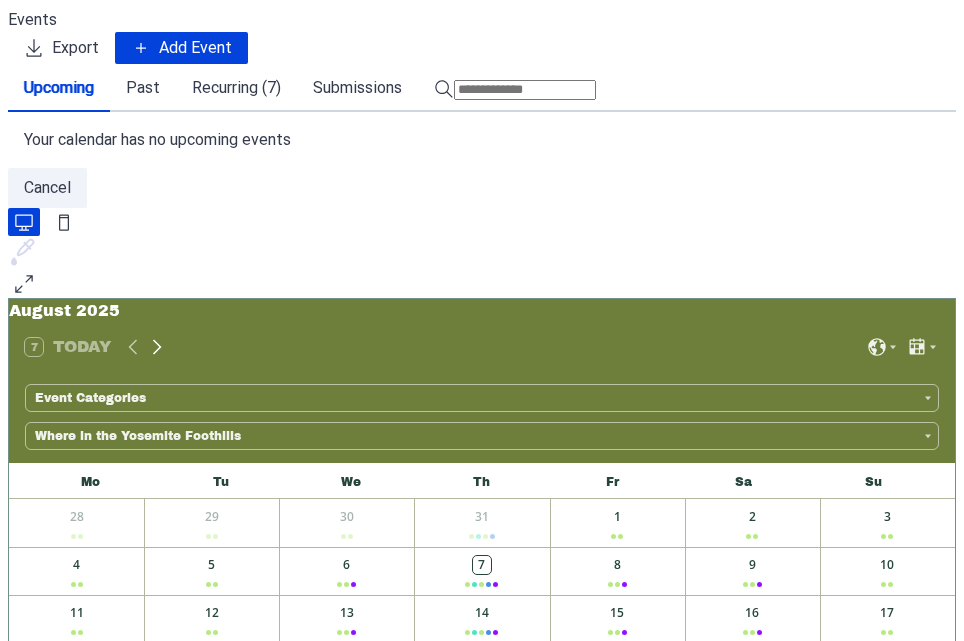 click 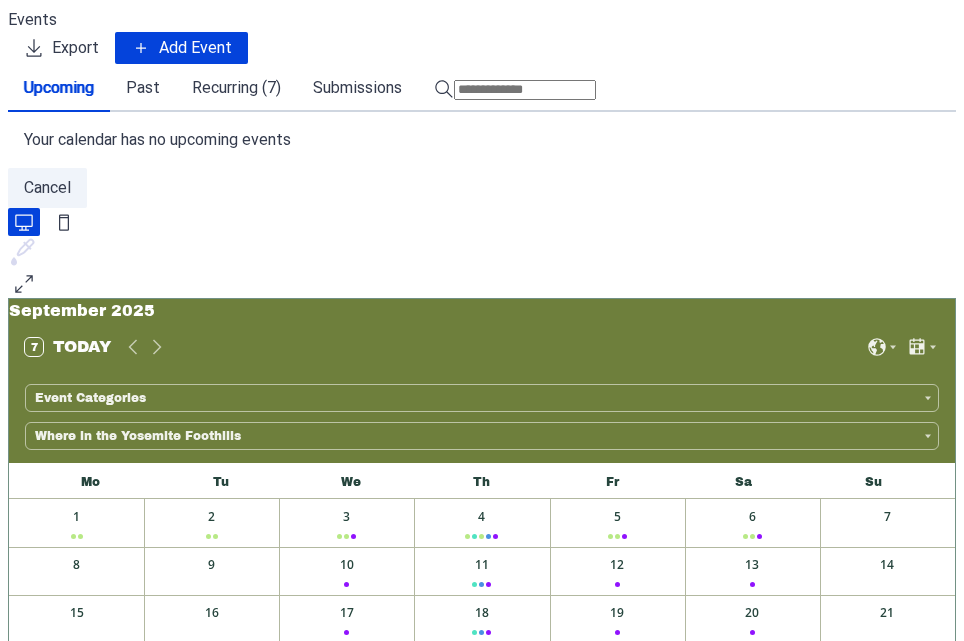 click on "1" at bounding box center (346, 715) 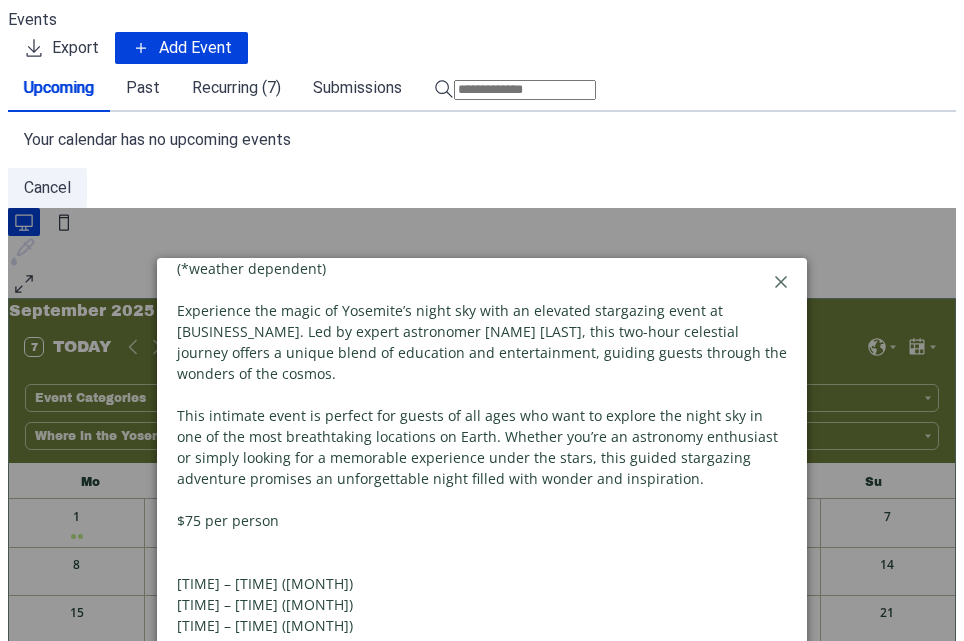 scroll, scrollTop: 656, scrollLeft: 0, axis: vertical 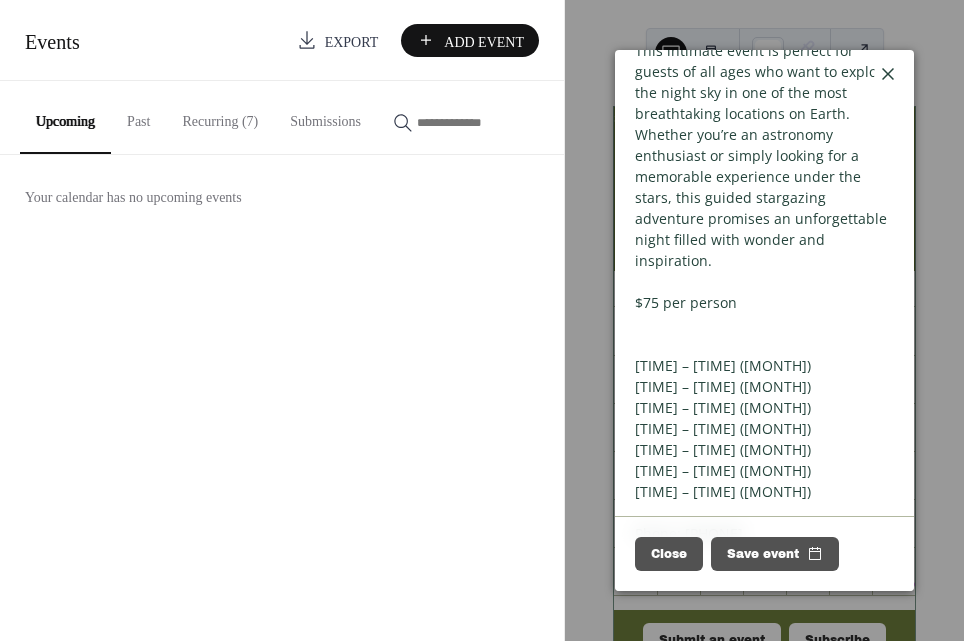 click 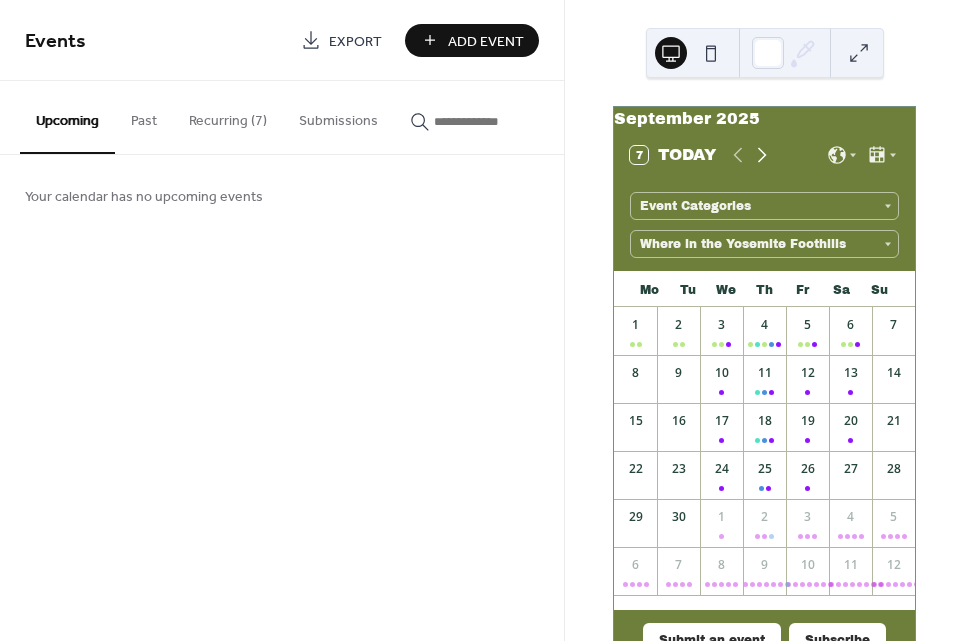 click 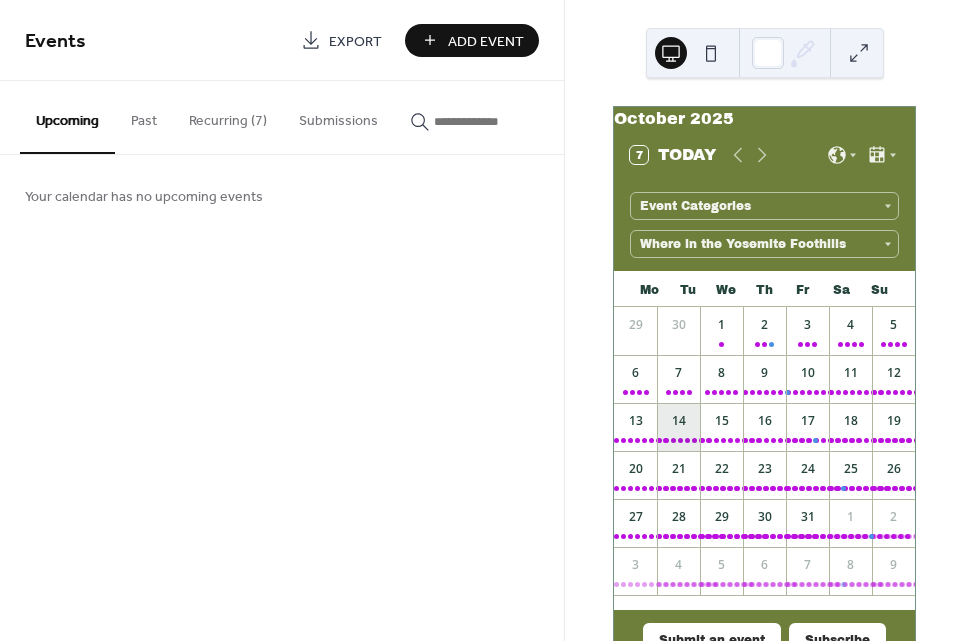 click on "14" at bounding box center [678, 427] 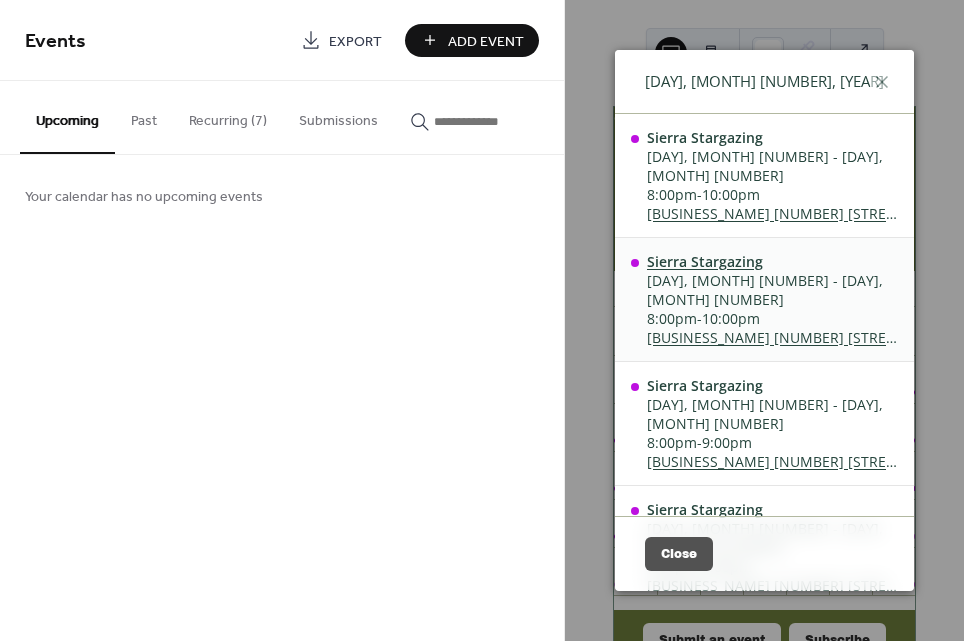 click on "Sierra Stargazing" at bounding box center (772, 261) 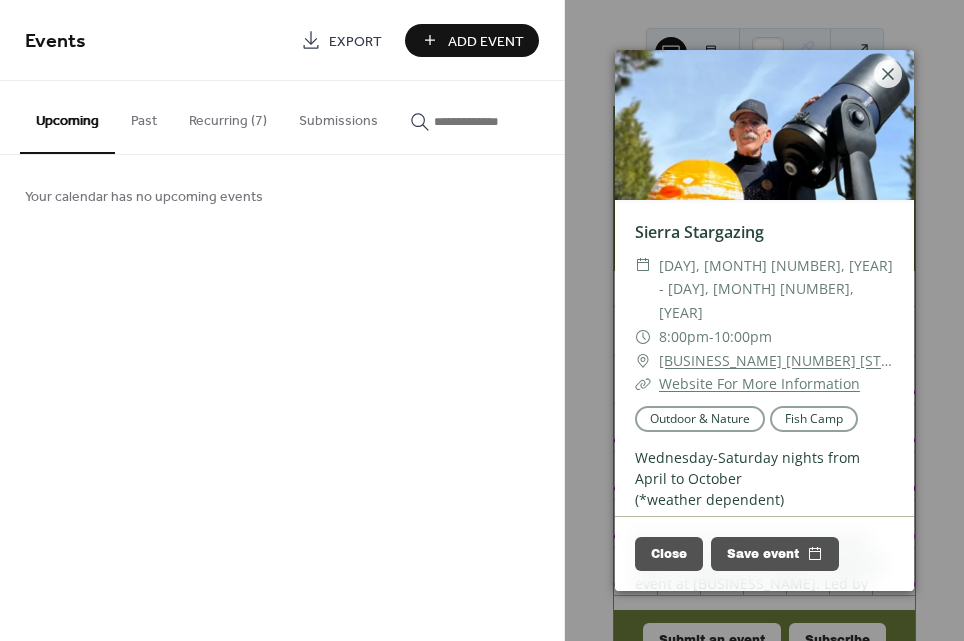 scroll, scrollTop: 656, scrollLeft: 0, axis: vertical 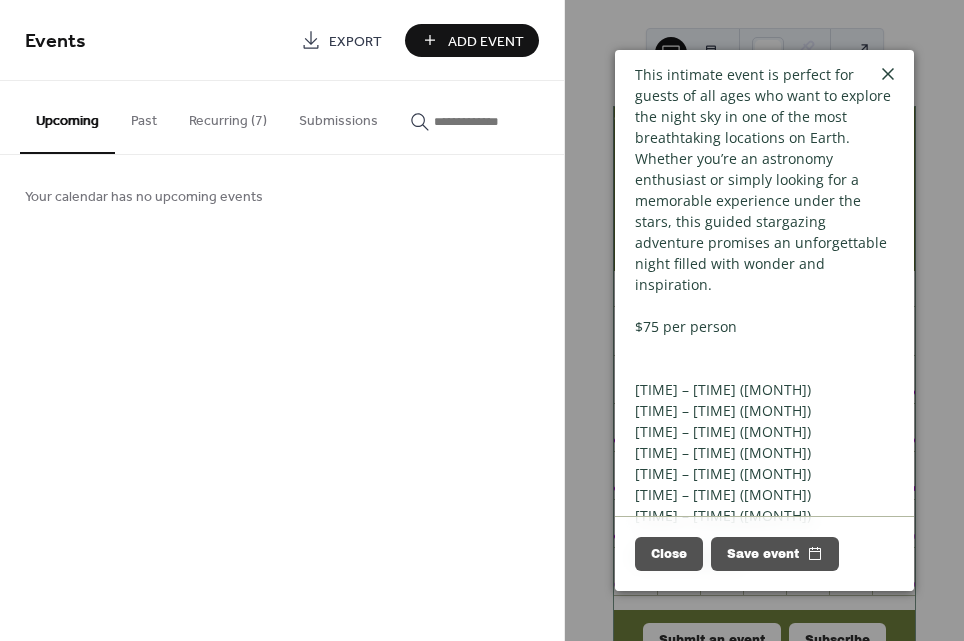 click 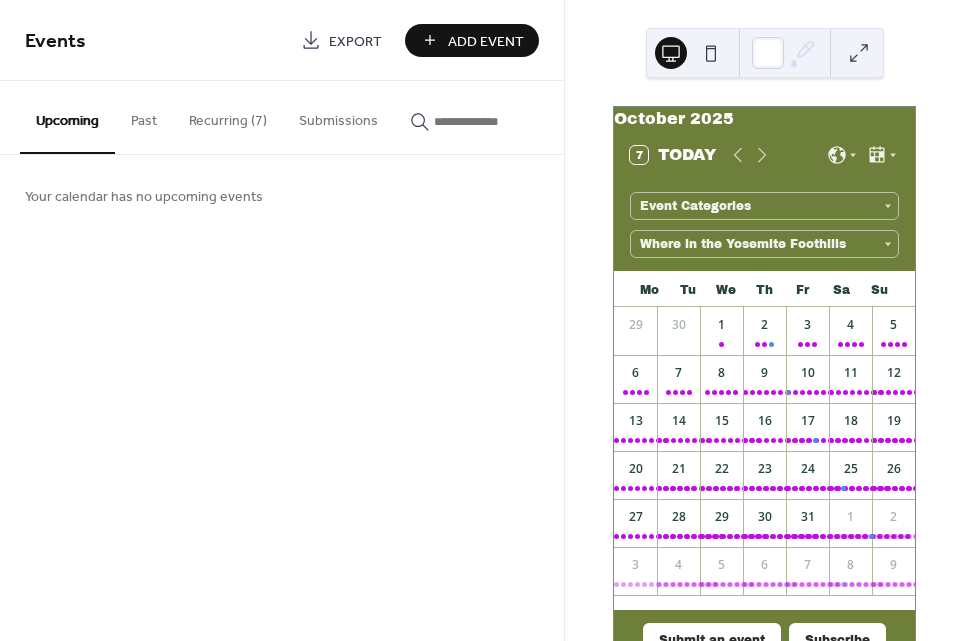 click on "Recurring (7)" at bounding box center (228, 116) 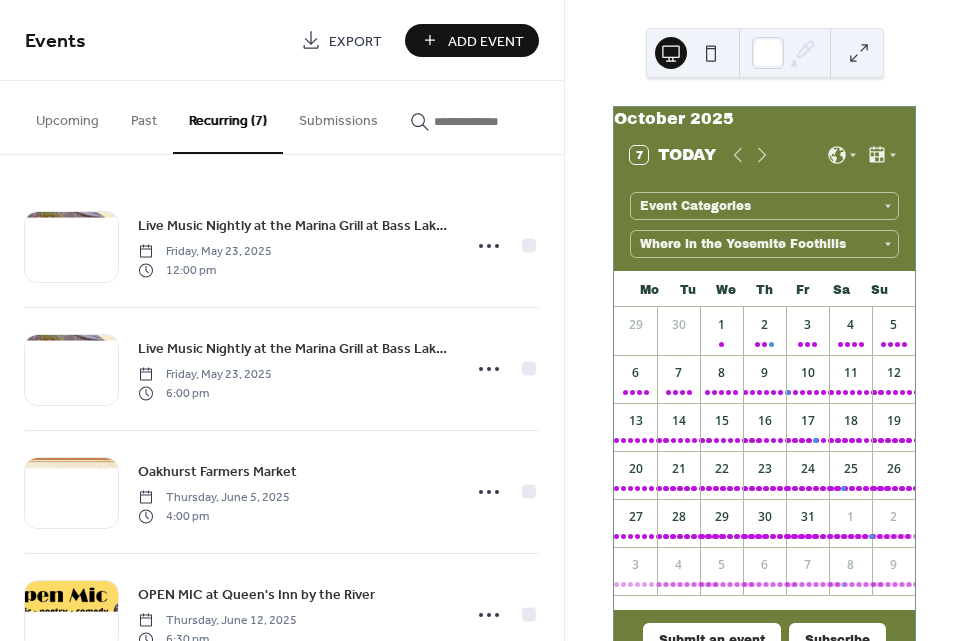 scroll, scrollTop: 435, scrollLeft: 0, axis: vertical 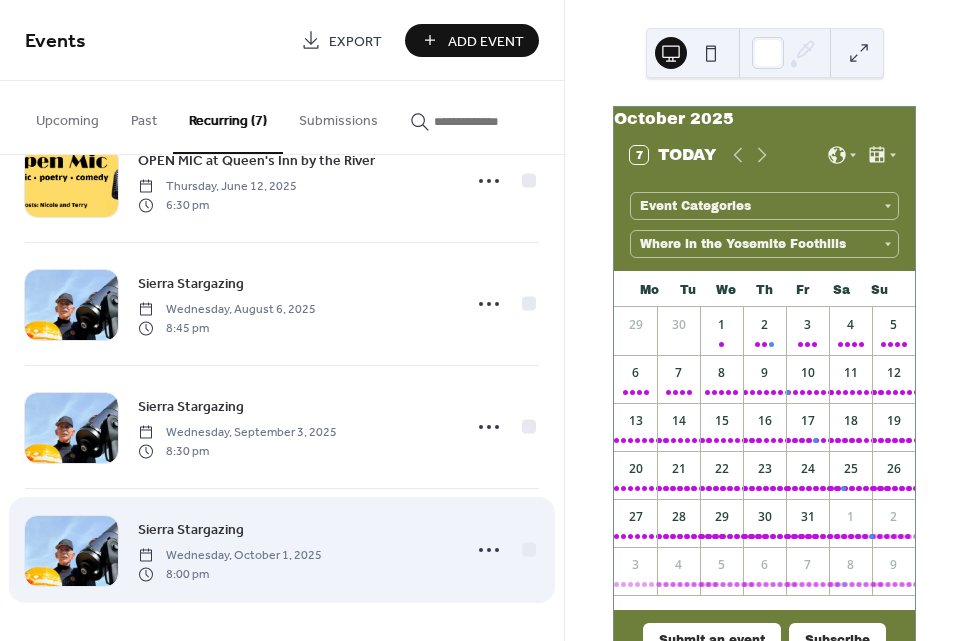 click on "Sierra Stargazing" at bounding box center (191, 530) 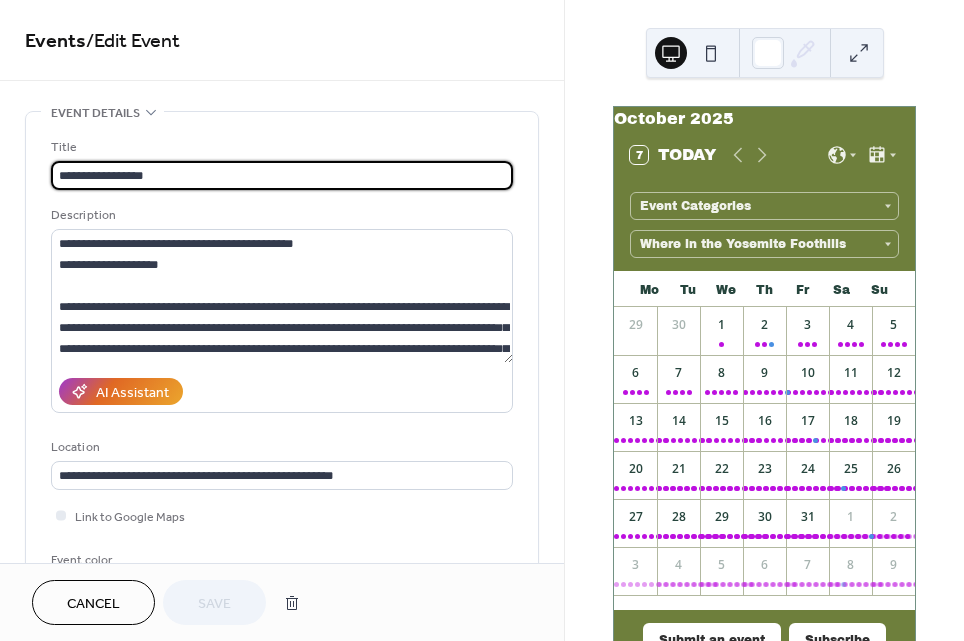 type on "**********" 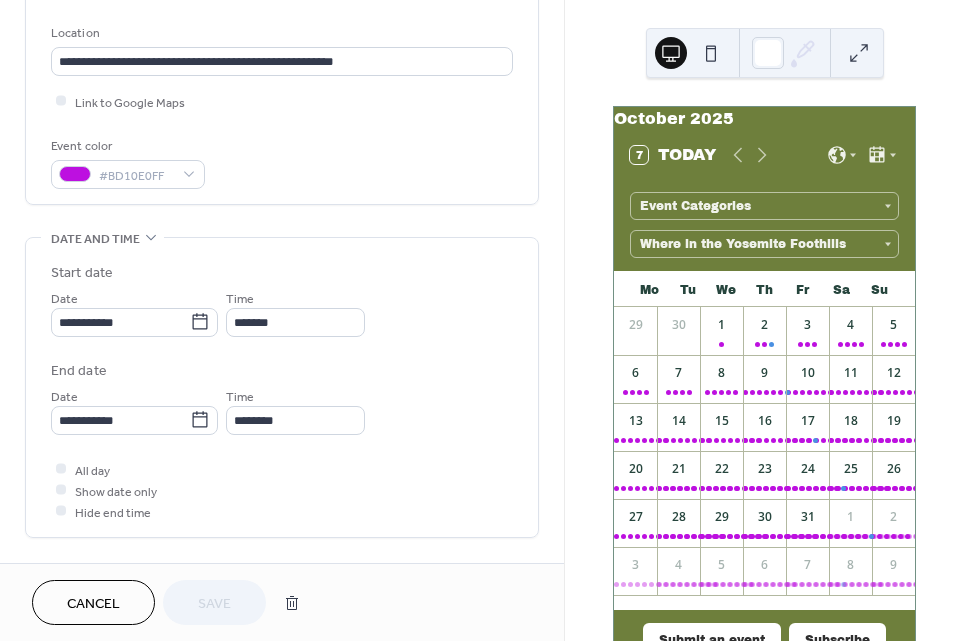 scroll, scrollTop: 416, scrollLeft: 0, axis: vertical 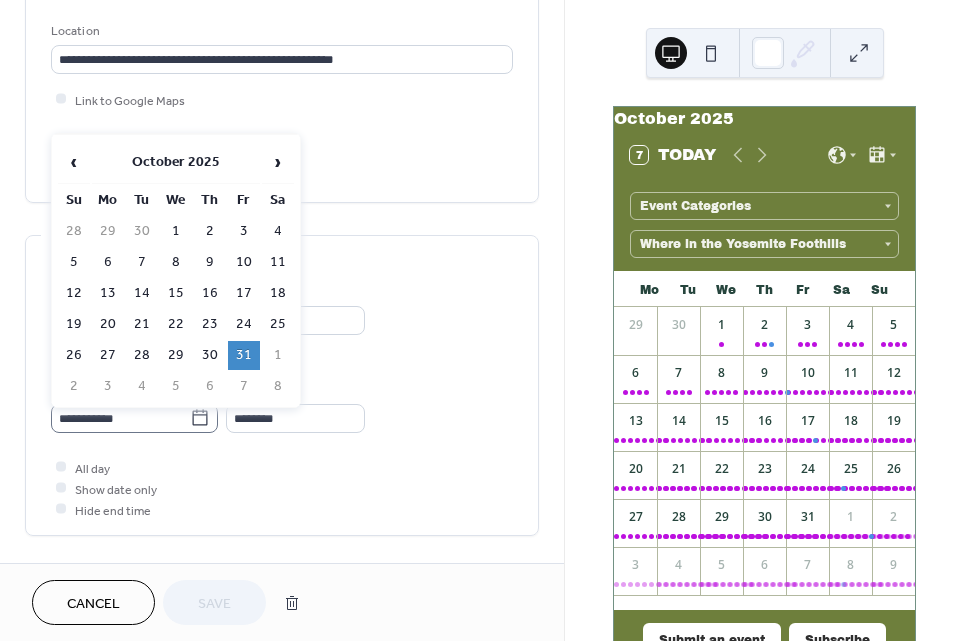 click 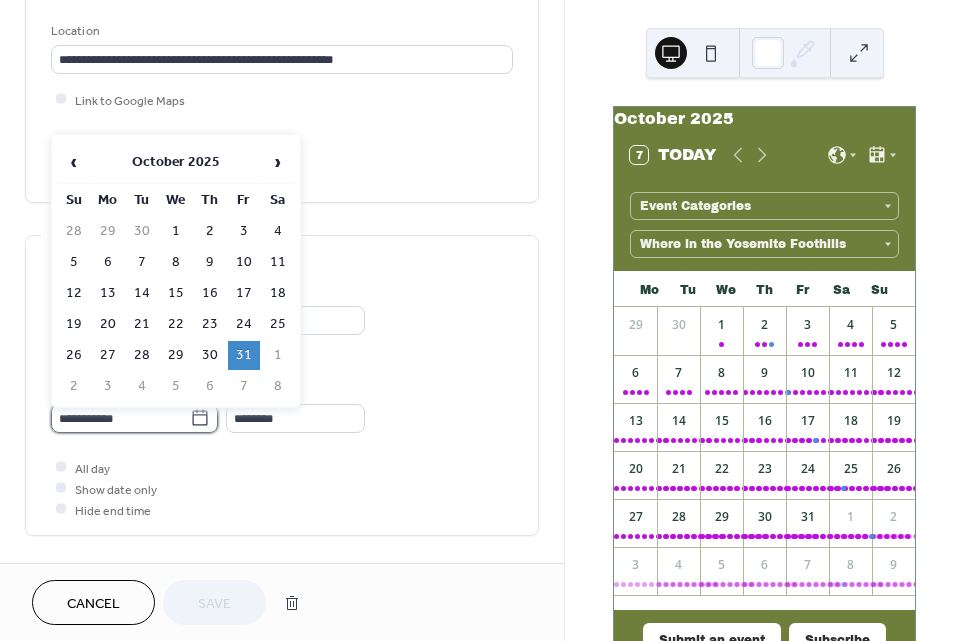 click on "**********" at bounding box center (120, 418) 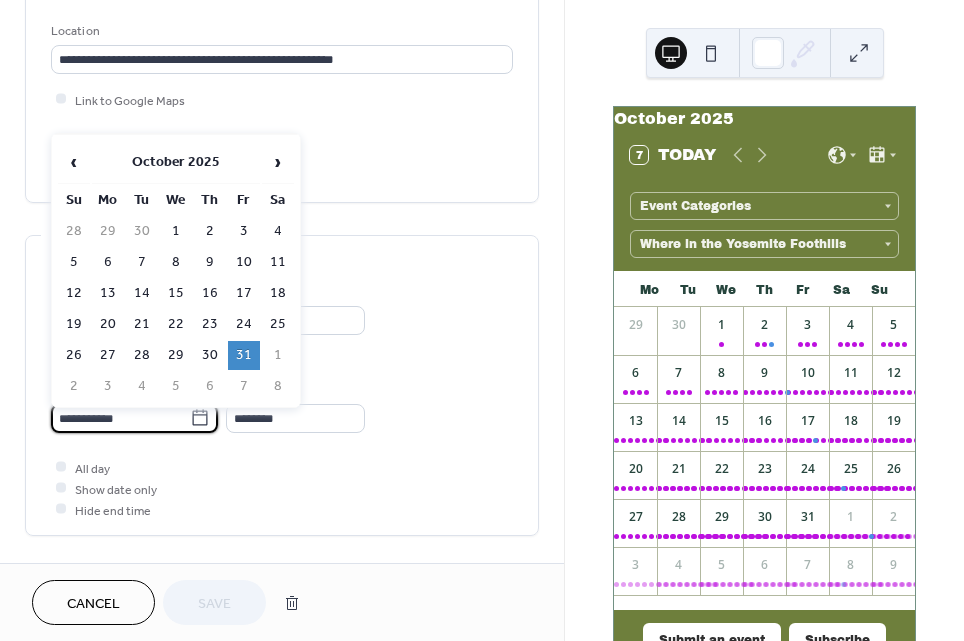 click on "End date" at bounding box center (282, 369) 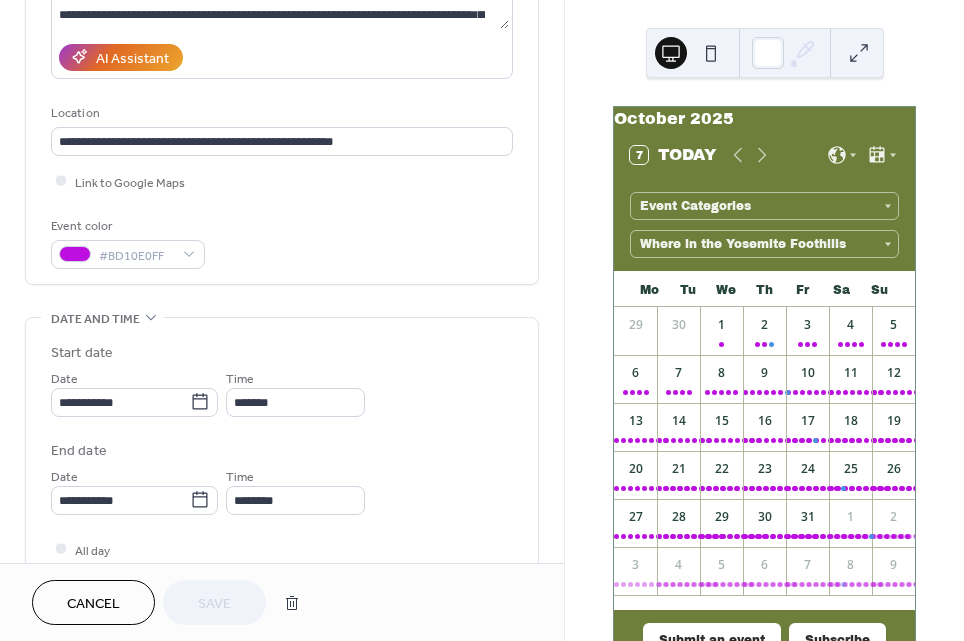 scroll, scrollTop: 322, scrollLeft: 0, axis: vertical 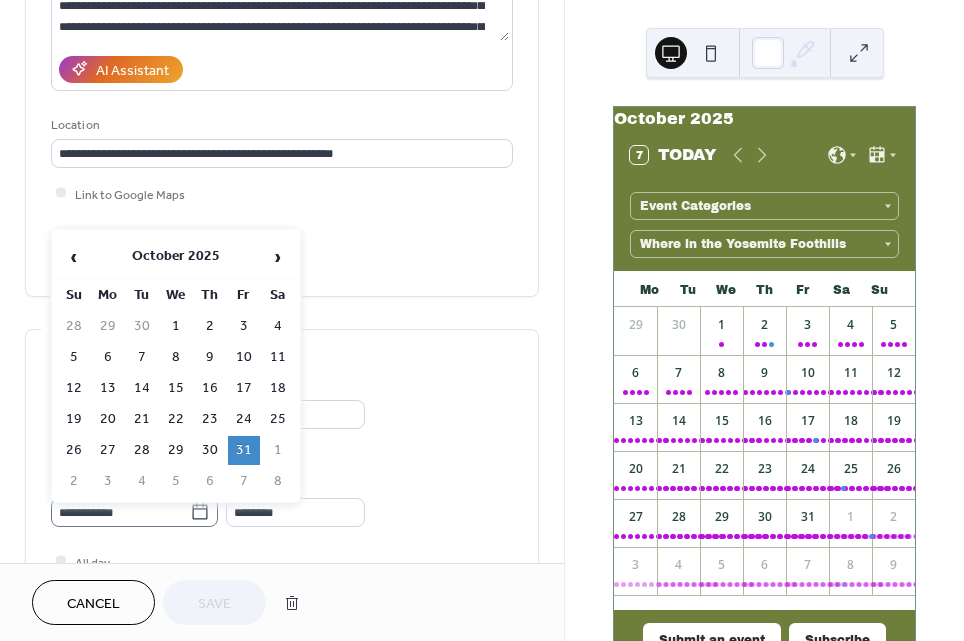 click 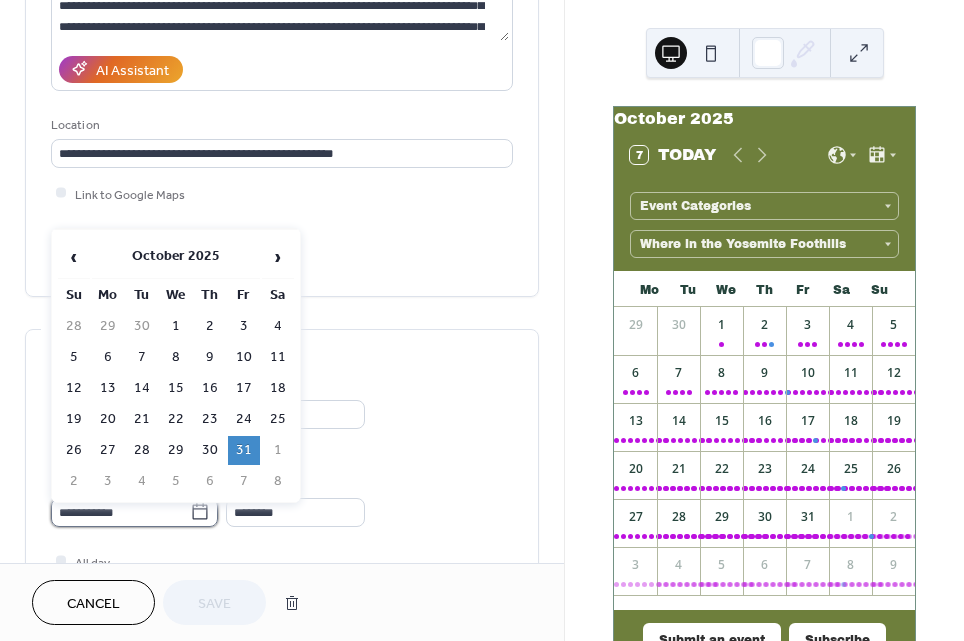 click on "**********" at bounding box center (120, 512) 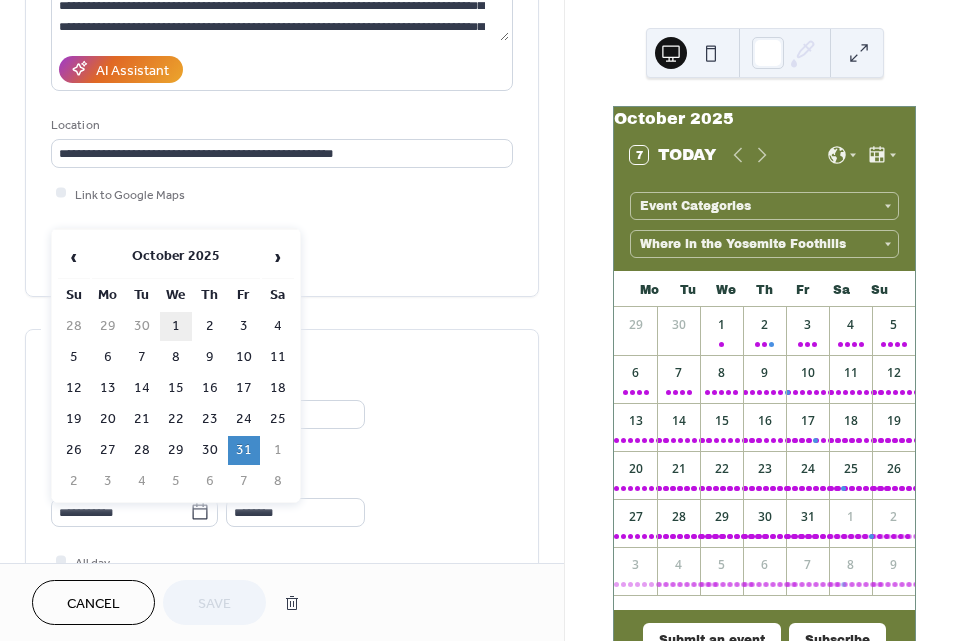 click on "1" at bounding box center (176, 326) 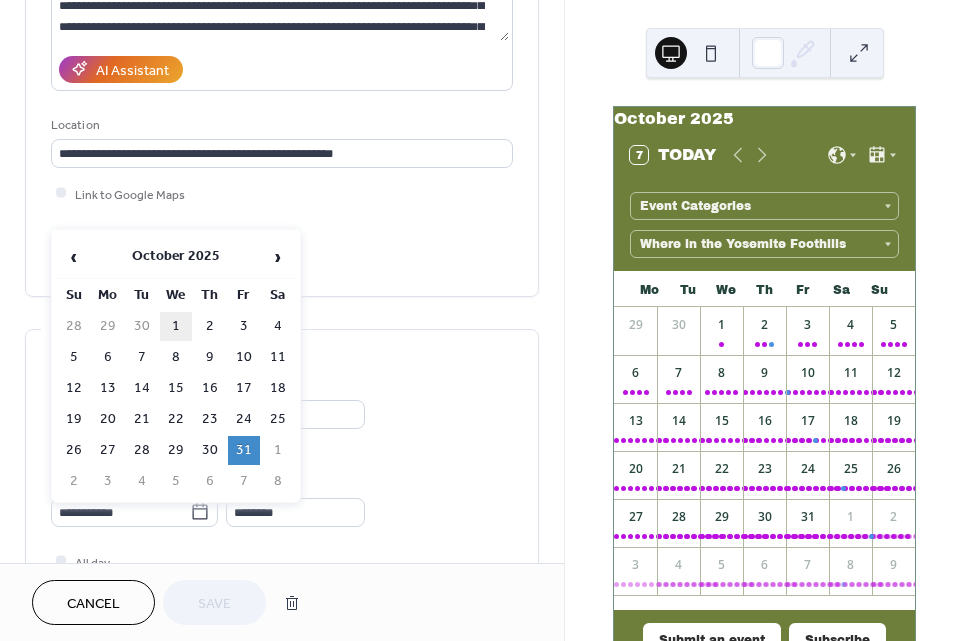 type on "**********" 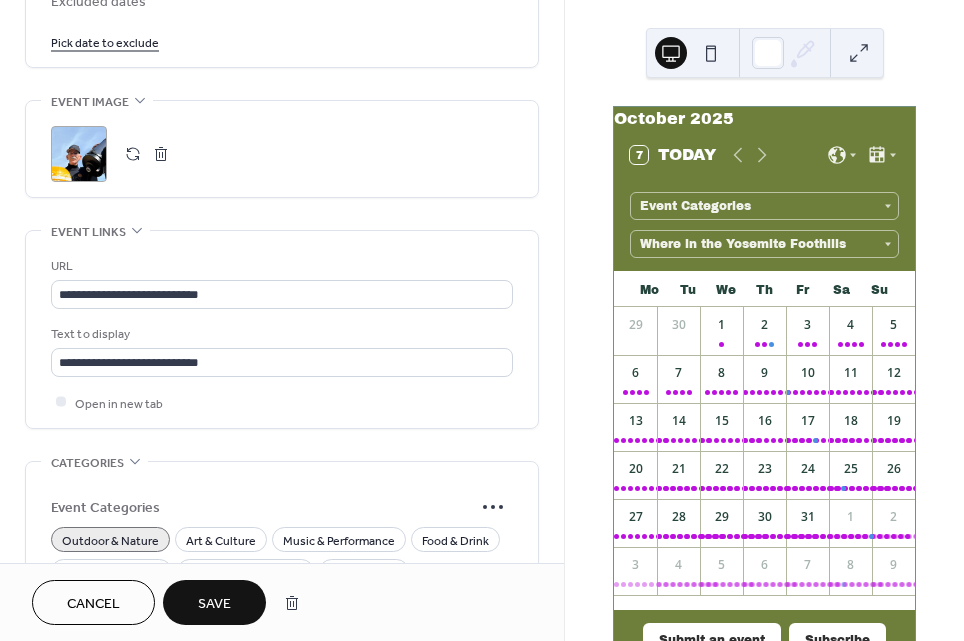 scroll, scrollTop: 1462, scrollLeft: 0, axis: vertical 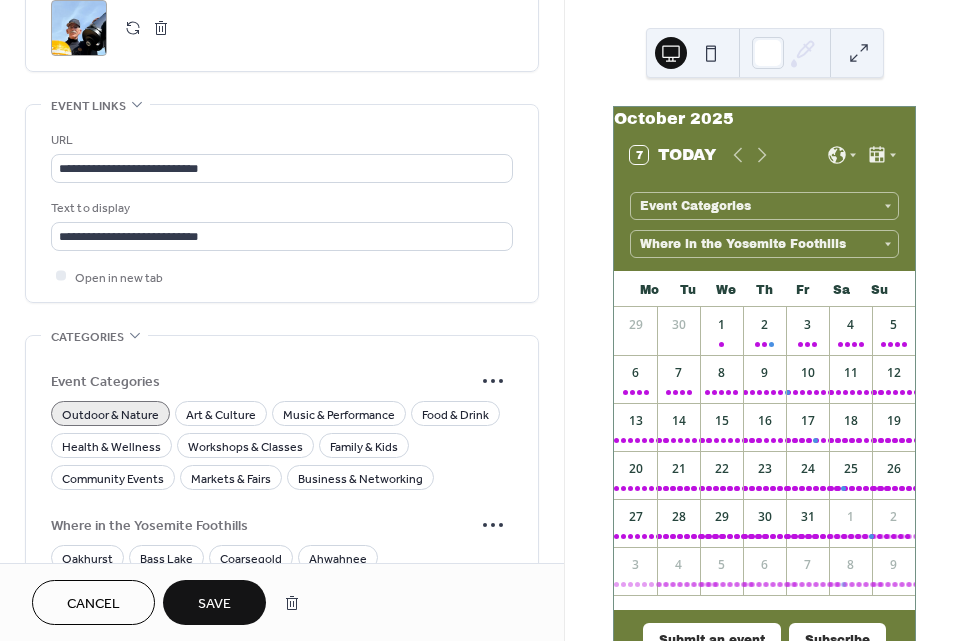 click on "Save" at bounding box center (214, 602) 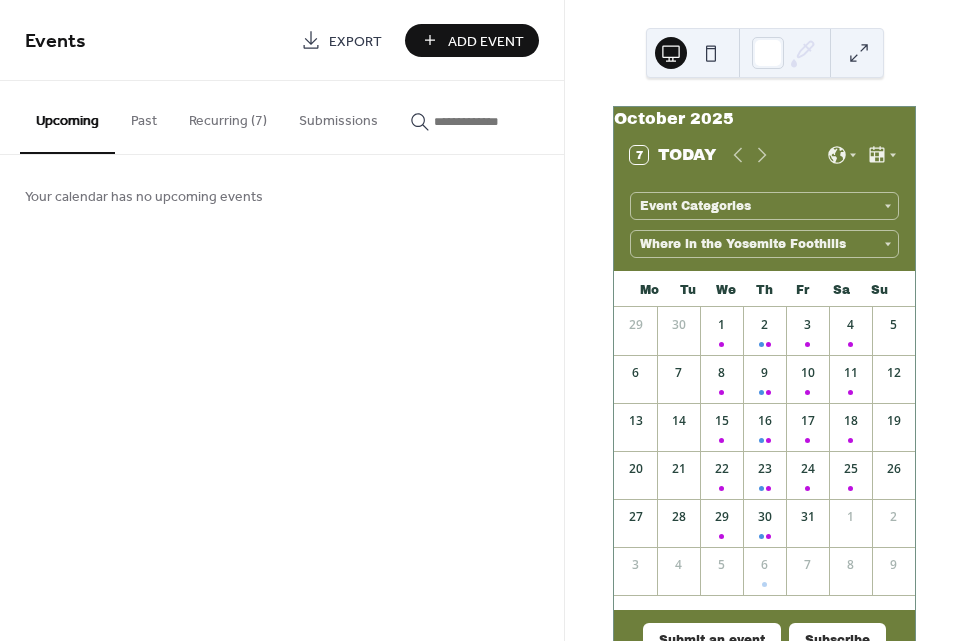 click on "Add Event" at bounding box center (486, 41) 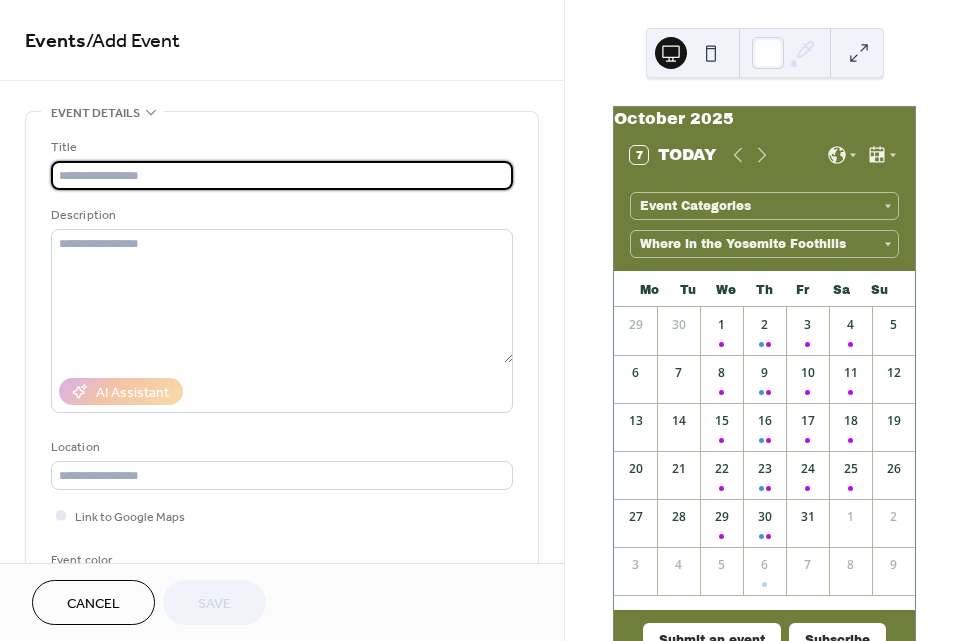 click at bounding box center [282, 175] 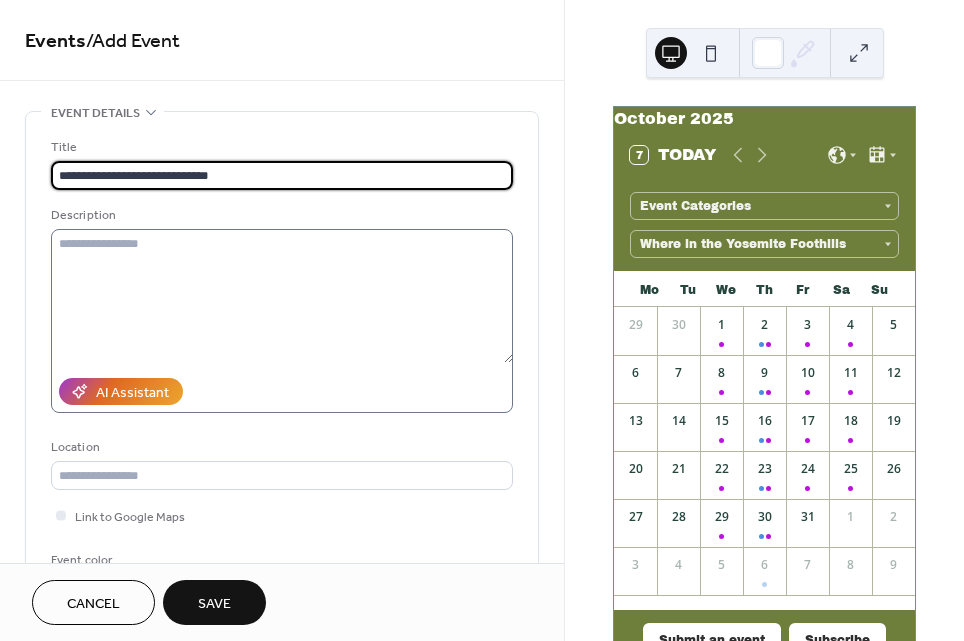 type on "**********" 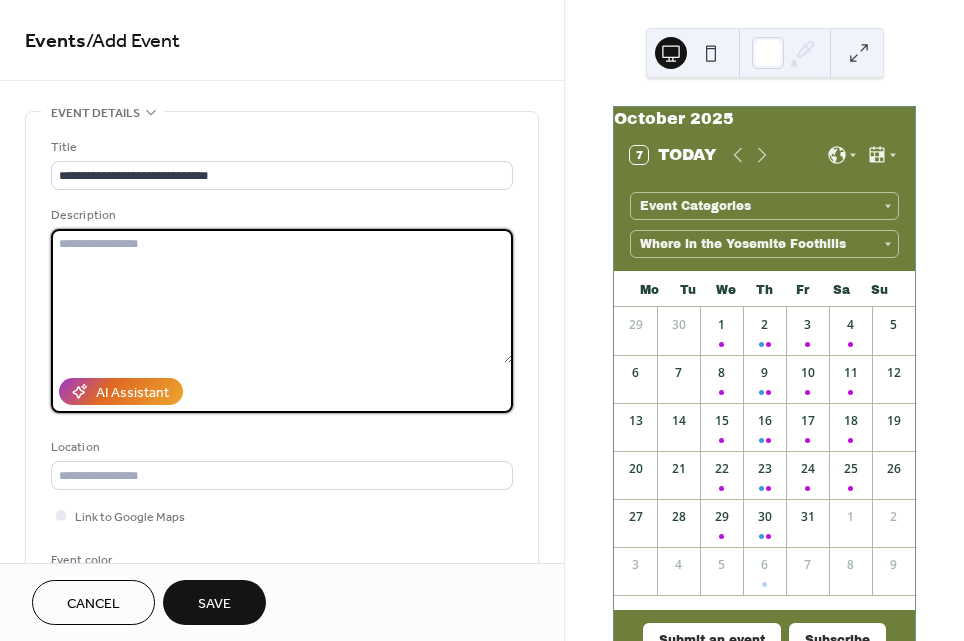 click at bounding box center (282, 296) 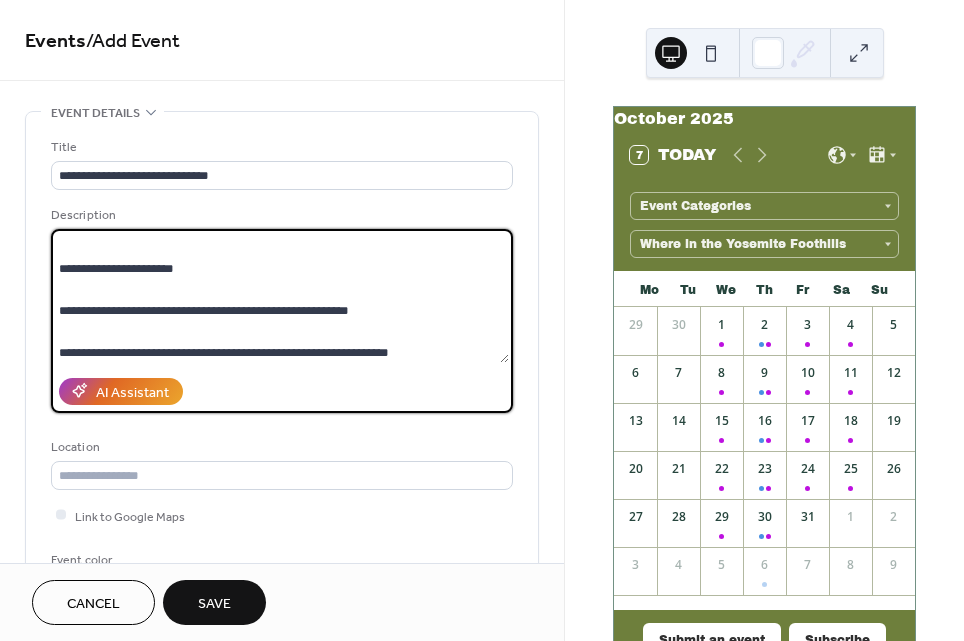scroll, scrollTop: 21, scrollLeft: 0, axis: vertical 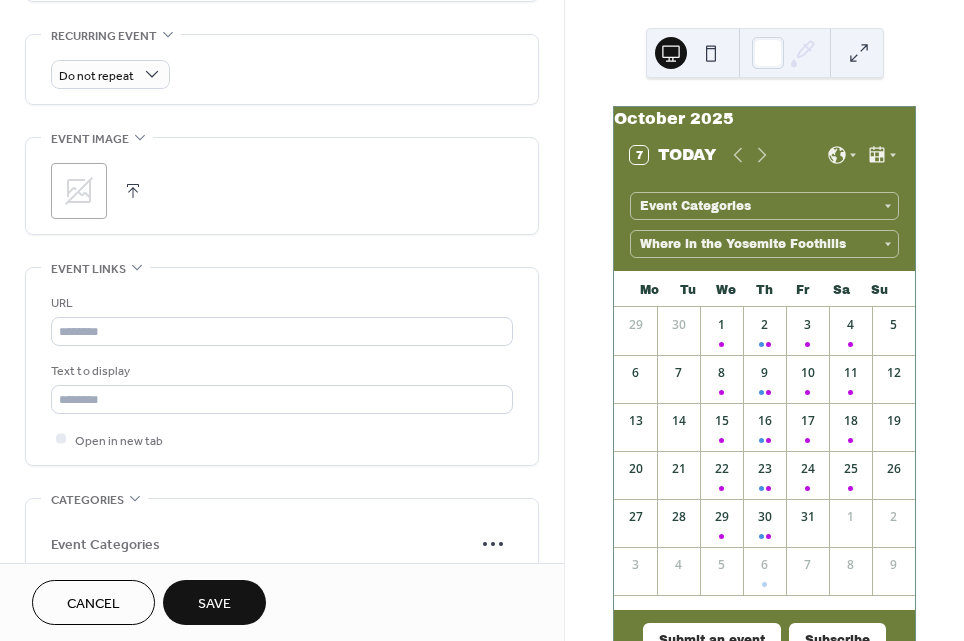 type on "**********" 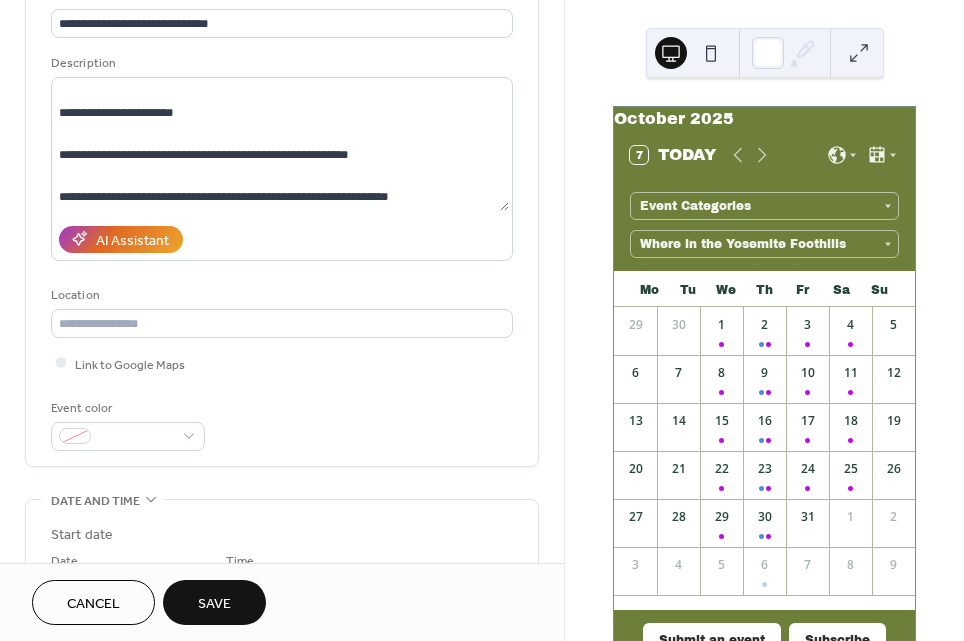scroll, scrollTop: 156, scrollLeft: 0, axis: vertical 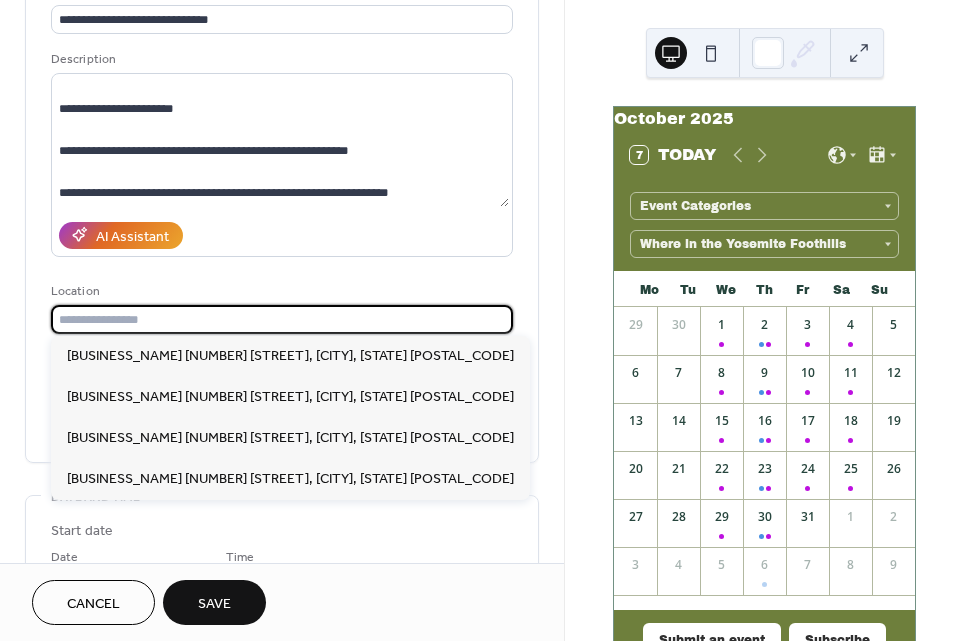 click at bounding box center (282, 319) 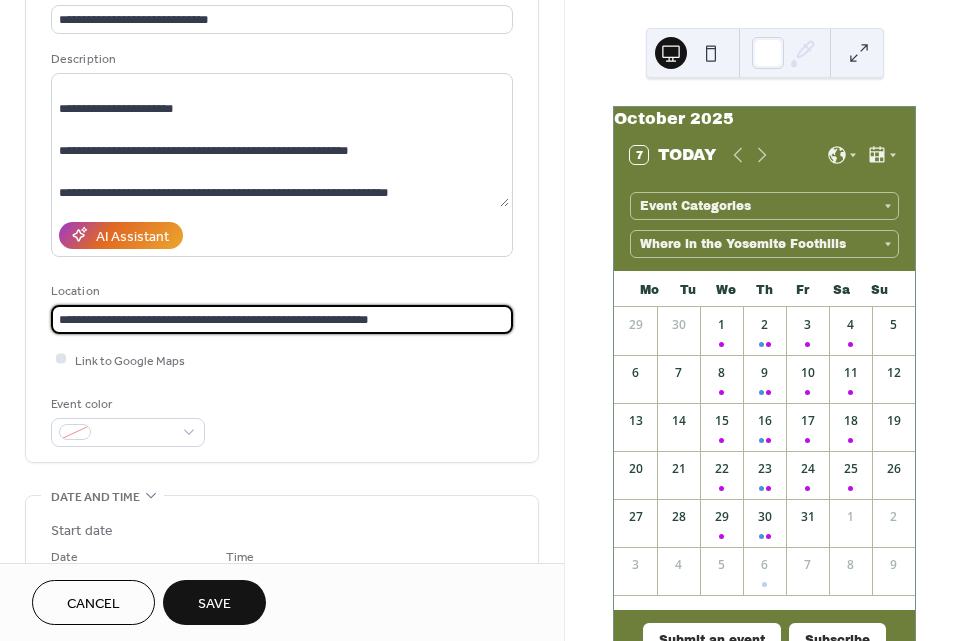 type on "**********" 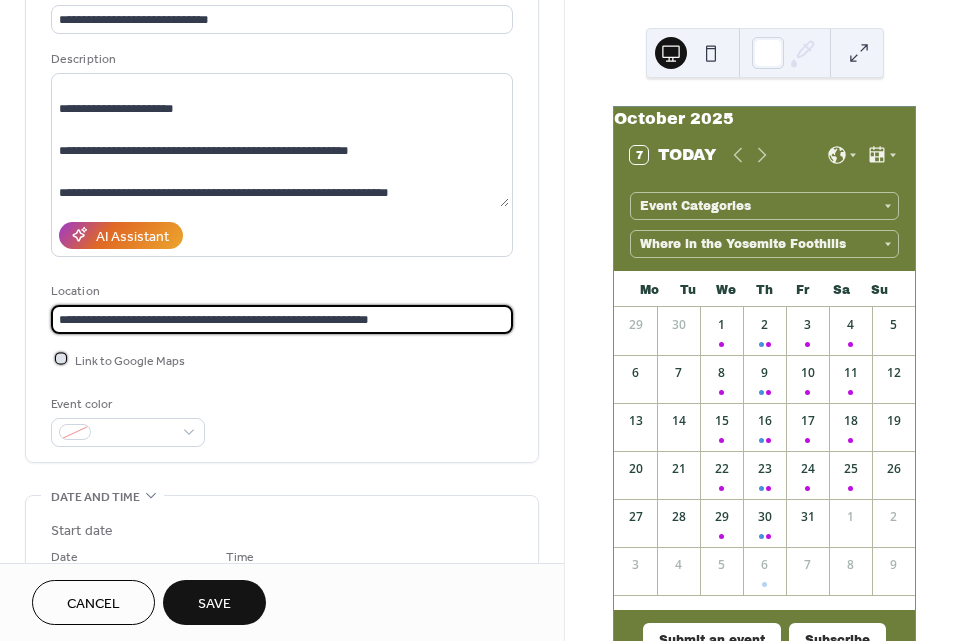 click at bounding box center (61, 359) 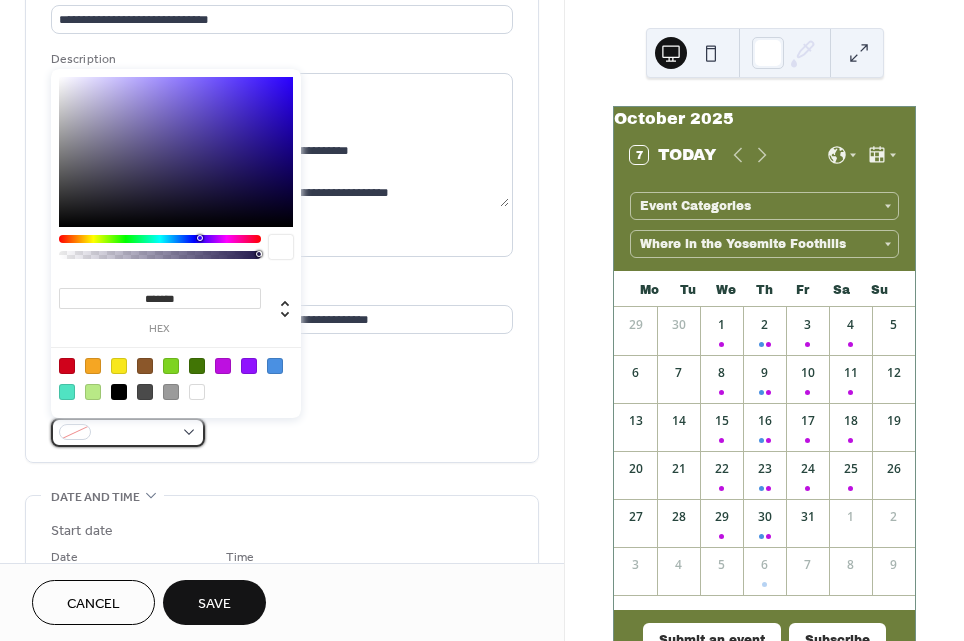 click at bounding box center [136, 433] 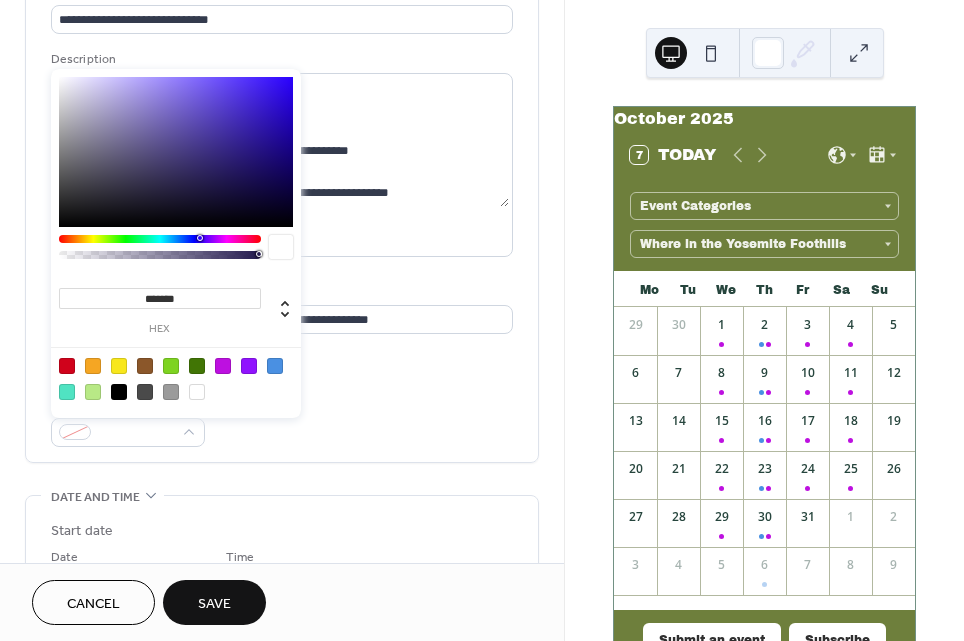 click at bounding box center (197, 366) 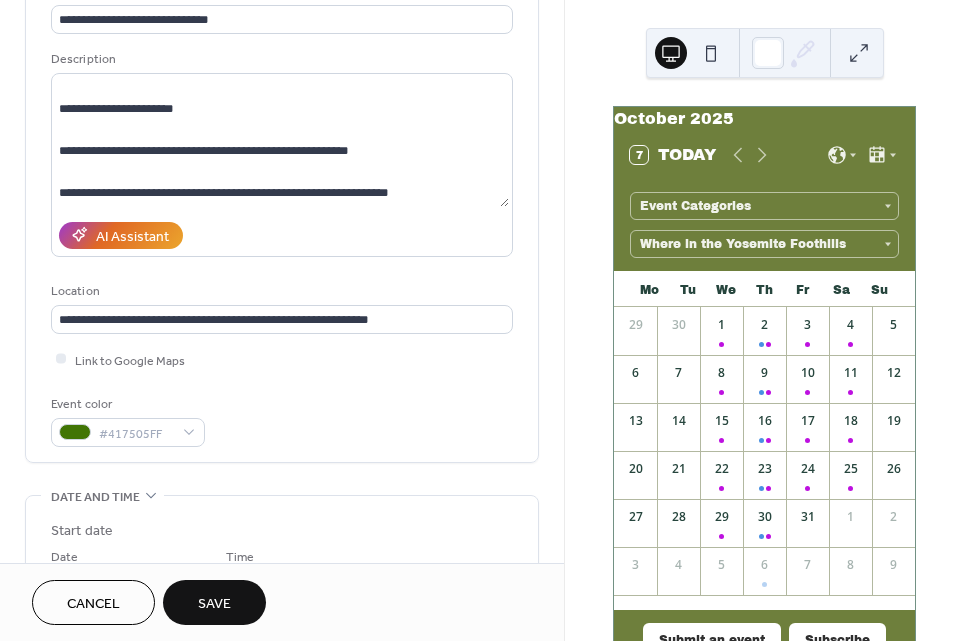 click on "Event color #417505FF" at bounding box center [282, 420] 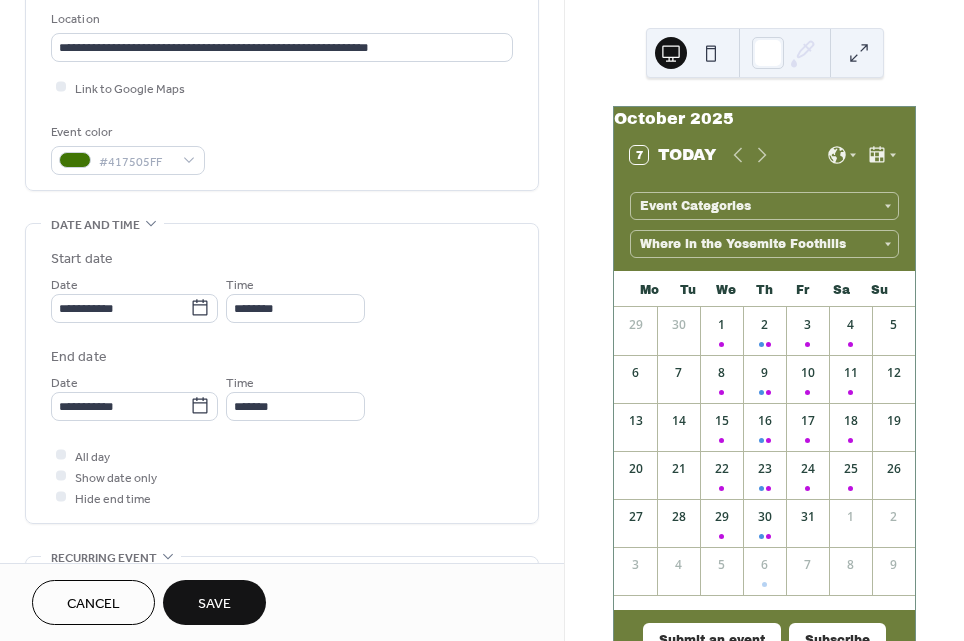 scroll, scrollTop: 434, scrollLeft: 0, axis: vertical 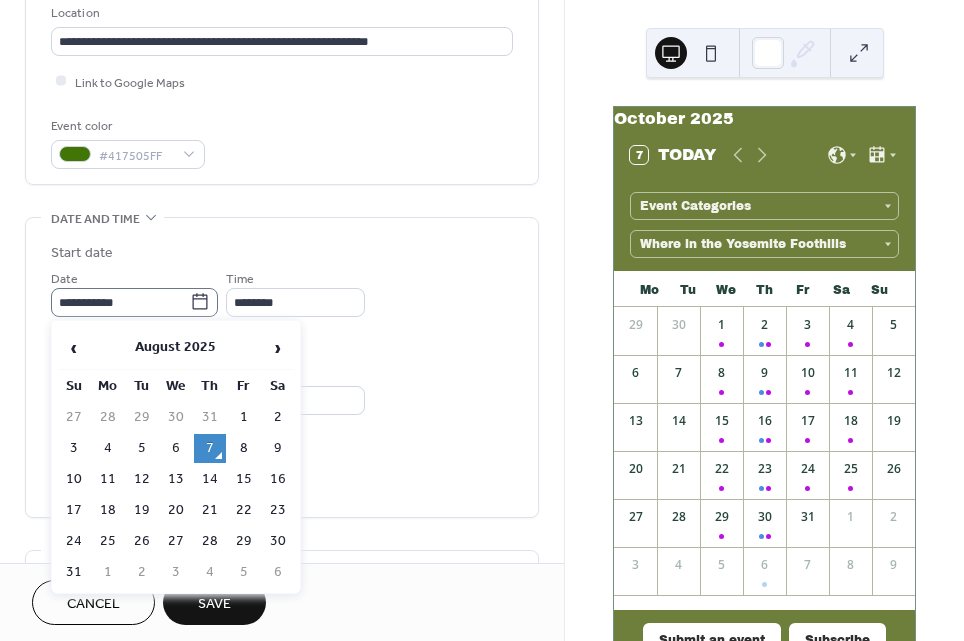 click 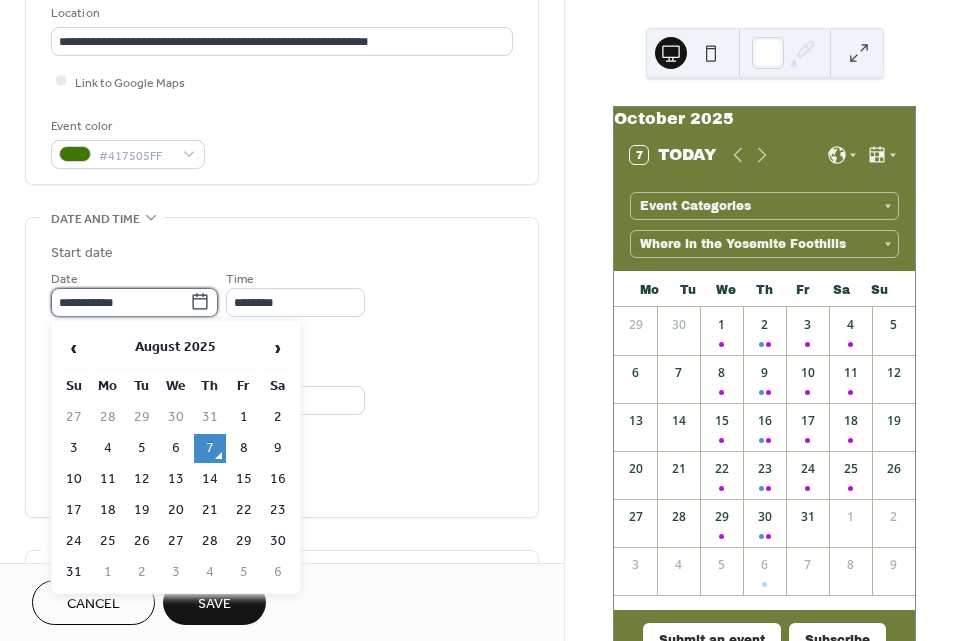 click on "**********" at bounding box center (120, 302) 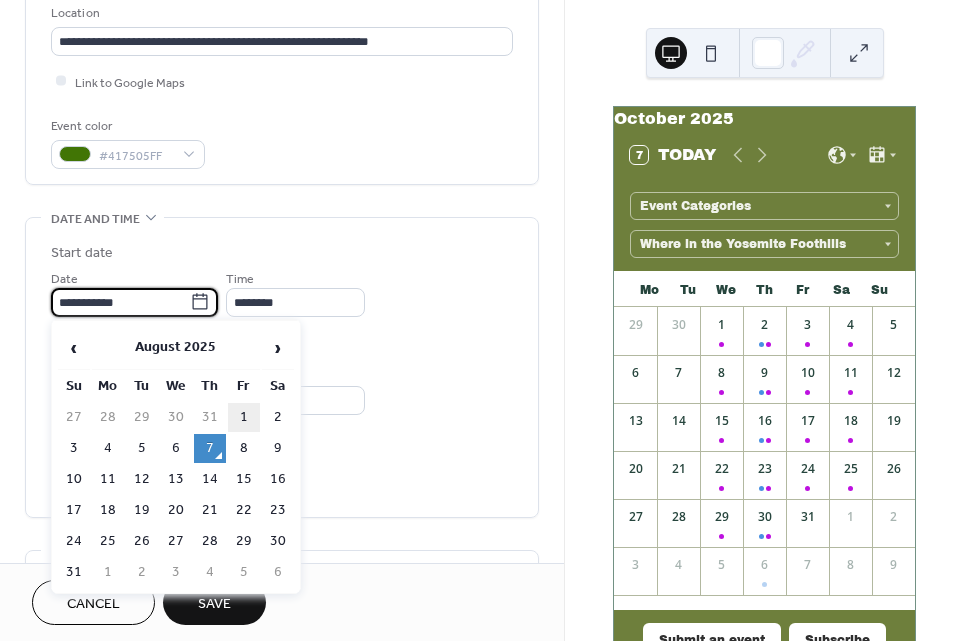 click on "1" at bounding box center (244, 417) 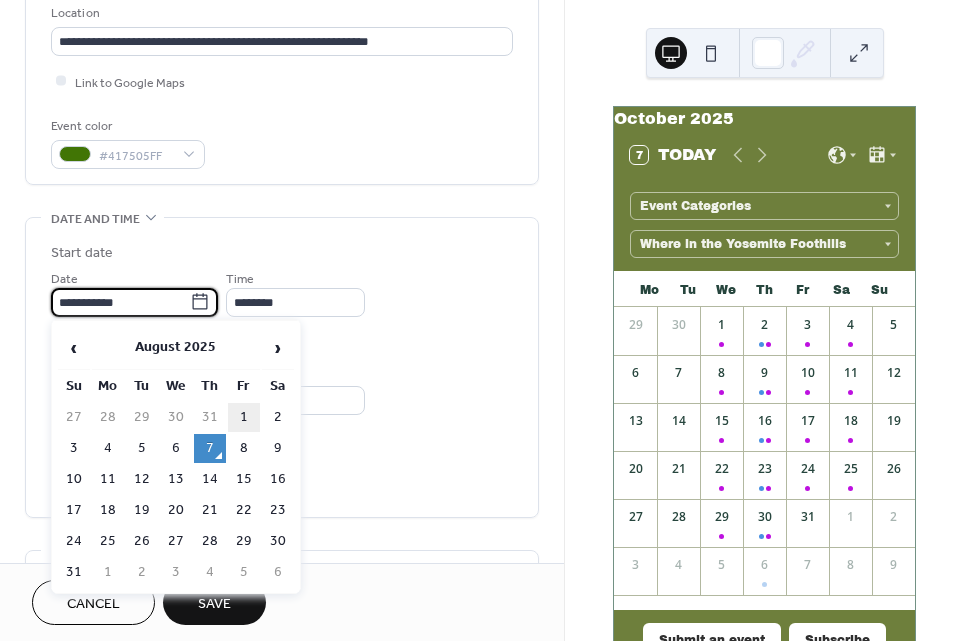 type on "**********" 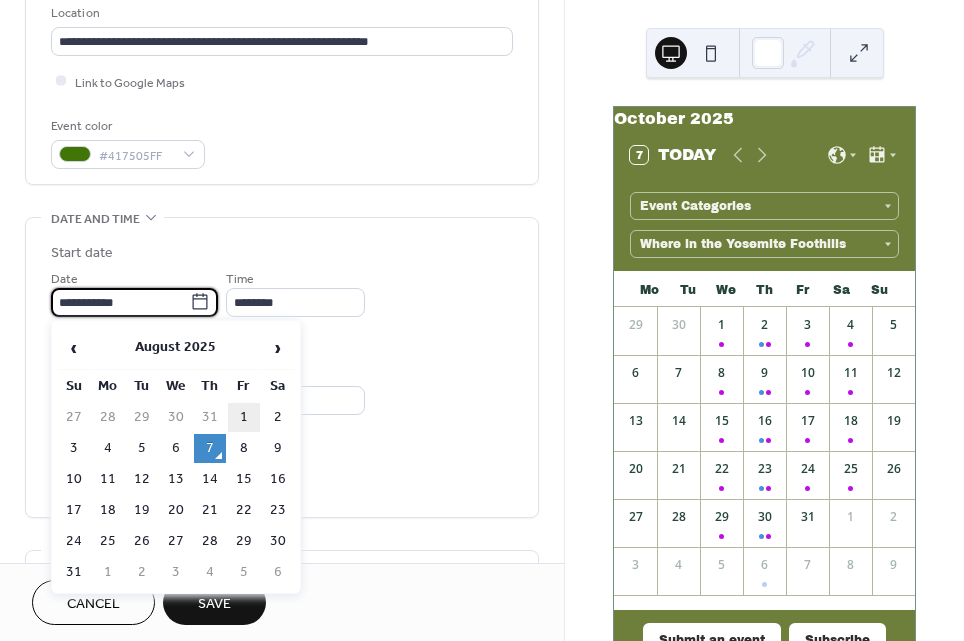 type on "**********" 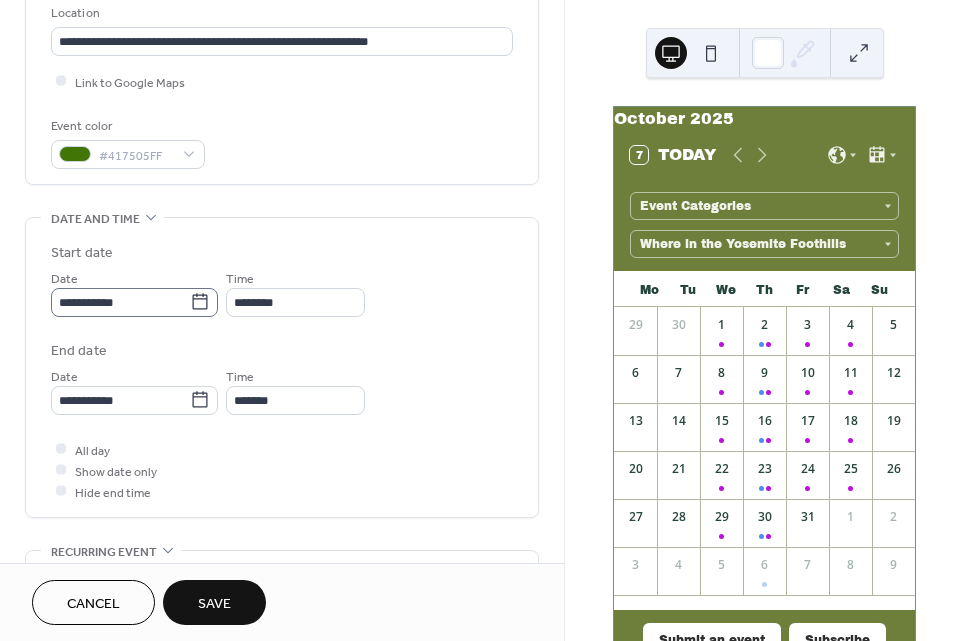 click 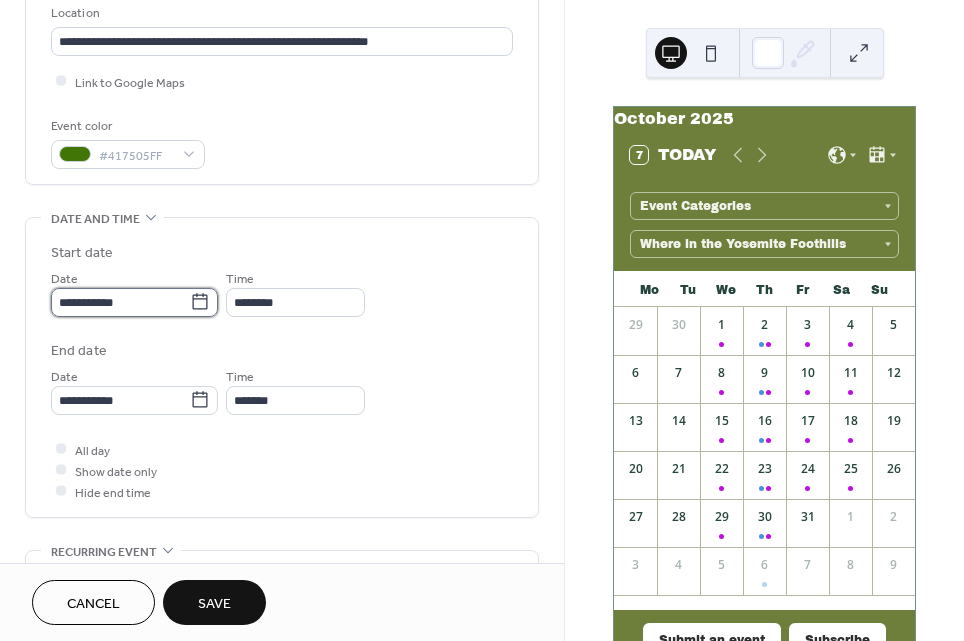 click on "**********" at bounding box center (120, 302) 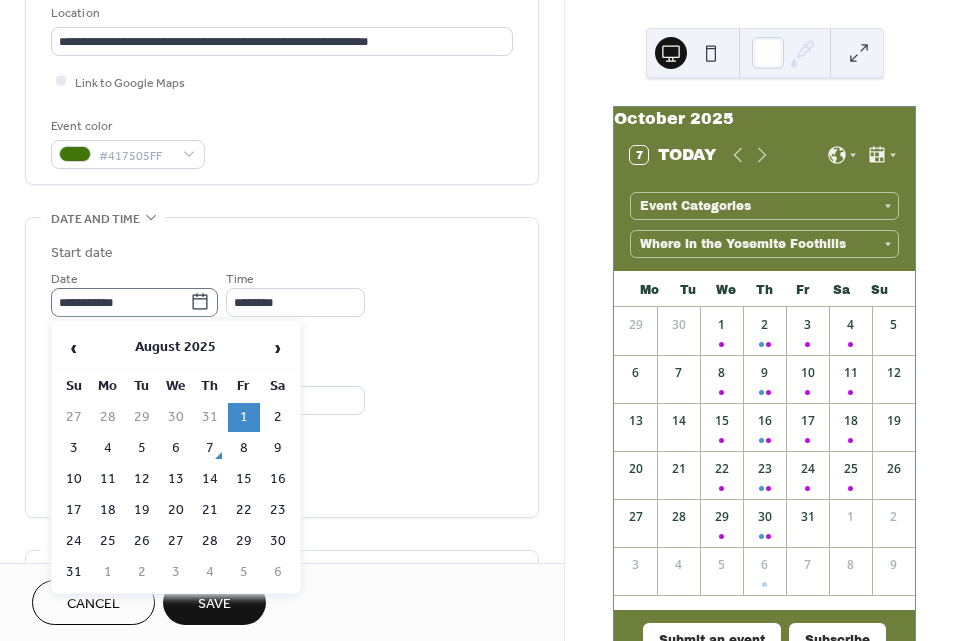 click 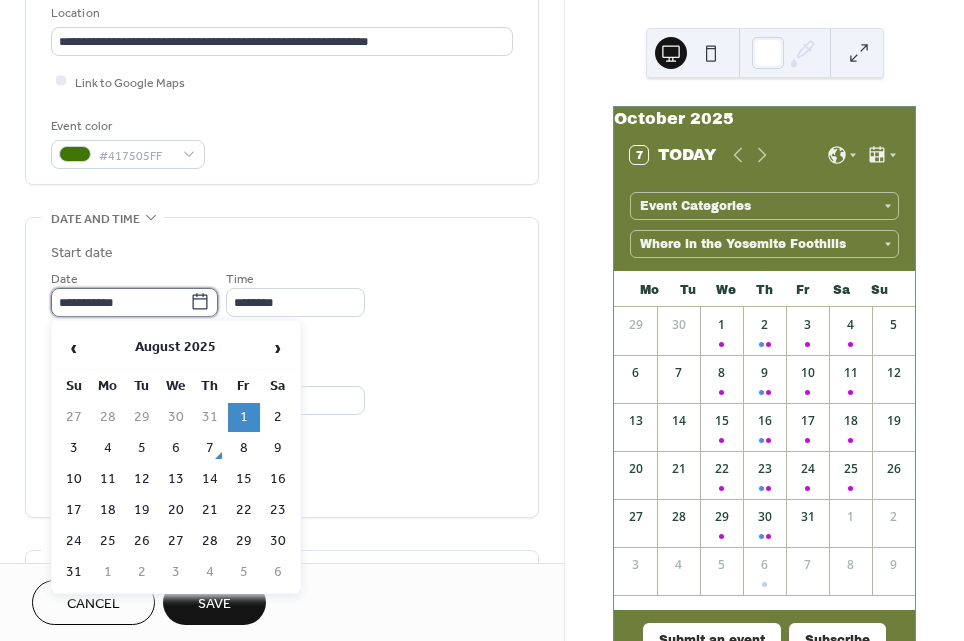 click on "**********" at bounding box center (120, 302) 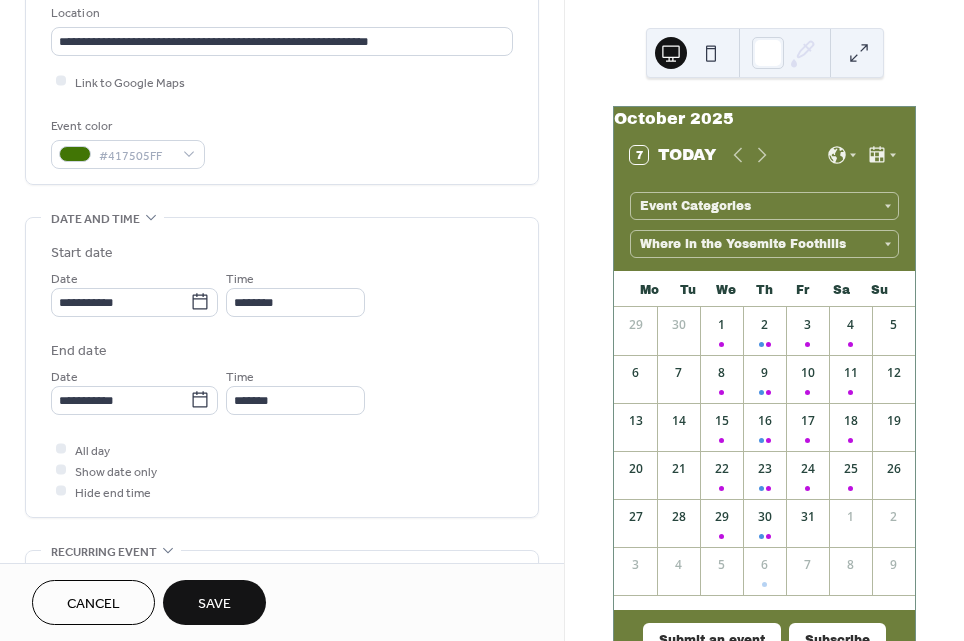 click on "Start date" at bounding box center (282, 253) 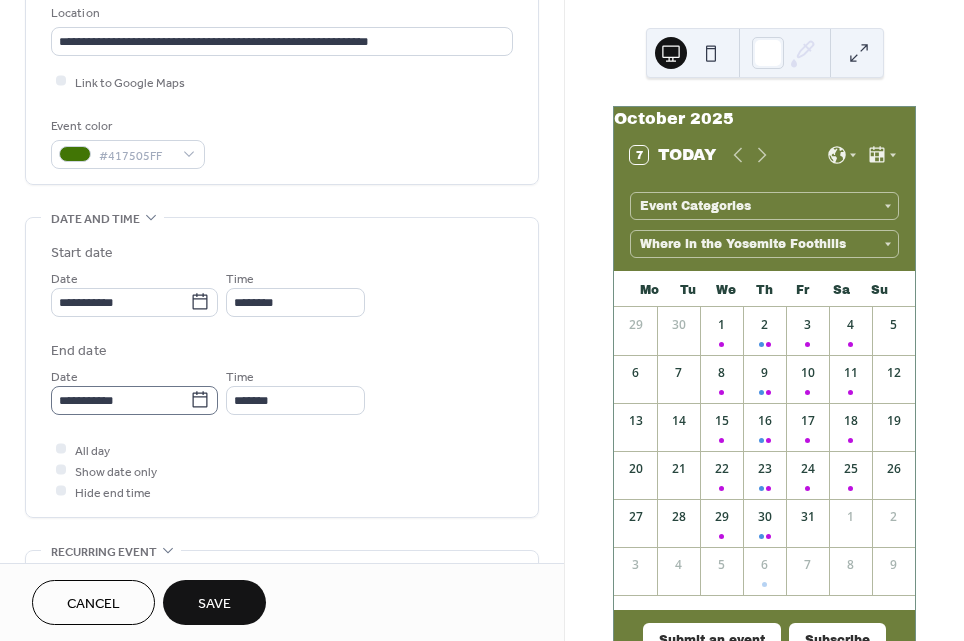 click 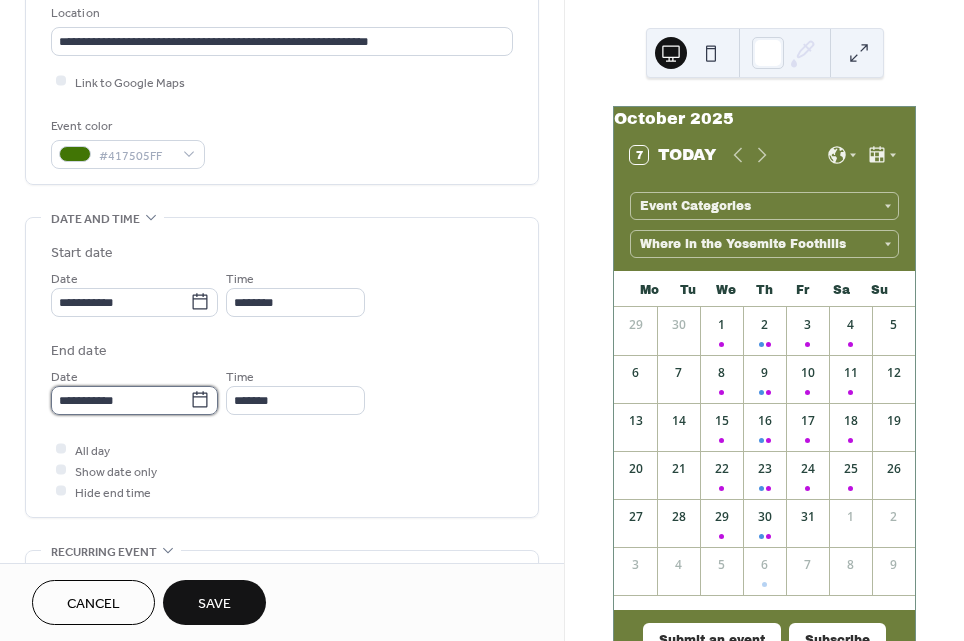 click on "**********" at bounding box center [120, 400] 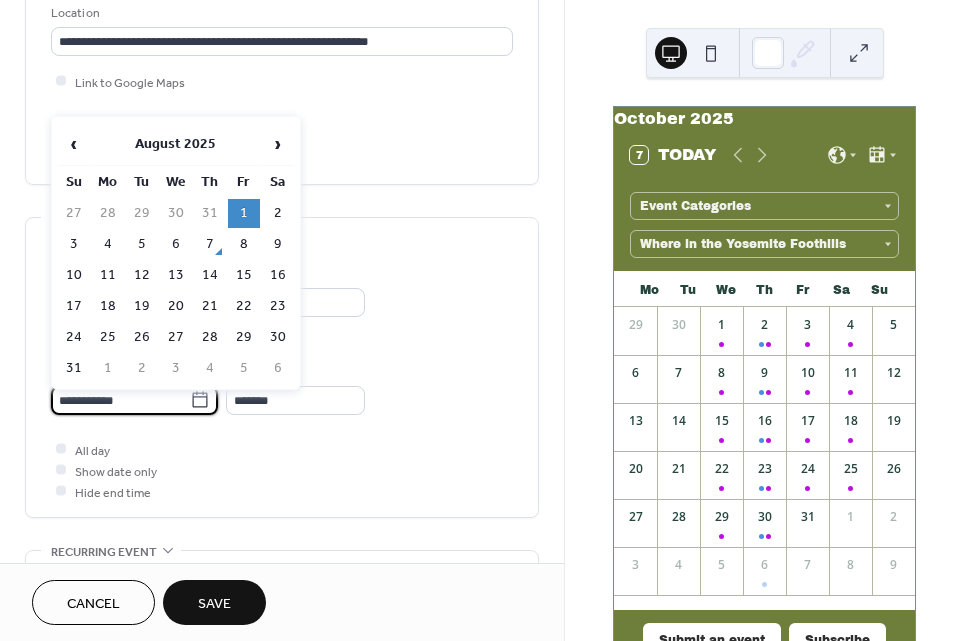 click on "1" at bounding box center [244, 213] 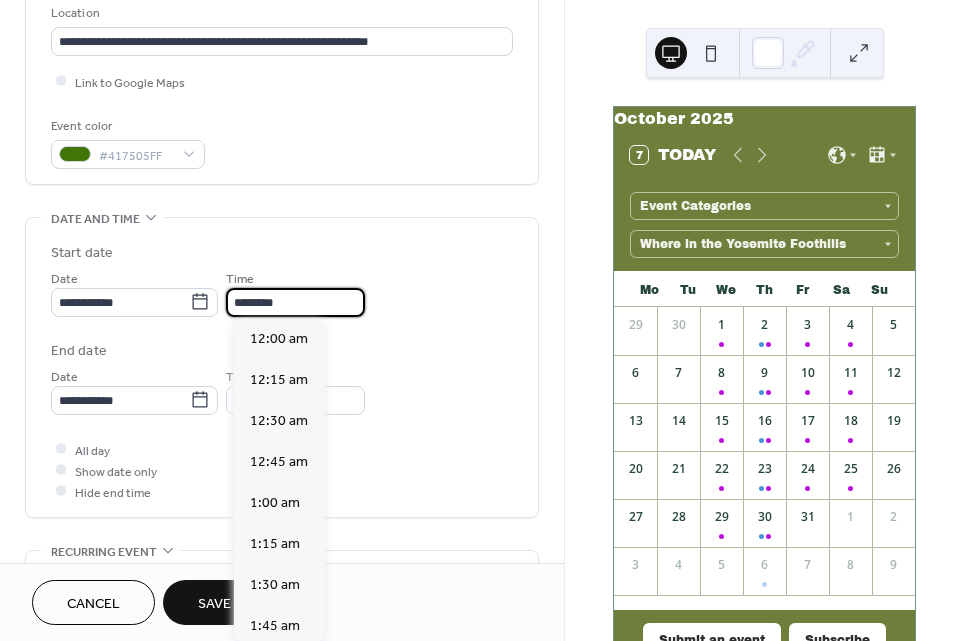 scroll, scrollTop: 1935, scrollLeft: 0, axis: vertical 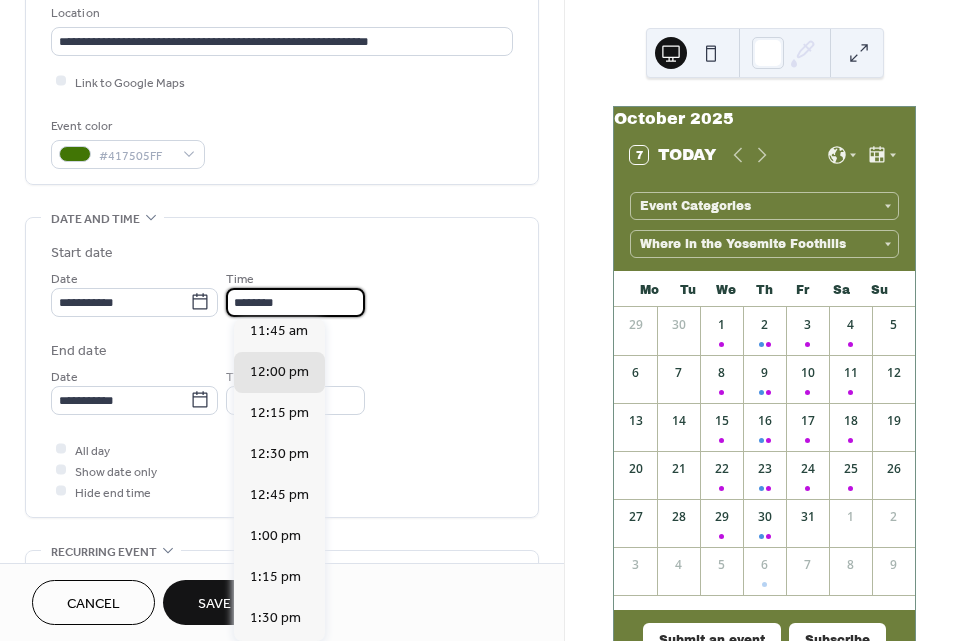 click on "********" at bounding box center [295, 302] 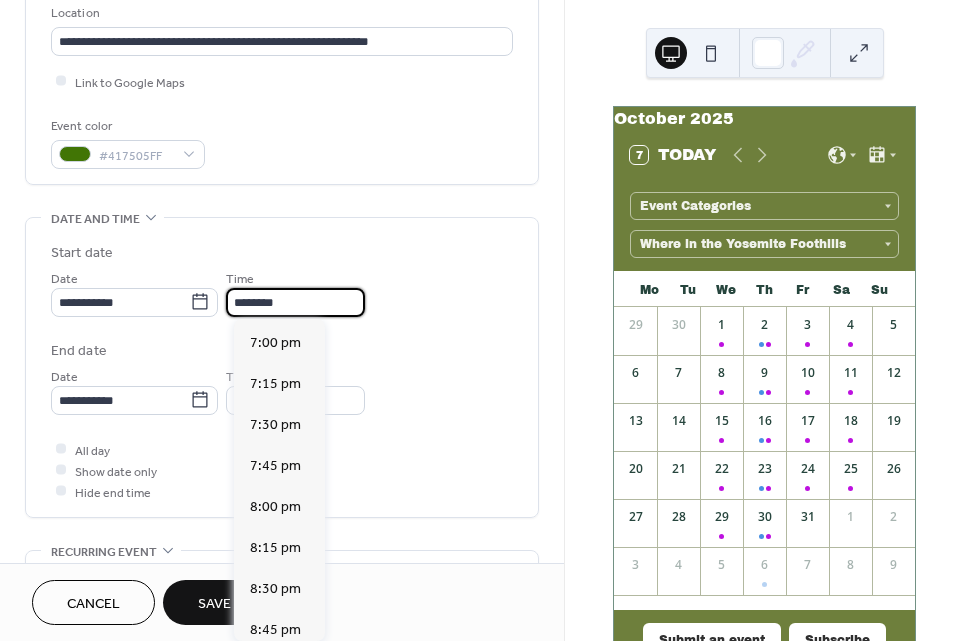 scroll, scrollTop: 3115, scrollLeft: 0, axis: vertical 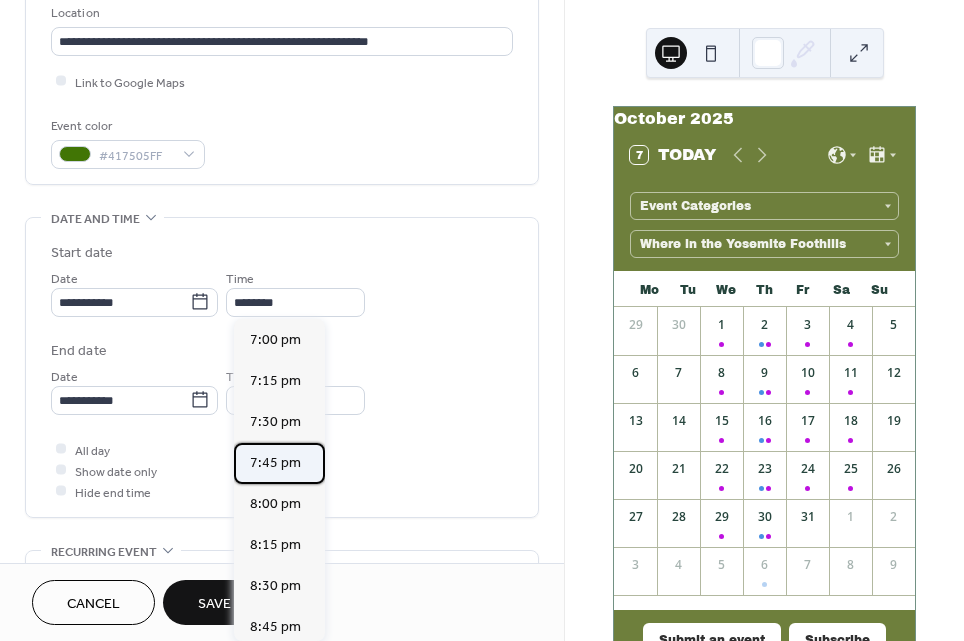 click on "7:45 pm" at bounding box center (275, 462) 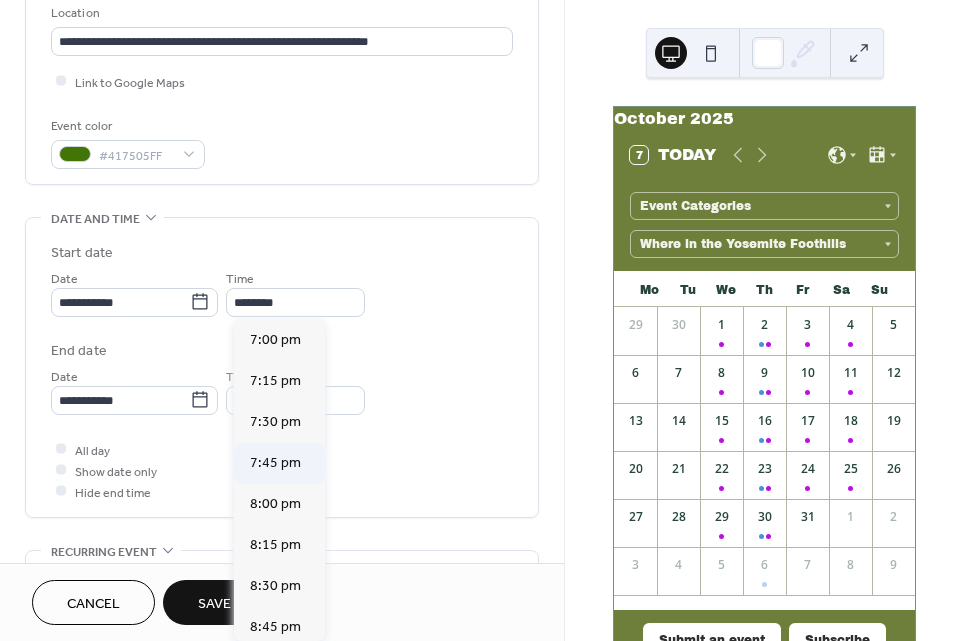 type on "*******" 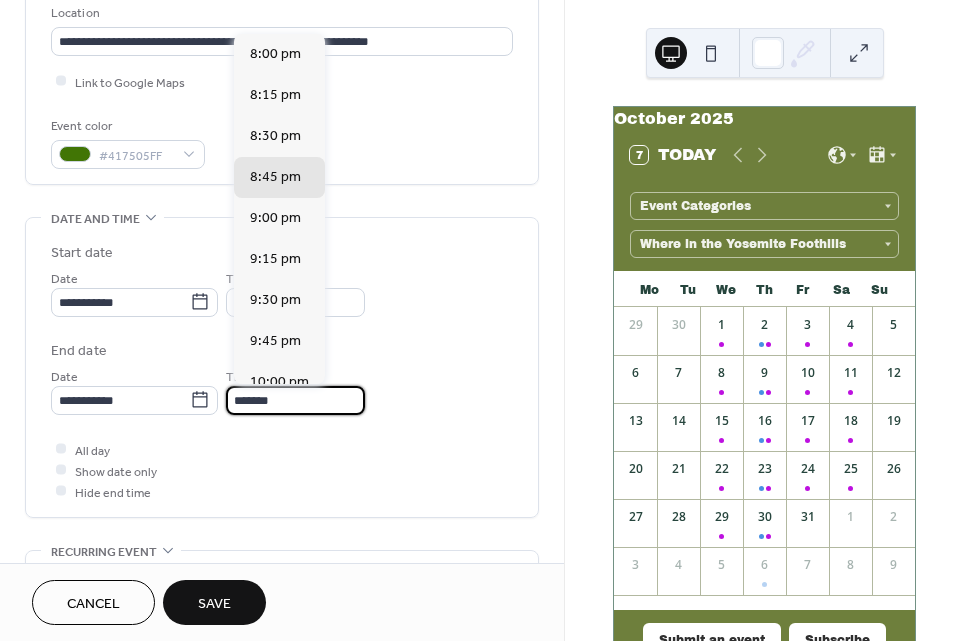 click on "*******" at bounding box center (295, 400) 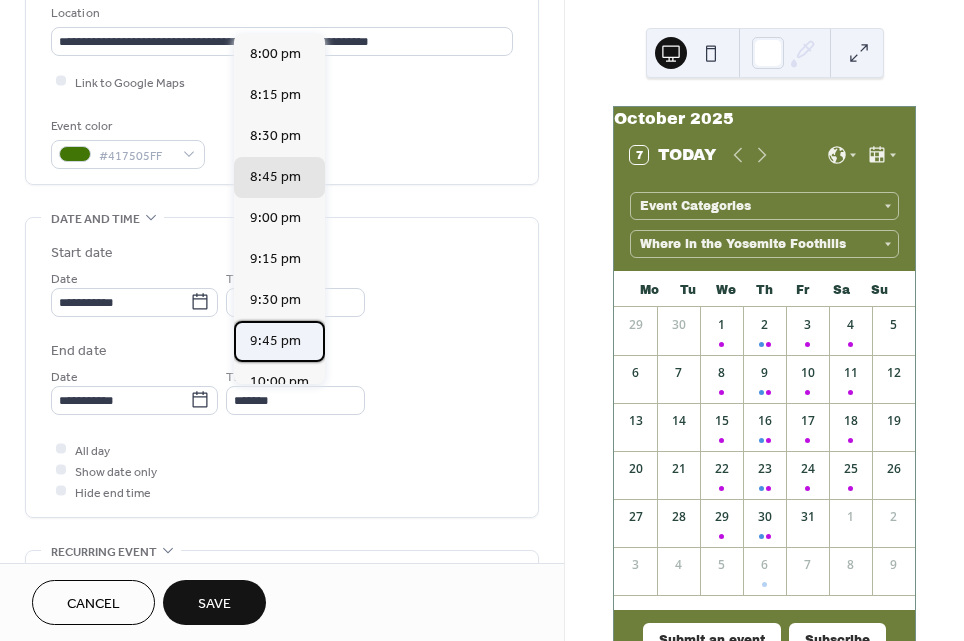 click on "9:45 pm" at bounding box center (275, 340) 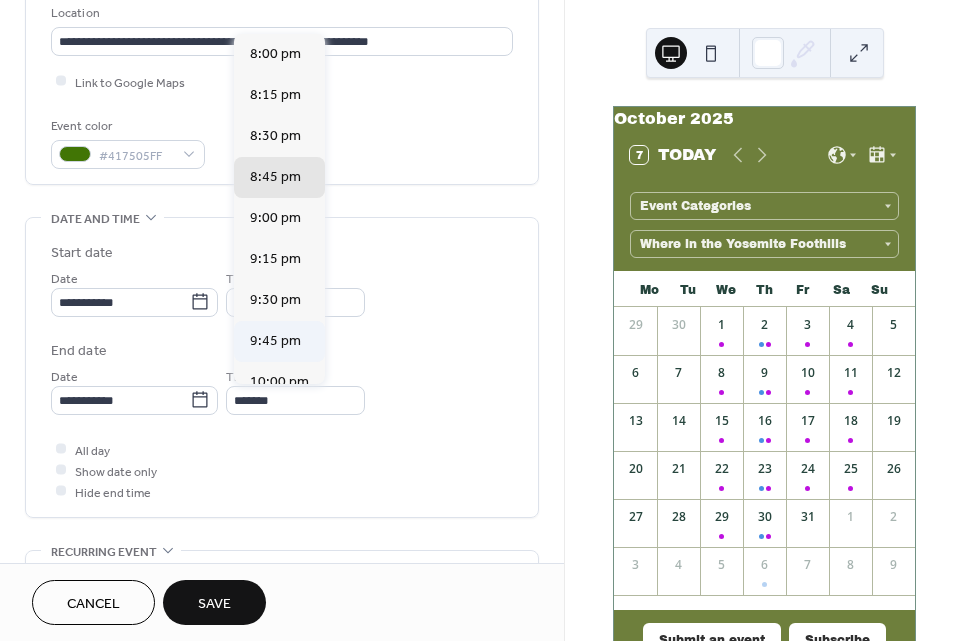 type on "*******" 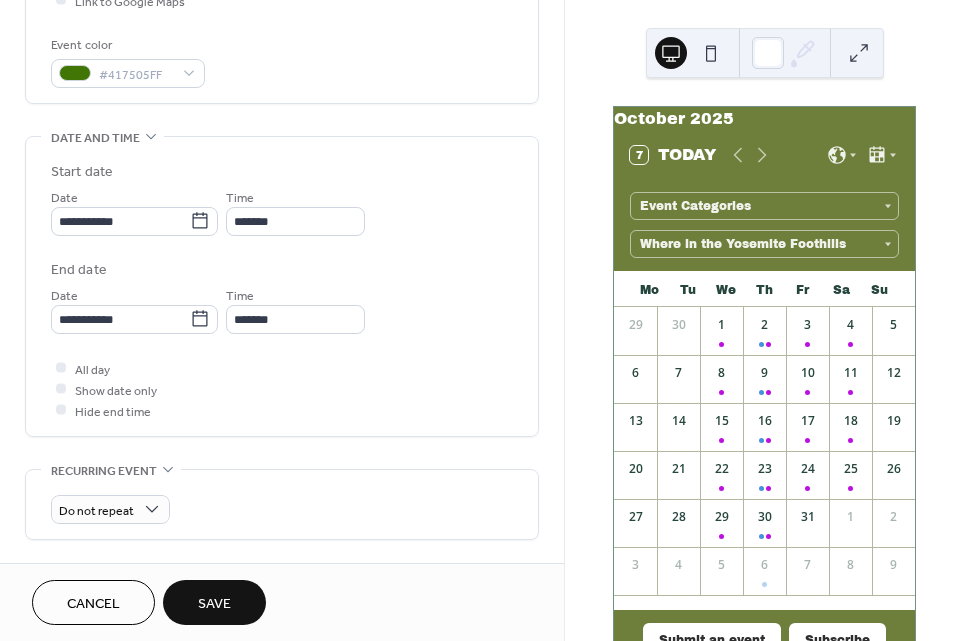 scroll, scrollTop: 513, scrollLeft: 0, axis: vertical 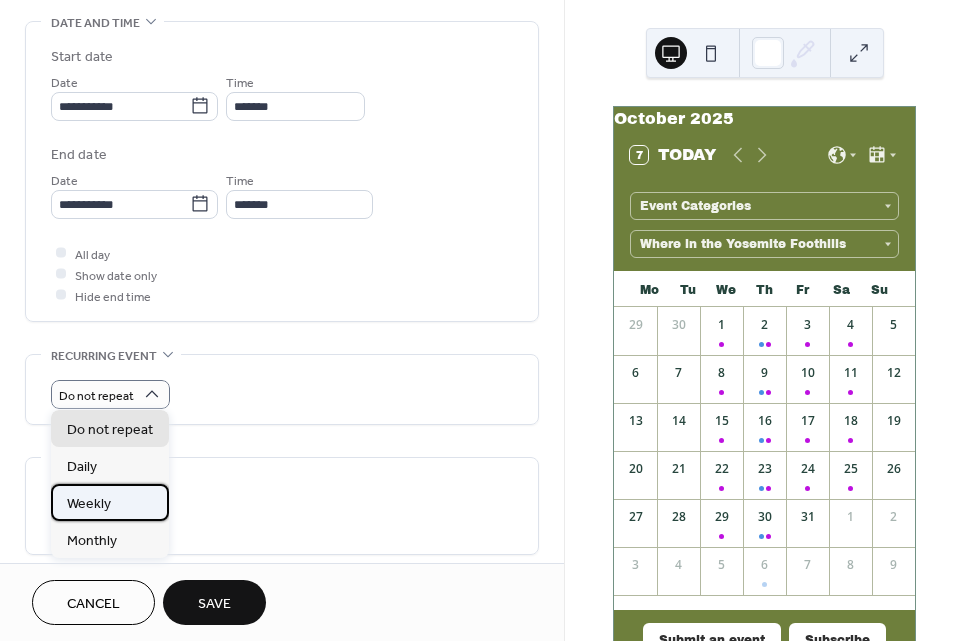 click on "Weekly" at bounding box center (89, 504) 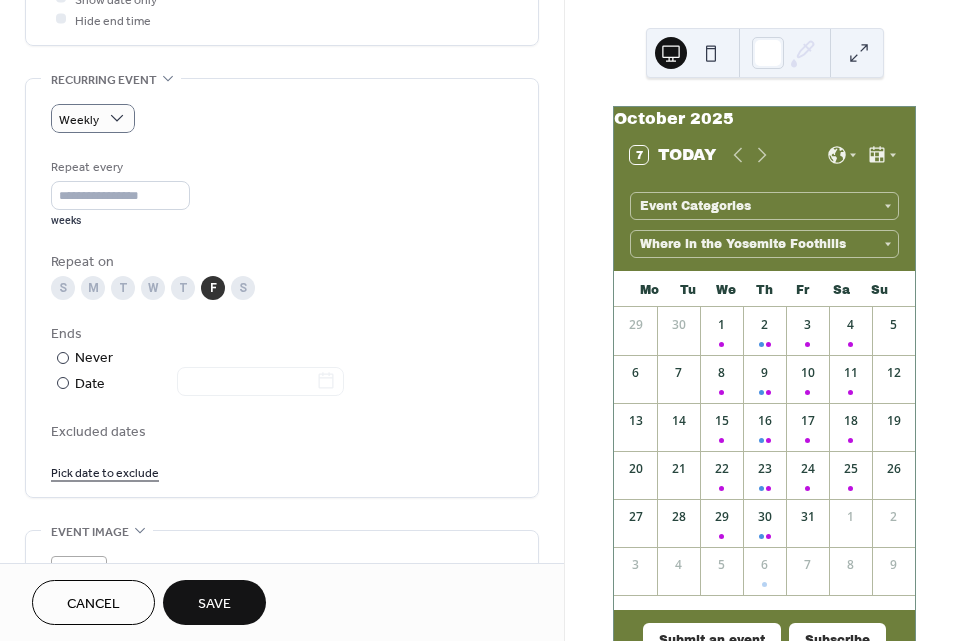scroll, scrollTop: 908, scrollLeft: 0, axis: vertical 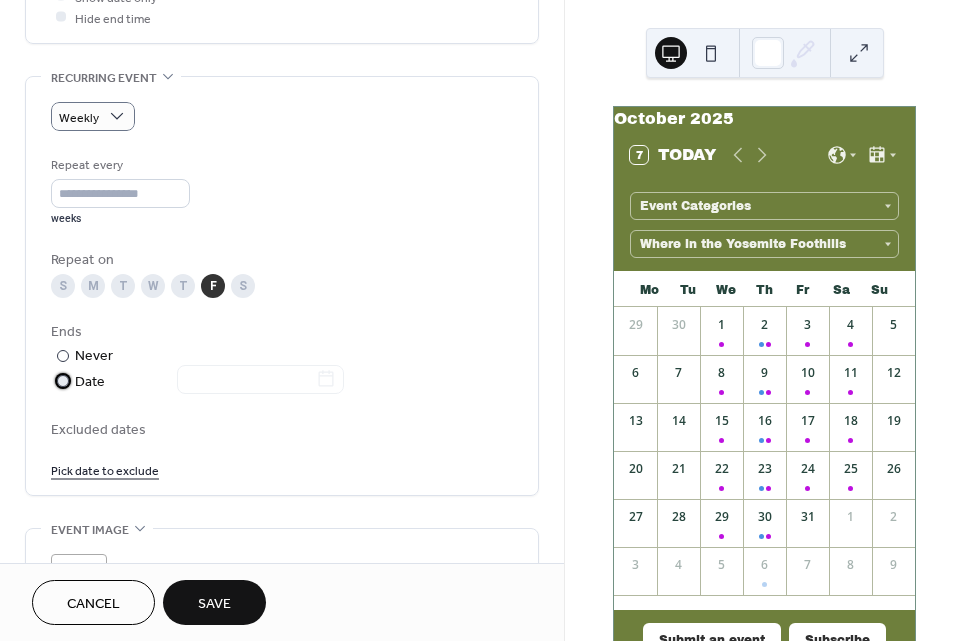 click at bounding box center (63, 381) 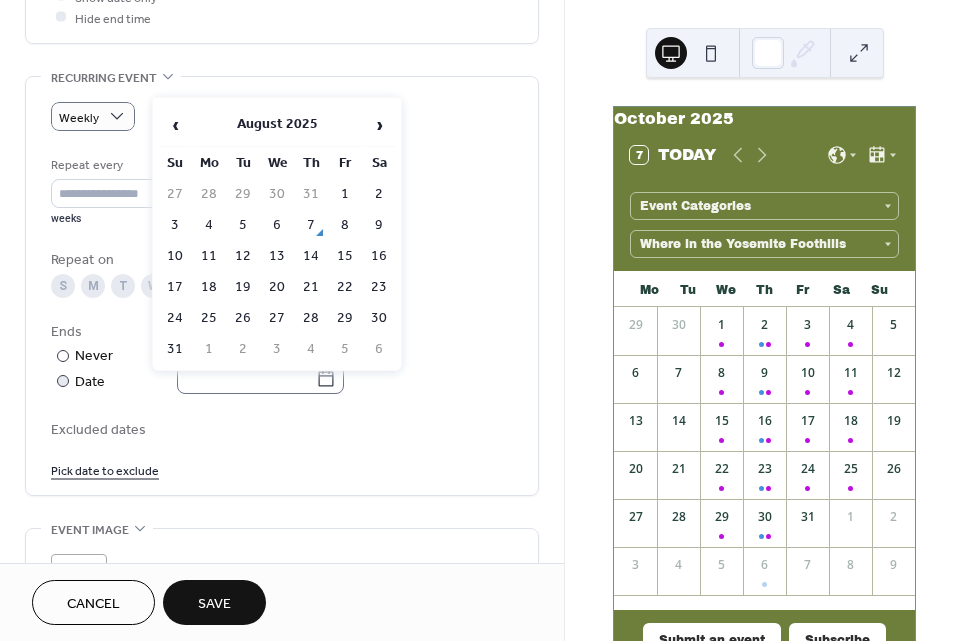 click 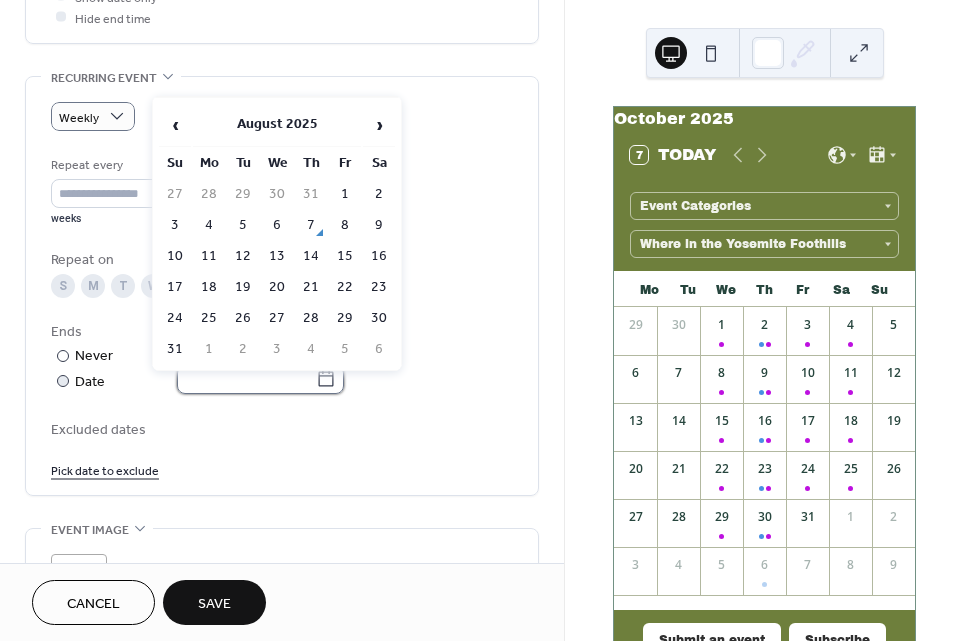 click at bounding box center [246, 379] 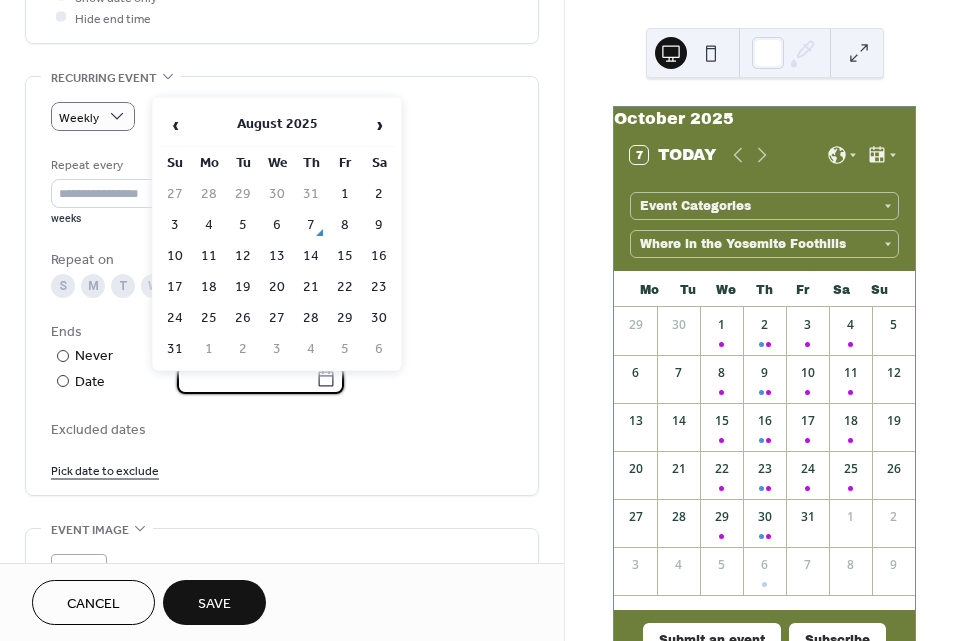 click on "S M T W T F S" at bounding box center [282, 286] 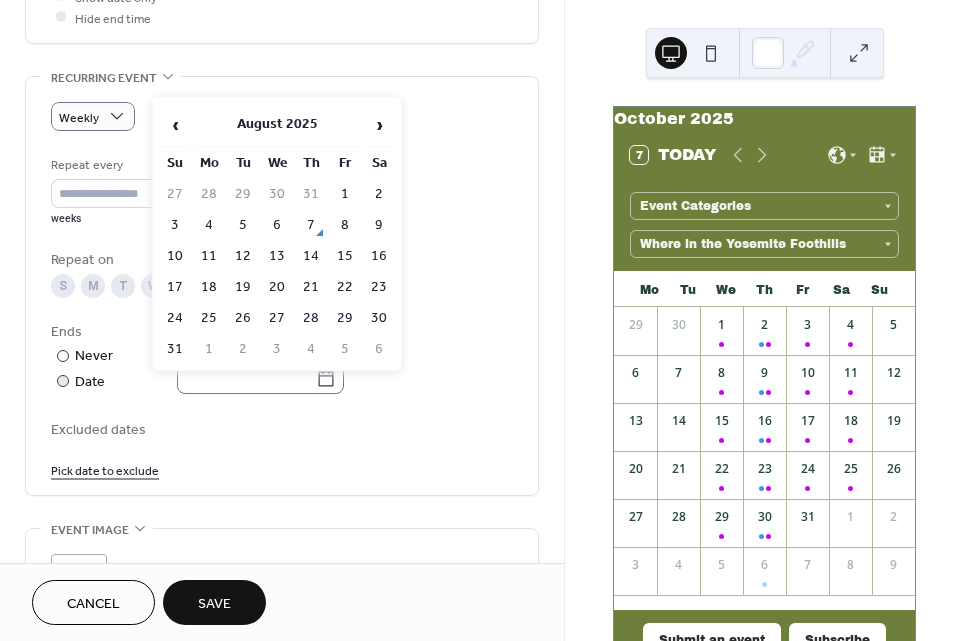 click 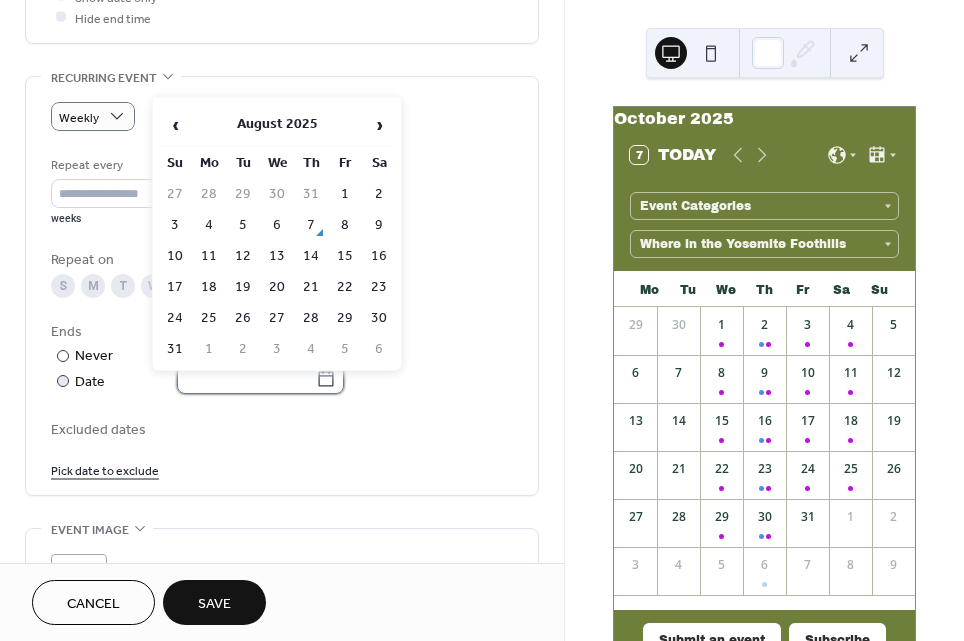 click at bounding box center (246, 379) 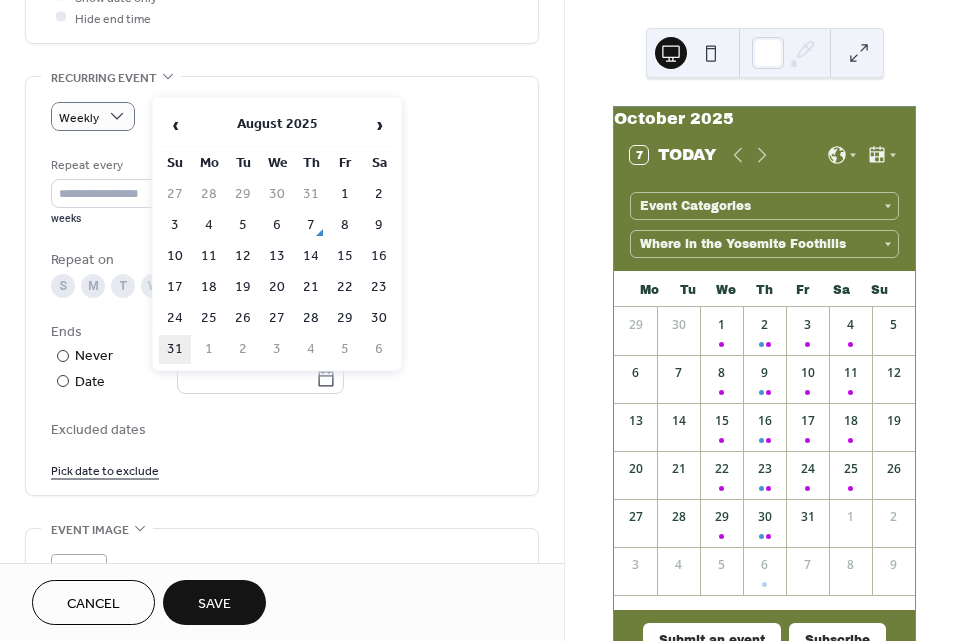 click on "31" at bounding box center (175, 349) 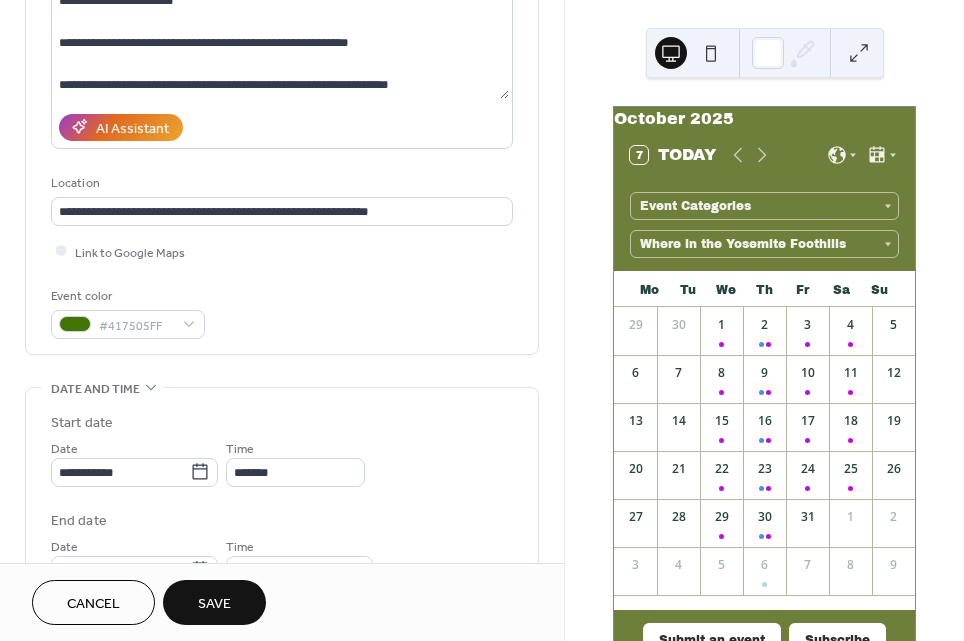 scroll, scrollTop: 0, scrollLeft: 0, axis: both 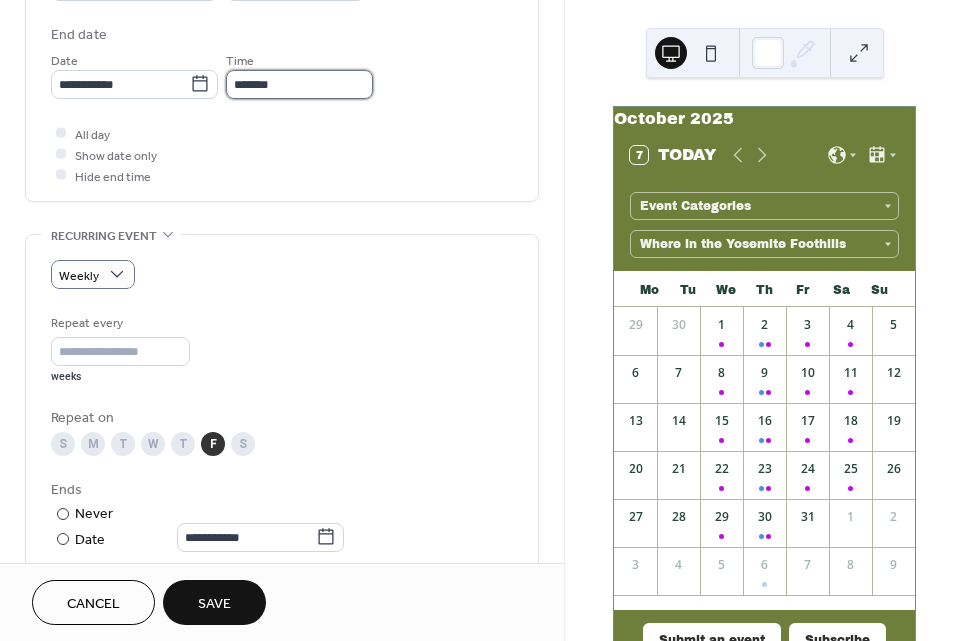 click on "*******" at bounding box center (299, 84) 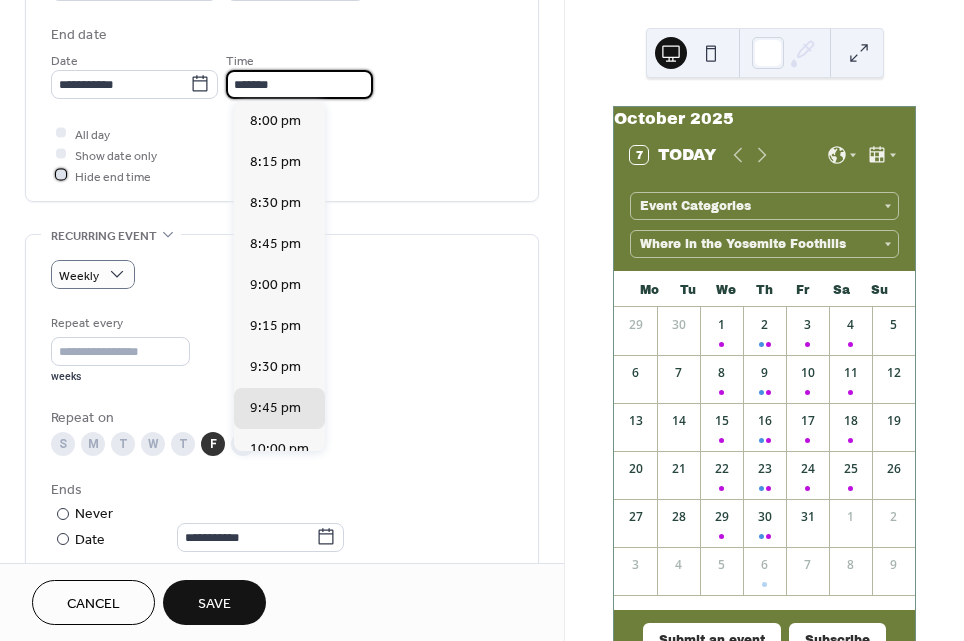 click at bounding box center [61, 175] 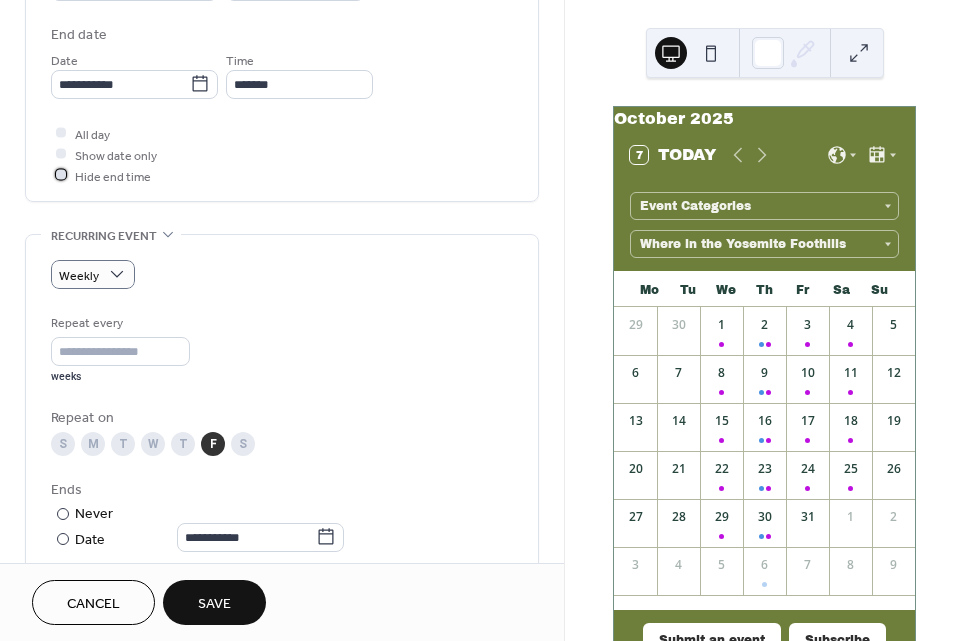 scroll, scrollTop: 0, scrollLeft: 0, axis: both 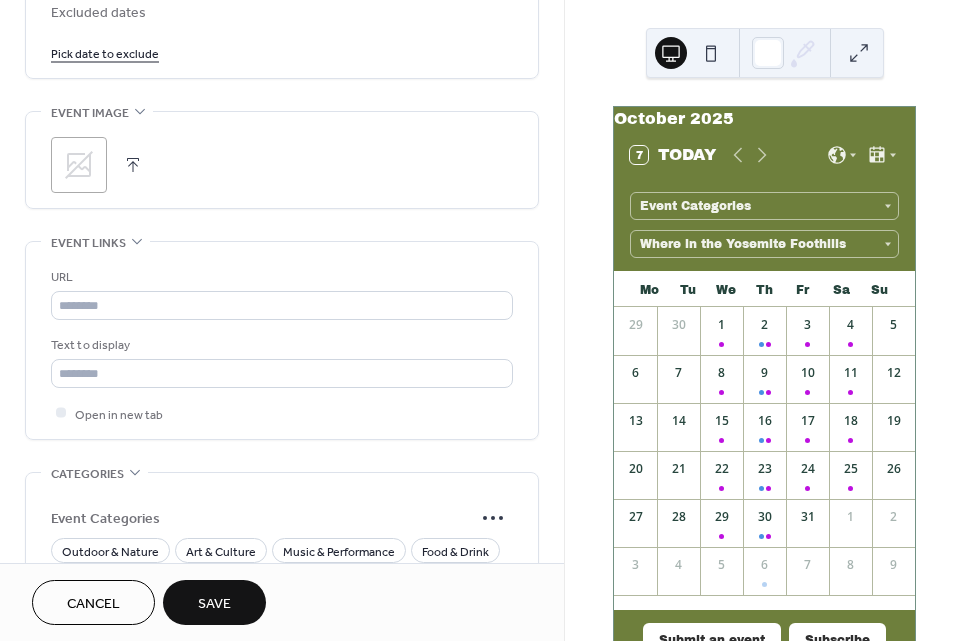 click on ";" at bounding box center [79, 165] 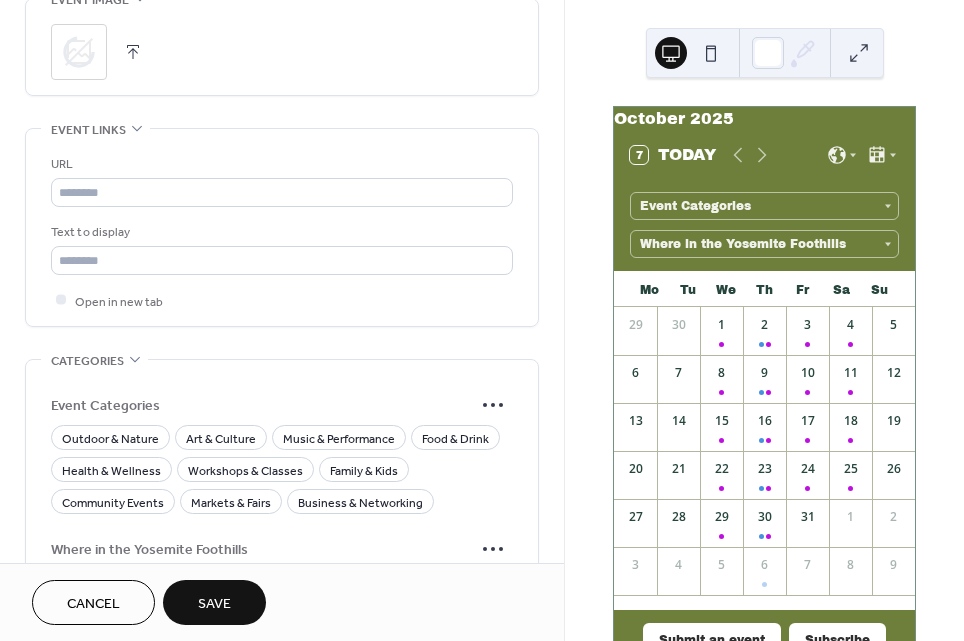 scroll, scrollTop: 1441, scrollLeft: 0, axis: vertical 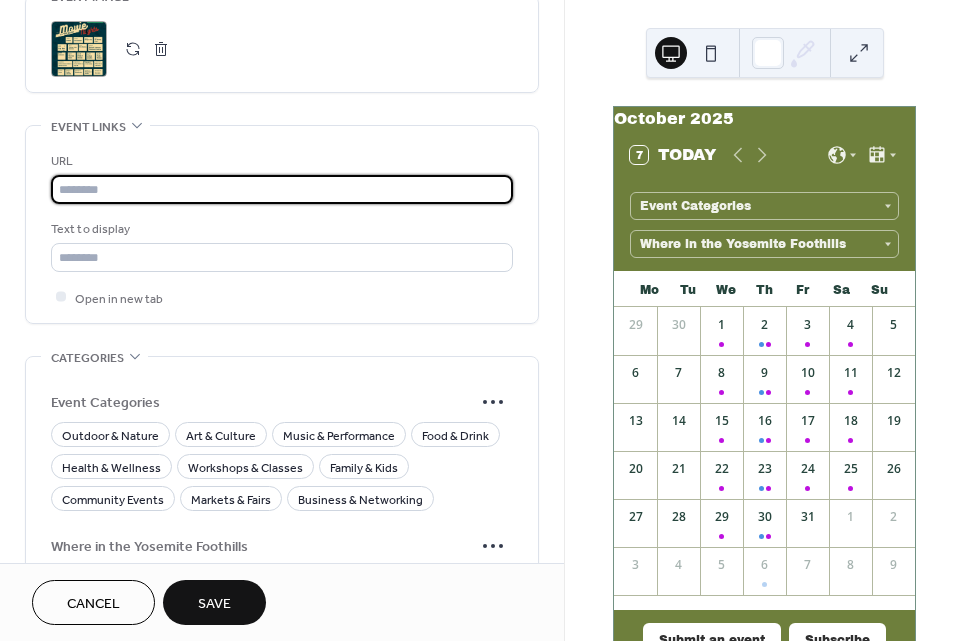 click at bounding box center (282, 189) 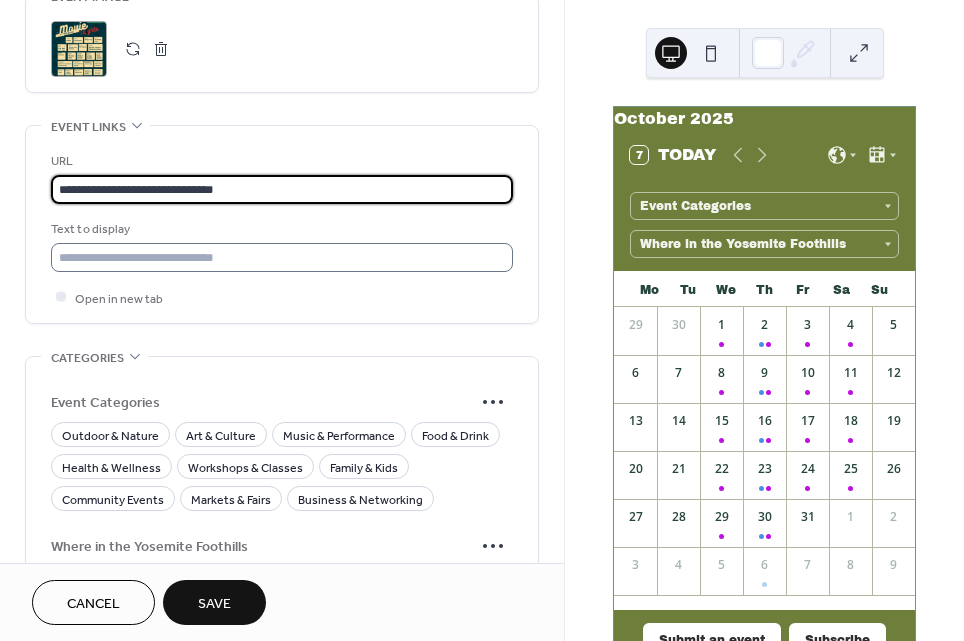 type on "**********" 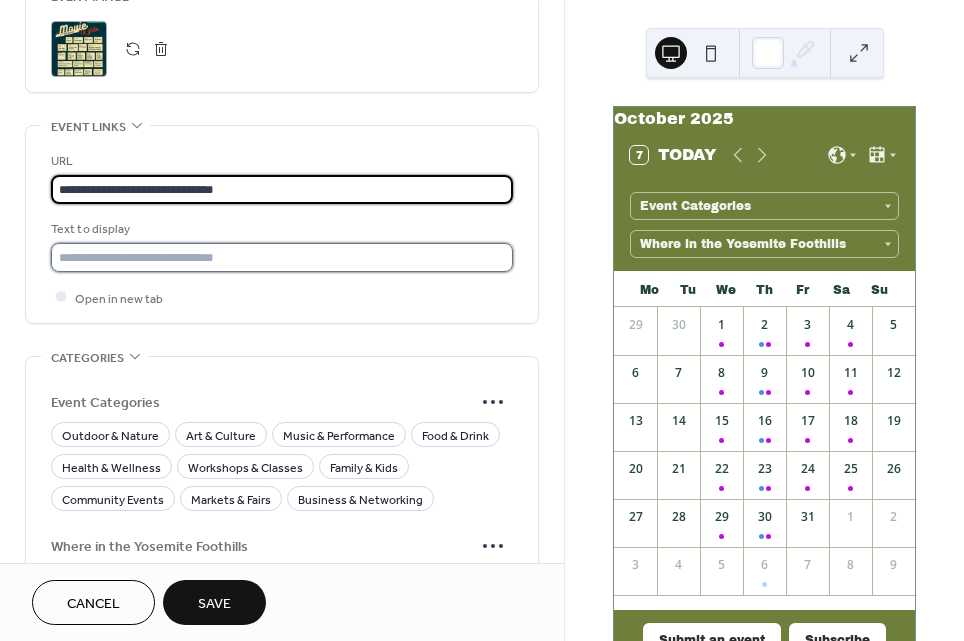 click at bounding box center [282, 257] 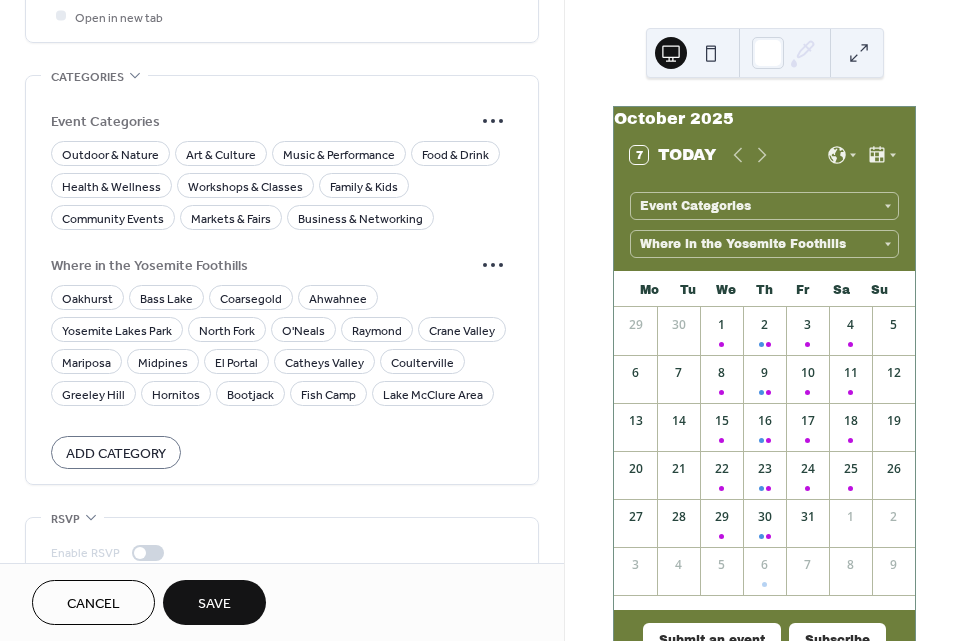 scroll, scrollTop: 1792, scrollLeft: 0, axis: vertical 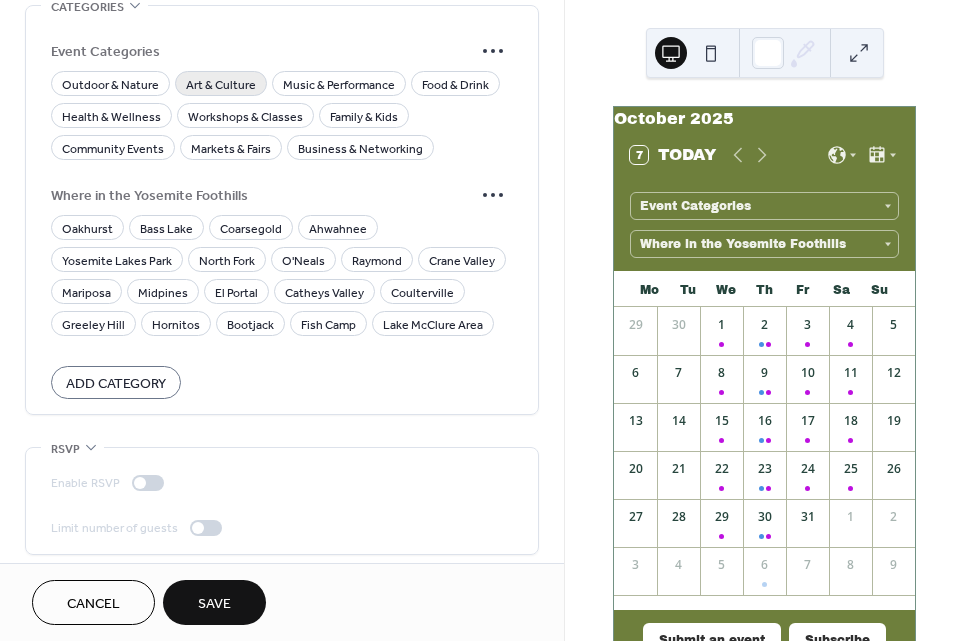 type on "**********" 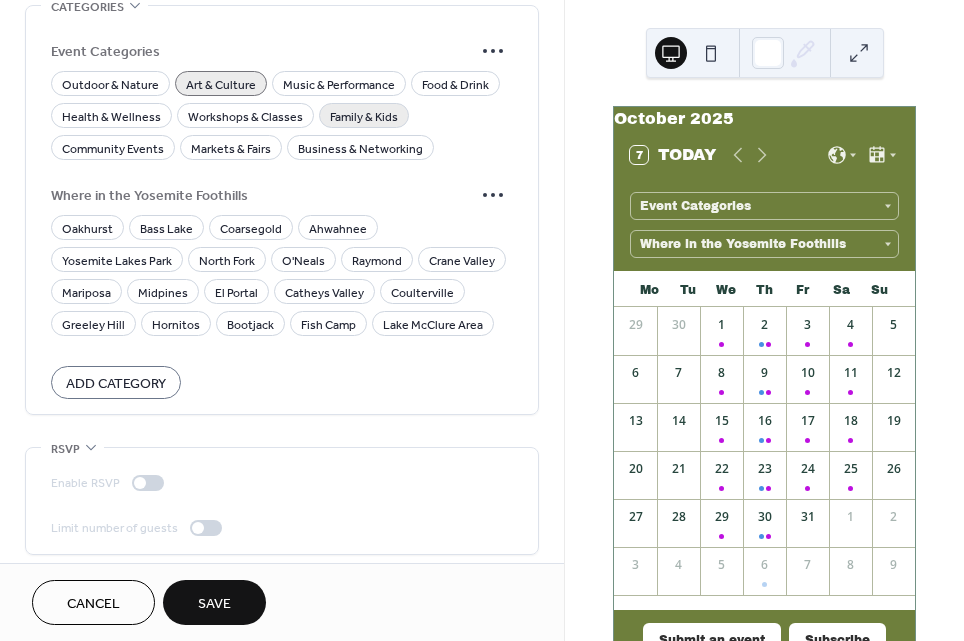 click on "Family & Kids" at bounding box center [364, 116] 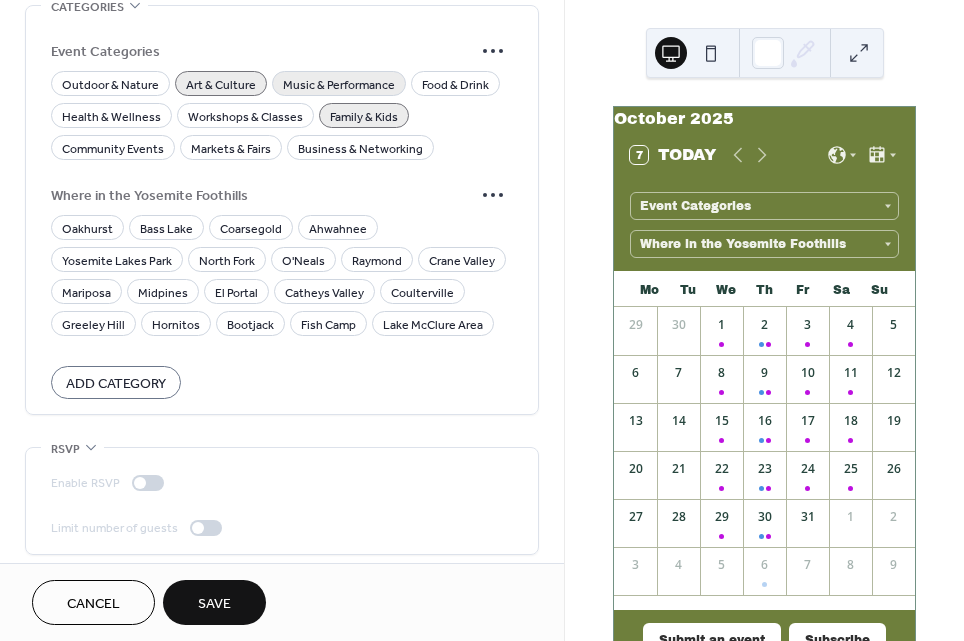 click on "Music & Performance" at bounding box center [339, 84] 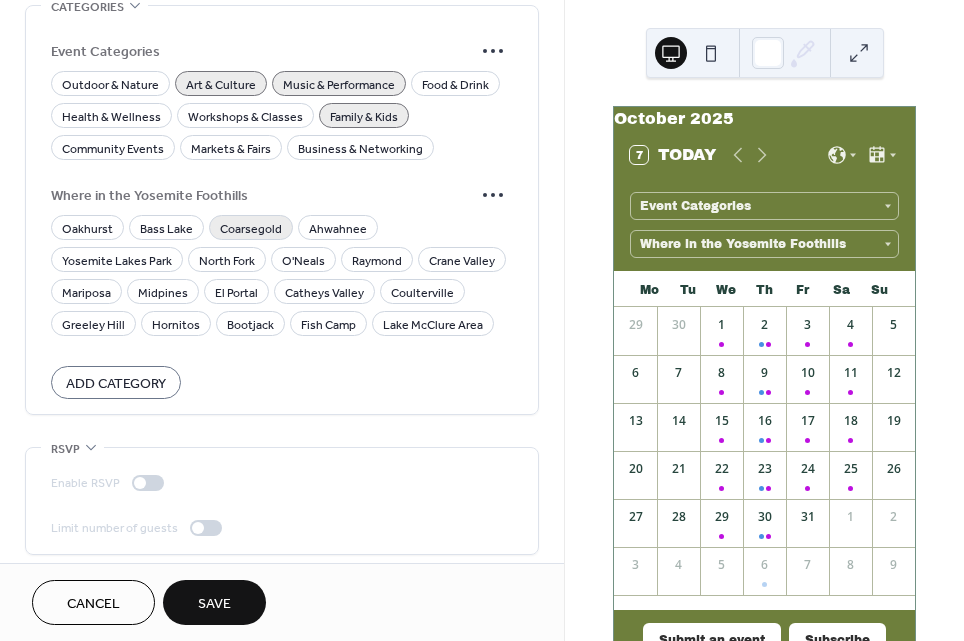 click on "Coarsegold" at bounding box center (251, 228) 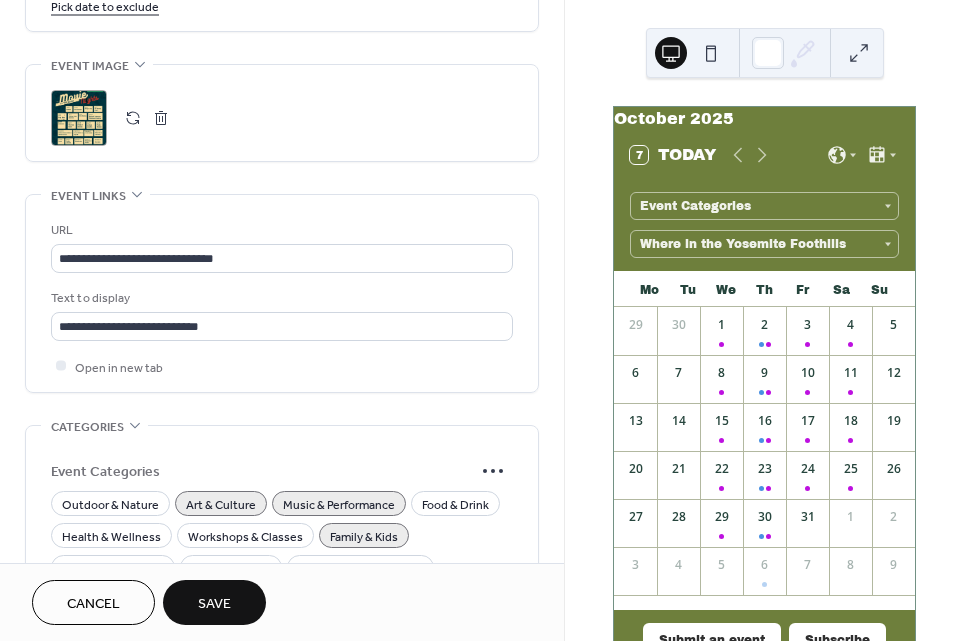scroll, scrollTop: 1371, scrollLeft: 0, axis: vertical 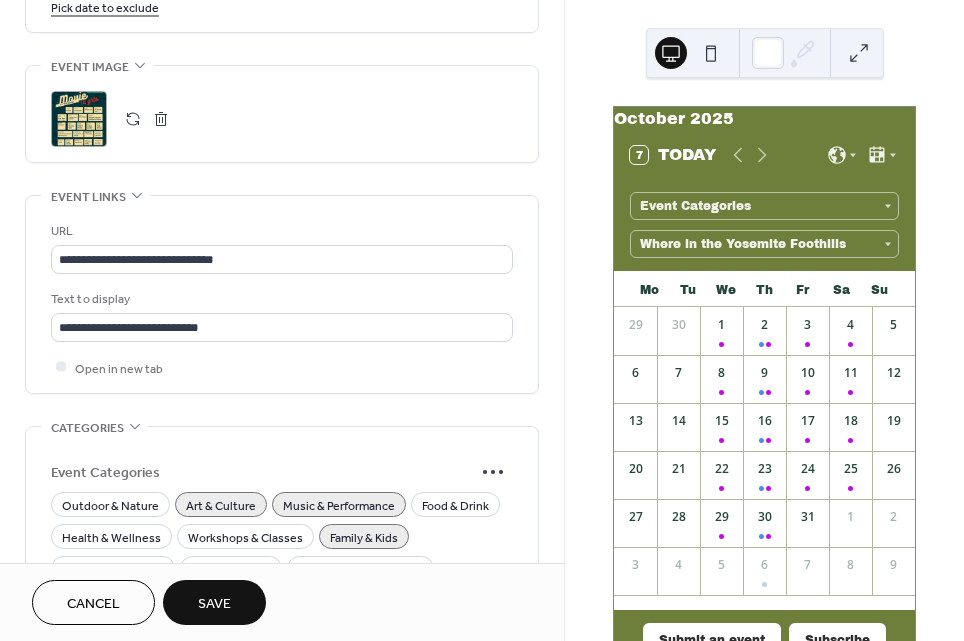 click on "Save" at bounding box center [214, 604] 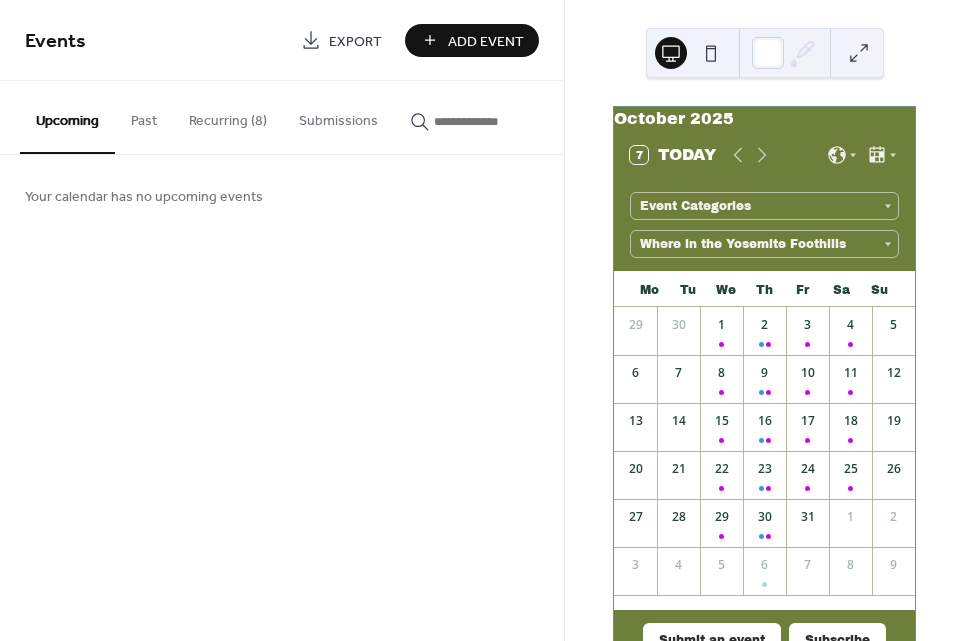 click on "Recurring (8)" at bounding box center (228, 116) 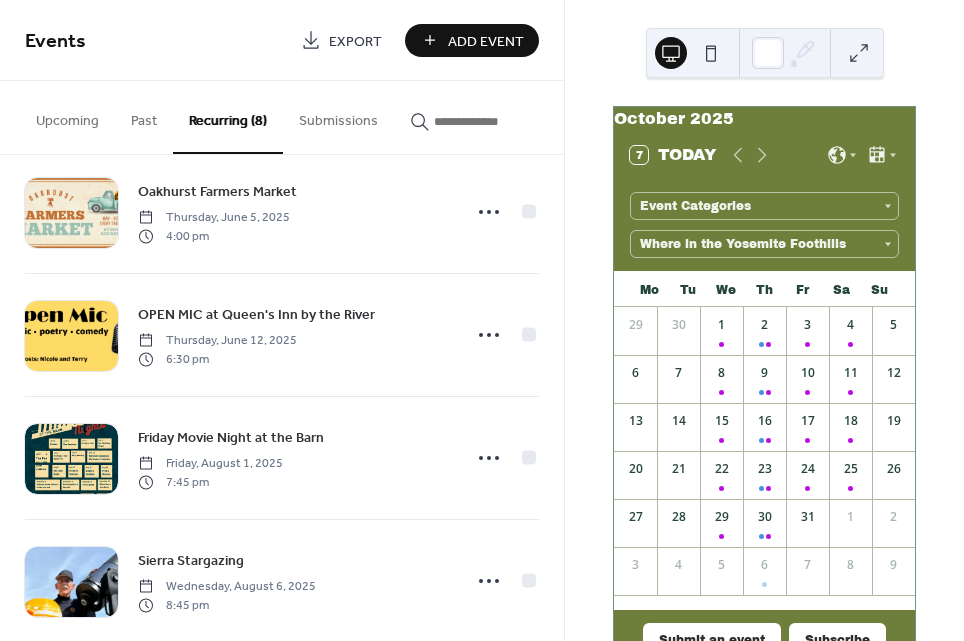 scroll, scrollTop: 278, scrollLeft: 0, axis: vertical 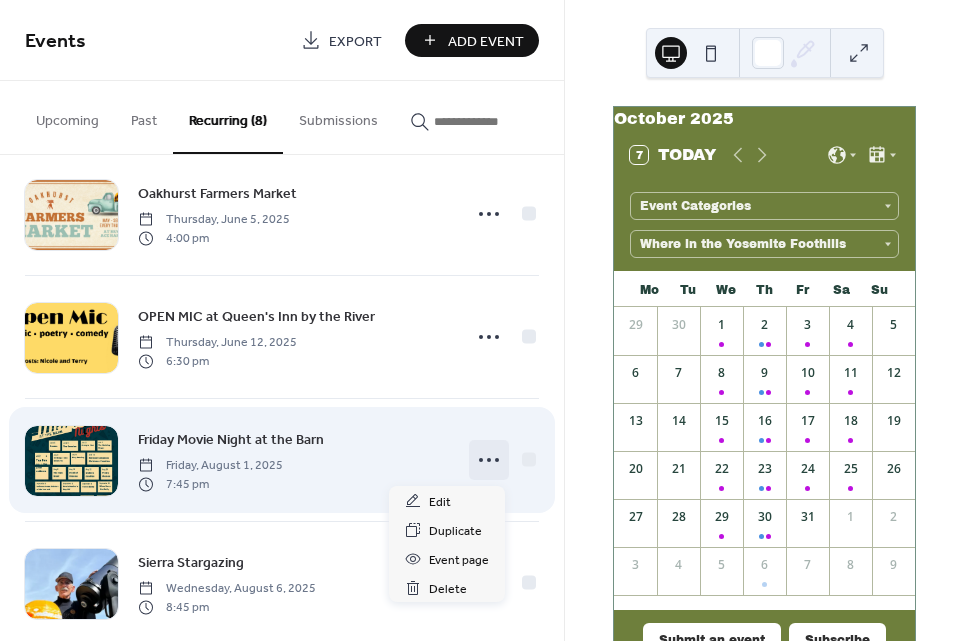 click 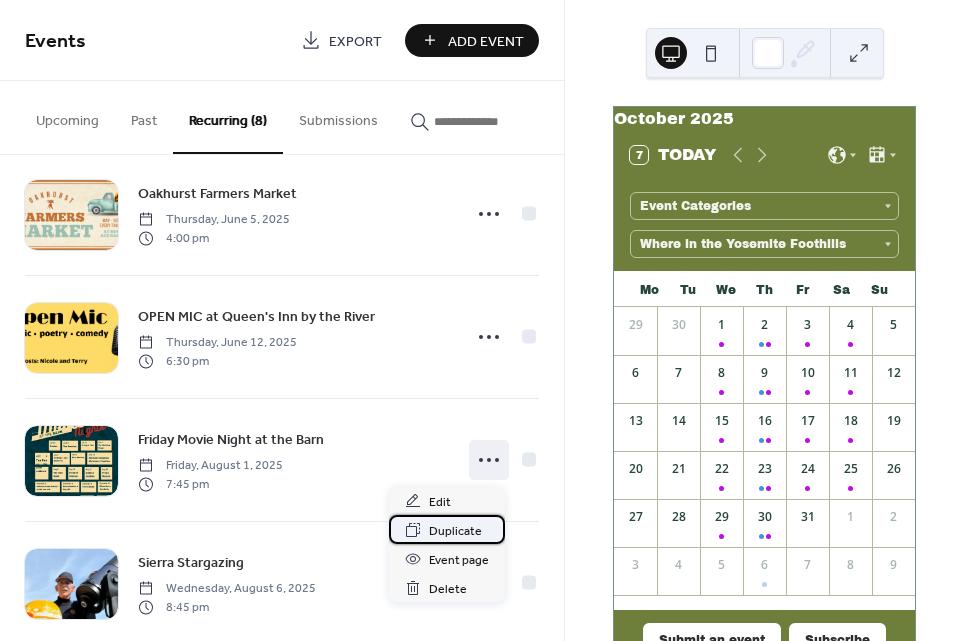 click on "Duplicate" at bounding box center [455, 531] 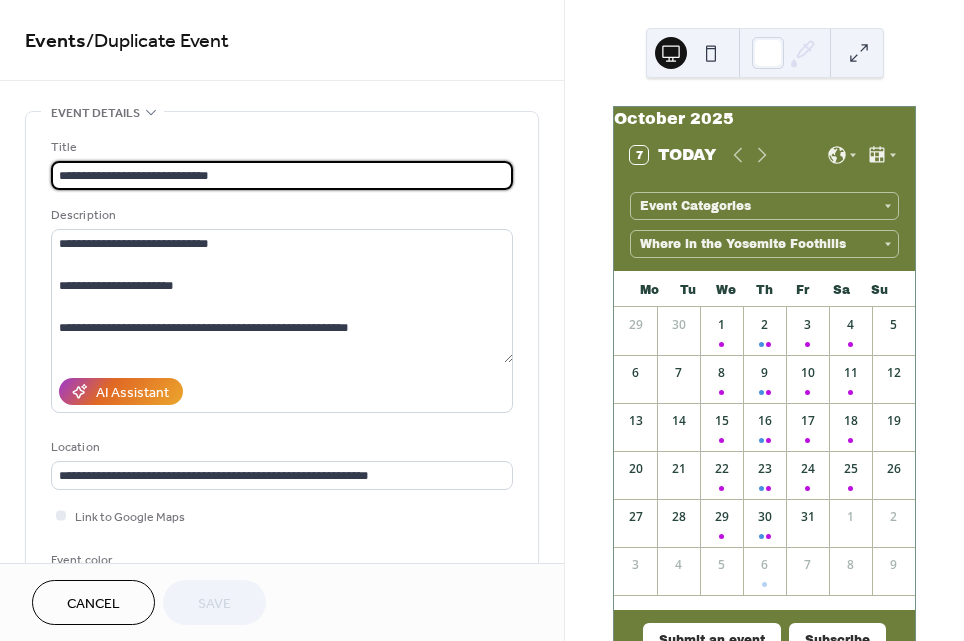 type on "**********" 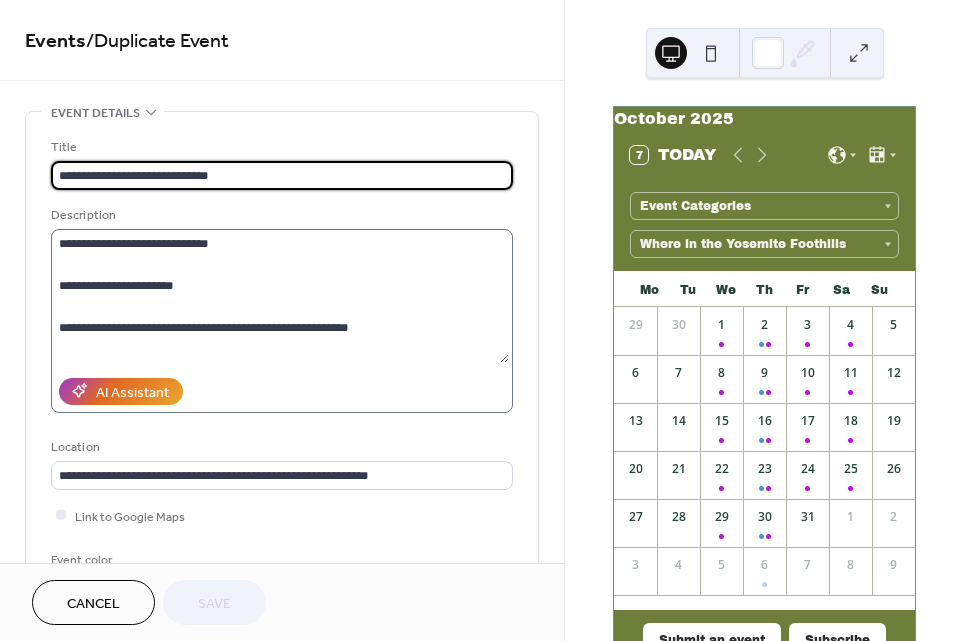 scroll, scrollTop: 21, scrollLeft: 0, axis: vertical 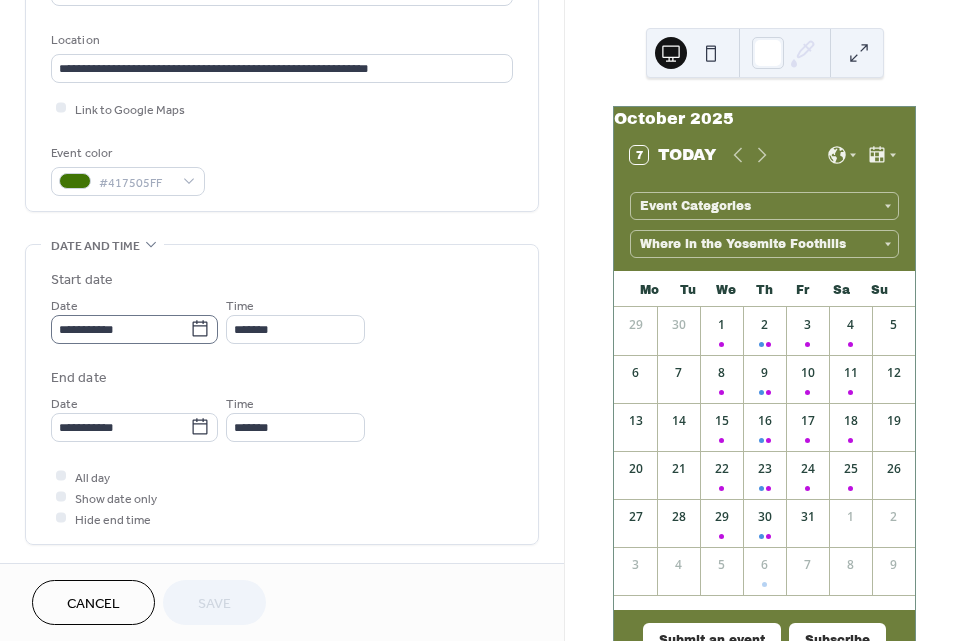 click 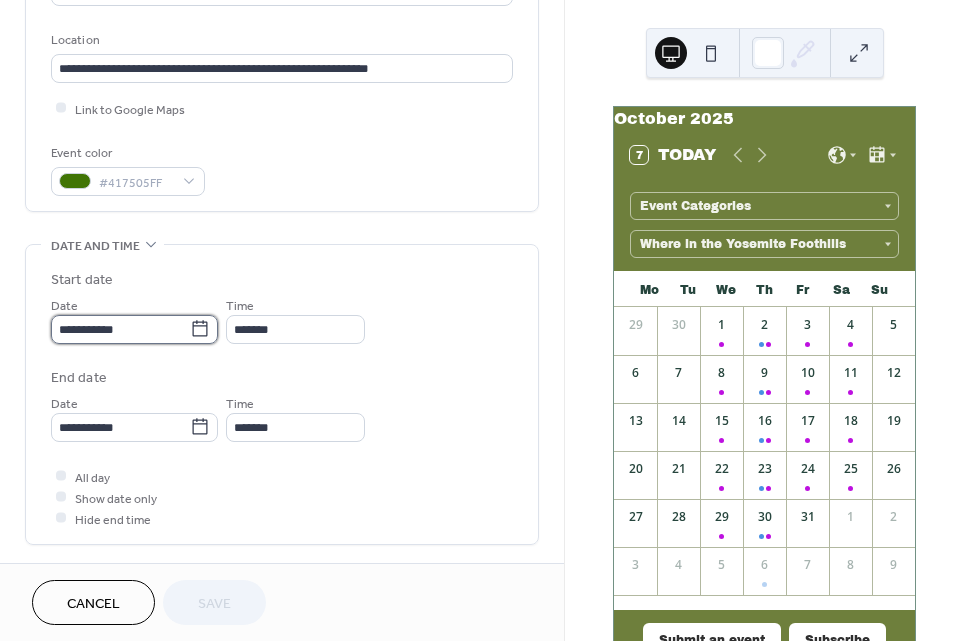 click on "**********" at bounding box center [120, 329] 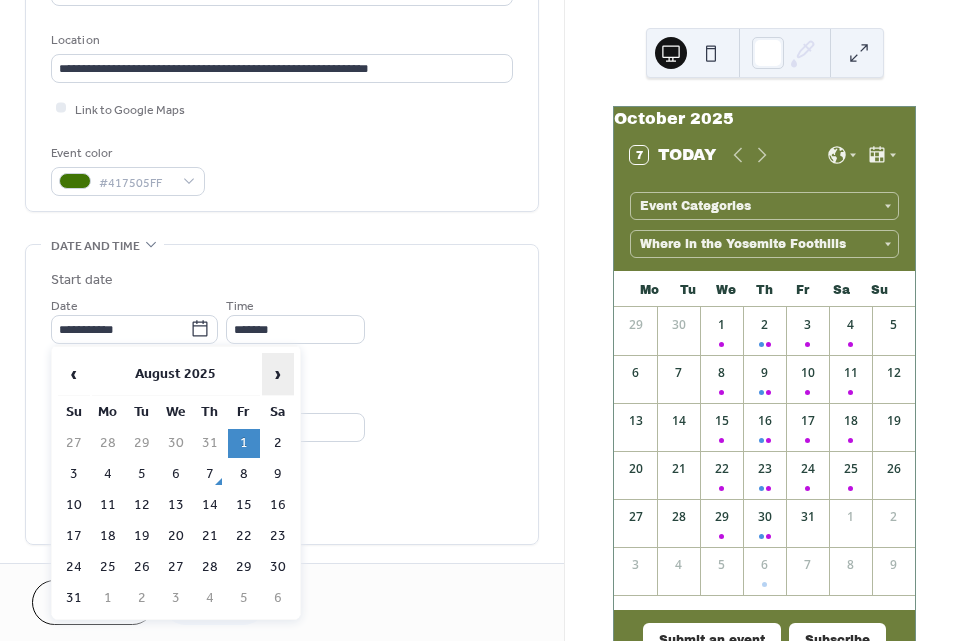 click on "›" at bounding box center [278, 374] 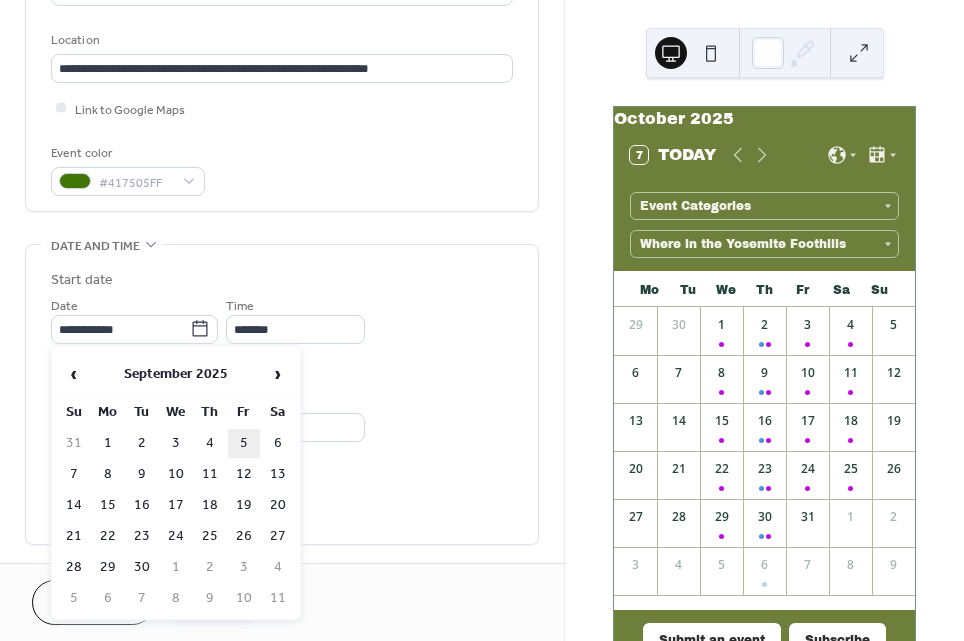 click on "5" at bounding box center (244, 443) 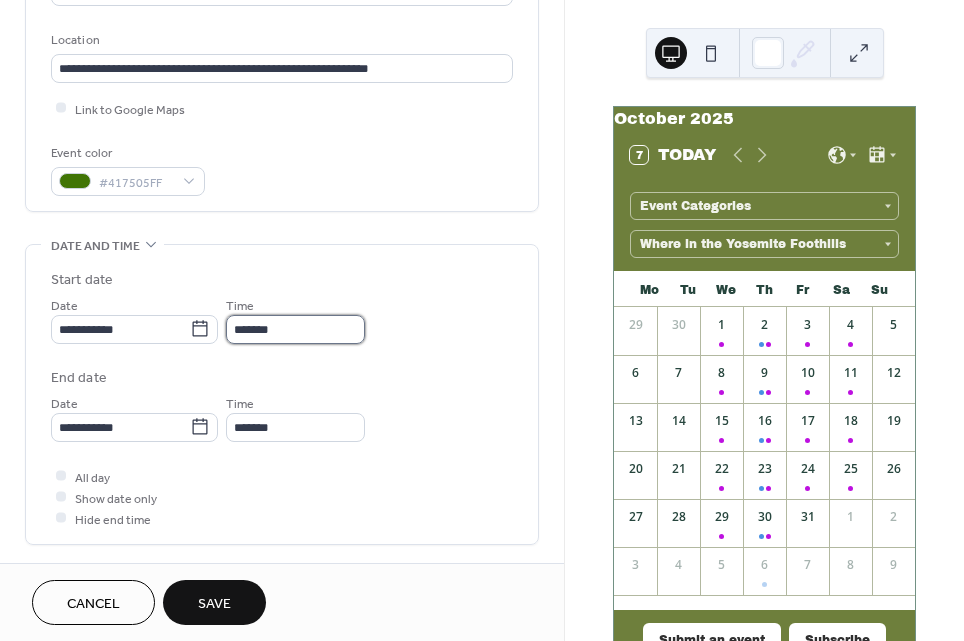 click on "*******" at bounding box center (295, 329) 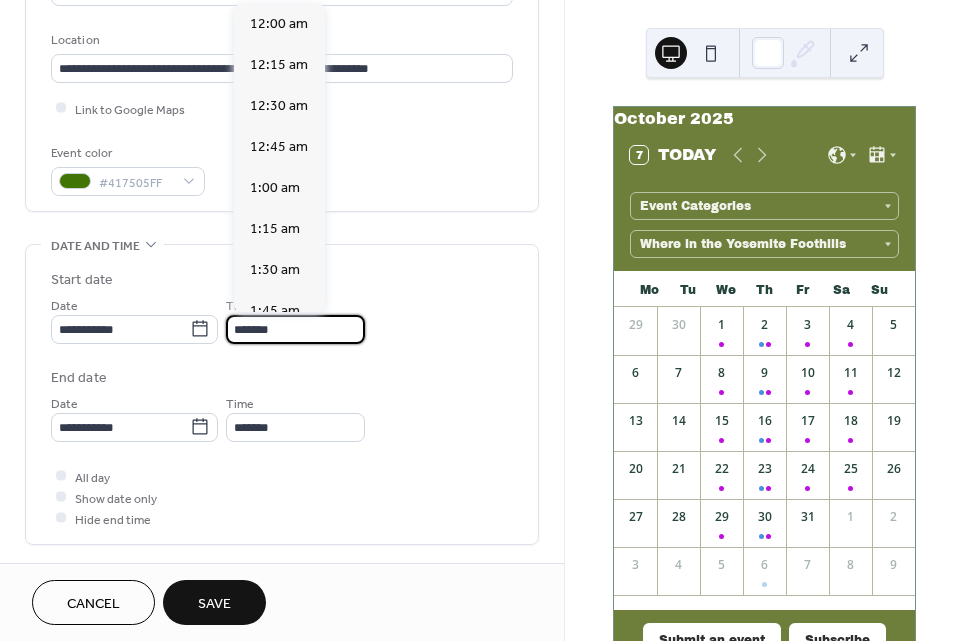 scroll, scrollTop: 3185, scrollLeft: 0, axis: vertical 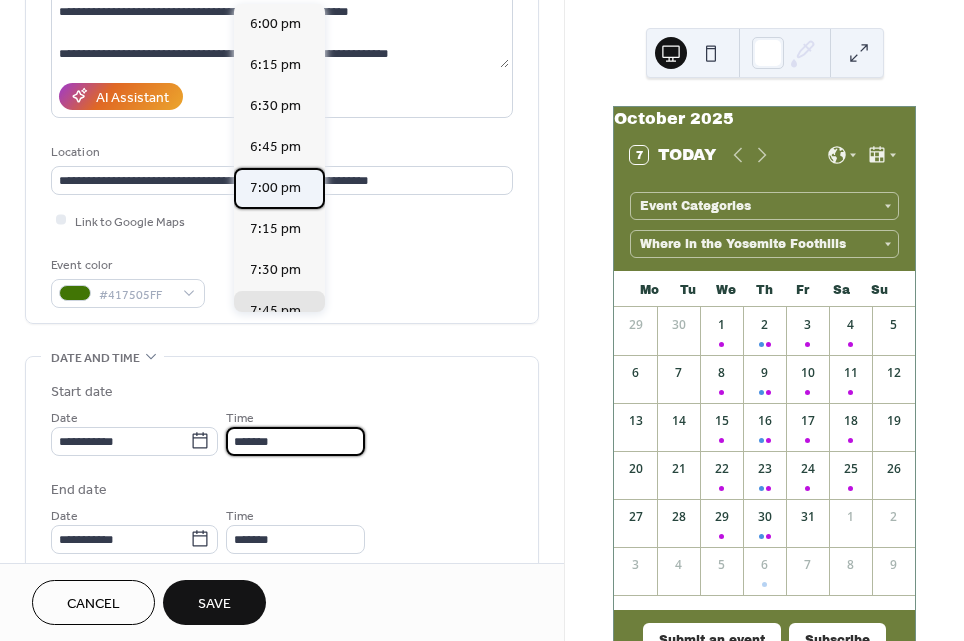 click on "7:00 pm" at bounding box center [275, 188] 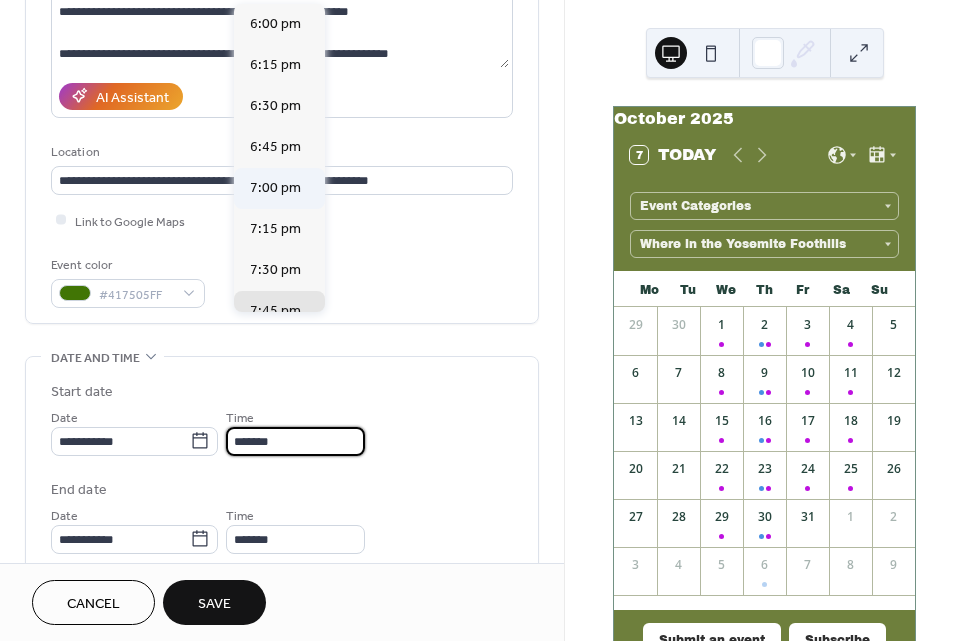 type on "*******" 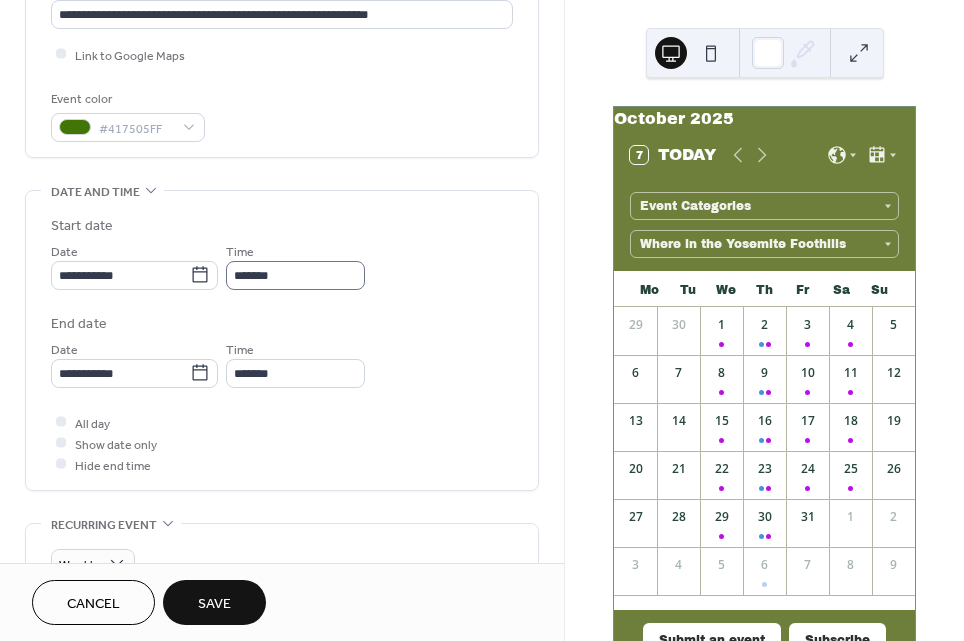 scroll, scrollTop: 465, scrollLeft: 0, axis: vertical 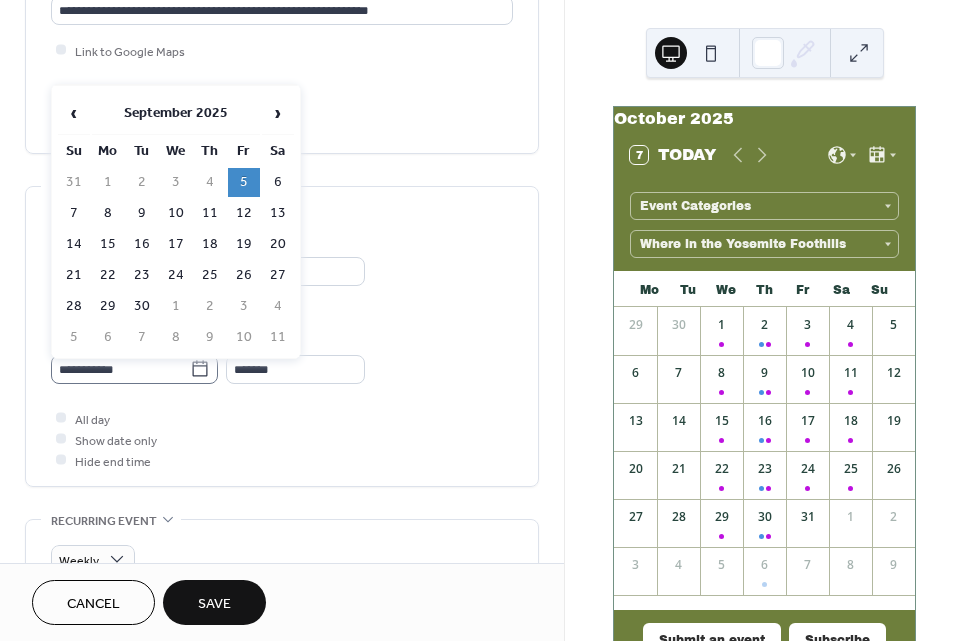 click 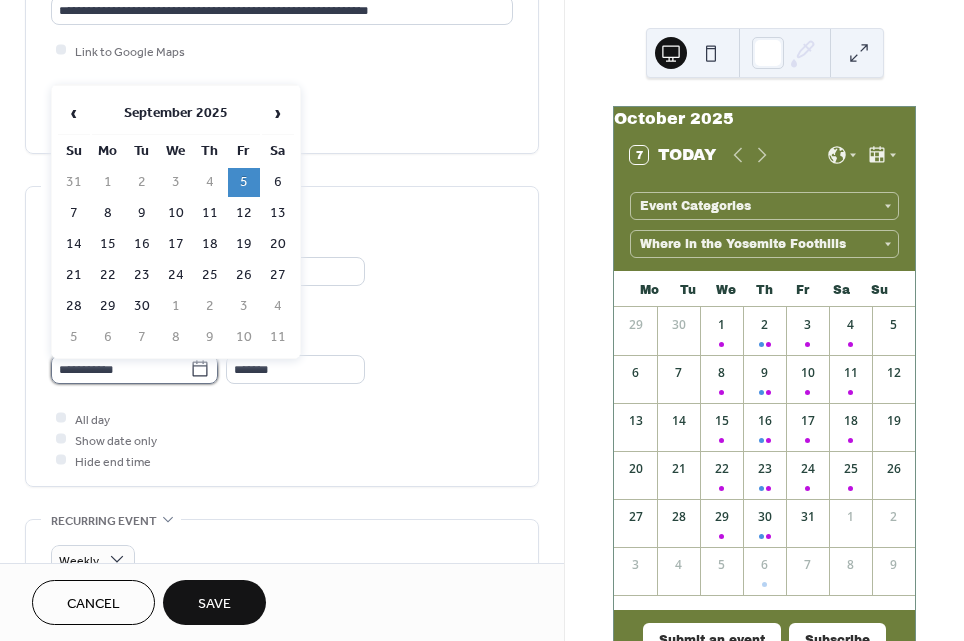 click on "**********" at bounding box center (120, 369) 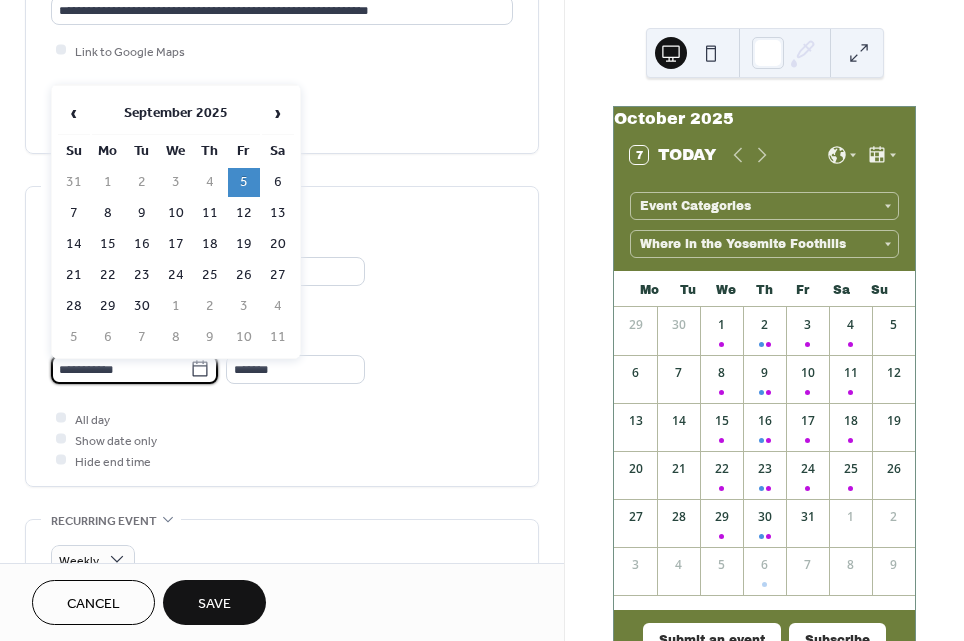 click on "5" at bounding box center [244, 182] 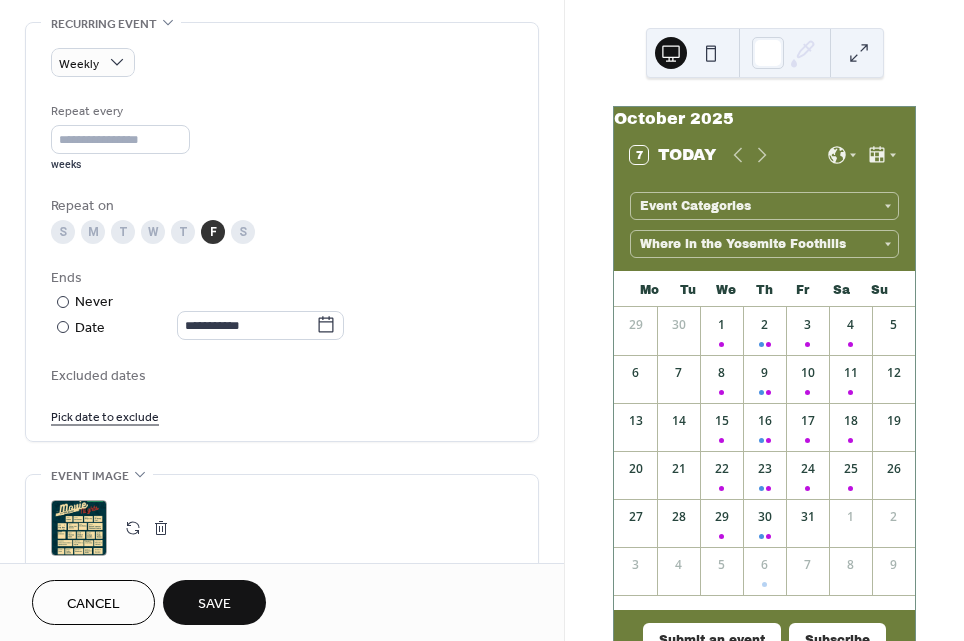 scroll, scrollTop: 964, scrollLeft: 0, axis: vertical 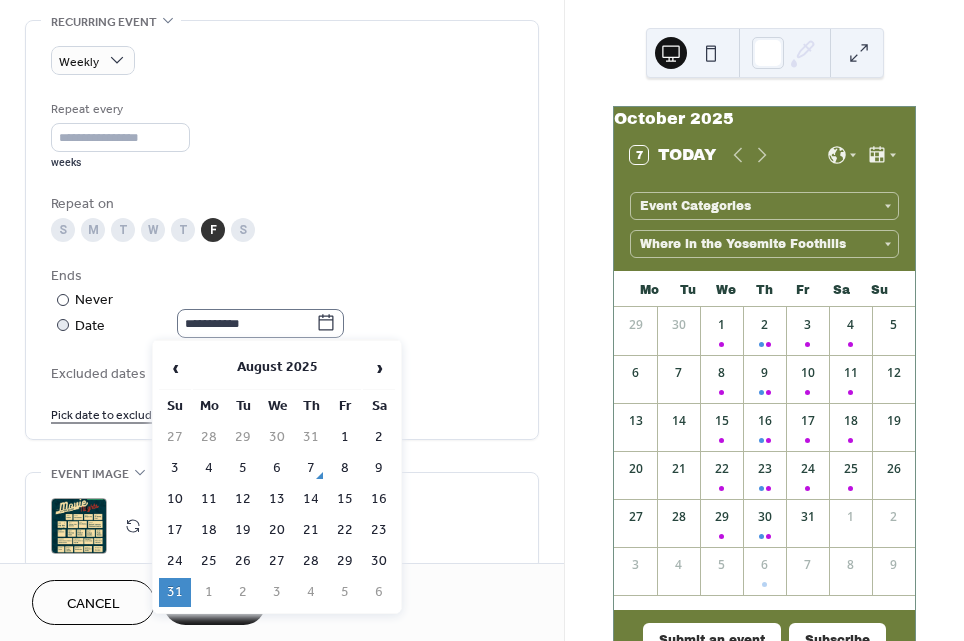 click 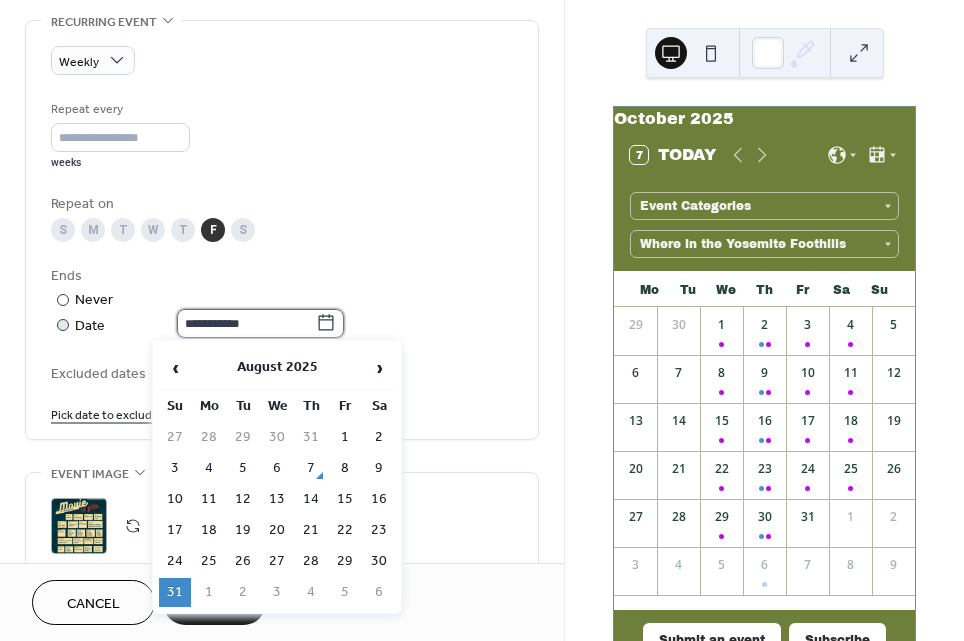 click on "**********" at bounding box center [246, 323] 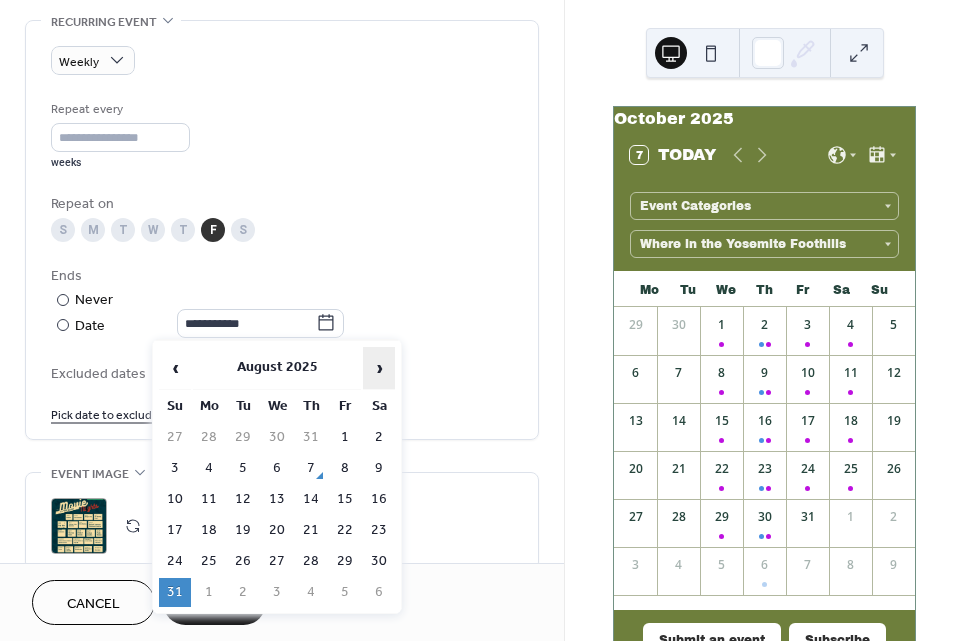 click on "›" at bounding box center [379, 368] 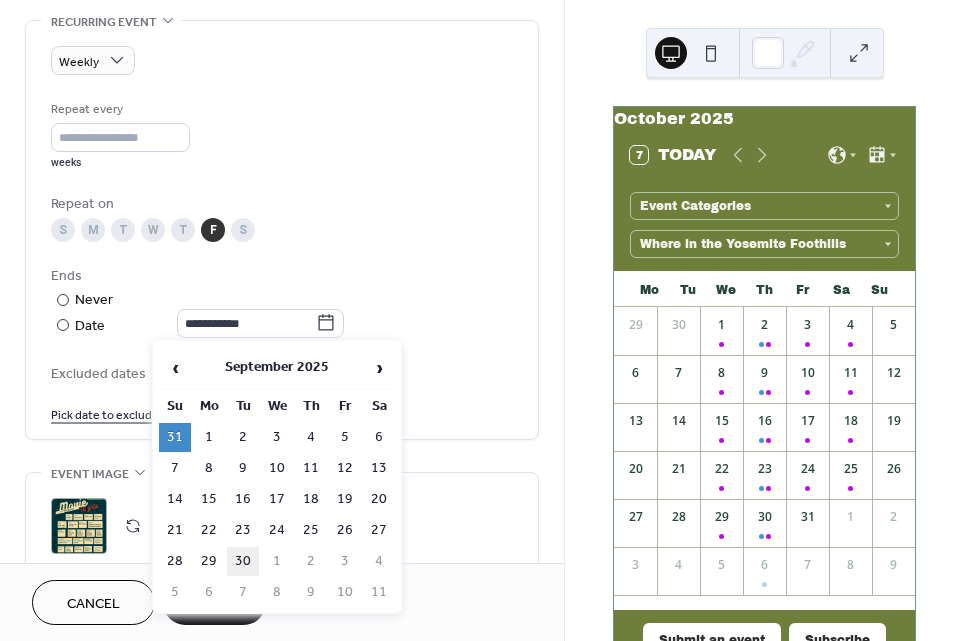 click on "30" at bounding box center (243, 561) 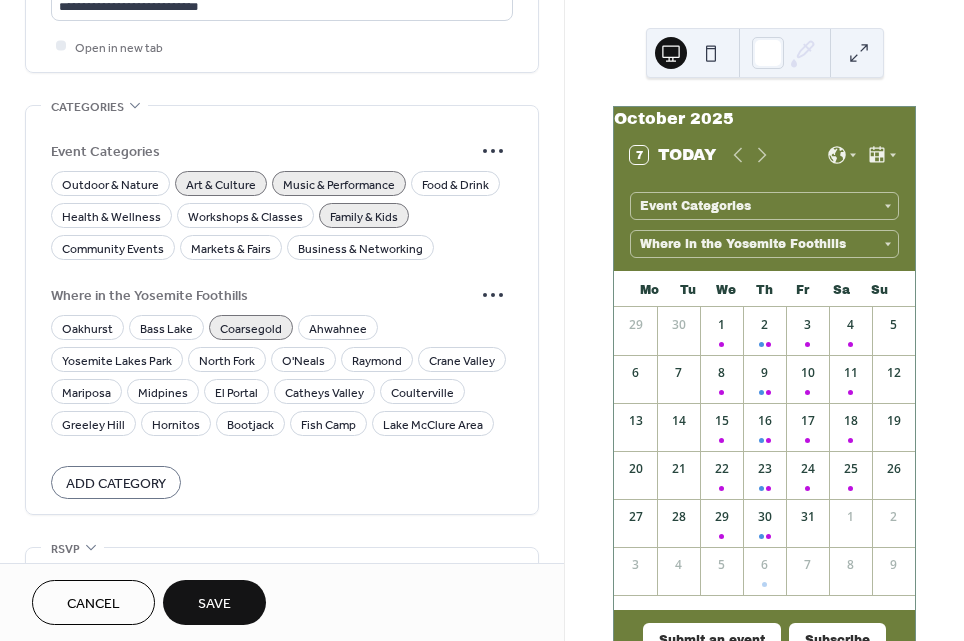 scroll, scrollTop: 1792, scrollLeft: 0, axis: vertical 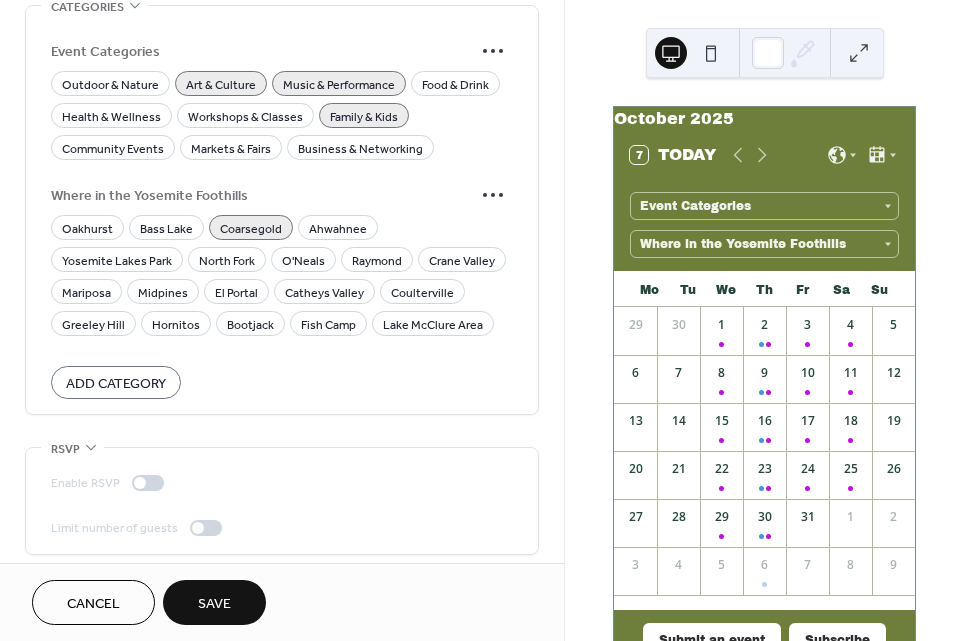 click on "Save" at bounding box center [214, 604] 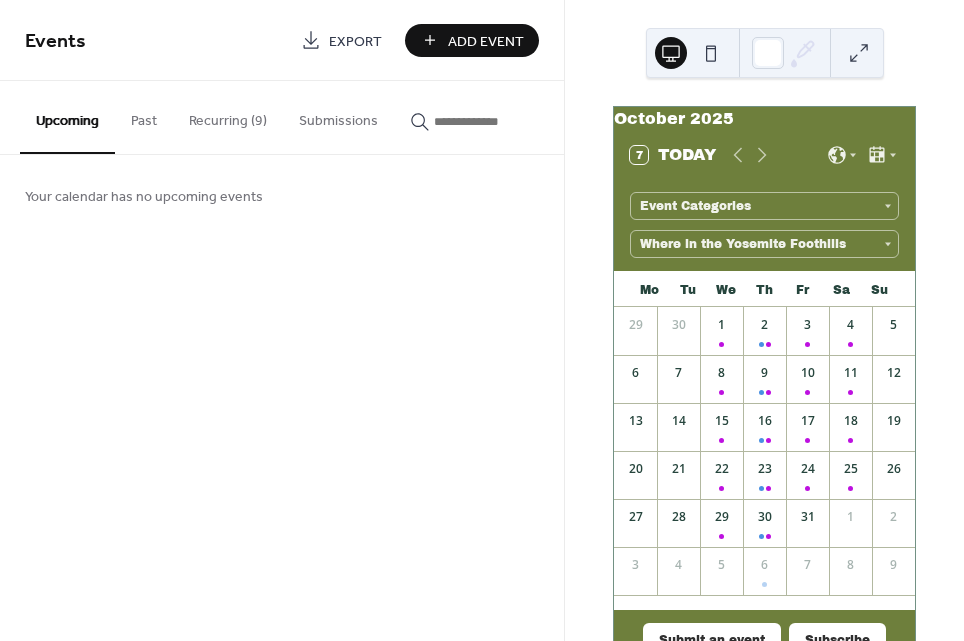 click on "Recurring (9)" at bounding box center (228, 116) 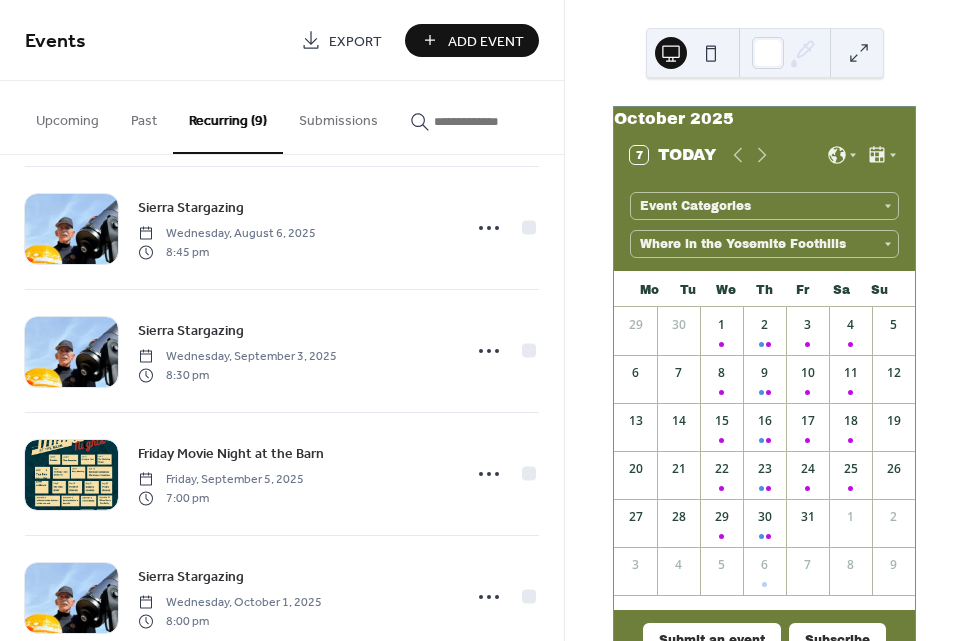 scroll, scrollTop: 680, scrollLeft: 0, axis: vertical 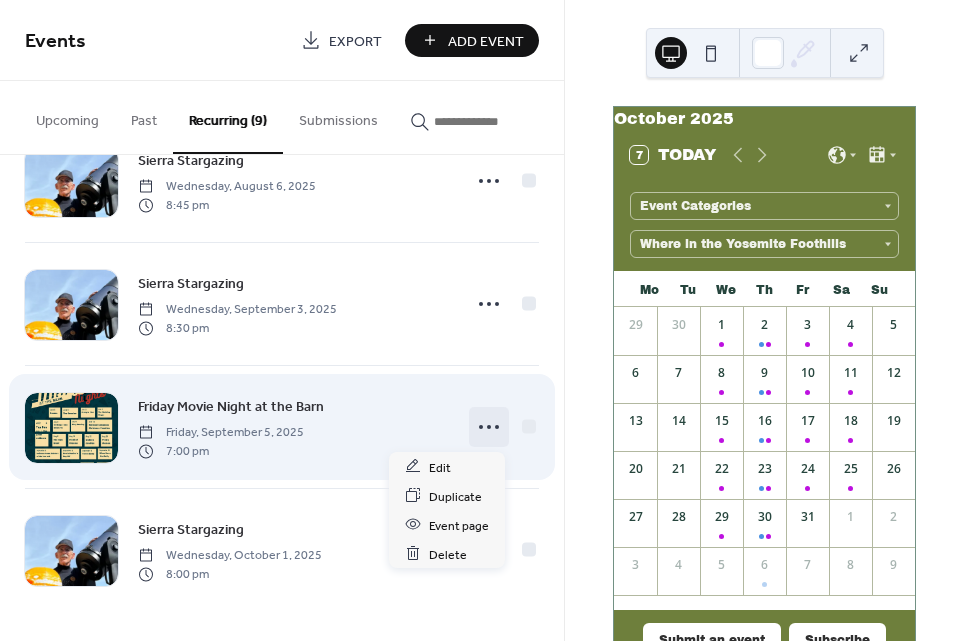 click at bounding box center [489, 427] 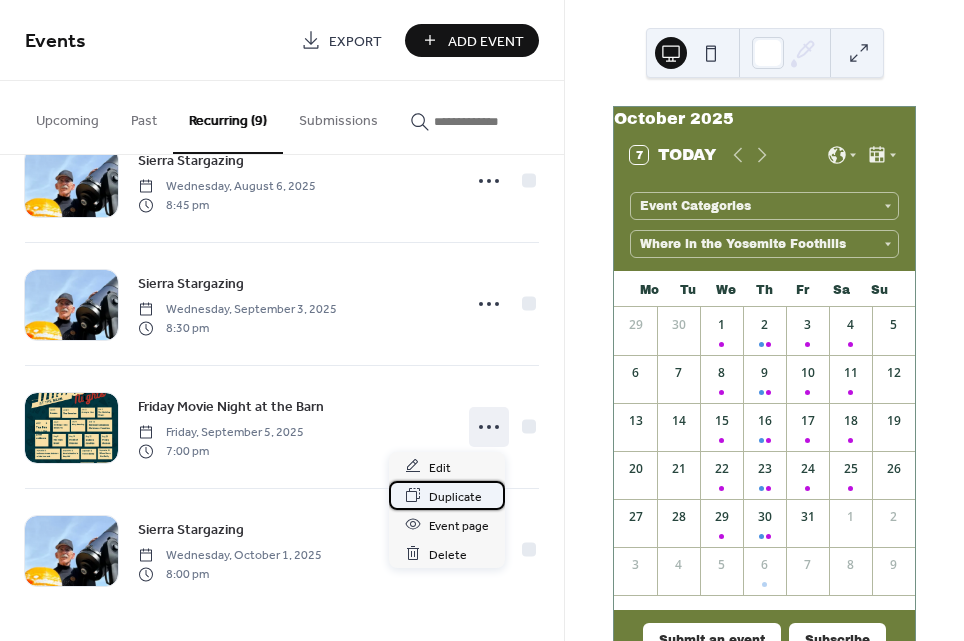 click on "Duplicate" at bounding box center [455, 496] 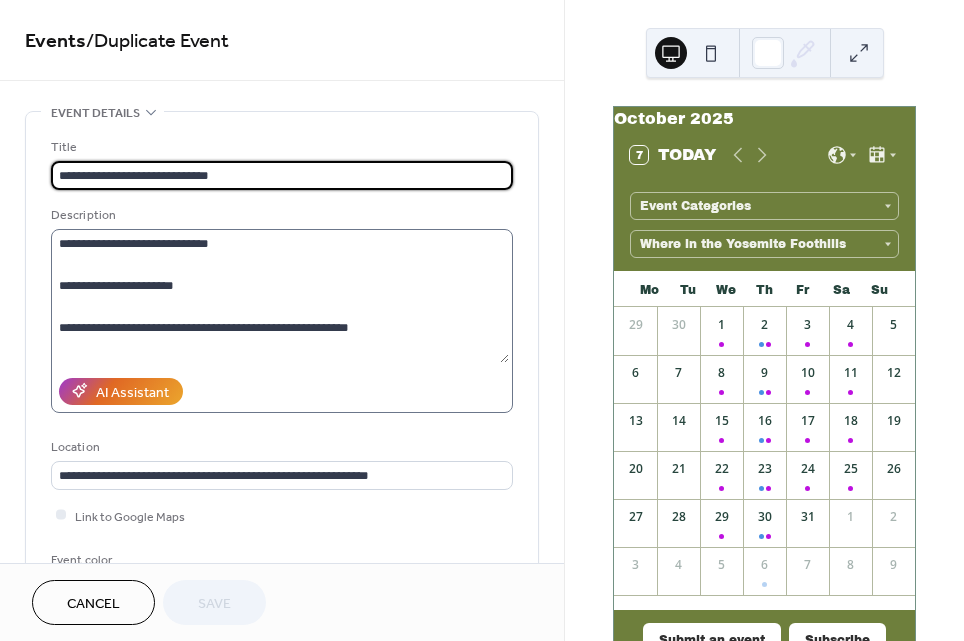 scroll, scrollTop: 21, scrollLeft: 0, axis: vertical 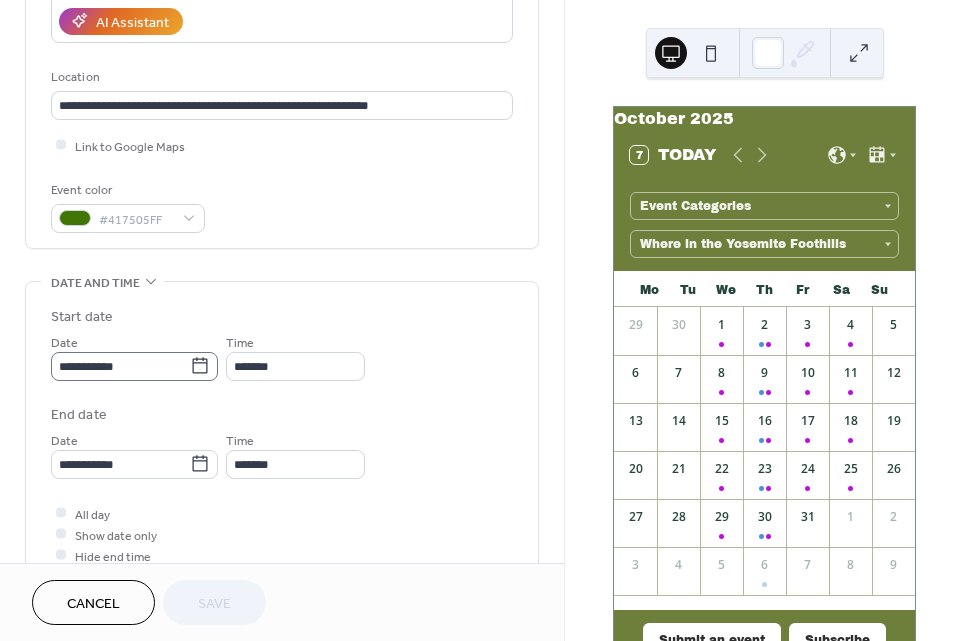 click 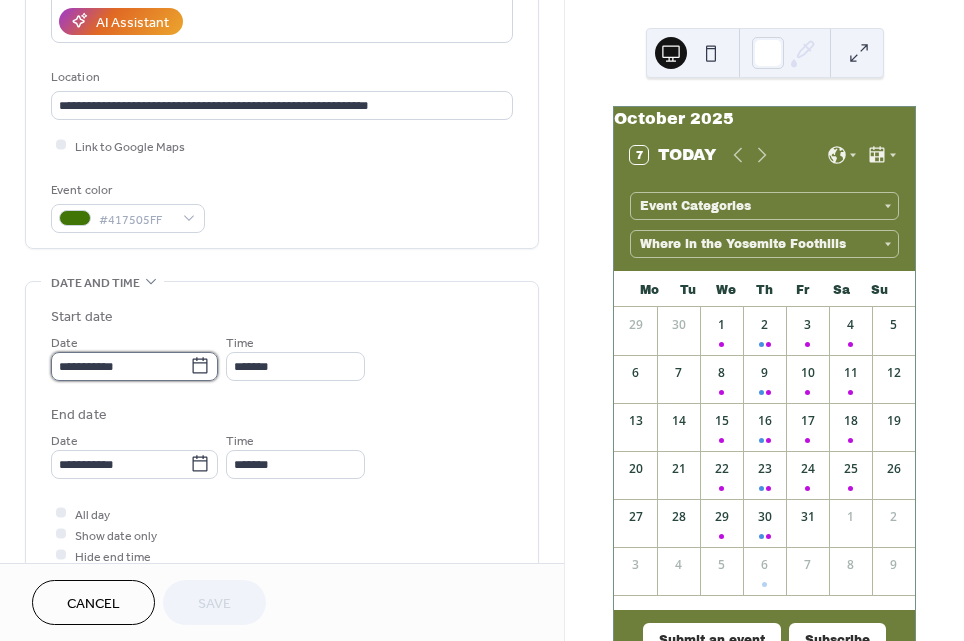 click on "**********" at bounding box center [120, 366] 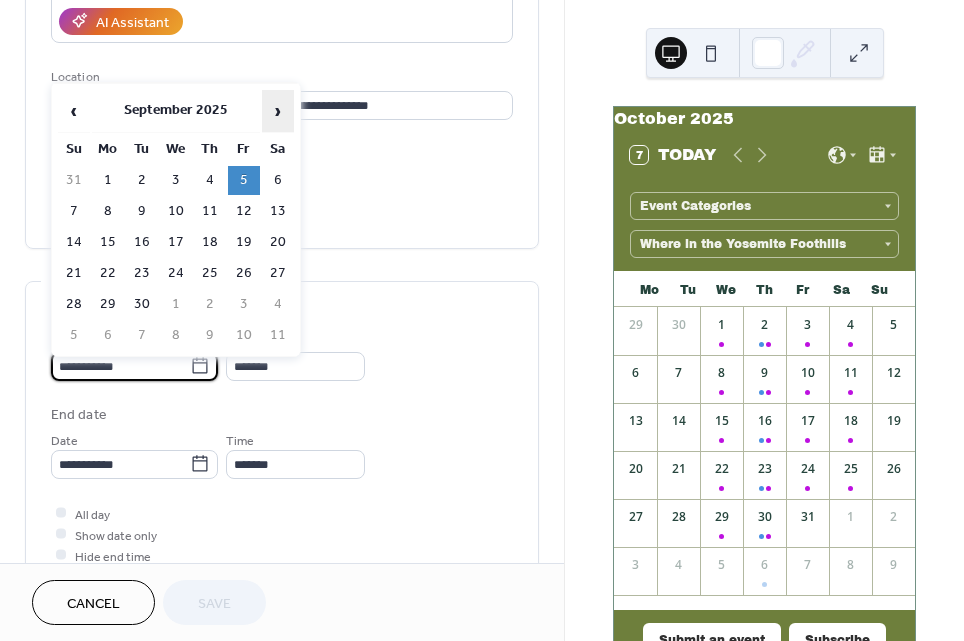 click on "›" at bounding box center [278, 111] 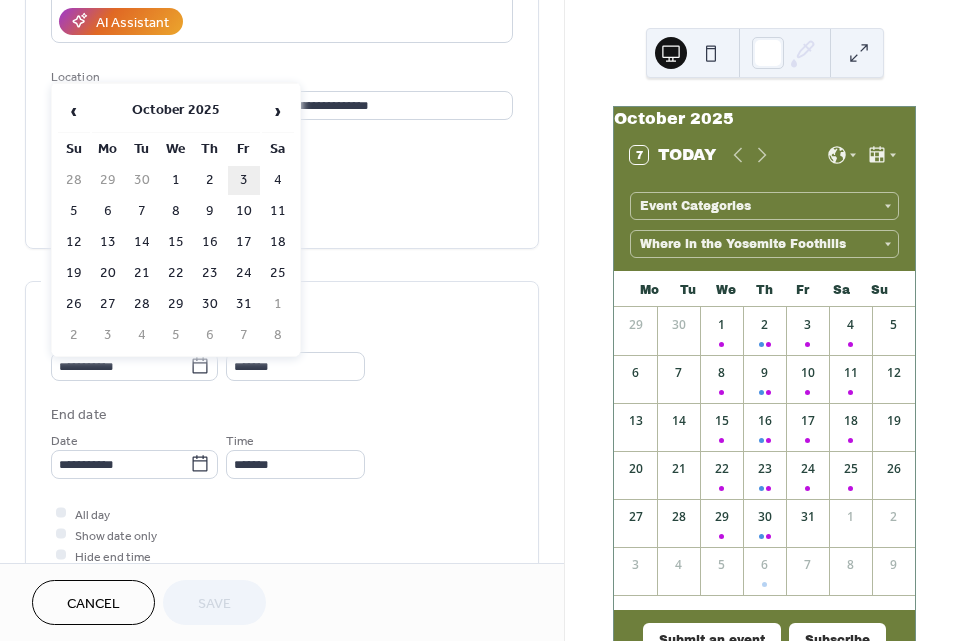 click on "3" at bounding box center [244, 180] 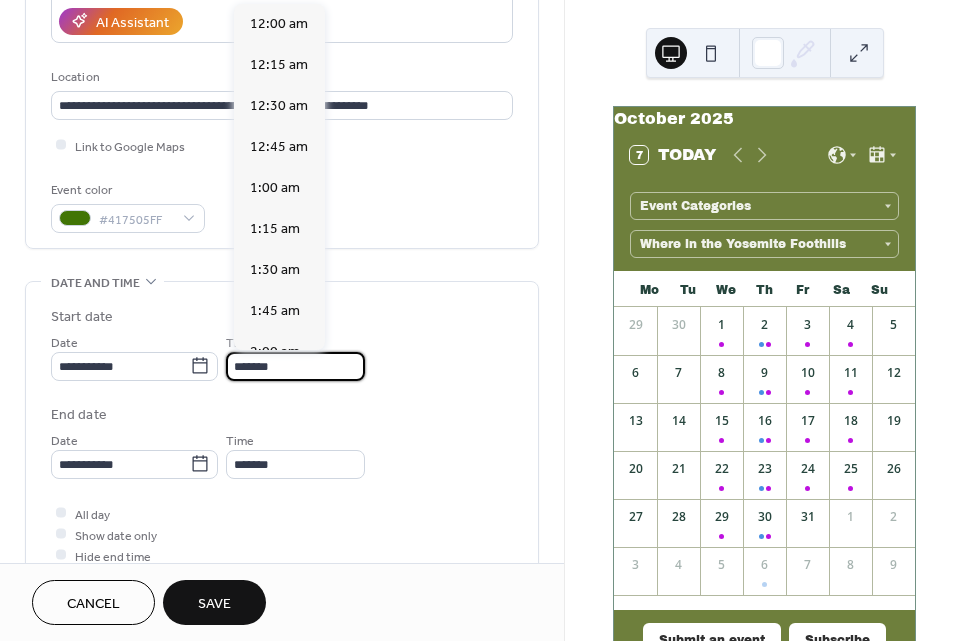 click on "*******" at bounding box center (295, 366) 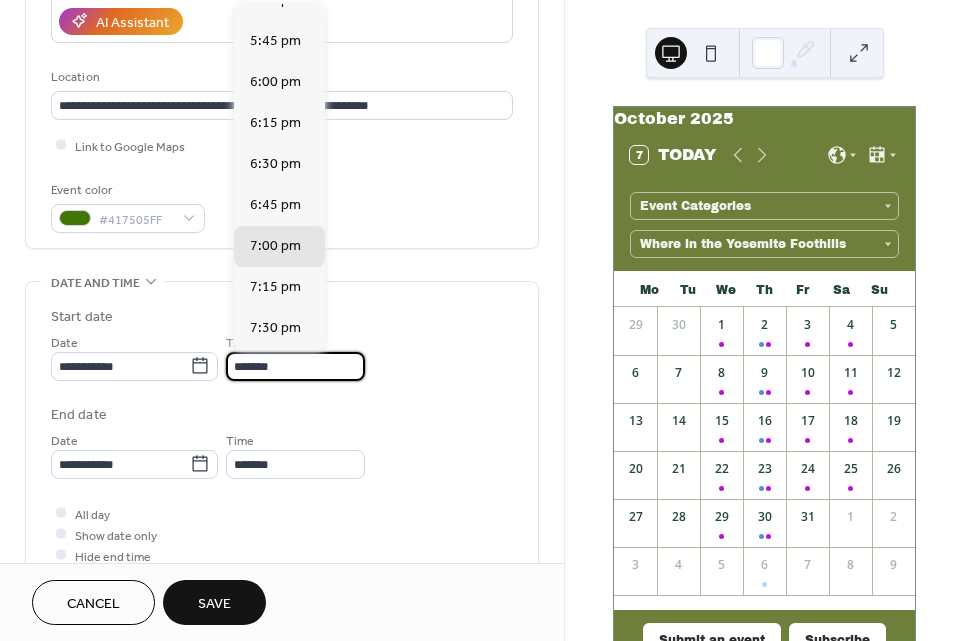 scroll, scrollTop: 2798, scrollLeft: 0, axis: vertical 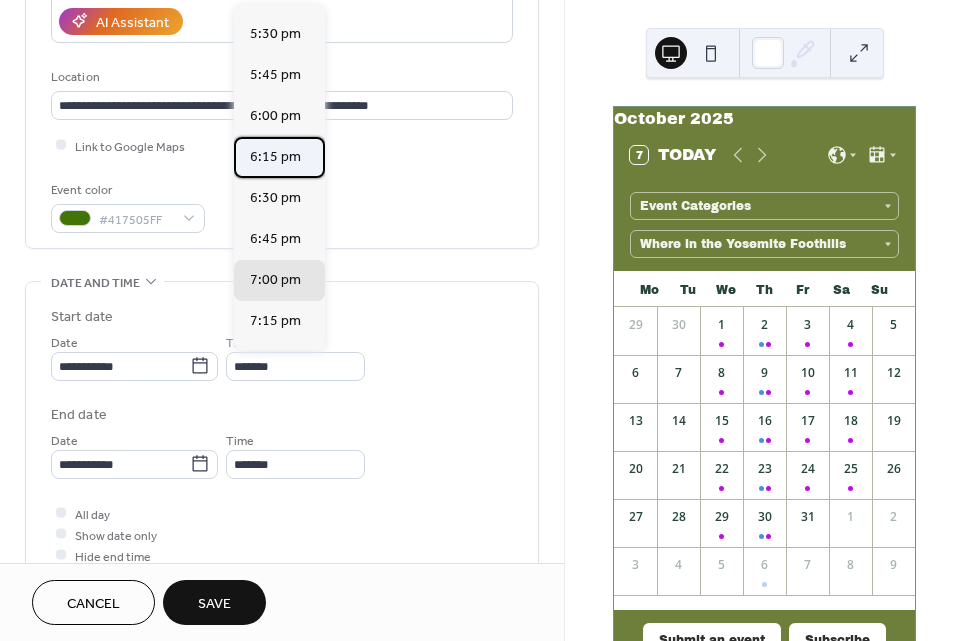 click on "6:15 pm" at bounding box center (275, 157) 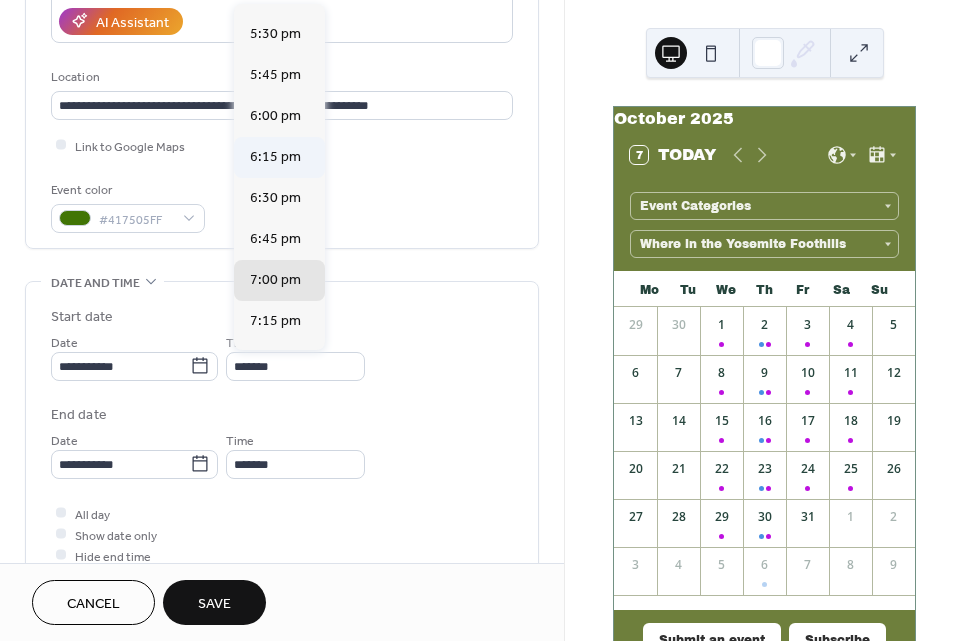 type on "*******" 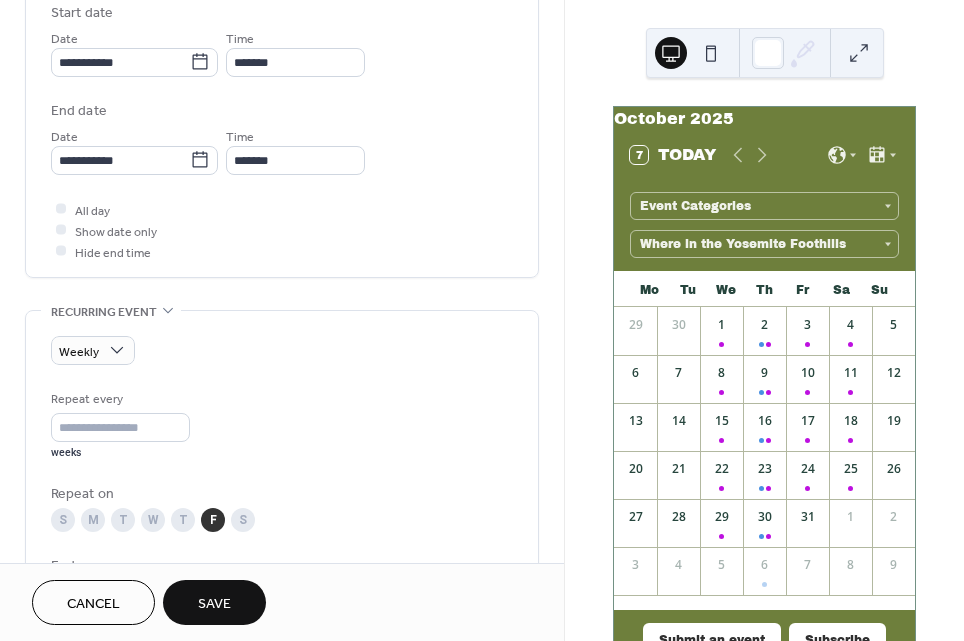 scroll, scrollTop: 678, scrollLeft: 0, axis: vertical 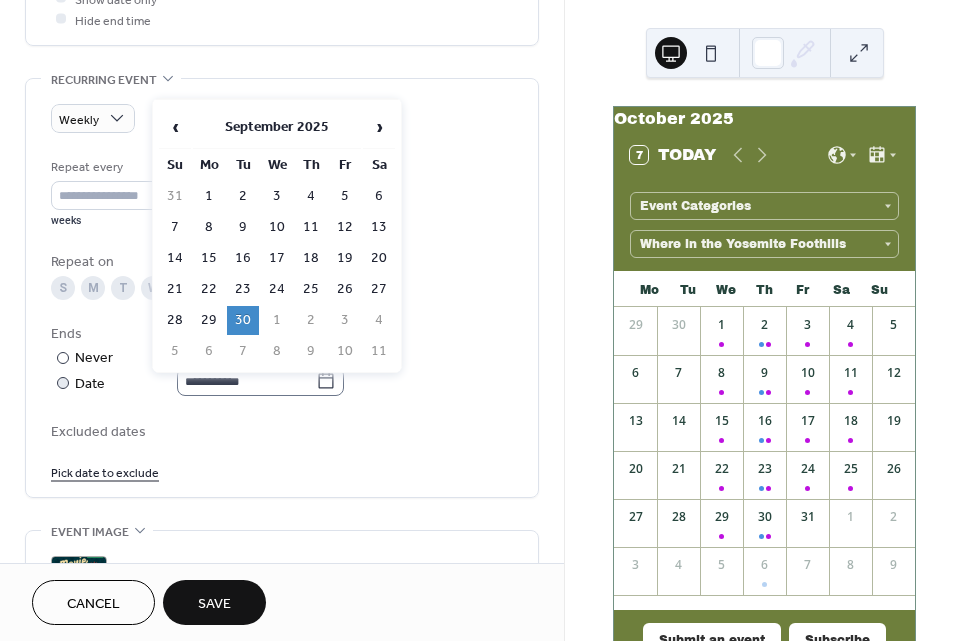 click on "**********" at bounding box center [260, 381] 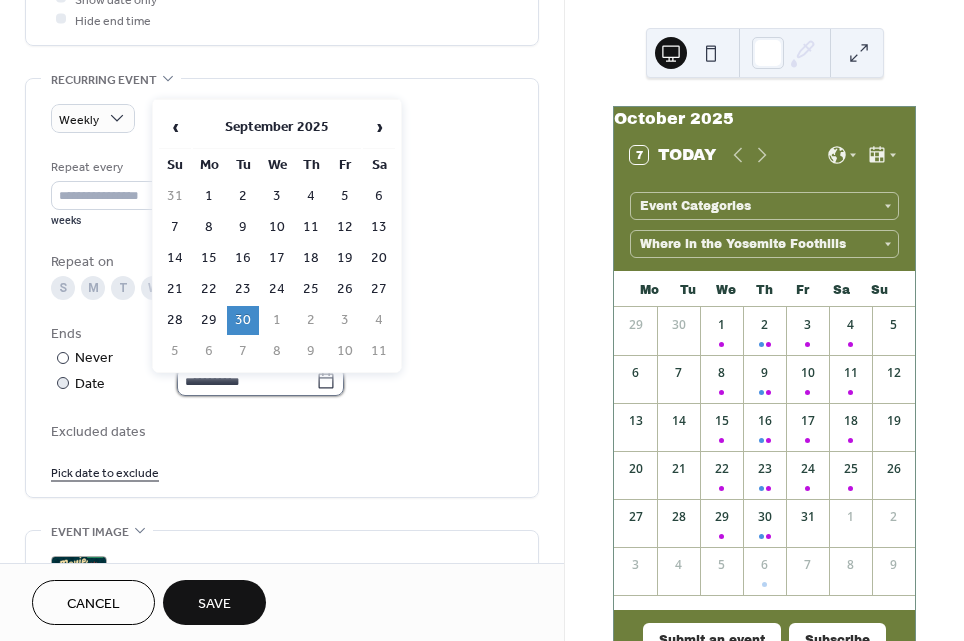 click on "**********" at bounding box center (246, 381) 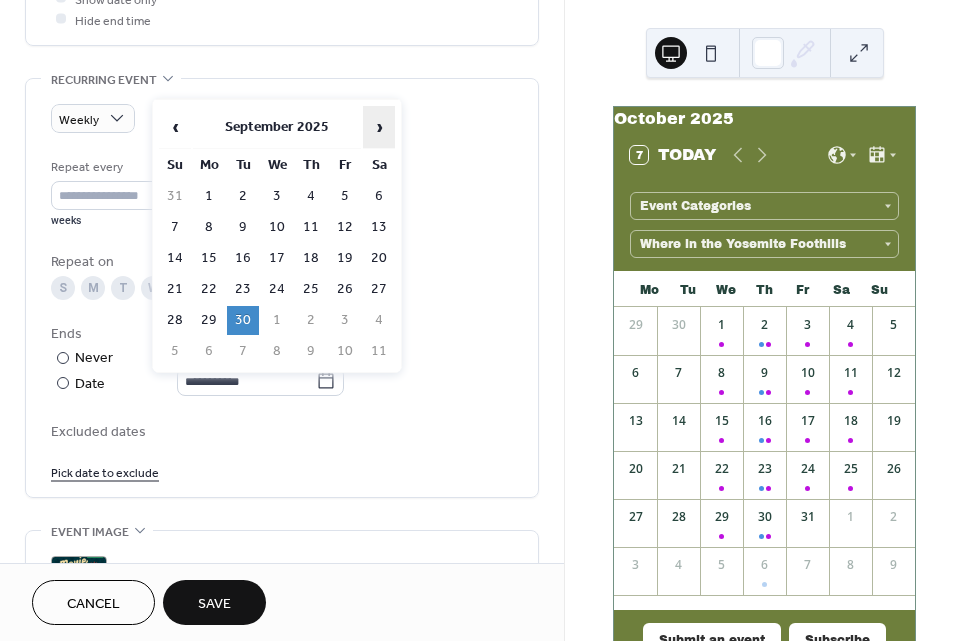 click on "›" at bounding box center (379, 127) 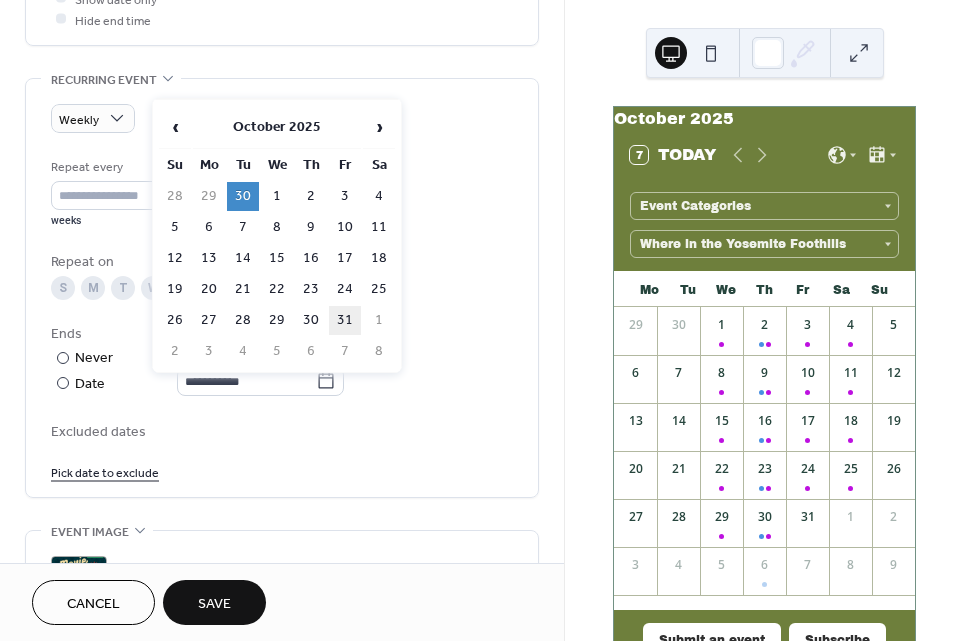 click on "31" at bounding box center (345, 320) 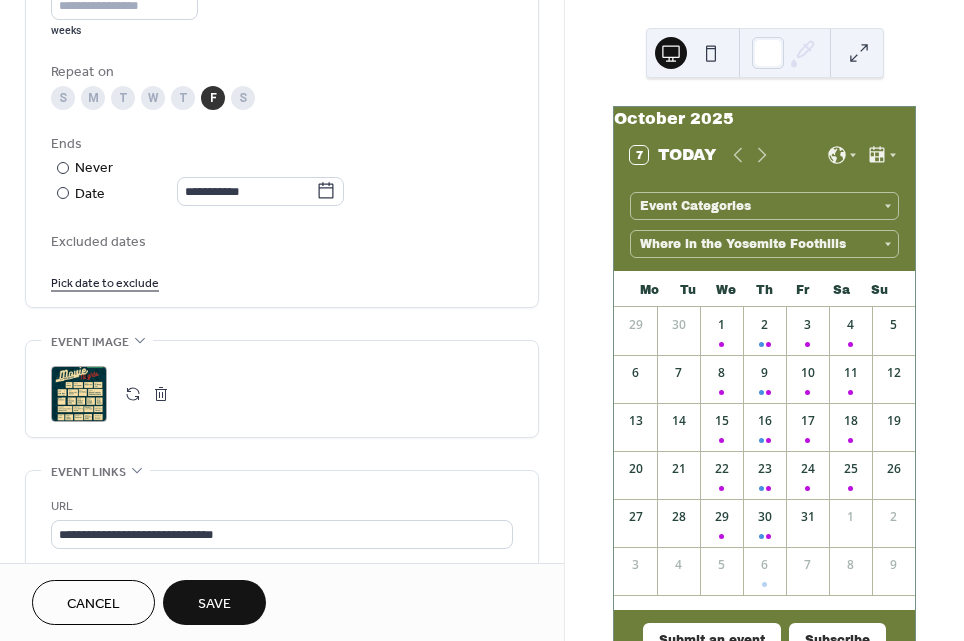 scroll, scrollTop: 1298, scrollLeft: 0, axis: vertical 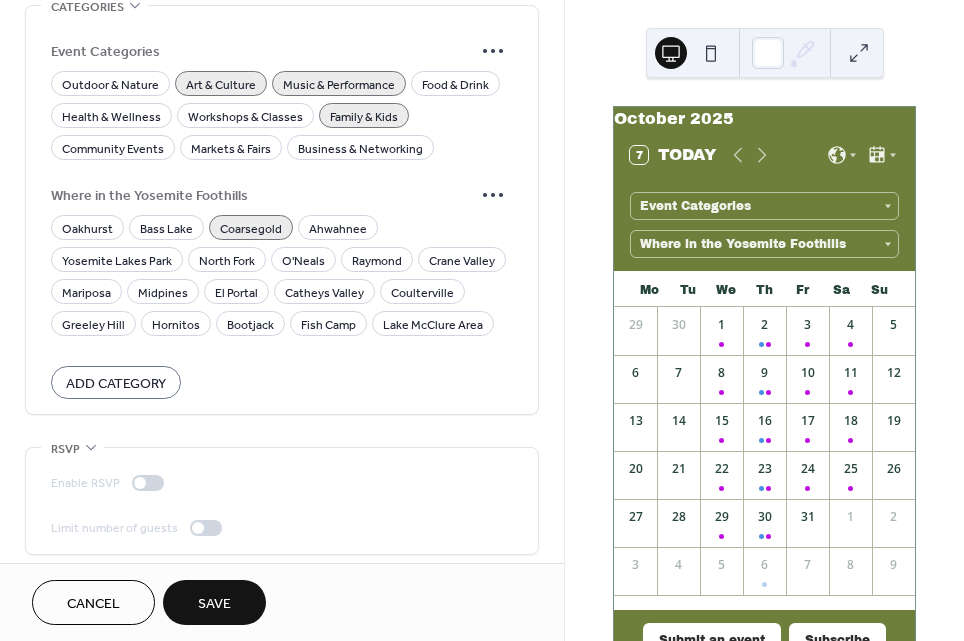 click on "Save" at bounding box center [214, 602] 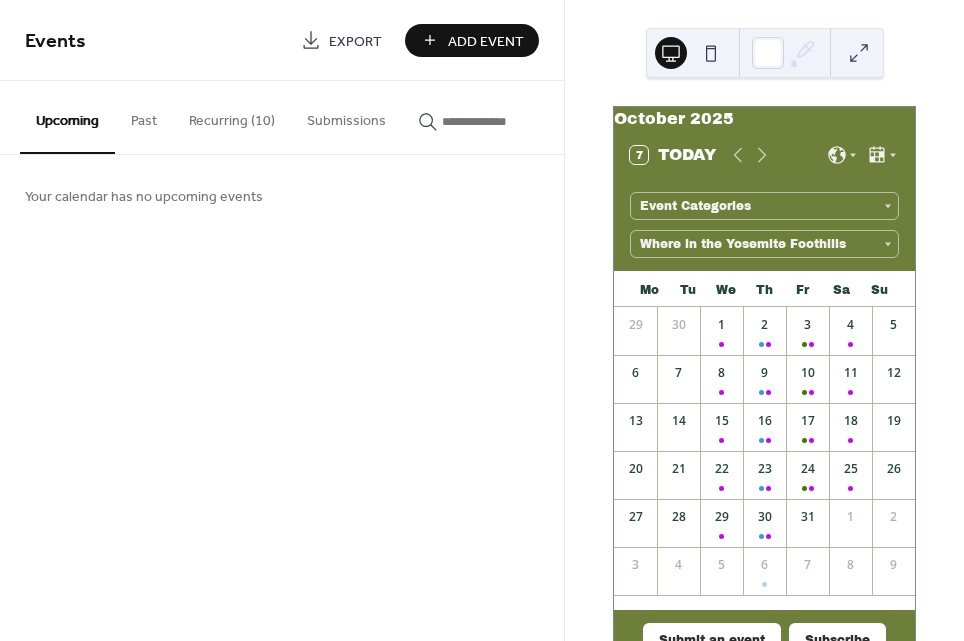click on "Add Event" at bounding box center [472, 40] 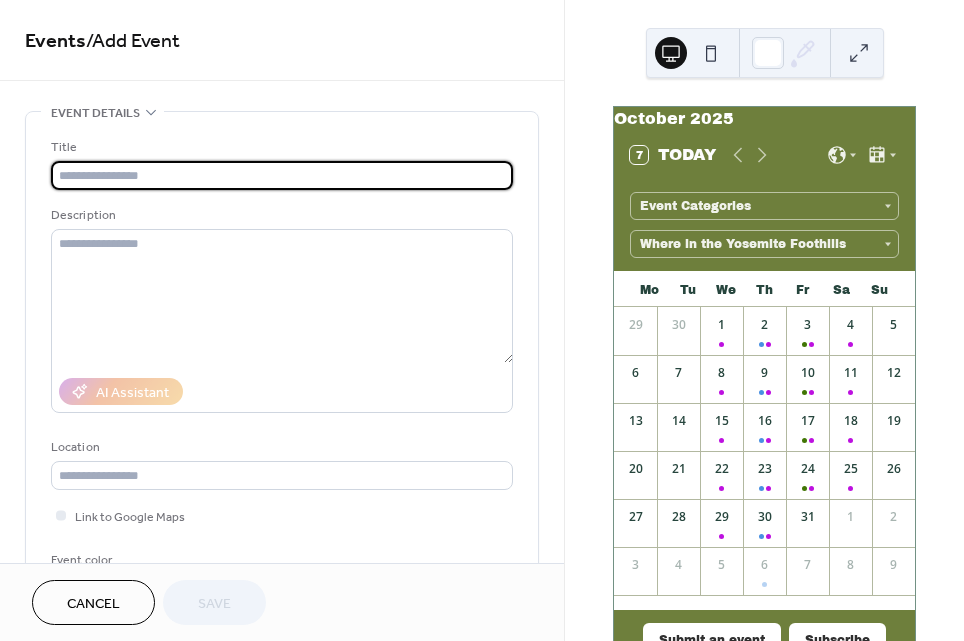 paste on "**********" 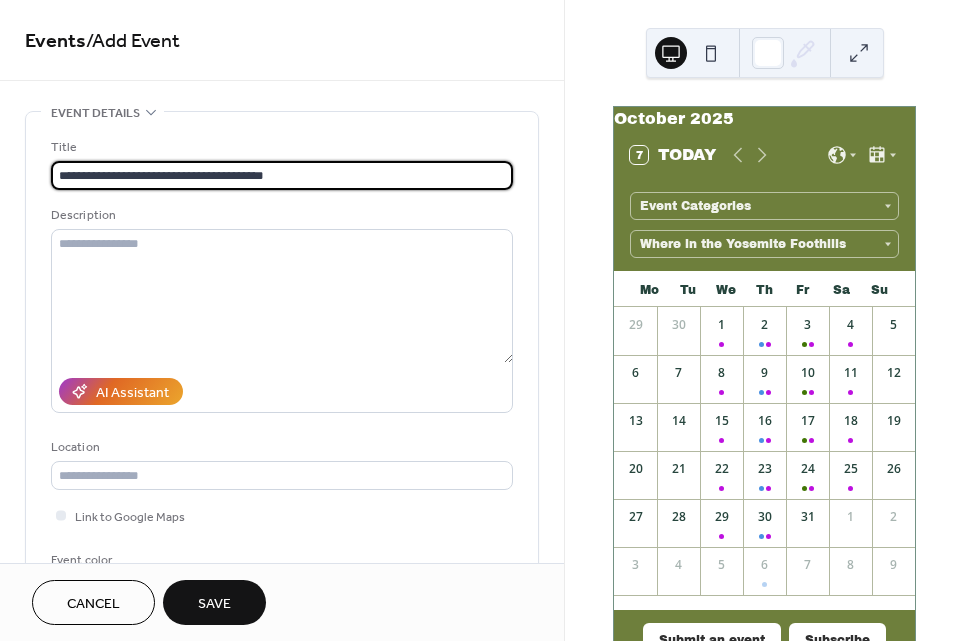 type on "**********" 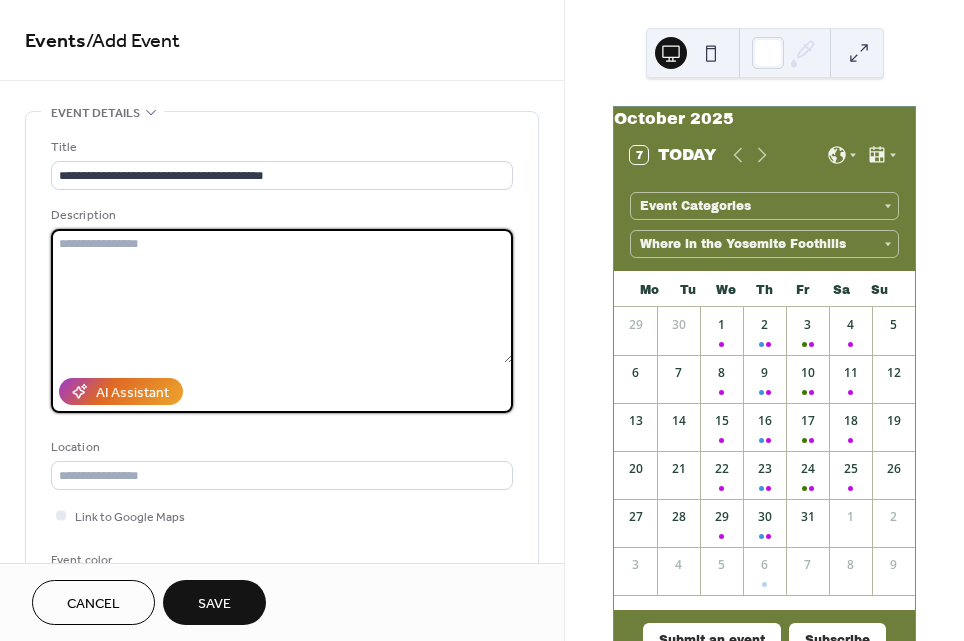 click at bounding box center [282, 296] 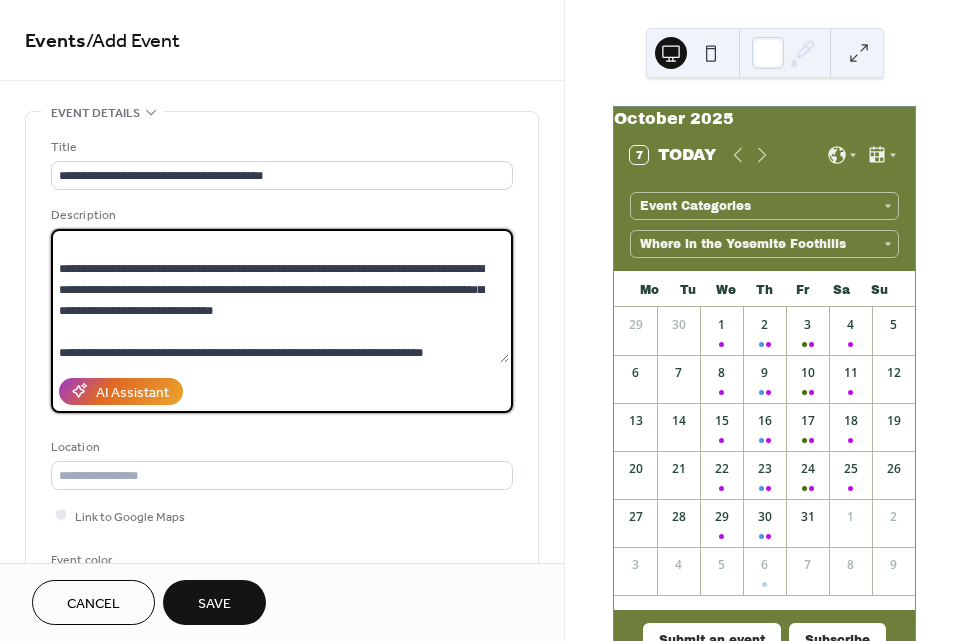 scroll, scrollTop: 105, scrollLeft: 0, axis: vertical 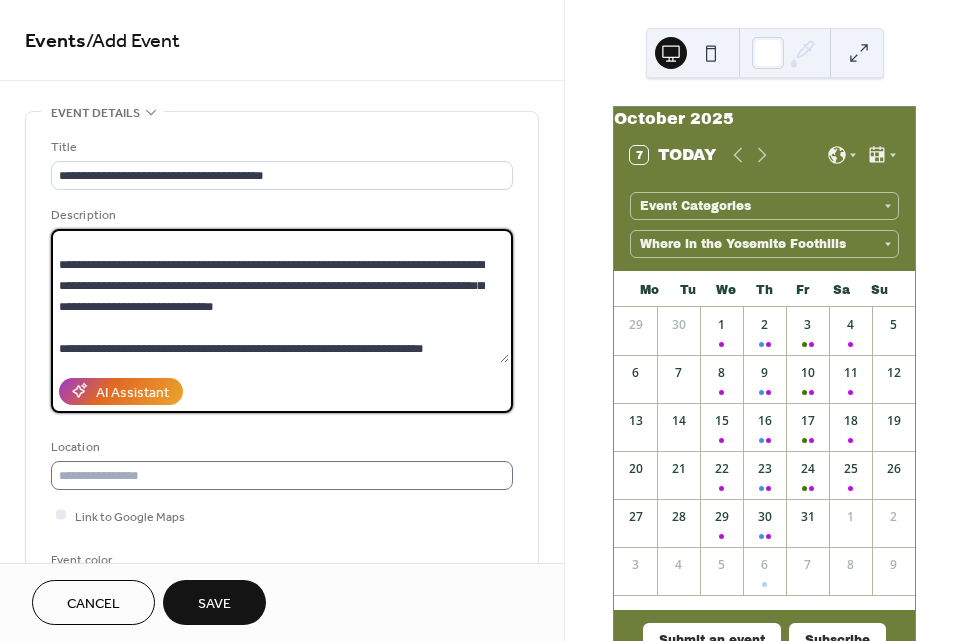 type on "**********" 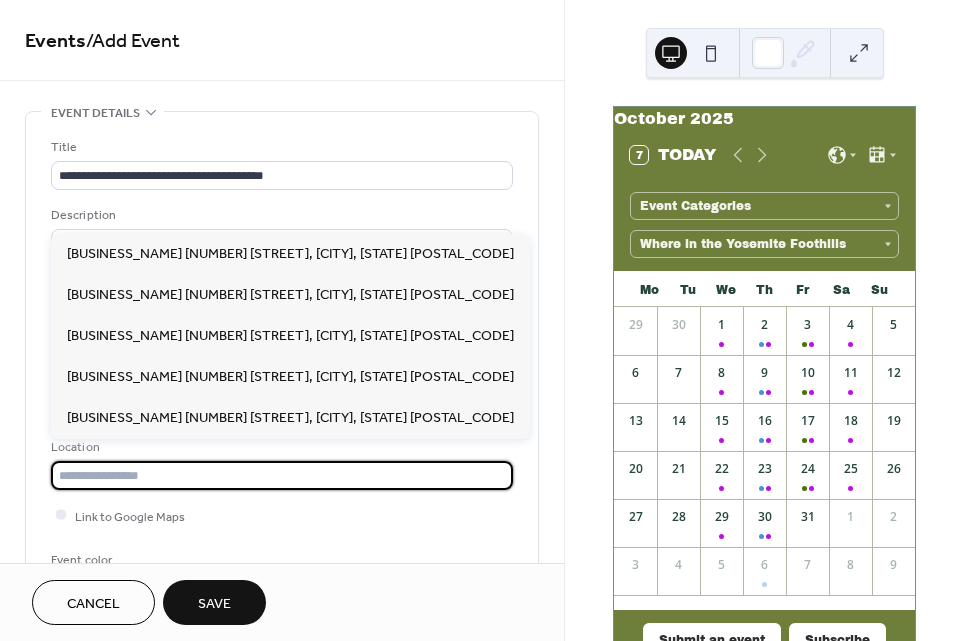 click at bounding box center [282, 475] 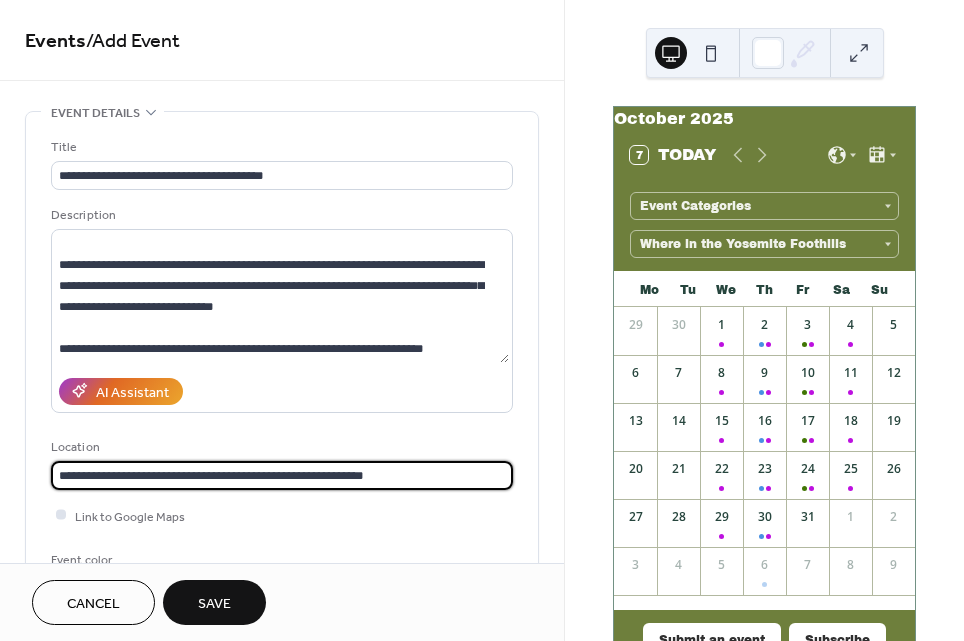 type on "**********" 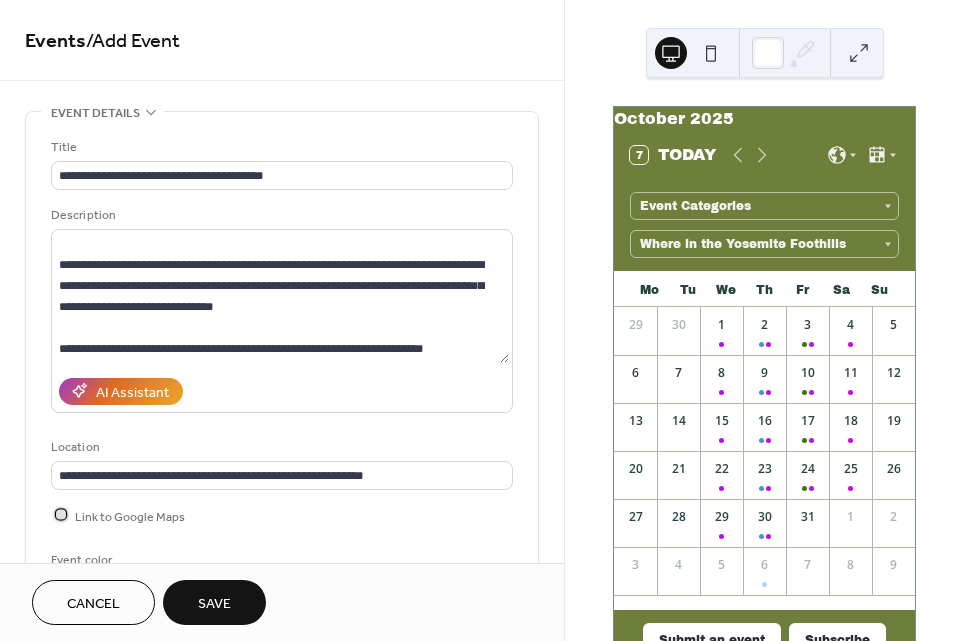 click at bounding box center [61, 515] 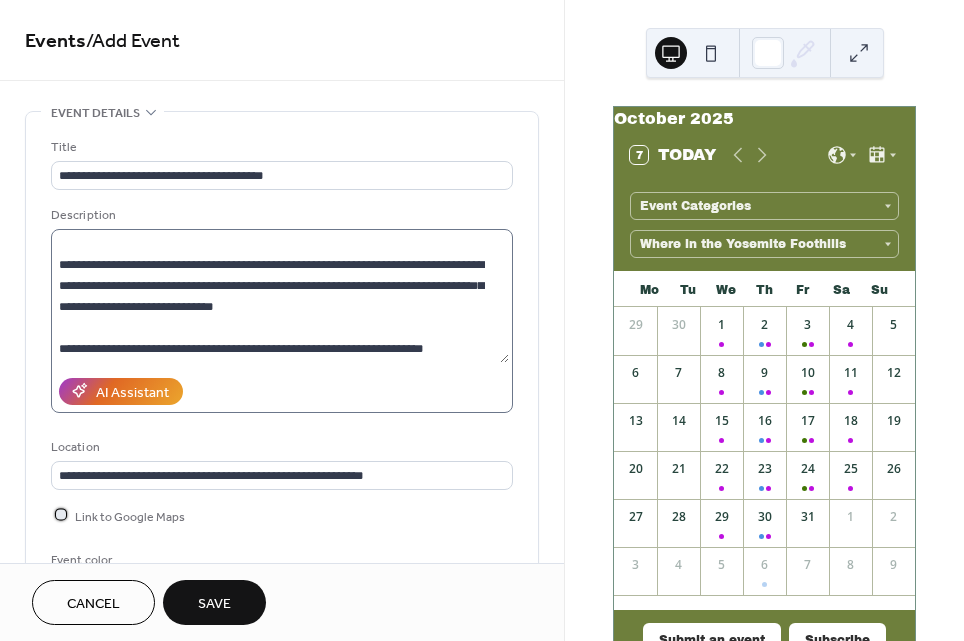 scroll, scrollTop: 33, scrollLeft: 0, axis: vertical 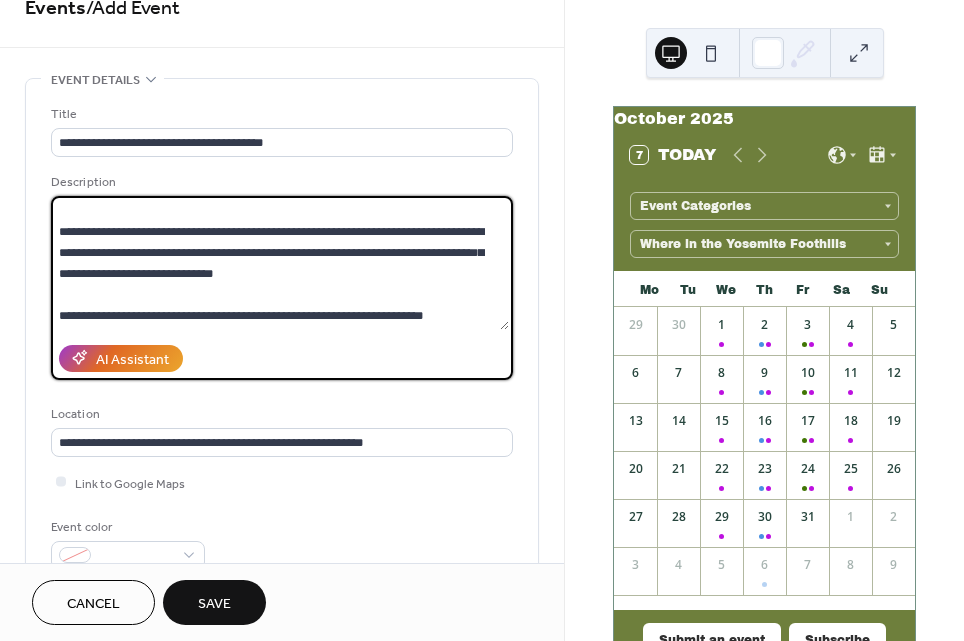 click on "**********" at bounding box center (280, 263) 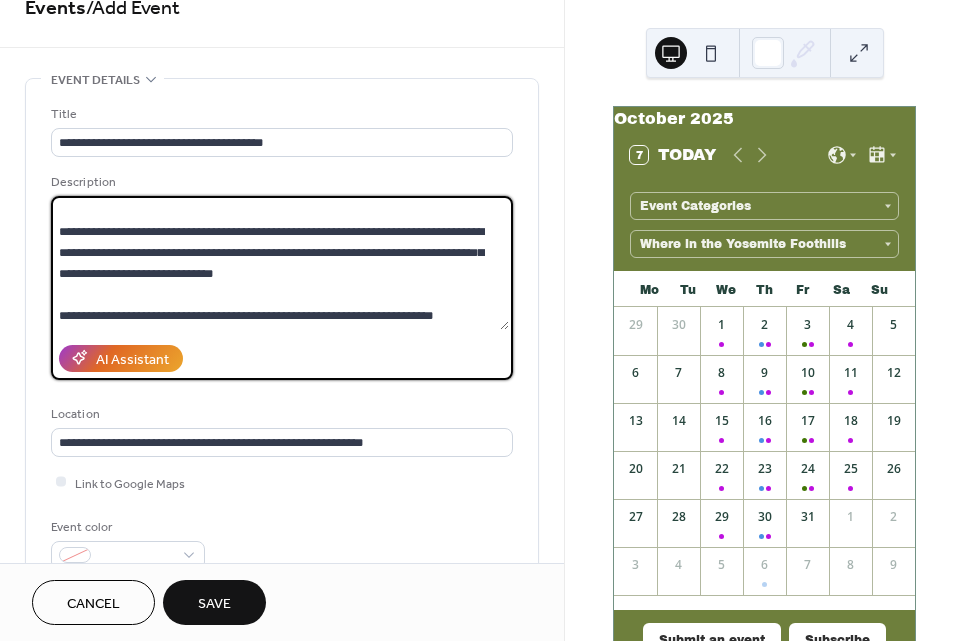 paste on "**********" 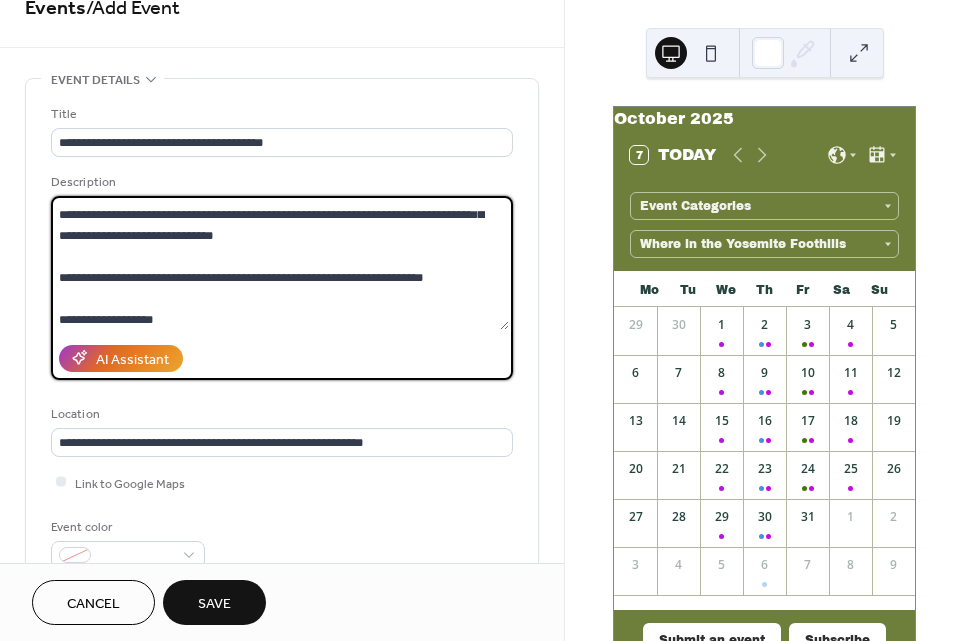 scroll, scrollTop: 185, scrollLeft: 0, axis: vertical 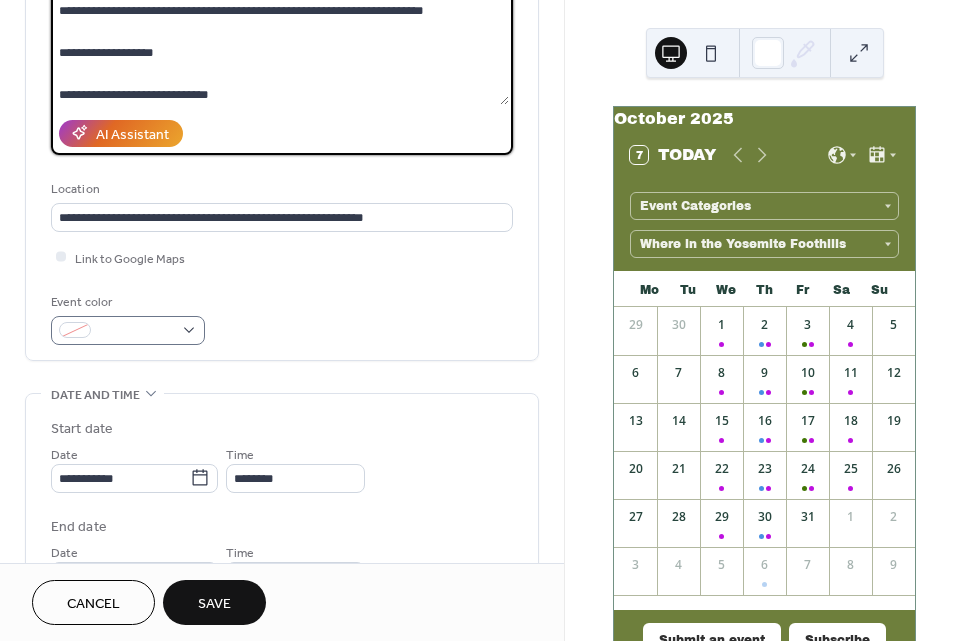 type on "**********" 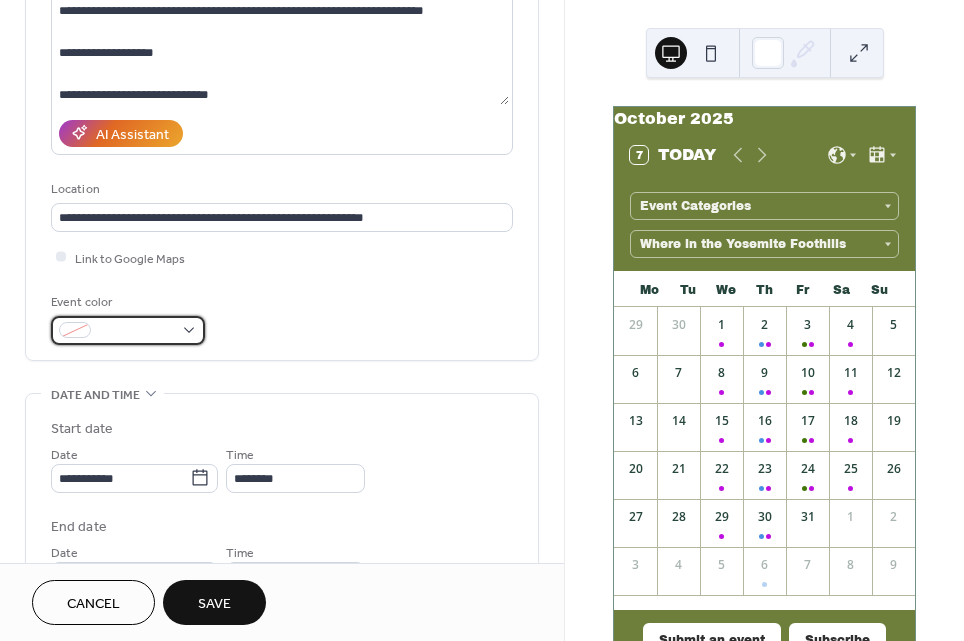 click at bounding box center [128, 330] 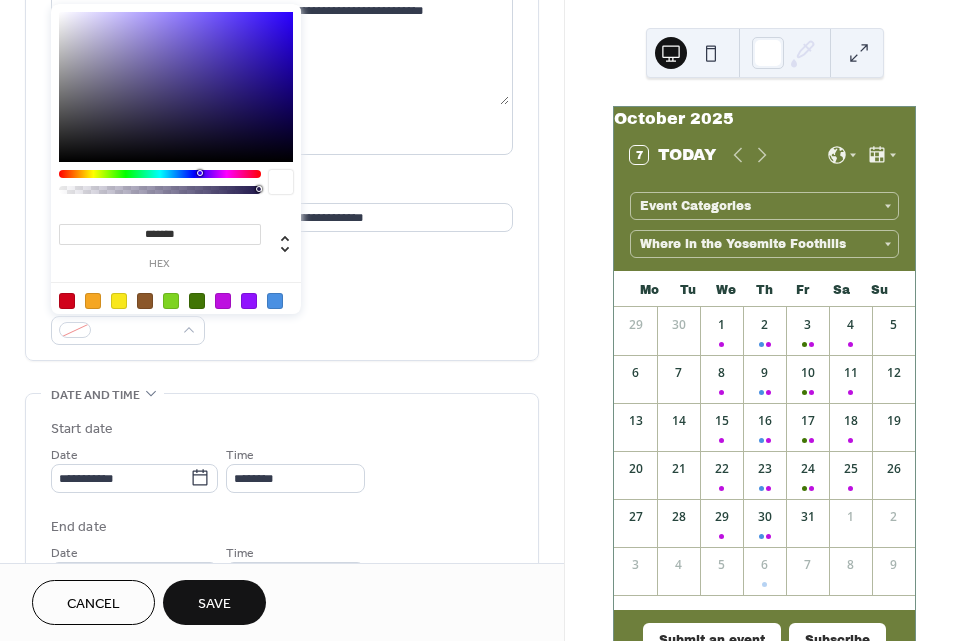 click at bounding box center [171, 301] 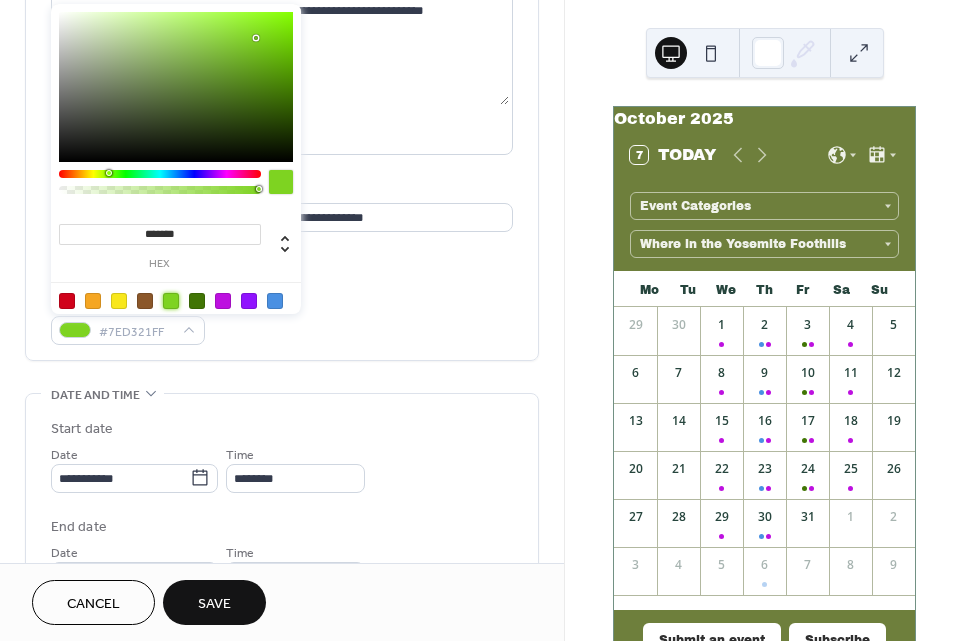 click on "Event color #7ED321FF" at bounding box center [282, 318] 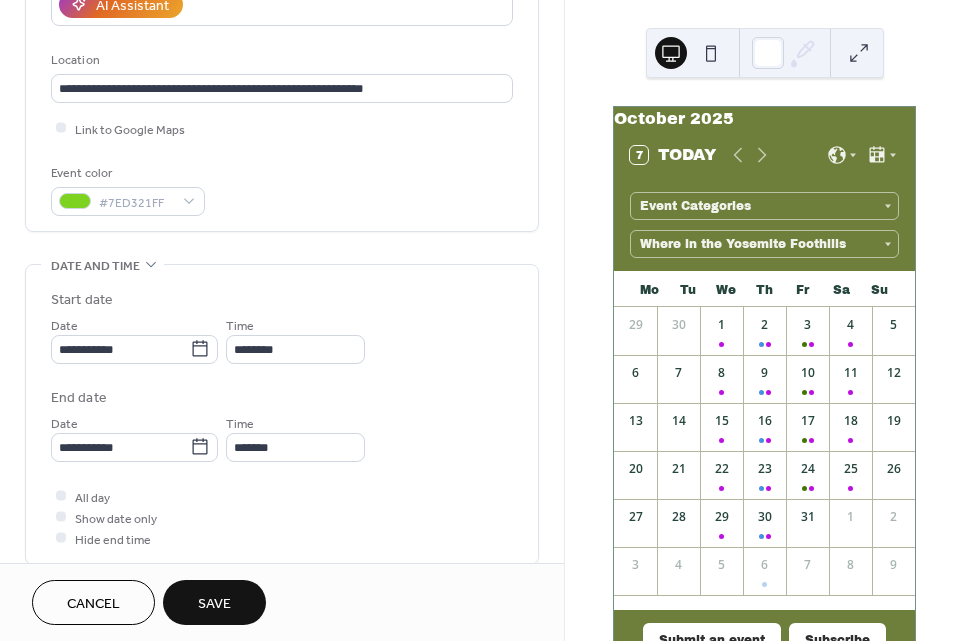 scroll, scrollTop: 392, scrollLeft: 0, axis: vertical 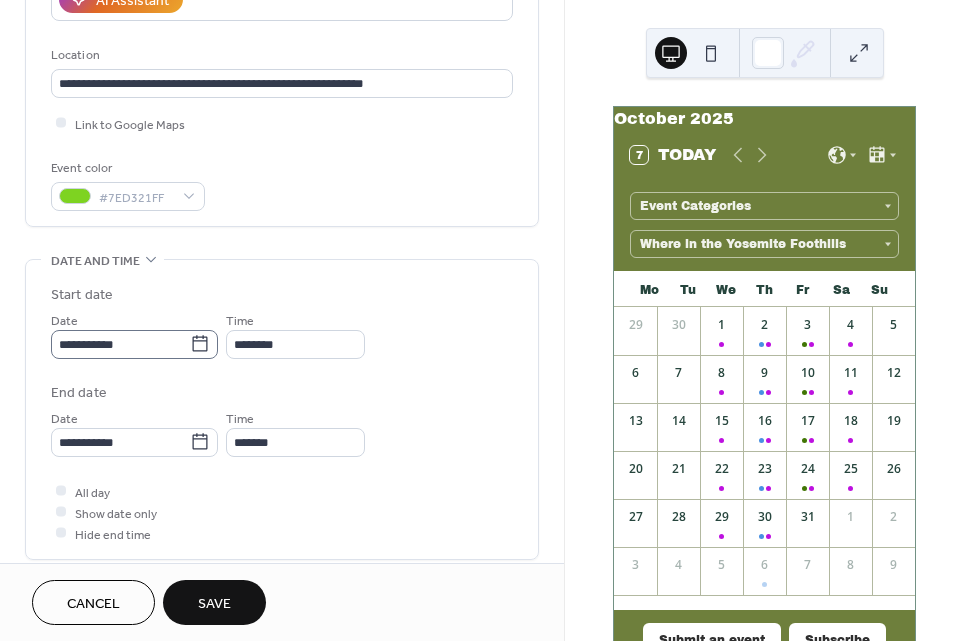 click 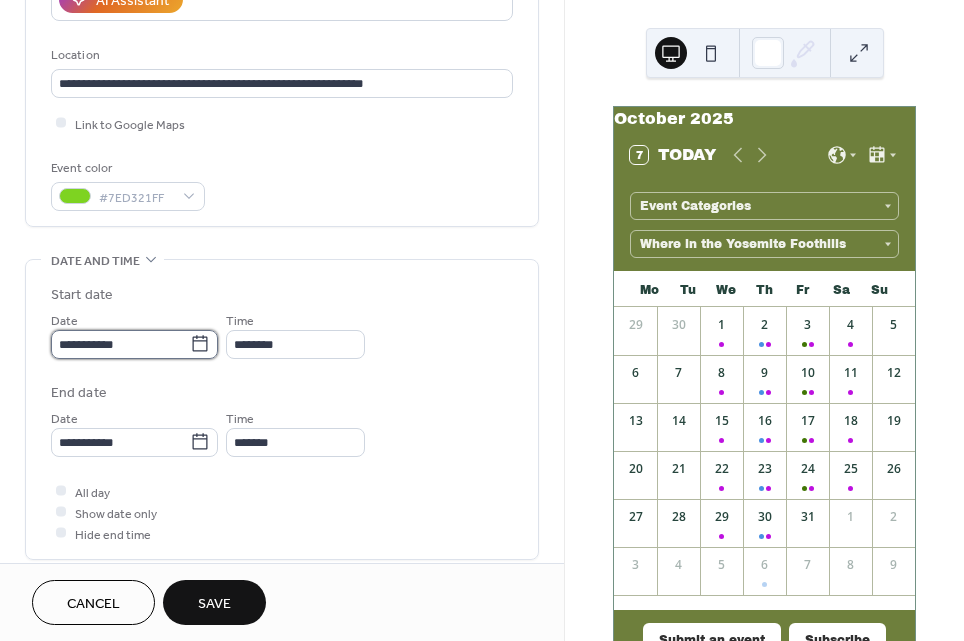 click on "**********" at bounding box center [120, 344] 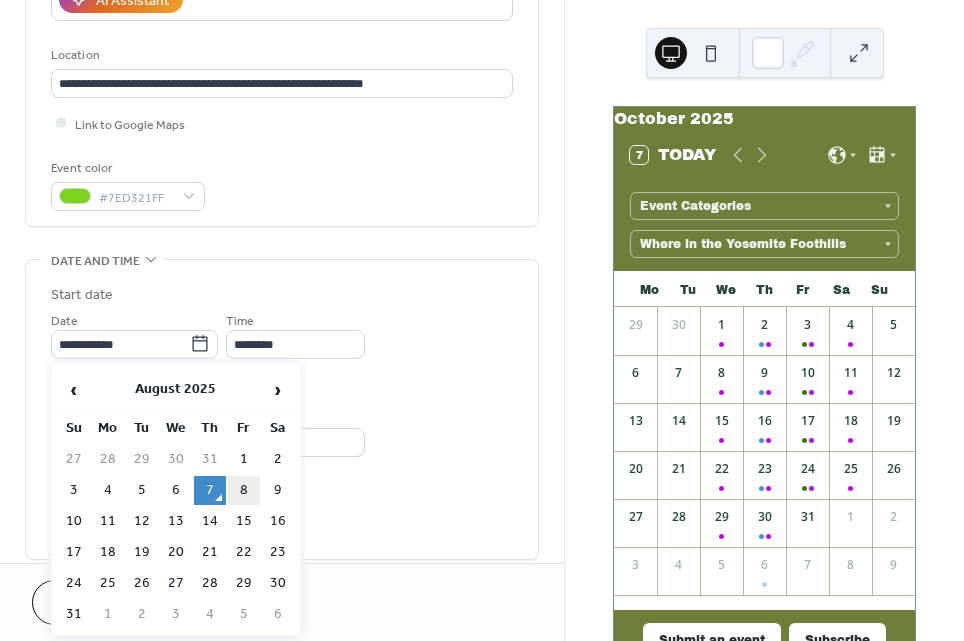 click on "8" at bounding box center [244, 490] 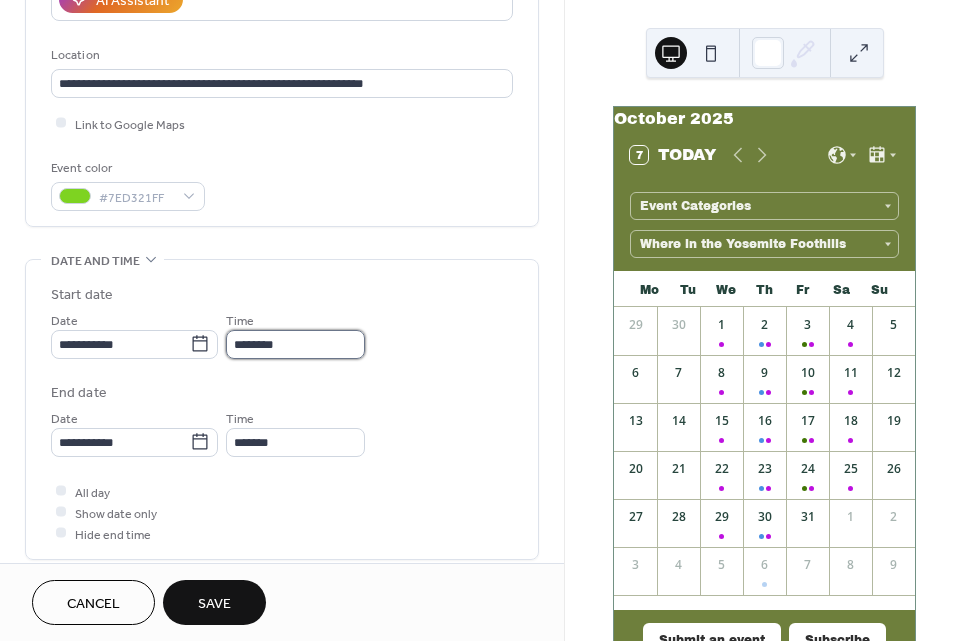 click on "********" at bounding box center (295, 344) 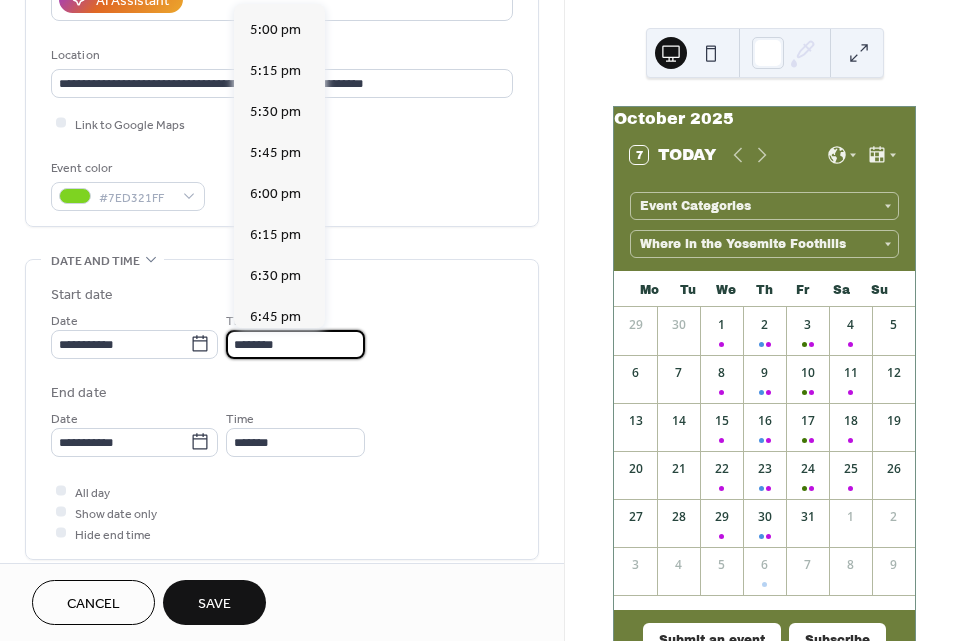 scroll, scrollTop: 2783, scrollLeft: 0, axis: vertical 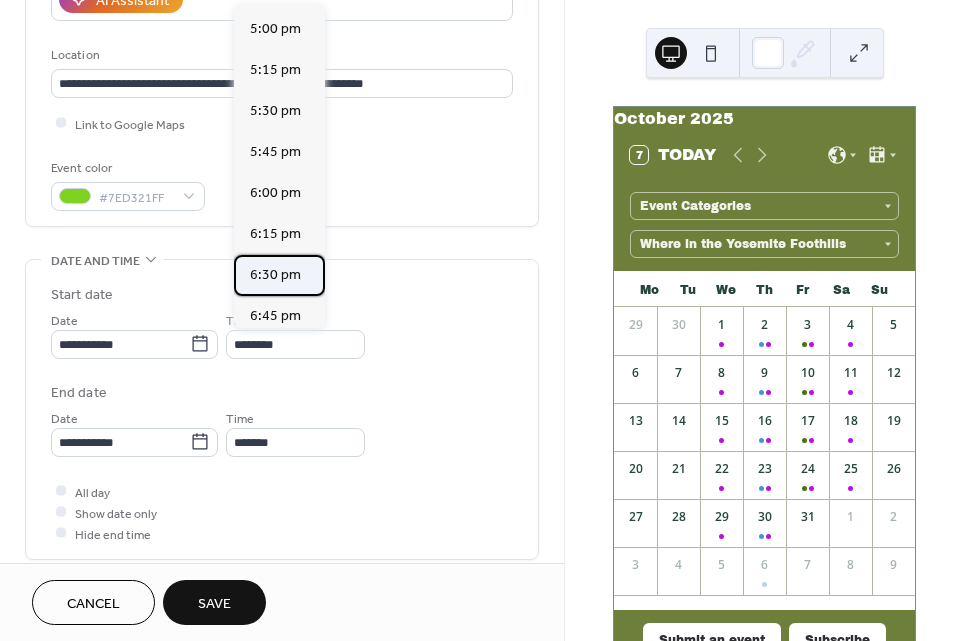 click on "6:30 pm" at bounding box center [275, 275] 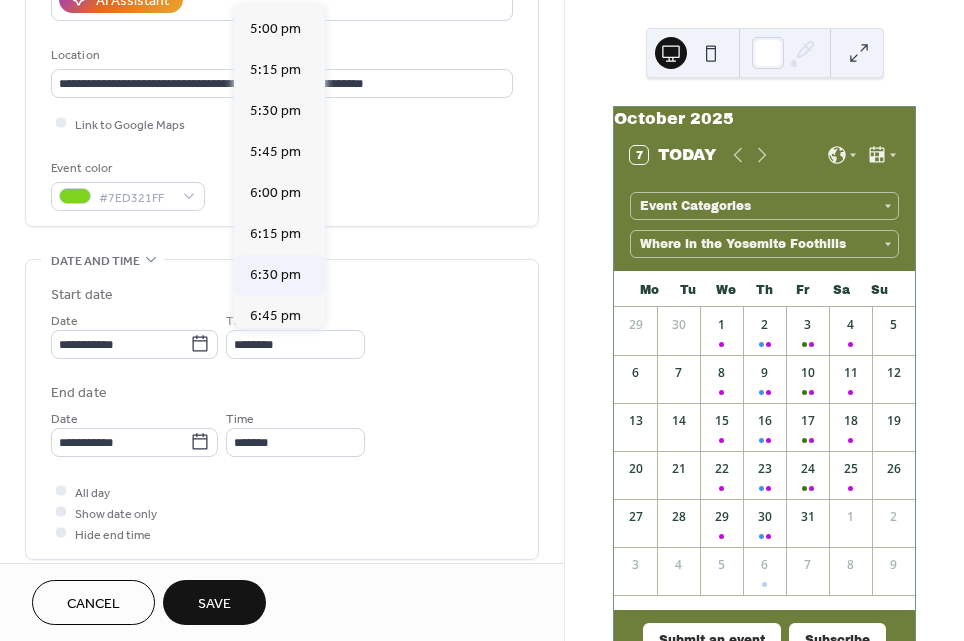 type on "*******" 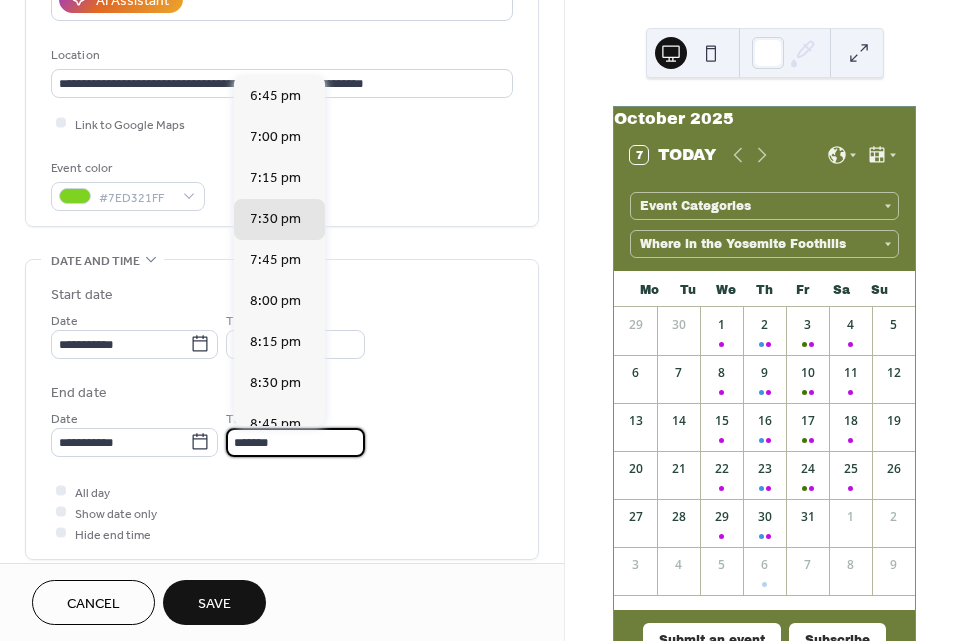 click on "*******" at bounding box center (295, 442) 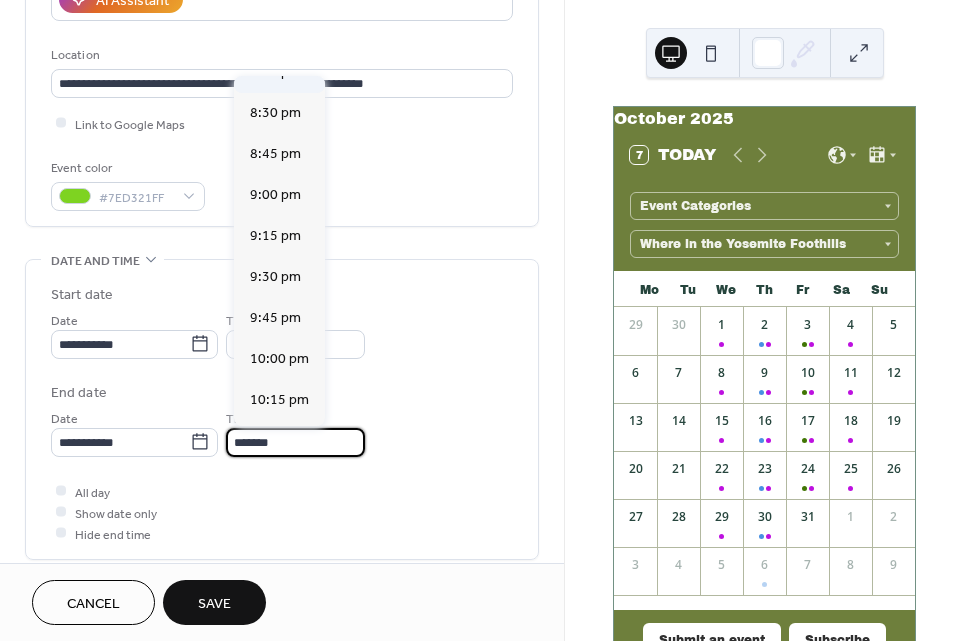 scroll, scrollTop: 280, scrollLeft: 0, axis: vertical 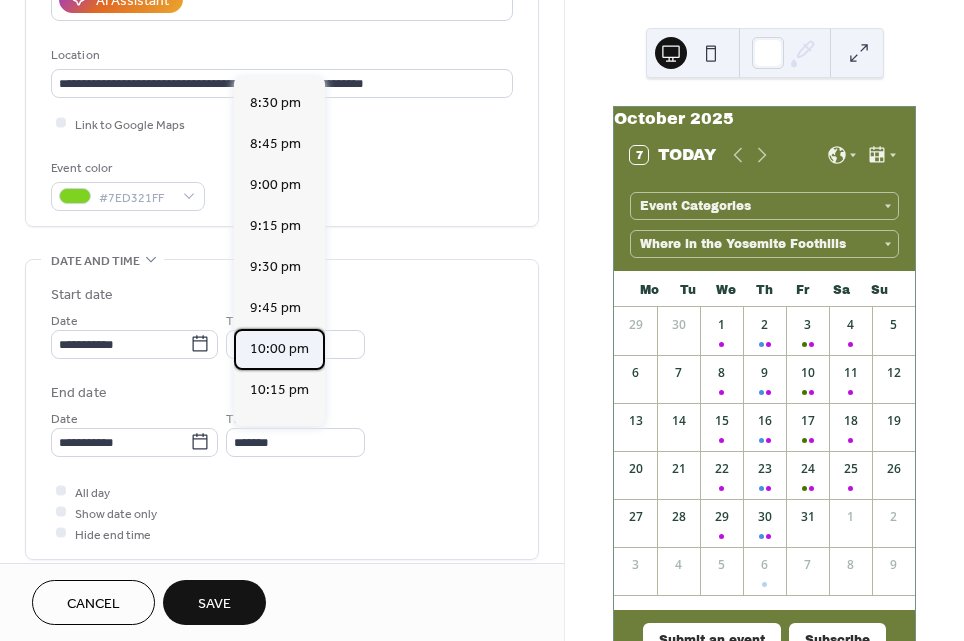 click on "10:00 pm" at bounding box center (279, 348) 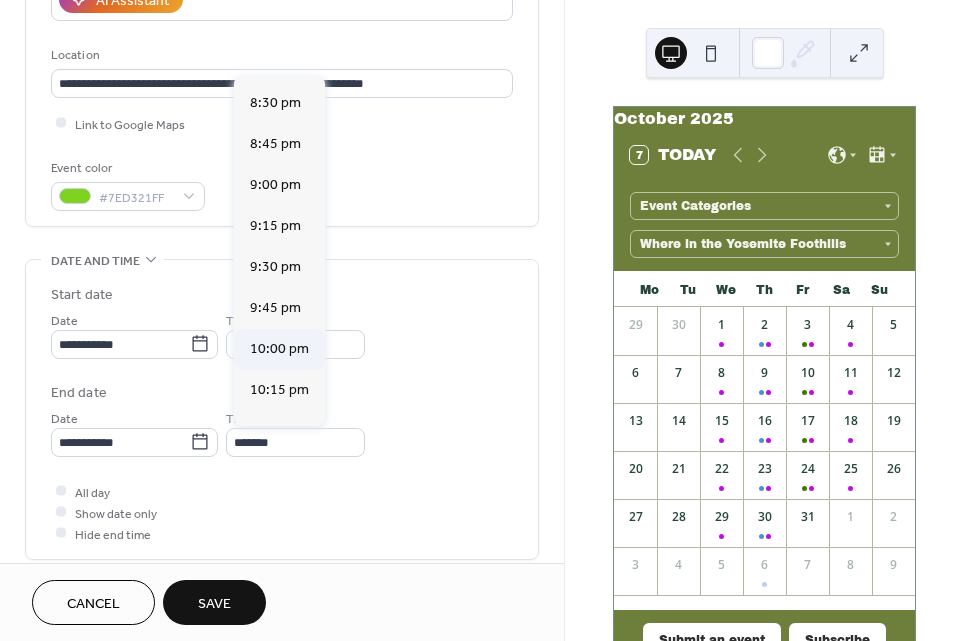 type on "********" 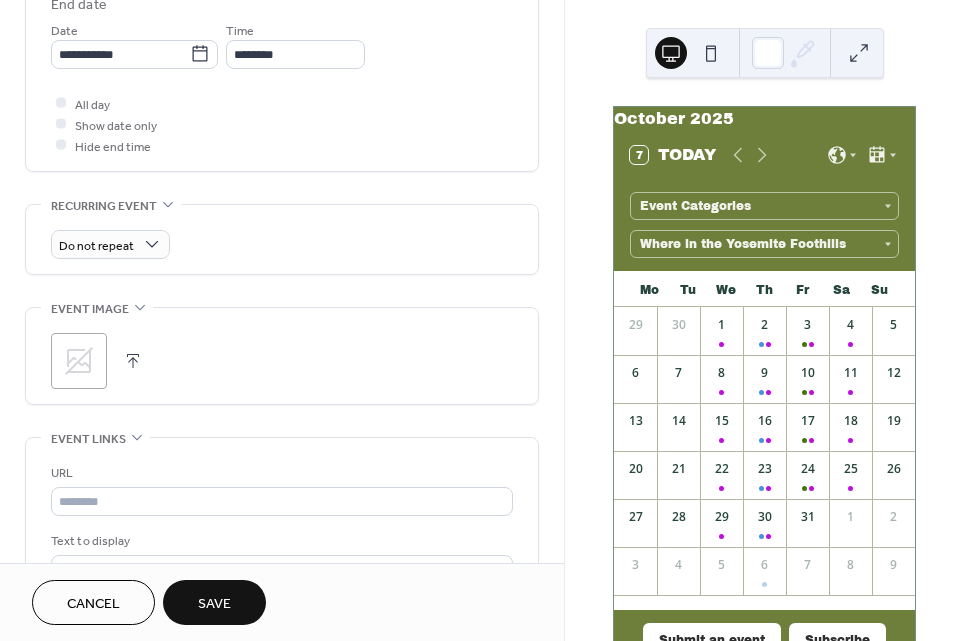 scroll, scrollTop: 781, scrollLeft: 0, axis: vertical 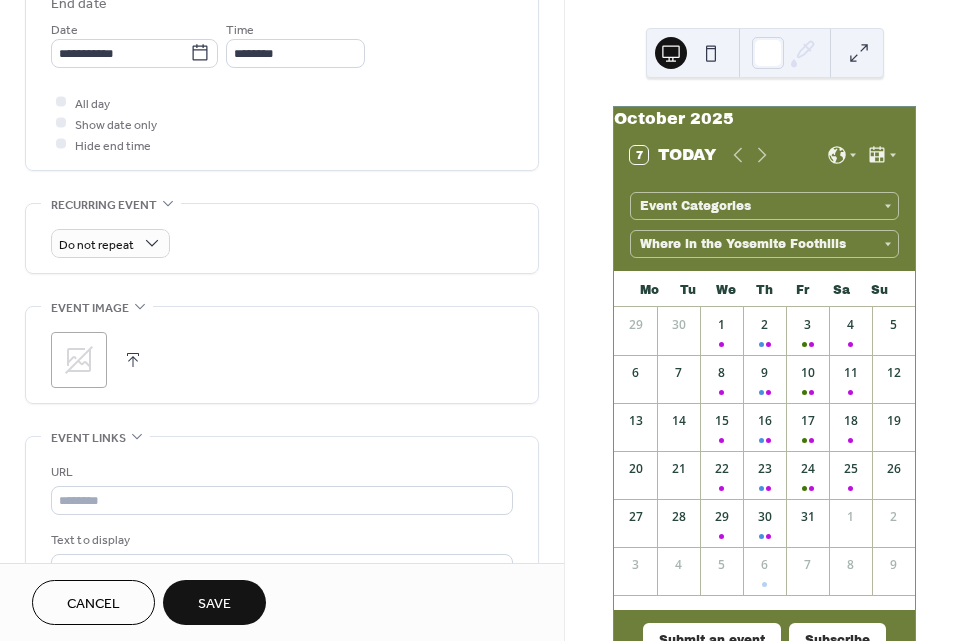 click on ";" at bounding box center (79, 360) 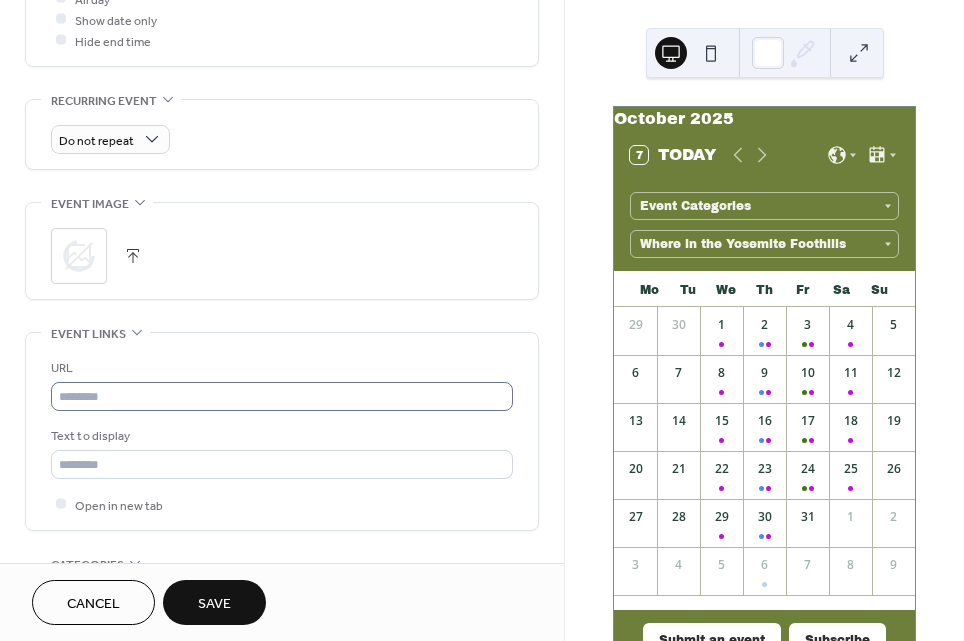 scroll, scrollTop: 888, scrollLeft: 0, axis: vertical 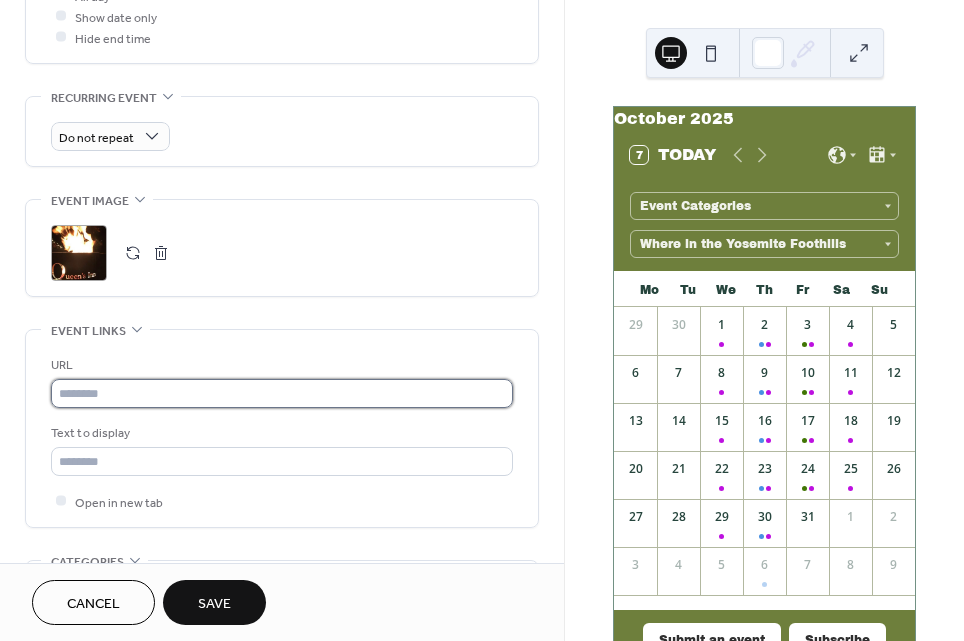 click at bounding box center (282, 393) 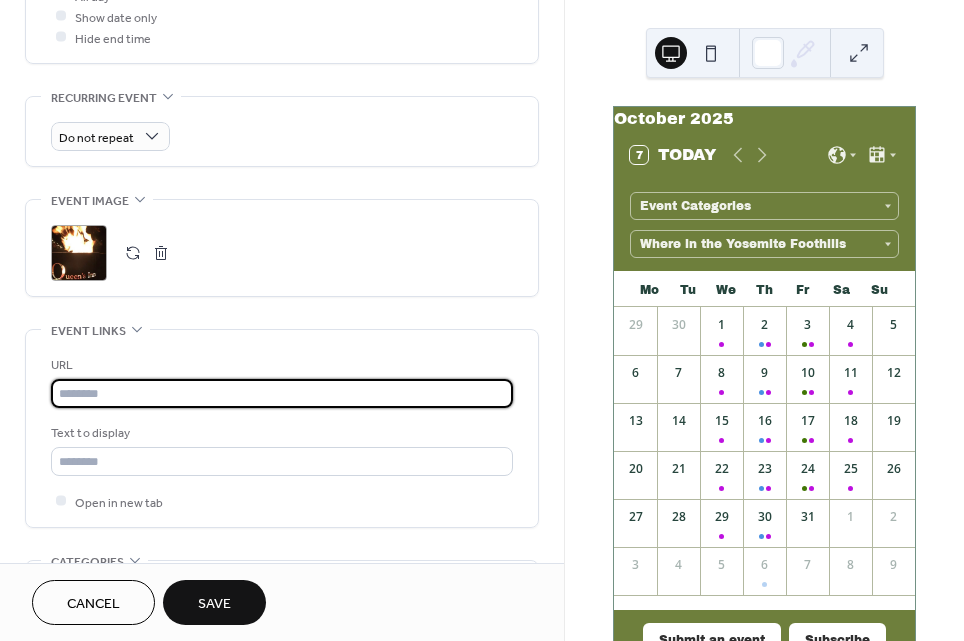 paste on "**********" 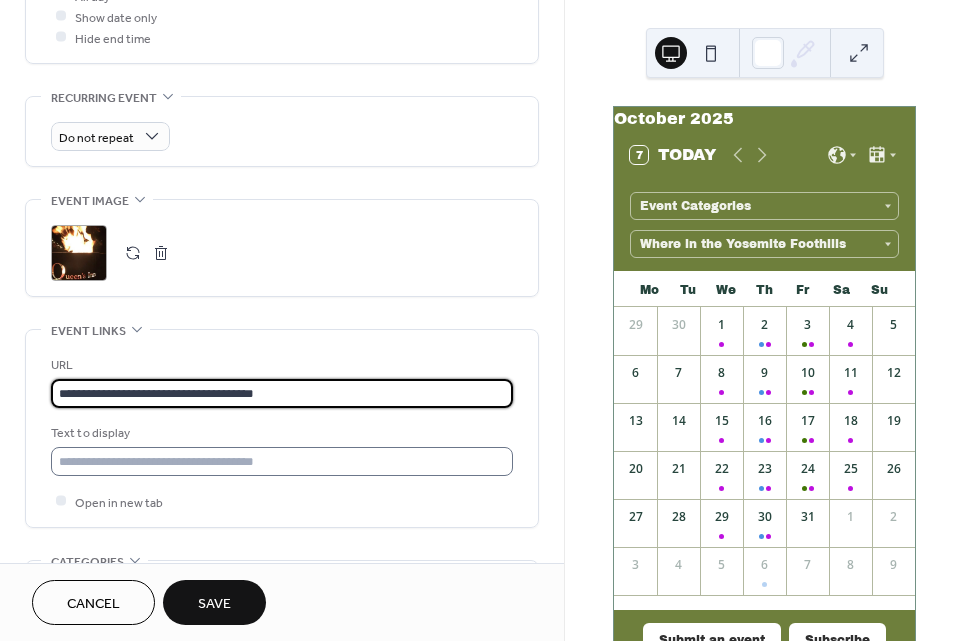 type on "**********" 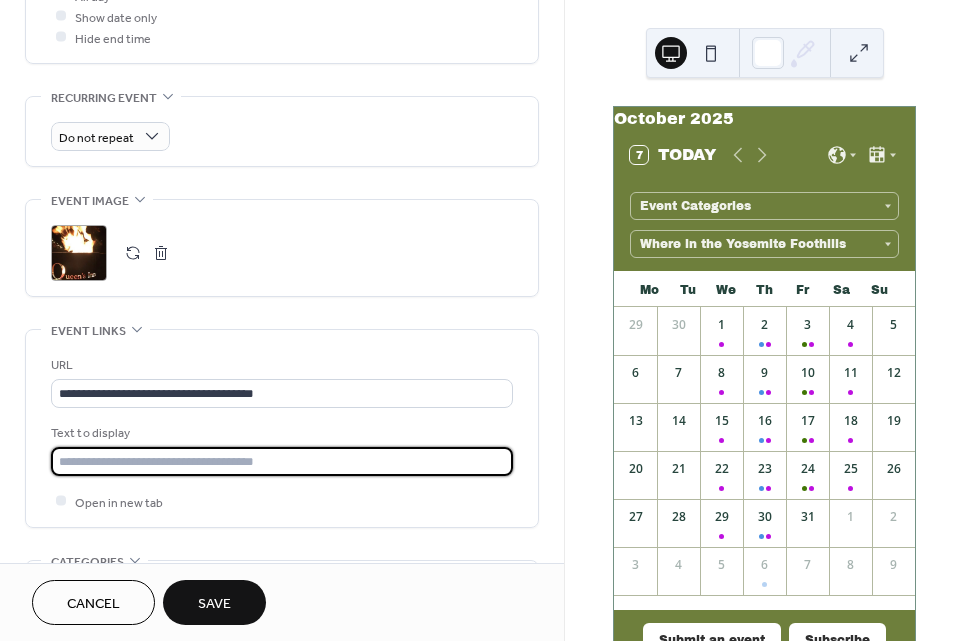 click at bounding box center (282, 461) 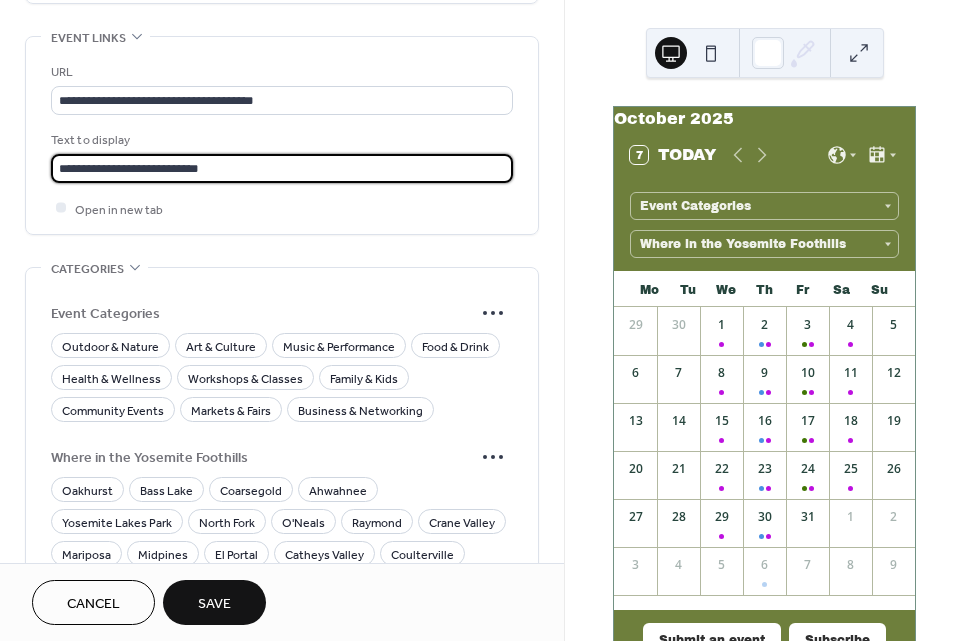 scroll, scrollTop: 1183, scrollLeft: 0, axis: vertical 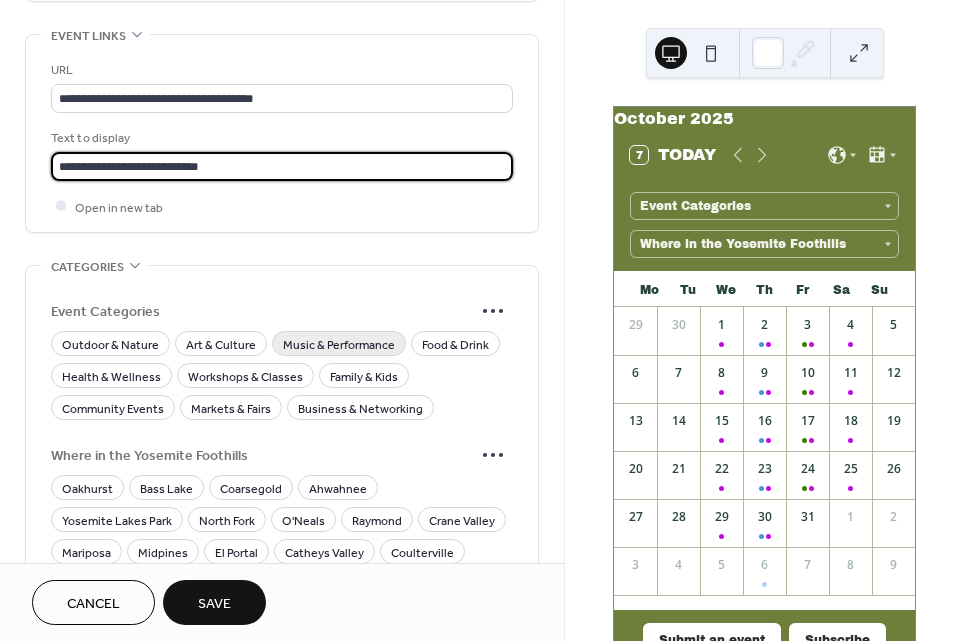 type on "**********" 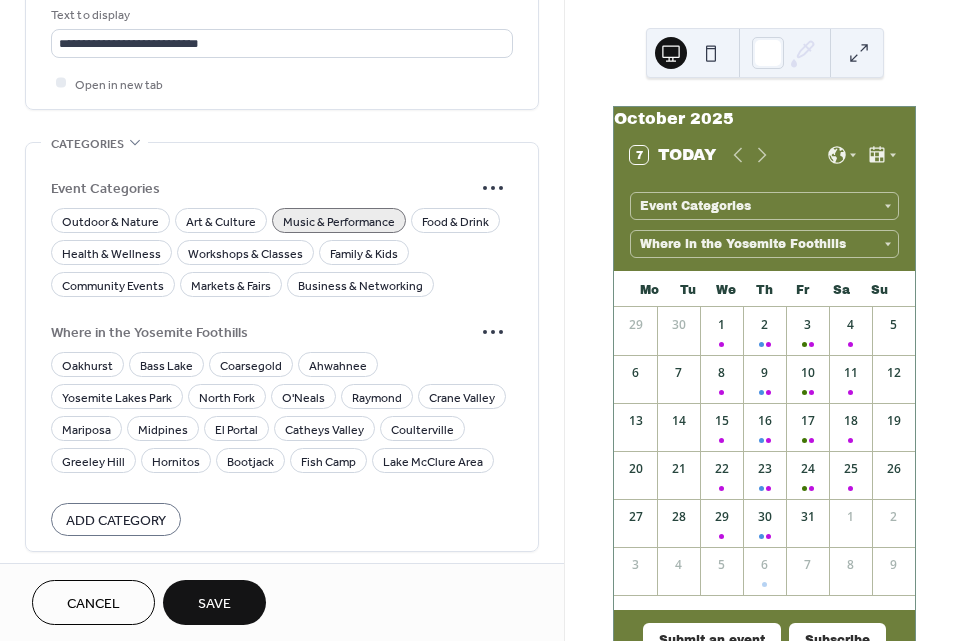 scroll, scrollTop: 1310, scrollLeft: 0, axis: vertical 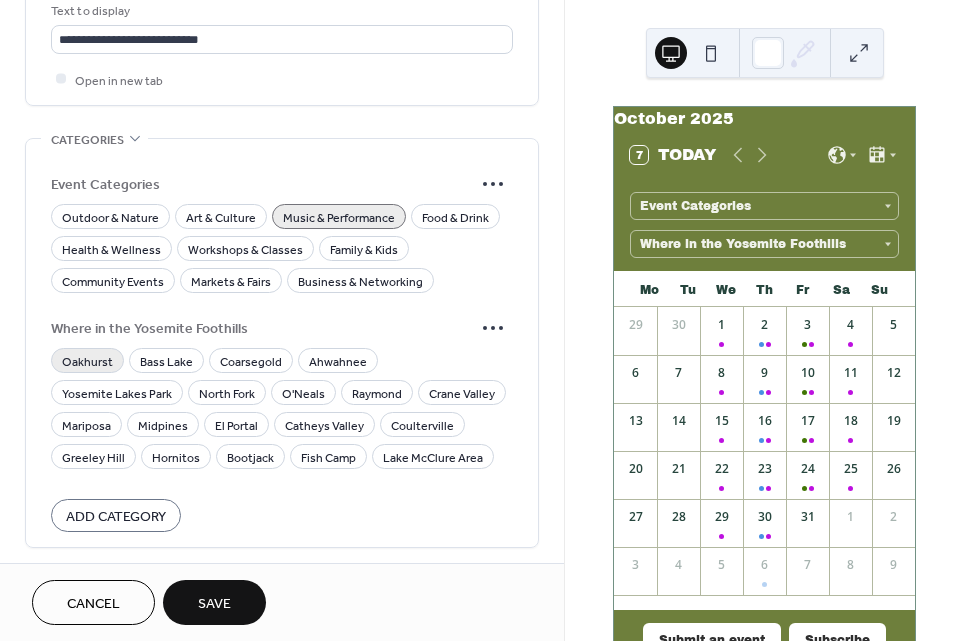click on "Oakhurst" at bounding box center (87, 361) 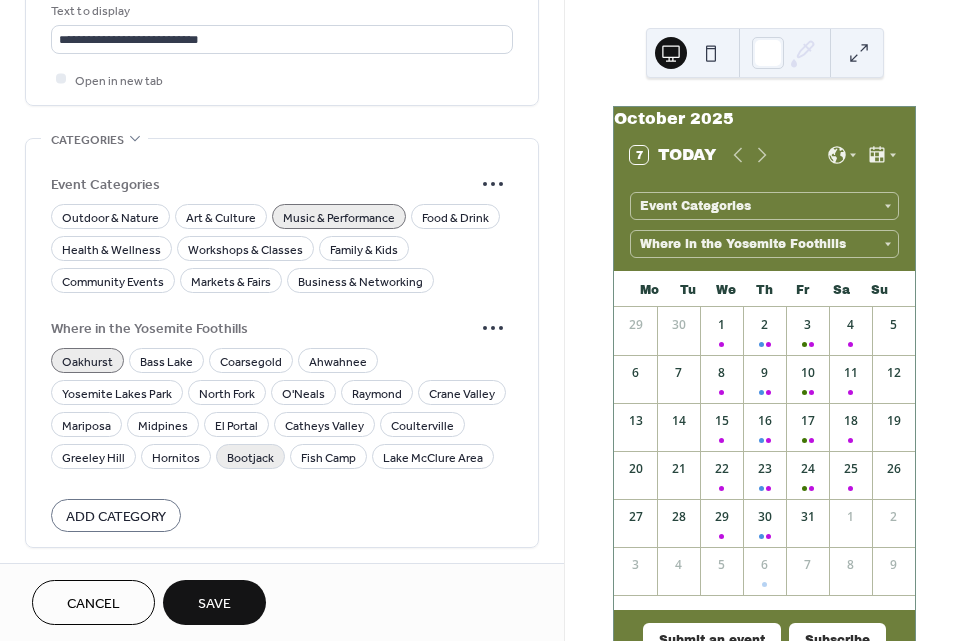 scroll, scrollTop: 1442, scrollLeft: 0, axis: vertical 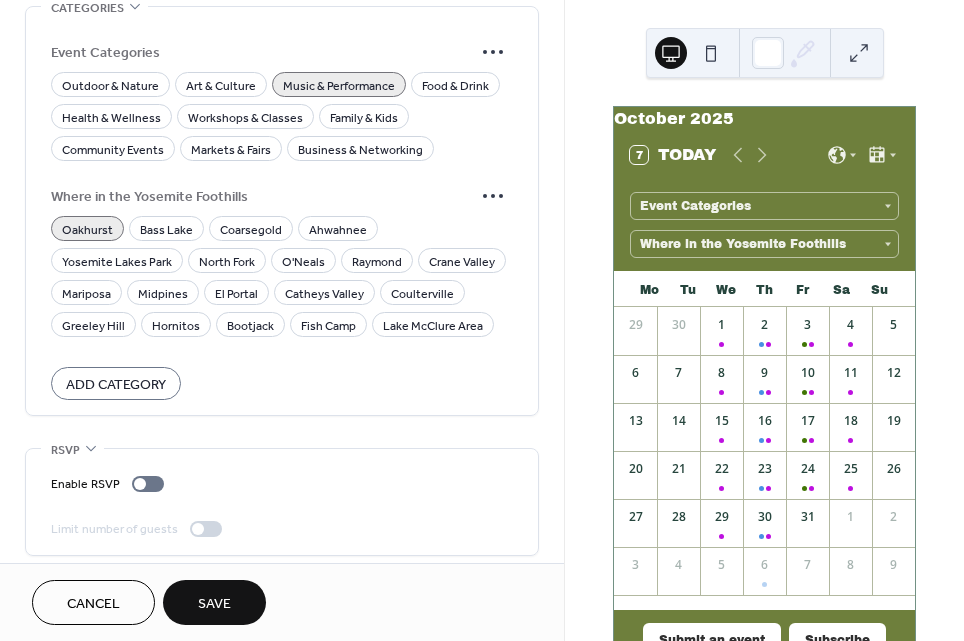 click on "Save" at bounding box center [214, 604] 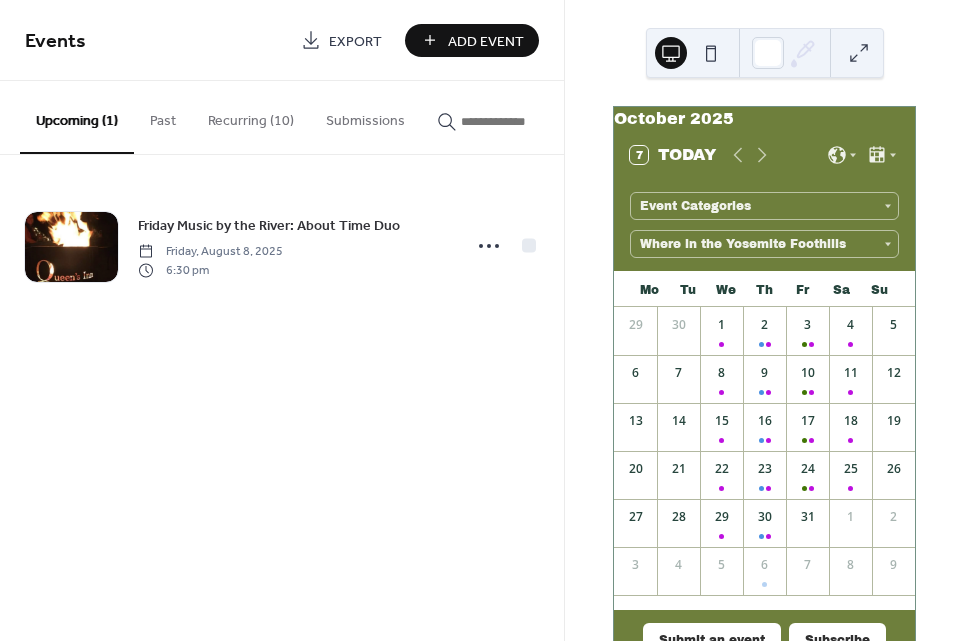click on "Add Event" at bounding box center [486, 41] 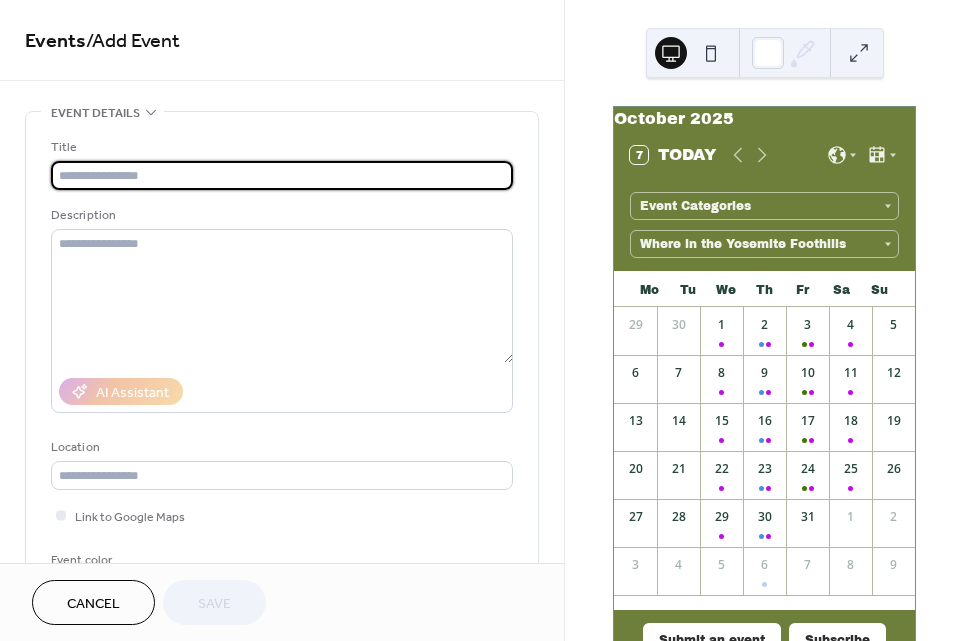 click at bounding box center (282, 175) 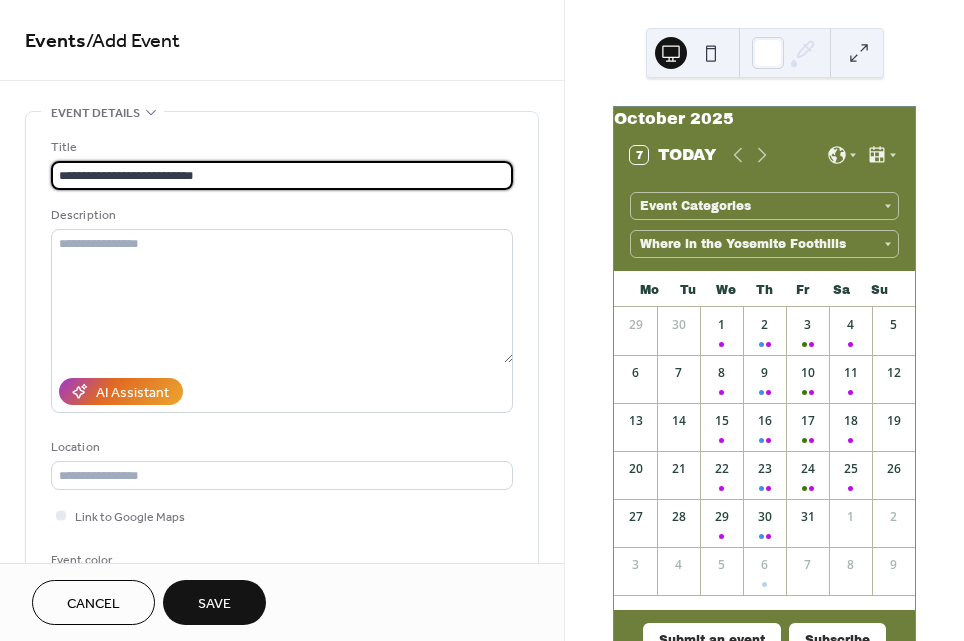 type on "**********" 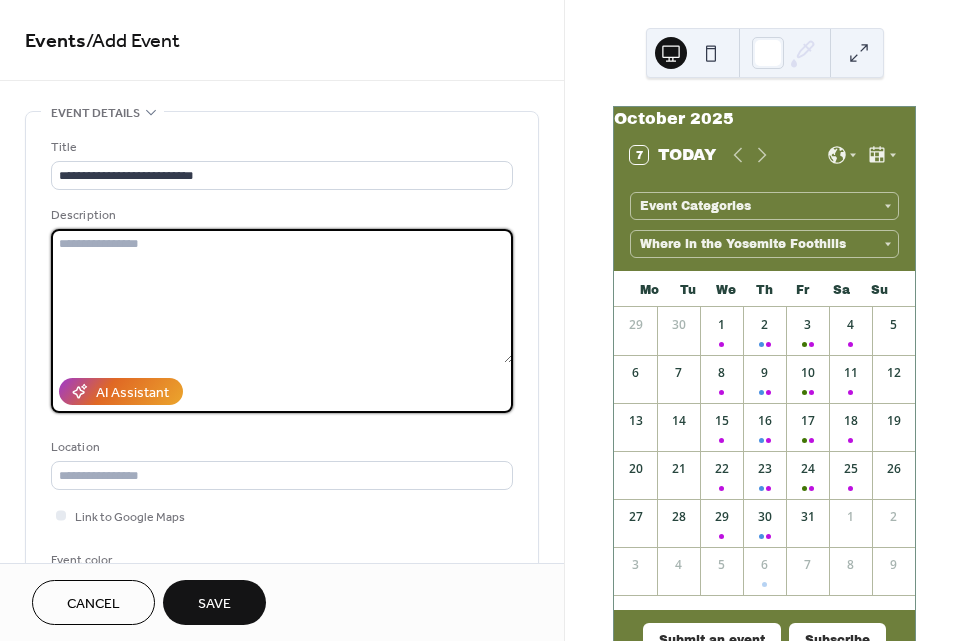 click at bounding box center [282, 296] 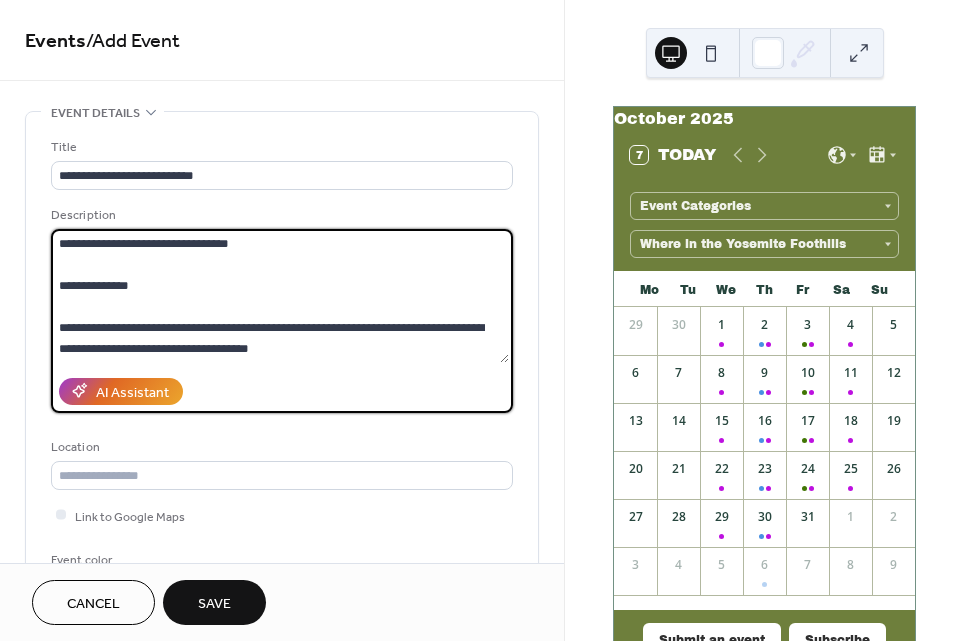 scroll, scrollTop: 143, scrollLeft: 0, axis: vertical 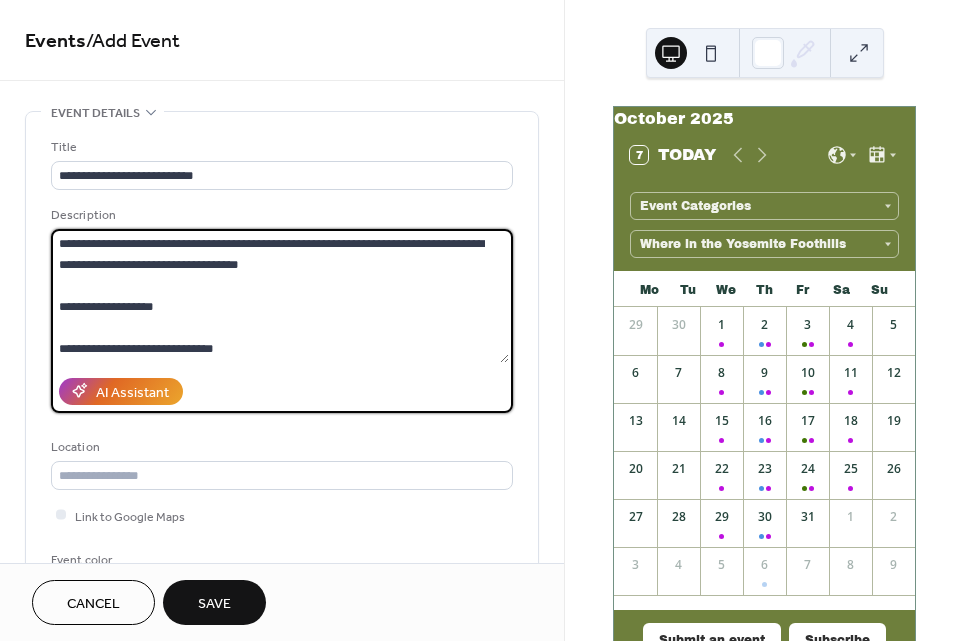 type on "**********" 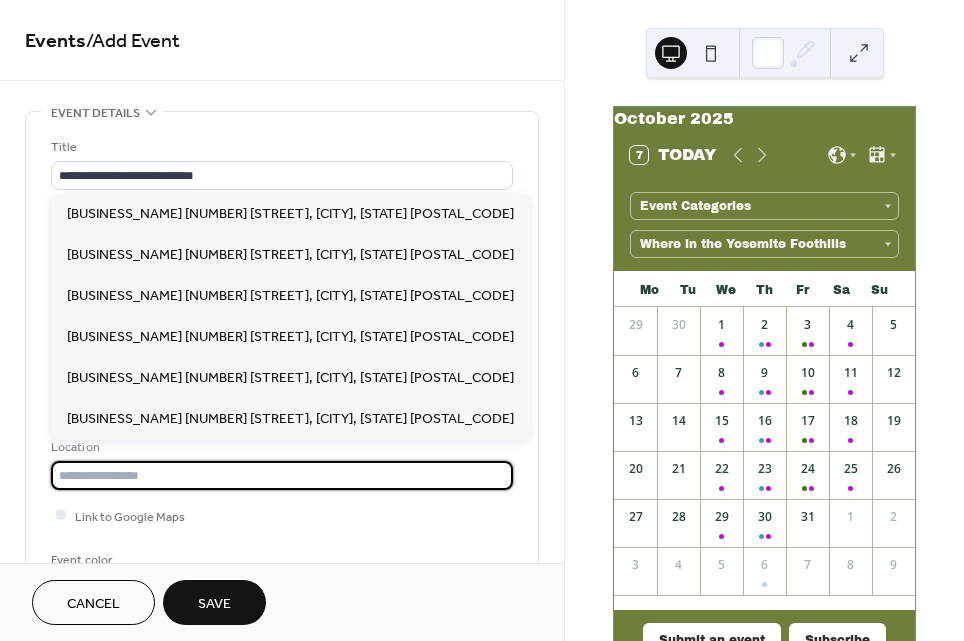 click at bounding box center [282, 475] 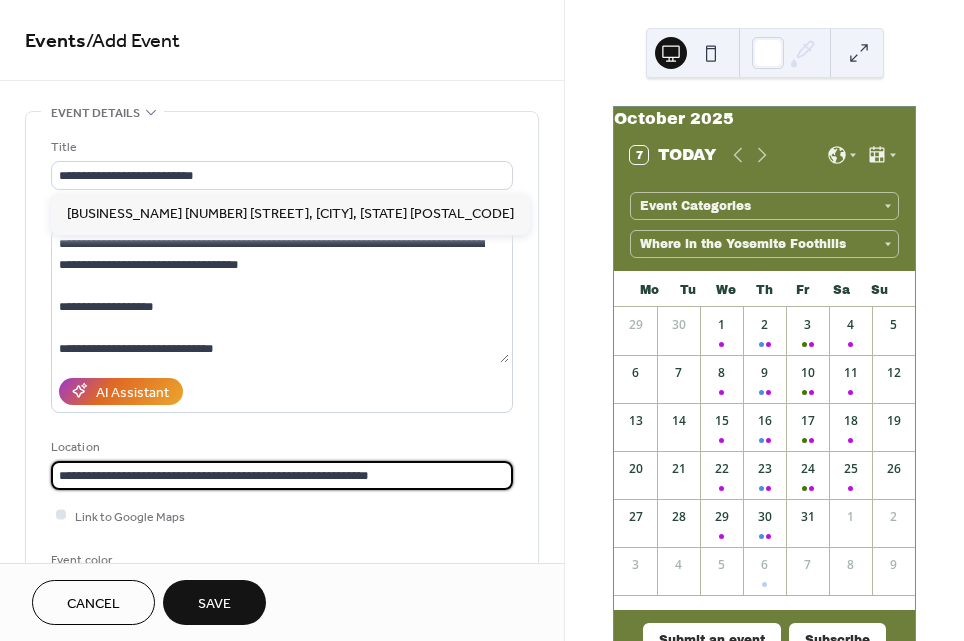 type on "**********" 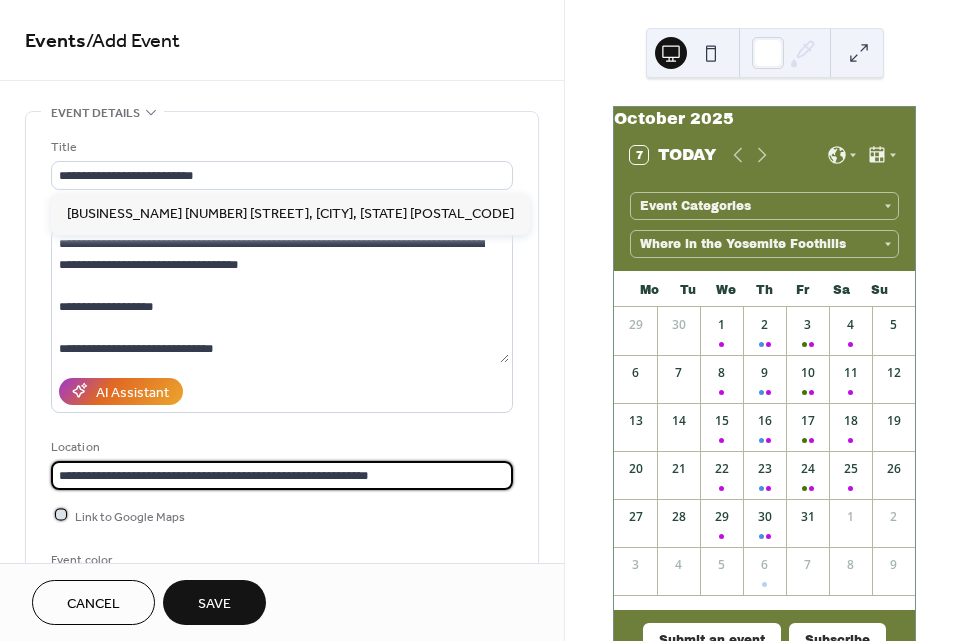 click at bounding box center (61, 515) 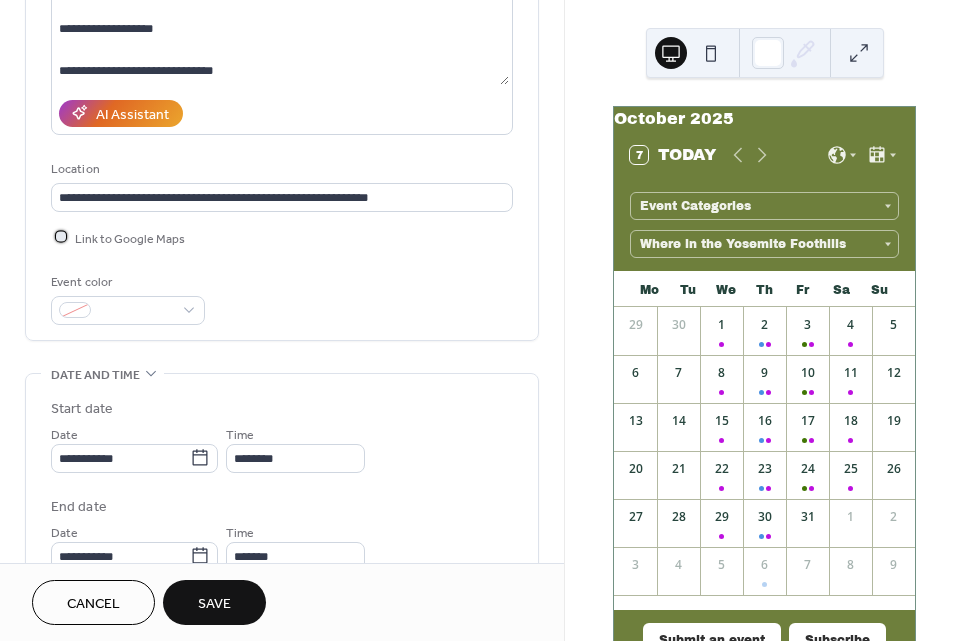 scroll, scrollTop: 280, scrollLeft: 0, axis: vertical 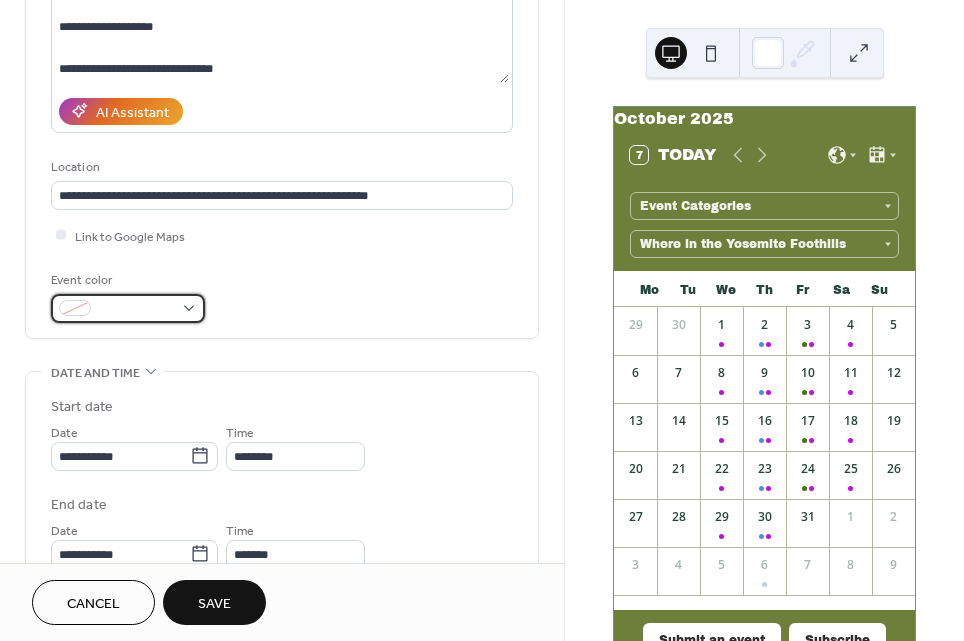 click at bounding box center [128, 308] 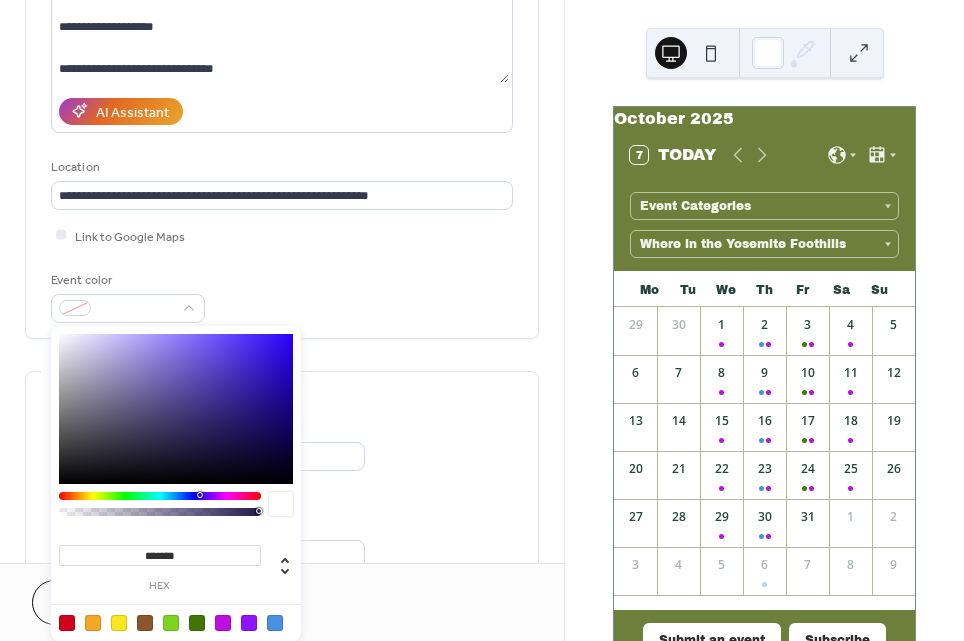 click at bounding box center (145, 623) 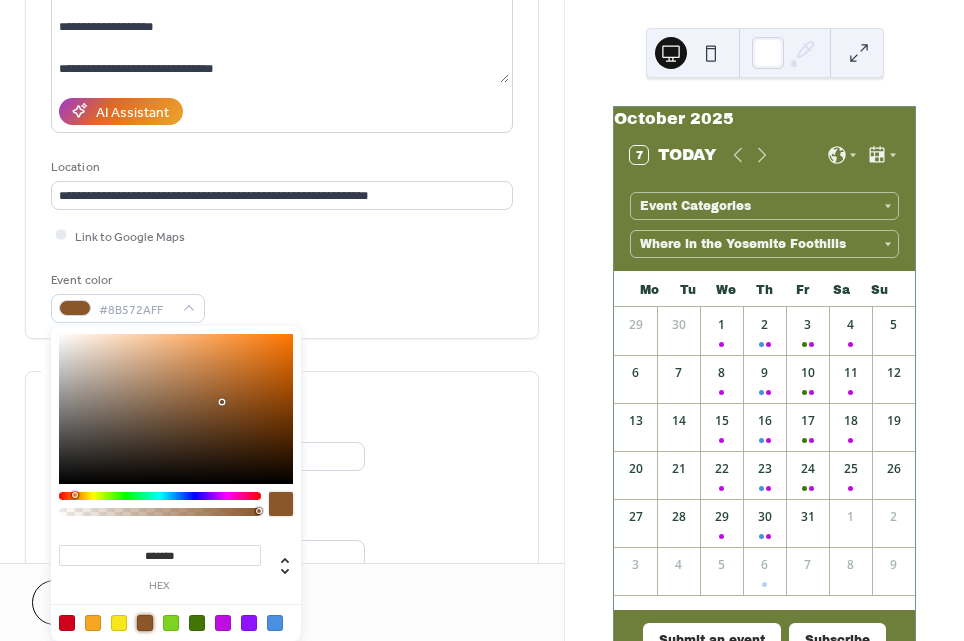 click on "Start date" at bounding box center (282, 407) 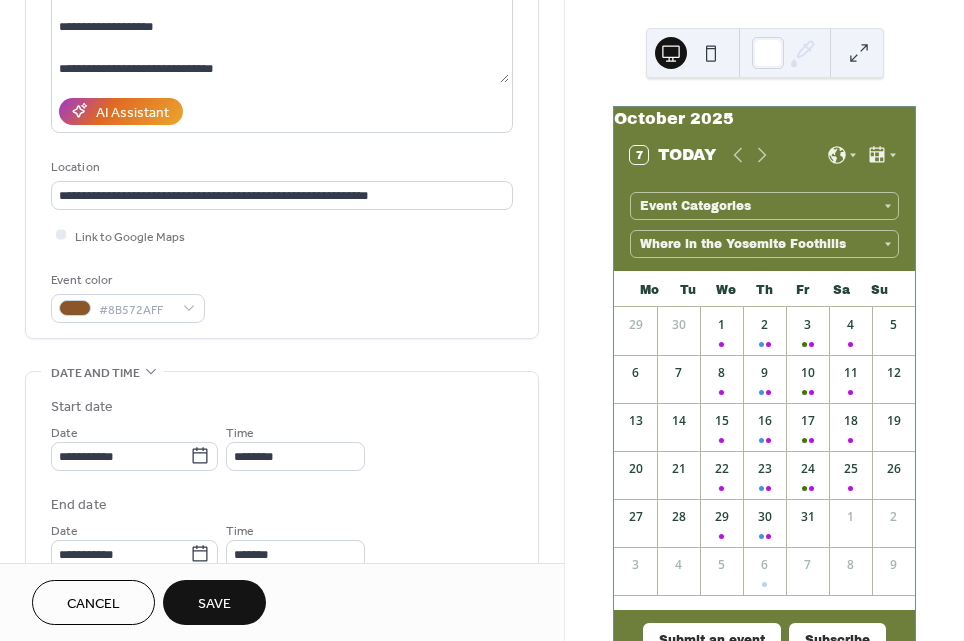 scroll, scrollTop: 388, scrollLeft: 0, axis: vertical 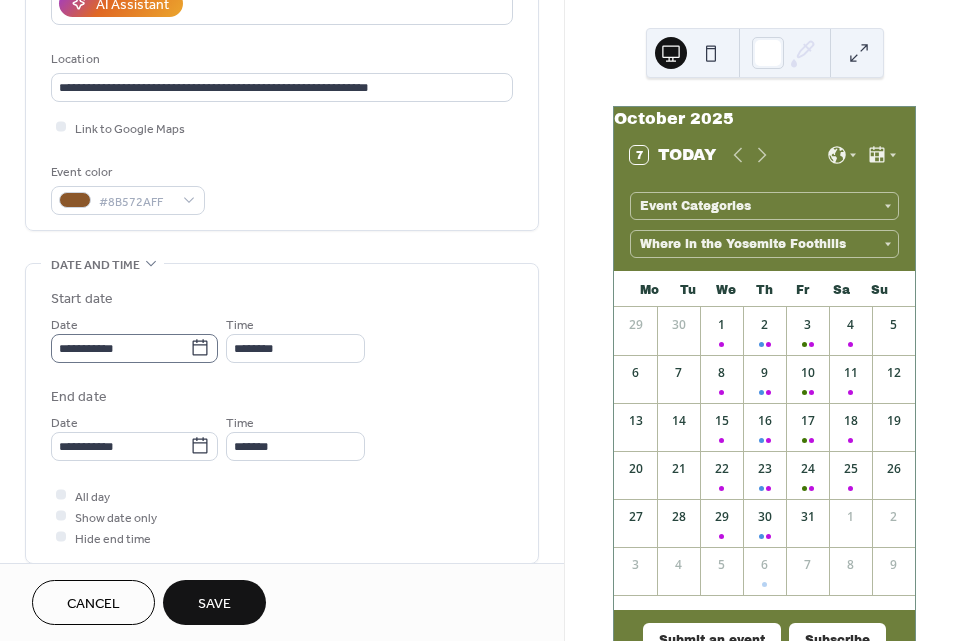 click 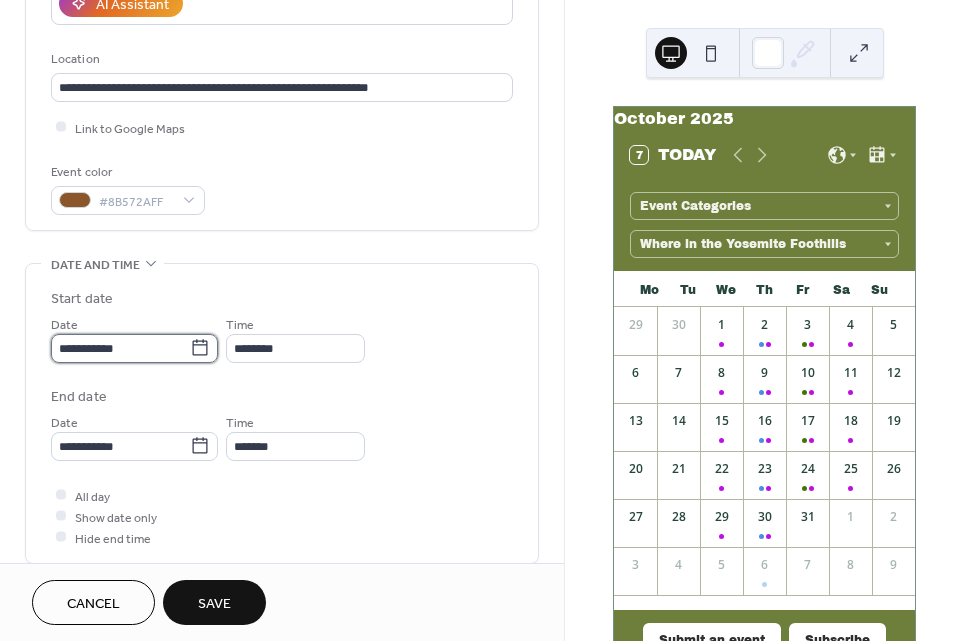 click on "**********" at bounding box center (120, 348) 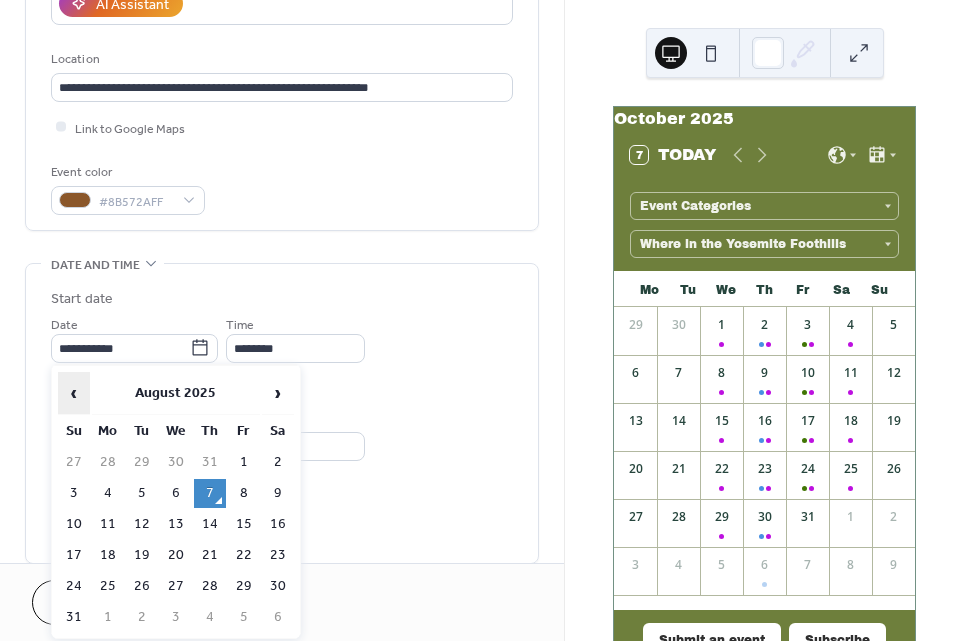 click on "‹" at bounding box center [74, 393] 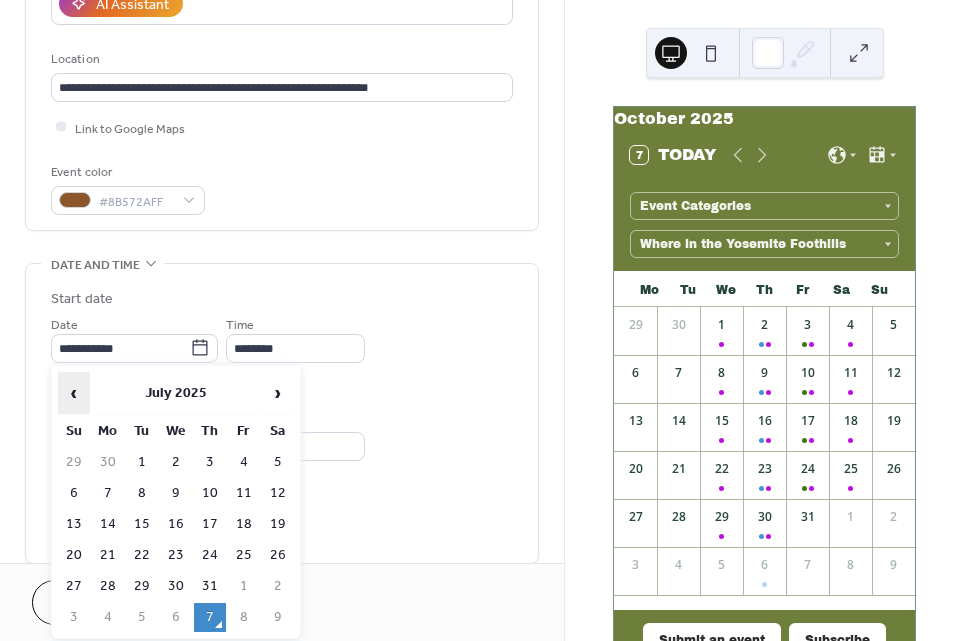 click on "‹" at bounding box center [74, 393] 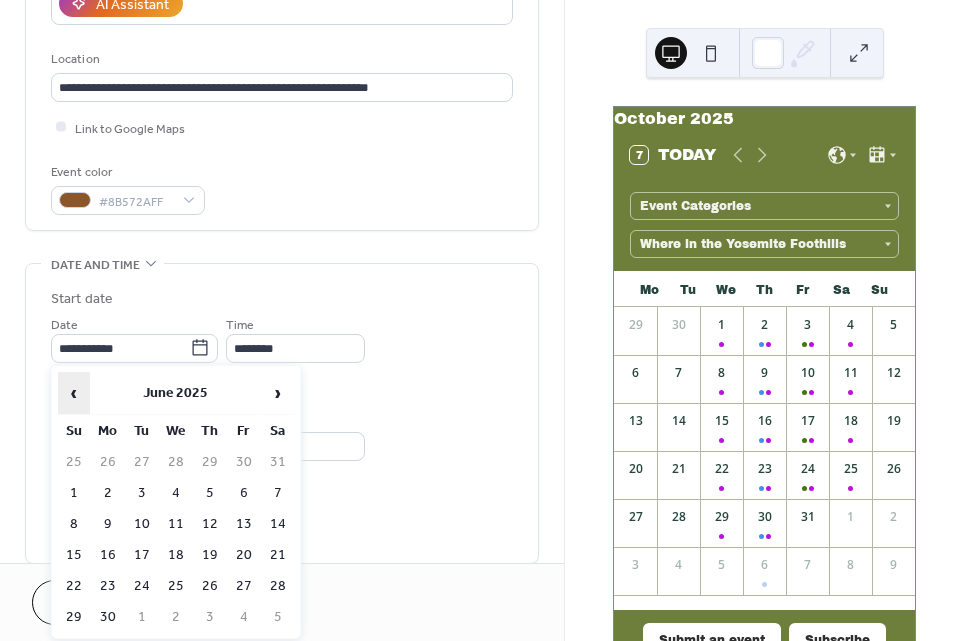 click on "‹" at bounding box center [74, 393] 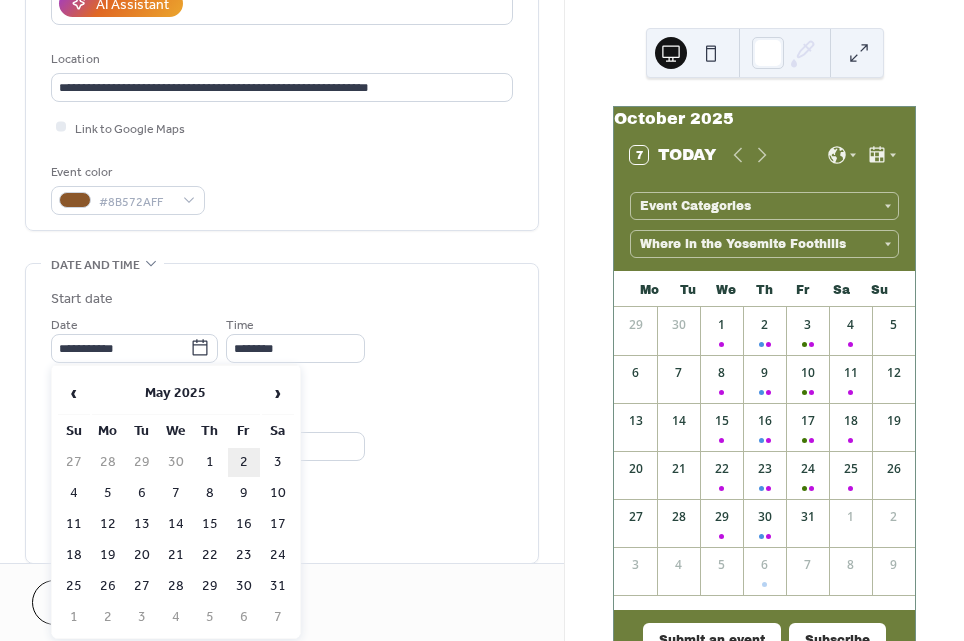 click on "2" at bounding box center [244, 462] 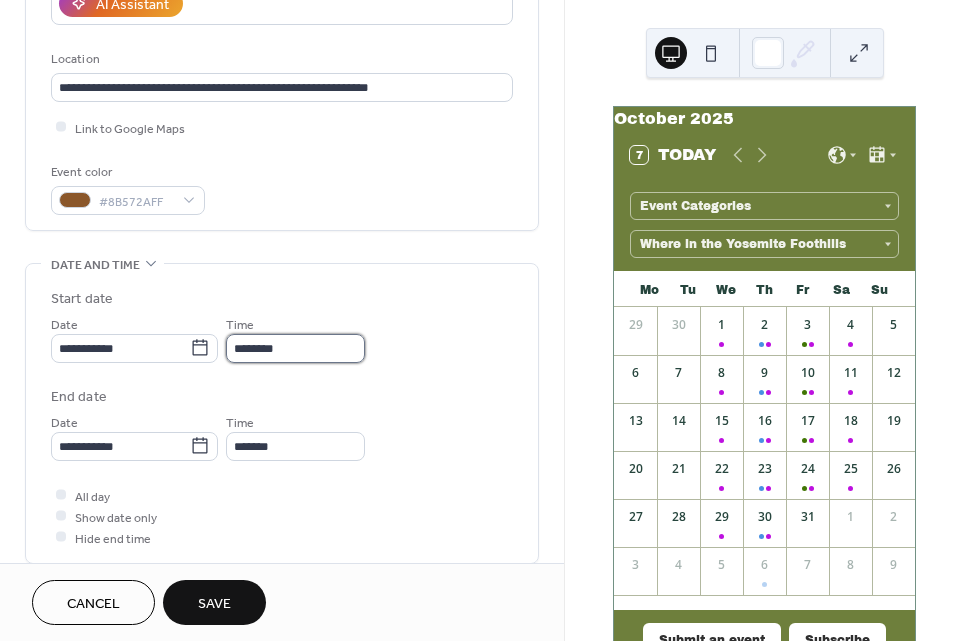 click on "********" at bounding box center [295, 348] 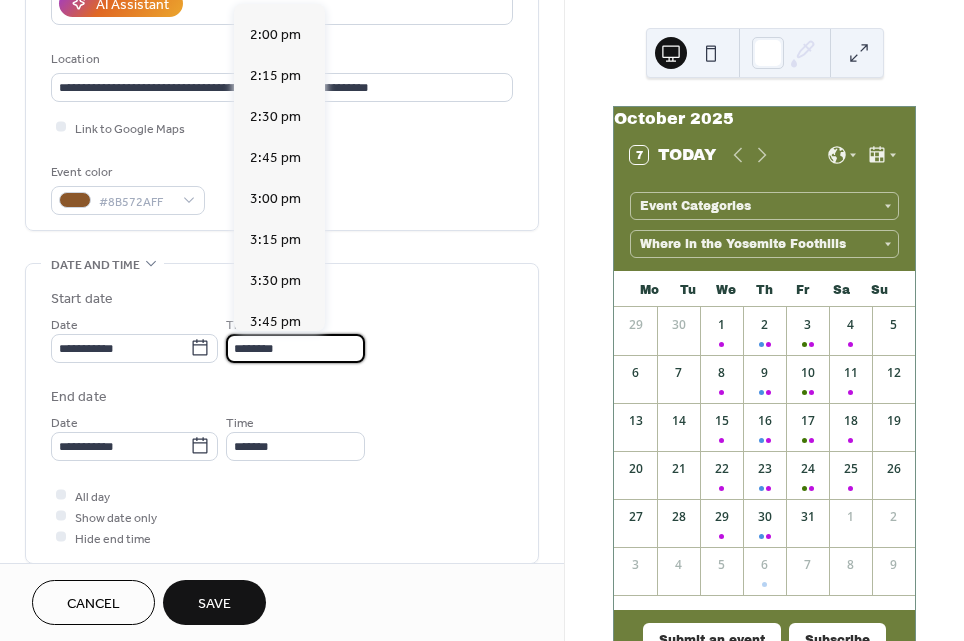 scroll, scrollTop: 2310, scrollLeft: 0, axis: vertical 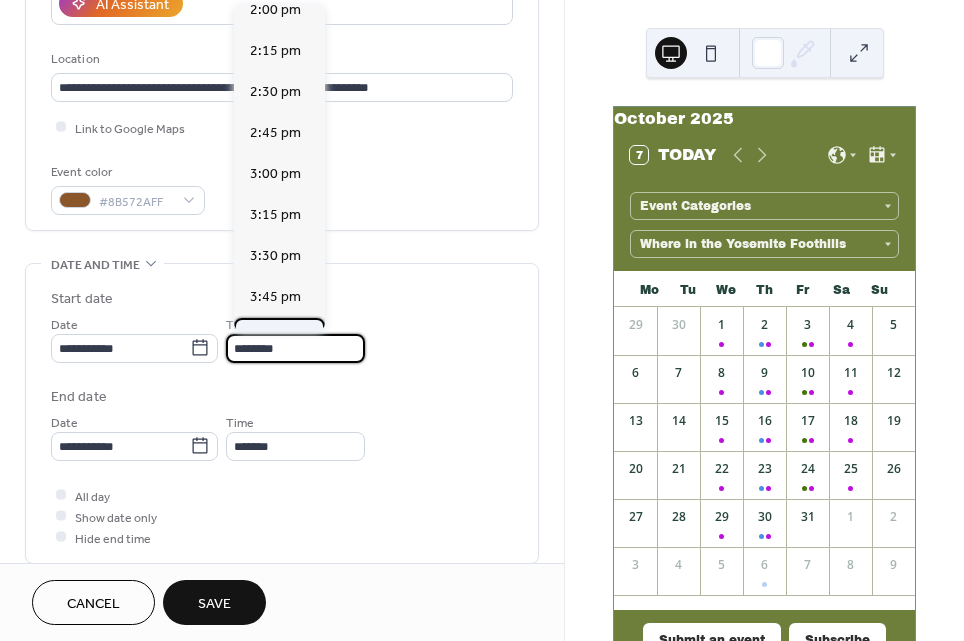 click on "4:00 pm" at bounding box center (275, 338) 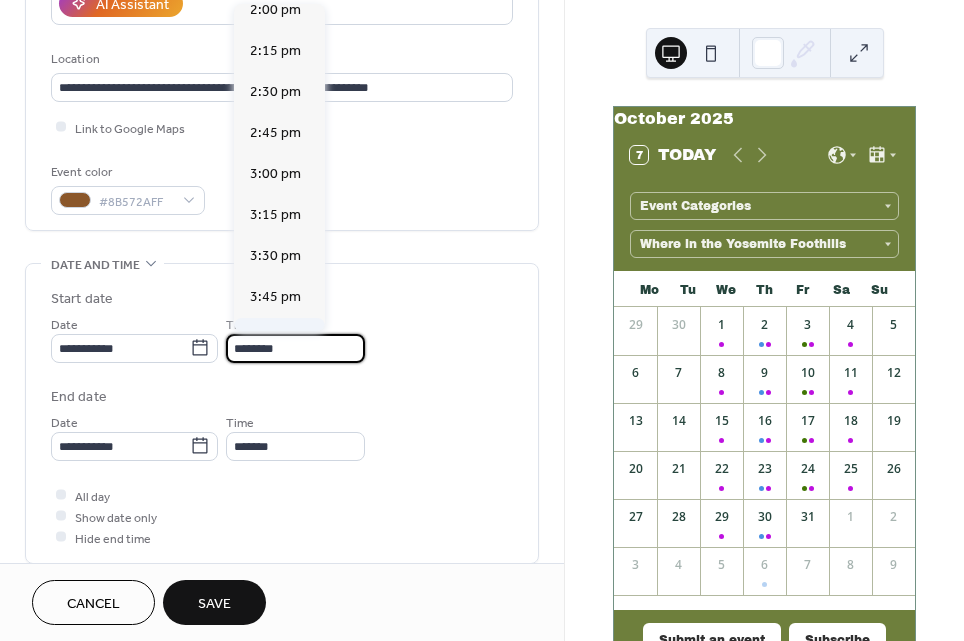 type on "*******" 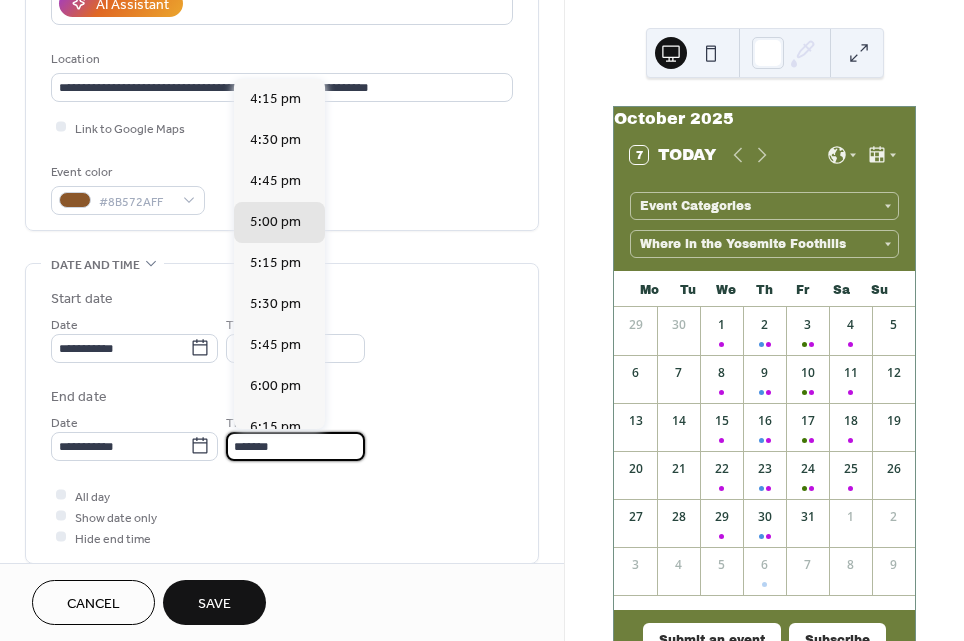 click on "*******" at bounding box center (295, 446) 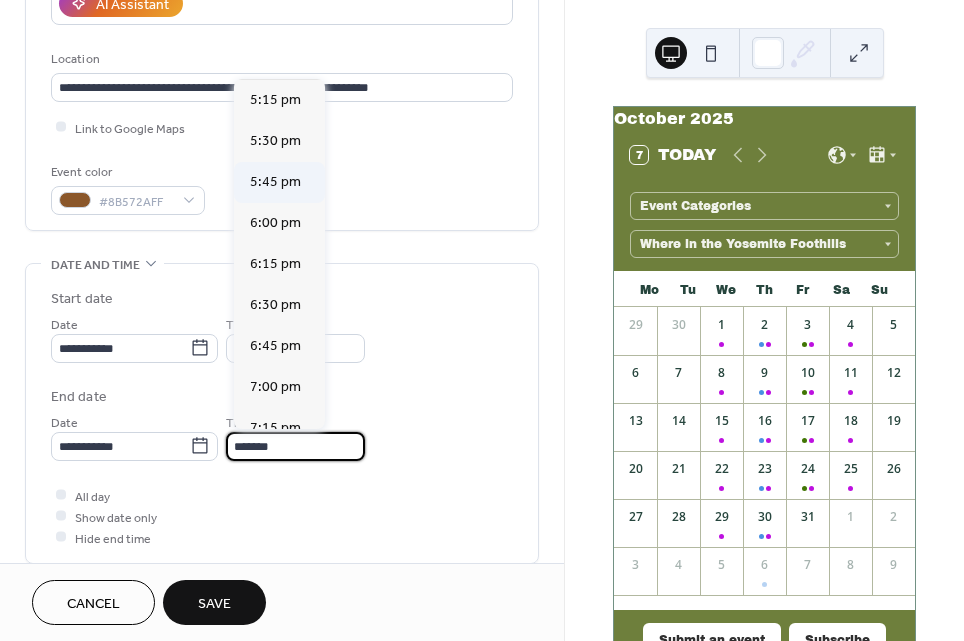 scroll, scrollTop: 165, scrollLeft: 0, axis: vertical 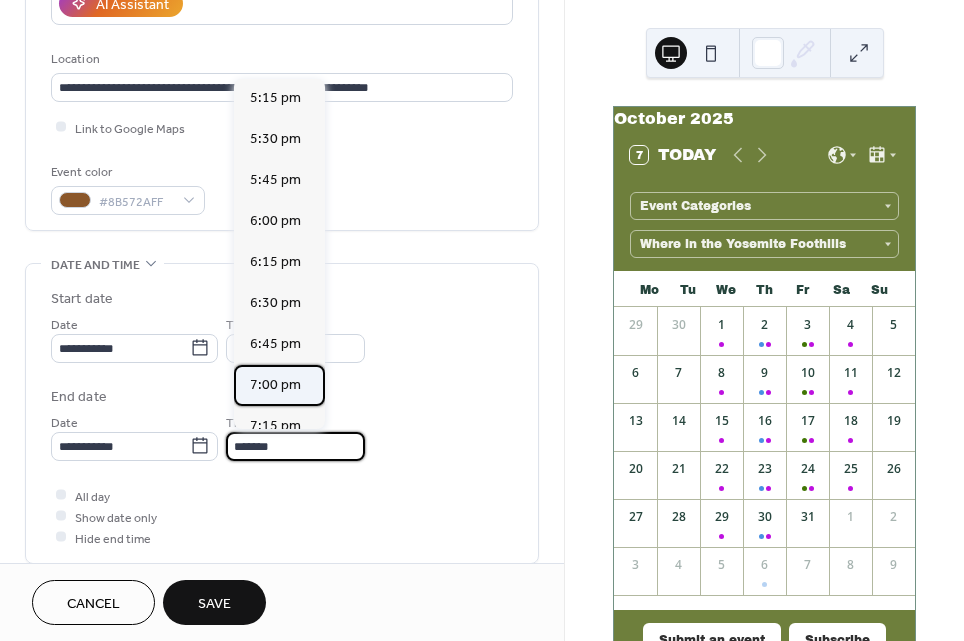 click on "7:00 pm" at bounding box center (275, 385) 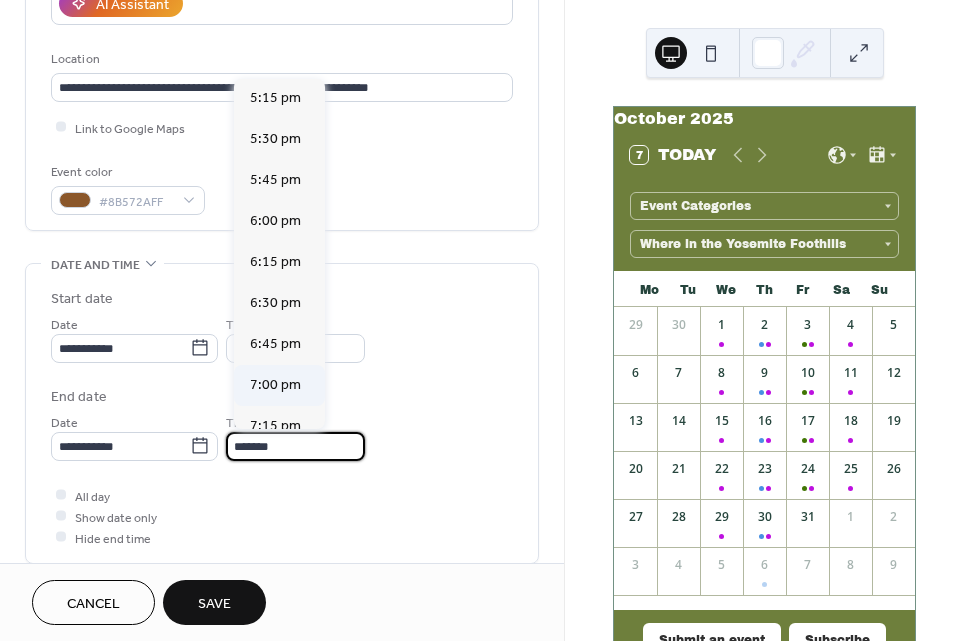type on "*******" 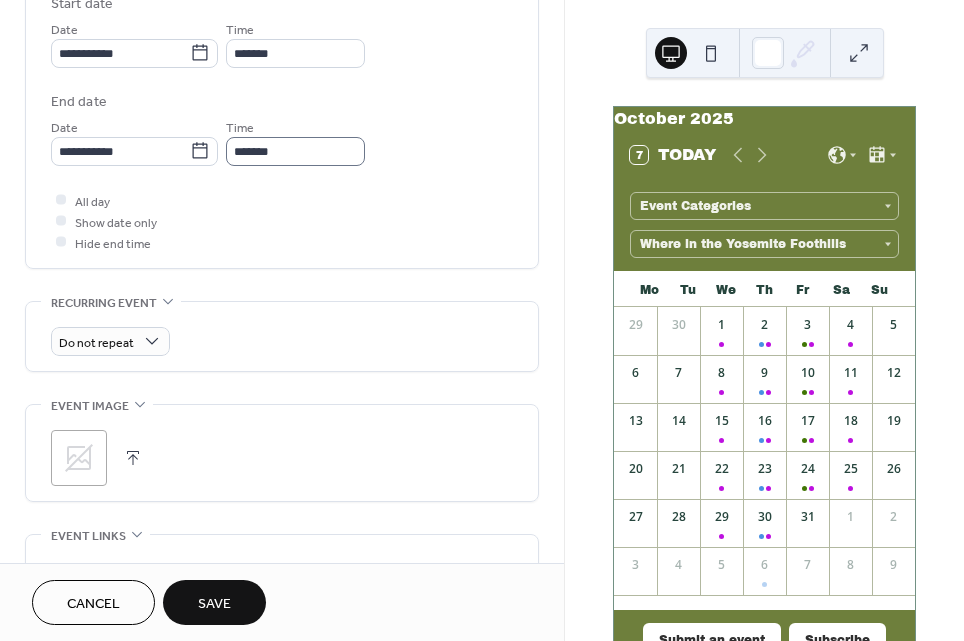 scroll, scrollTop: 712, scrollLeft: 0, axis: vertical 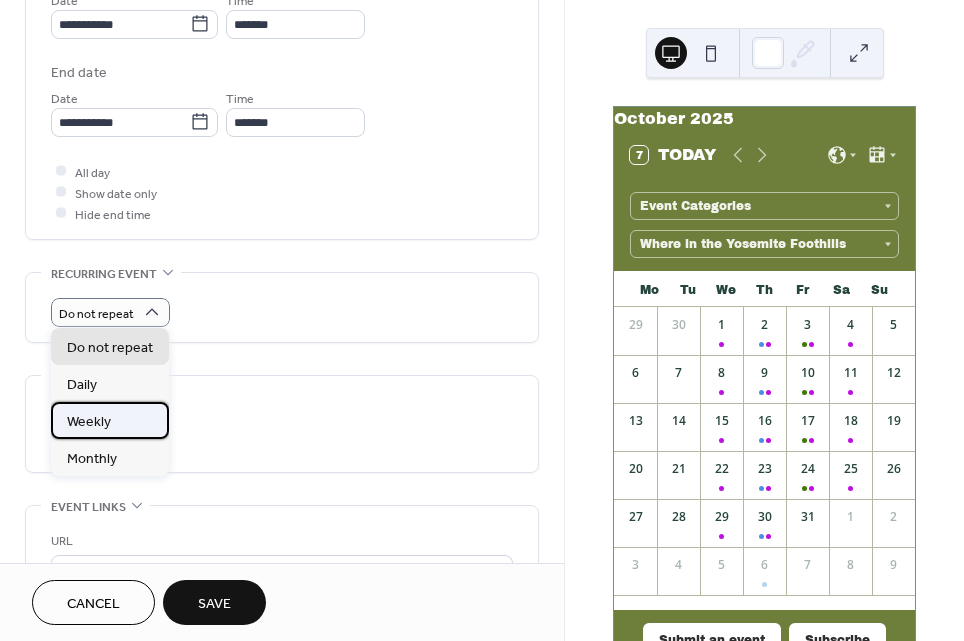 click on "Weekly" at bounding box center [89, 421] 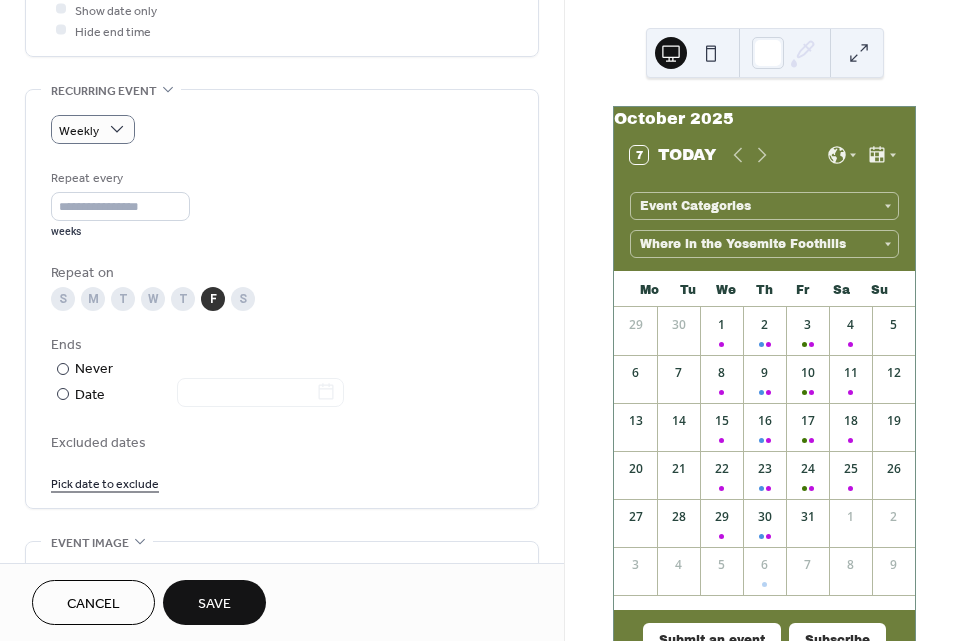 scroll, scrollTop: 932, scrollLeft: 0, axis: vertical 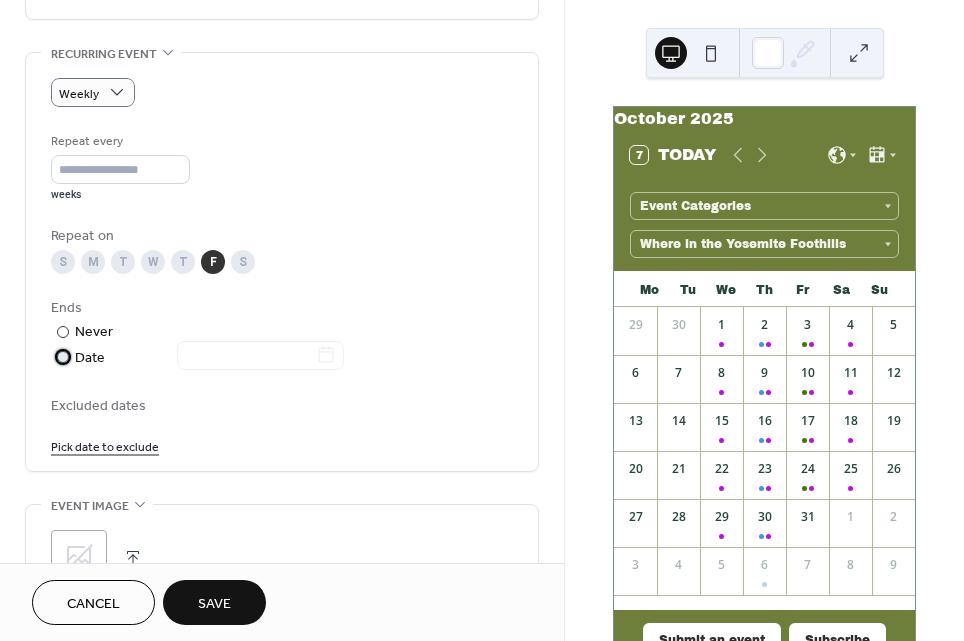 click at bounding box center [63, 357] 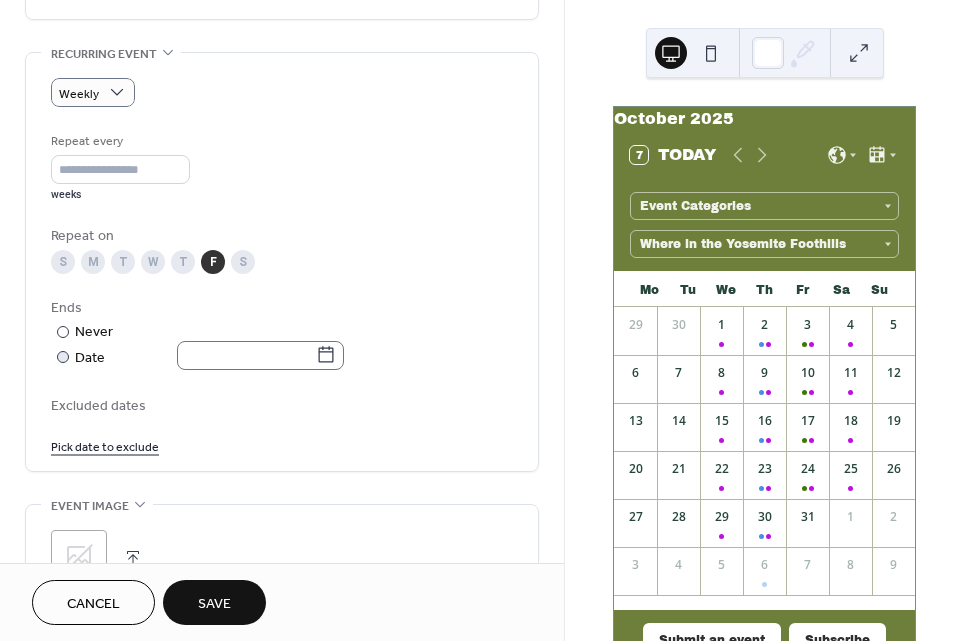 click 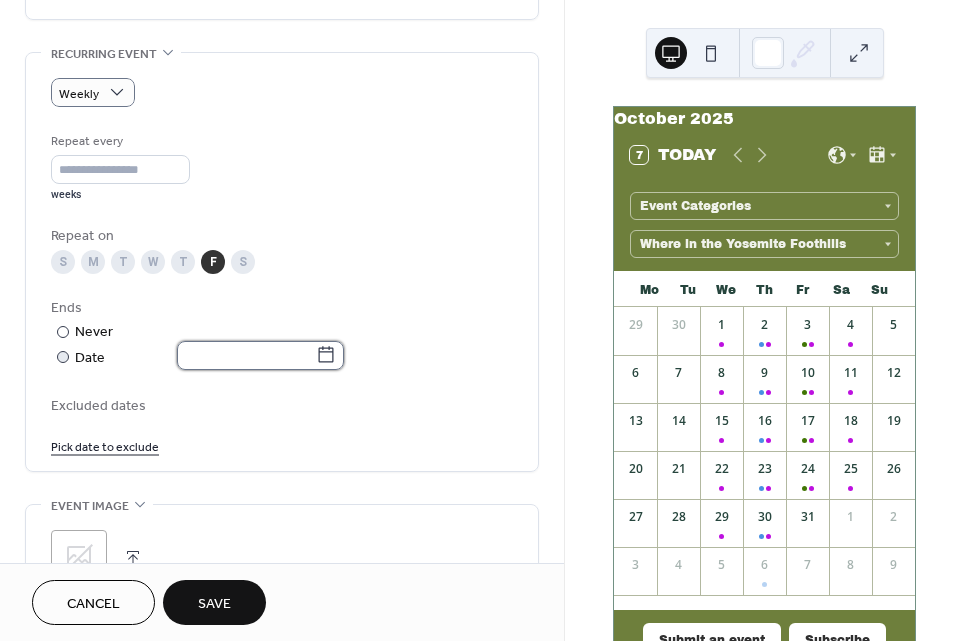 click at bounding box center (246, 355) 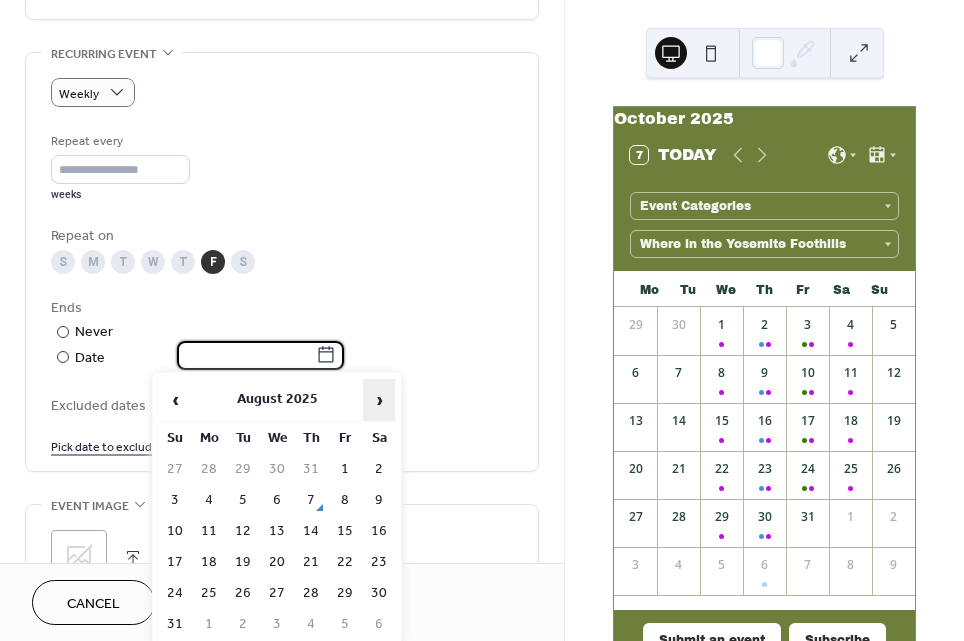 click on "›" at bounding box center [379, 400] 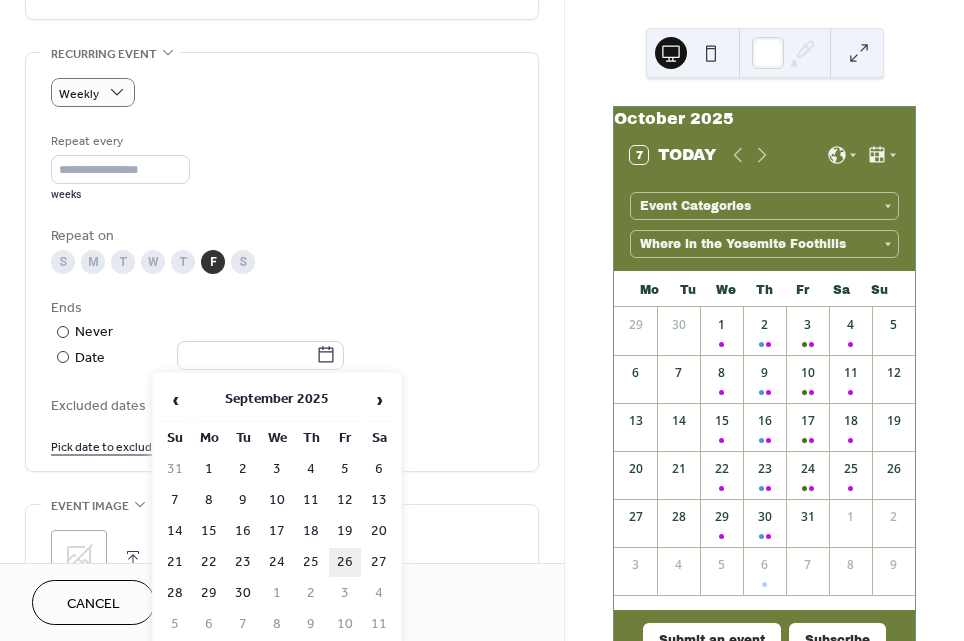 click on "26" at bounding box center (345, 562) 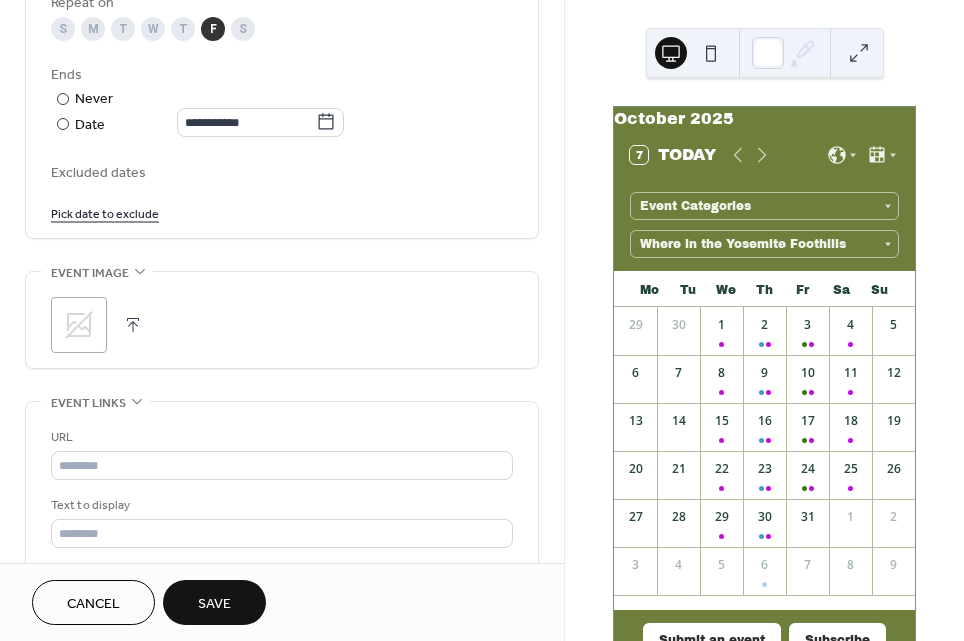 scroll, scrollTop: 1167, scrollLeft: 0, axis: vertical 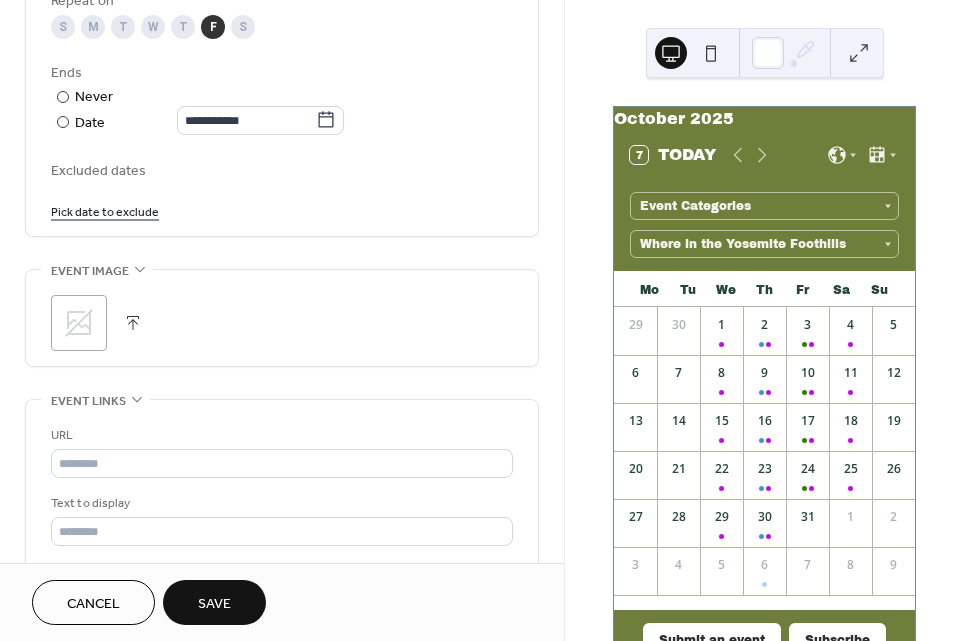 click 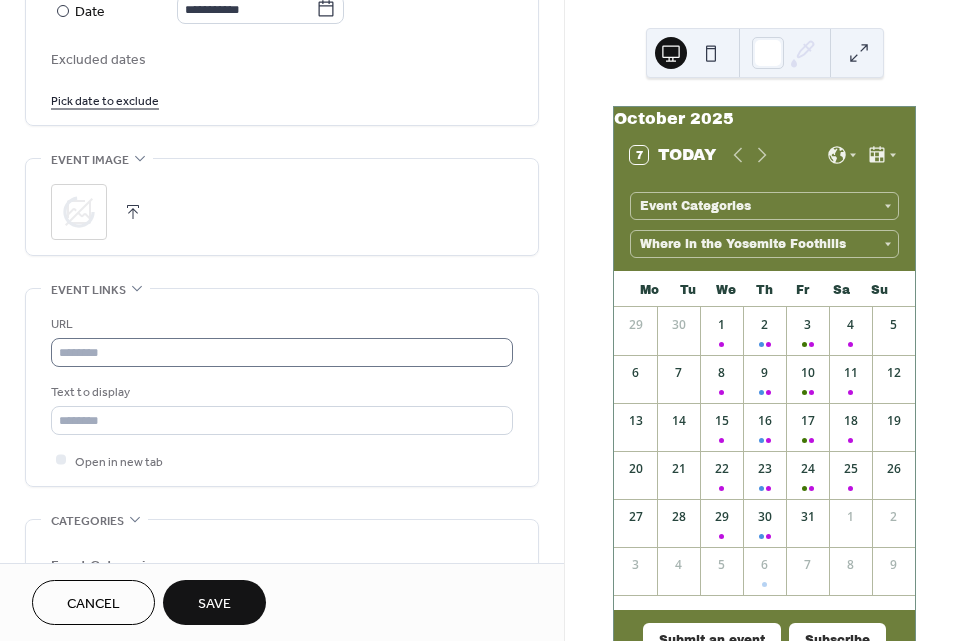 scroll, scrollTop: 1283, scrollLeft: 0, axis: vertical 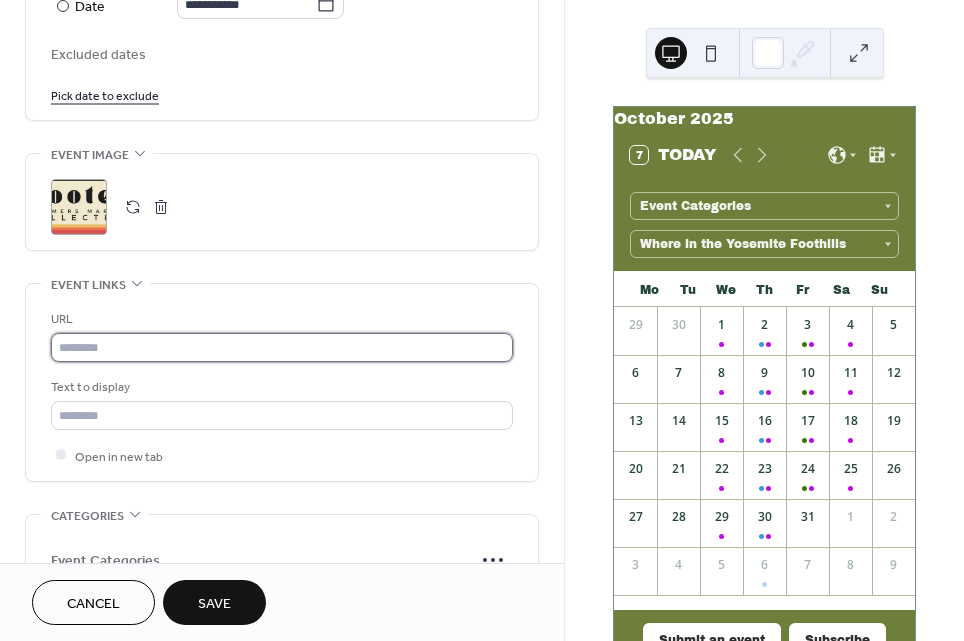 click at bounding box center [282, 347] 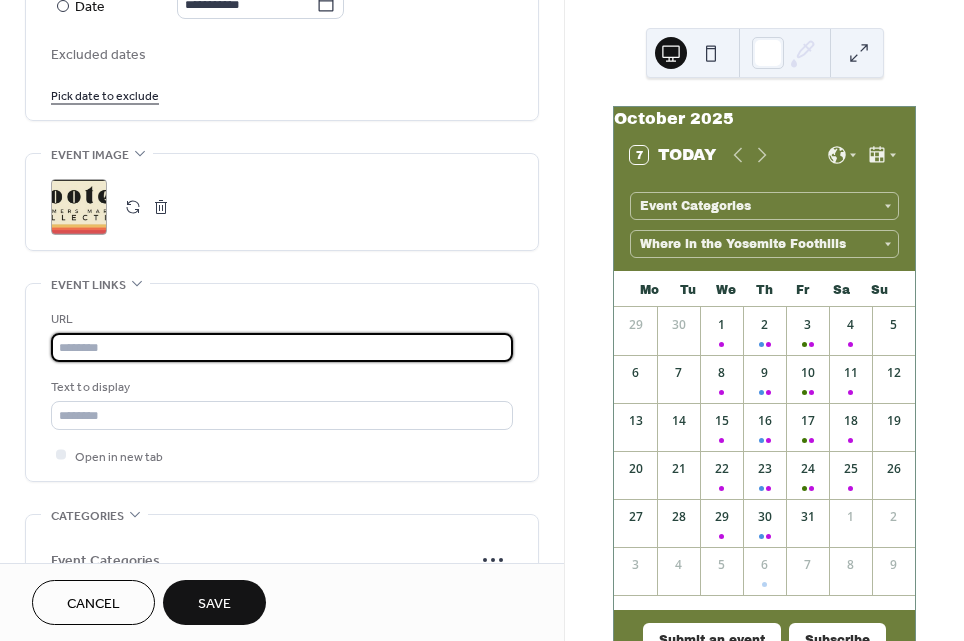 paste on "**********" 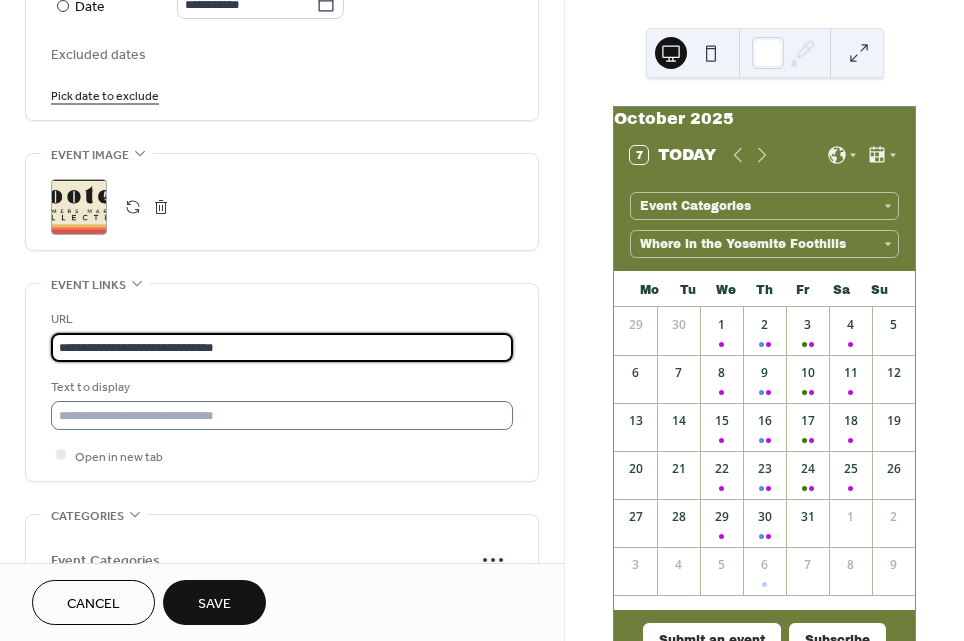 type on "**********" 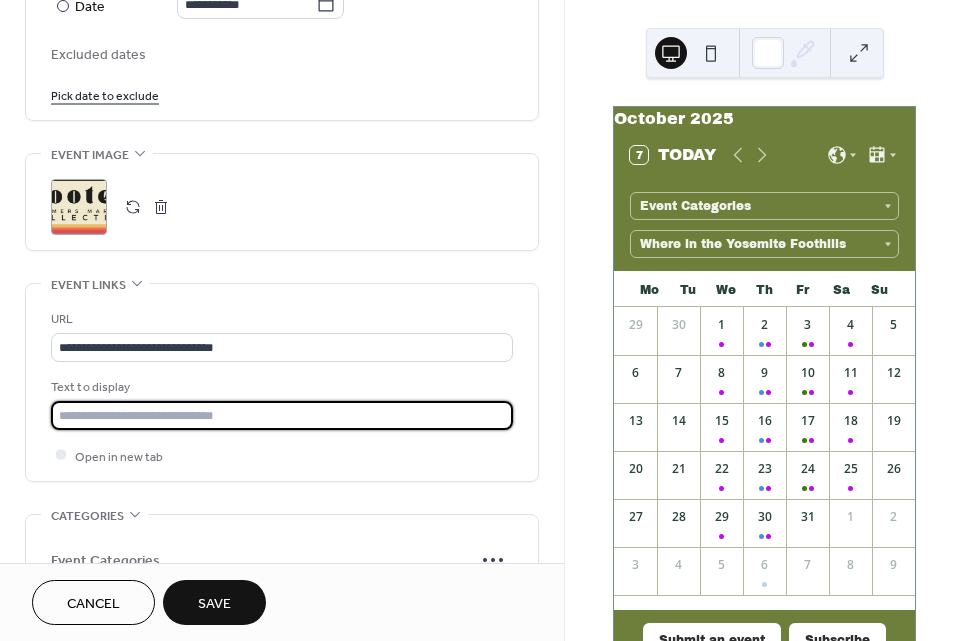 click at bounding box center [282, 415] 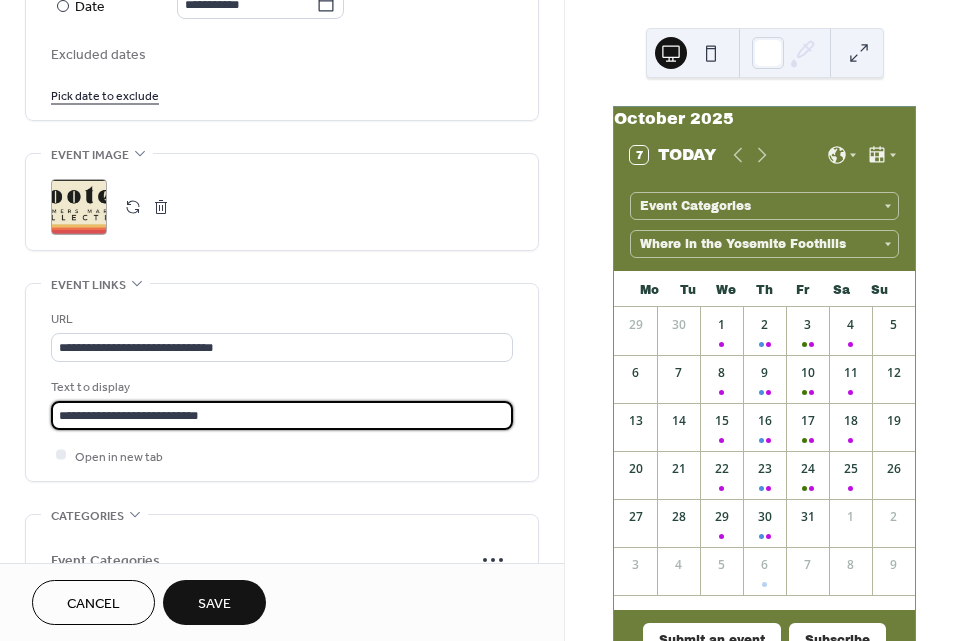 scroll, scrollTop: 0, scrollLeft: 0, axis: both 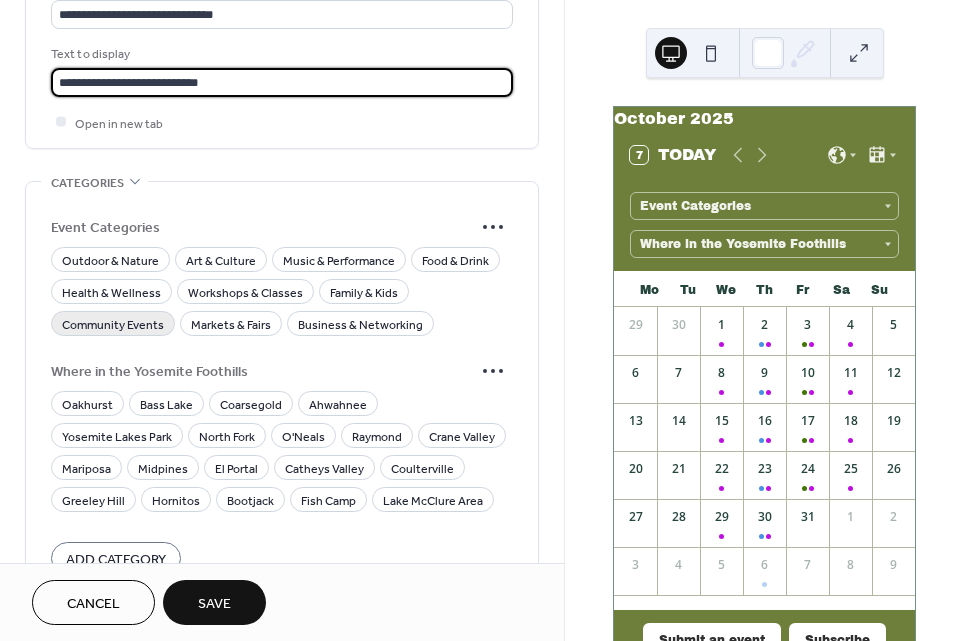 type on "**********" 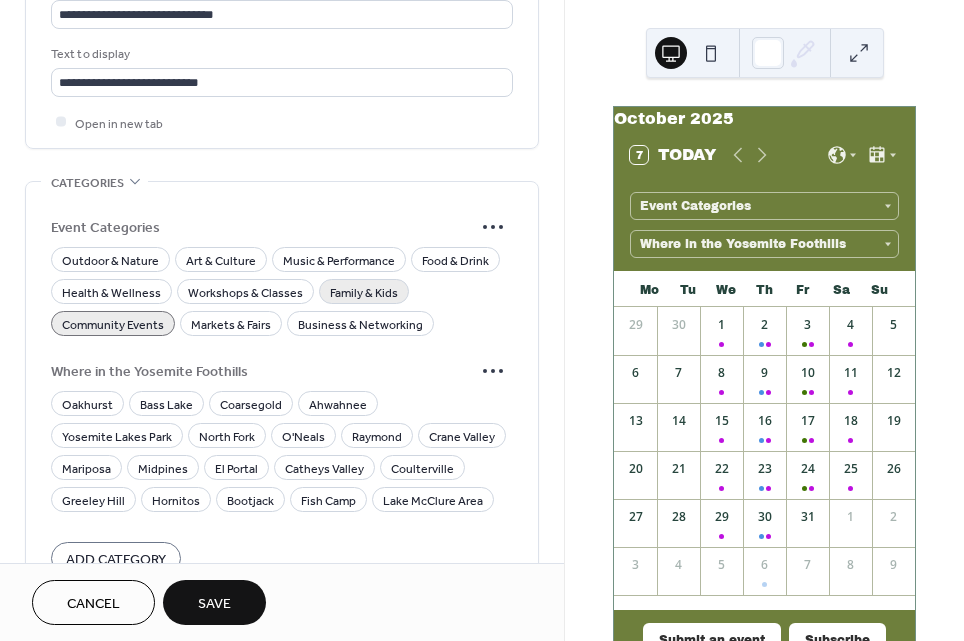 click on "Family & Kids" at bounding box center [364, 292] 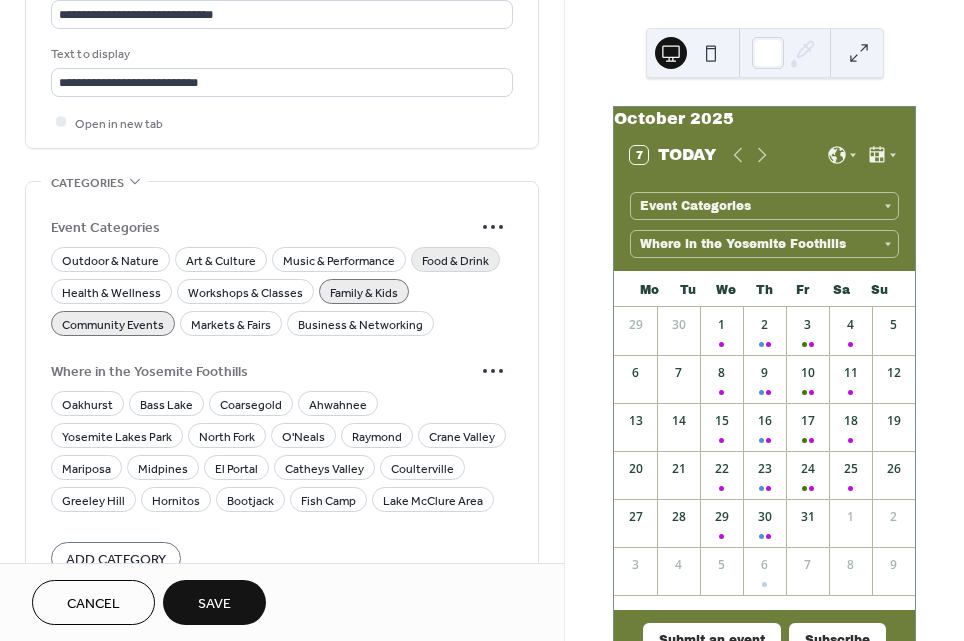 click on "Food & Drink" at bounding box center (455, 260) 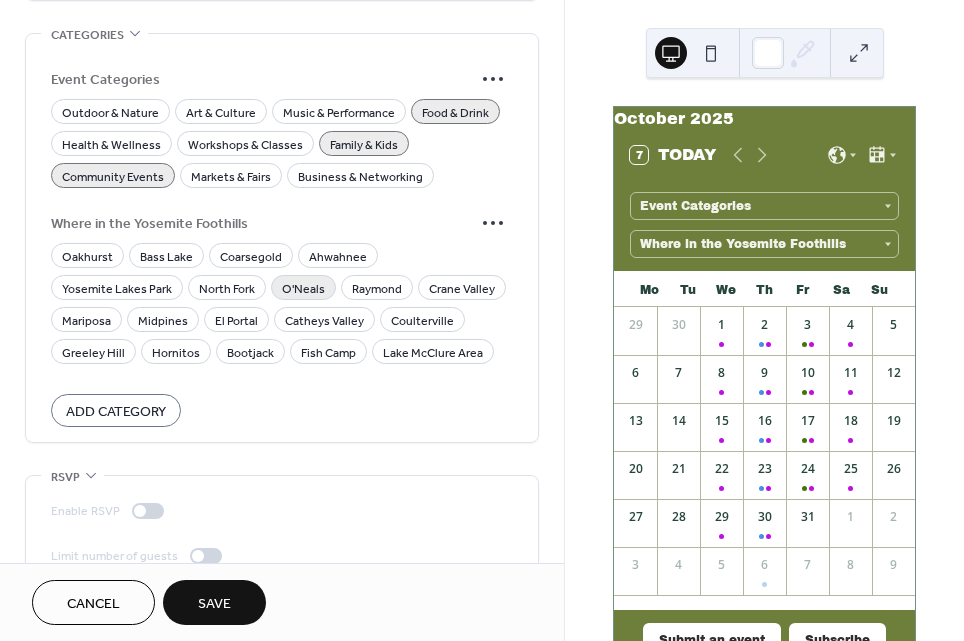 scroll, scrollTop: 1766, scrollLeft: 0, axis: vertical 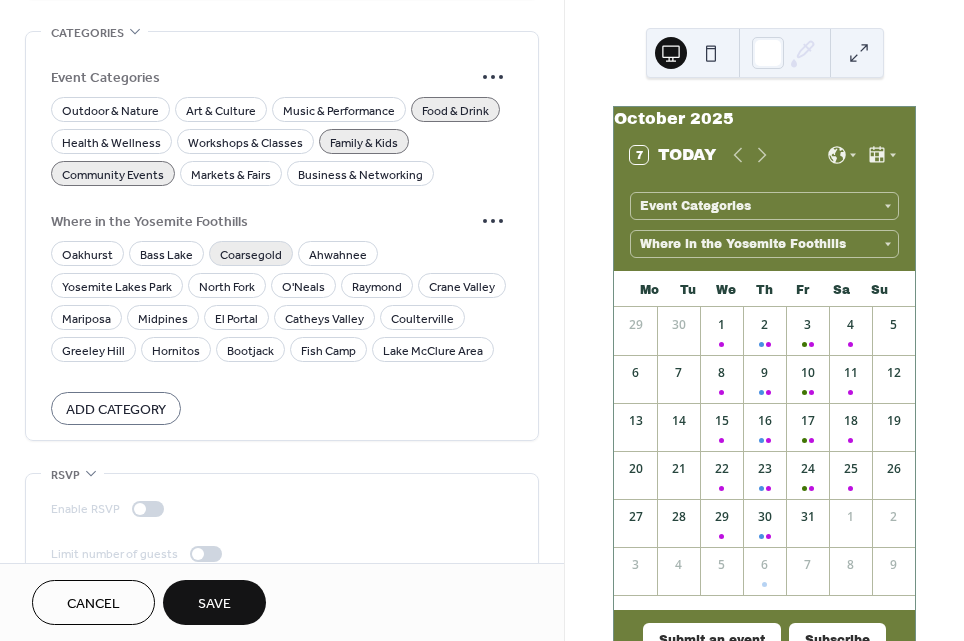 click on "Coarsegold" at bounding box center [251, 254] 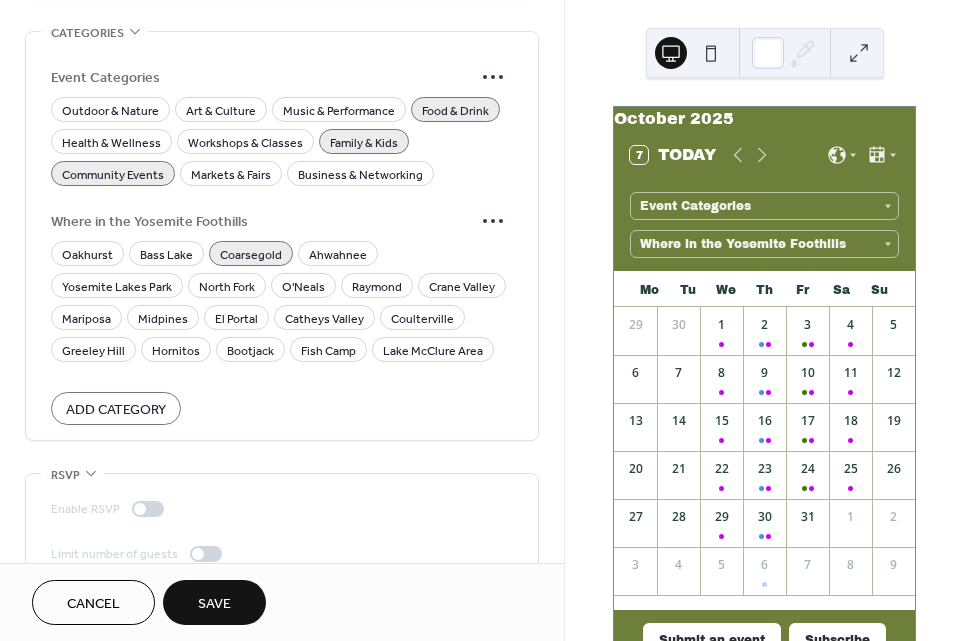 scroll, scrollTop: 1792, scrollLeft: 0, axis: vertical 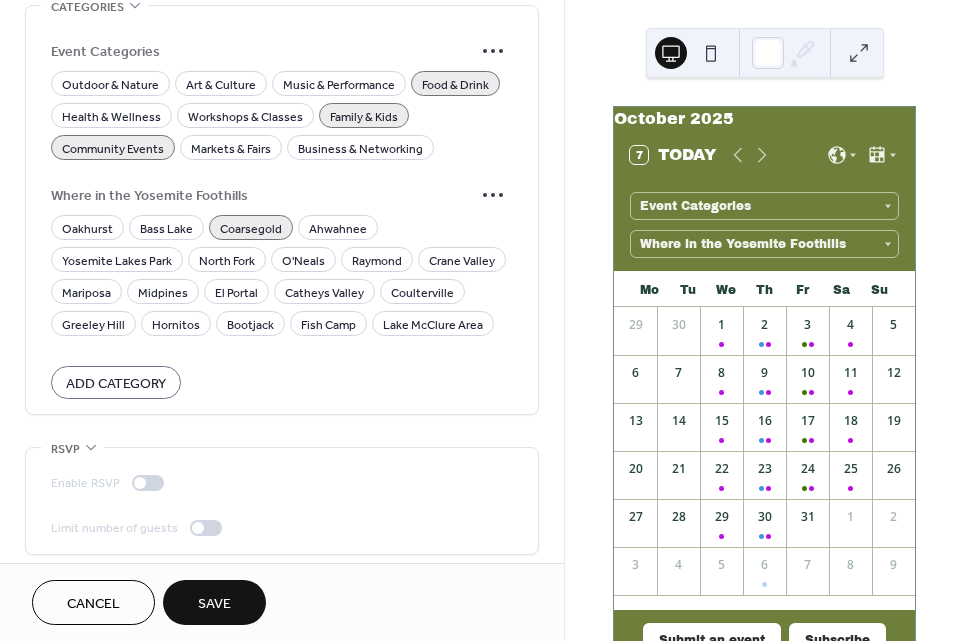 click on "Save" at bounding box center [214, 604] 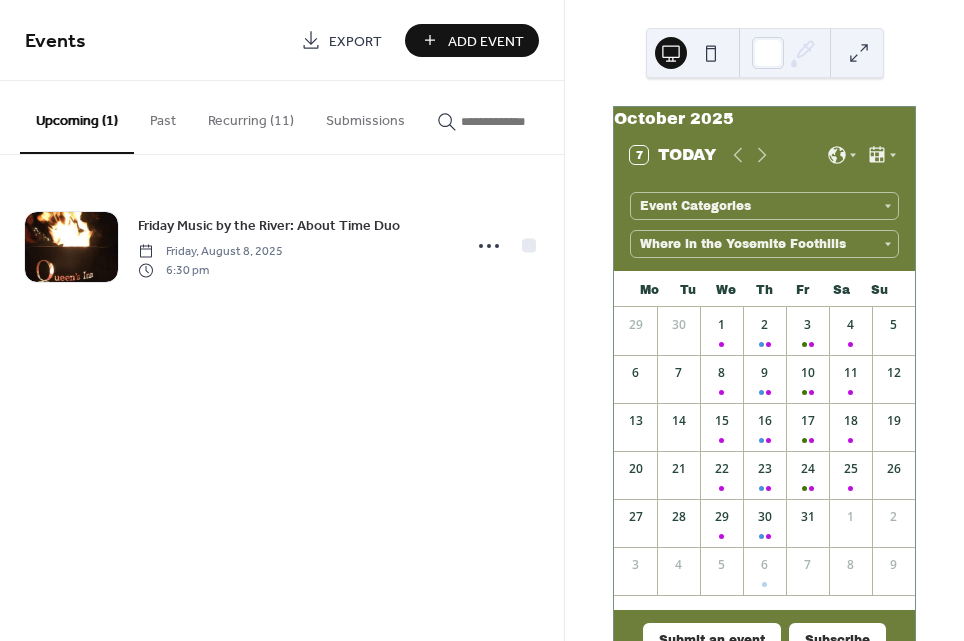 click on "Recurring (11)" at bounding box center (251, 116) 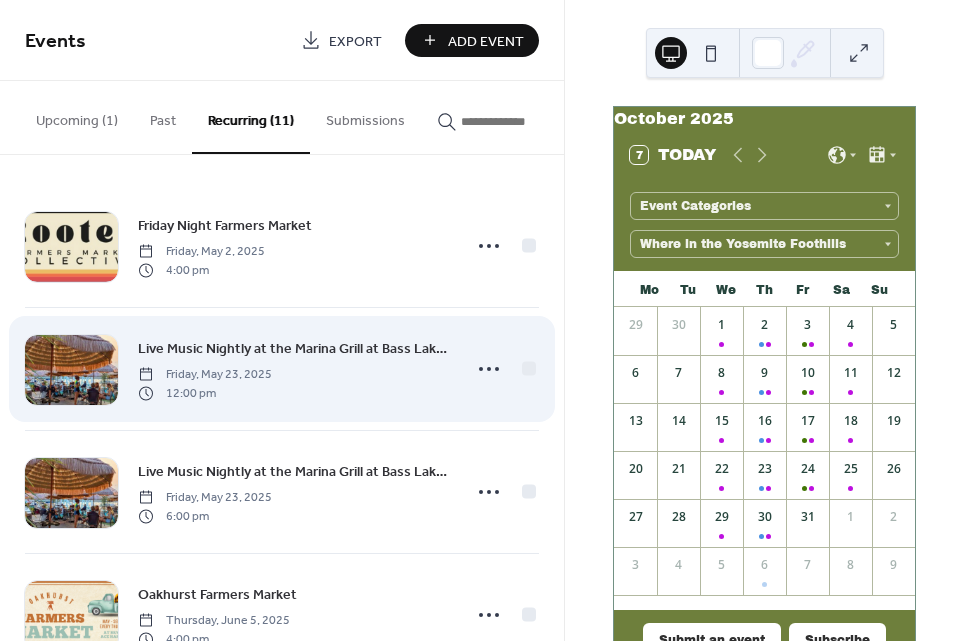scroll, scrollTop: 925, scrollLeft: 0, axis: vertical 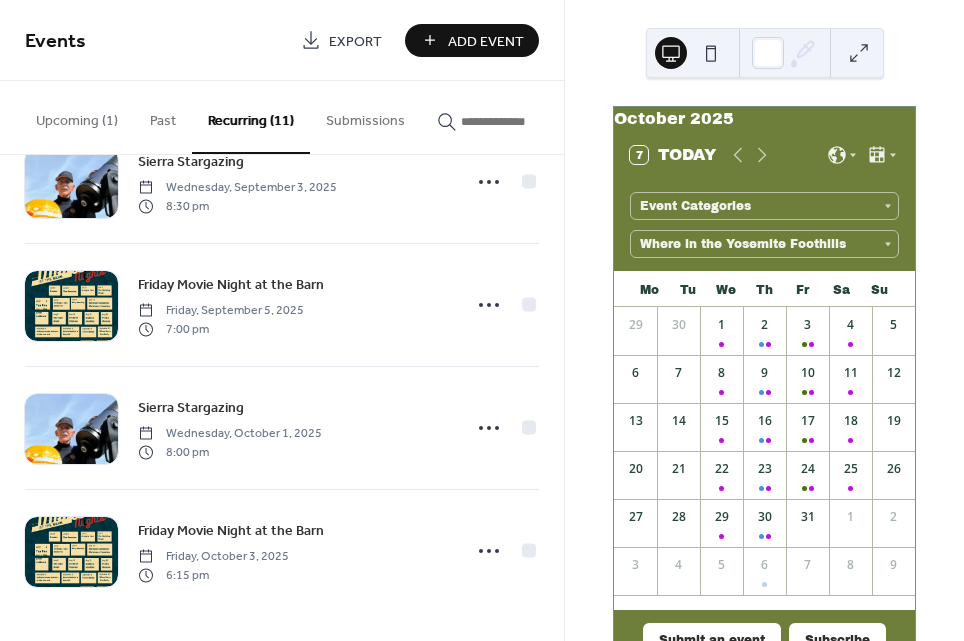 click on "Add Event" at bounding box center (486, 41) 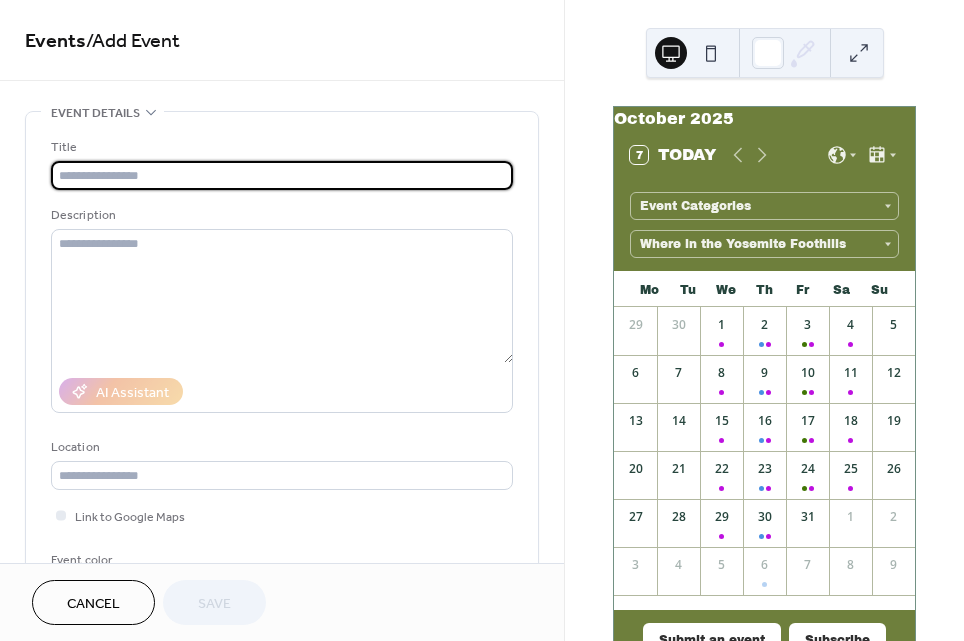 paste on "**********" 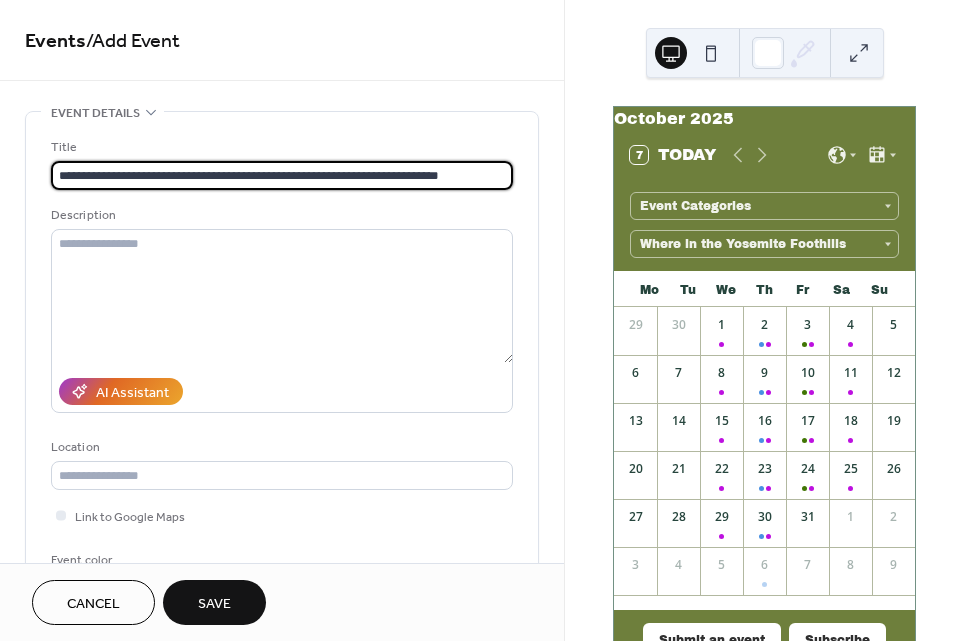 type on "**********" 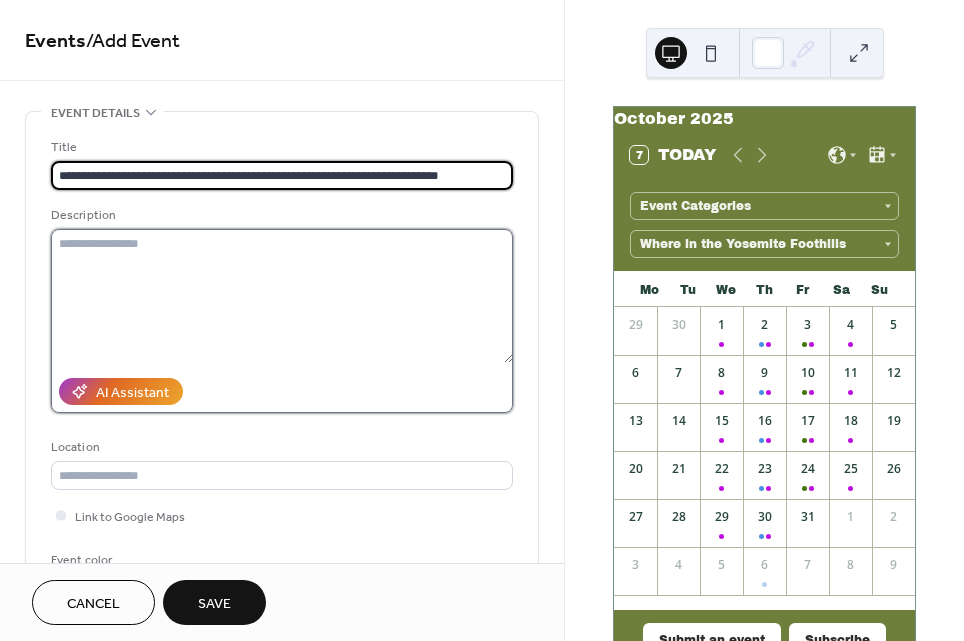 click at bounding box center [282, 296] 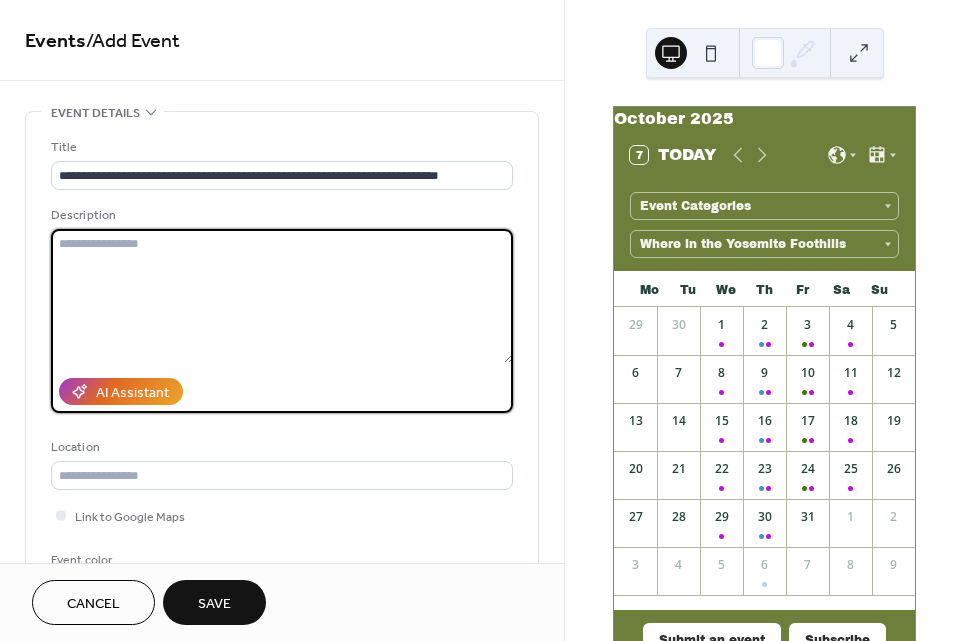 paste on "**********" 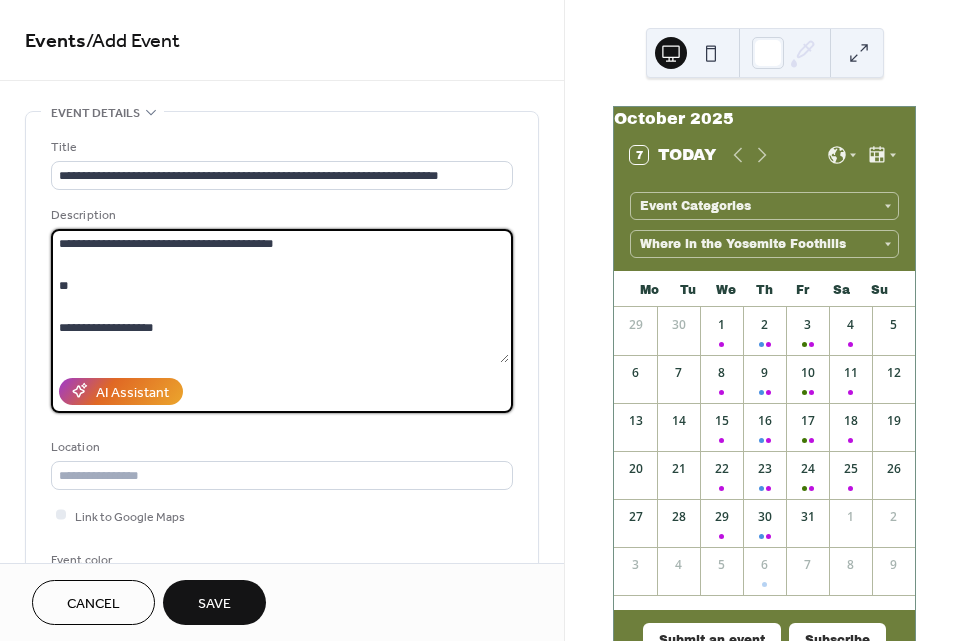 scroll, scrollTop: 122, scrollLeft: 0, axis: vertical 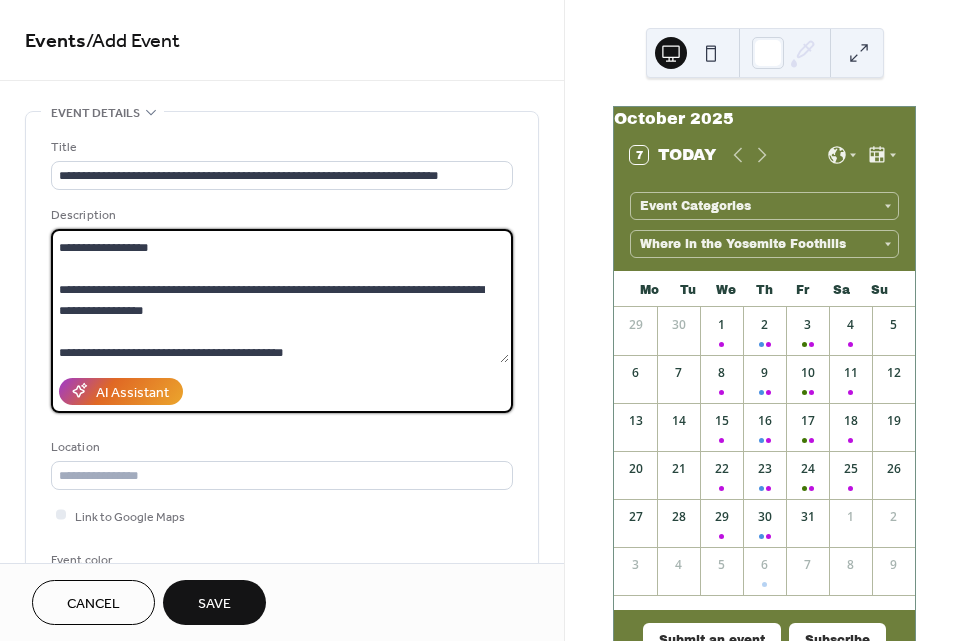 type on "**********" 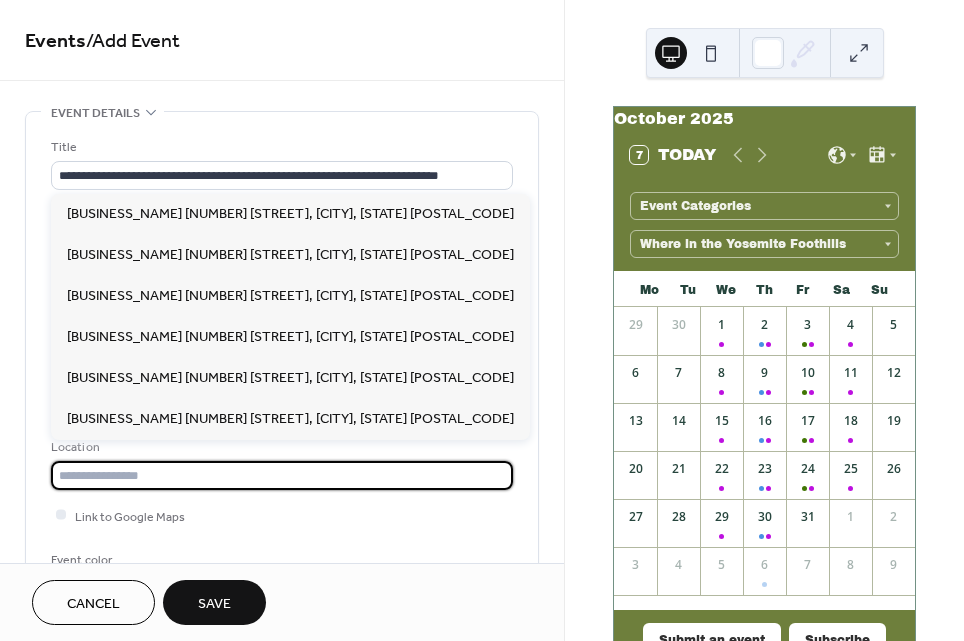click at bounding box center [282, 475] 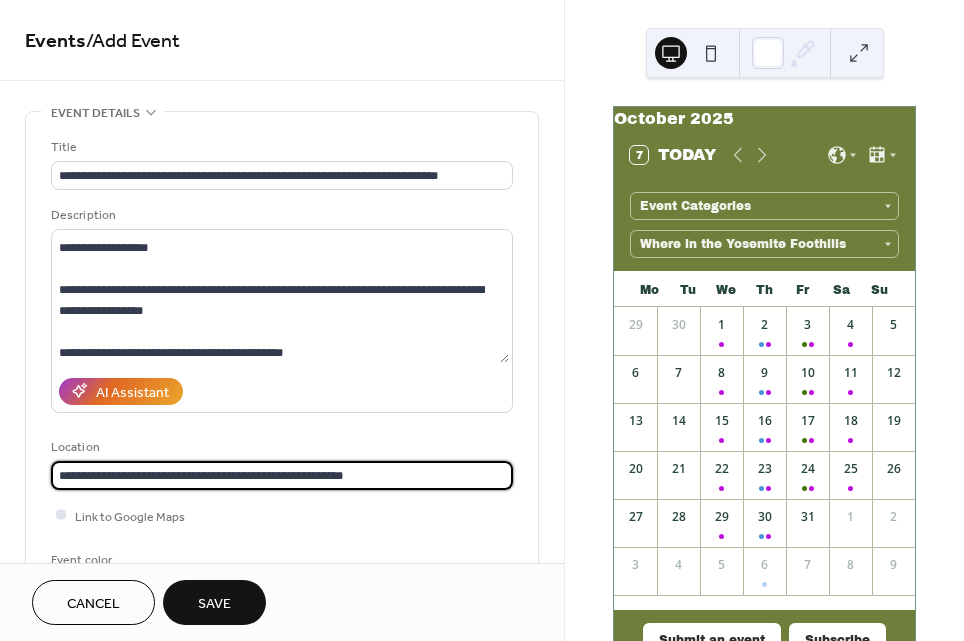 type on "**********" 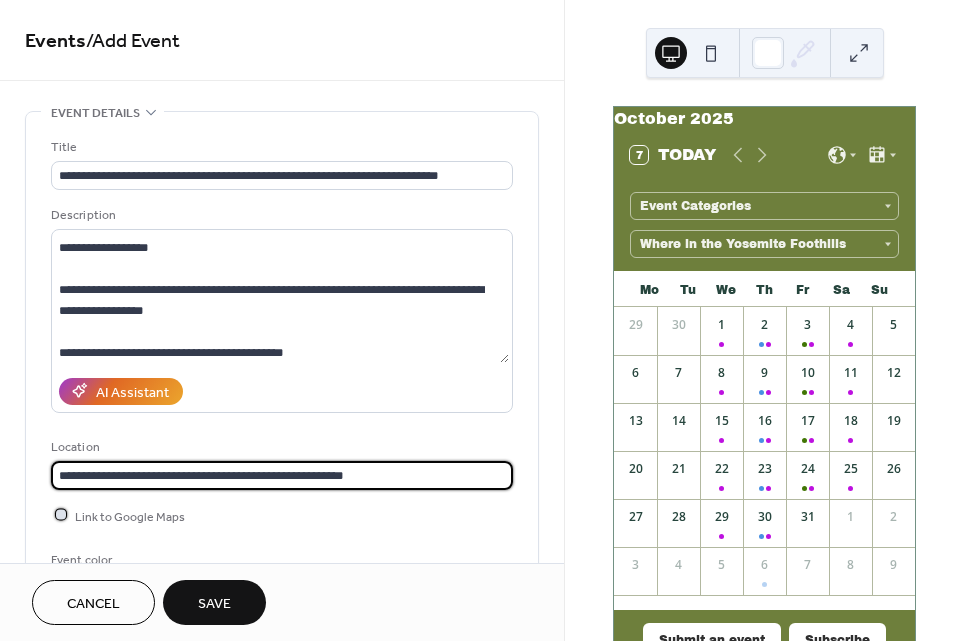 click at bounding box center (61, 515) 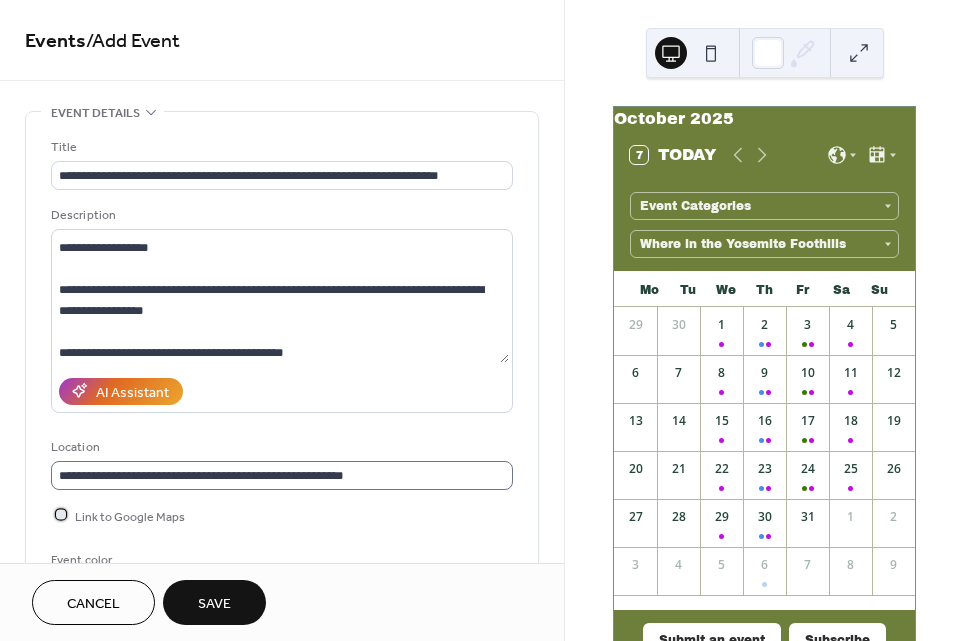 scroll, scrollTop: 0, scrollLeft: 0, axis: both 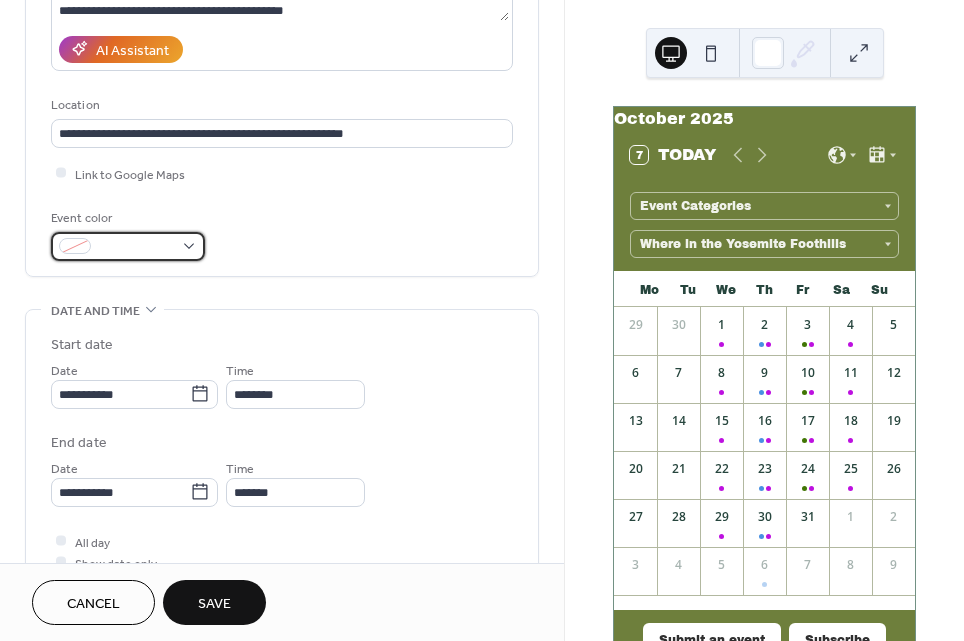 click at bounding box center [128, 246] 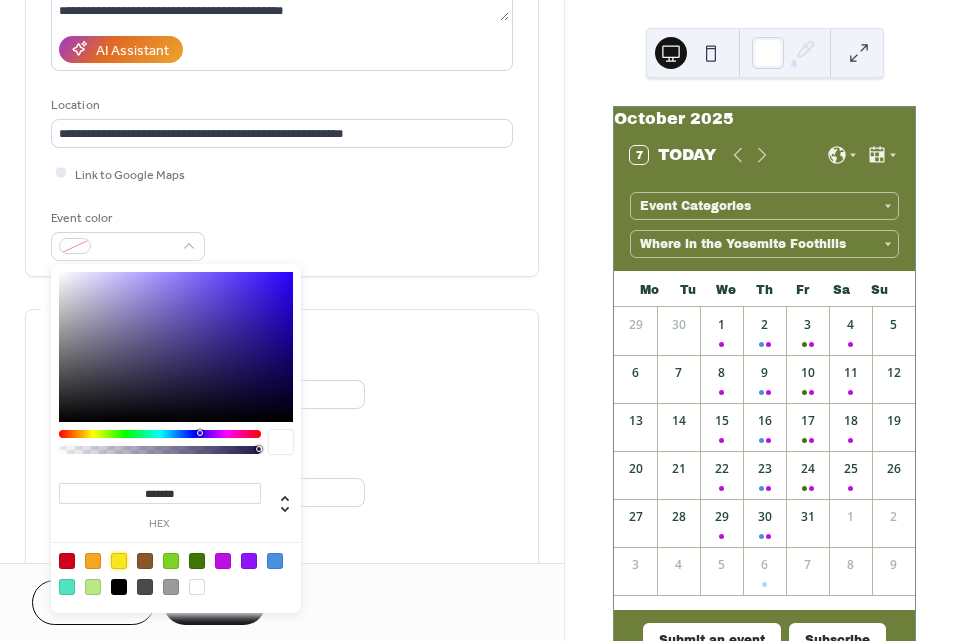 click at bounding box center (119, 561) 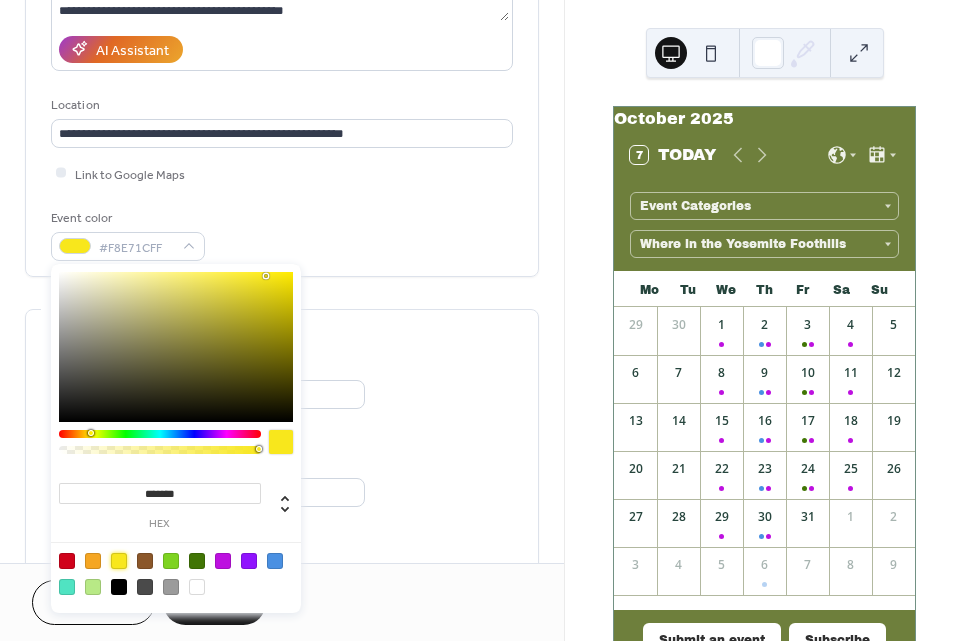 click on "**********" at bounding box center (282, 459) 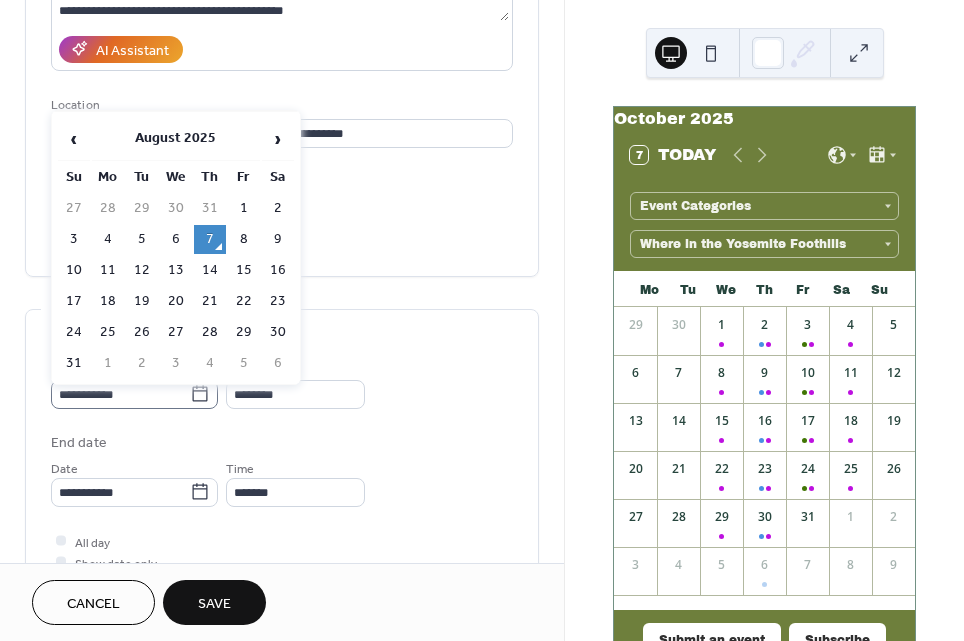 click 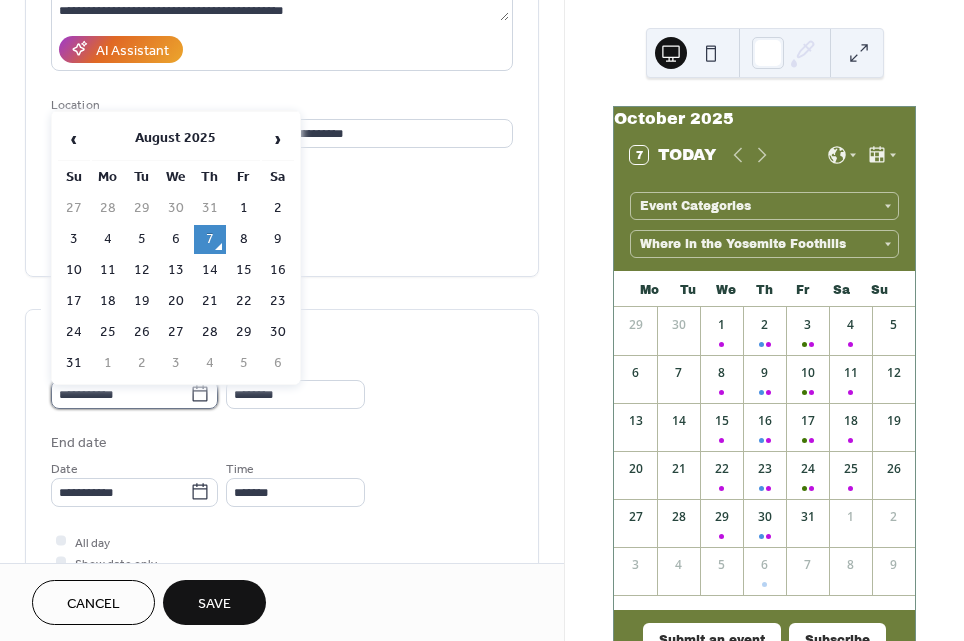 click on "**********" at bounding box center [120, 394] 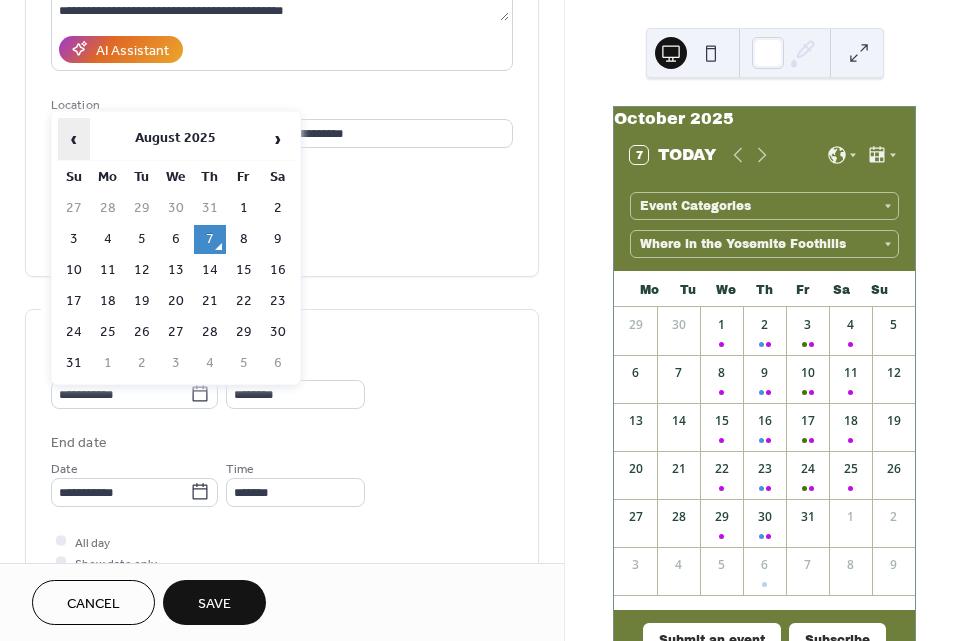click on "‹" at bounding box center (74, 139) 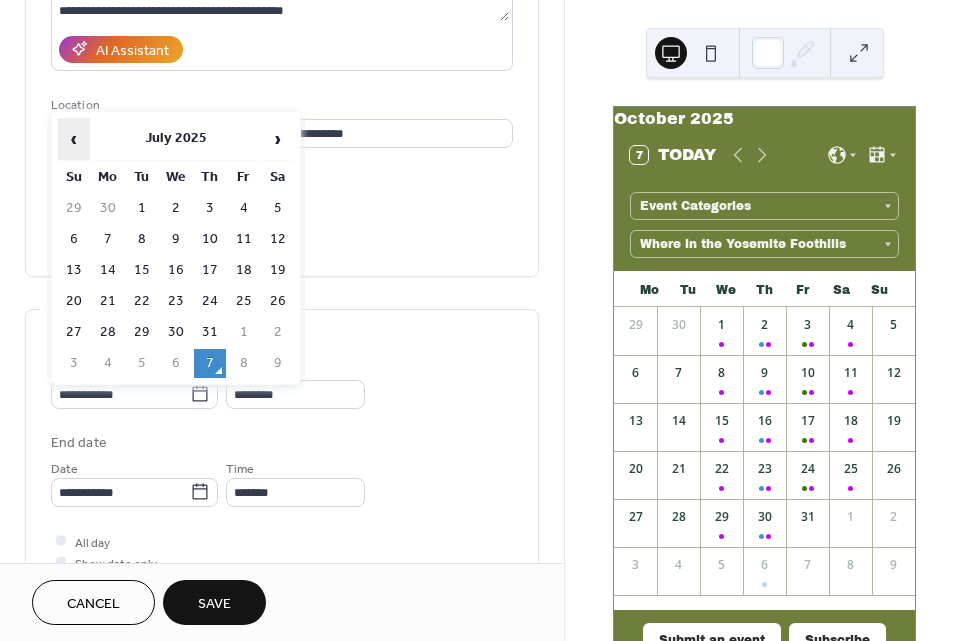 click on "‹" at bounding box center [74, 139] 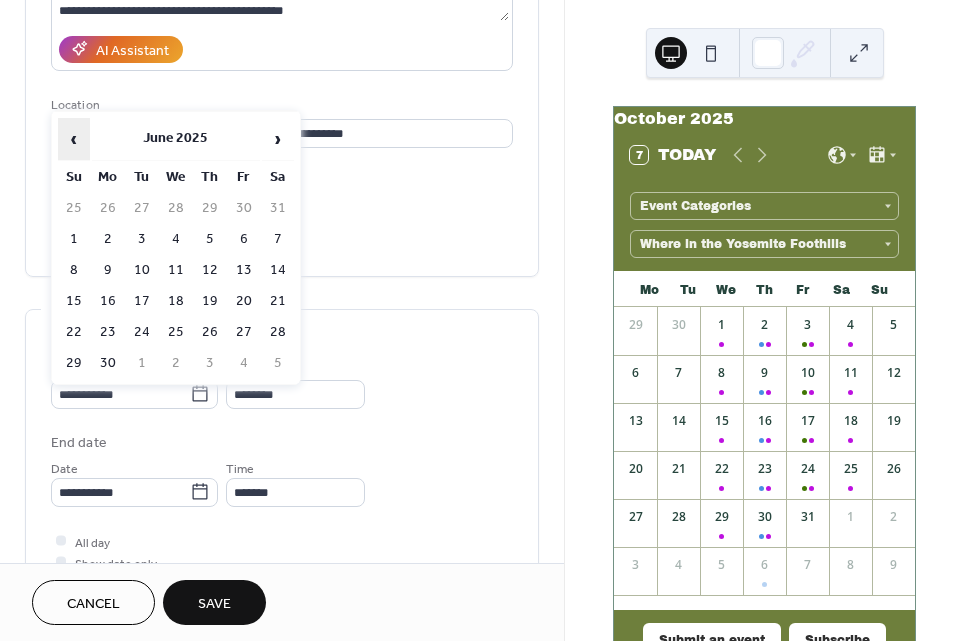 click on "‹" at bounding box center [74, 139] 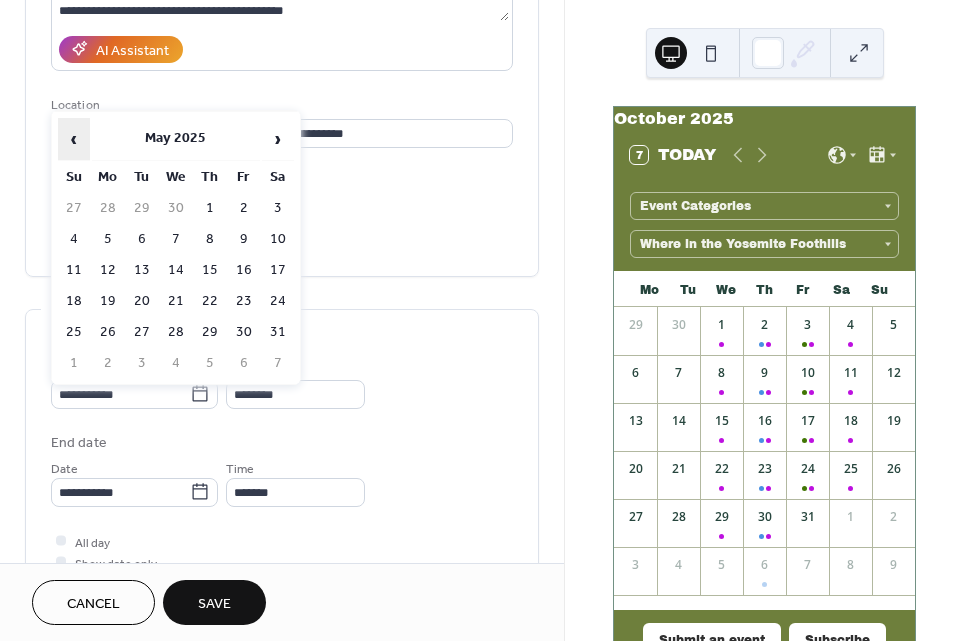 click on "‹" at bounding box center [74, 139] 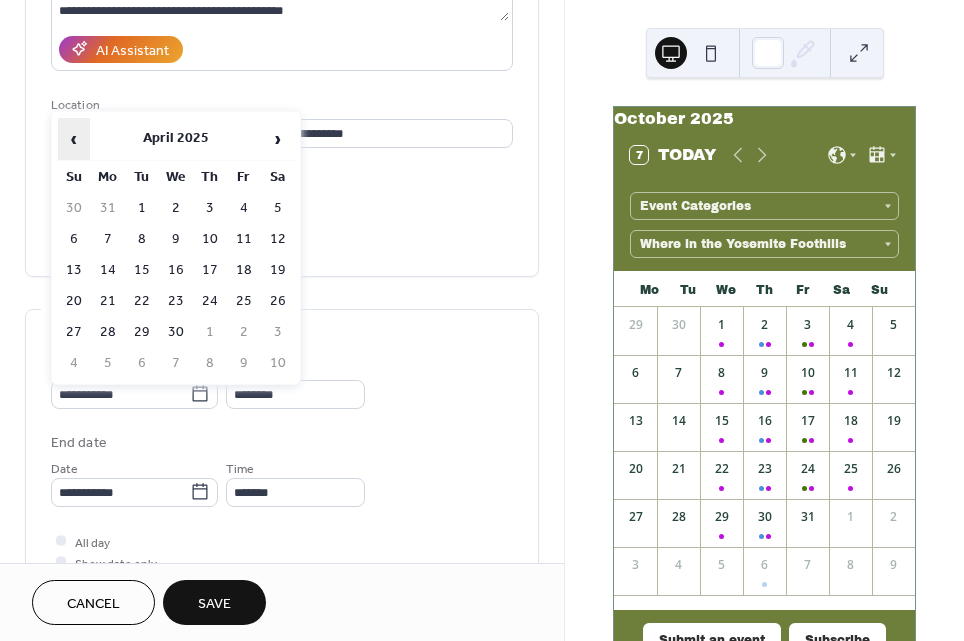 click on "‹" at bounding box center (74, 139) 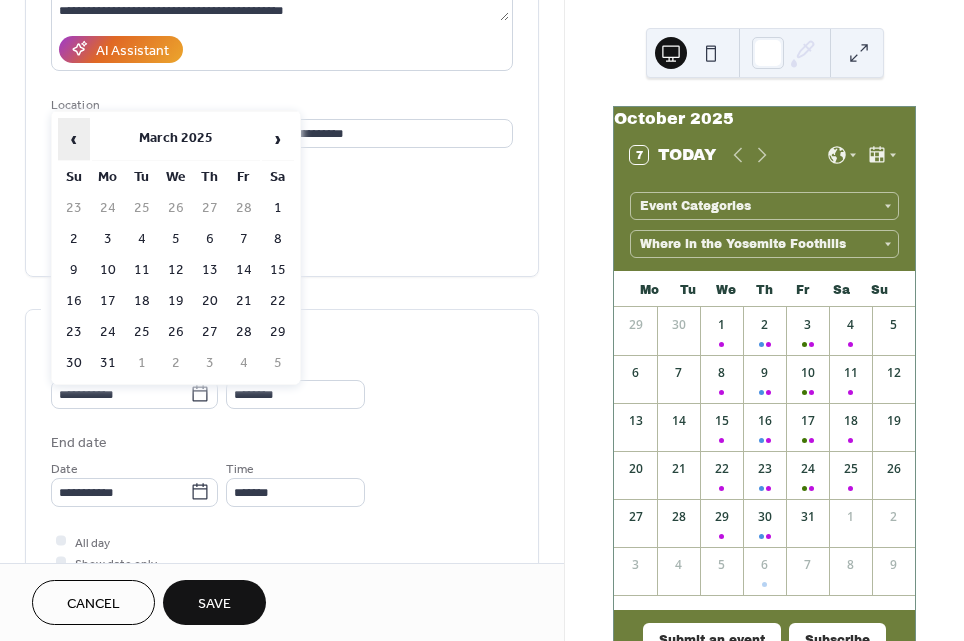 click on "‹" at bounding box center (74, 139) 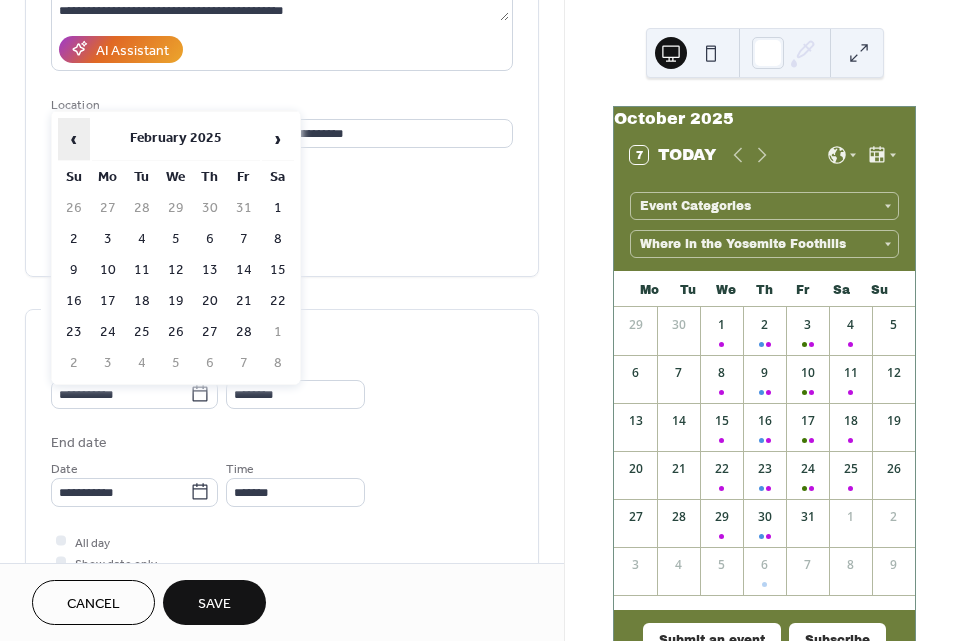click on "‹" at bounding box center (74, 139) 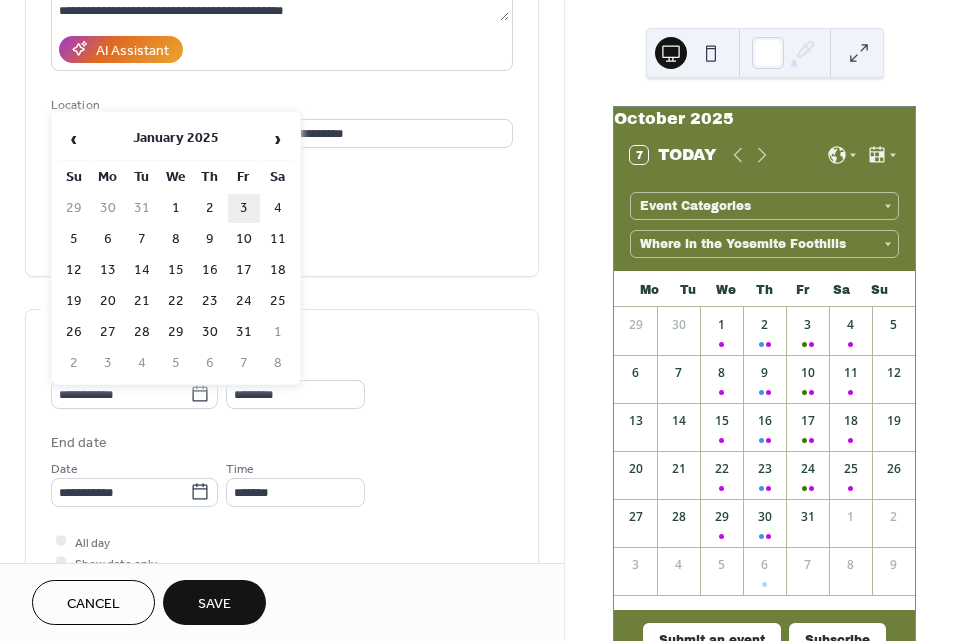 click on "3" at bounding box center [244, 208] 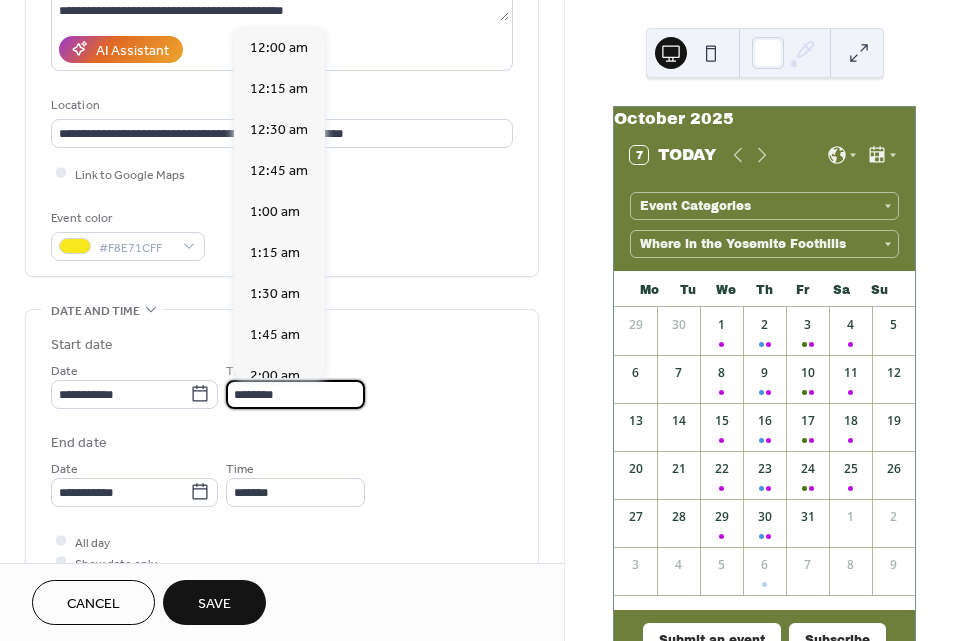 click on "********" at bounding box center (295, 394) 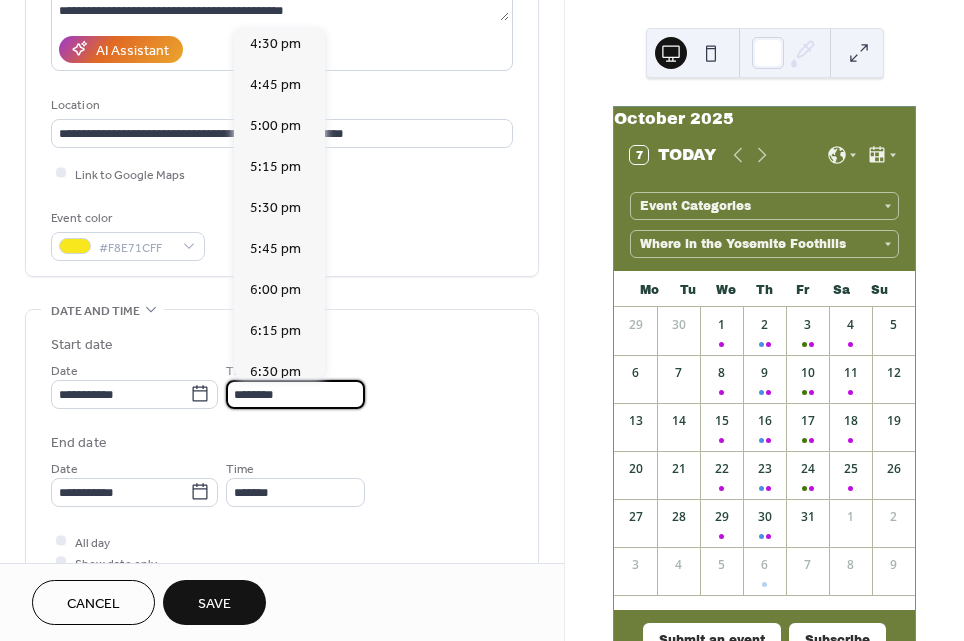 scroll, scrollTop: 2716, scrollLeft: 0, axis: vertical 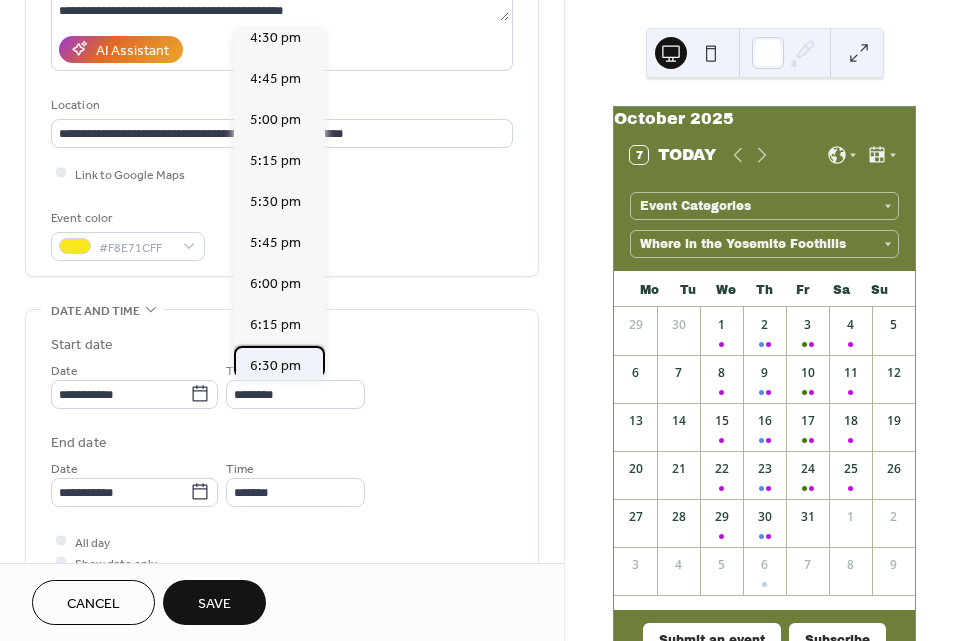 click on "6:30 pm" at bounding box center [275, 365] 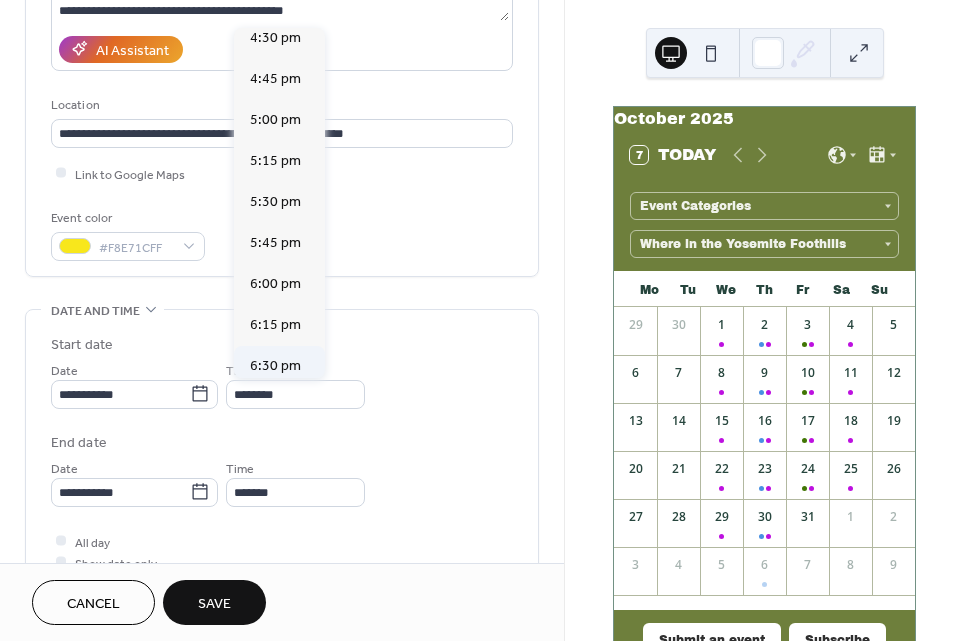 type on "*******" 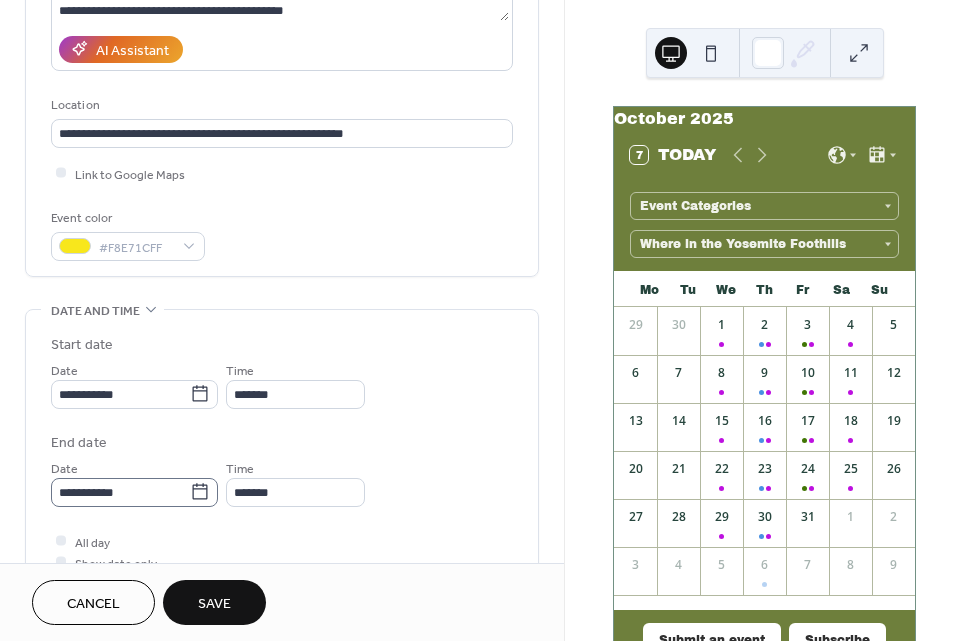 click on "**********" at bounding box center (134, 492) 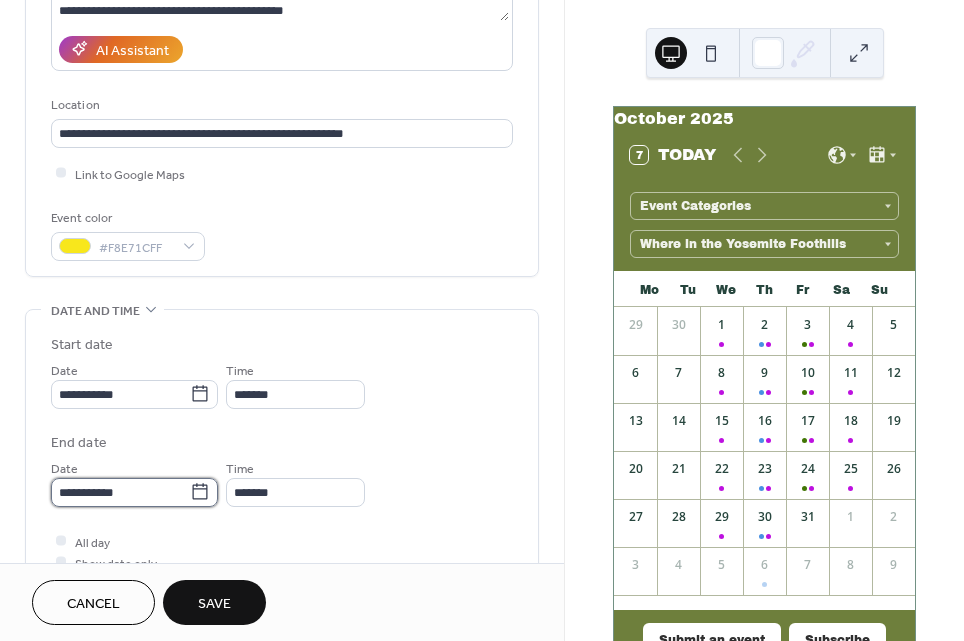 click on "**********" at bounding box center [120, 492] 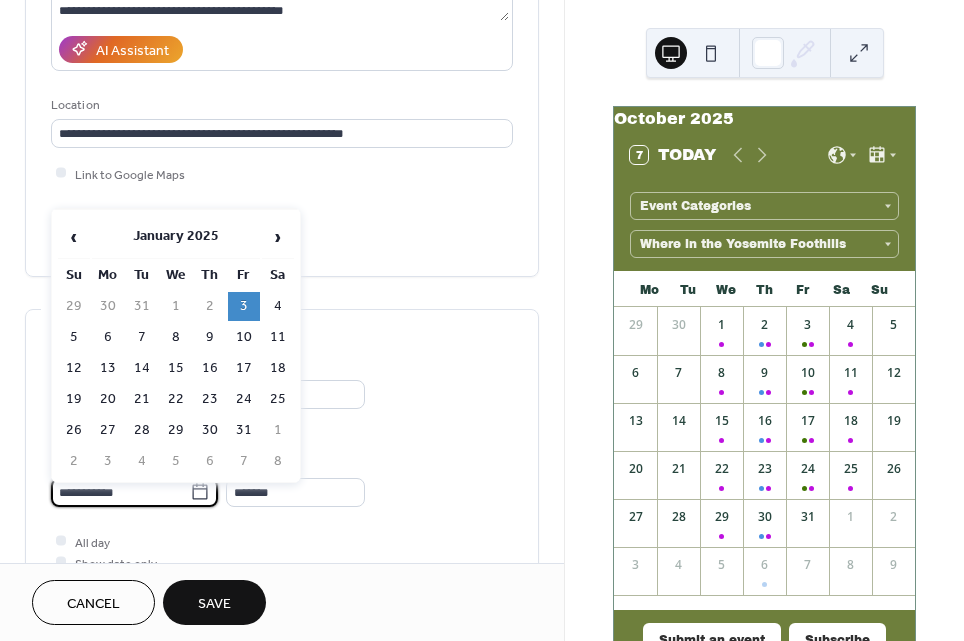 click on "3" at bounding box center [244, 306] 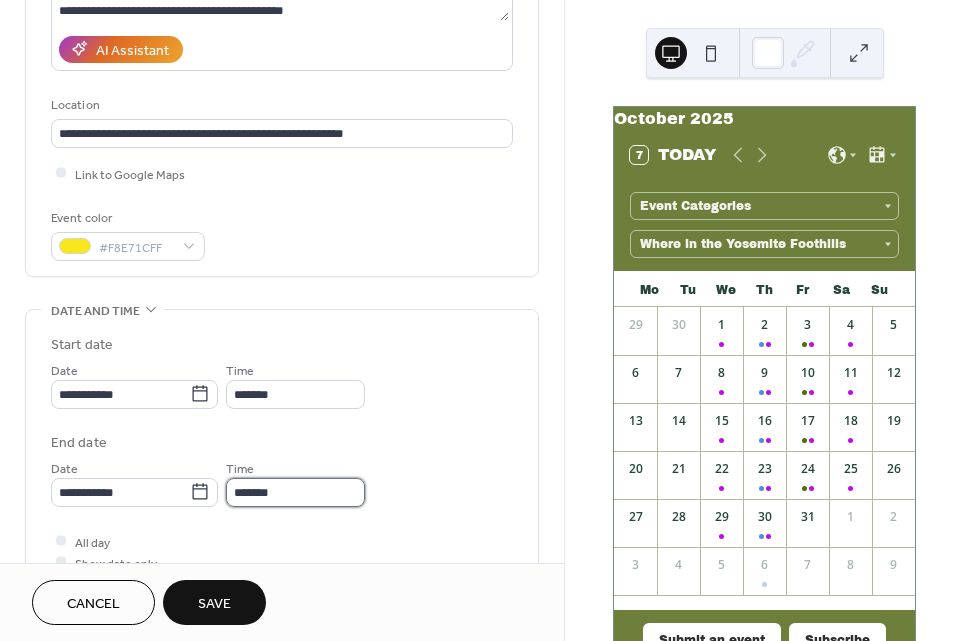 click on "*******" at bounding box center [295, 492] 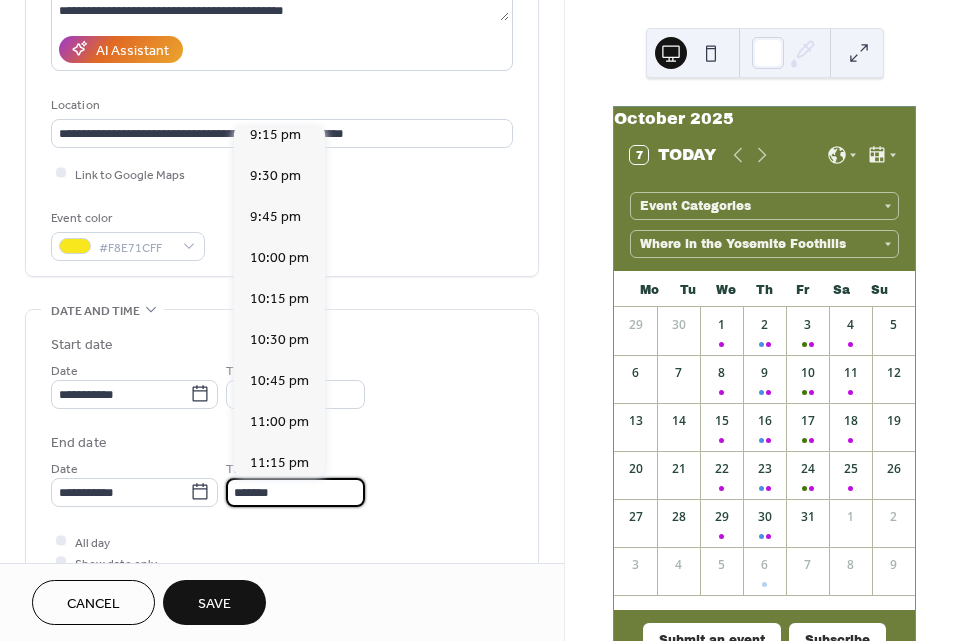 scroll, scrollTop: 422, scrollLeft: 0, axis: vertical 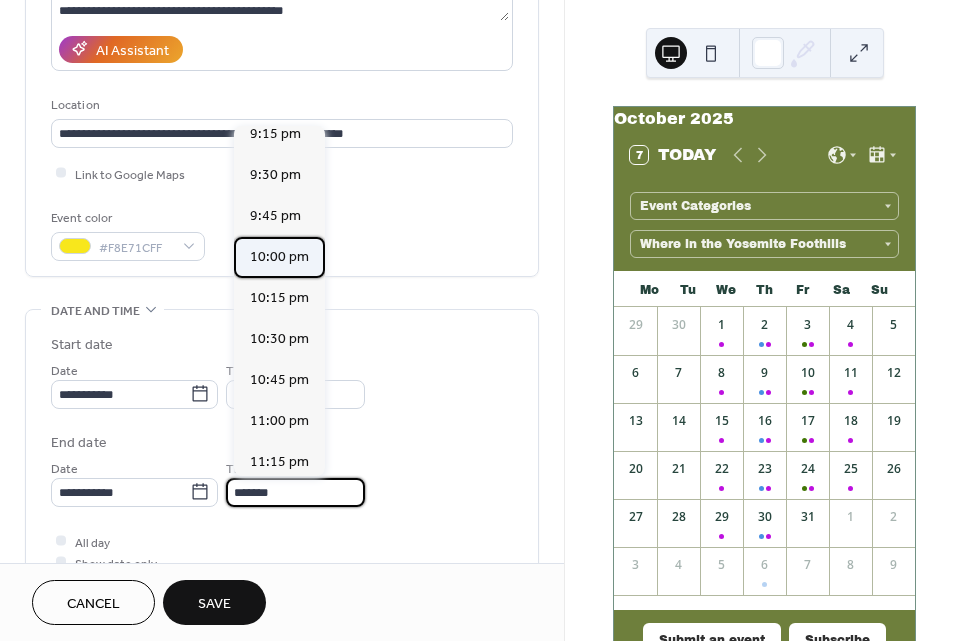 click on "10:00 pm" at bounding box center (279, 256) 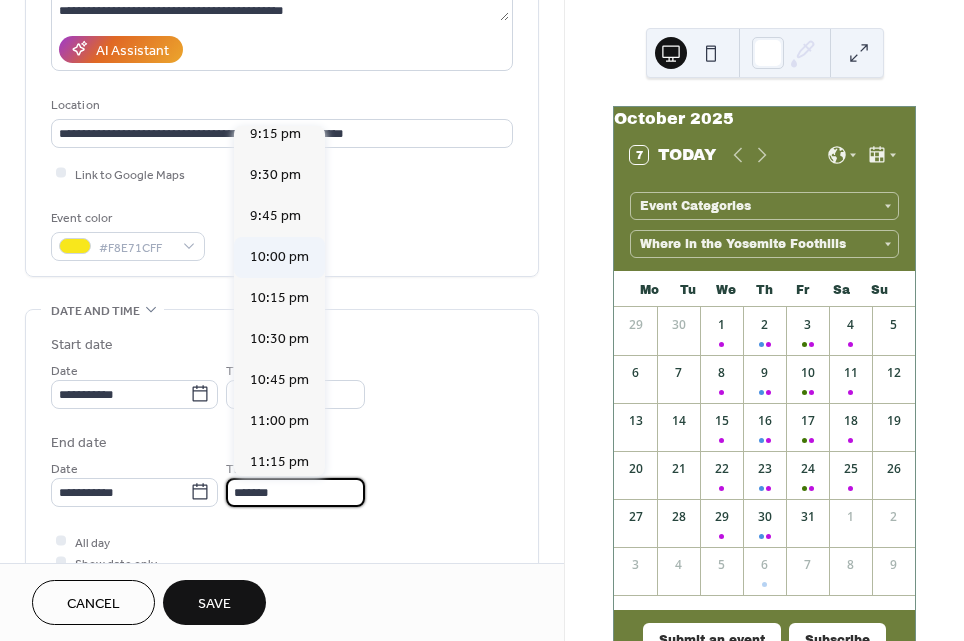 type on "********" 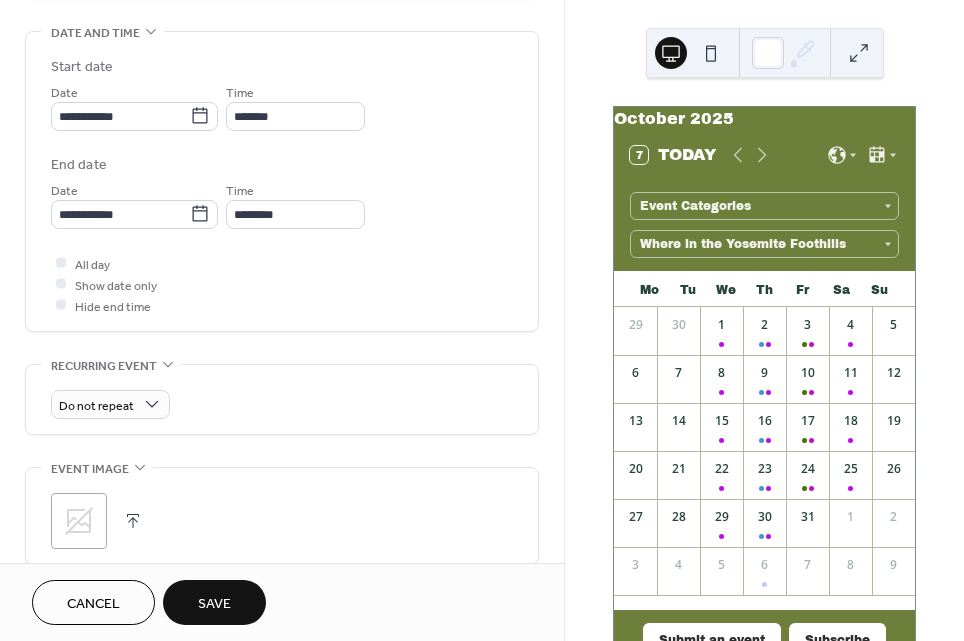 scroll, scrollTop: 630, scrollLeft: 0, axis: vertical 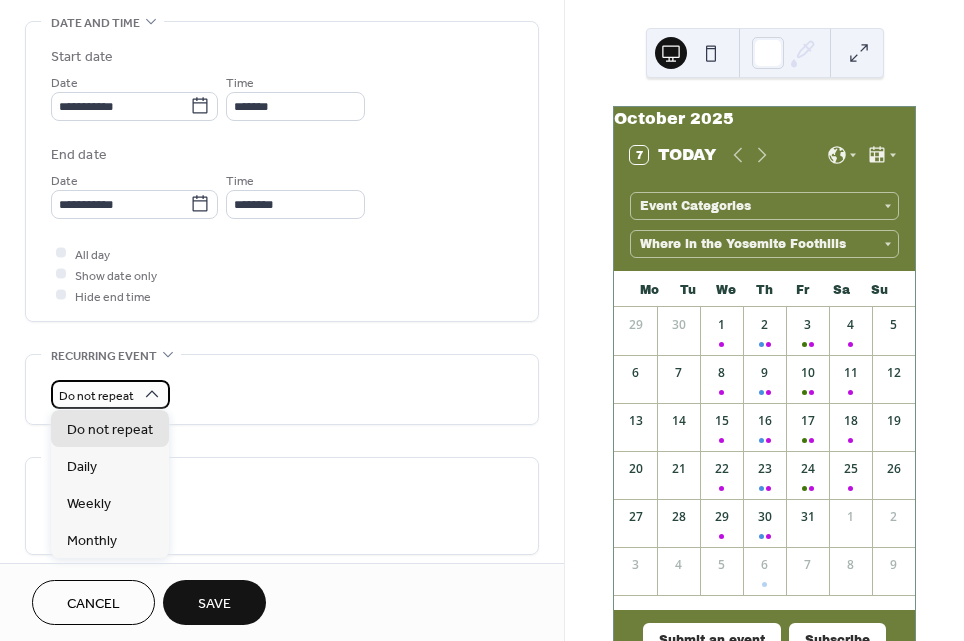 click on "Do not repeat" at bounding box center [110, 394] 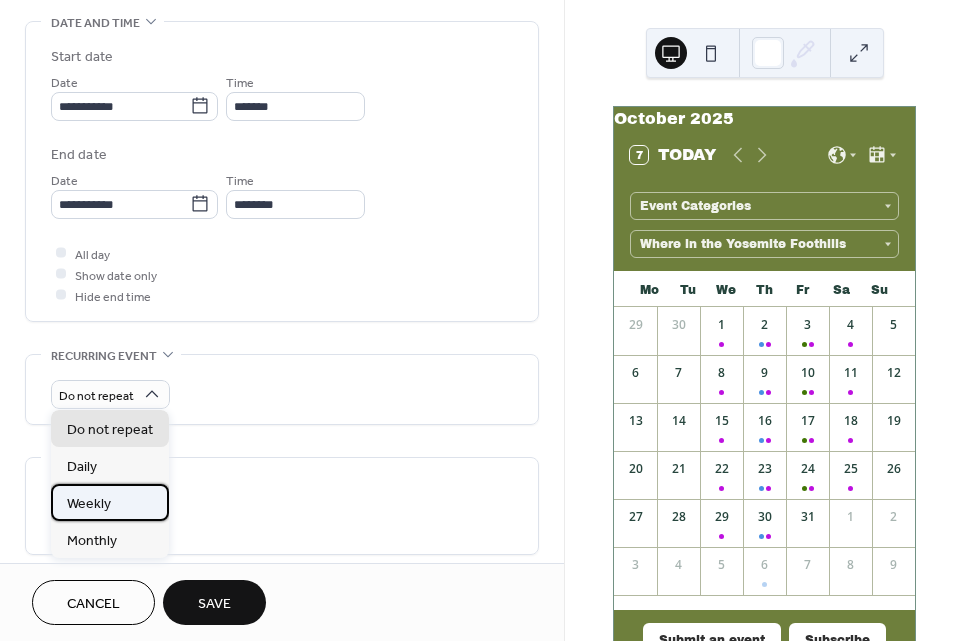 click on "Weekly" at bounding box center [110, 502] 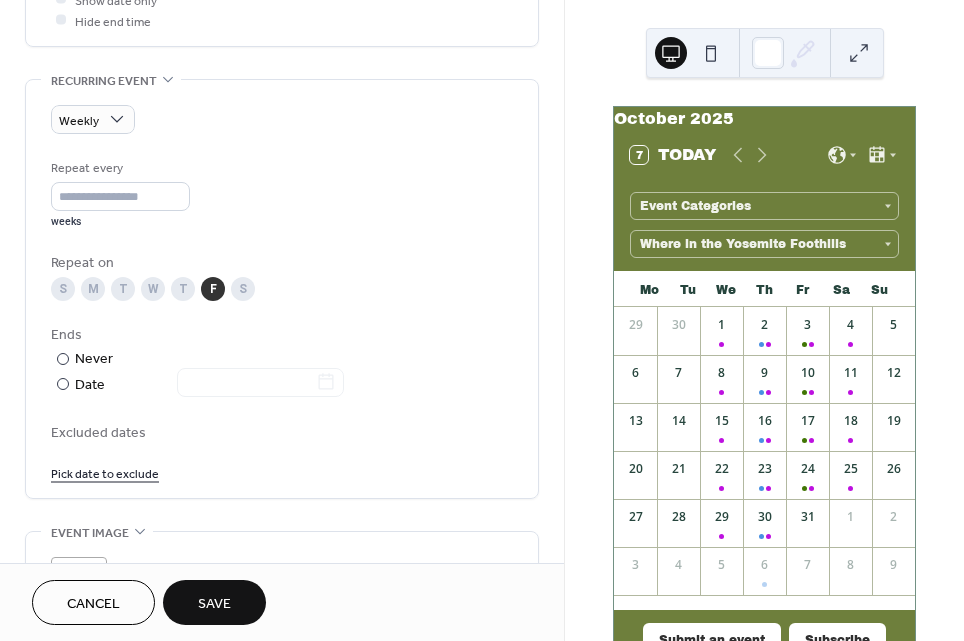 scroll, scrollTop: 910, scrollLeft: 0, axis: vertical 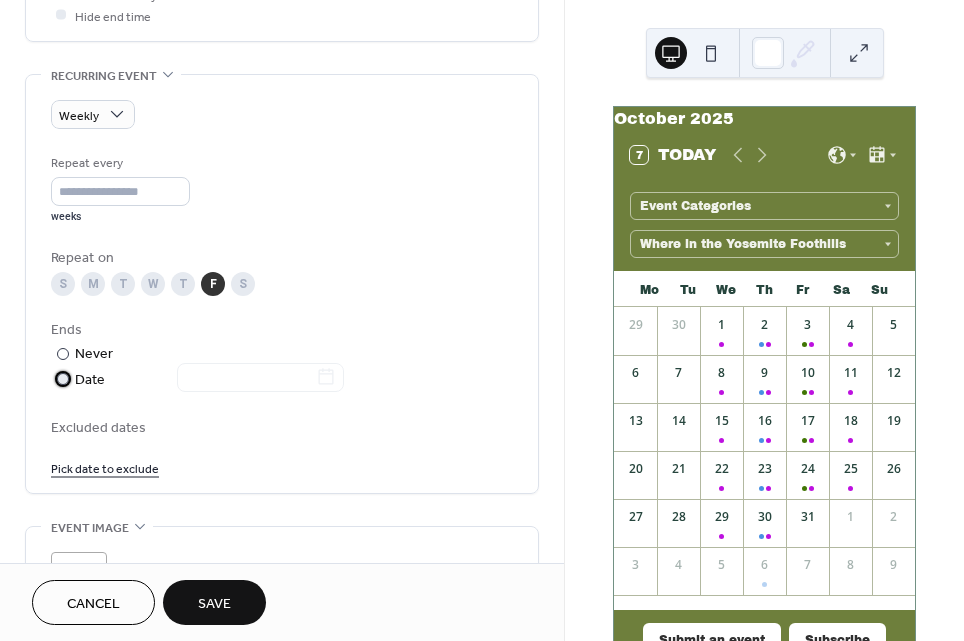 click on "Date" at bounding box center [209, 380] 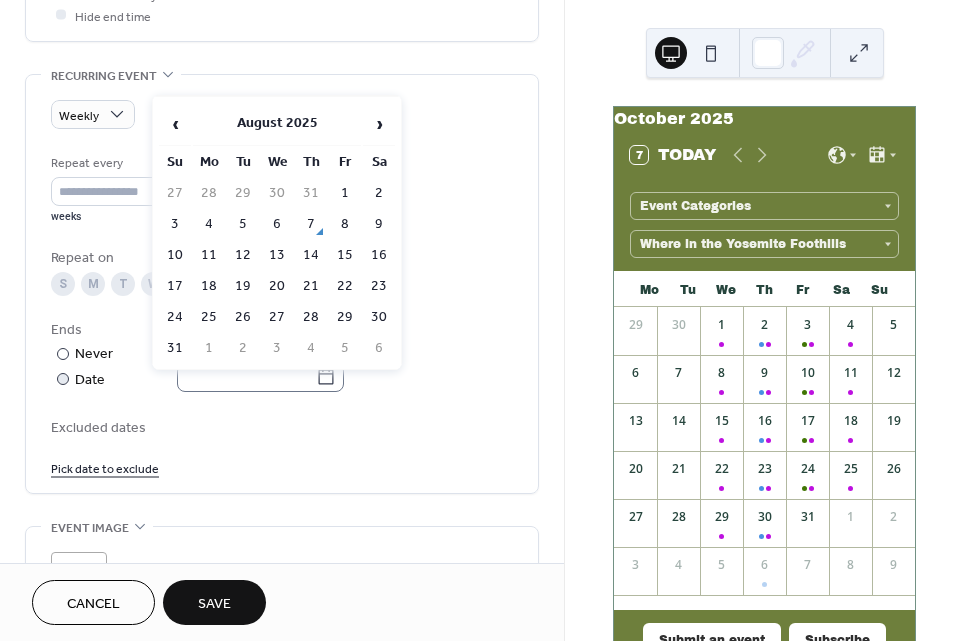 click at bounding box center (260, 377) 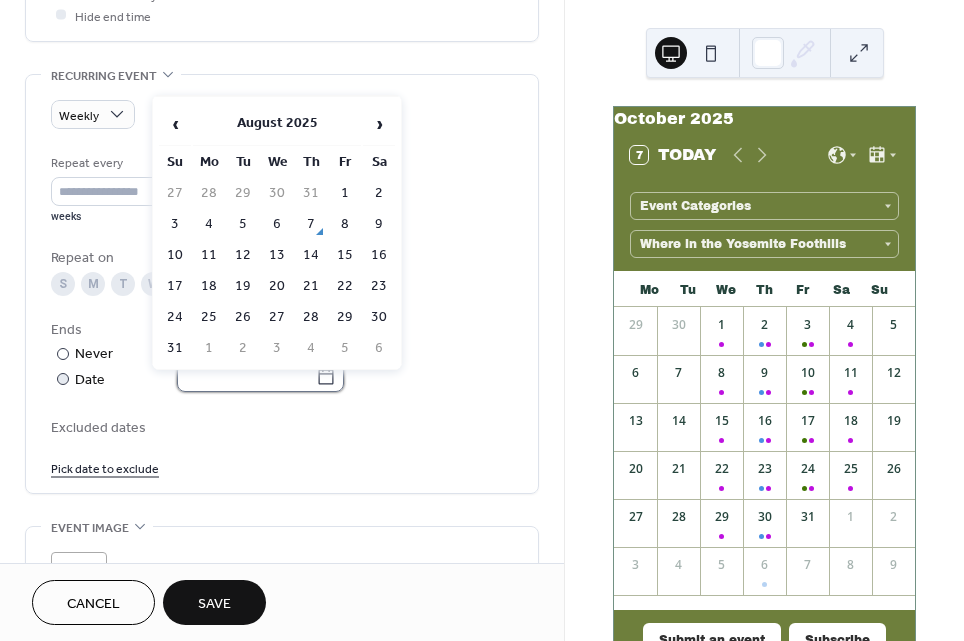 click at bounding box center [246, 377] 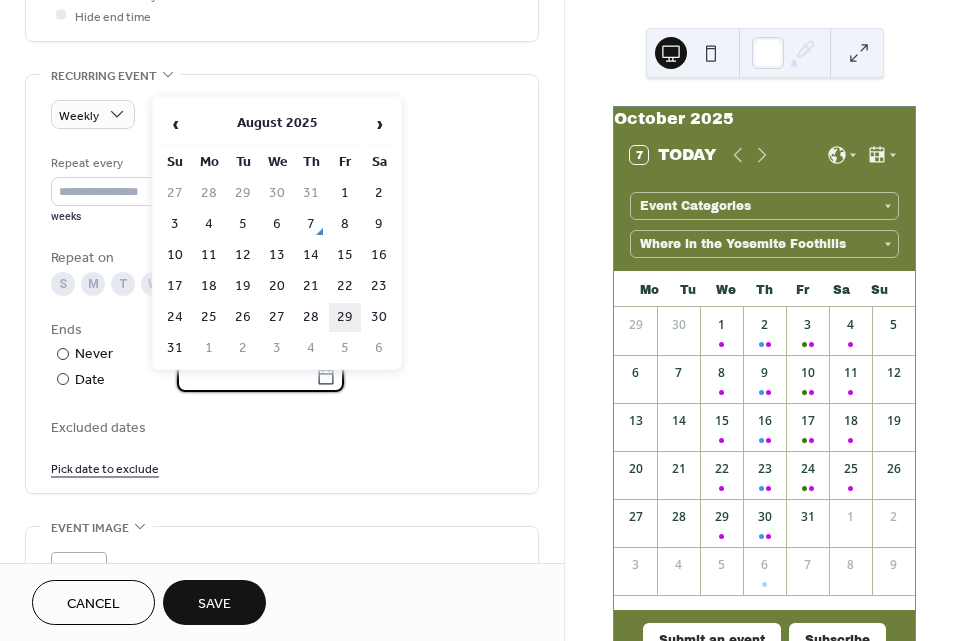 click on "29" at bounding box center (345, 317) 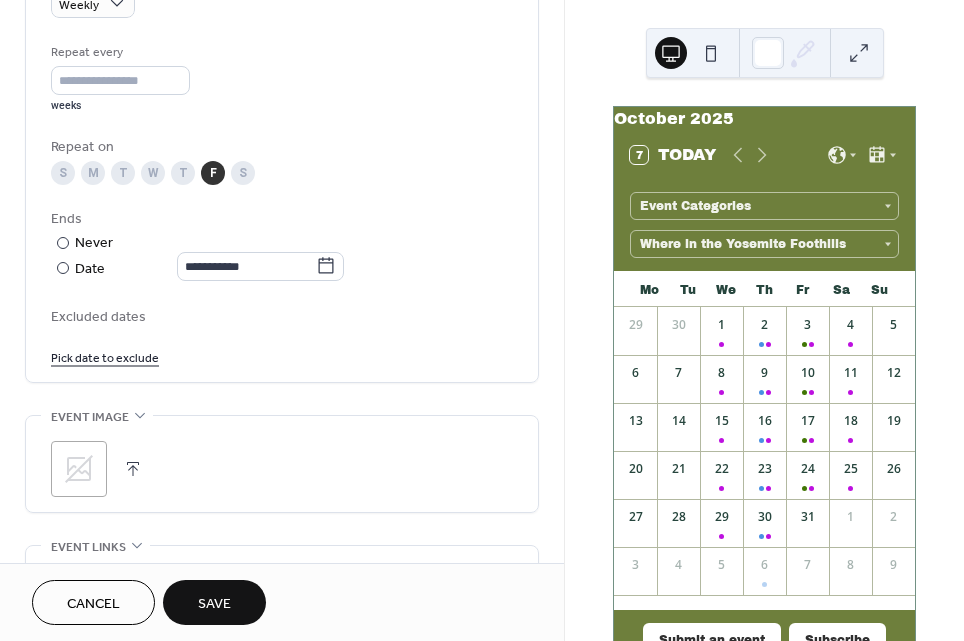 scroll, scrollTop: 1034, scrollLeft: 0, axis: vertical 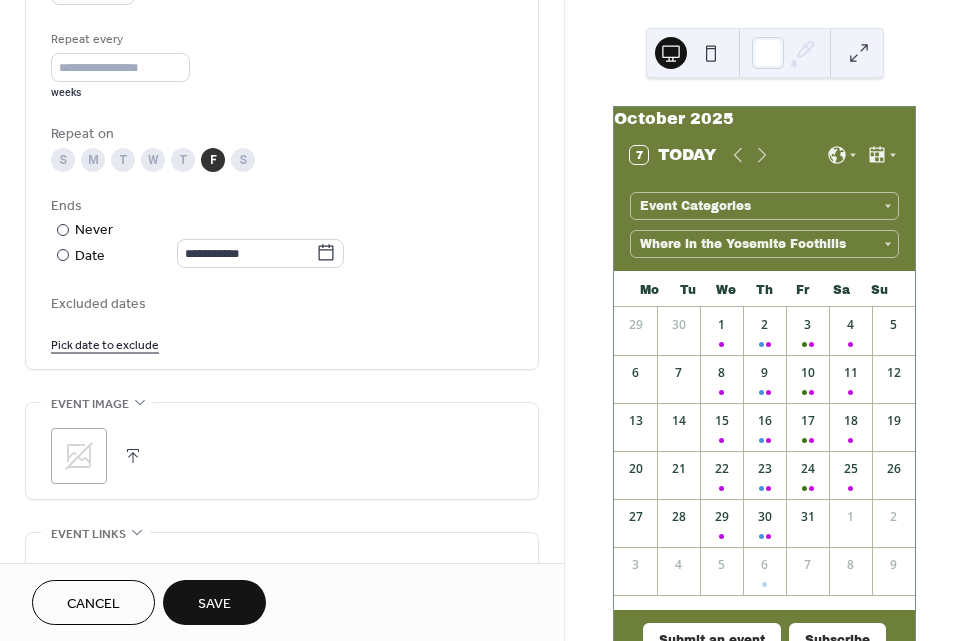 click 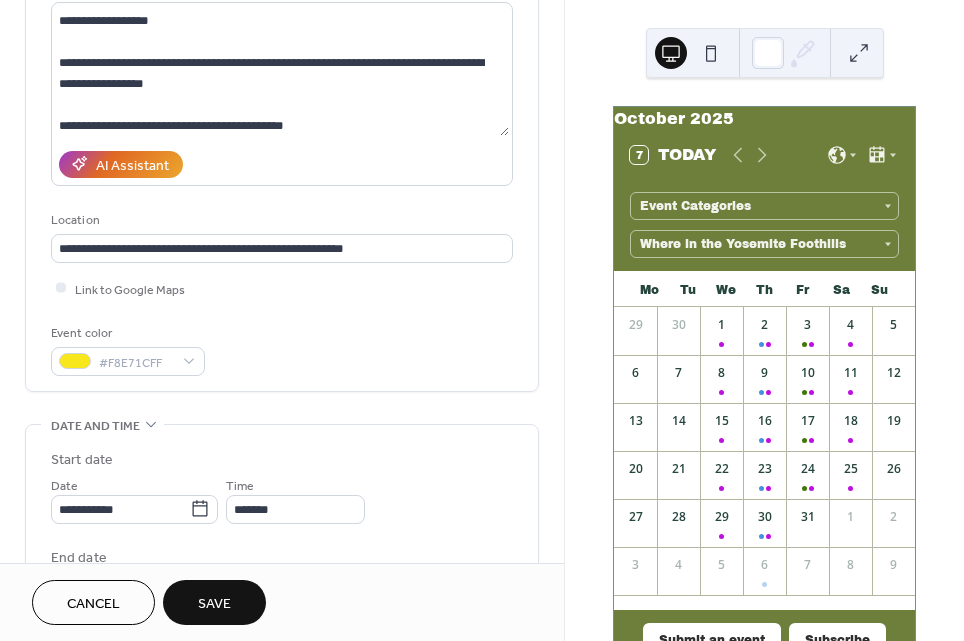 scroll, scrollTop: 205, scrollLeft: 0, axis: vertical 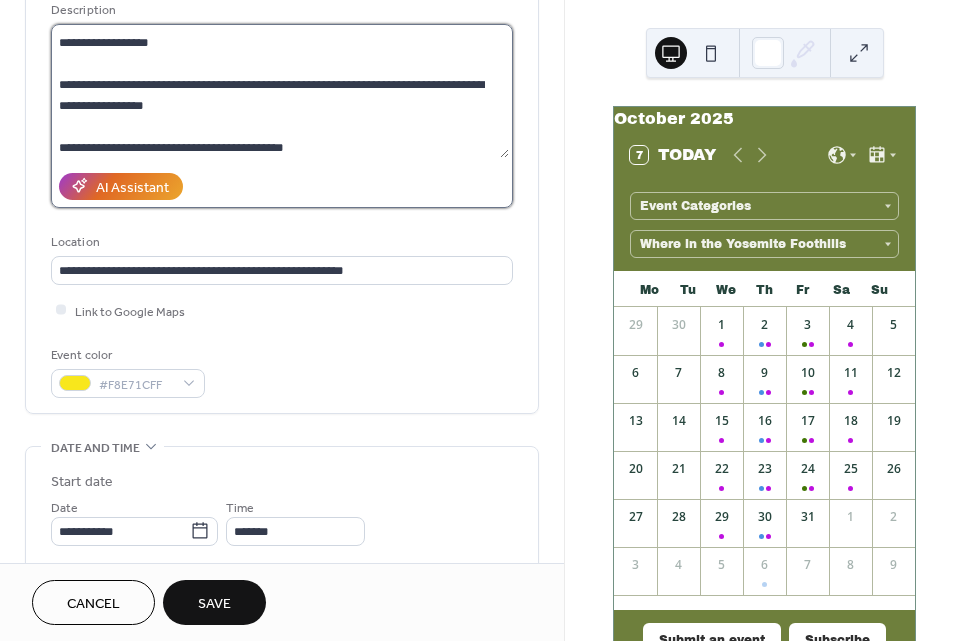 click on "**********" at bounding box center (280, 91) 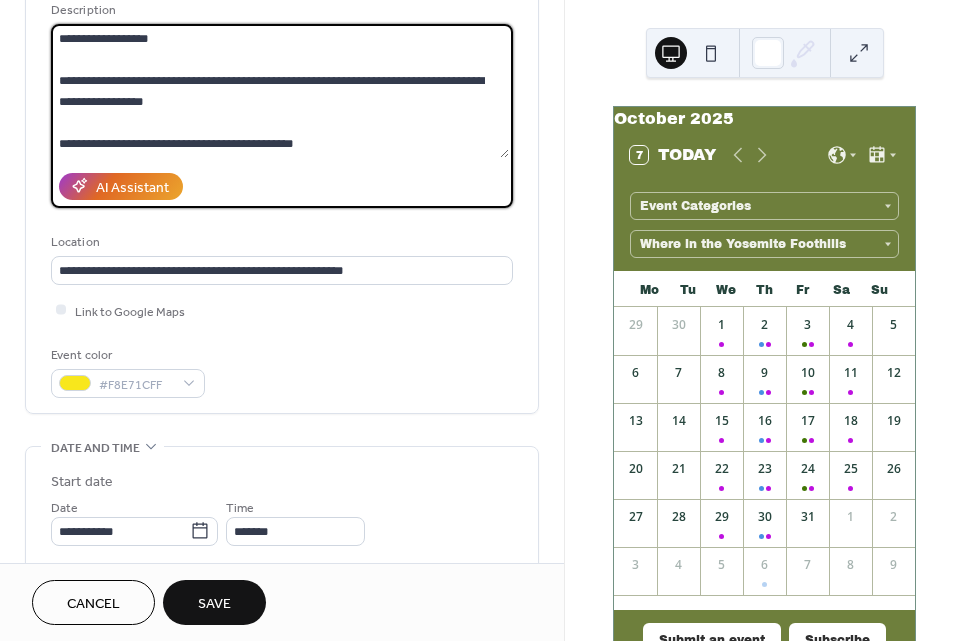 scroll, scrollTop: 165, scrollLeft: 0, axis: vertical 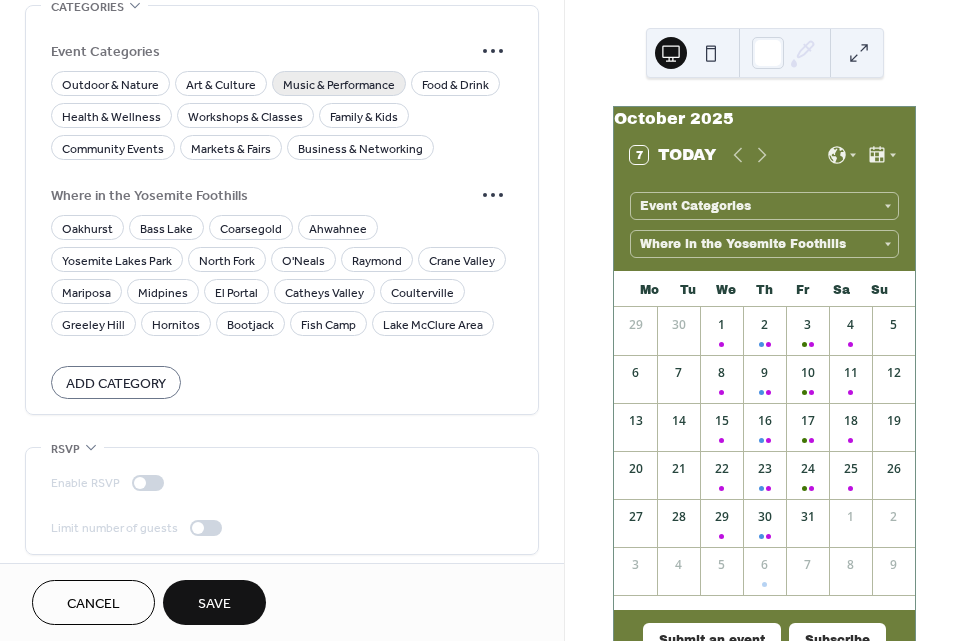 type on "**********" 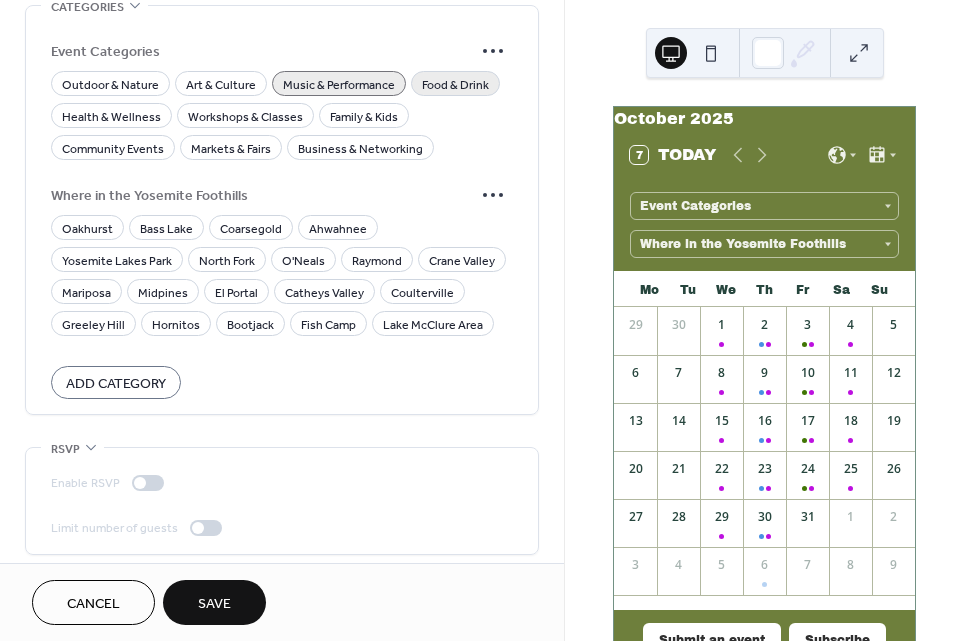 click on "Food & Drink" at bounding box center [455, 84] 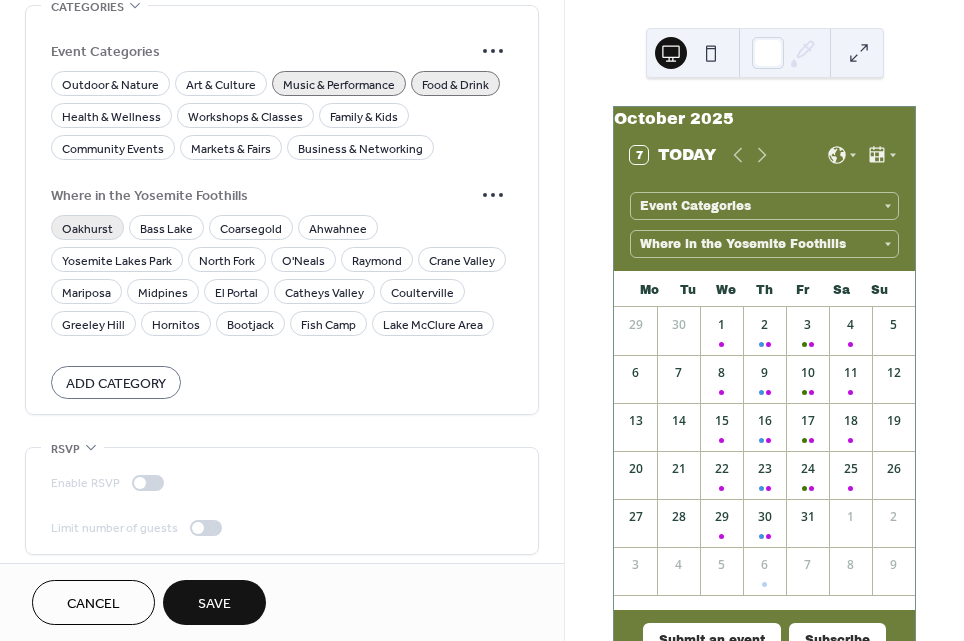 click on "Oakhurst" at bounding box center [87, 228] 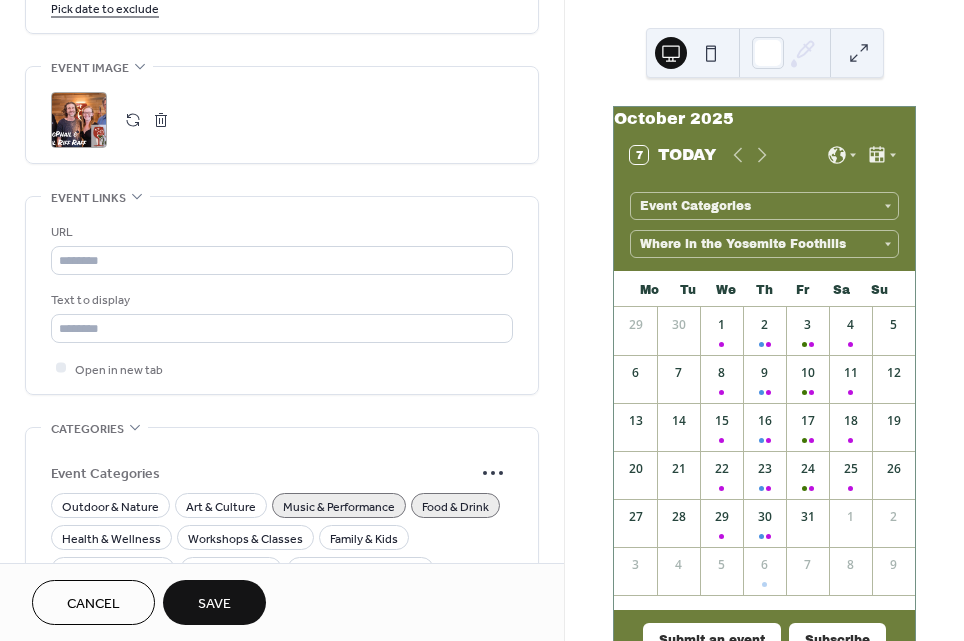 scroll, scrollTop: 1367, scrollLeft: 0, axis: vertical 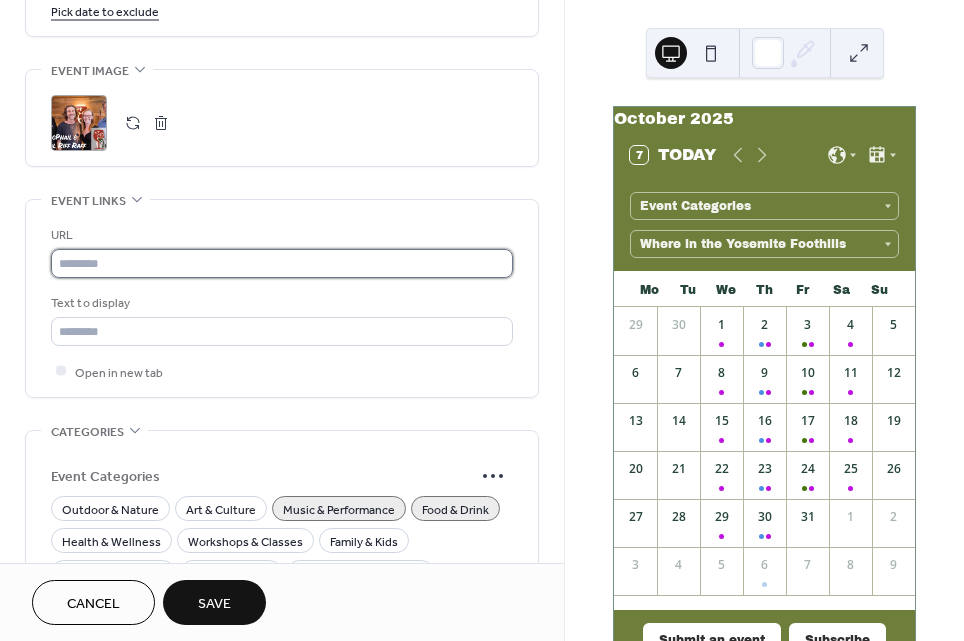 click at bounding box center (282, 263) 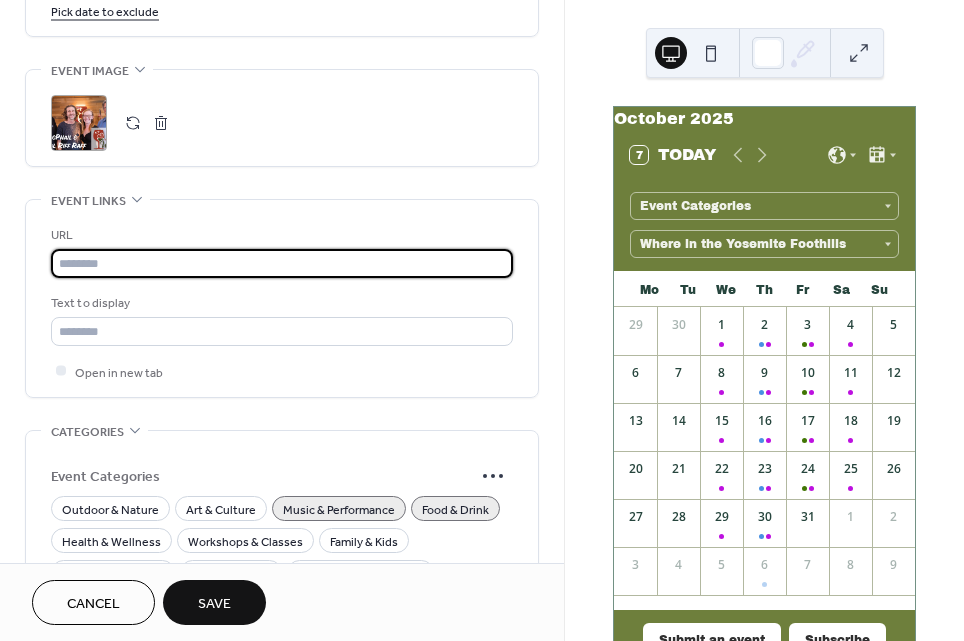 paste on "**********" 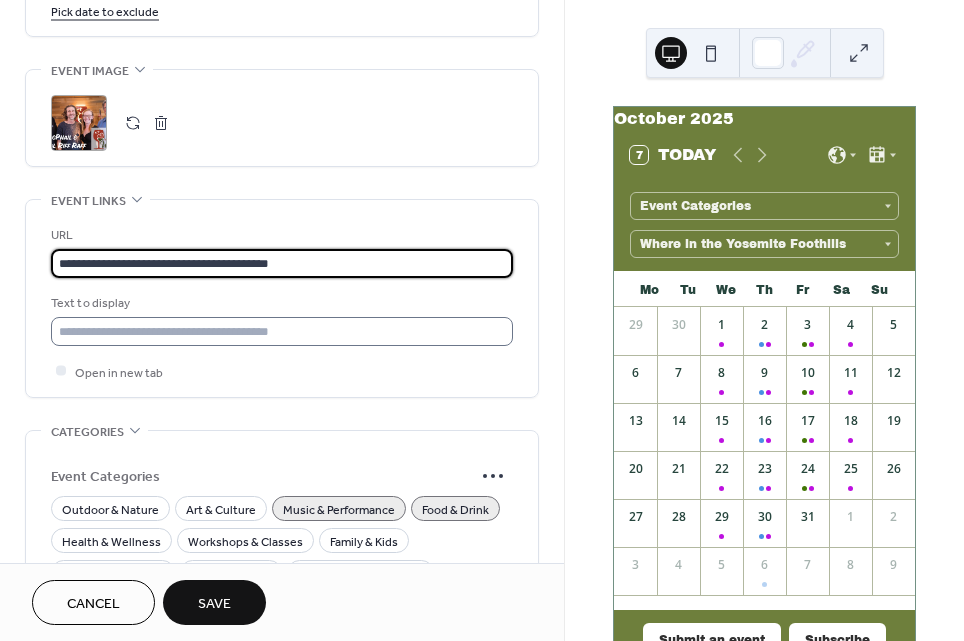 type on "**********" 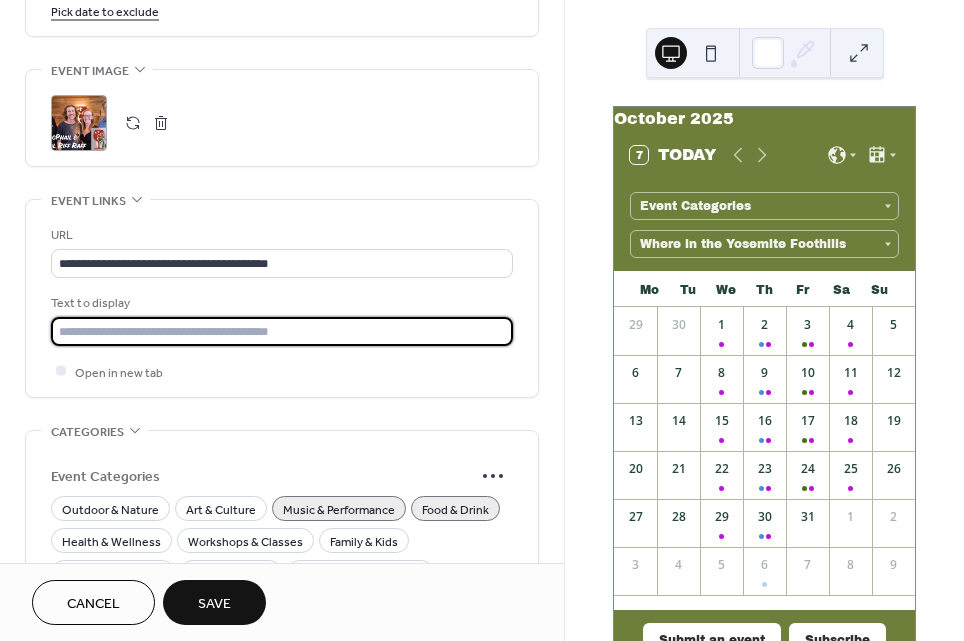 click at bounding box center [282, 331] 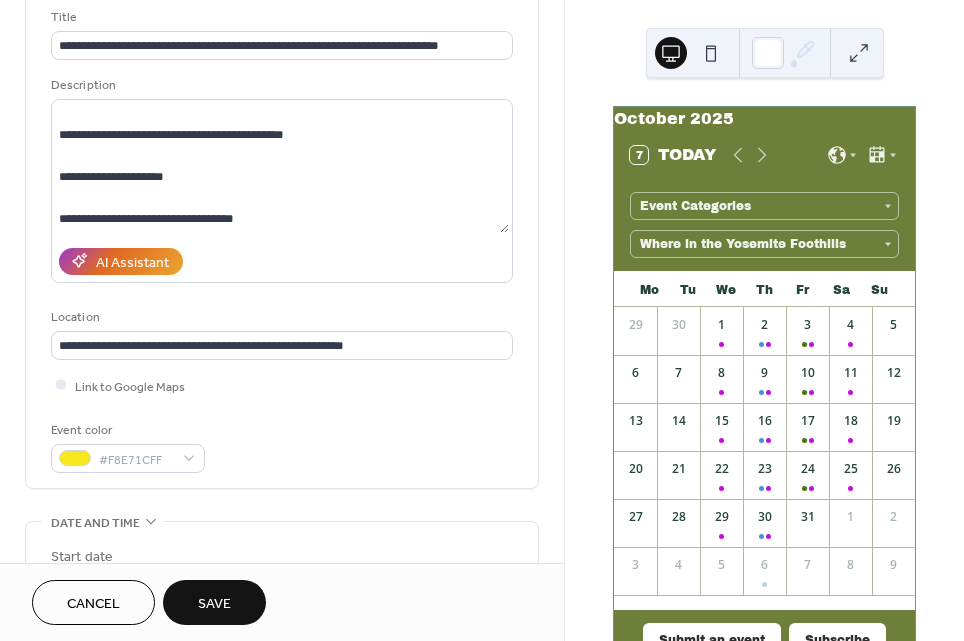 scroll, scrollTop: 0, scrollLeft: 0, axis: both 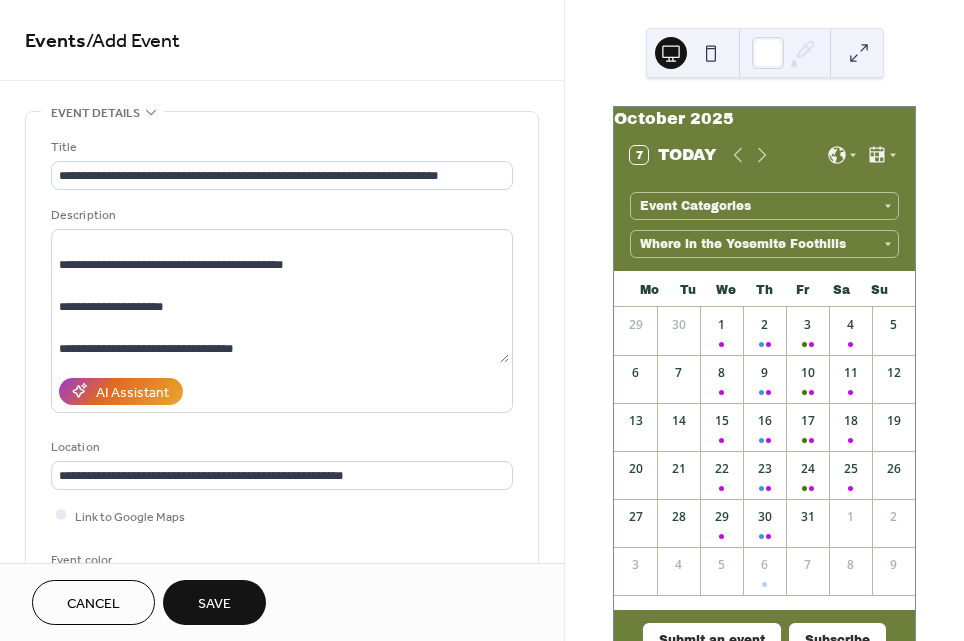 type on "**********" 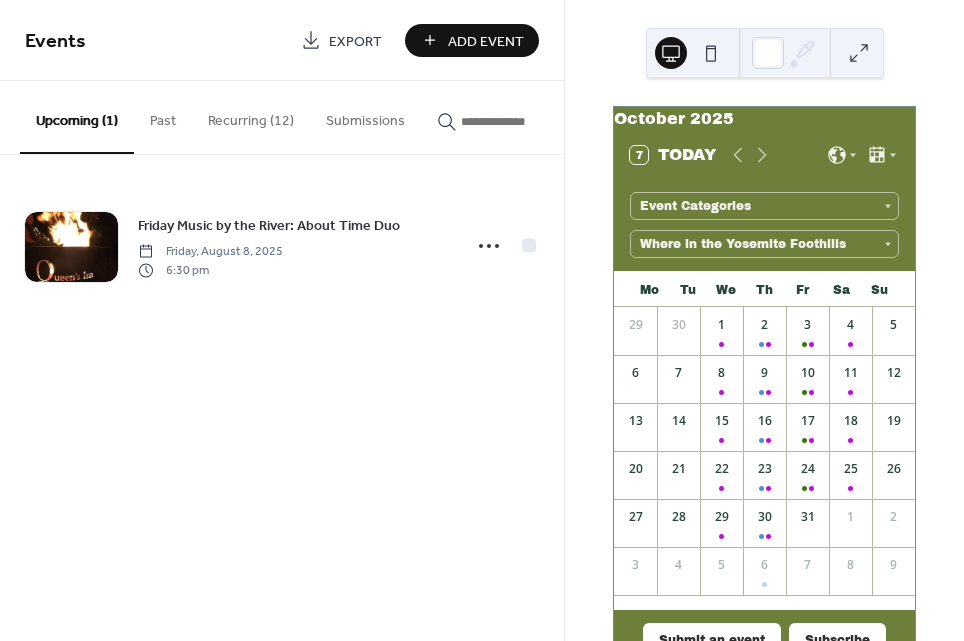 click on "Add Event" at bounding box center (486, 41) 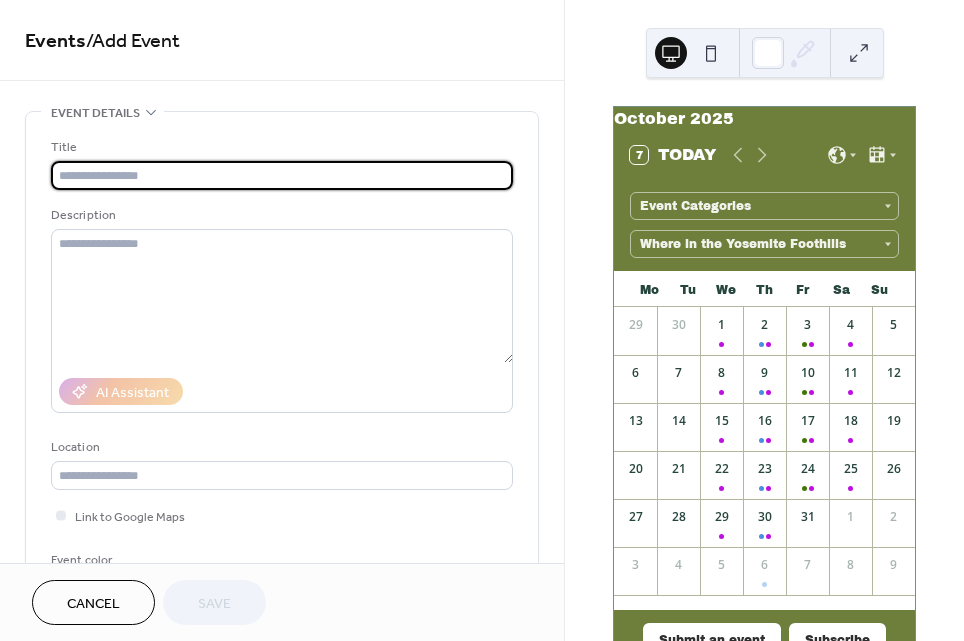 paste on "**********" 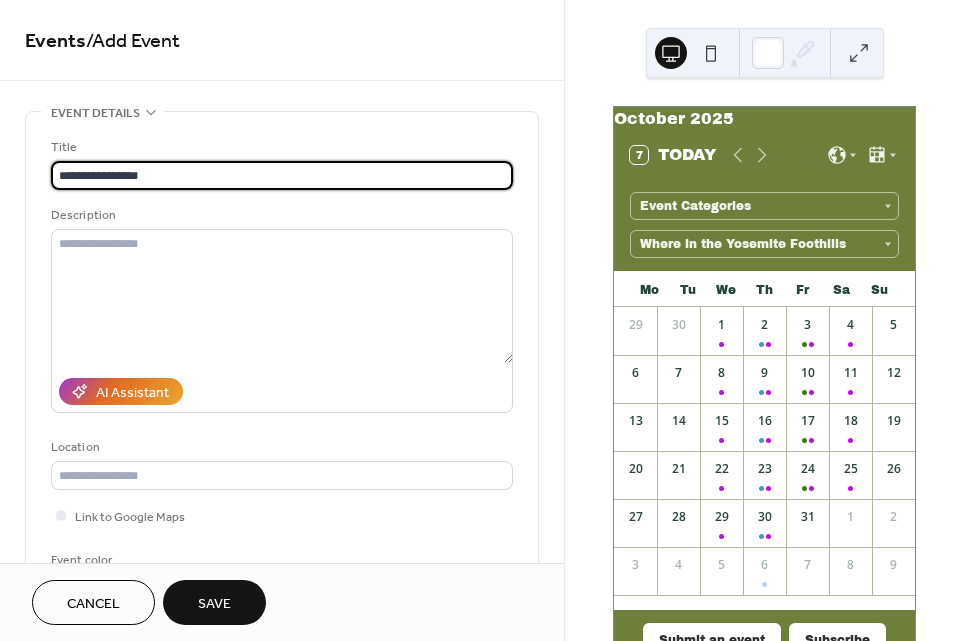 type on "**********" 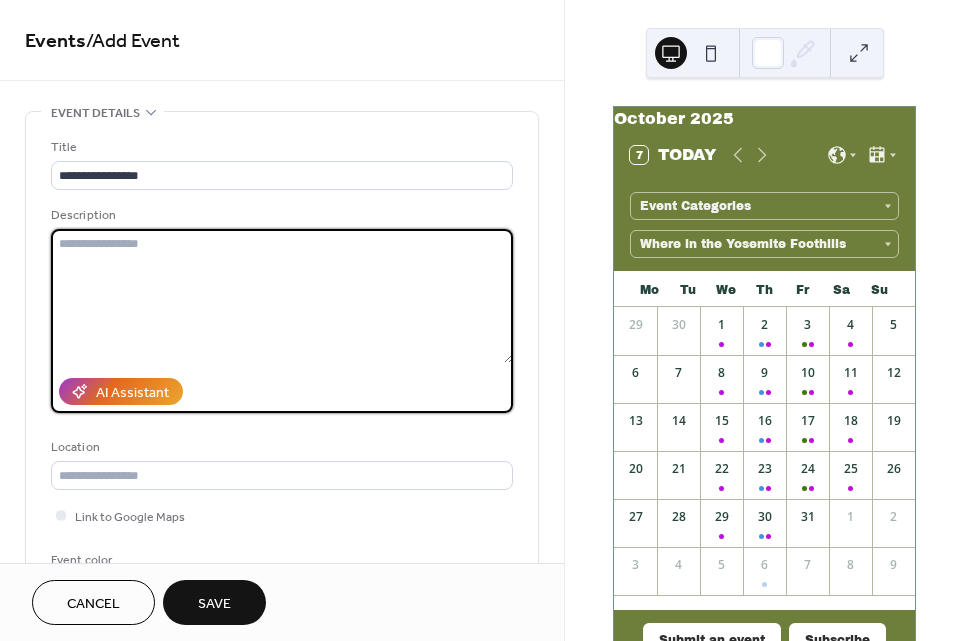 click at bounding box center [282, 296] 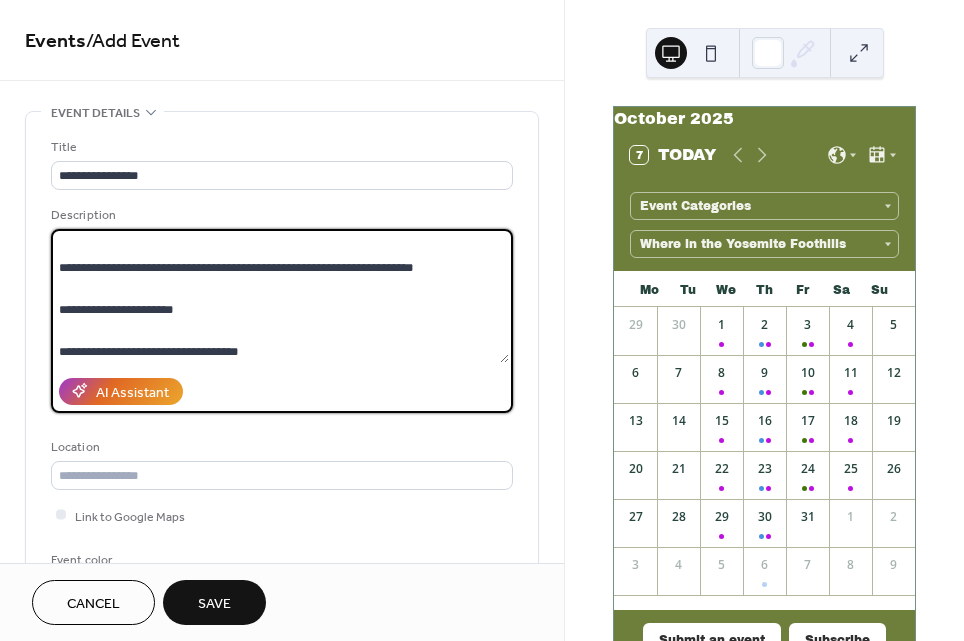 scroll, scrollTop: 167, scrollLeft: 0, axis: vertical 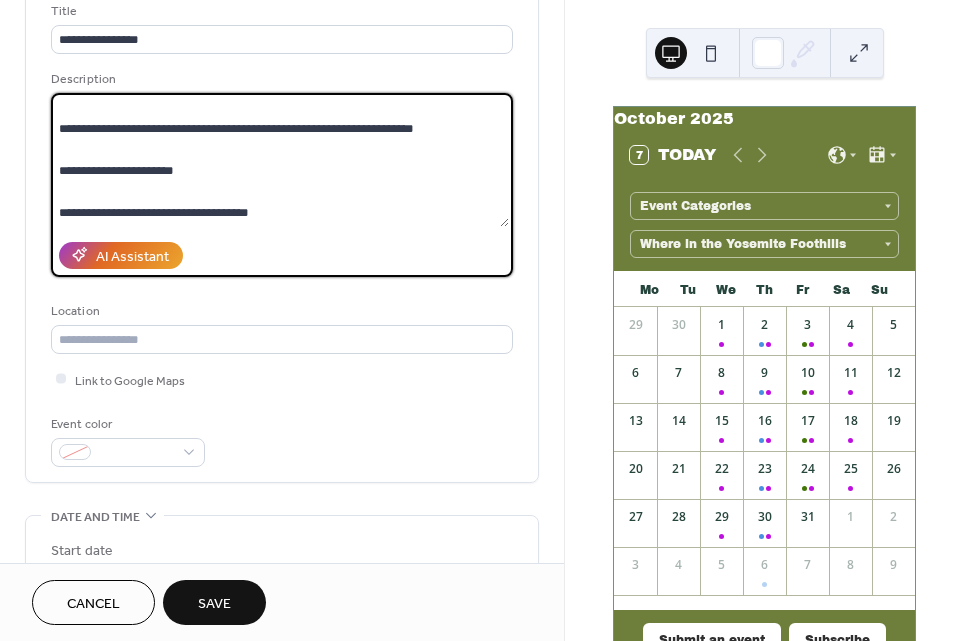 paste on "**********" 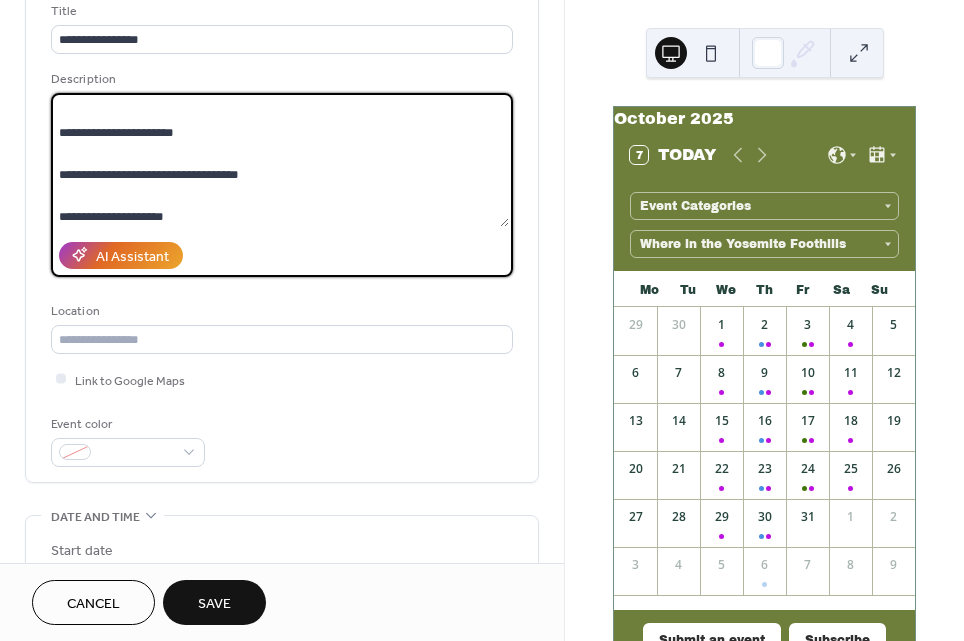 type on "**********" 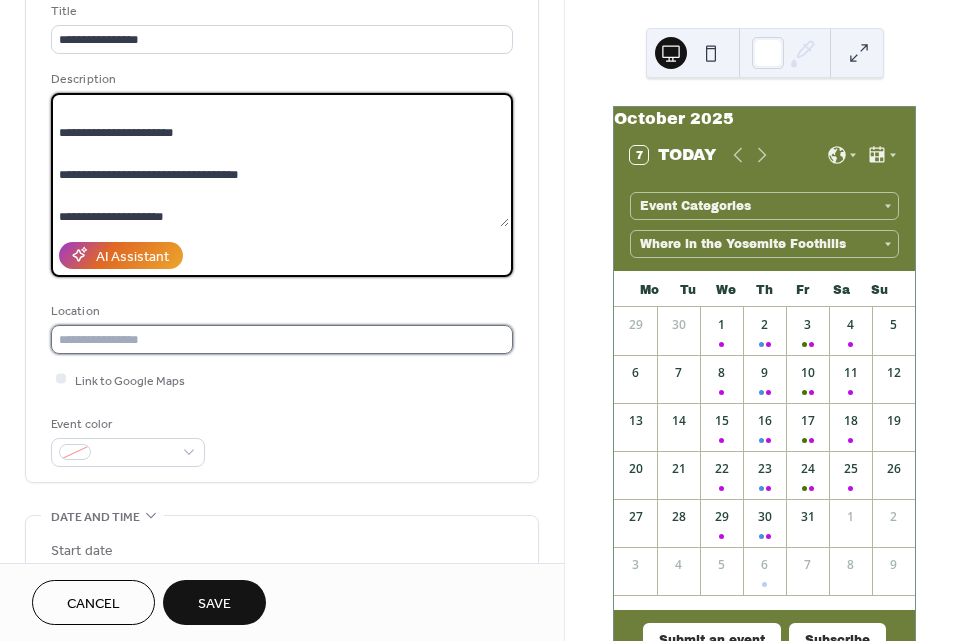 click at bounding box center (282, 339) 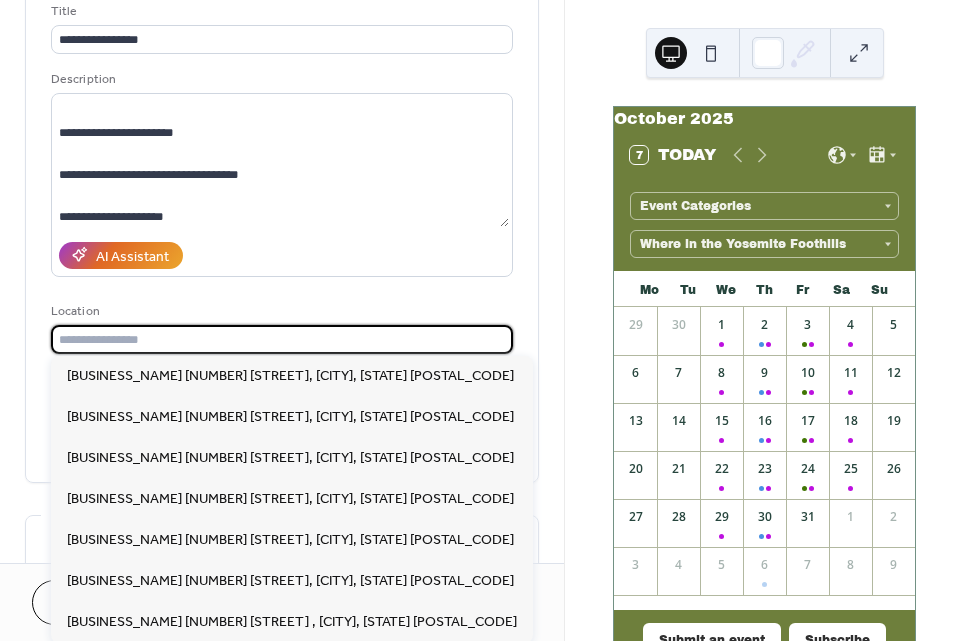 paste on "**********" 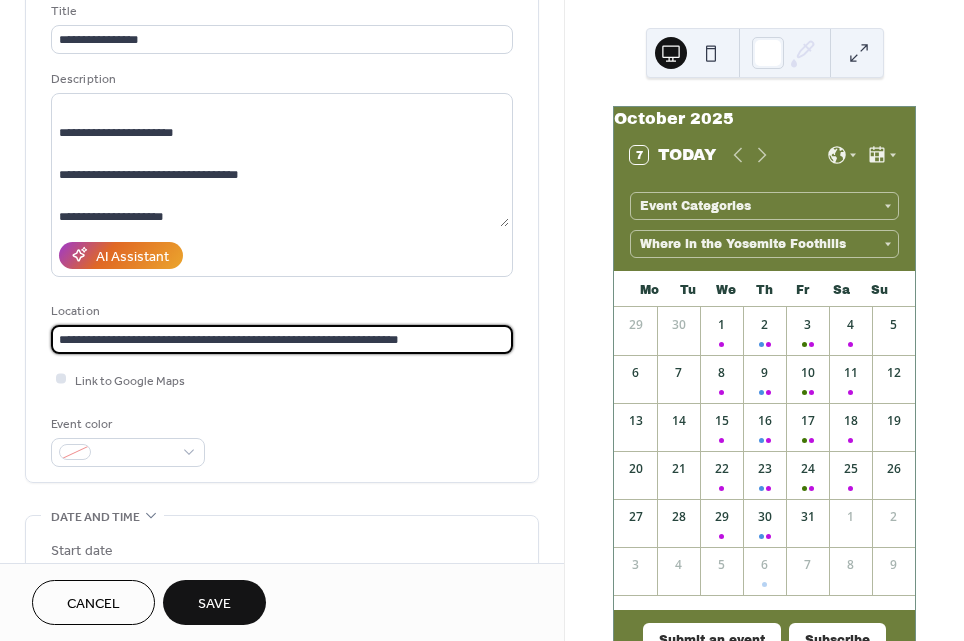 type on "**********" 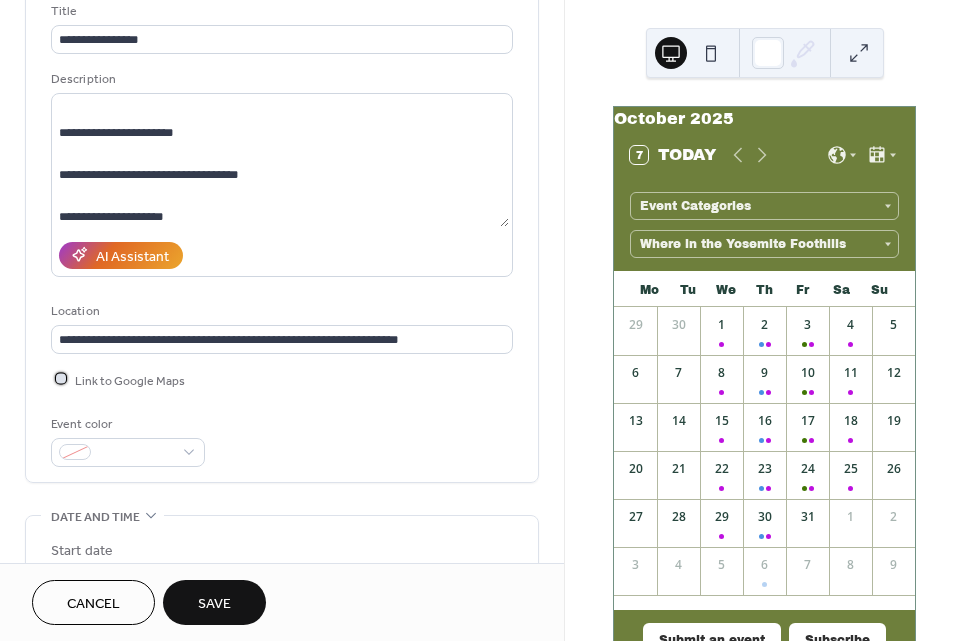 click at bounding box center (61, 379) 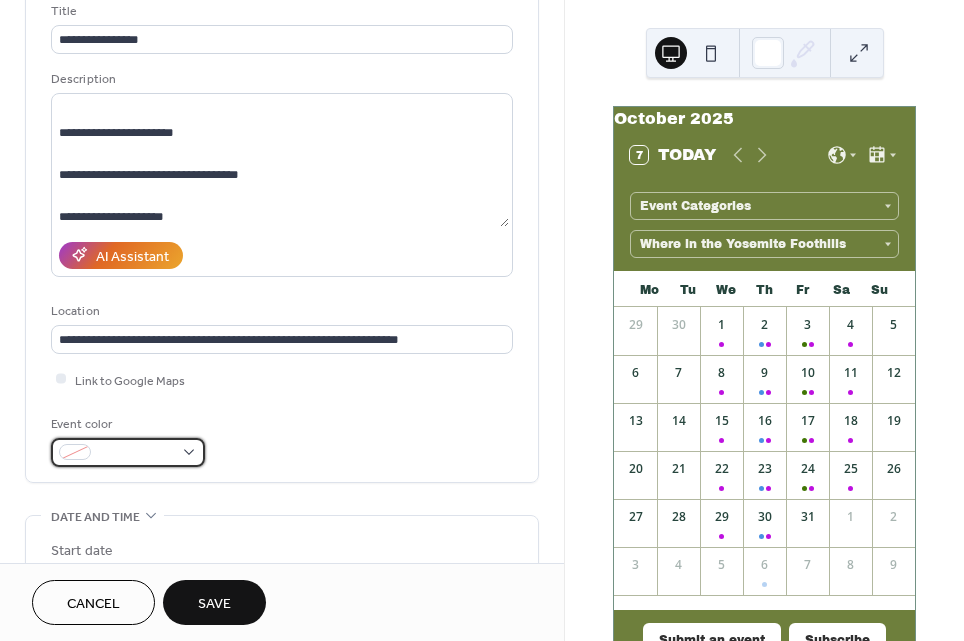 click at bounding box center [136, 453] 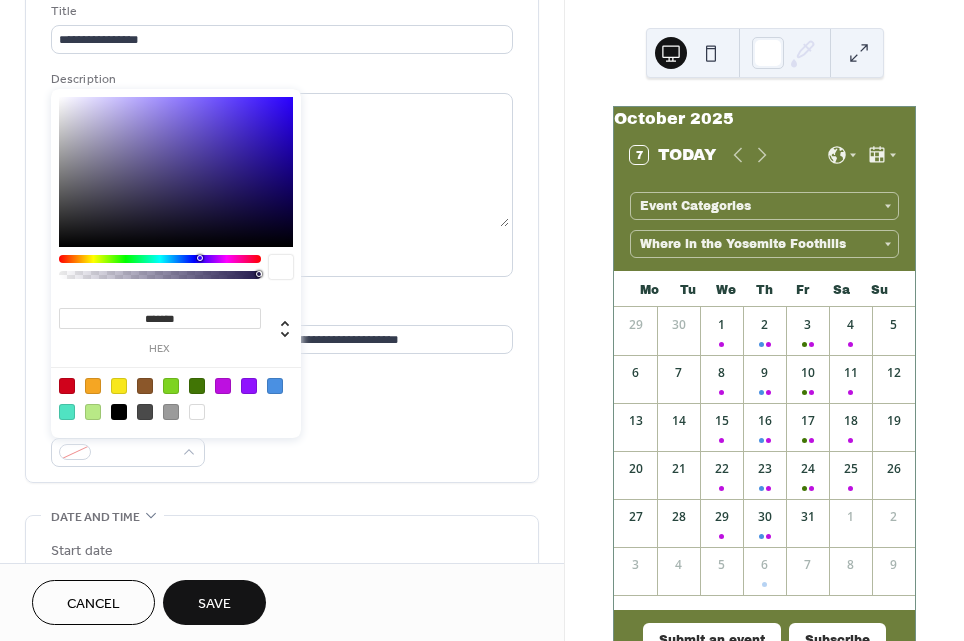 click at bounding box center (176, 398) 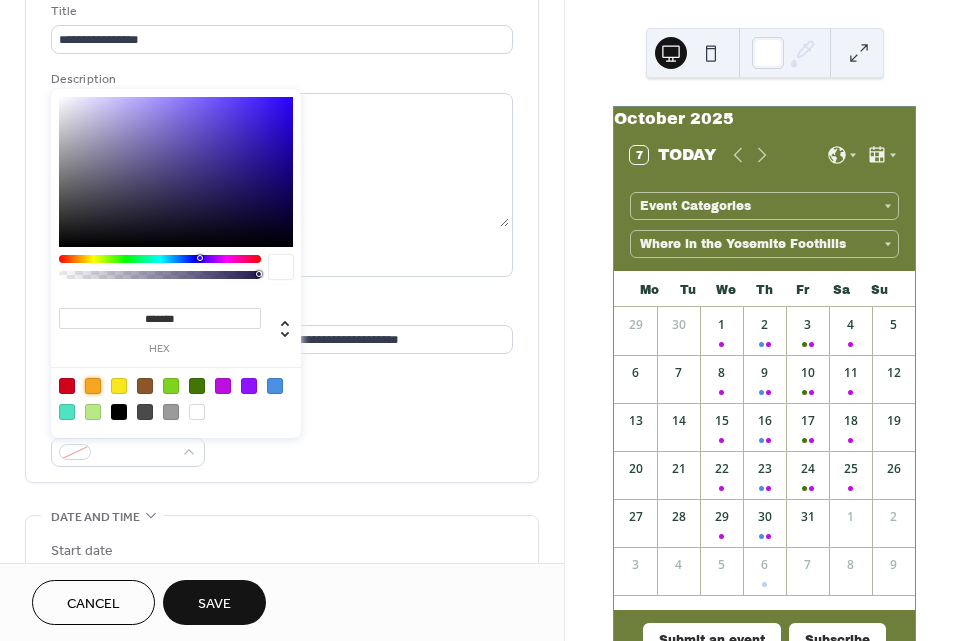 click at bounding box center (93, 386) 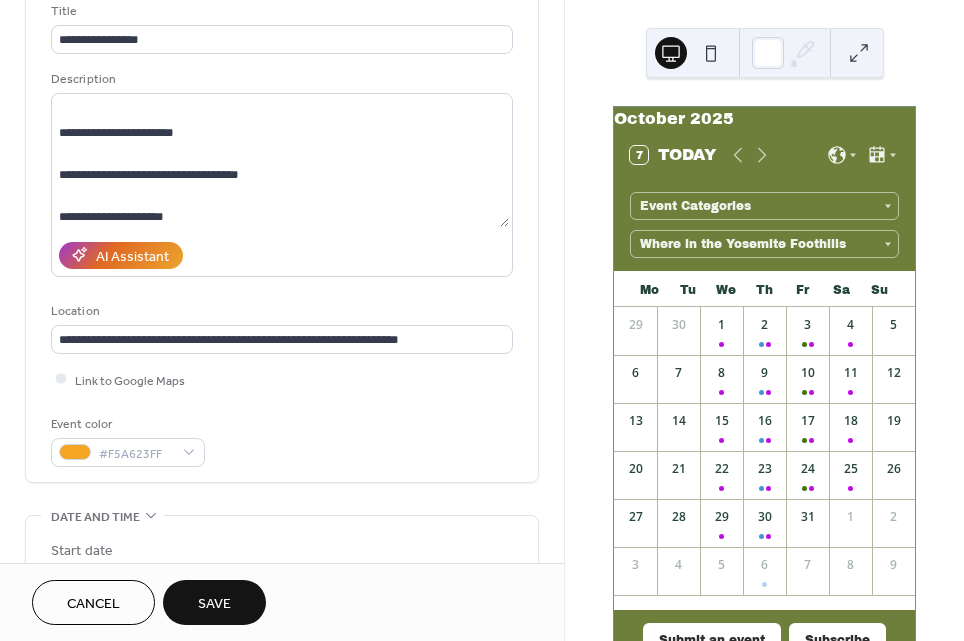 click on "Event color #F5A623FF" at bounding box center [282, 440] 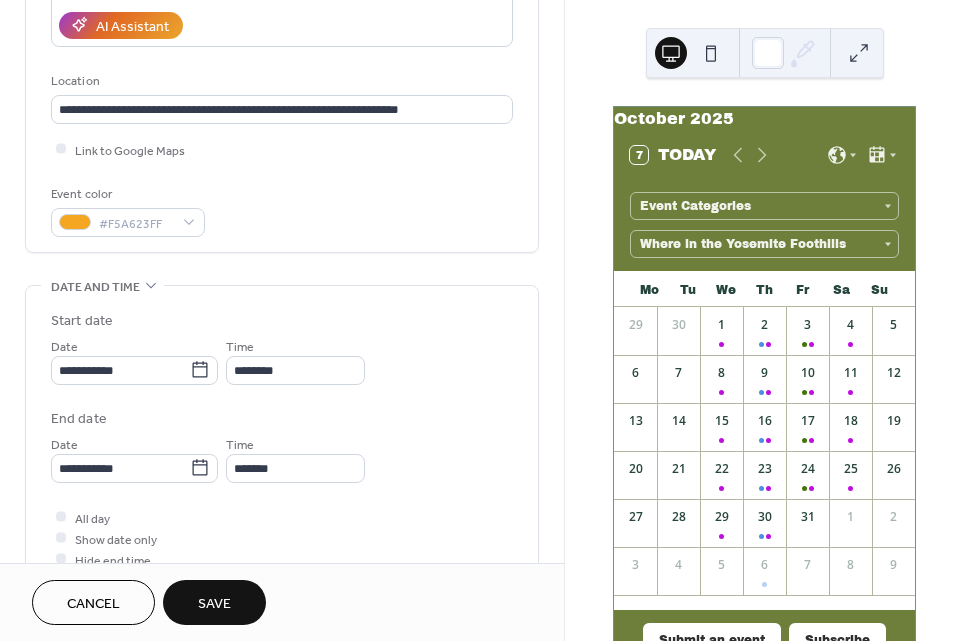 scroll, scrollTop: 377, scrollLeft: 0, axis: vertical 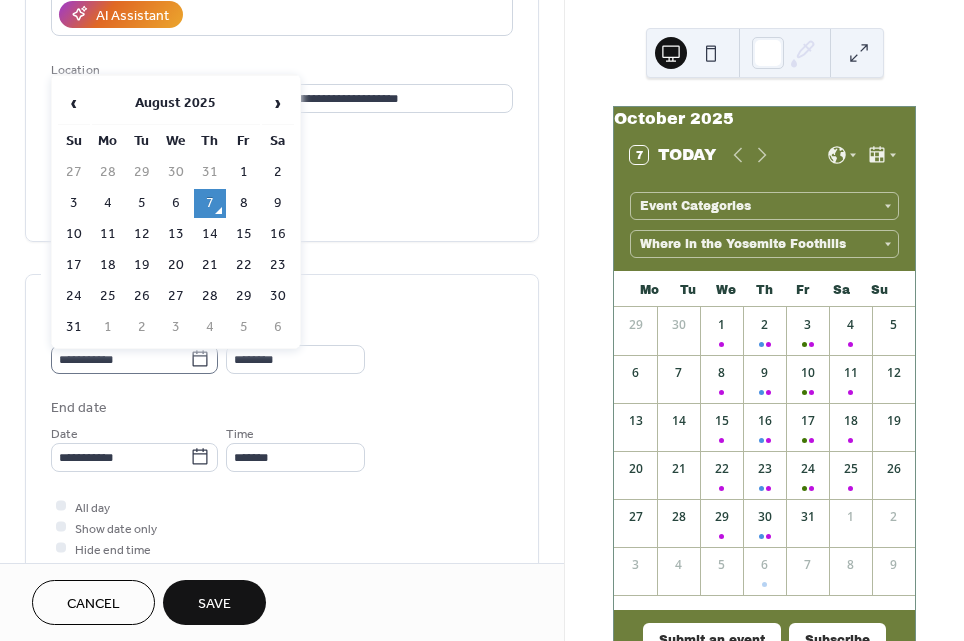 click 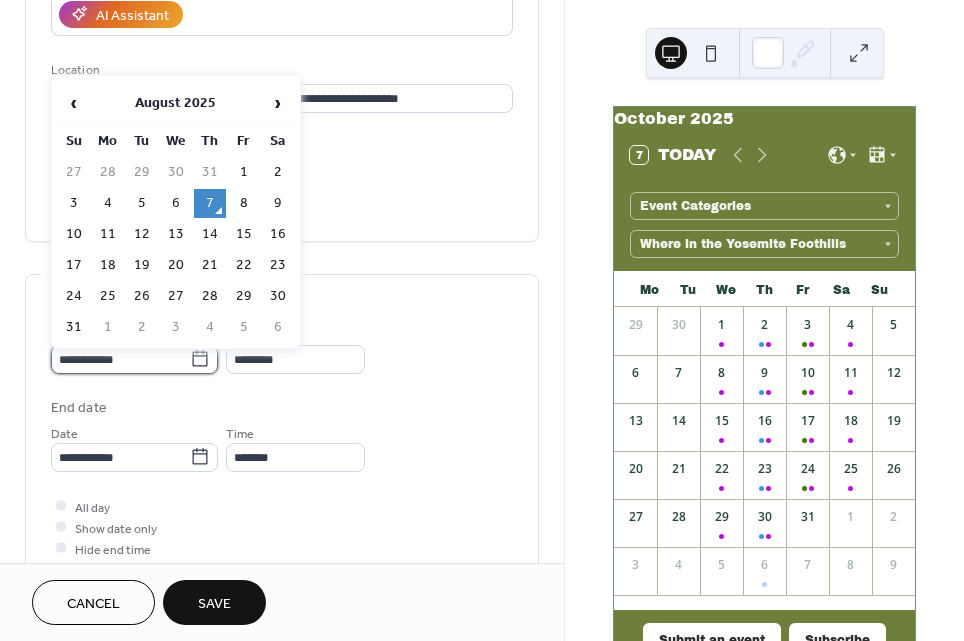 click on "**********" at bounding box center [120, 359] 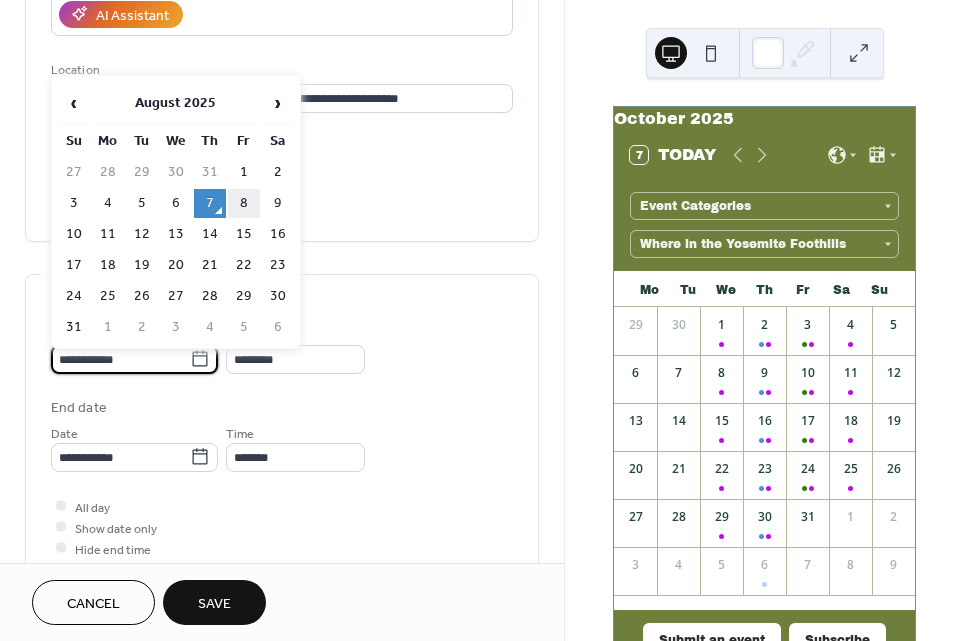 click on "8" at bounding box center (244, 203) 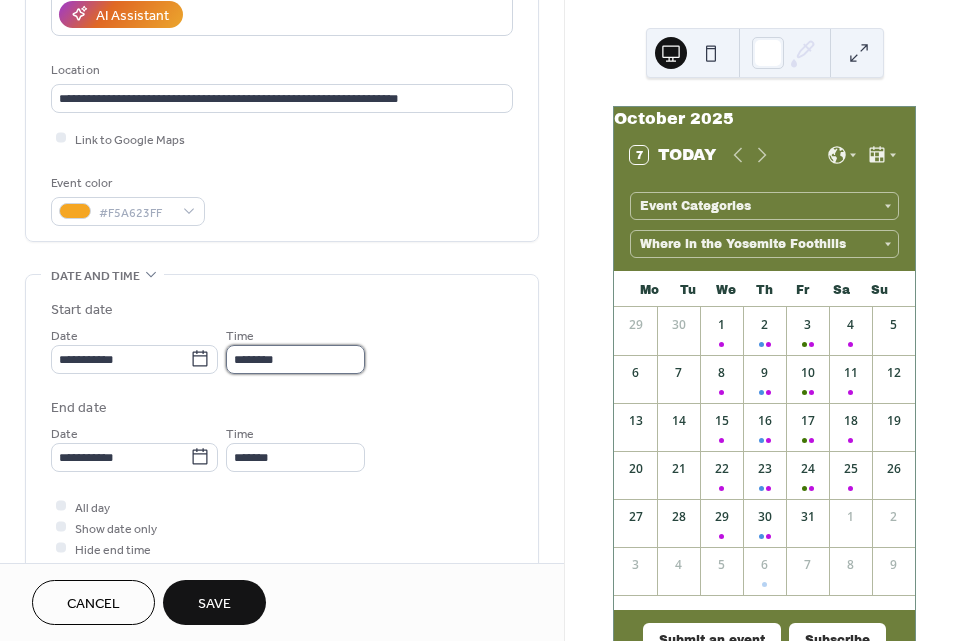 click on "********" at bounding box center [295, 359] 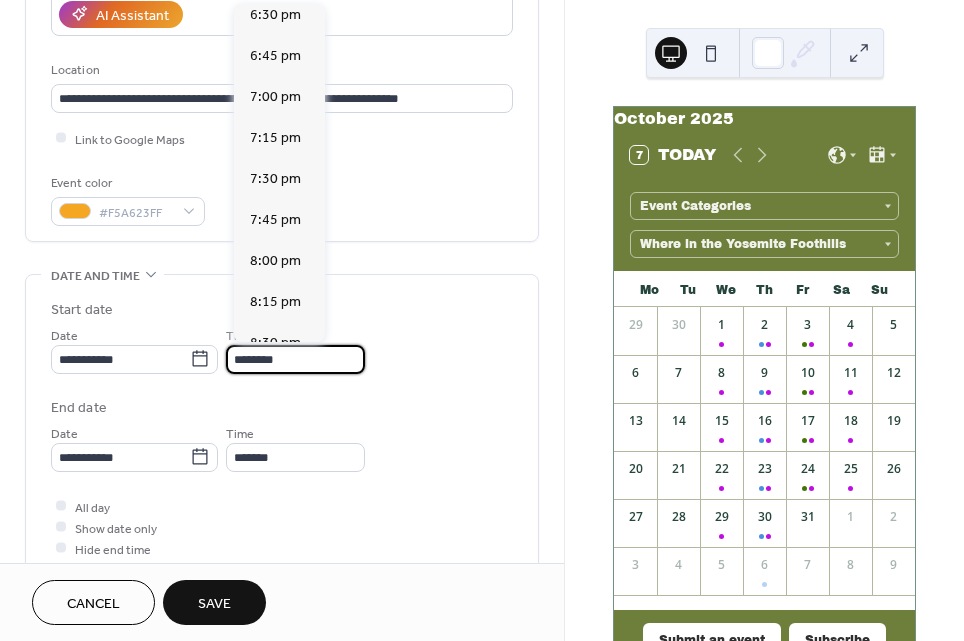scroll, scrollTop: 3048, scrollLeft: 0, axis: vertical 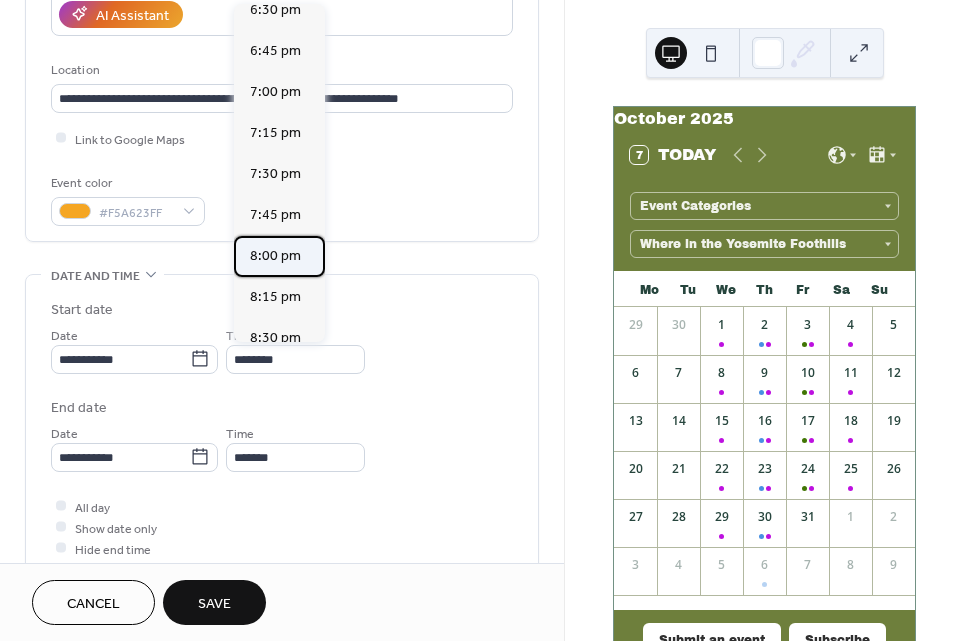 click on "8:00 pm" at bounding box center (275, 256) 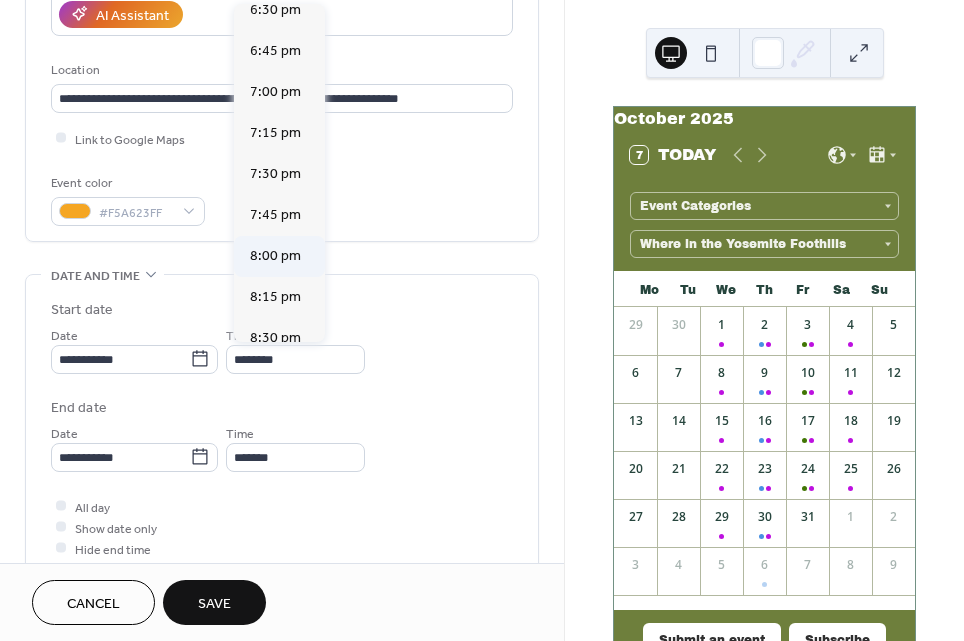 type on "*******" 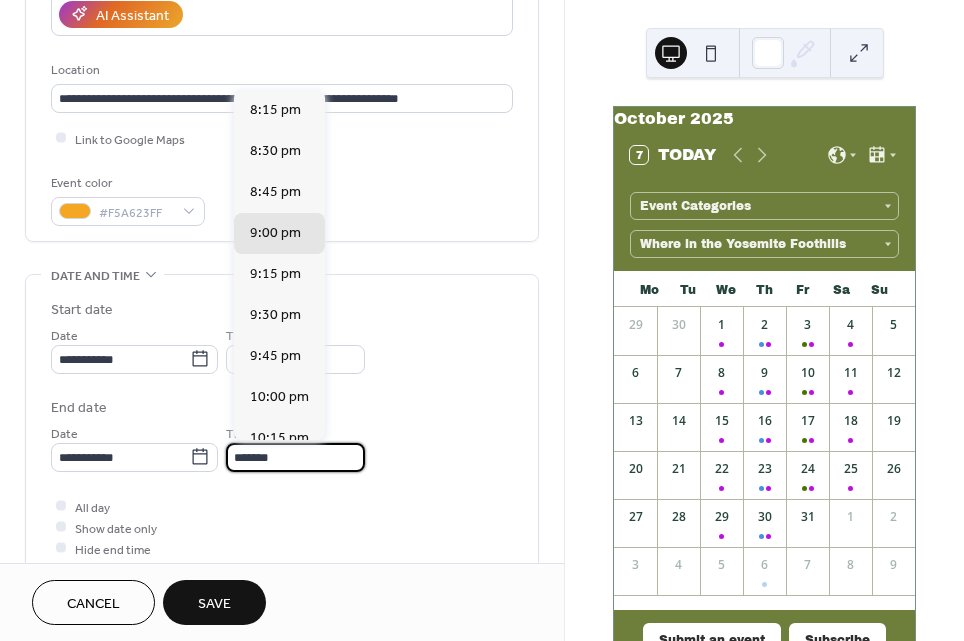 click on "*******" at bounding box center [295, 457] 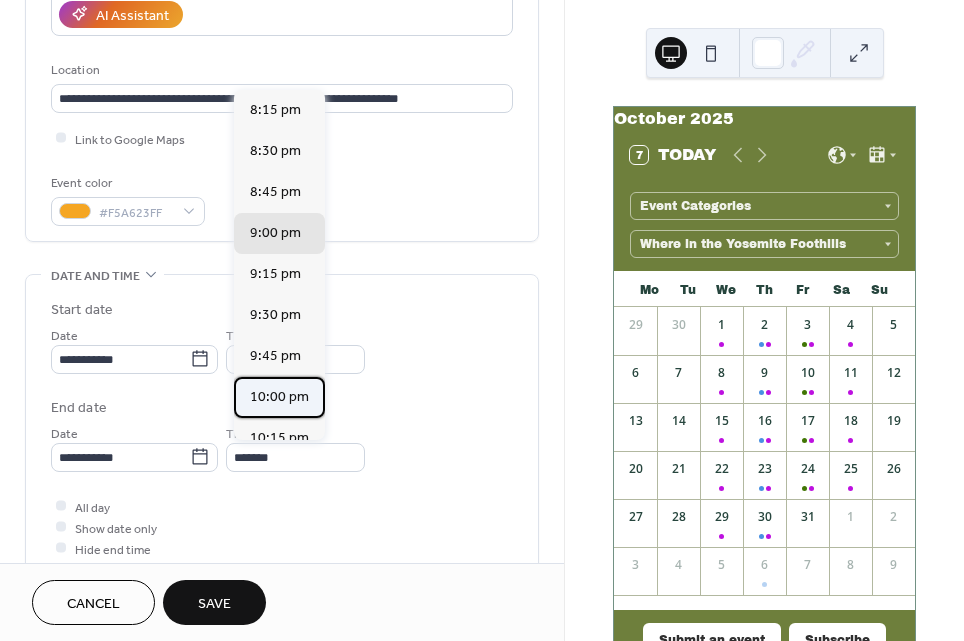 click on "10:00 pm" at bounding box center (279, 397) 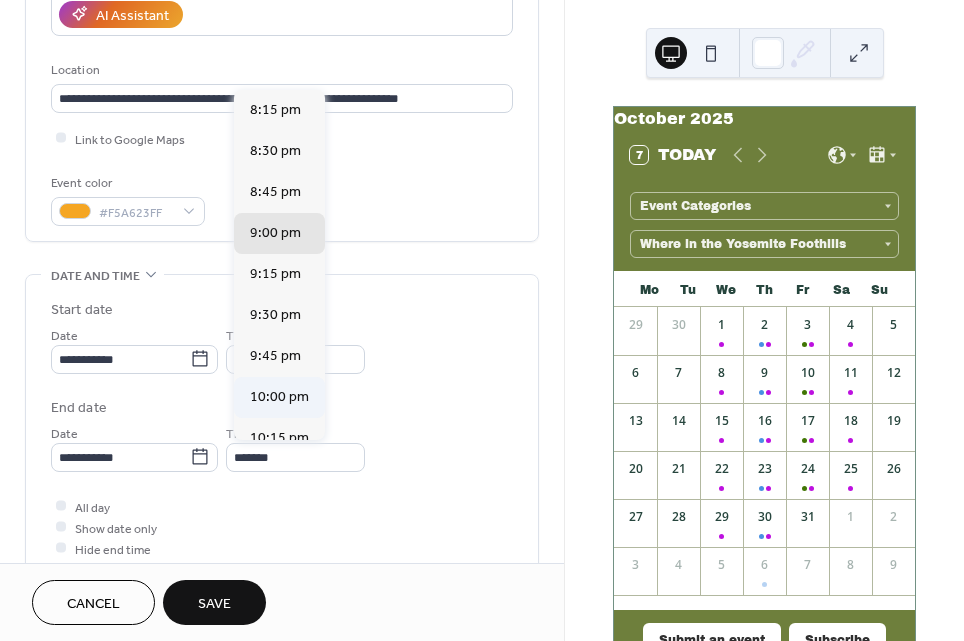 type on "********" 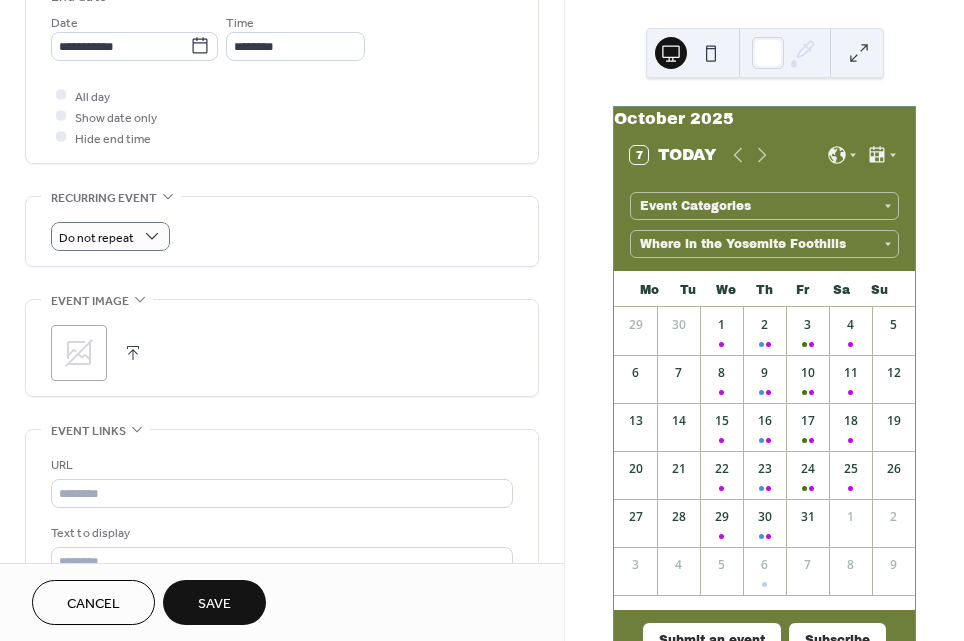 scroll, scrollTop: 814, scrollLeft: 0, axis: vertical 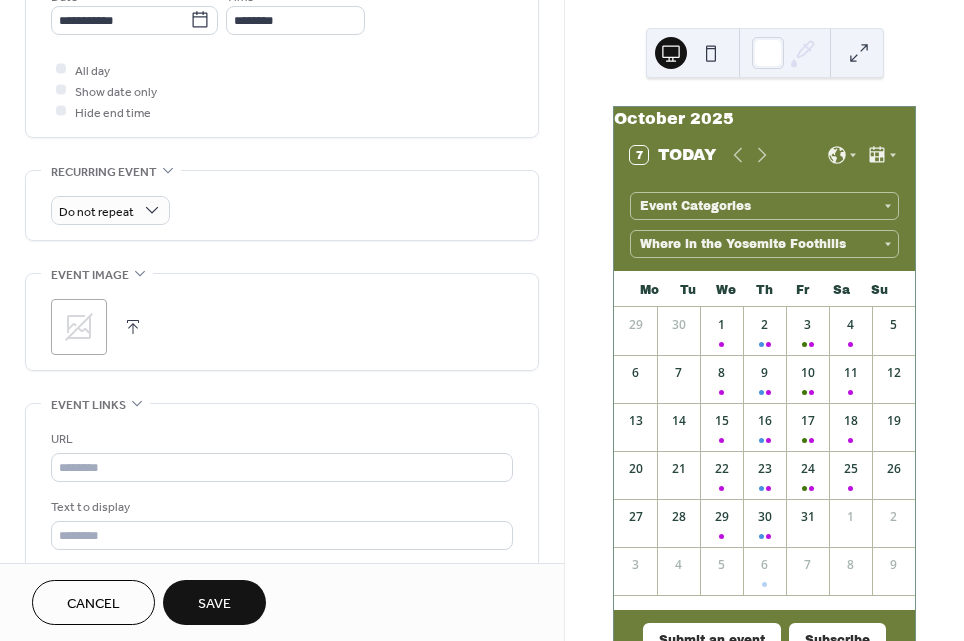 click on ";" at bounding box center (79, 327) 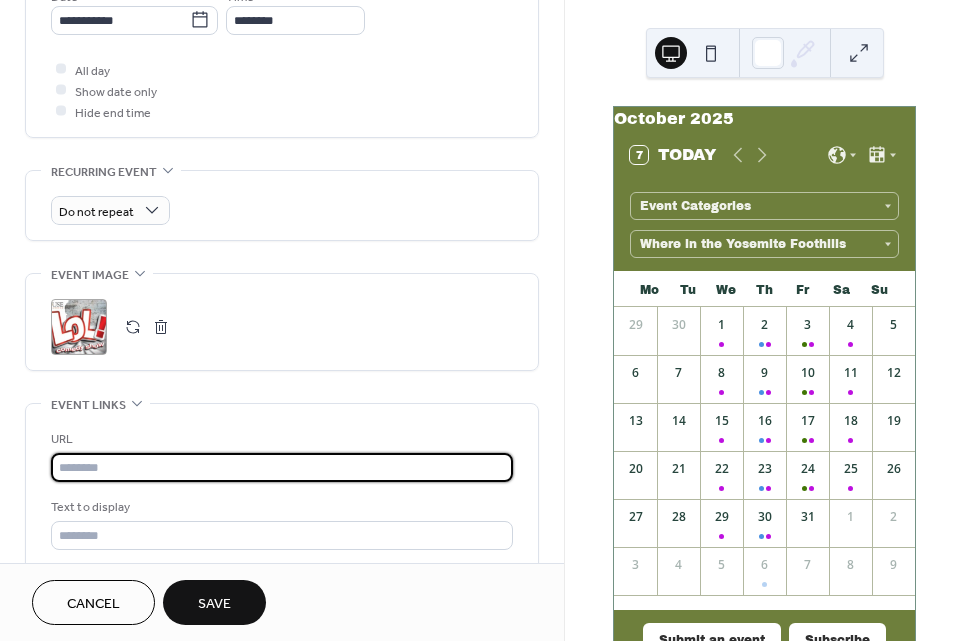 click at bounding box center (282, 467) 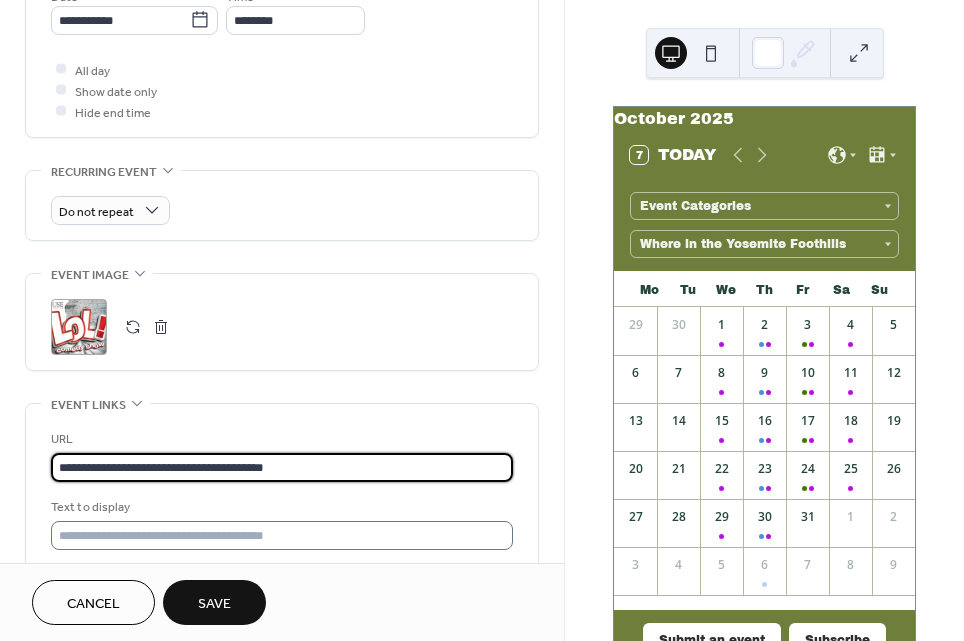 type on "**********" 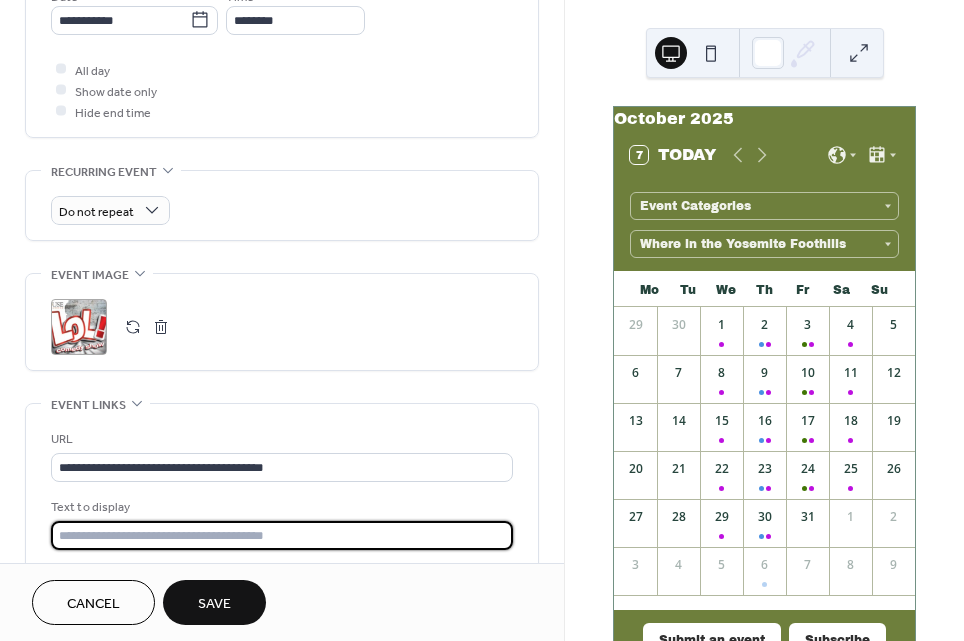 click at bounding box center (282, 535) 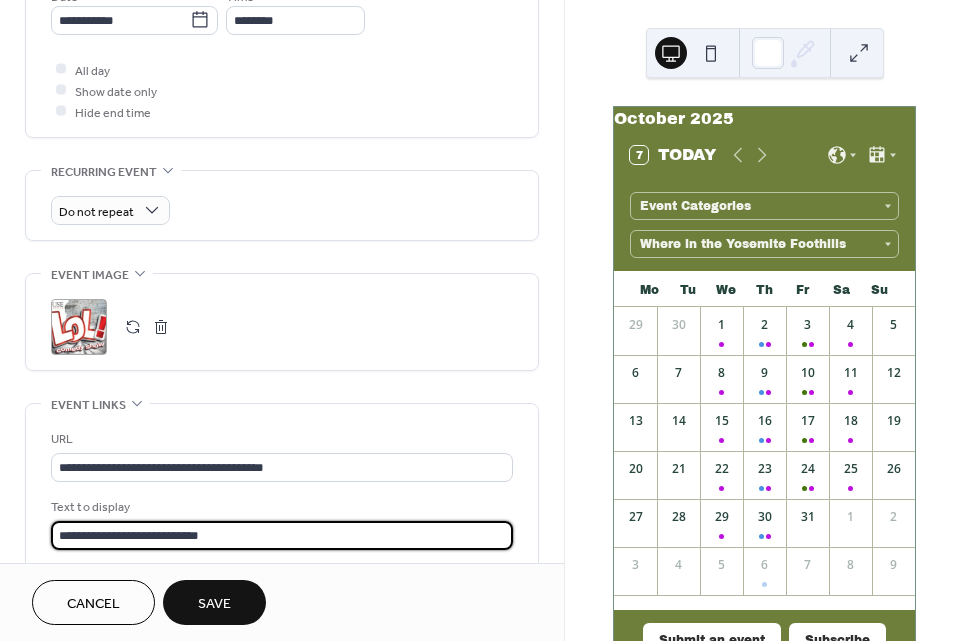 scroll, scrollTop: 0, scrollLeft: 0, axis: both 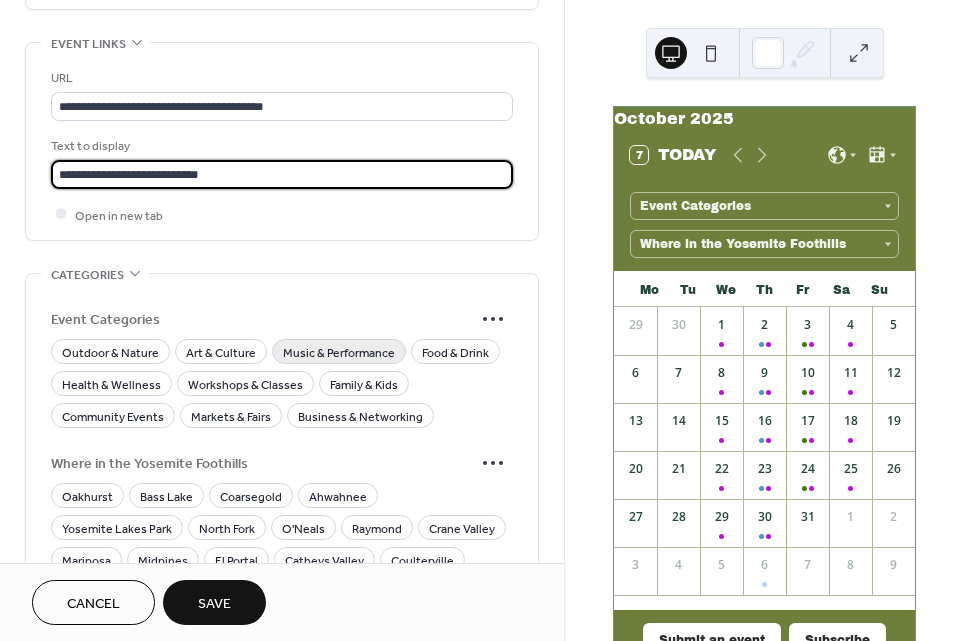 type on "**********" 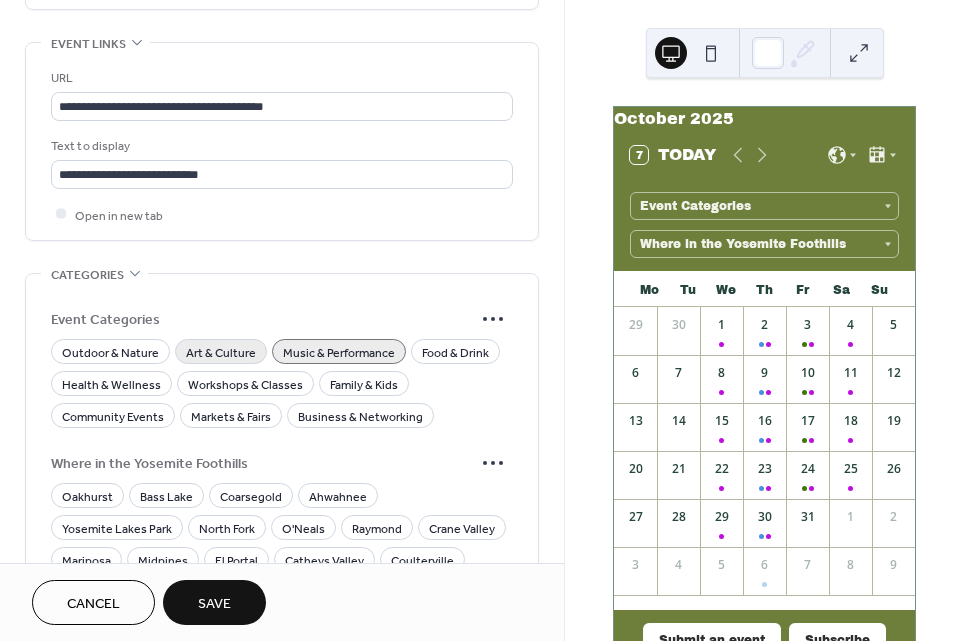 click on "Art & Culture" at bounding box center [221, 352] 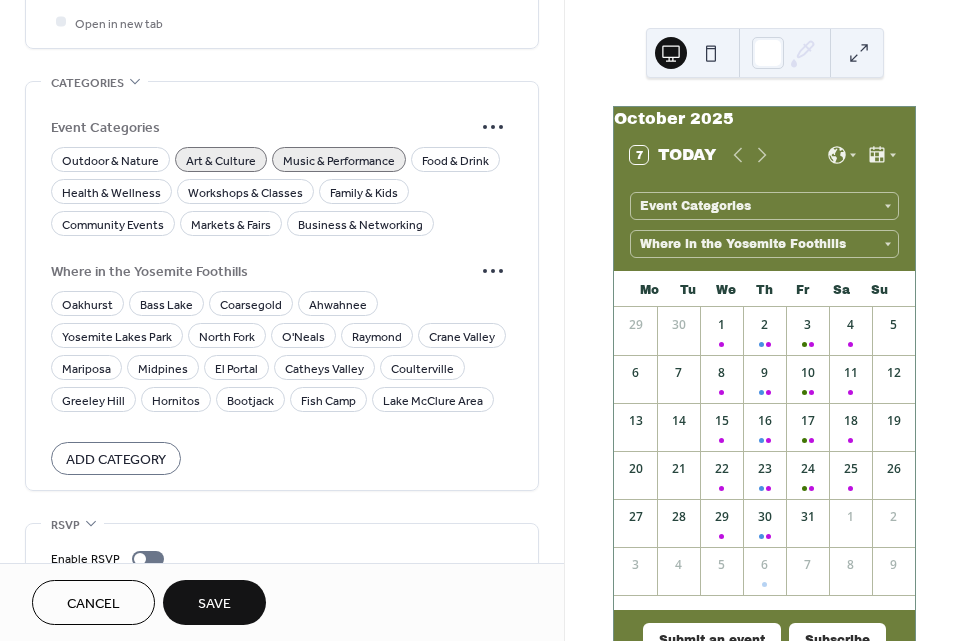 scroll, scrollTop: 1376, scrollLeft: 0, axis: vertical 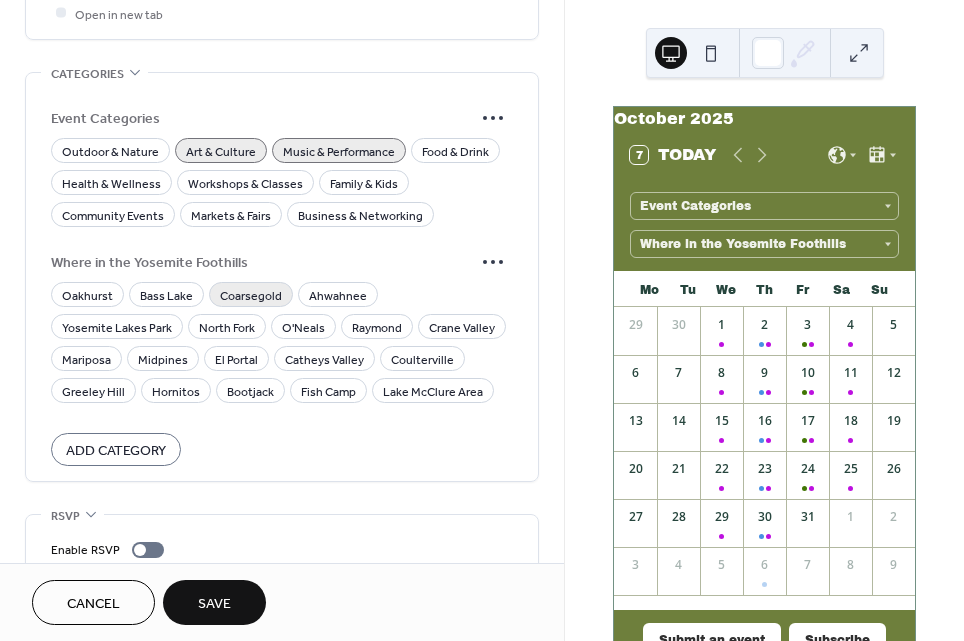 click on "Coarsegold" at bounding box center [251, 295] 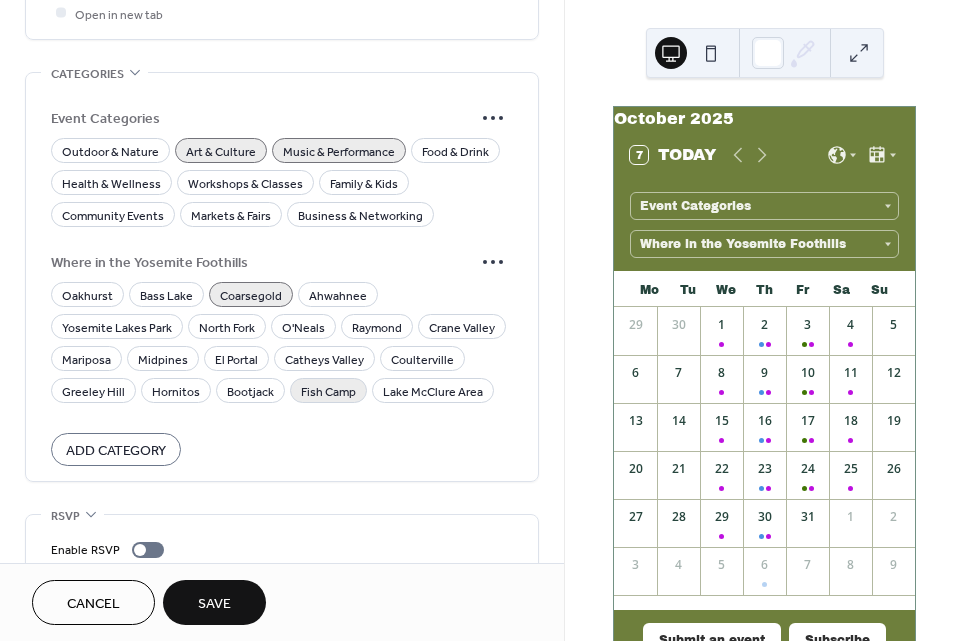 scroll, scrollTop: 1442, scrollLeft: 0, axis: vertical 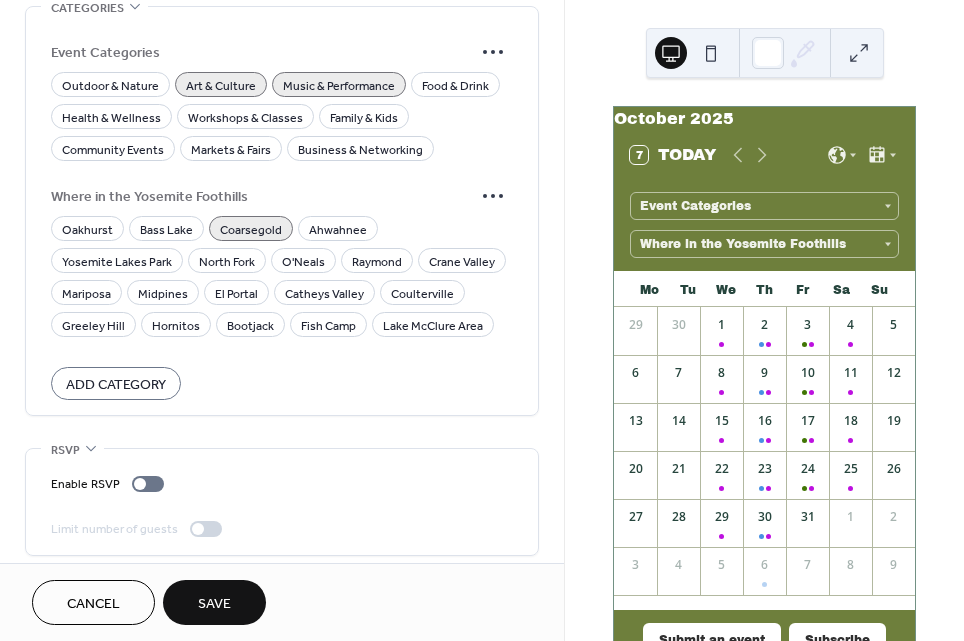 click on "Save" at bounding box center [214, 604] 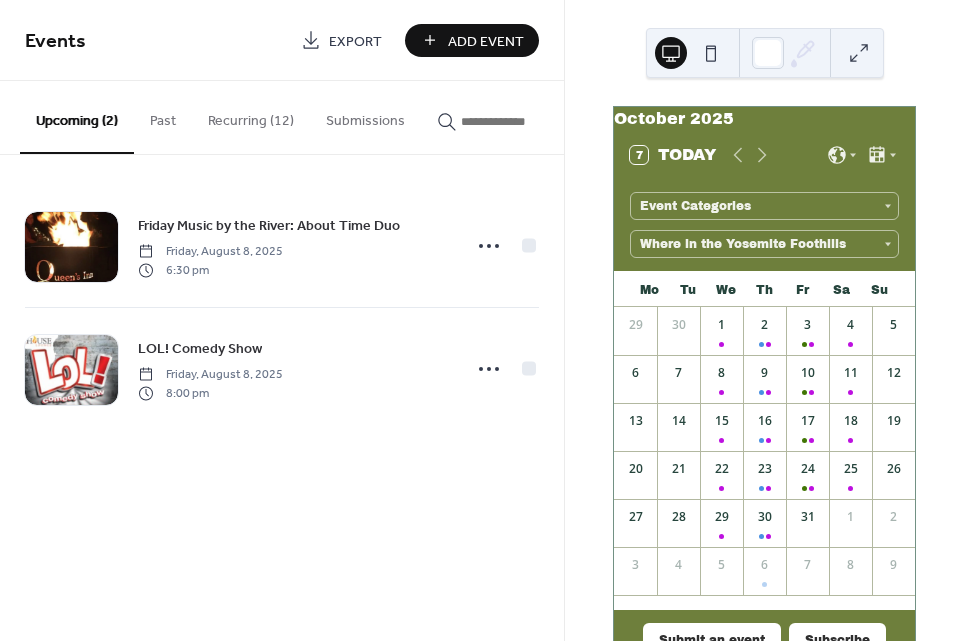 click on "7 Today" at bounding box center (673, 155) 